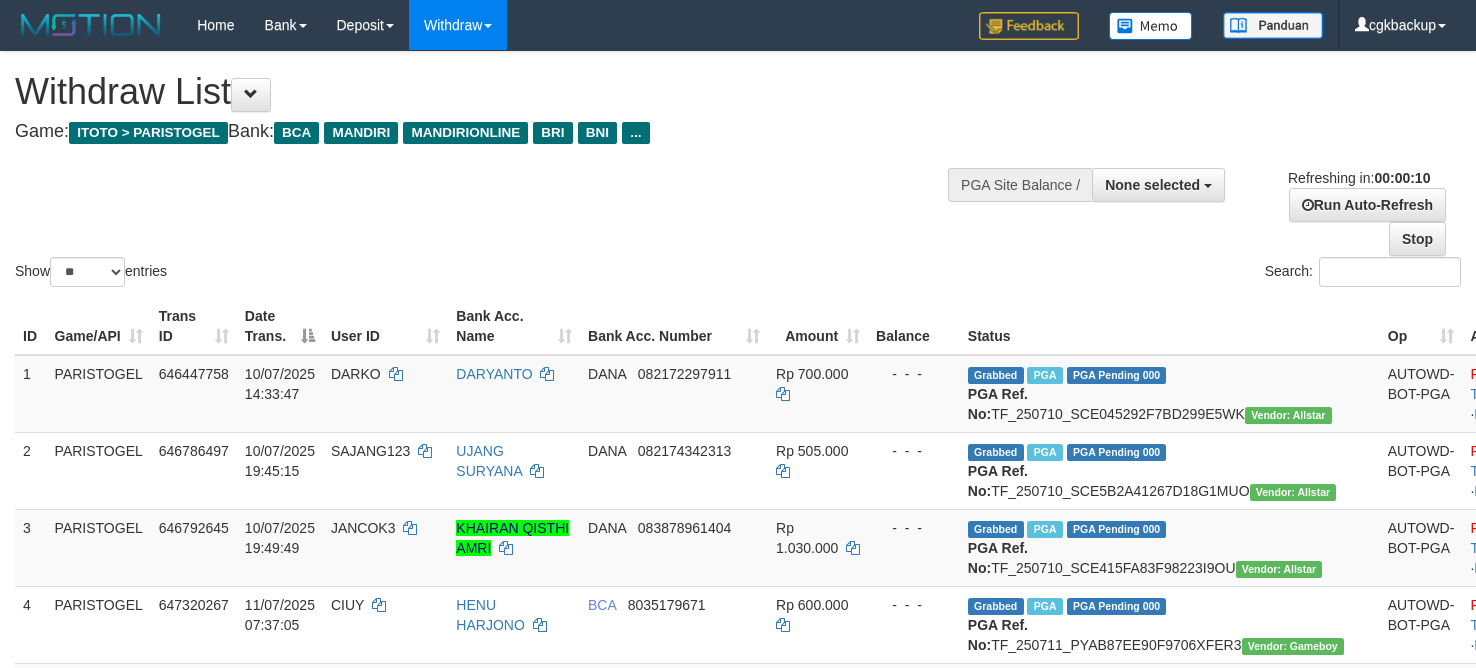 select 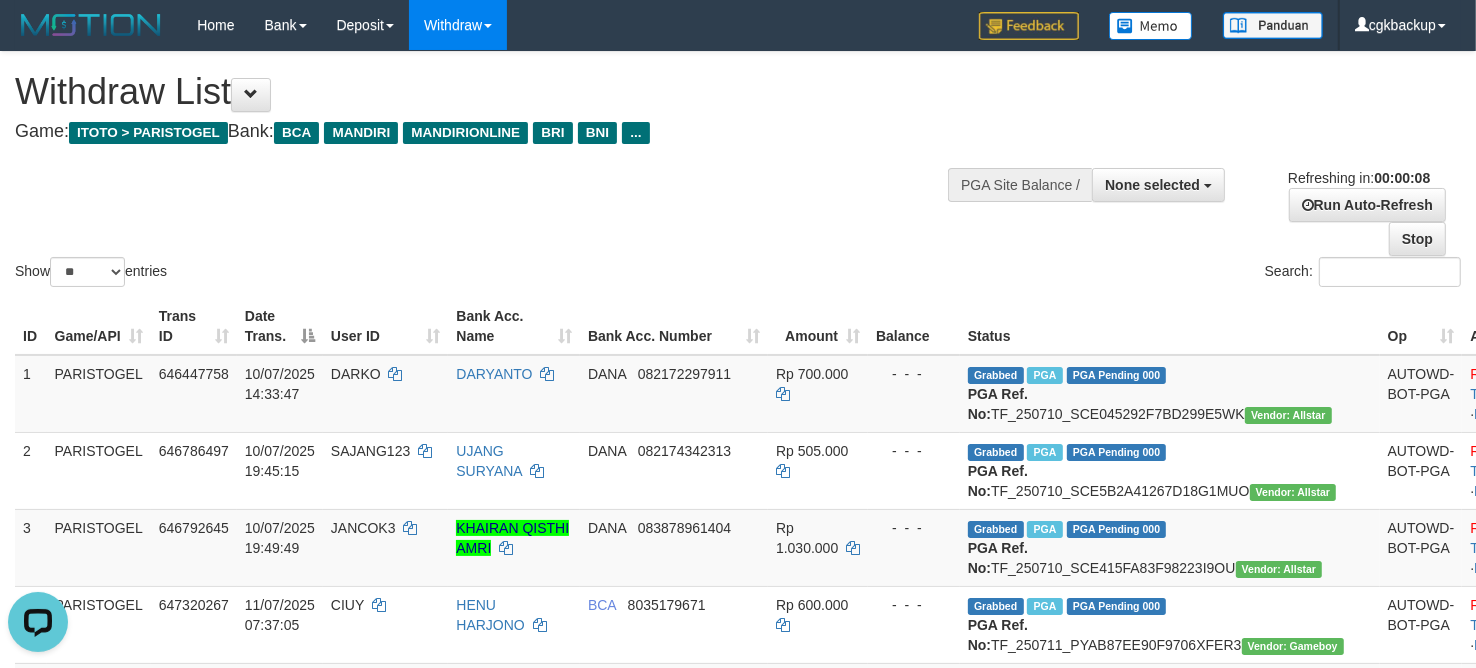 scroll, scrollTop: 0, scrollLeft: 0, axis: both 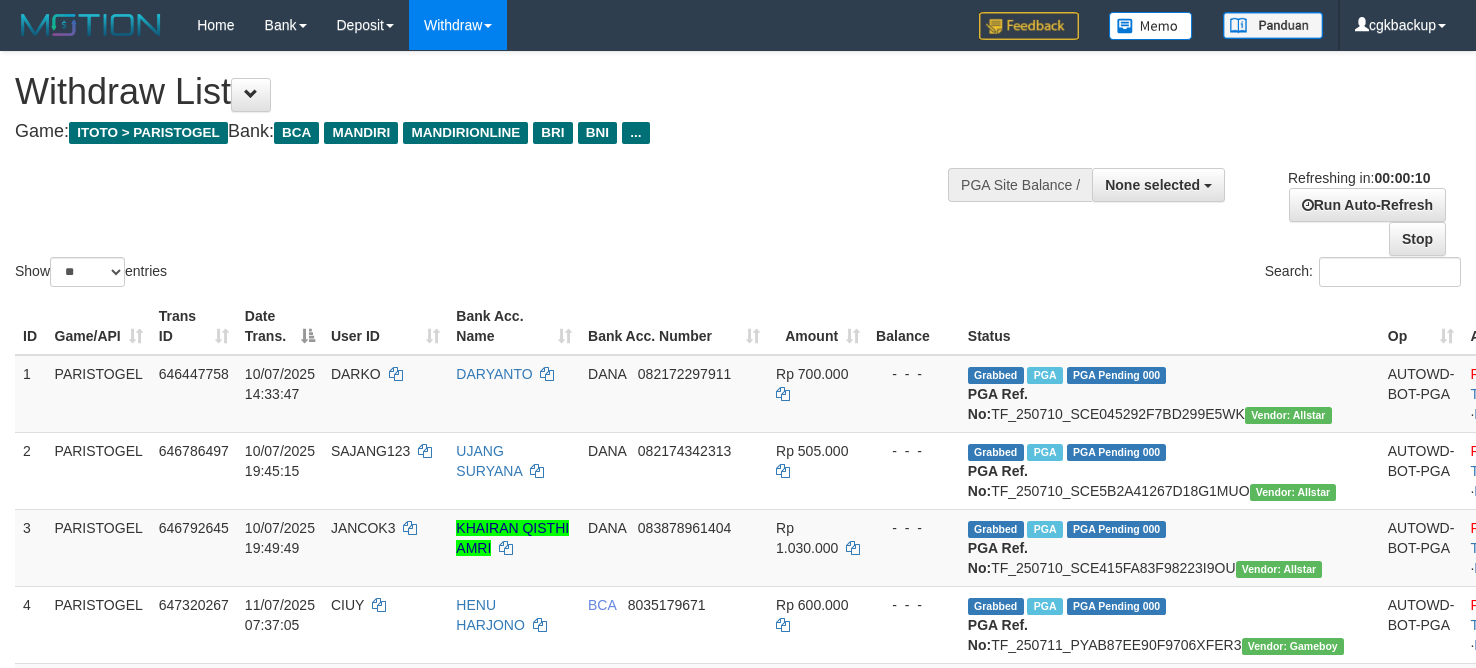 select 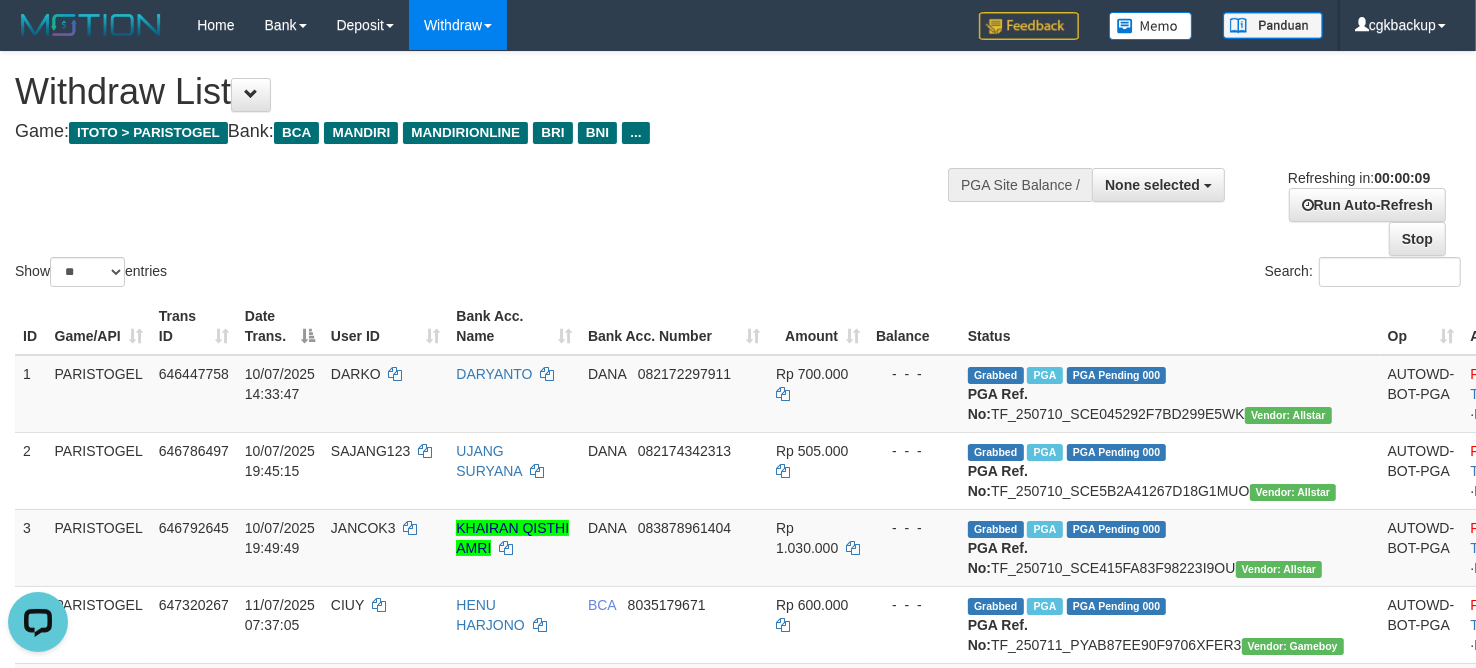 scroll, scrollTop: 0, scrollLeft: 0, axis: both 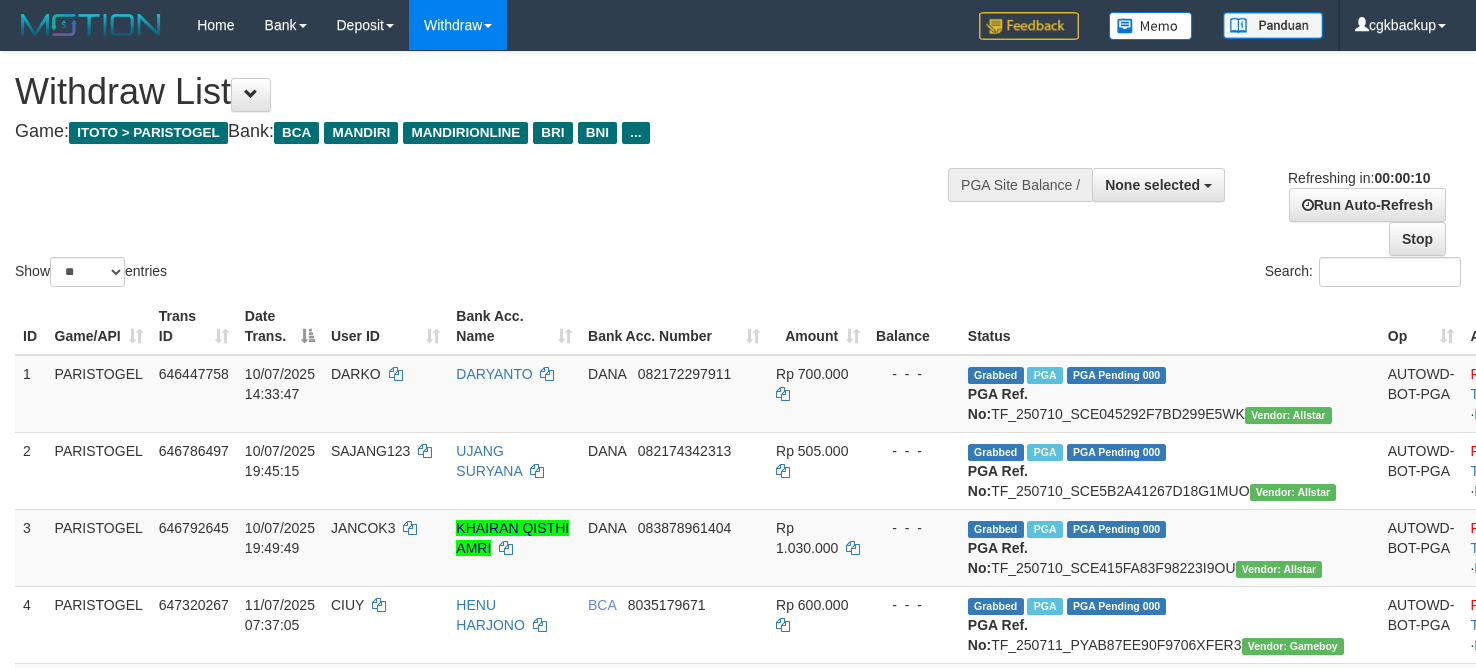 select 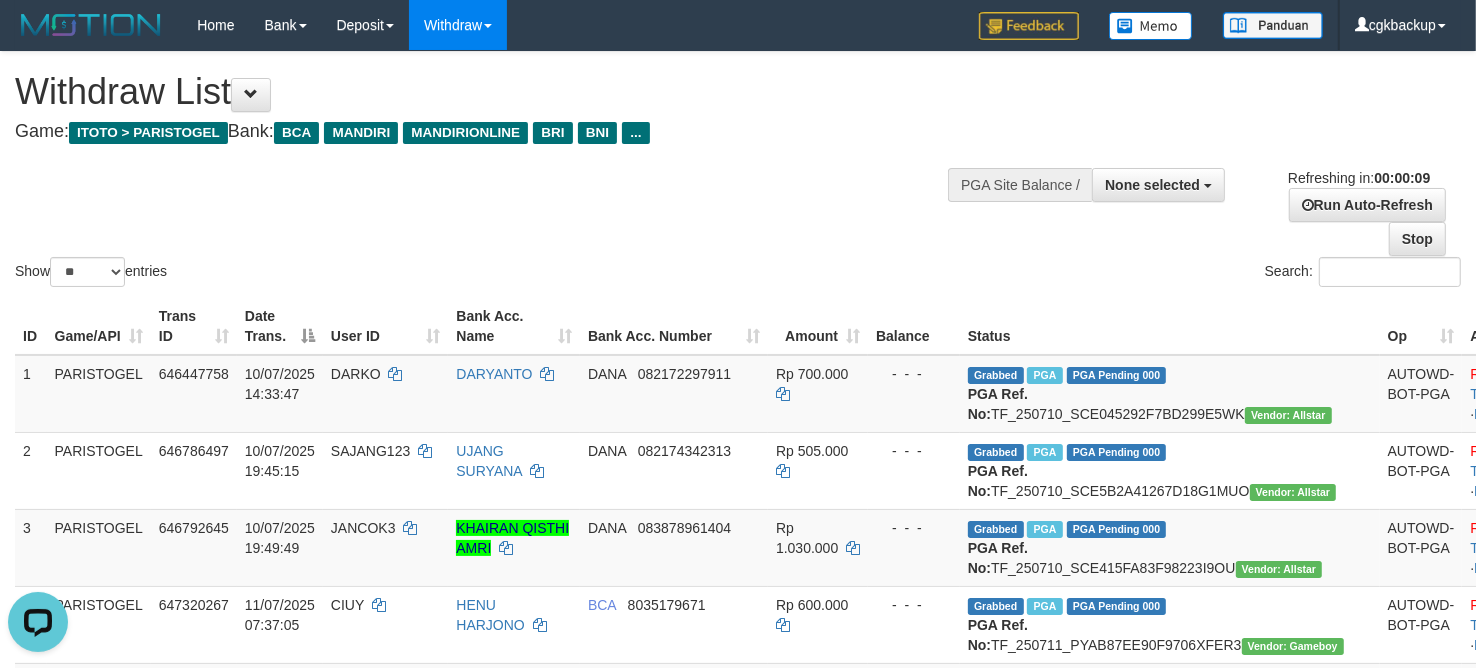 scroll, scrollTop: 0, scrollLeft: 0, axis: both 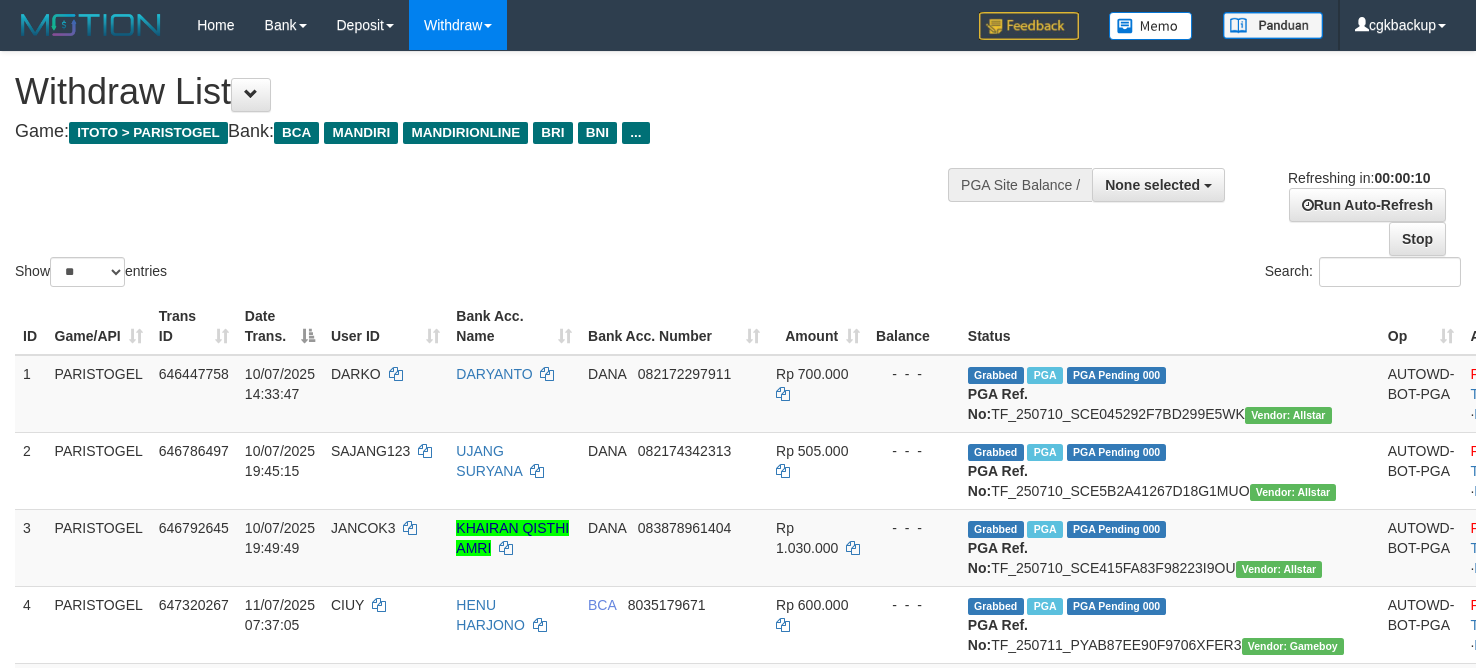 select 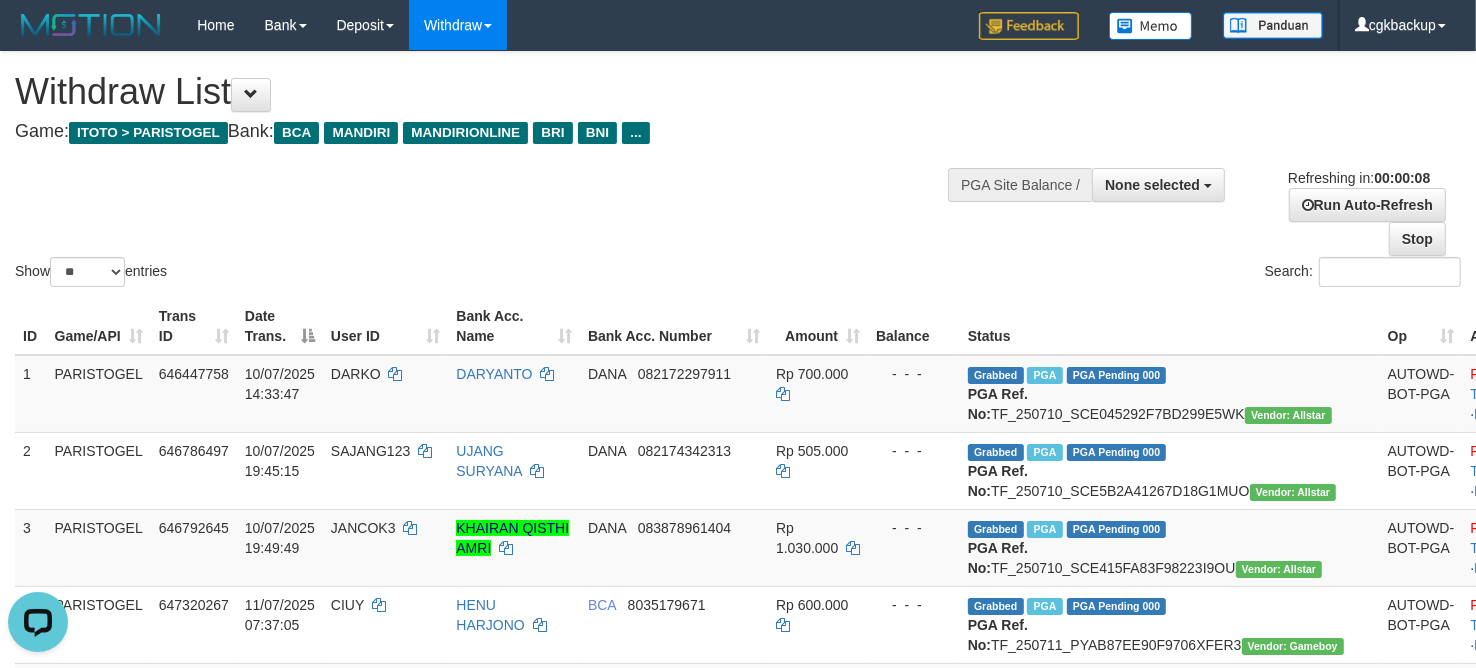 scroll, scrollTop: 0, scrollLeft: 0, axis: both 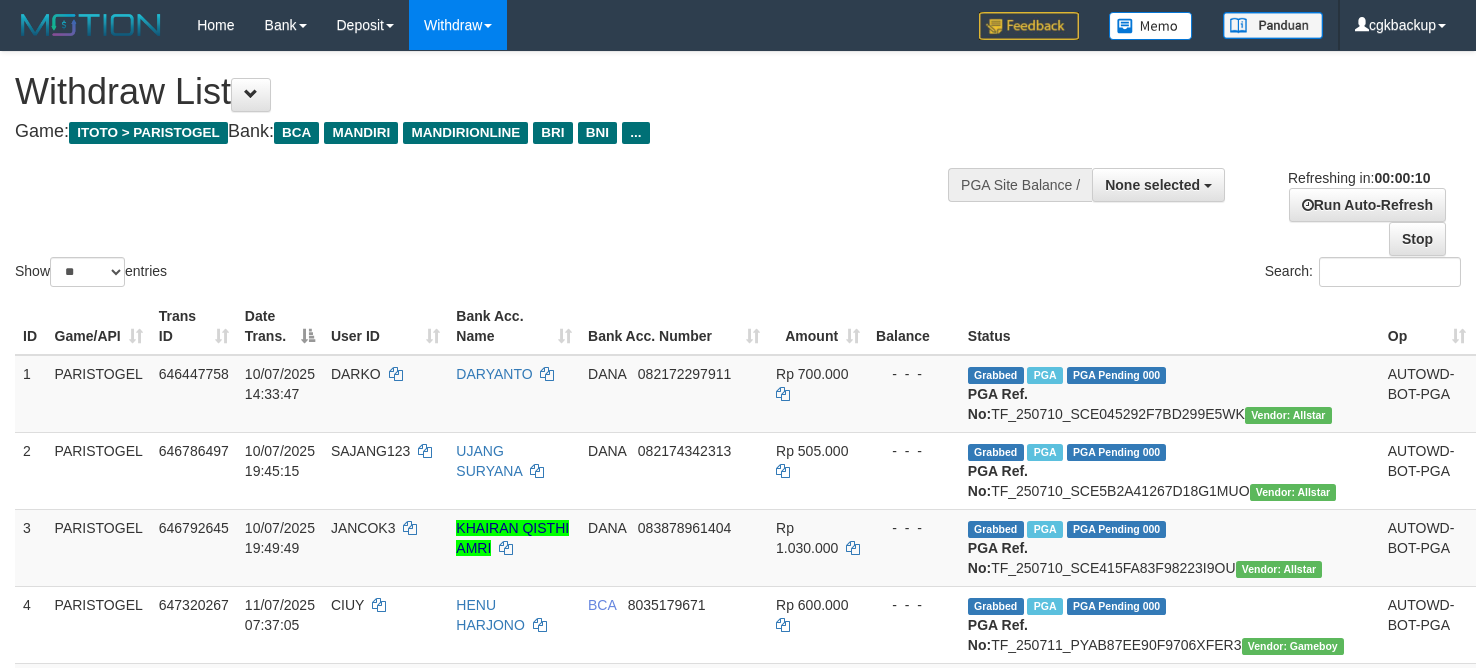 select 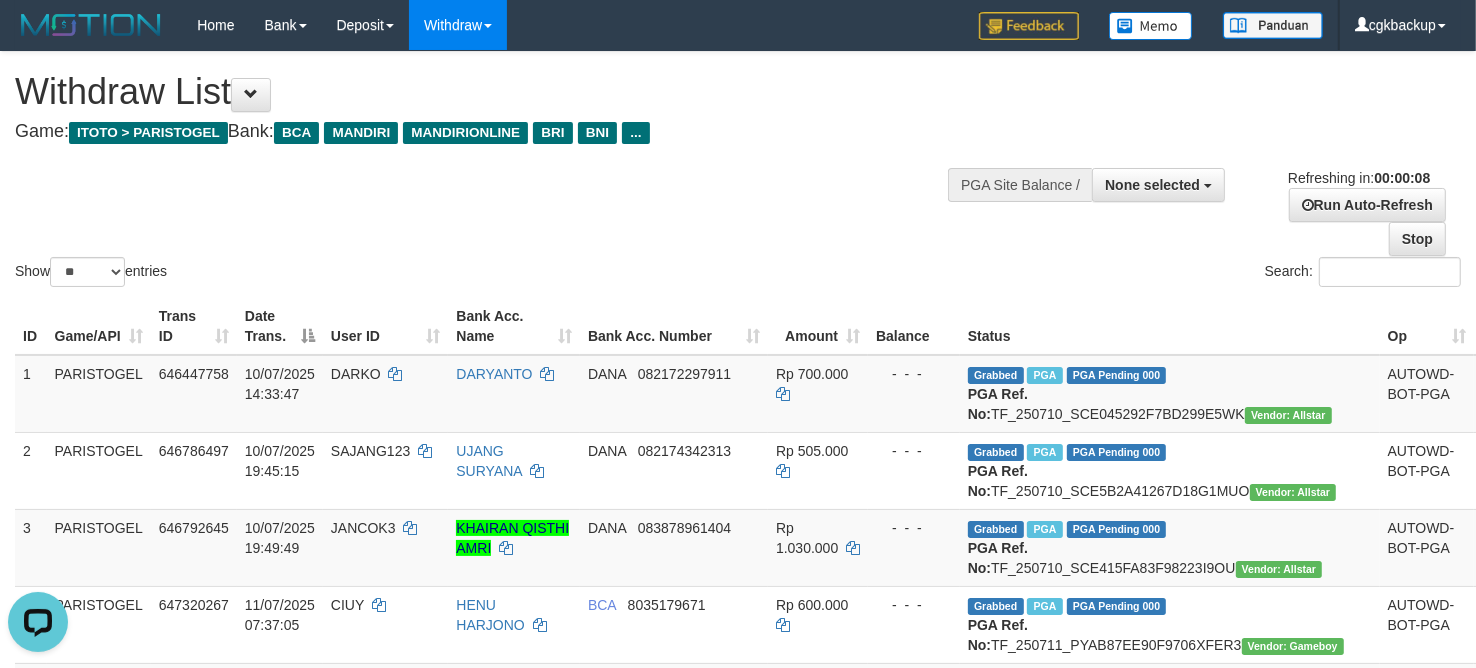 scroll, scrollTop: 0, scrollLeft: 0, axis: both 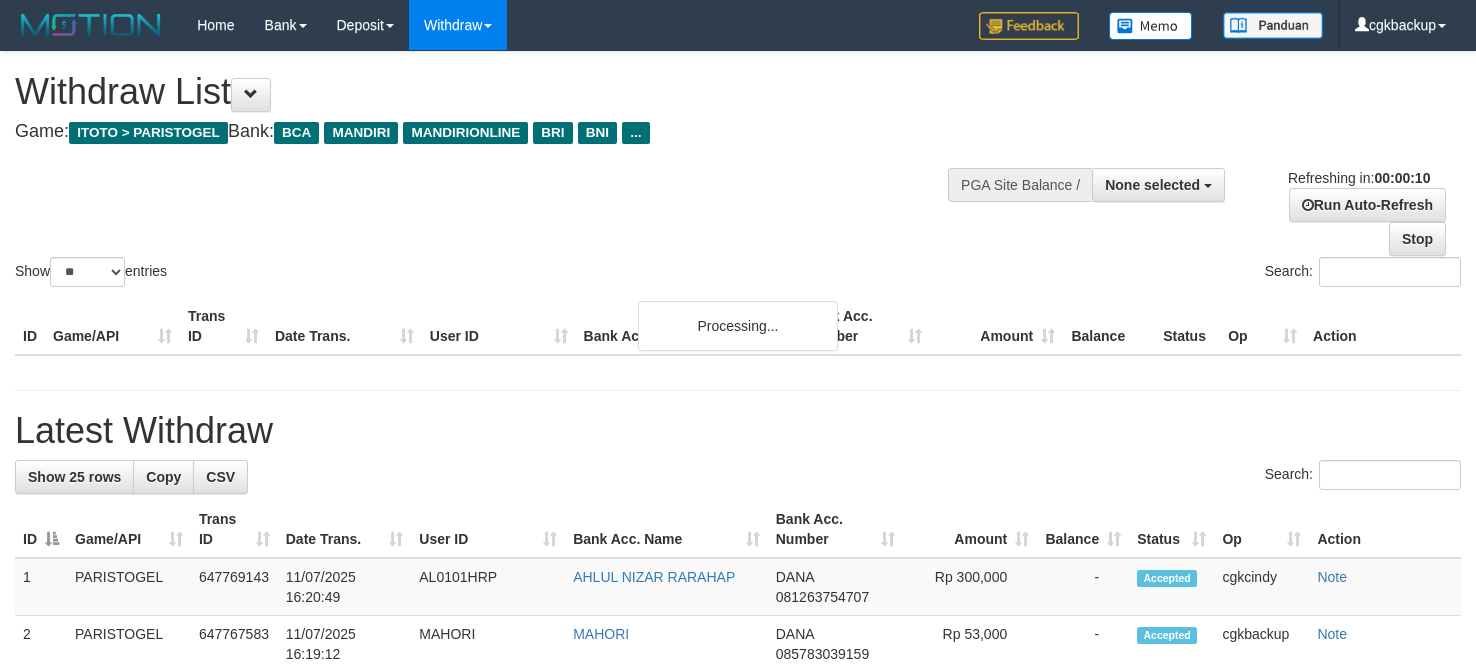 select 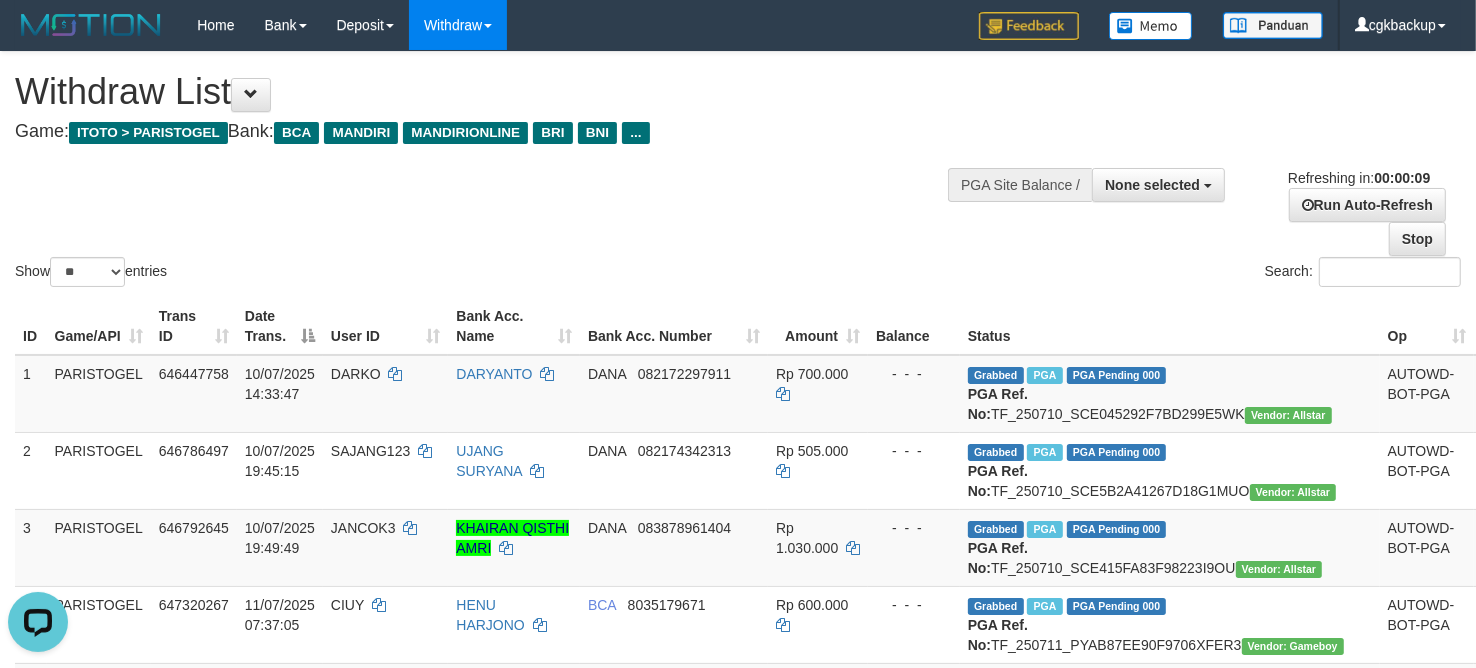 scroll, scrollTop: 0, scrollLeft: 0, axis: both 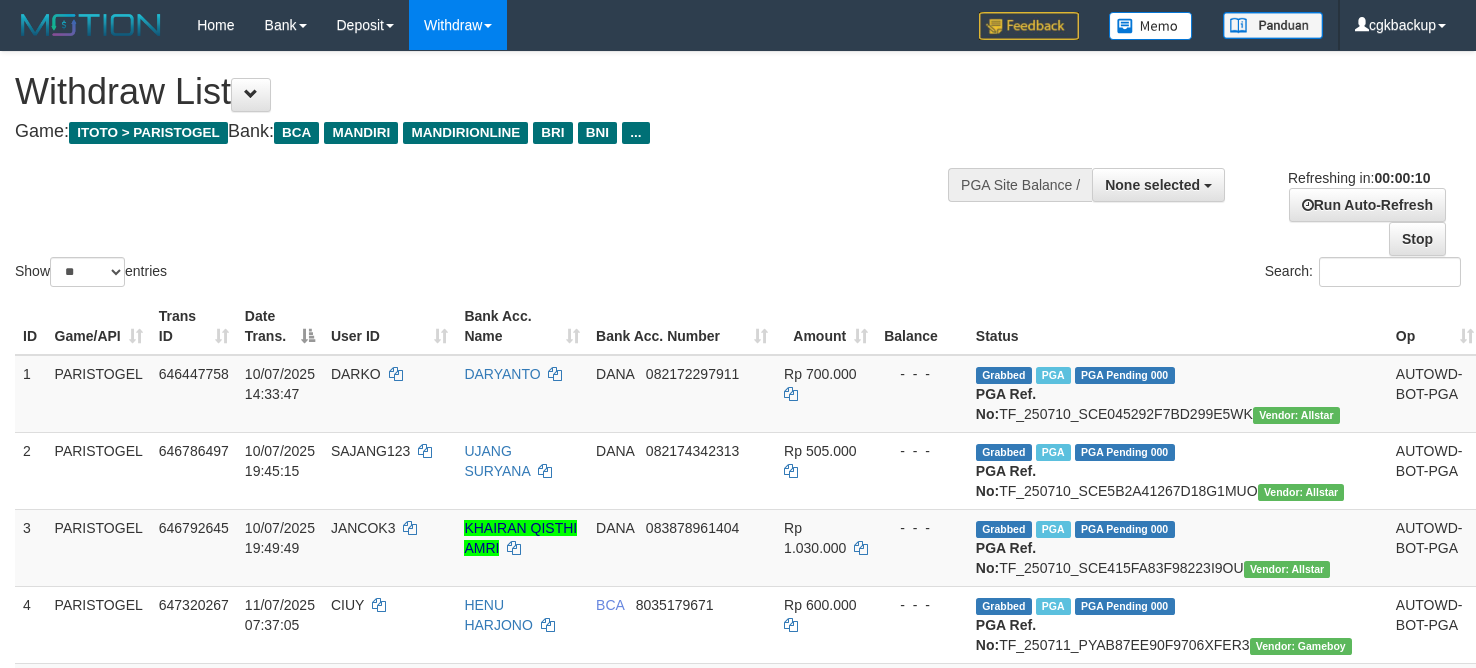 select 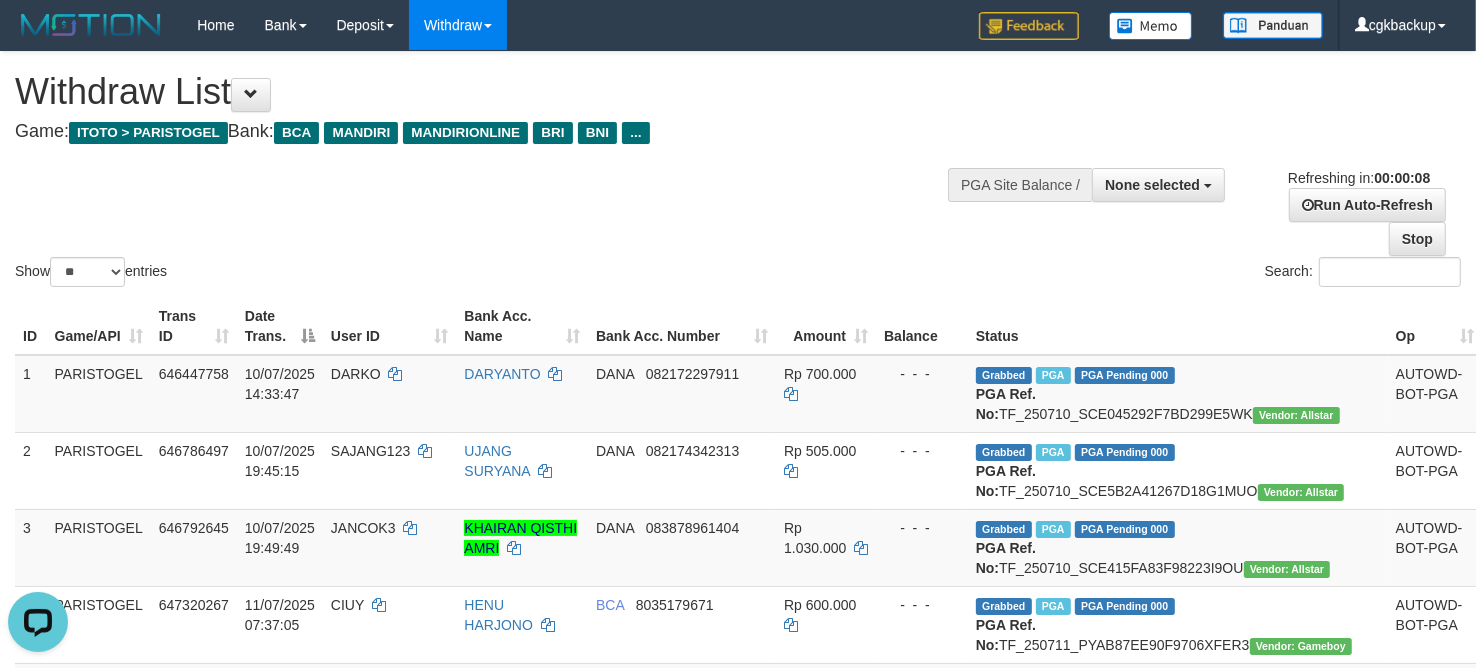 scroll, scrollTop: 0, scrollLeft: 0, axis: both 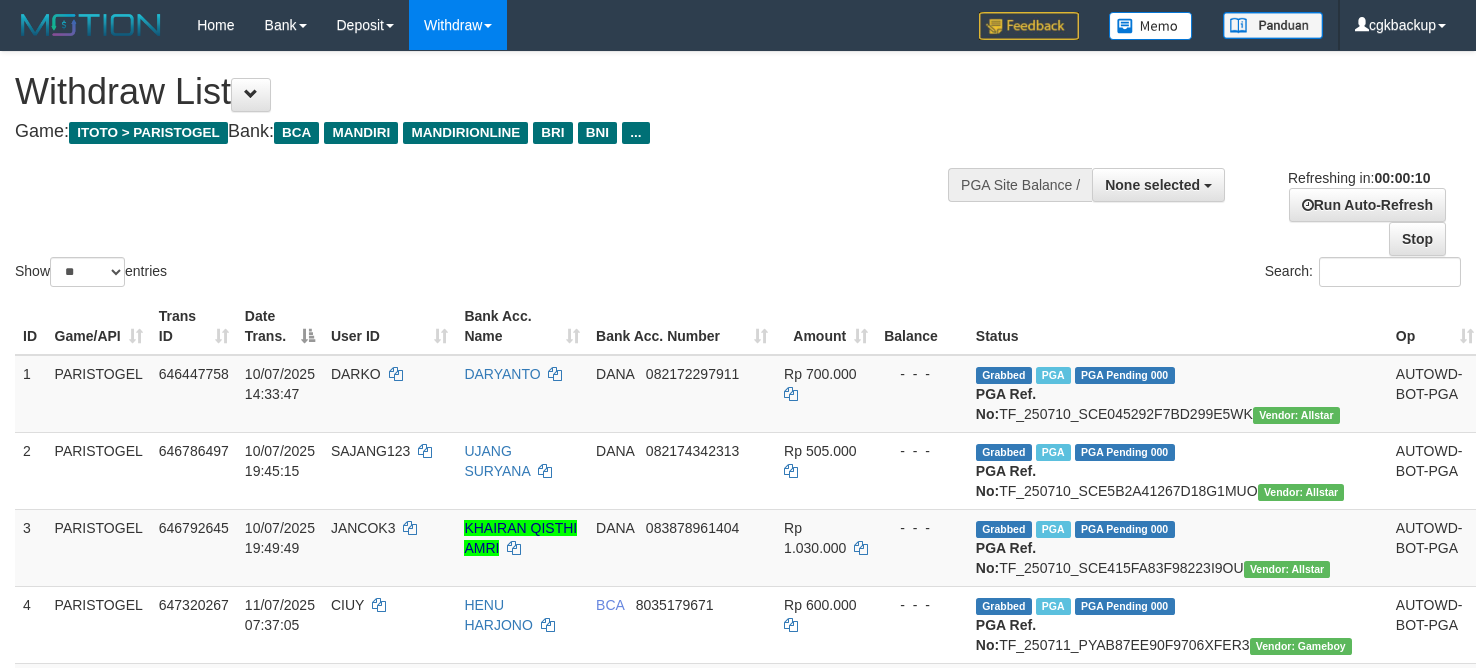 select 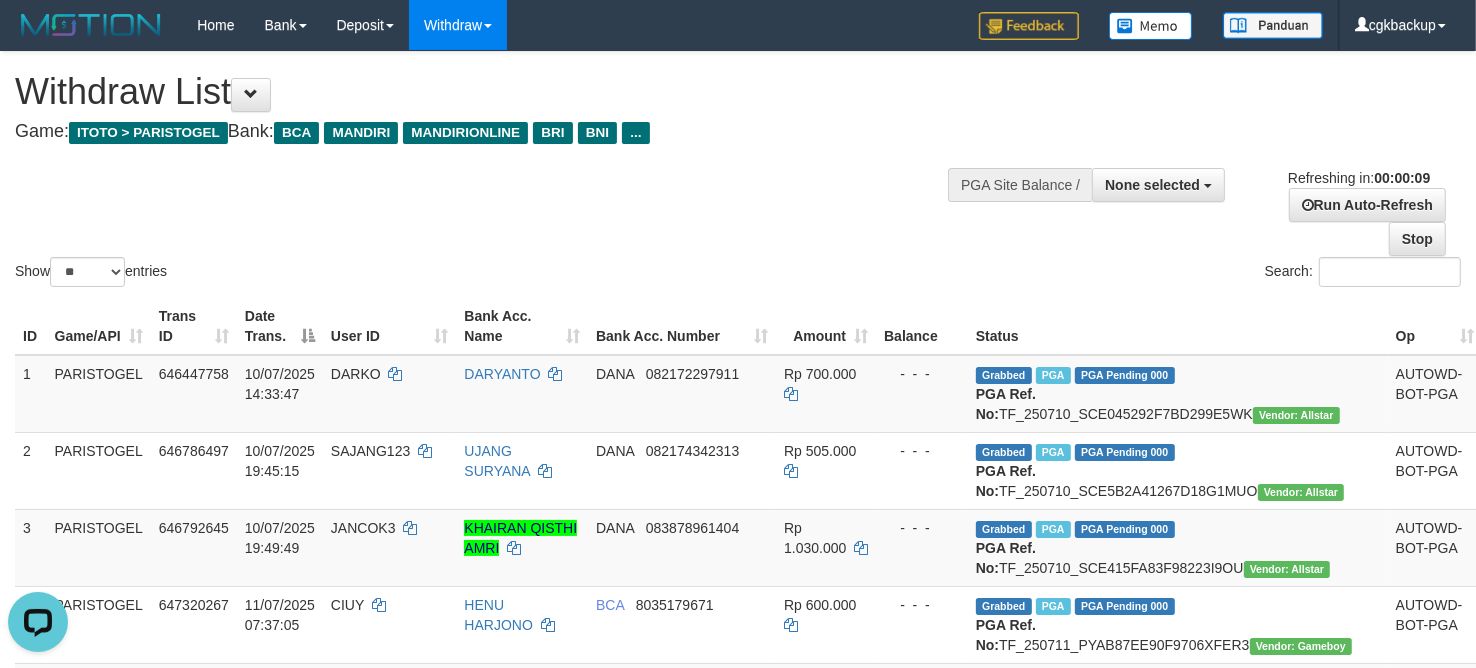 scroll, scrollTop: 0, scrollLeft: 0, axis: both 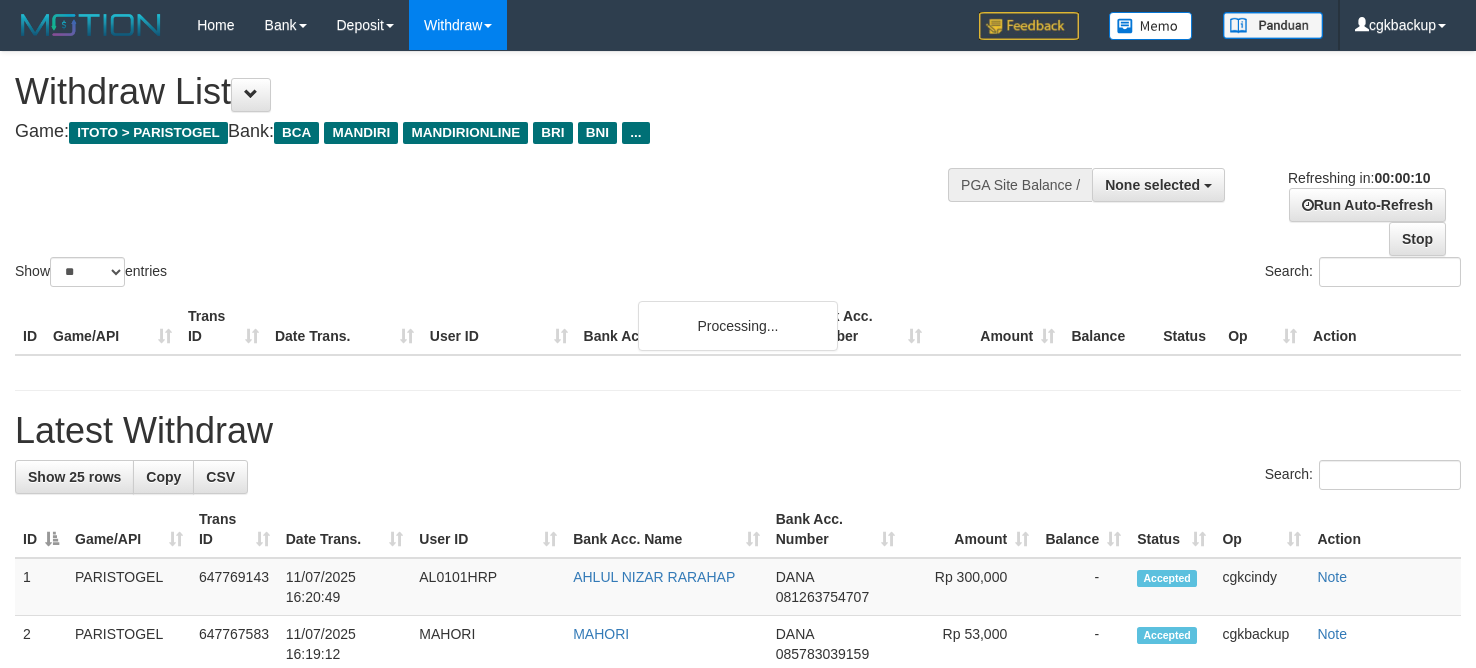 select 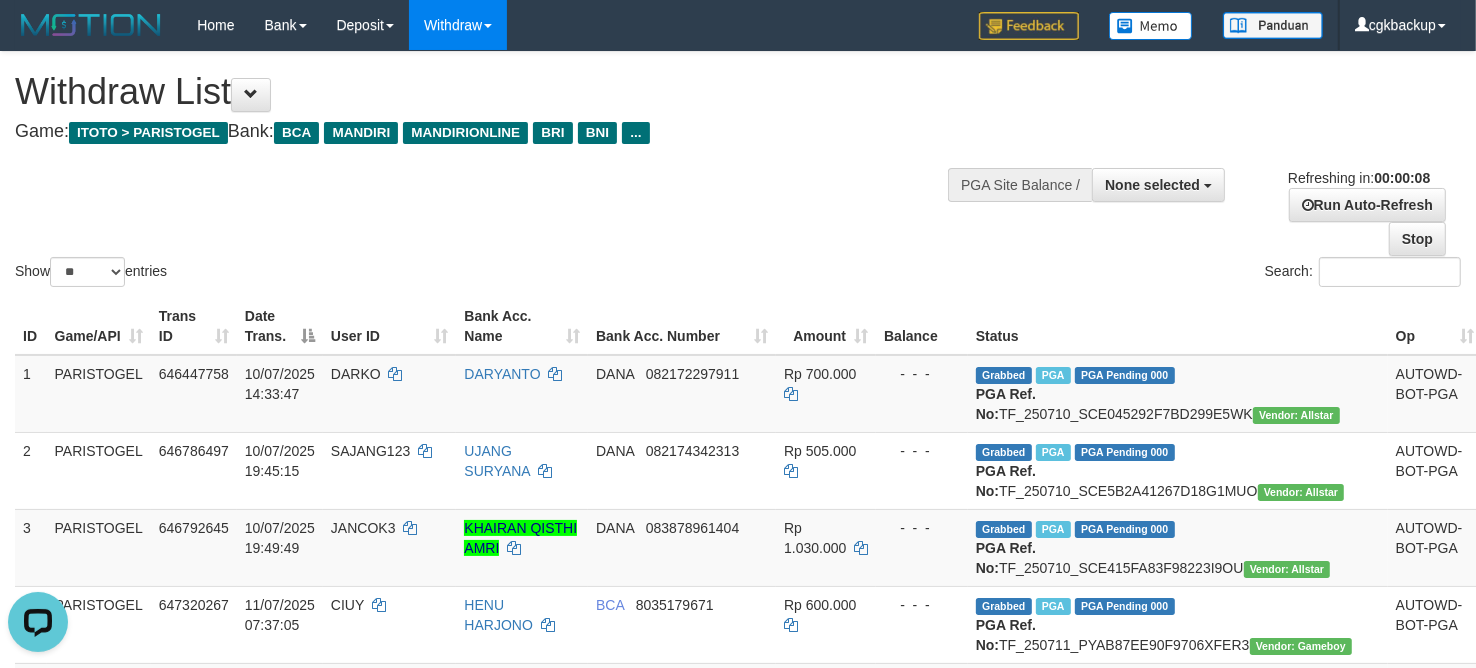 scroll, scrollTop: 0, scrollLeft: 0, axis: both 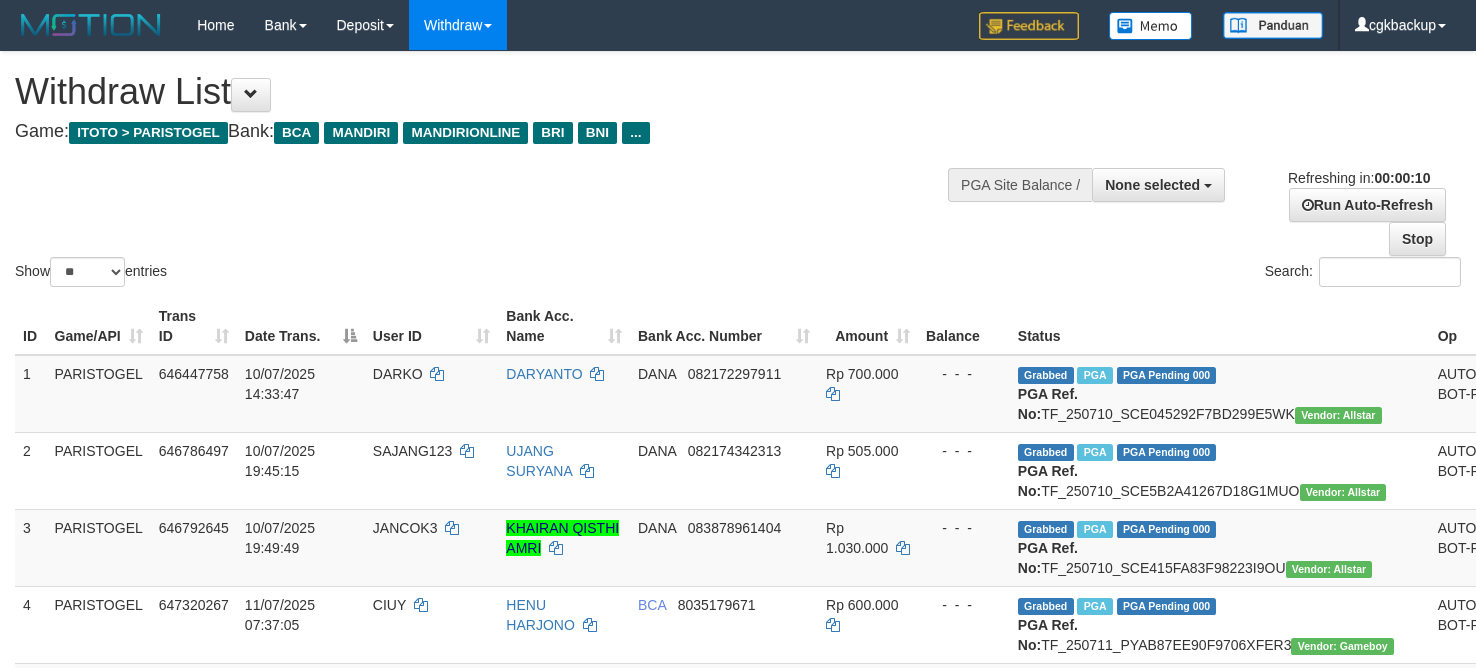 select 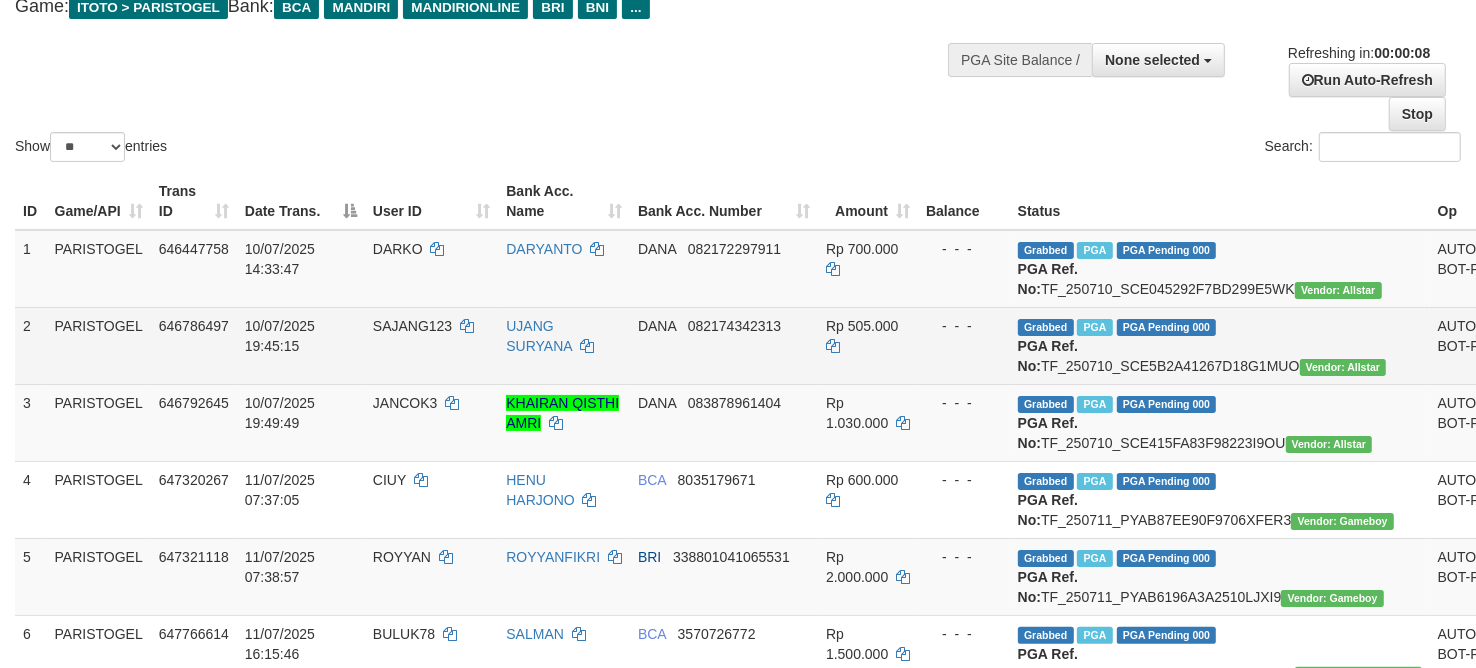 scroll, scrollTop: 500, scrollLeft: 0, axis: vertical 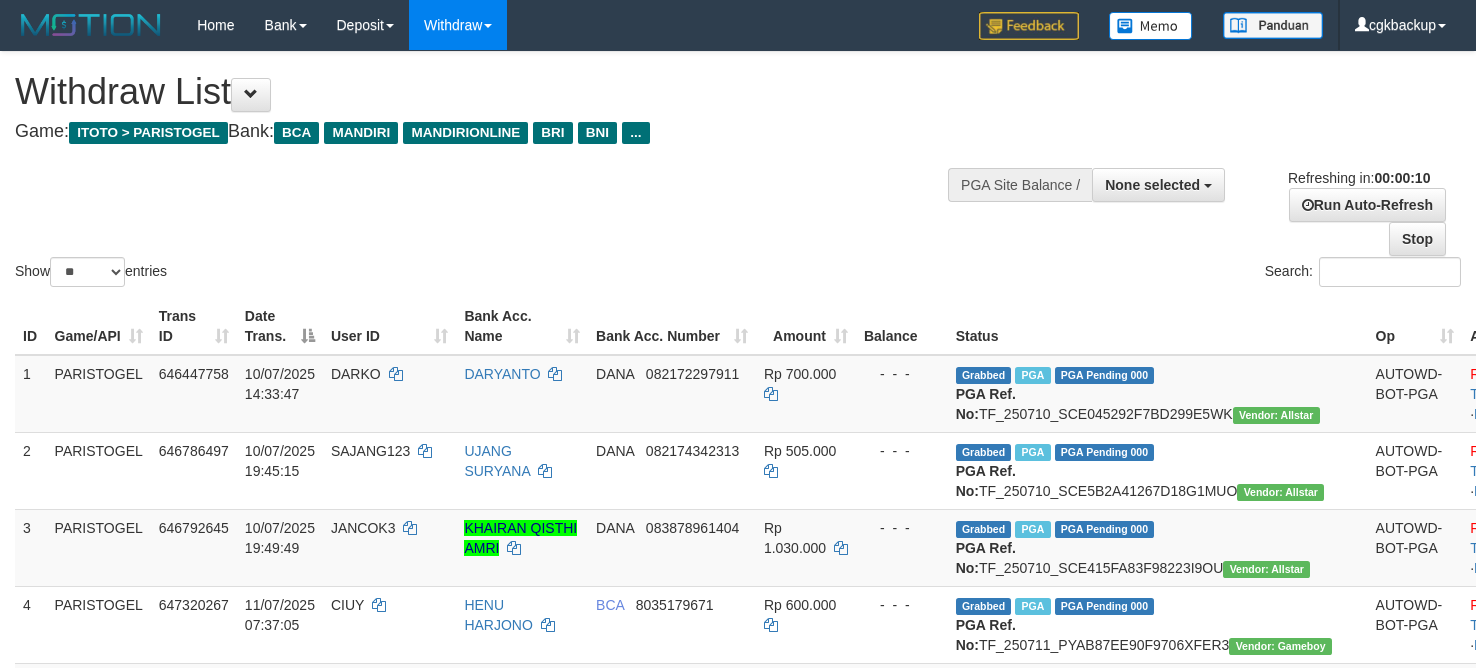 select 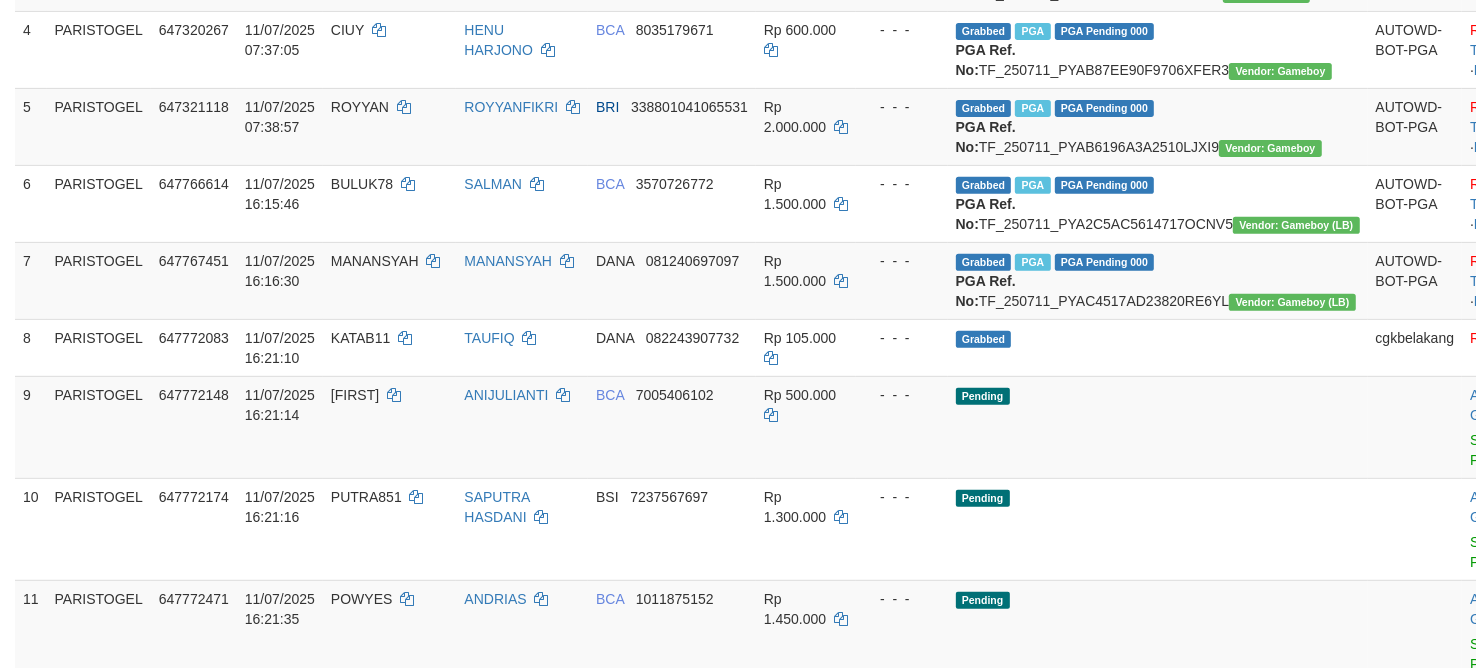 scroll, scrollTop: 500, scrollLeft: 0, axis: vertical 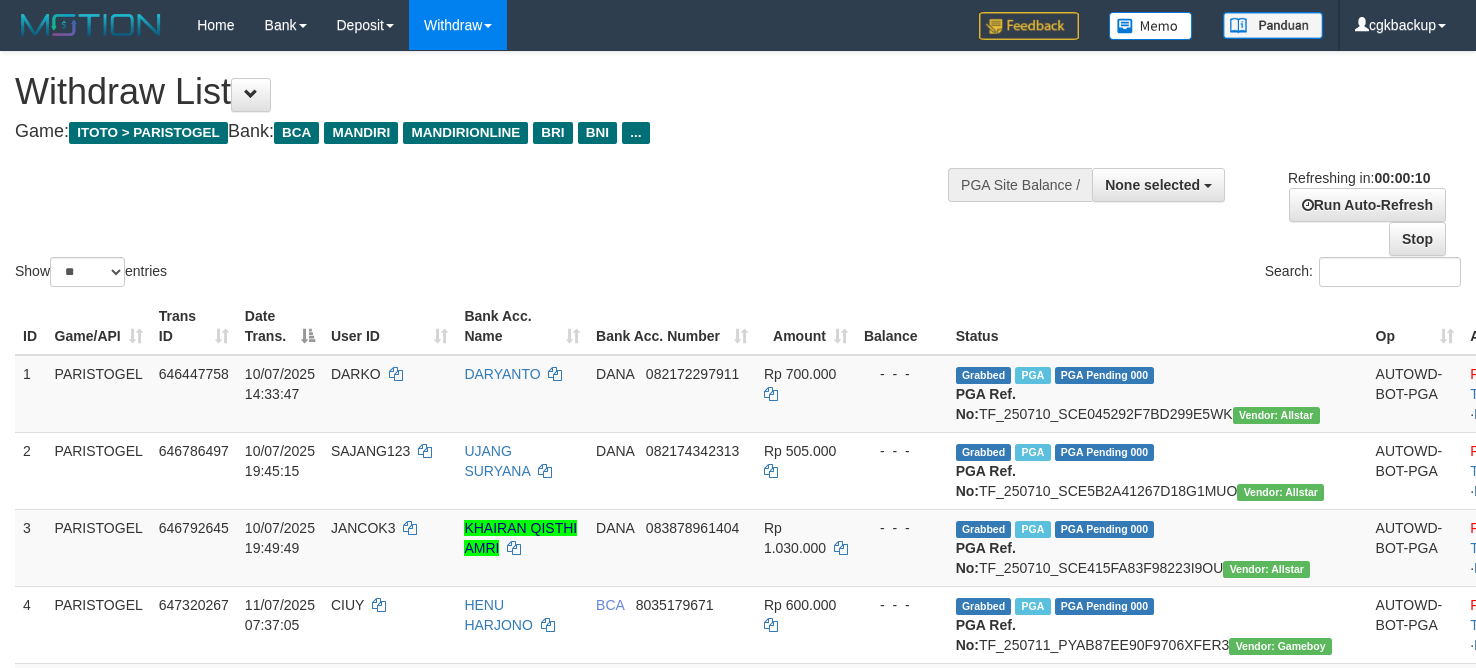 select 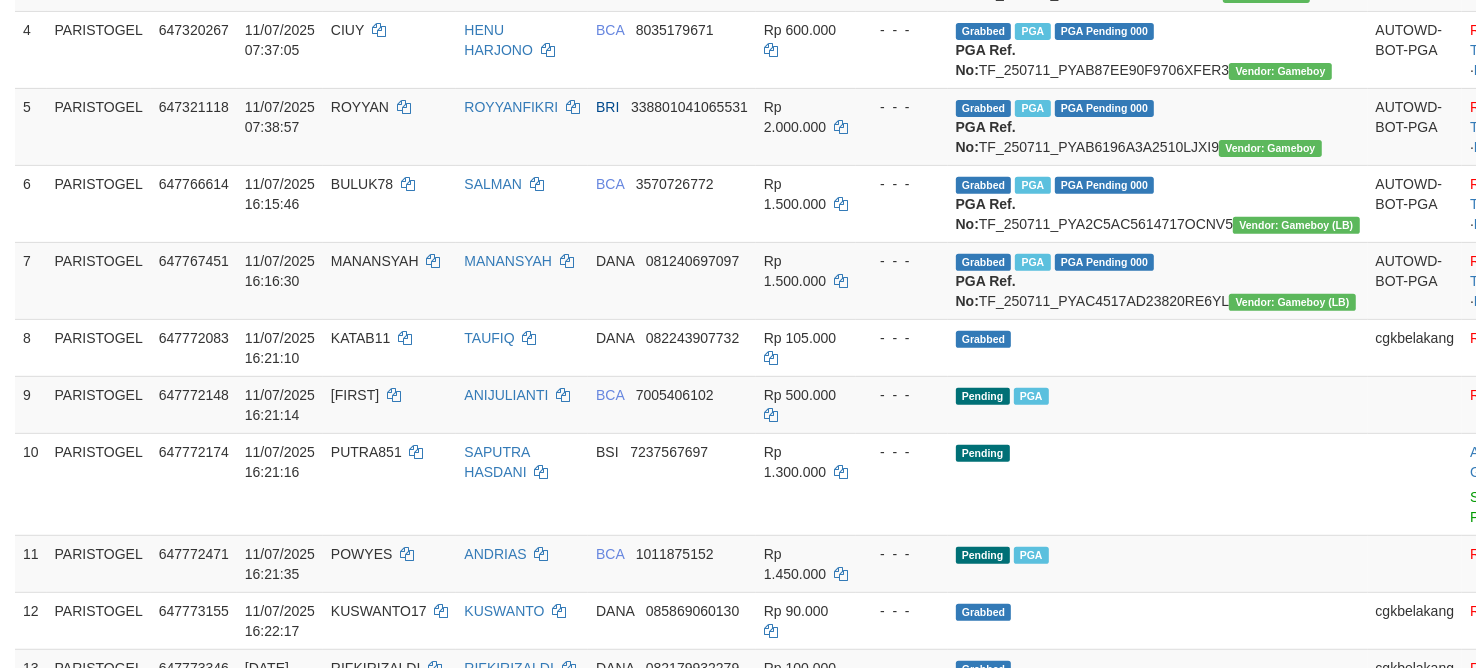 scroll, scrollTop: 500, scrollLeft: 0, axis: vertical 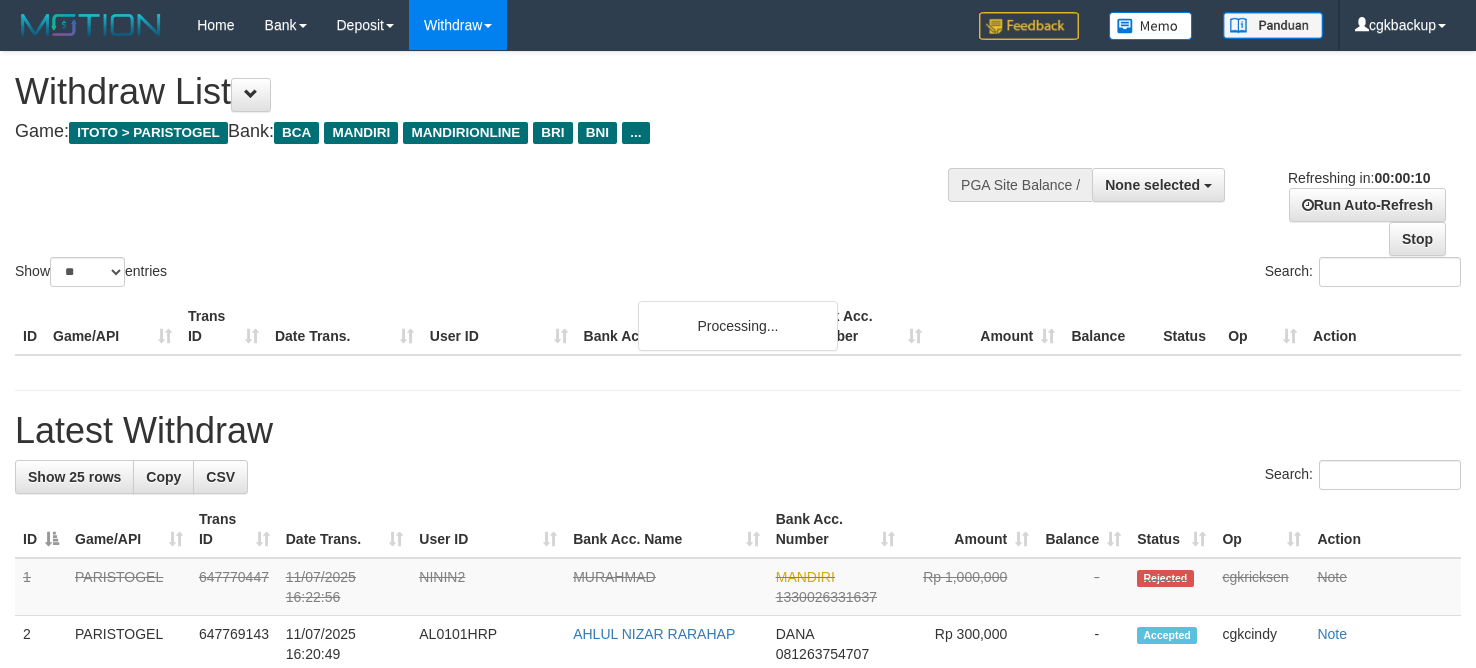 select 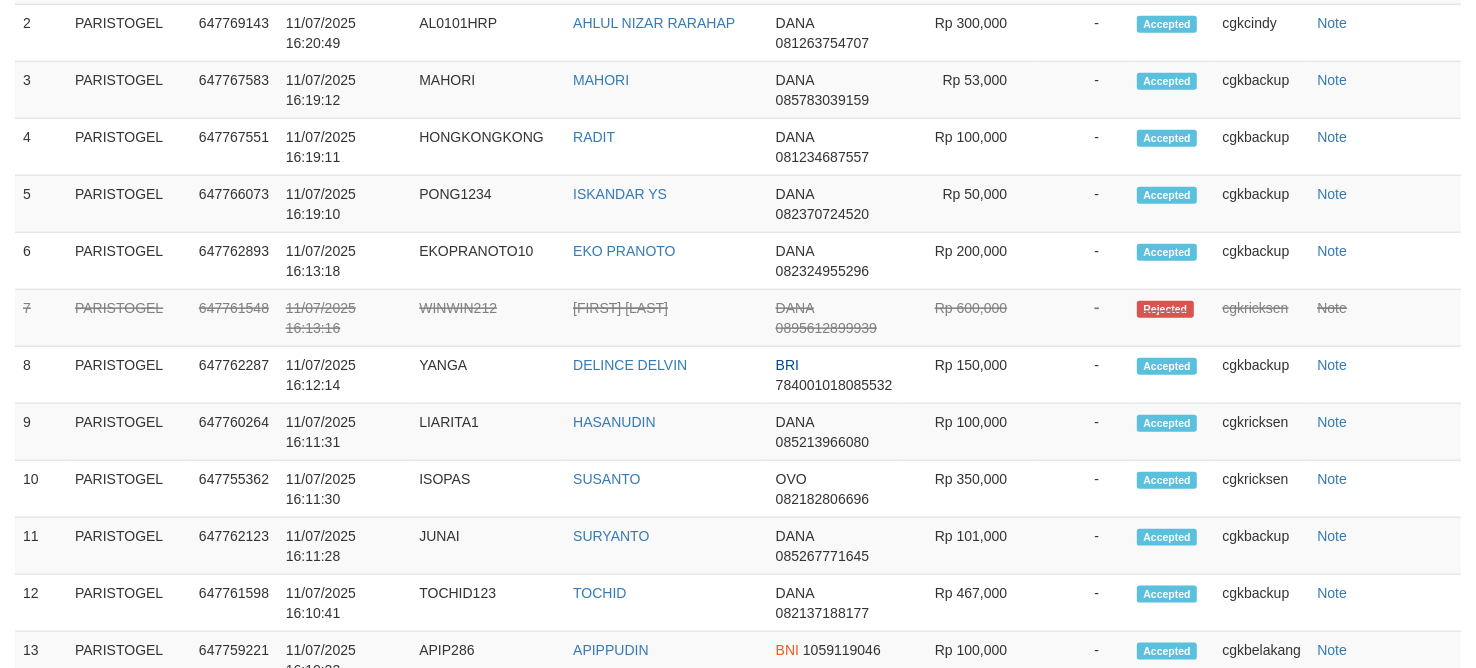 scroll, scrollTop: 1487, scrollLeft: 0, axis: vertical 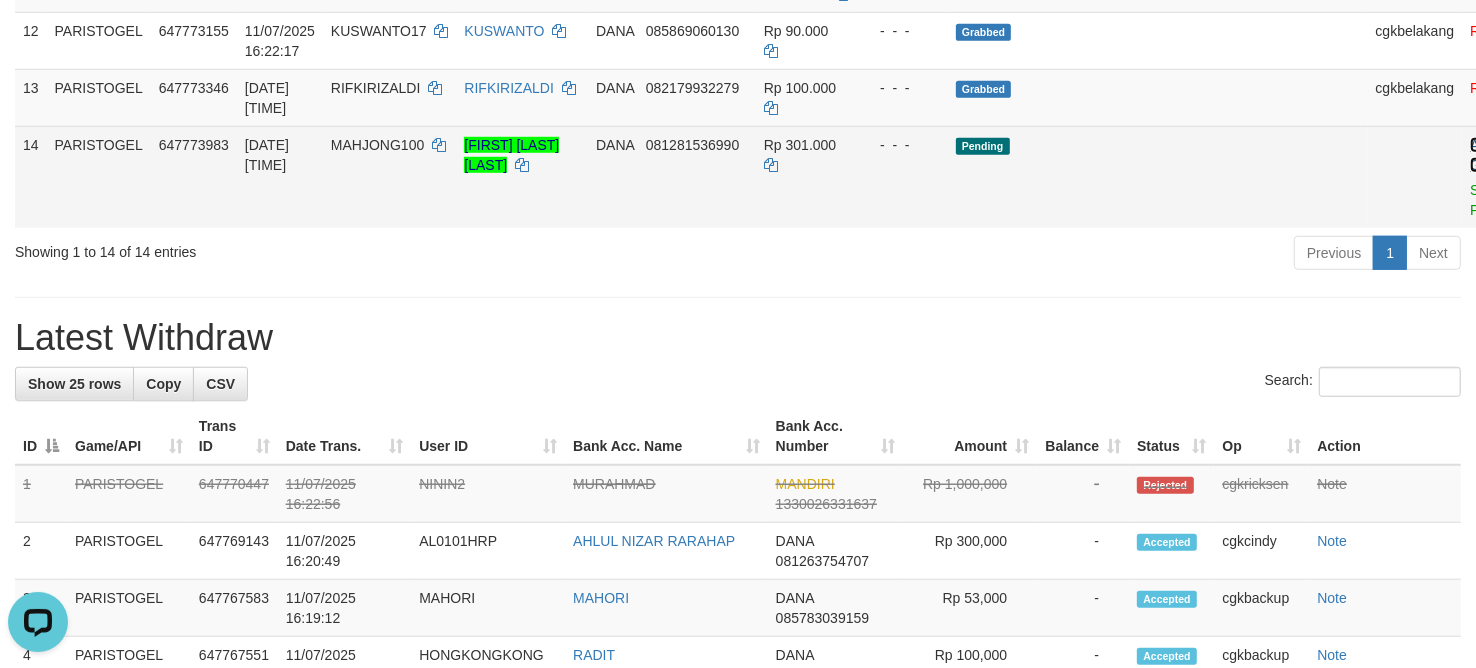 click on "Allow Grab" at bounding box center (1486, 155) 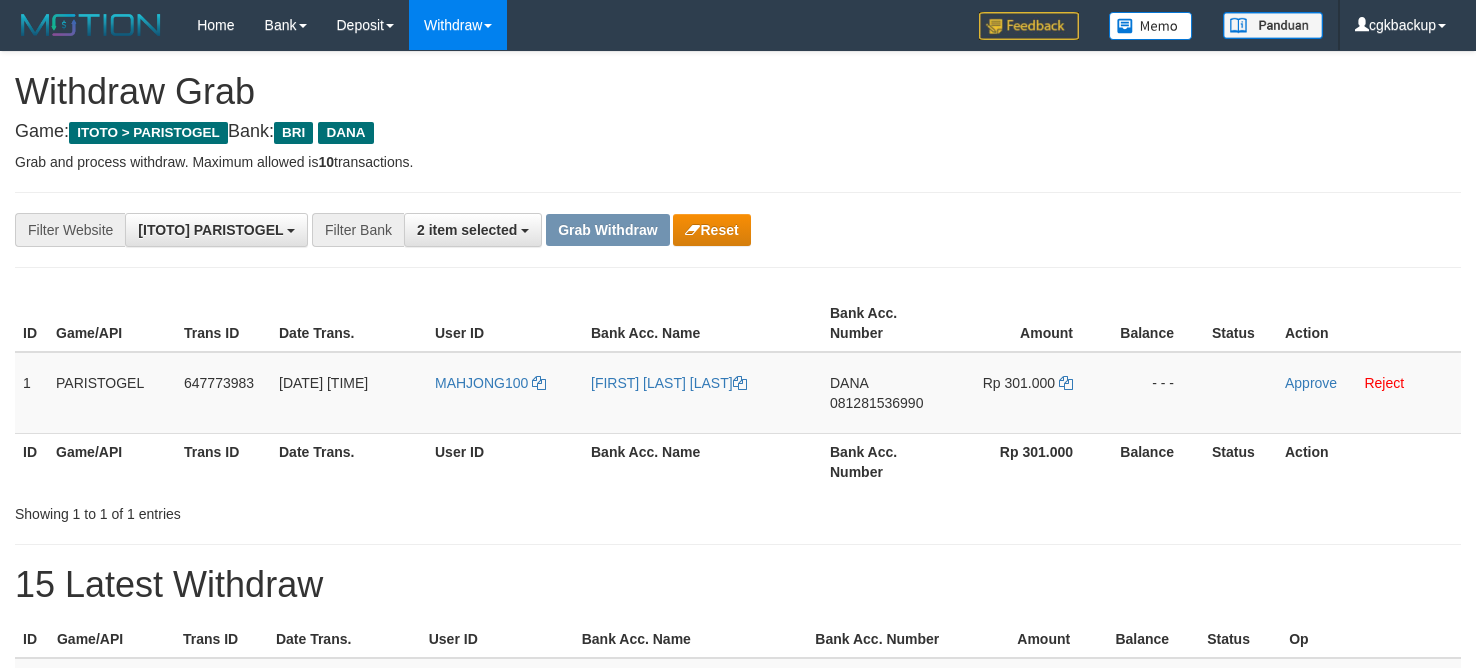 scroll, scrollTop: 0, scrollLeft: 0, axis: both 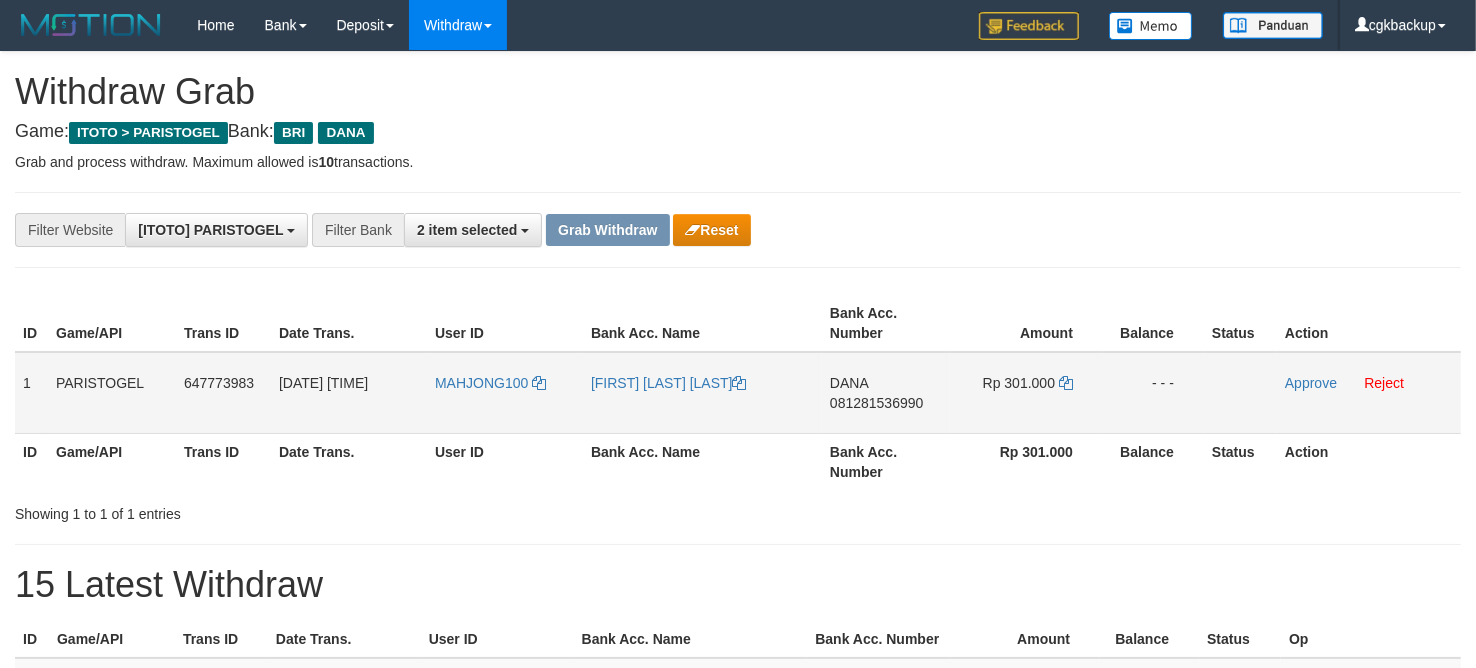 click on "MAHJONG100" at bounding box center (505, 393) 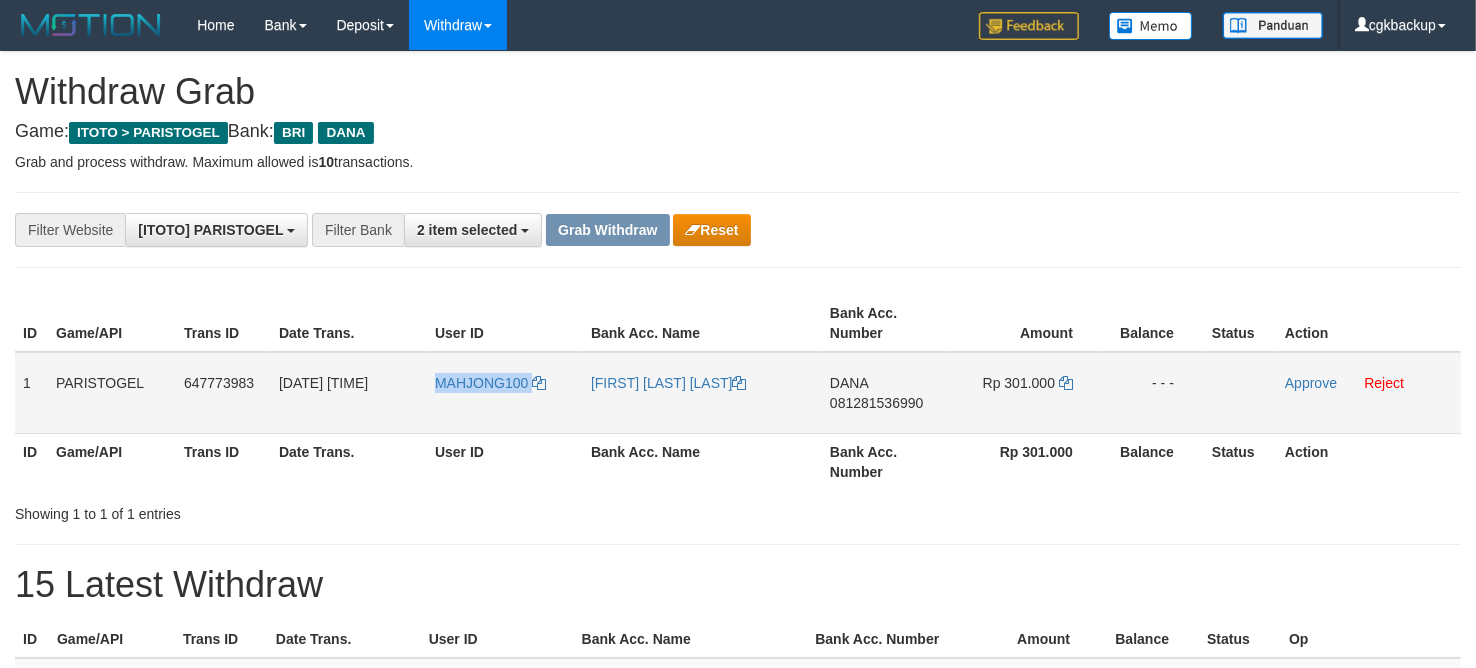 click on "MAHJONG100" at bounding box center (505, 393) 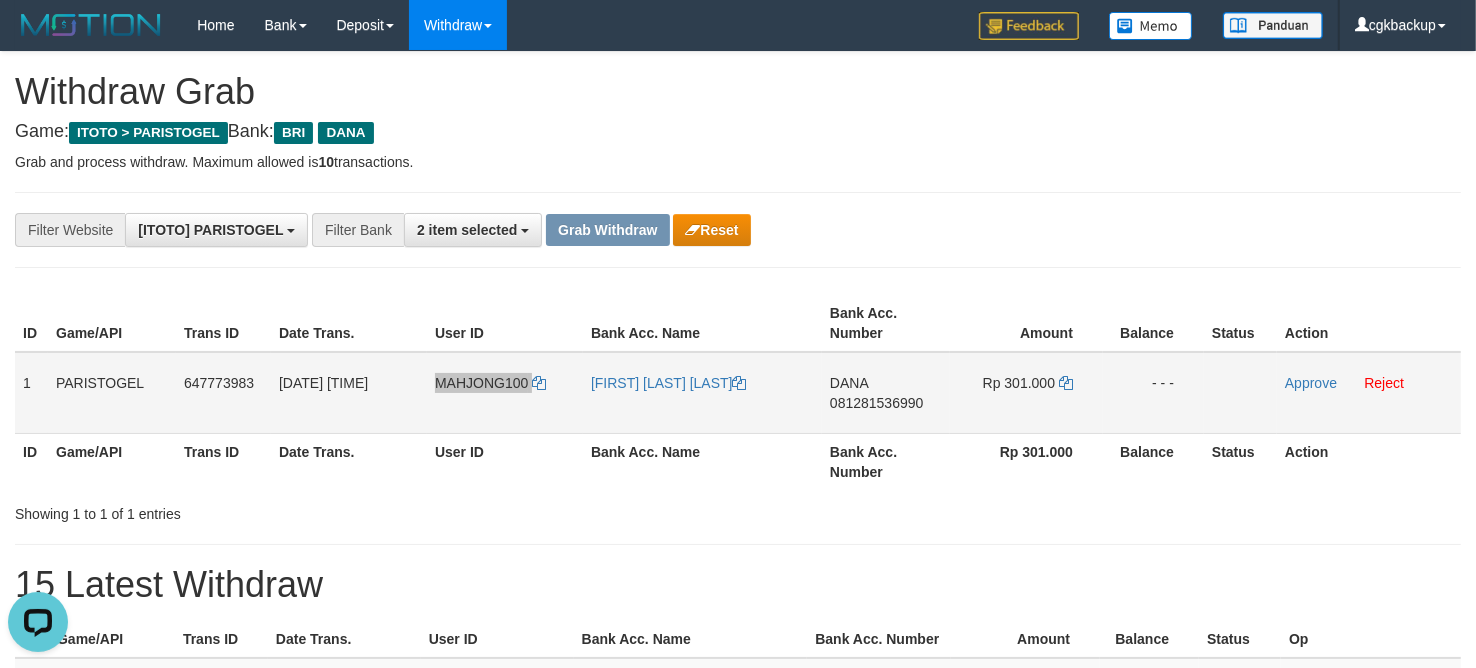 scroll, scrollTop: 0, scrollLeft: 0, axis: both 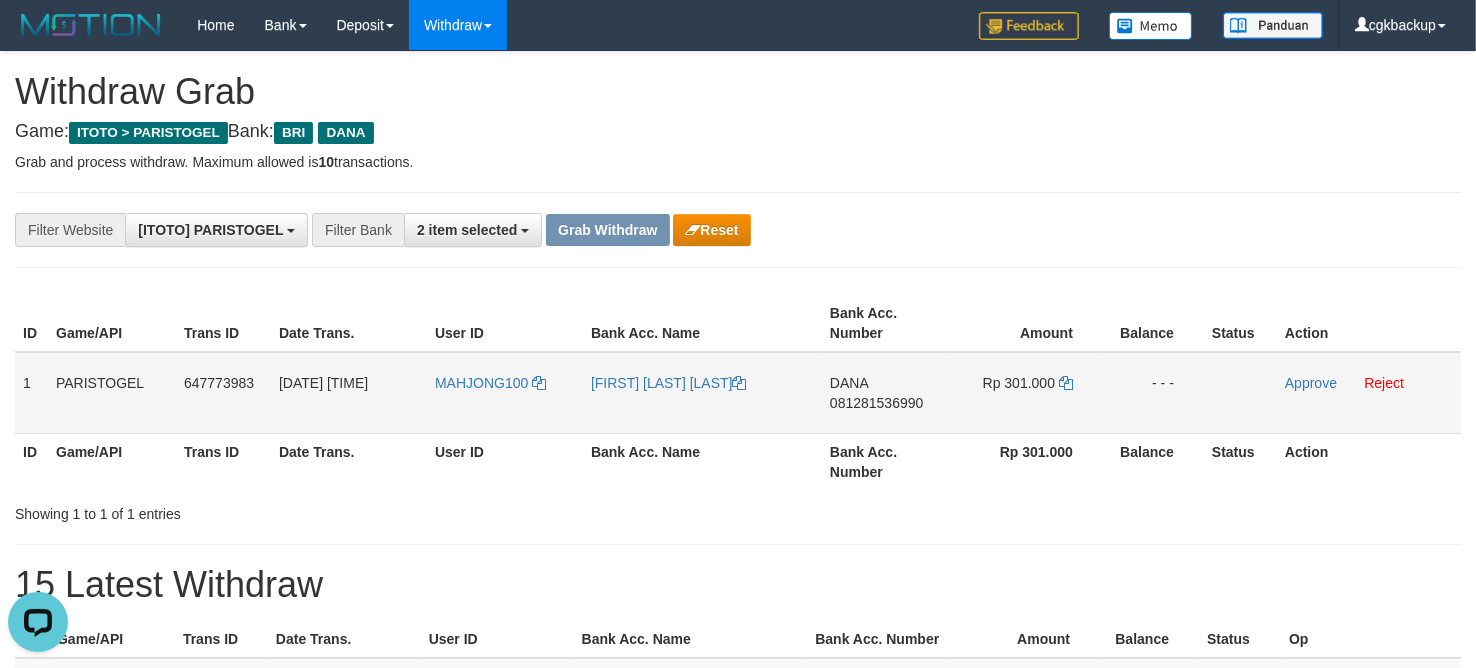 click on "[FIRST] [LAST] [LAST]" at bounding box center [702, 393] 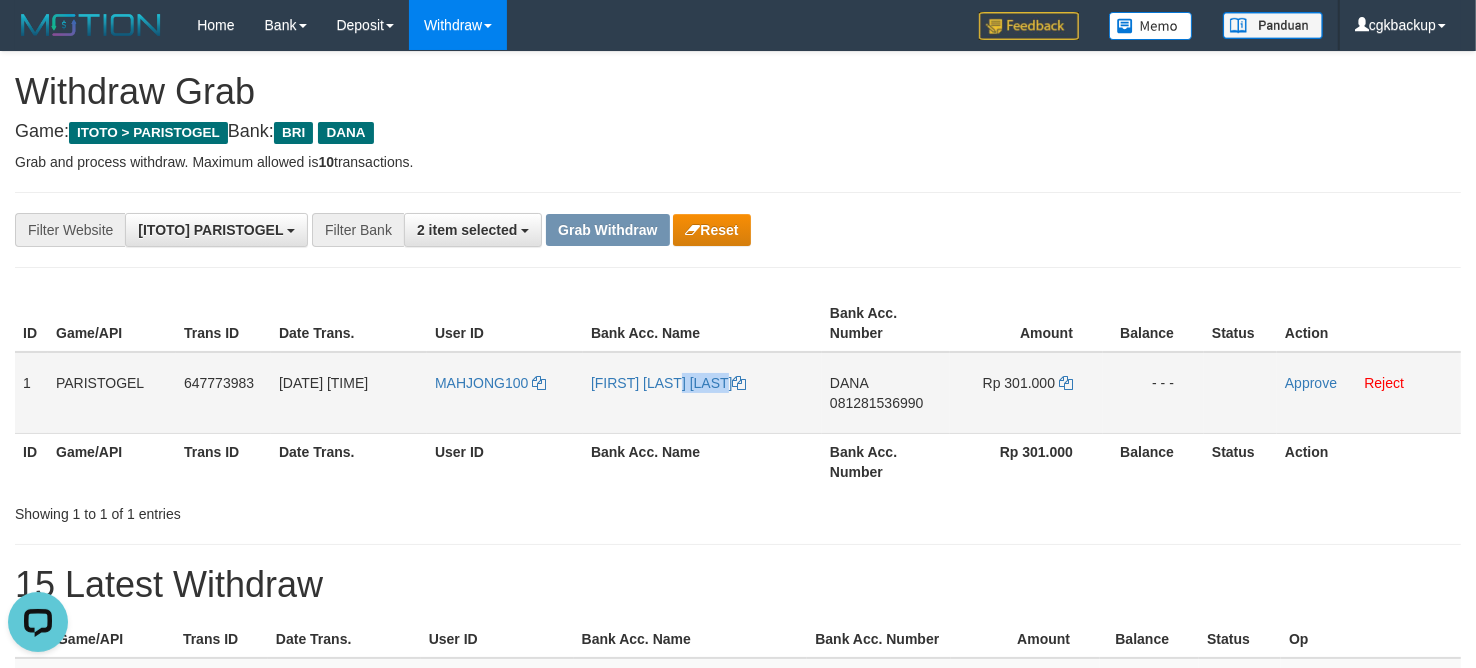 click on "[FIRST] [LAST] [LAST]" at bounding box center (702, 393) 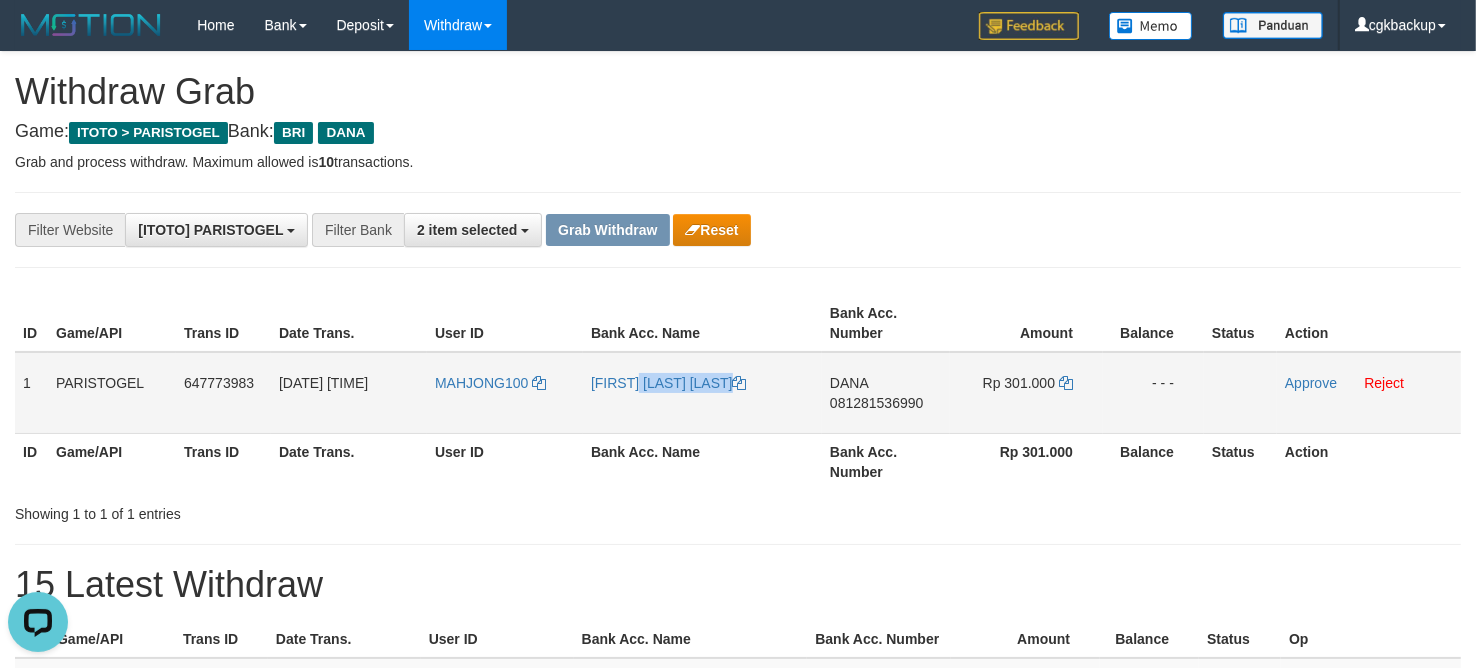click on "[FIRST] [MIDDLE] [LAST]" at bounding box center (702, 393) 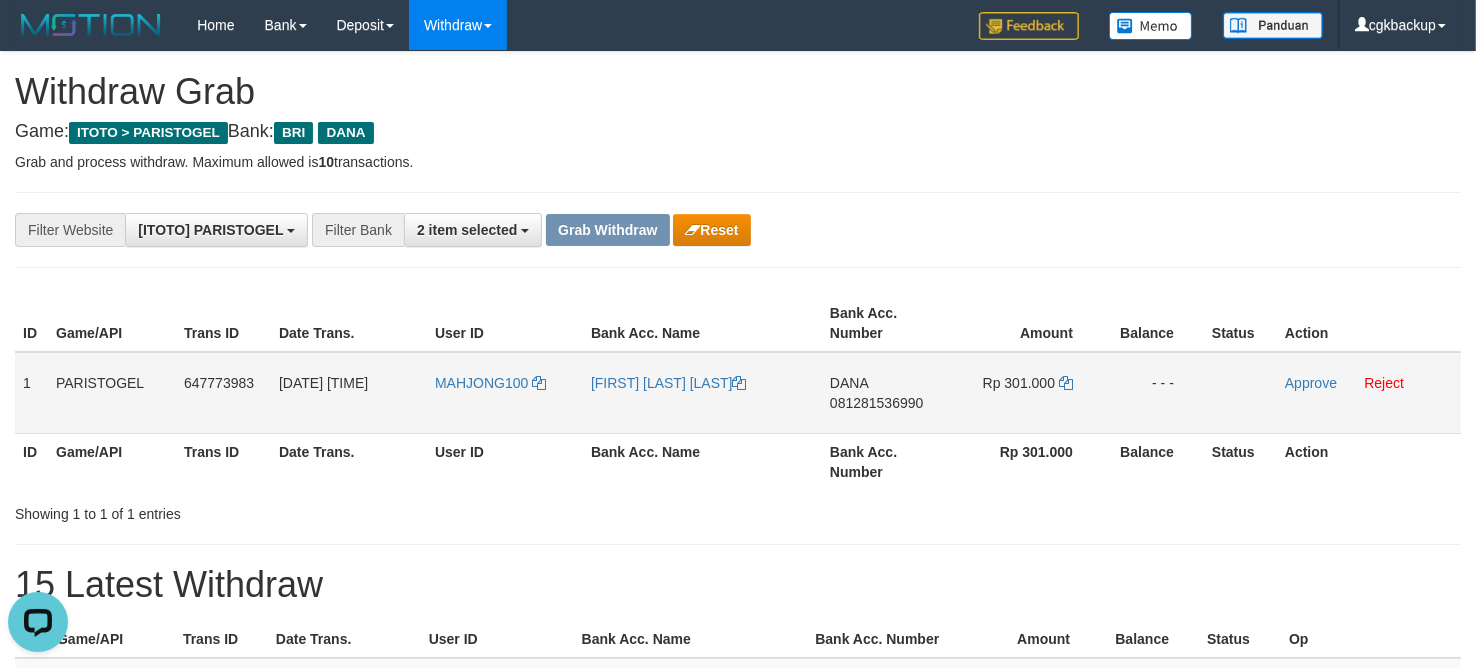 drag, startPoint x: 453, startPoint y: 432, endPoint x: 465, endPoint y: 428, distance: 12.649111 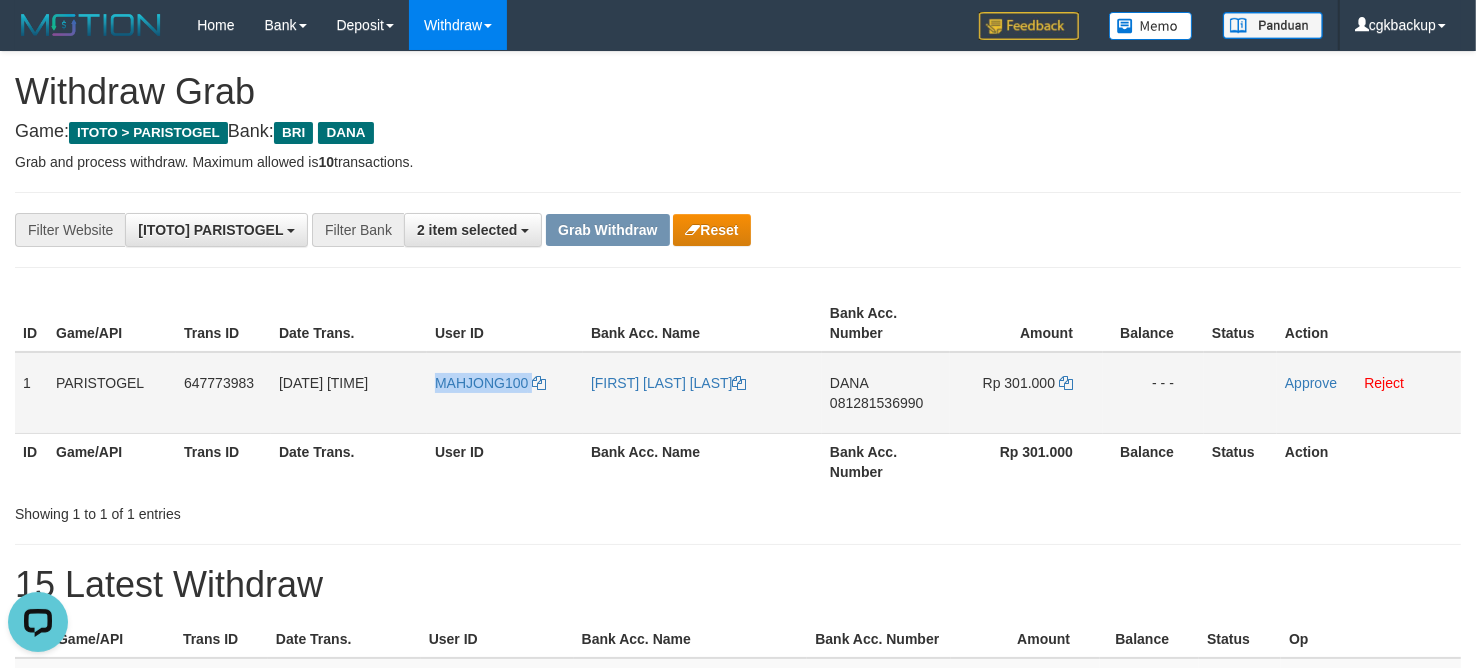 click on "MAHJONG100" at bounding box center (505, 393) 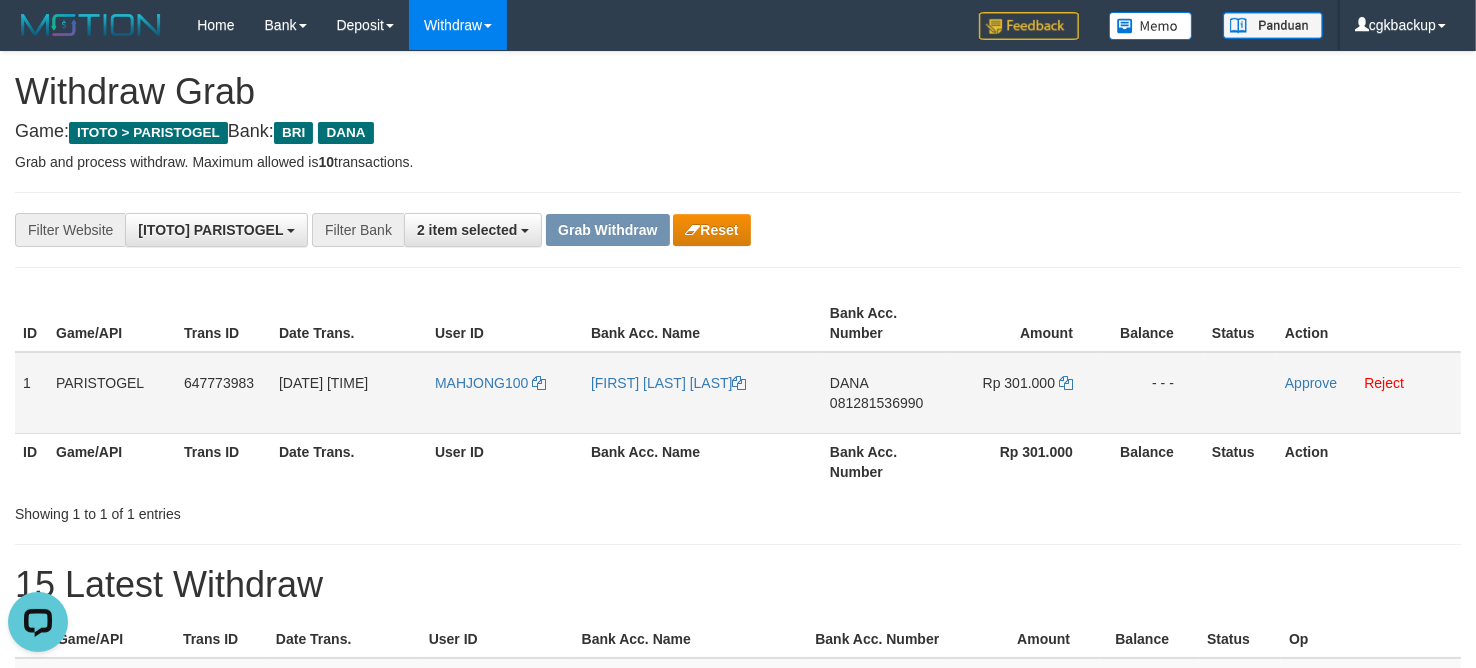 click on "DANA
081281536990" at bounding box center [886, 393] 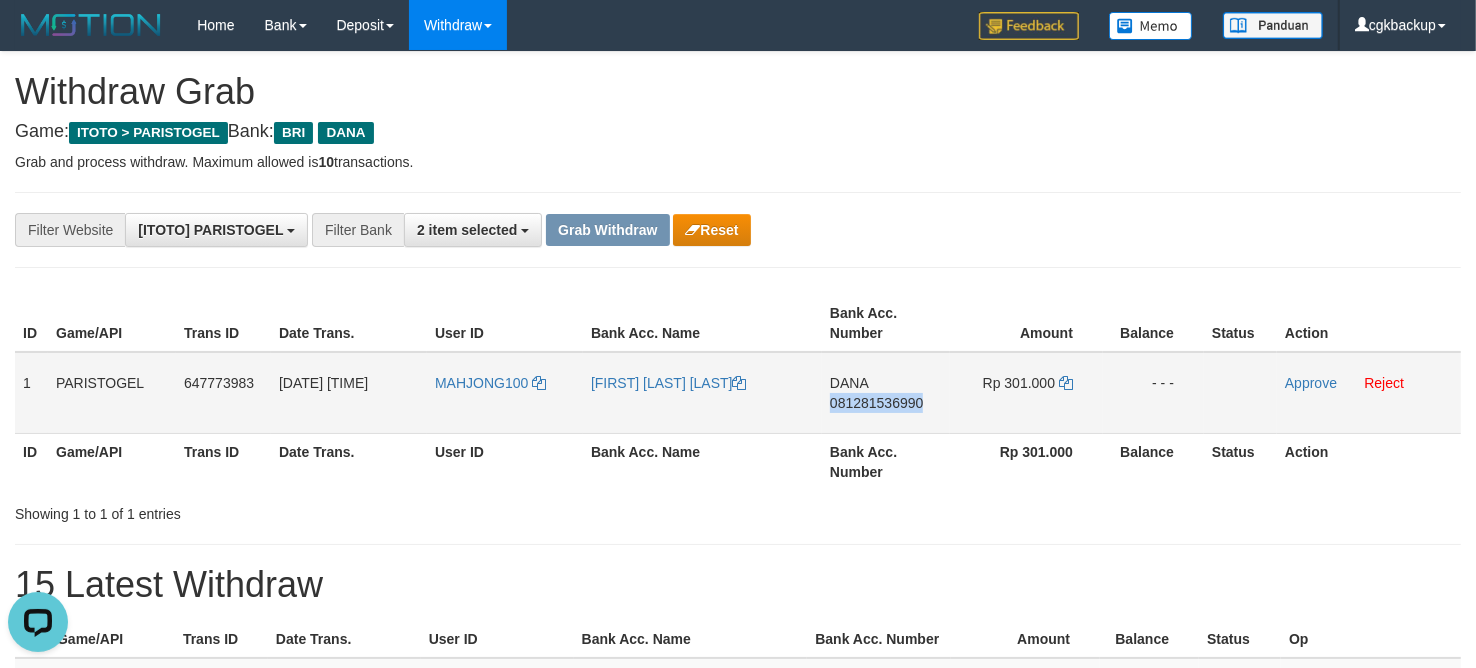 click on "DANA
081281536990" at bounding box center [886, 393] 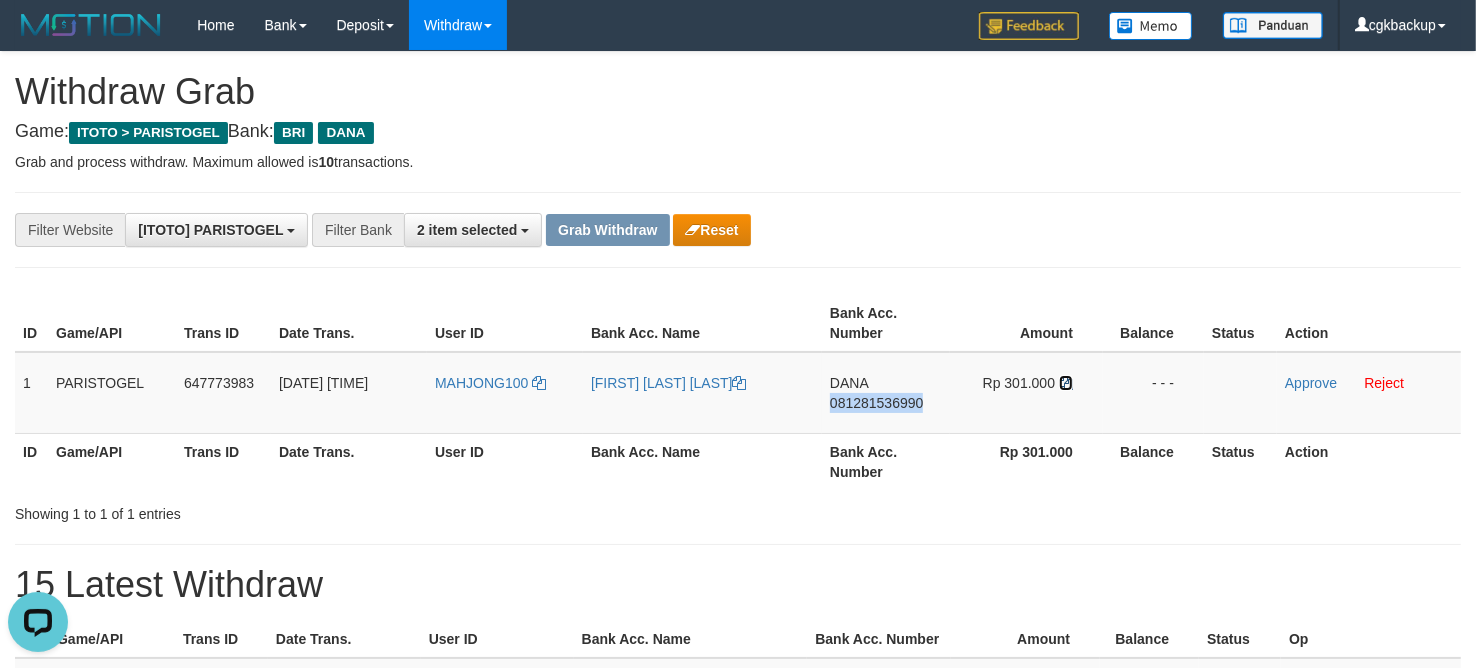 click at bounding box center (1066, 383) 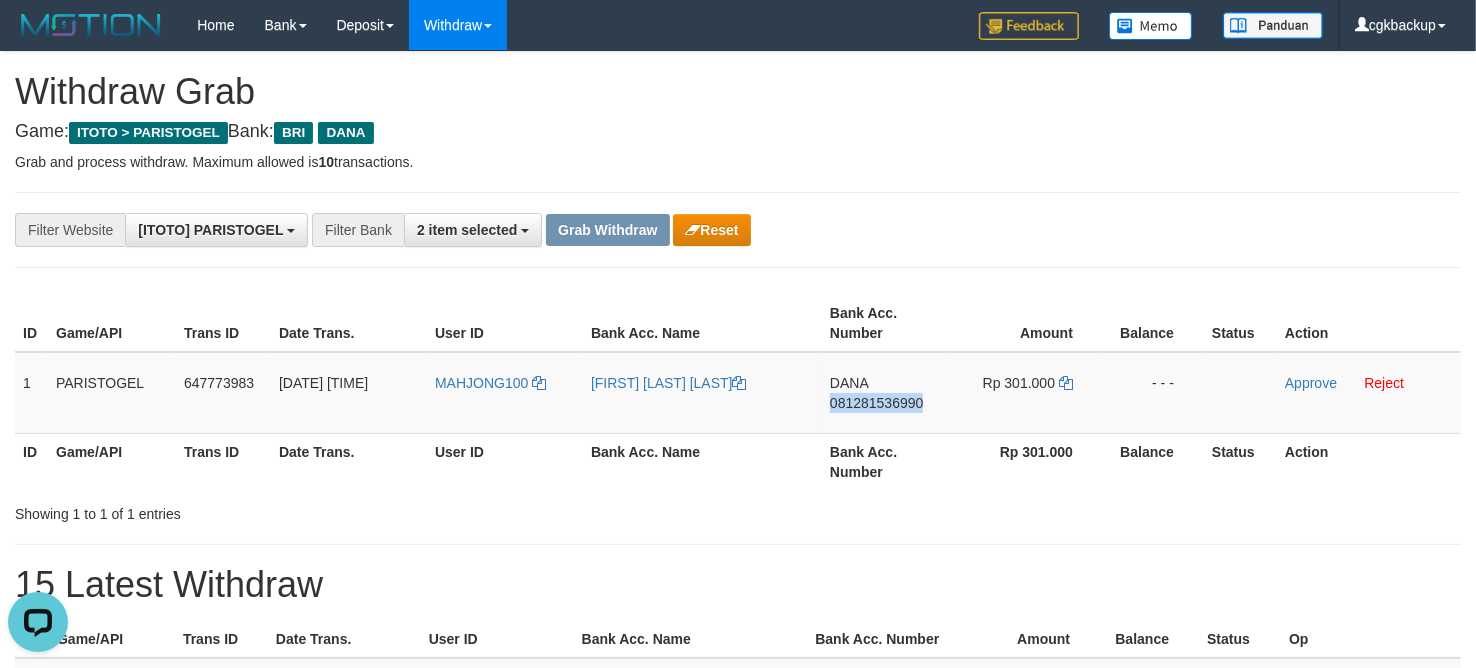 copy on "081281536990" 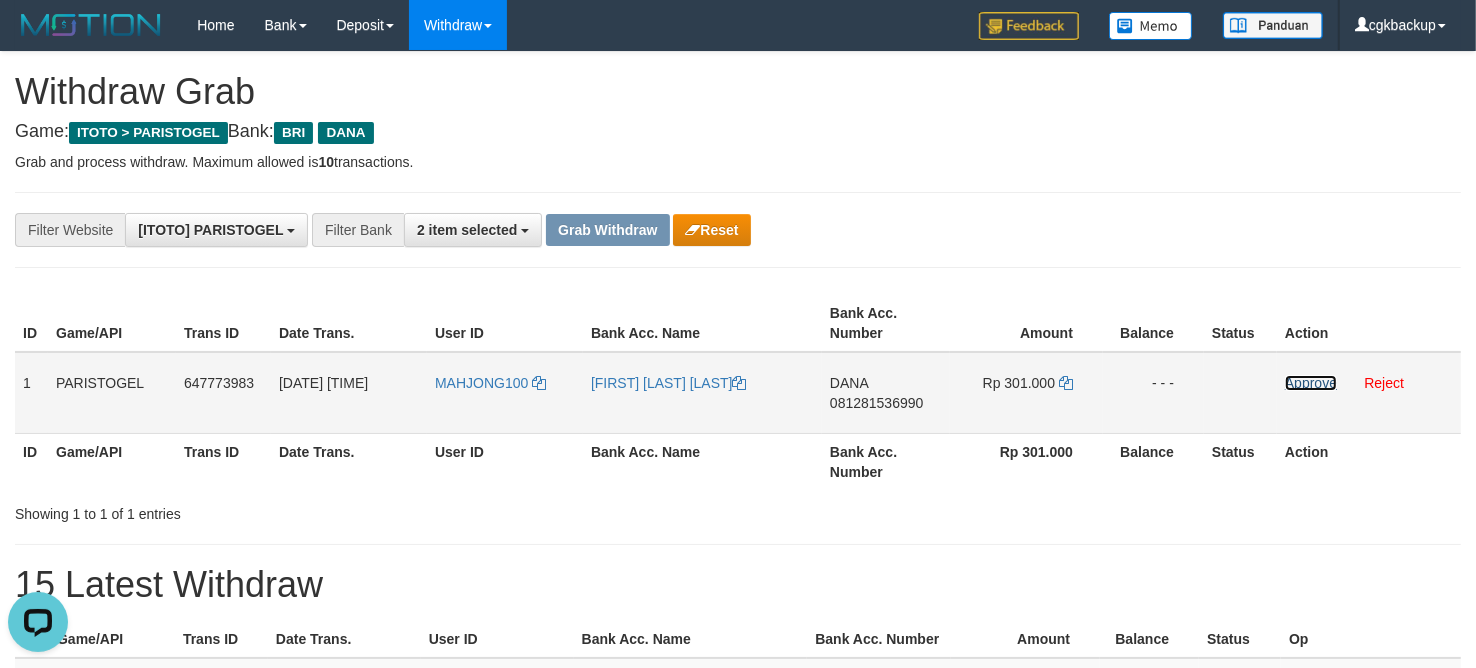 drag, startPoint x: 1312, startPoint y: 383, endPoint x: 1005, endPoint y: 428, distance: 310.28052 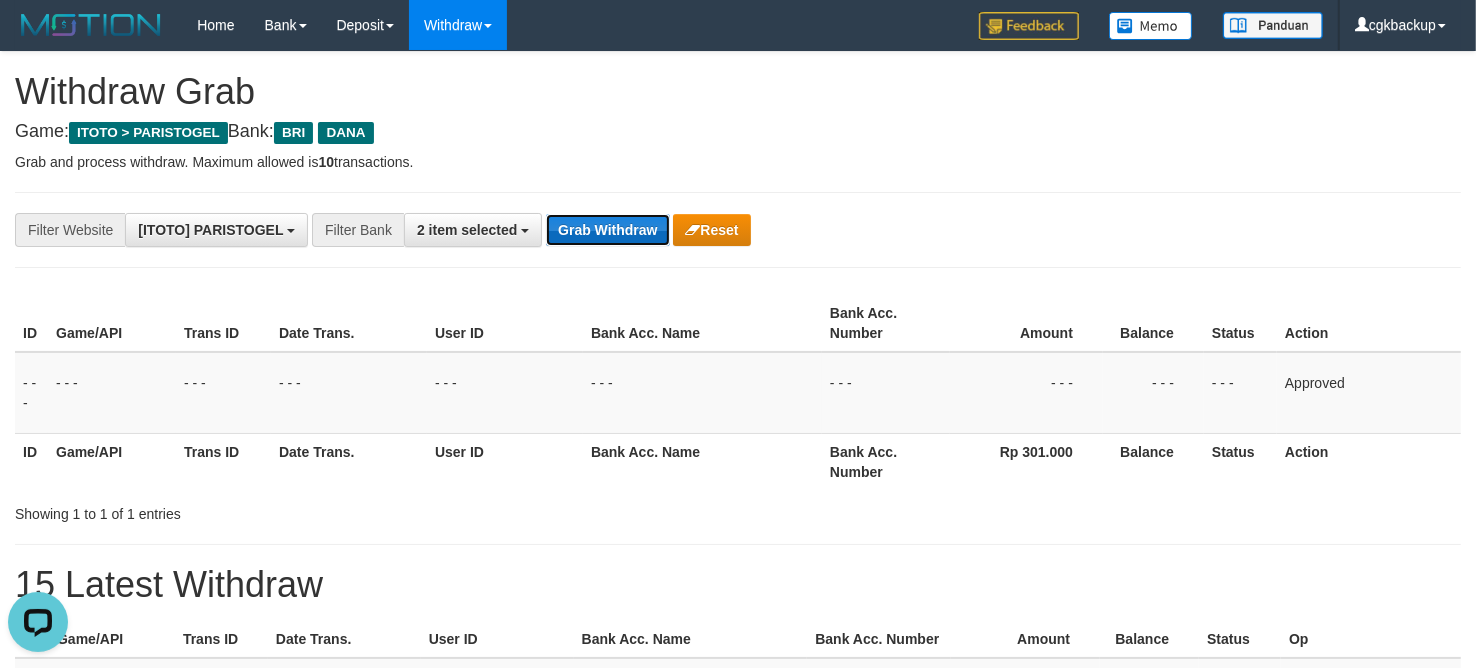 click on "Grab Withdraw" at bounding box center [607, 230] 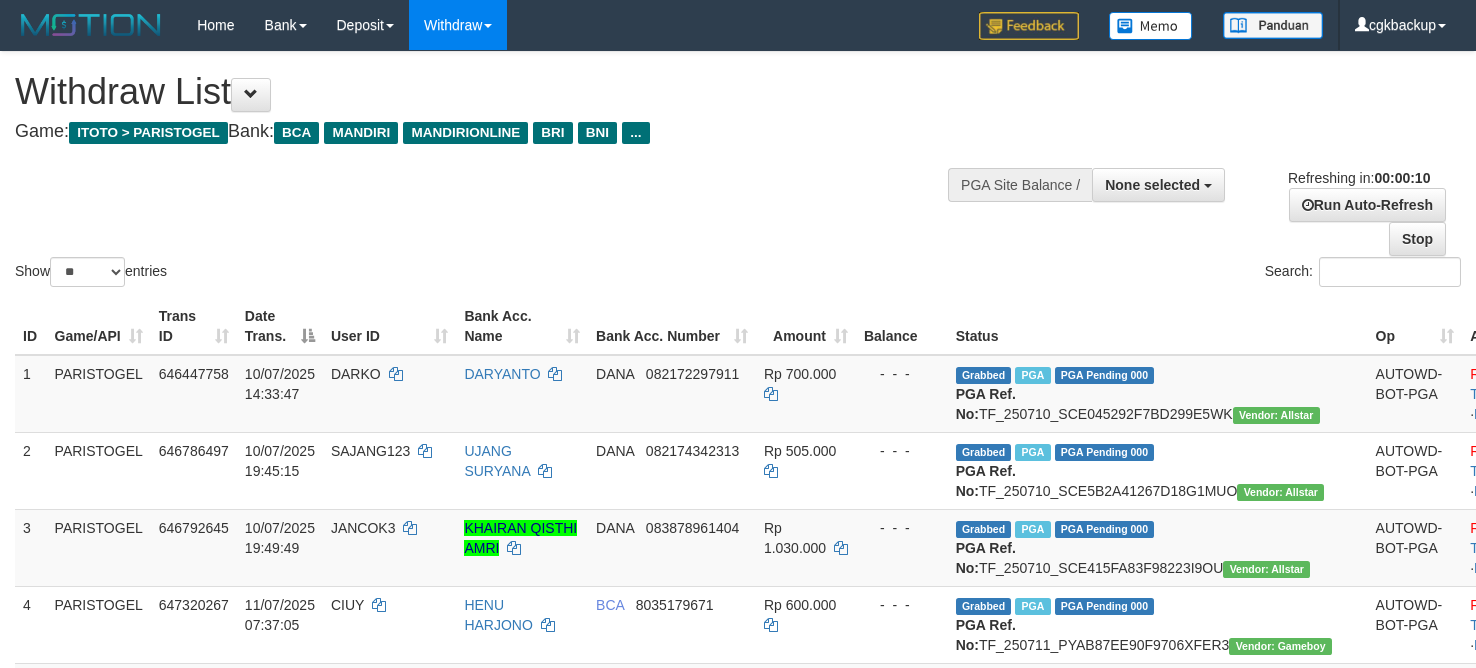 select 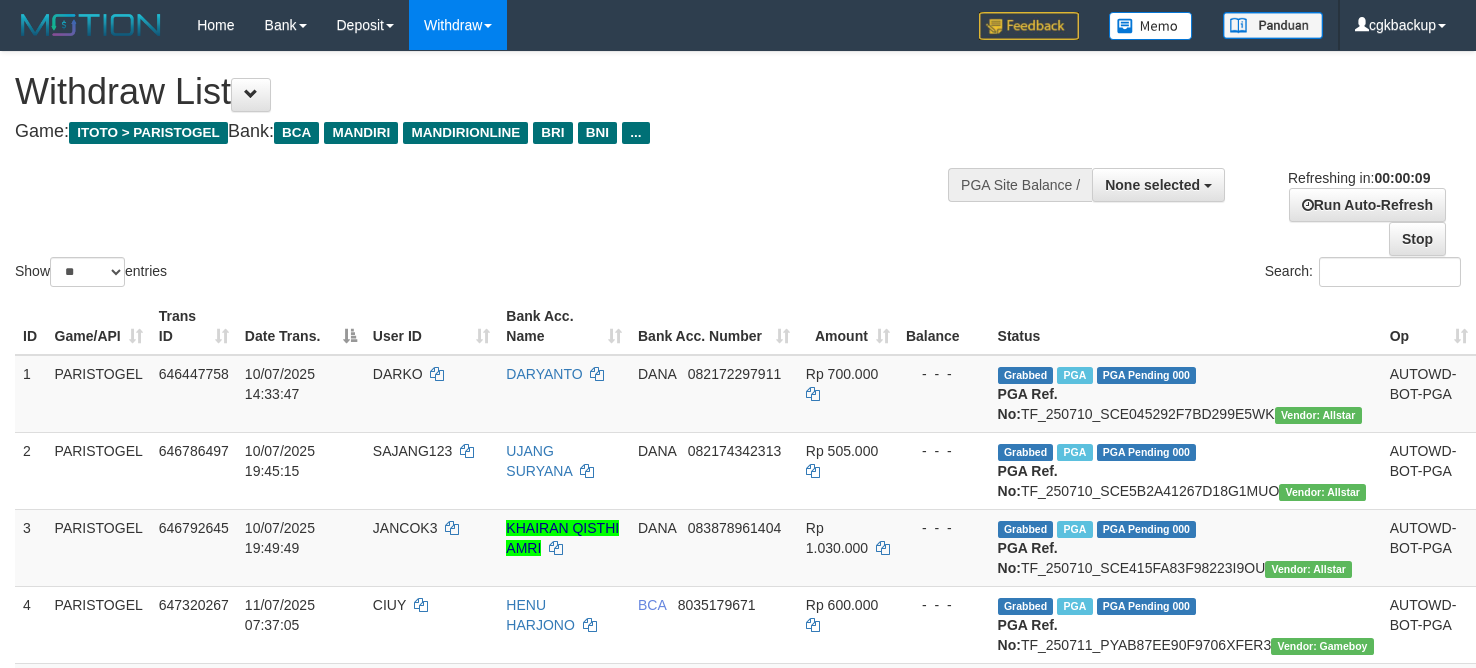 select 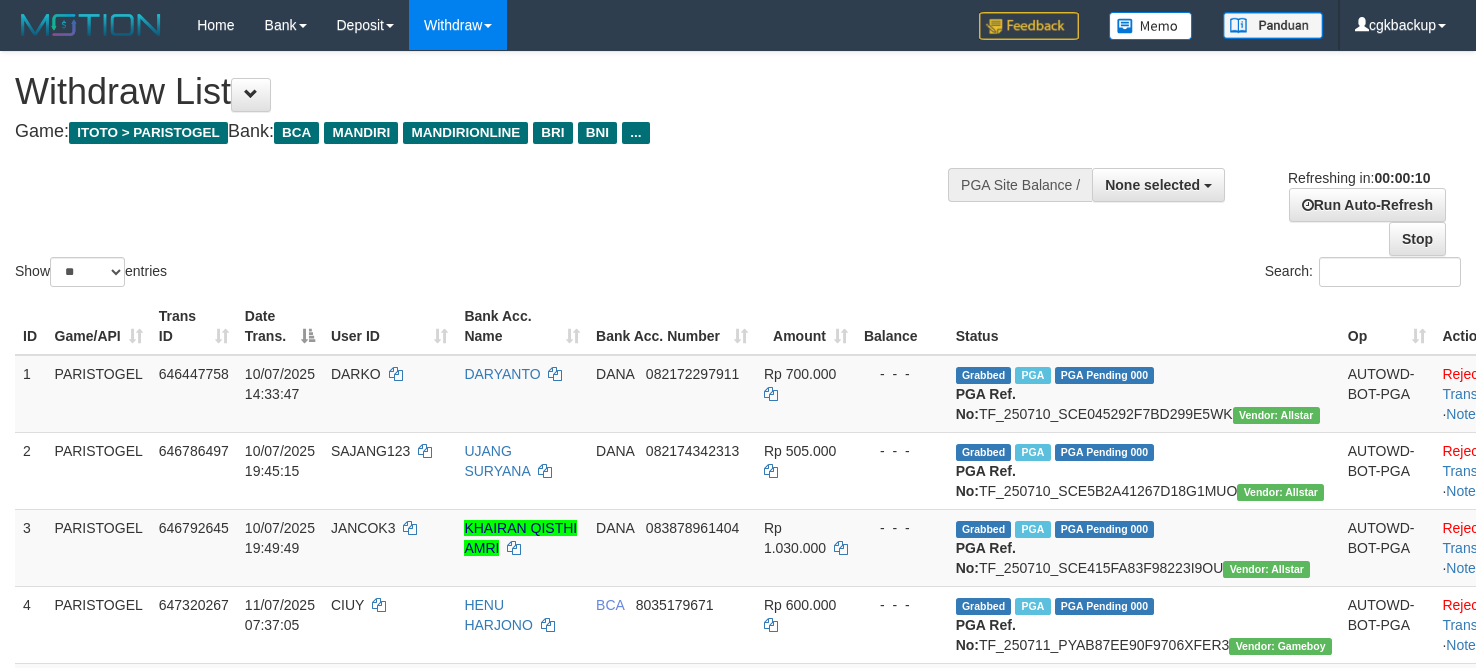 select 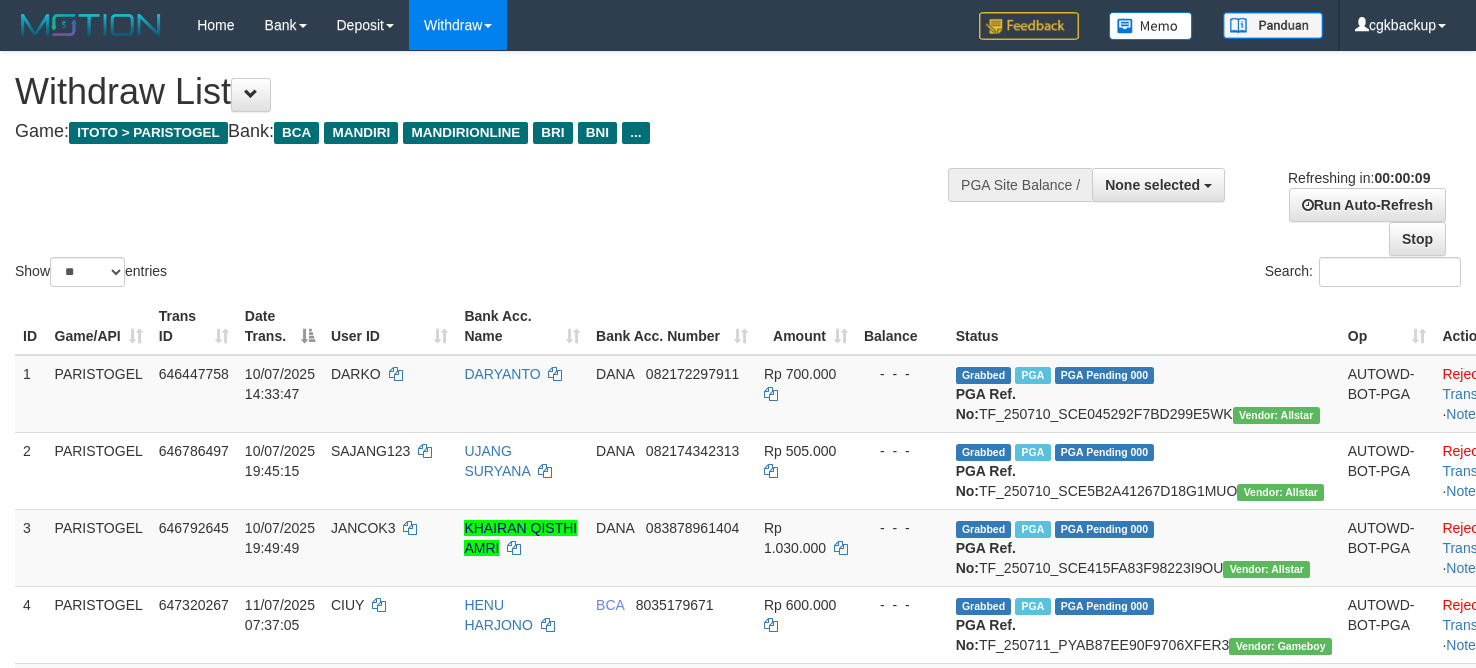 select 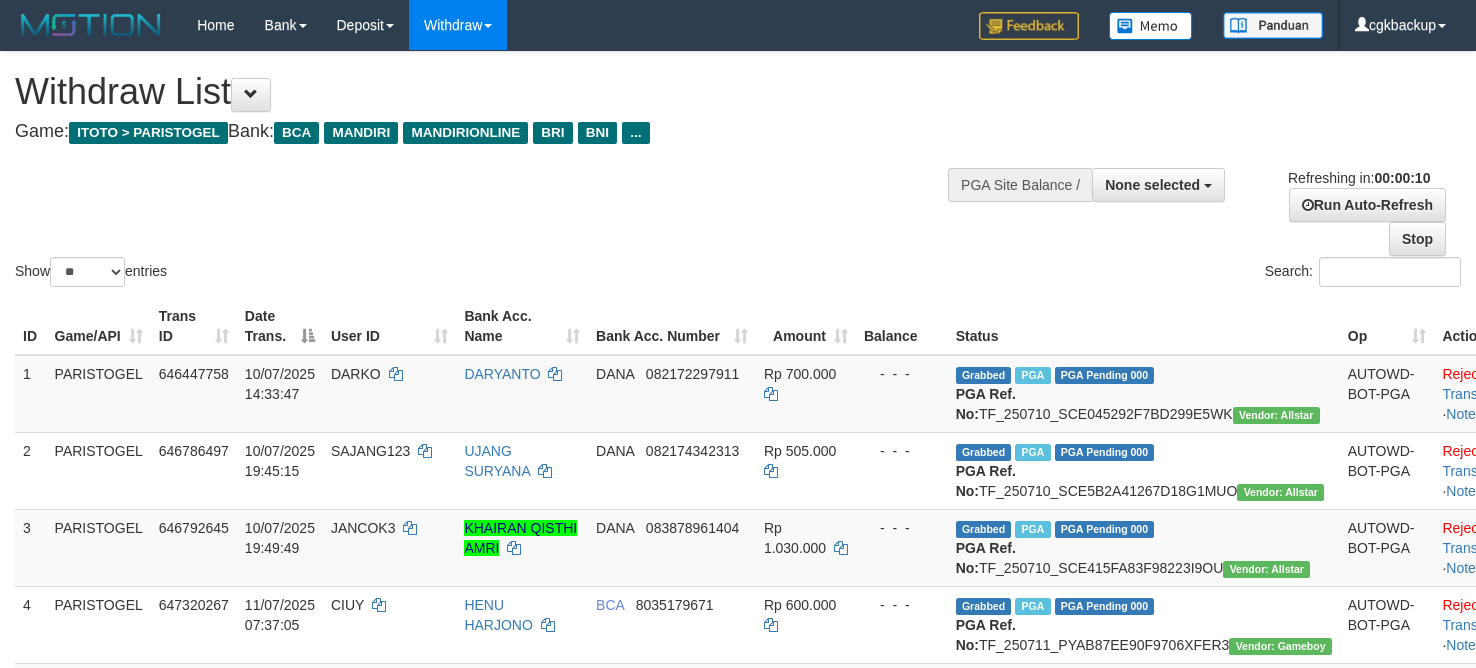 select 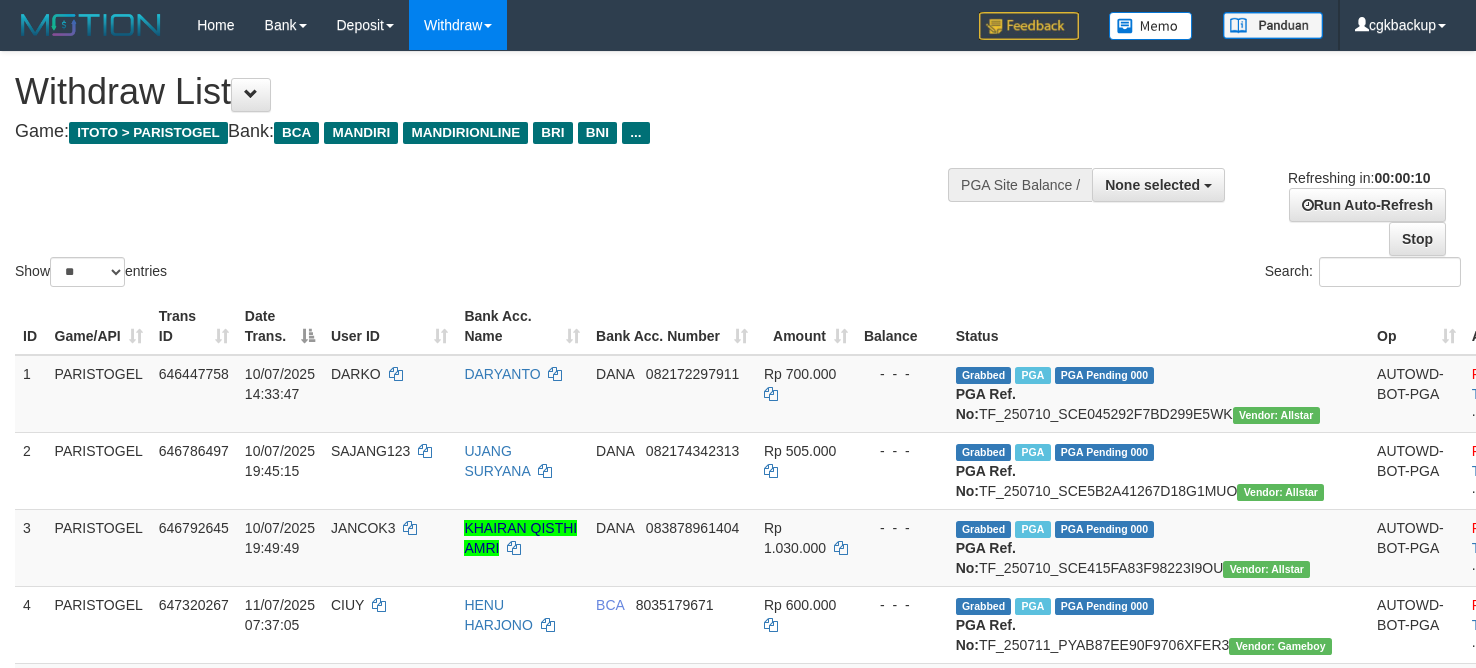 select 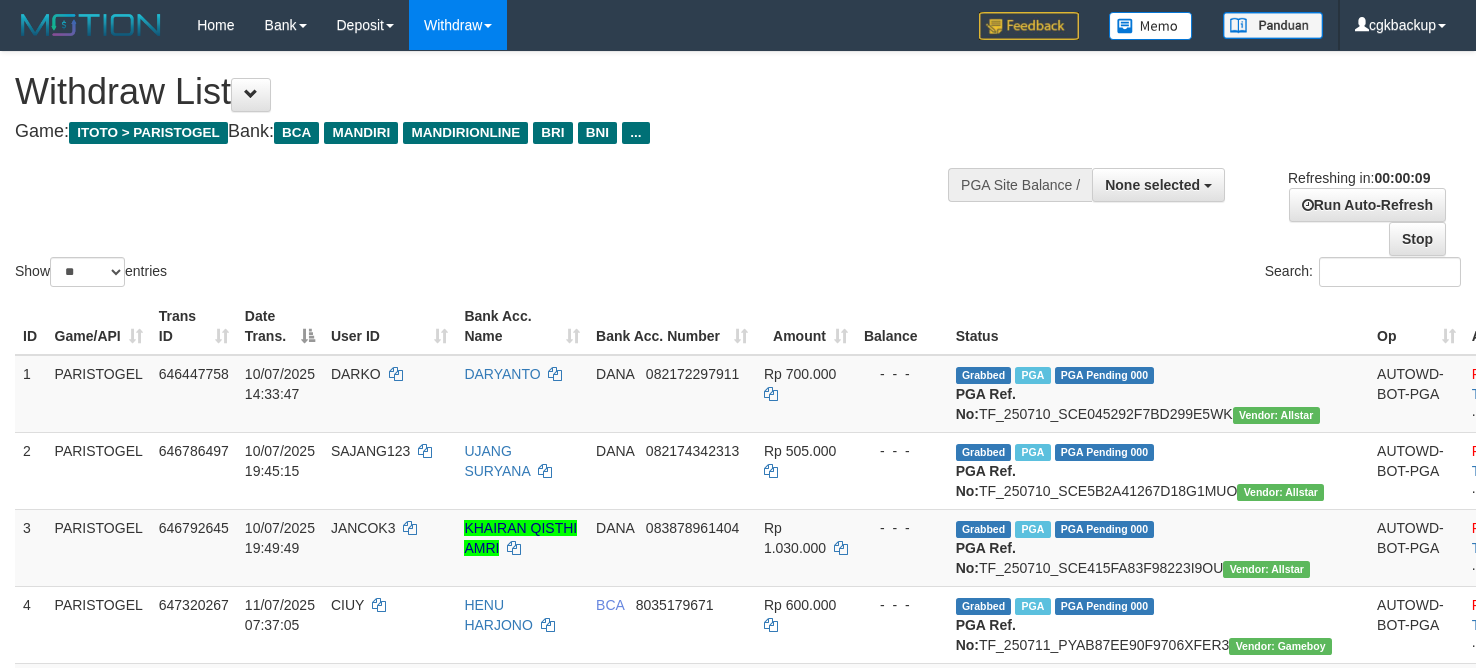 select 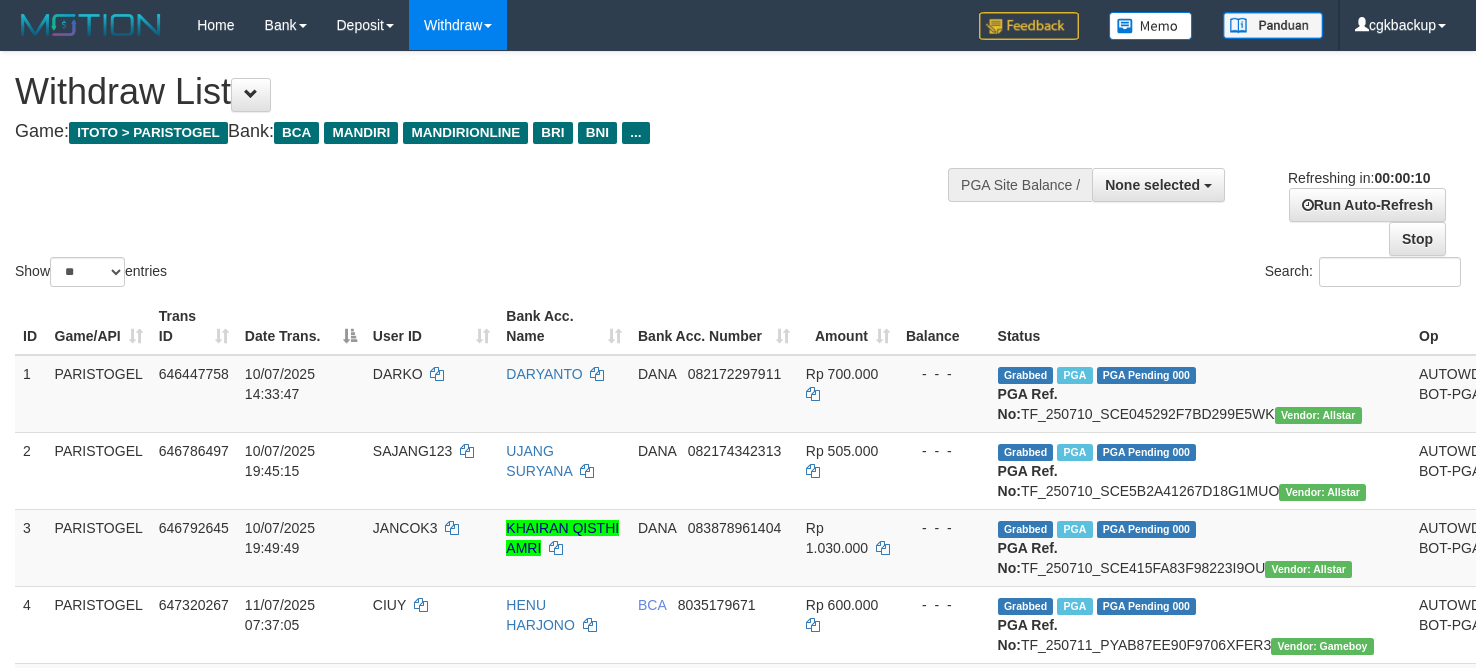 select 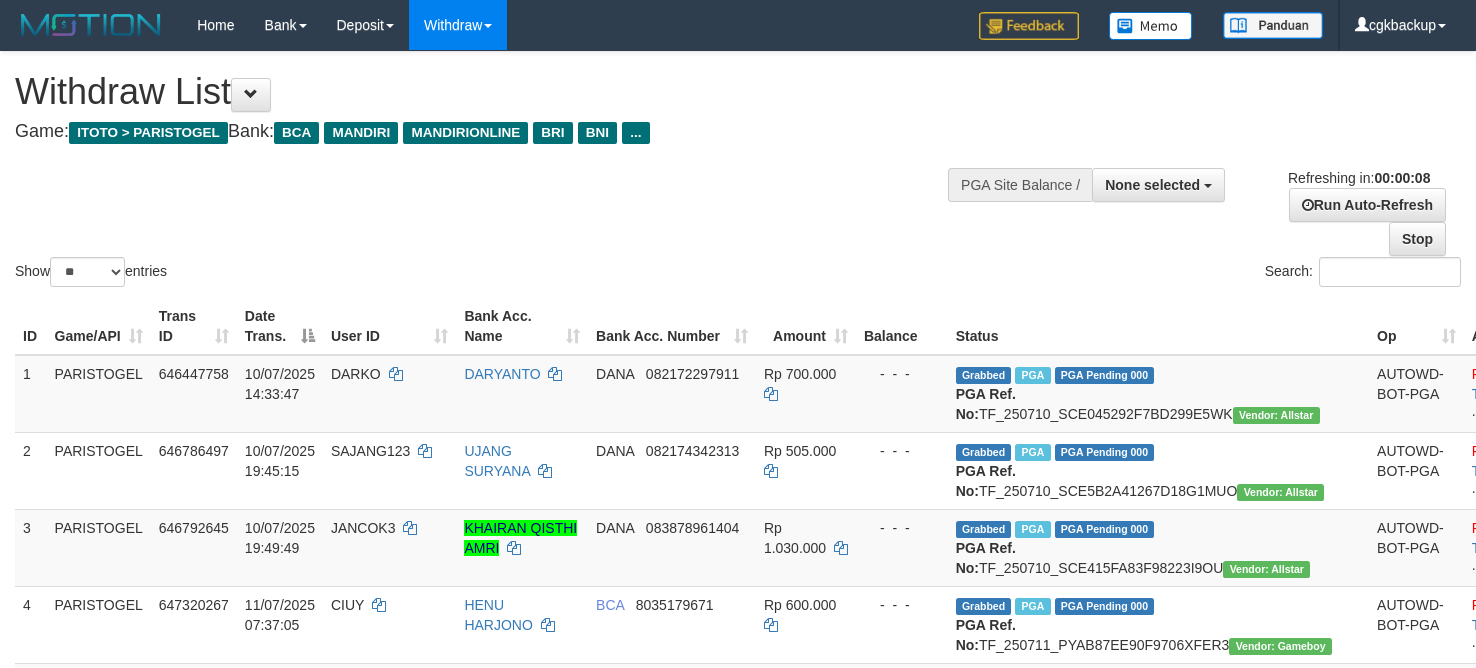 select 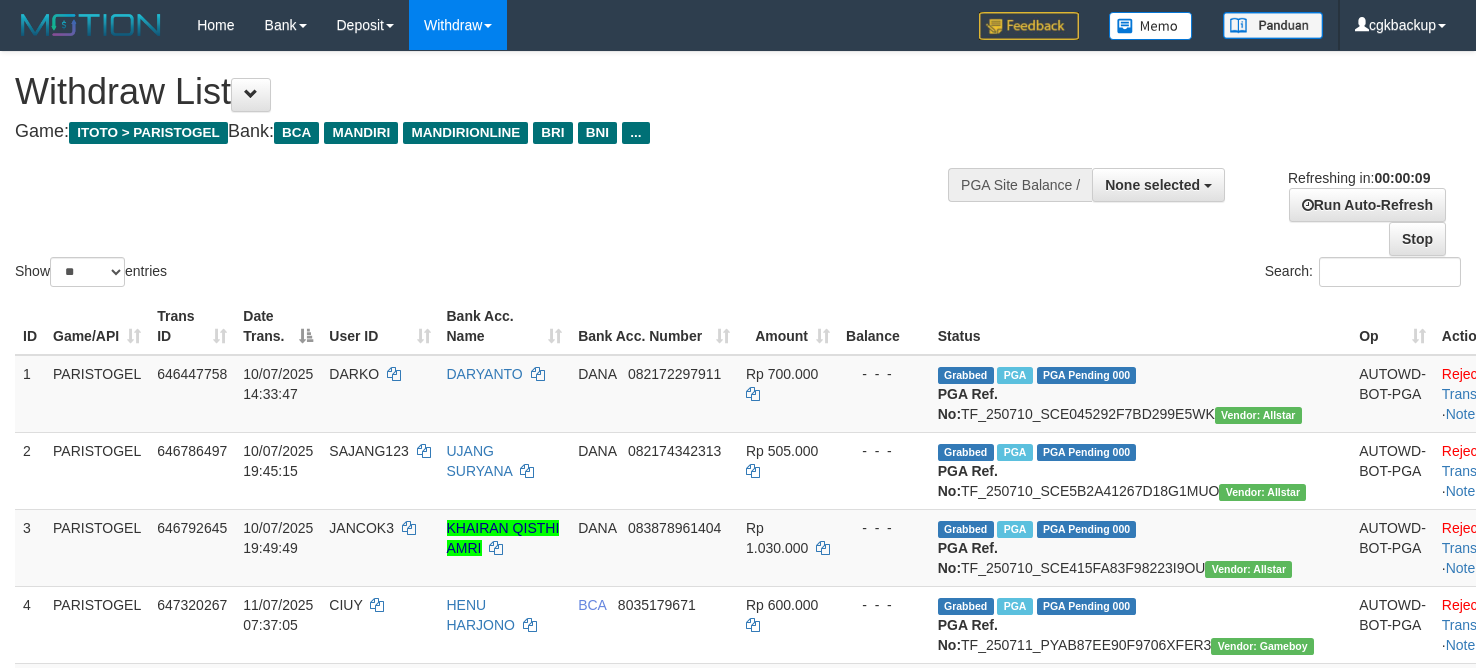 select 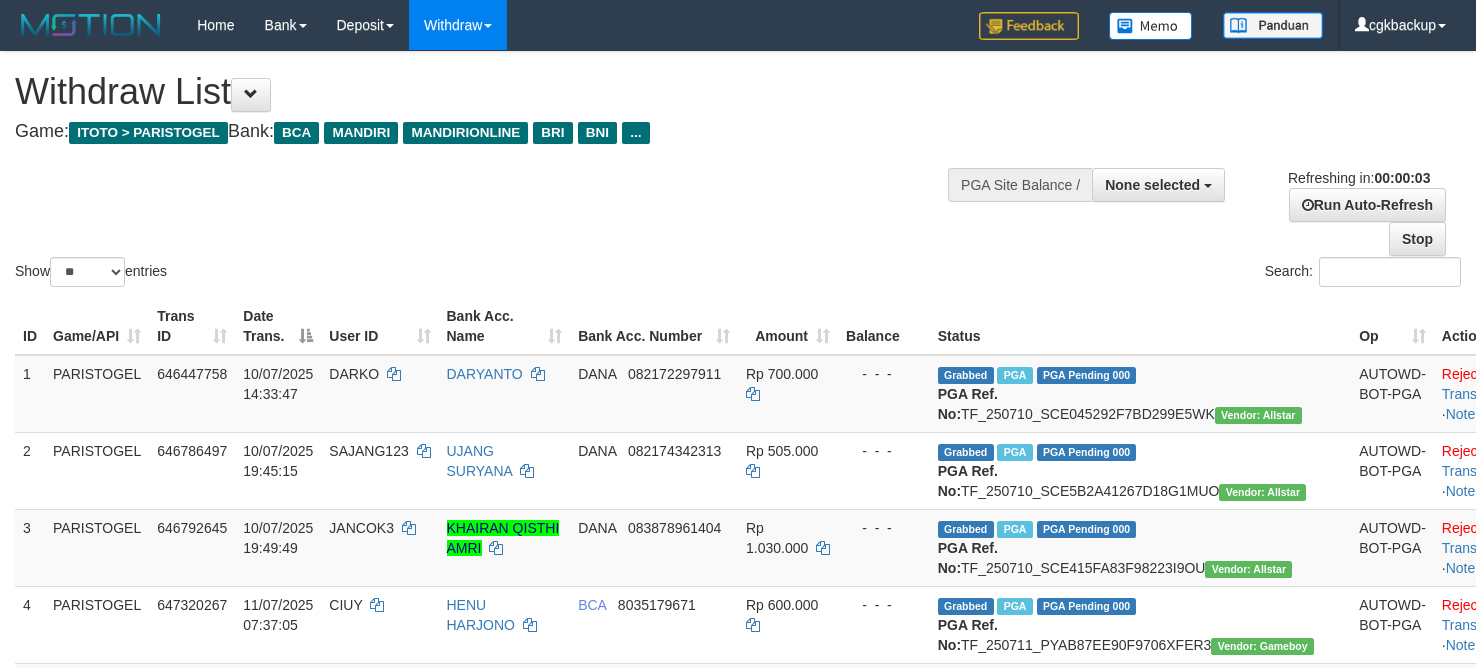 scroll, scrollTop: 0, scrollLeft: 0, axis: both 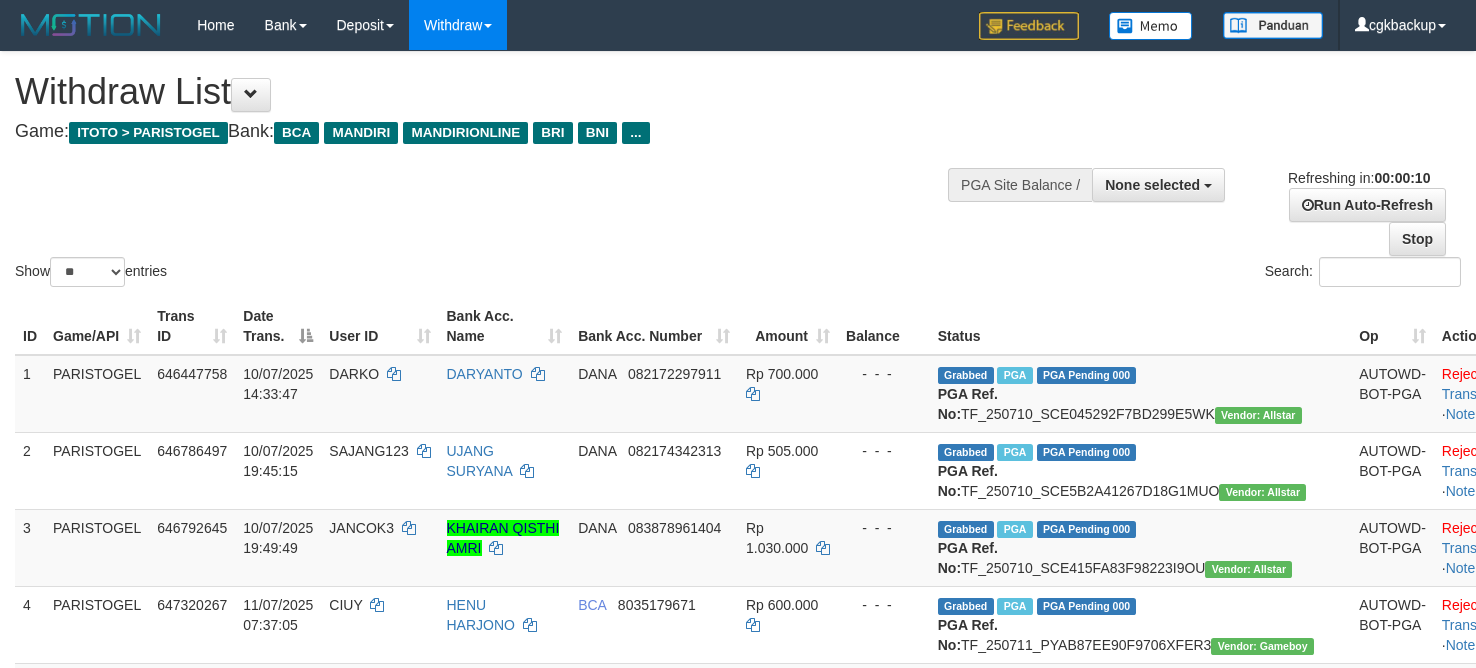 select 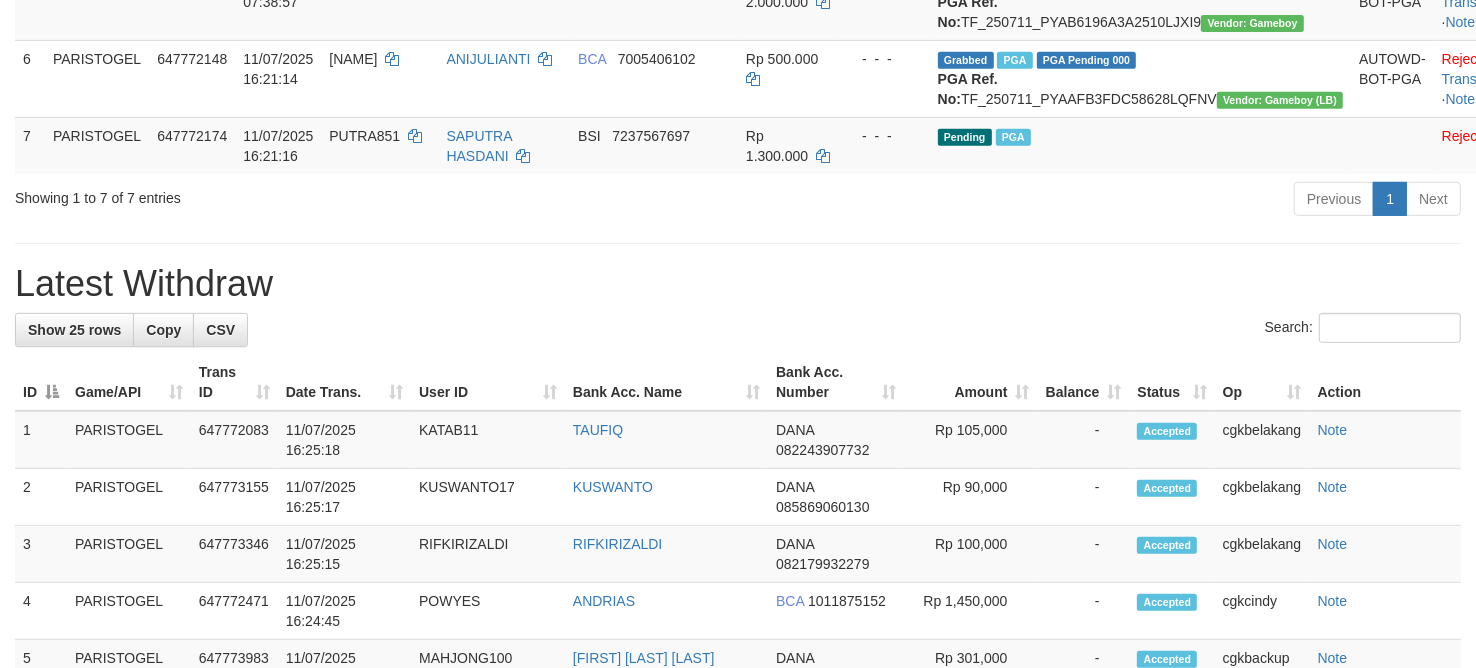 scroll, scrollTop: 625, scrollLeft: 0, axis: vertical 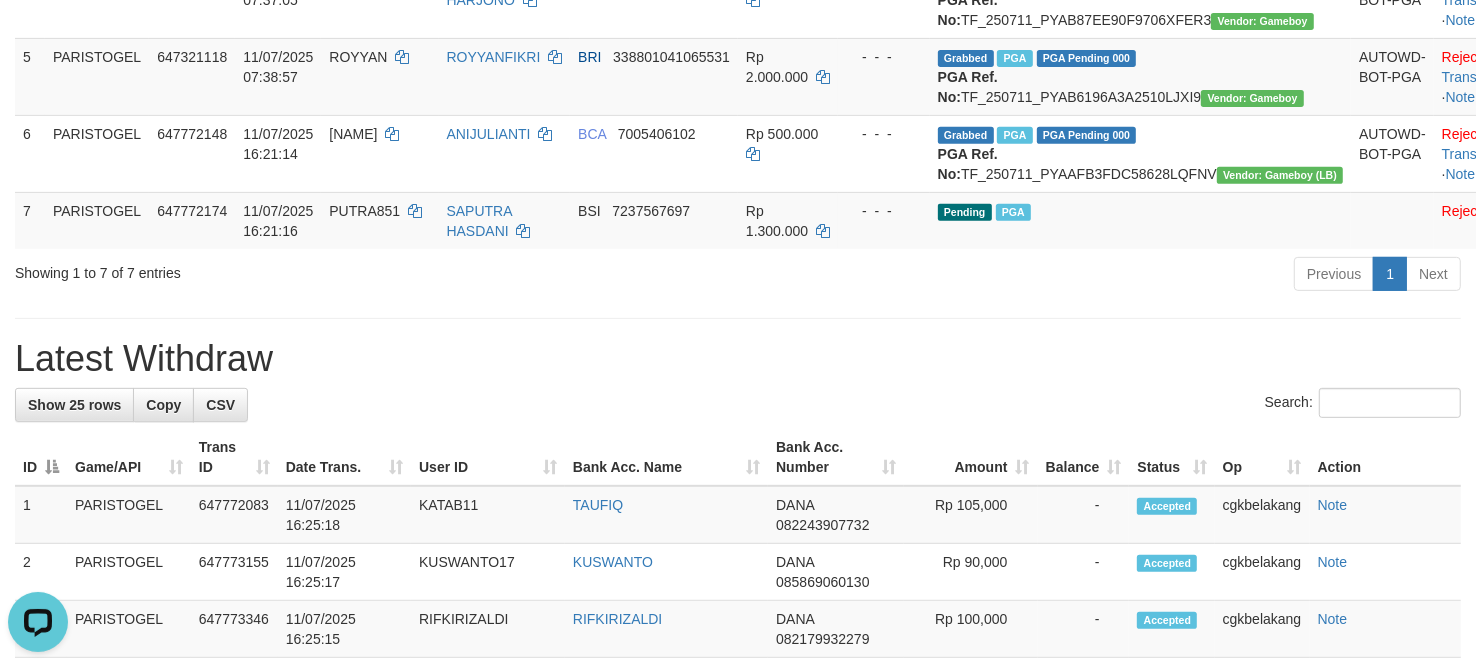 click on "**********" at bounding box center [738, 736] 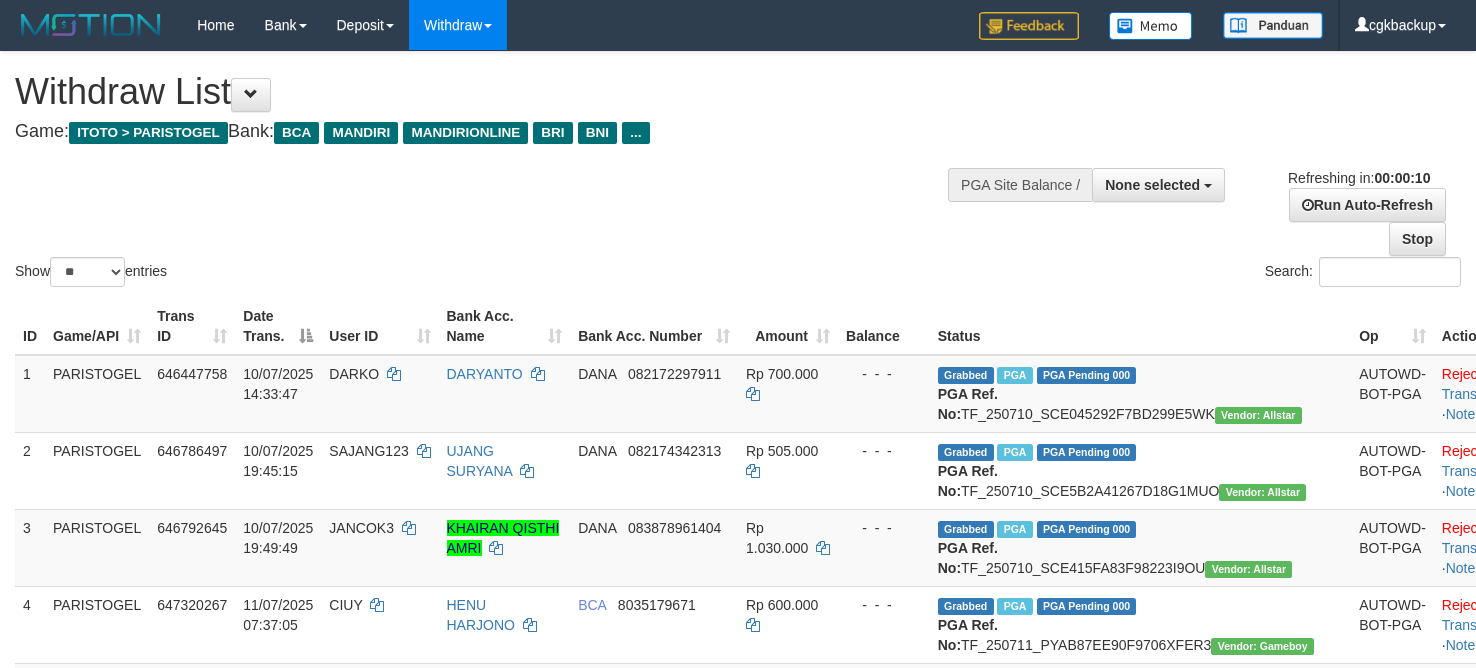 select 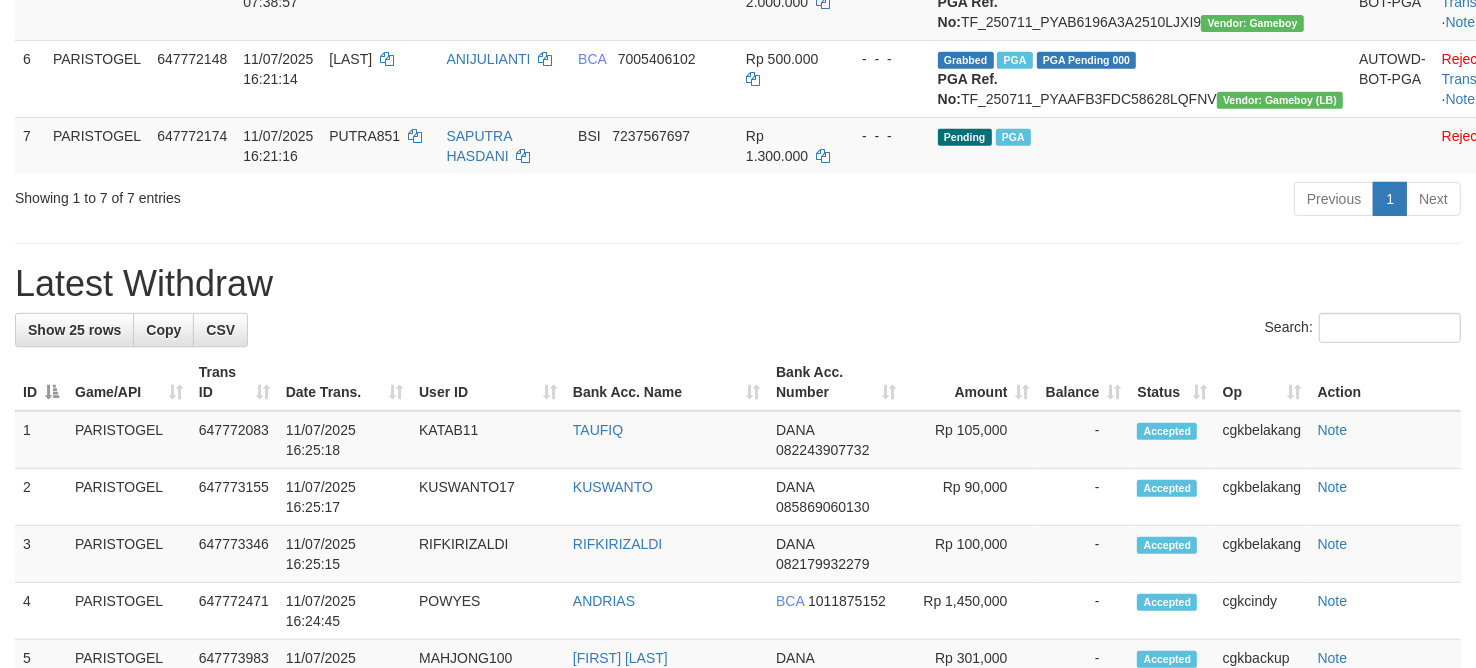 scroll, scrollTop: 625, scrollLeft: 0, axis: vertical 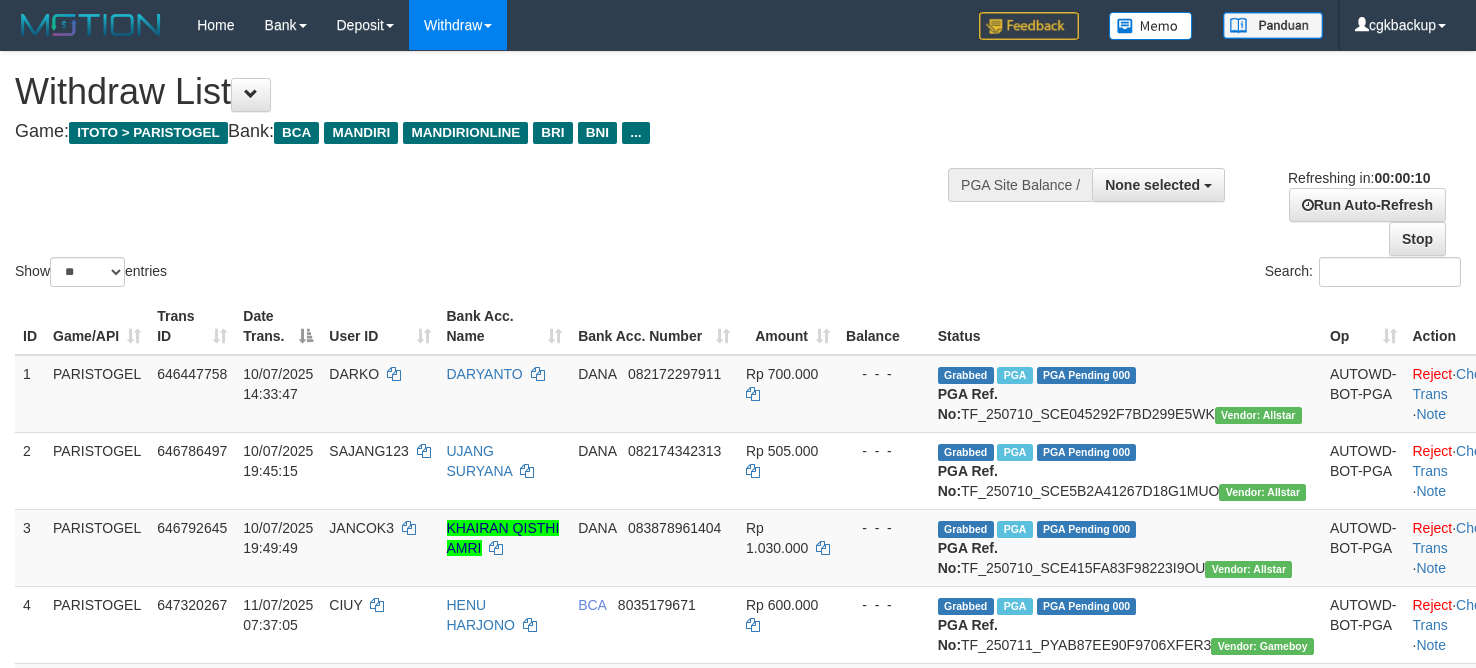 select 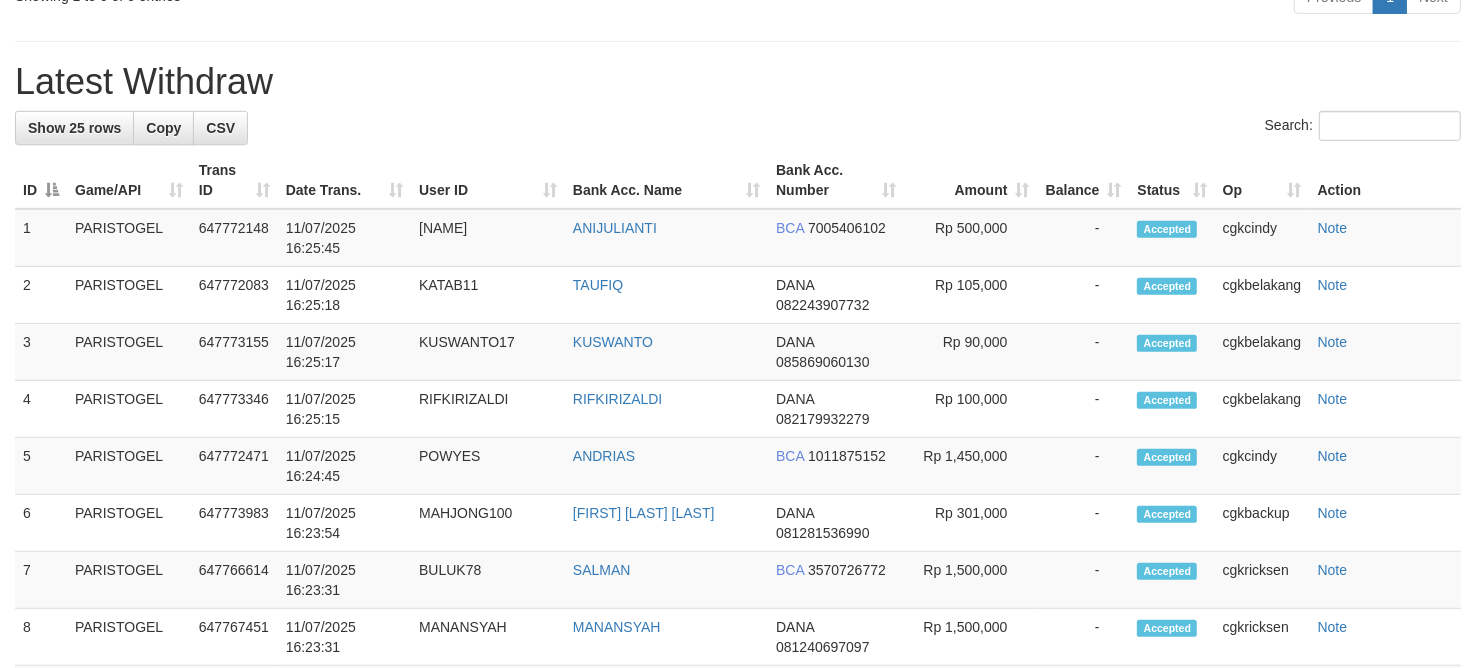 scroll, scrollTop: 750, scrollLeft: 0, axis: vertical 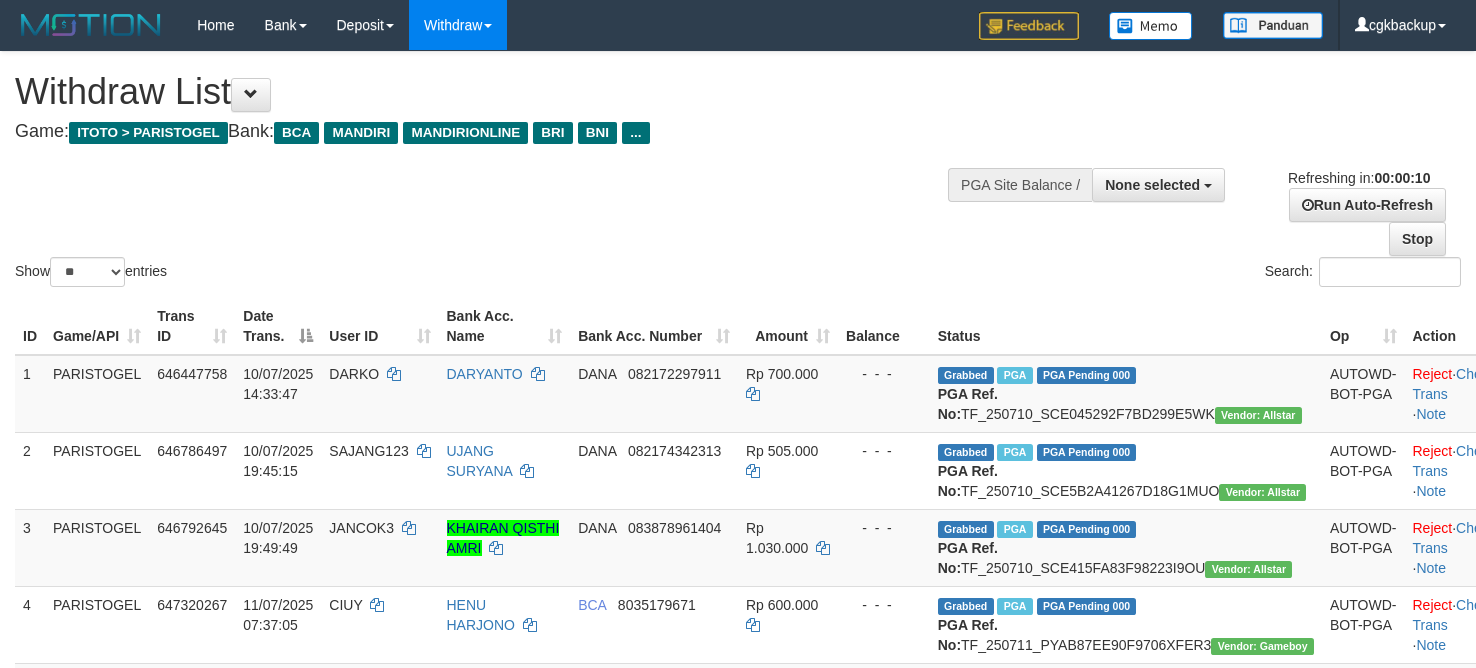 select 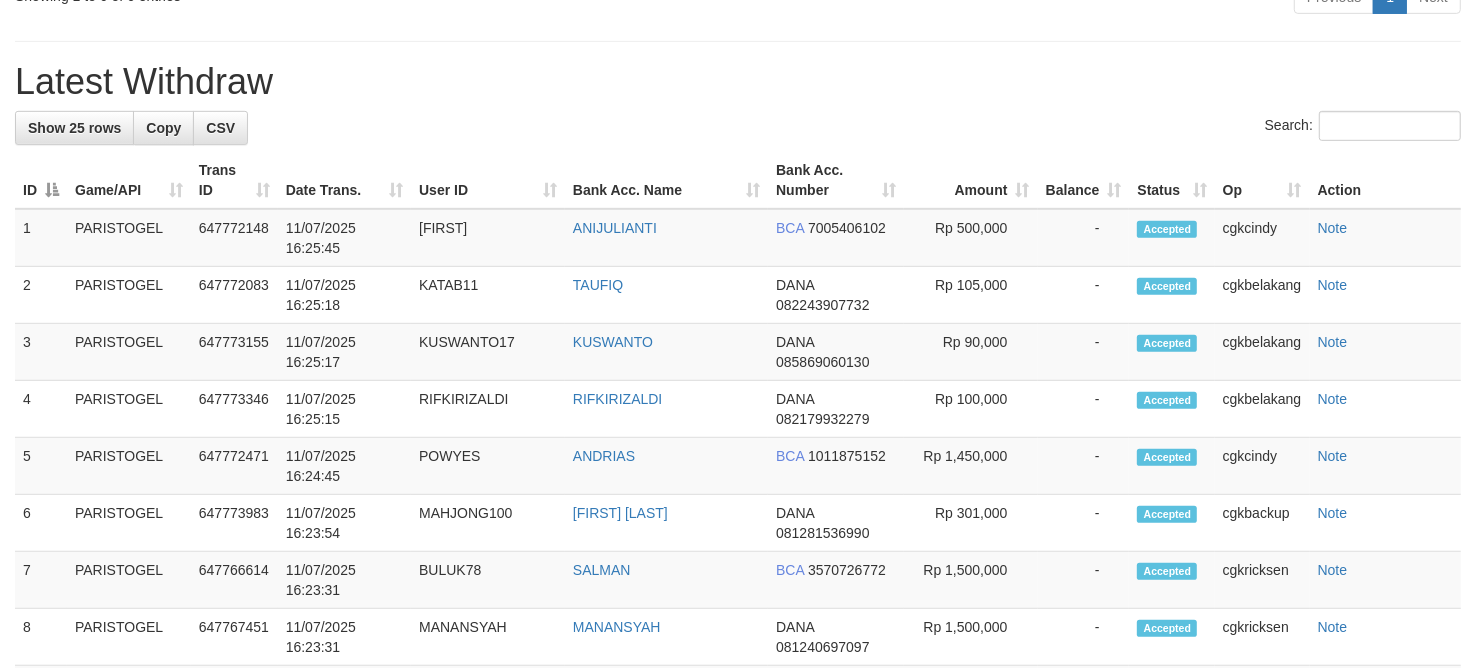 scroll, scrollTop: 750, scrollLeft: 0, axis: vertical 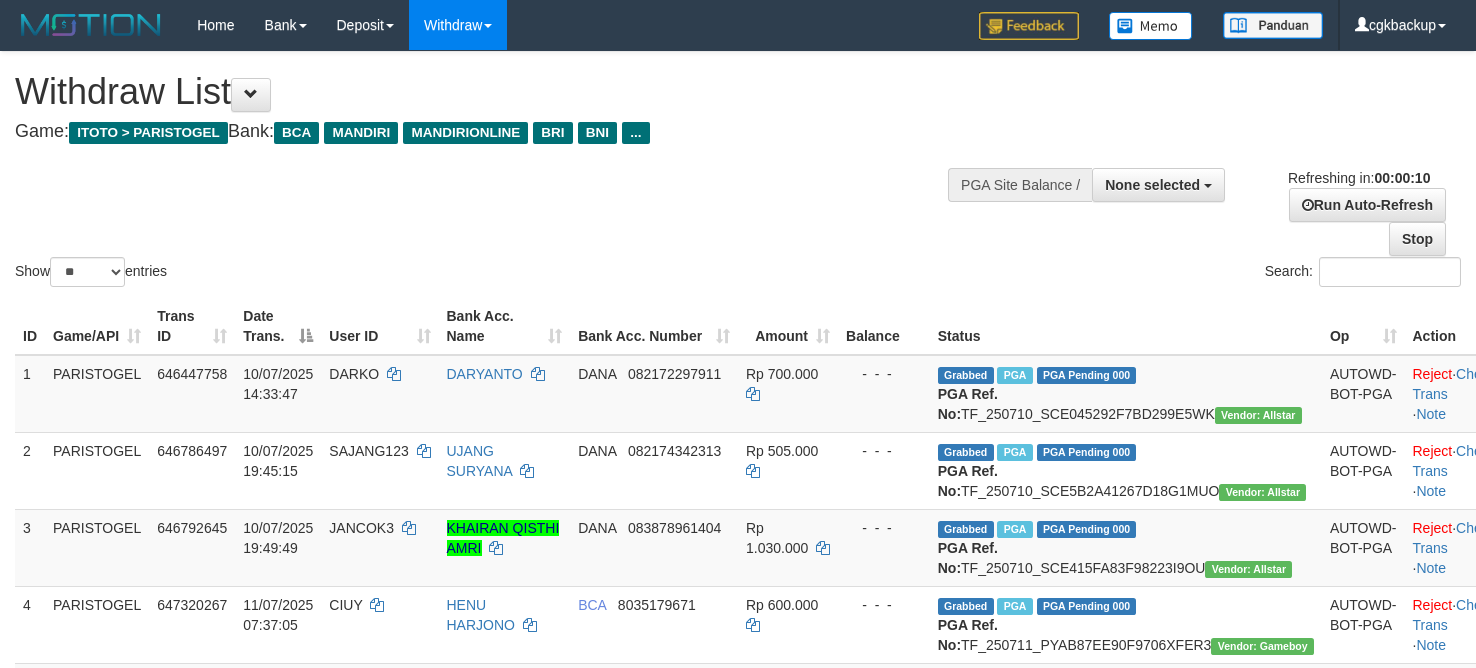 select 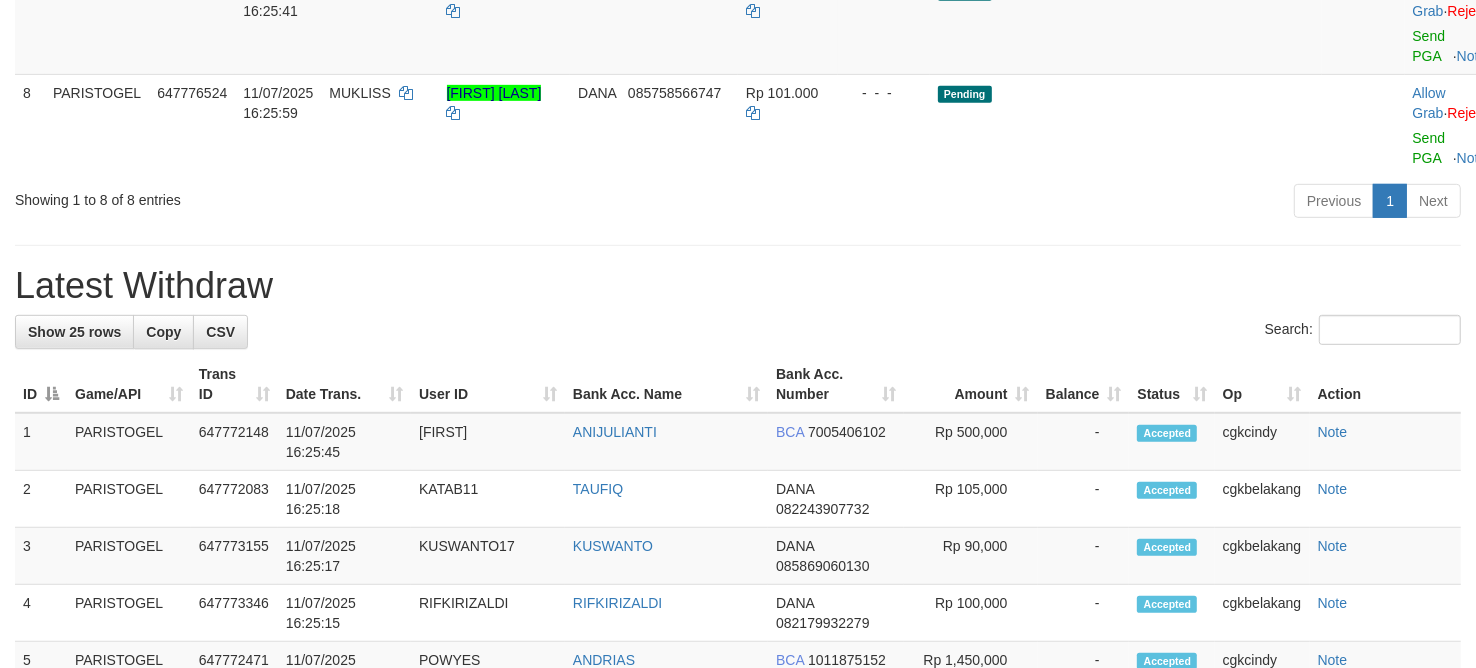 scroll, scrollTop: 750, scrollLeft: 0, axis: vertical 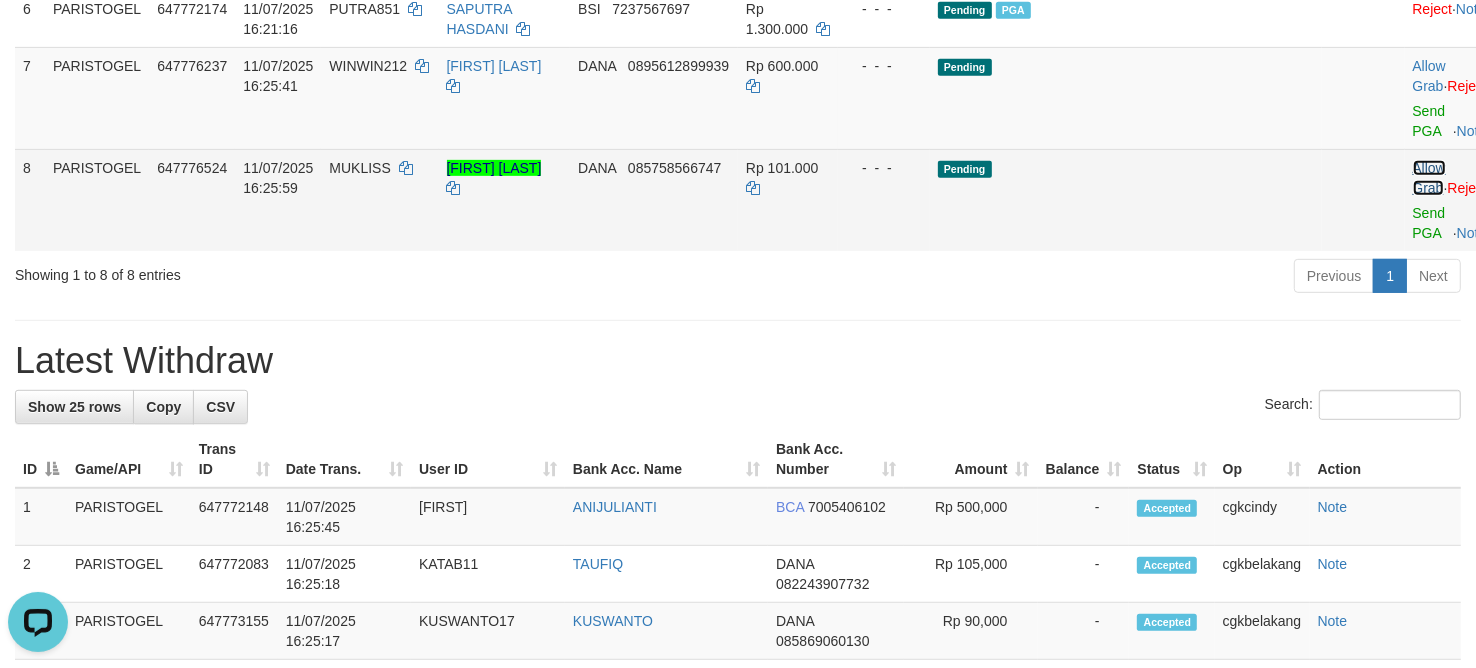 click on "Allow Grab" at bounding box center [1429, 178] 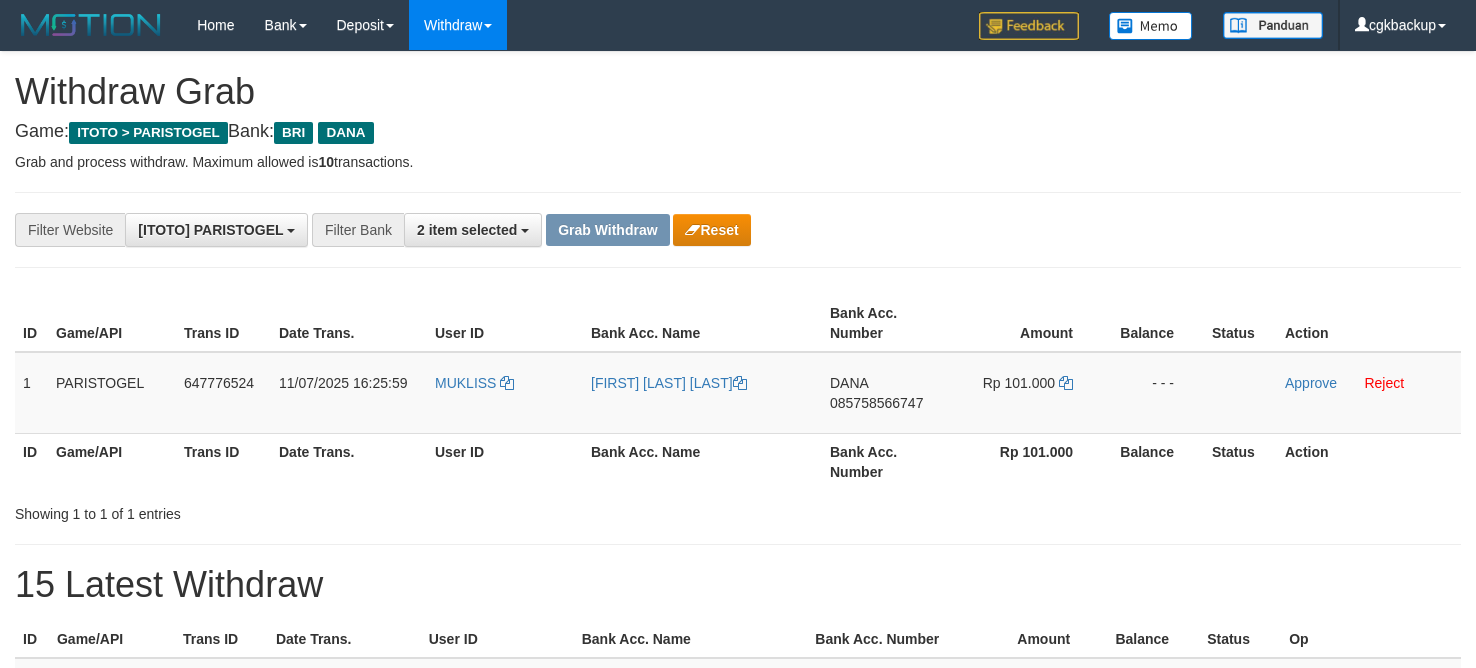 scroll, scrollTop: 0, scrollLeft: 0, axis: both 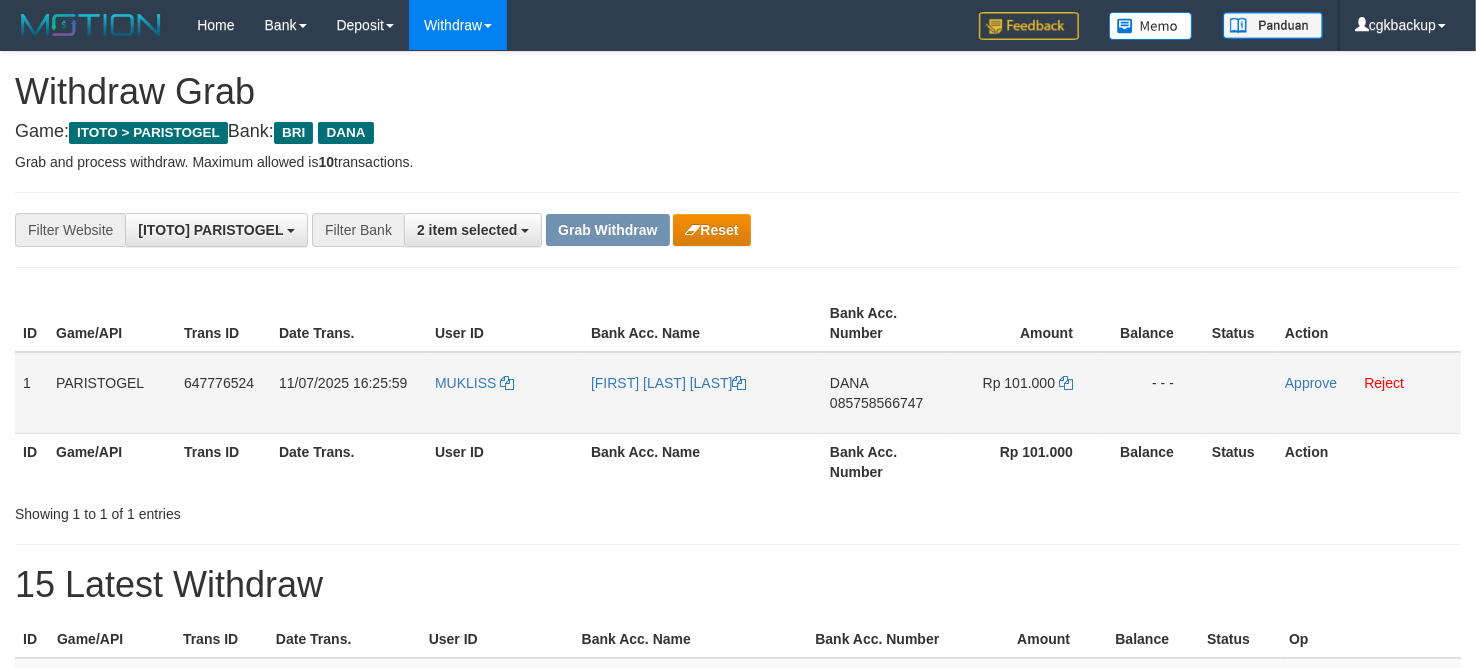 click on "MUKLISS" at bounding box center [505, 393] 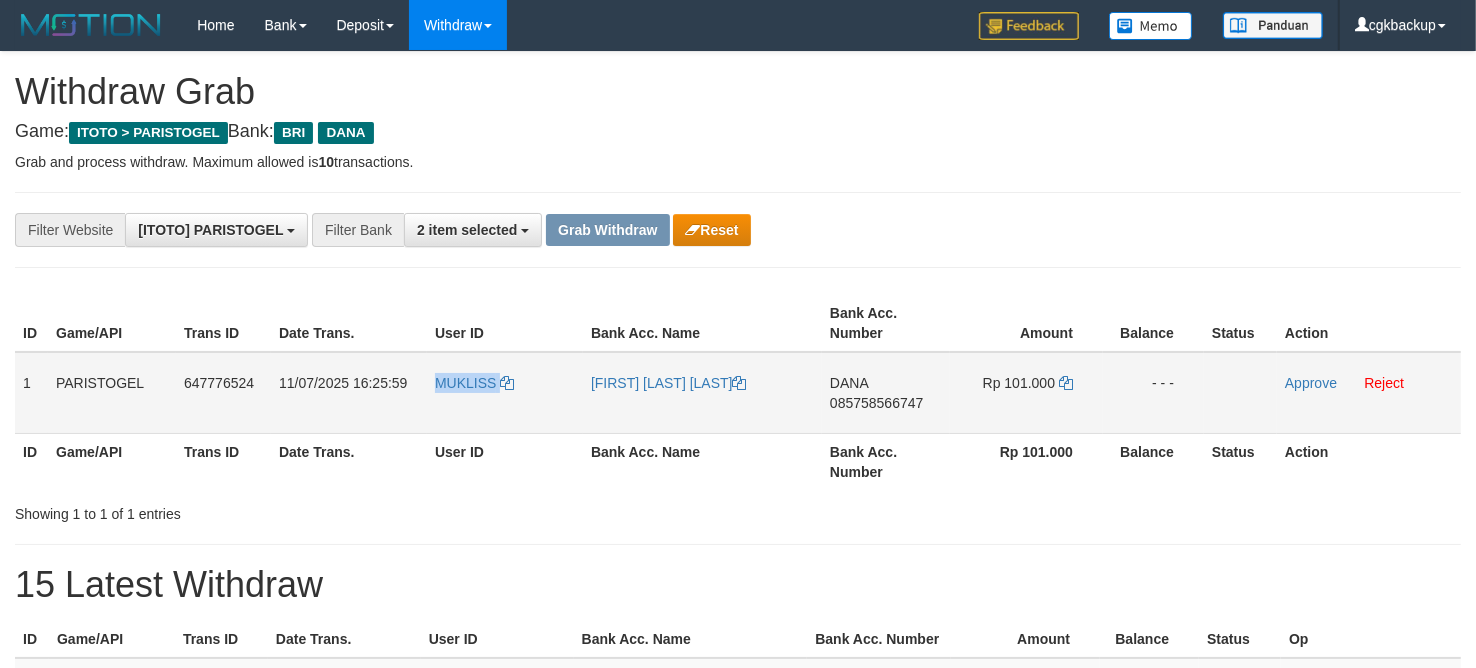click on "MUKLISS" at bounding box center (505, 393) 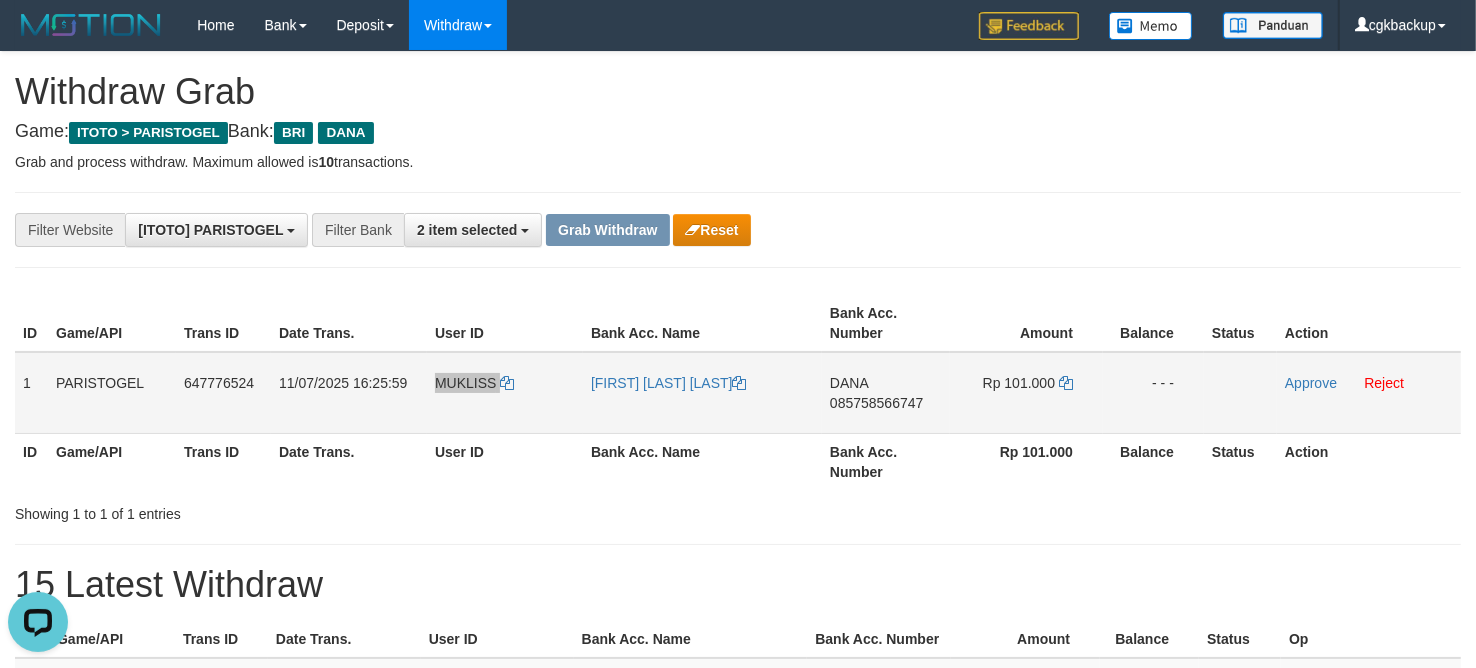 scroll, scrollTop: 0, scrollLeft: 0, axis: both 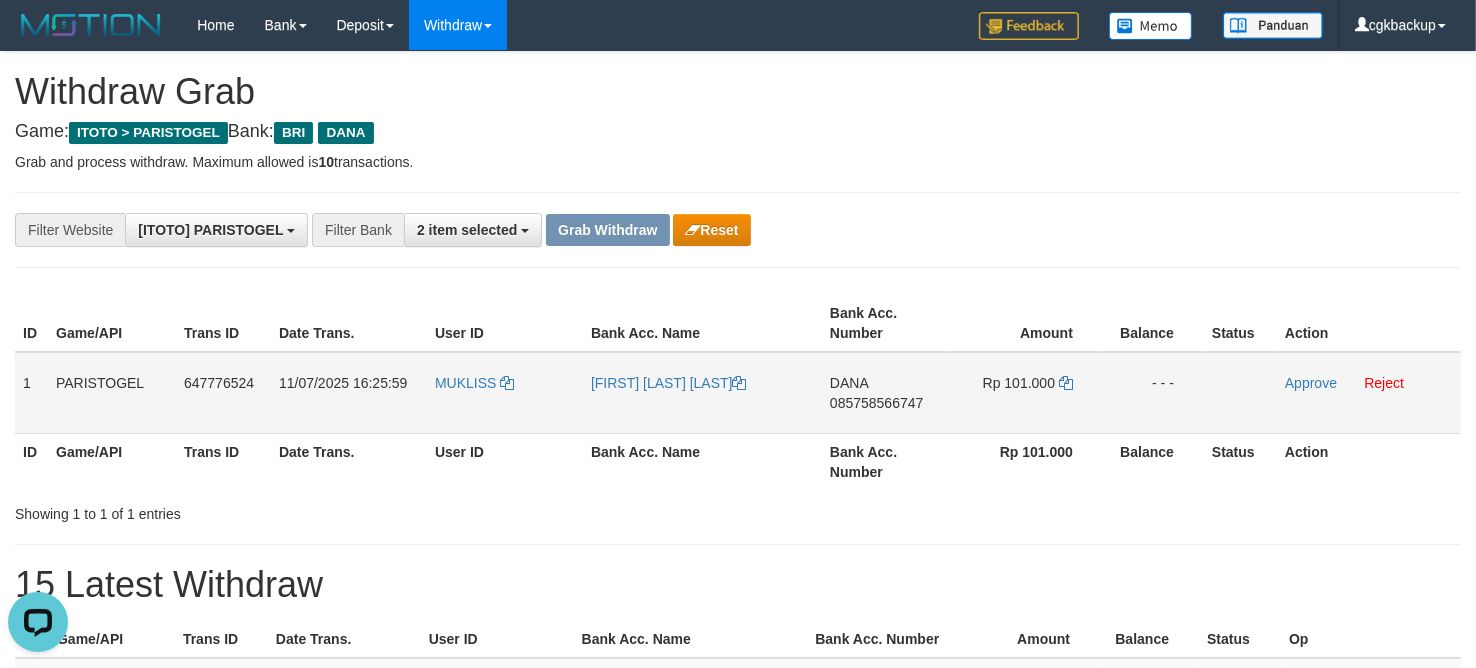 click on "[FIRST] [LAST]" at bounding box center (702, 393) 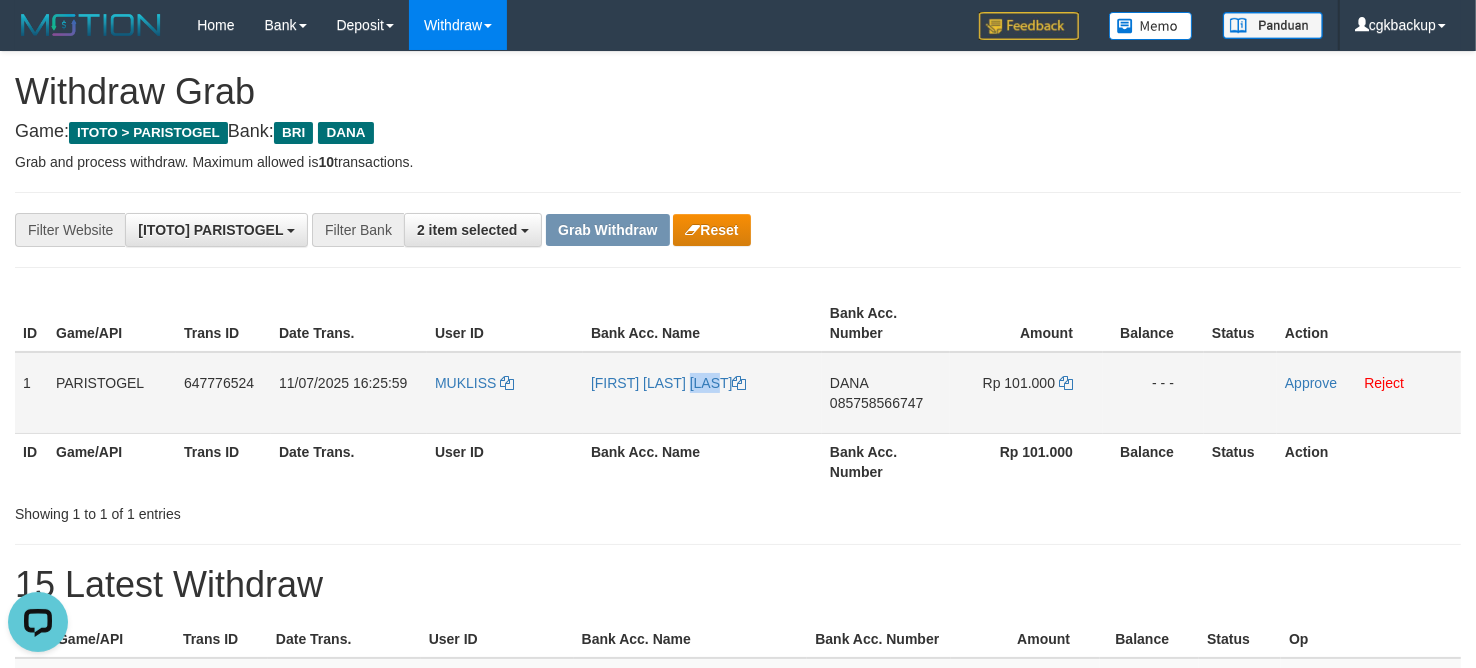 click on "[FIRST] [LAST]" at bounding box center [702, 393] 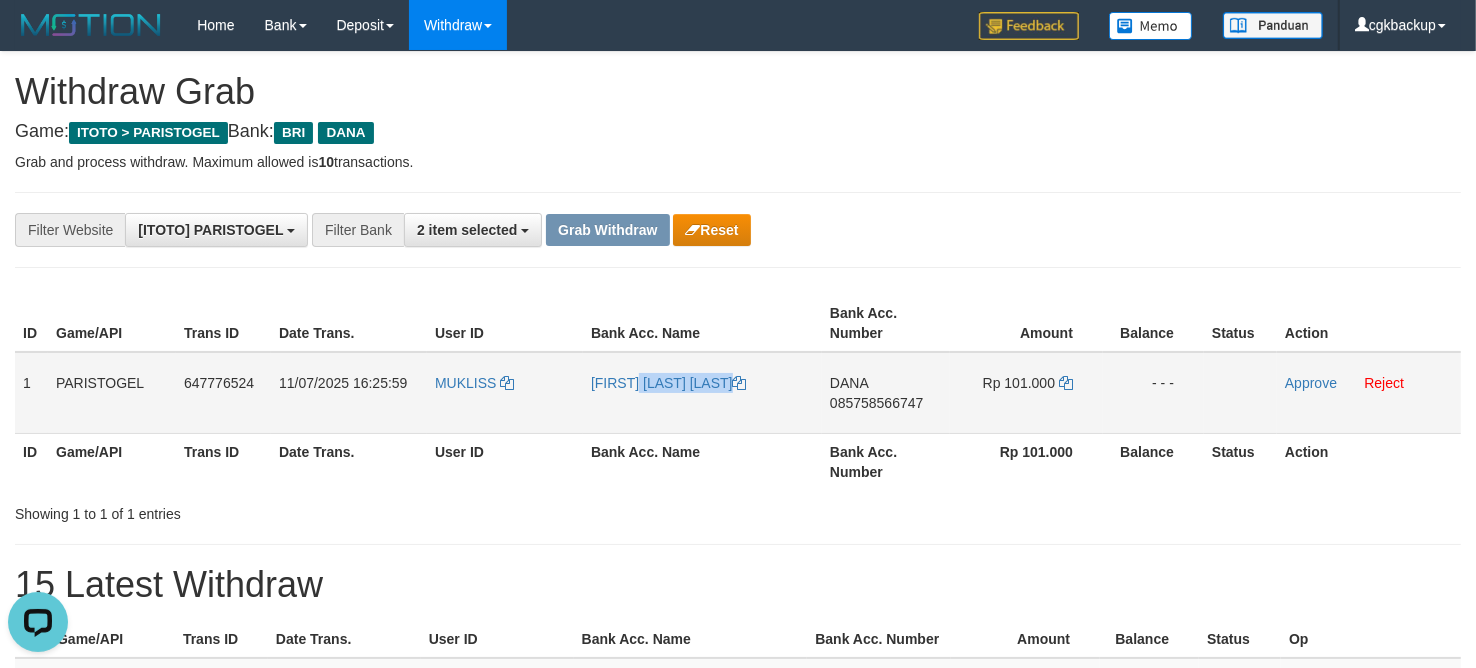 click on "[FIRST] [LAST]" at bounding box center [702, 393] 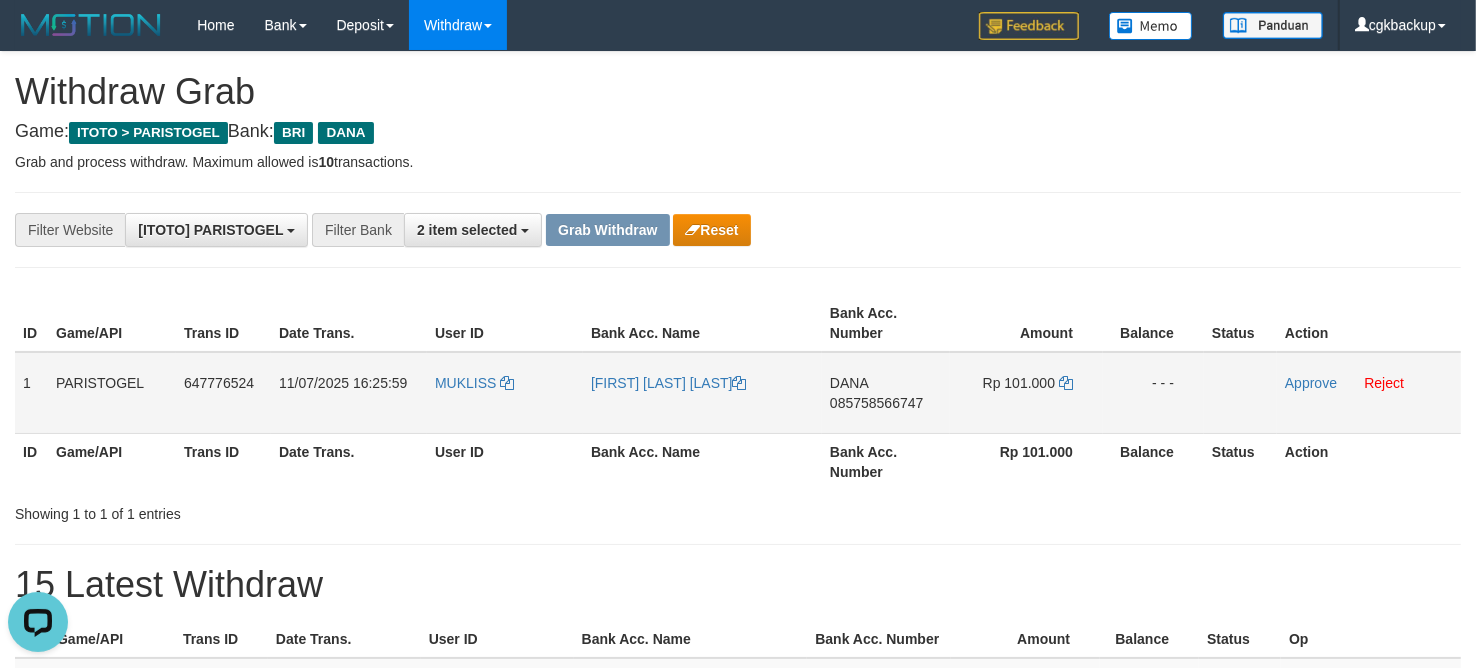 click on "MUKLISS" at bounding box center (505, 393) 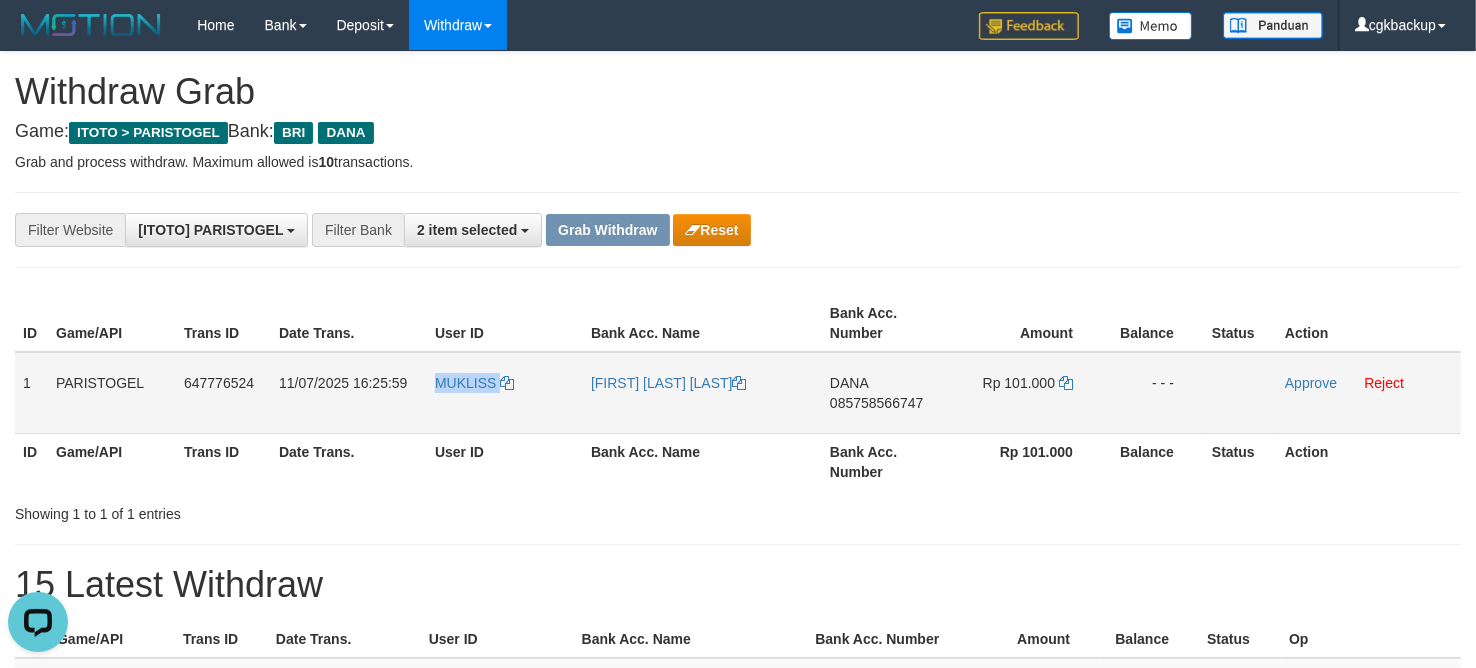 click on "MUKLISS" at bounding box center [505, 393] 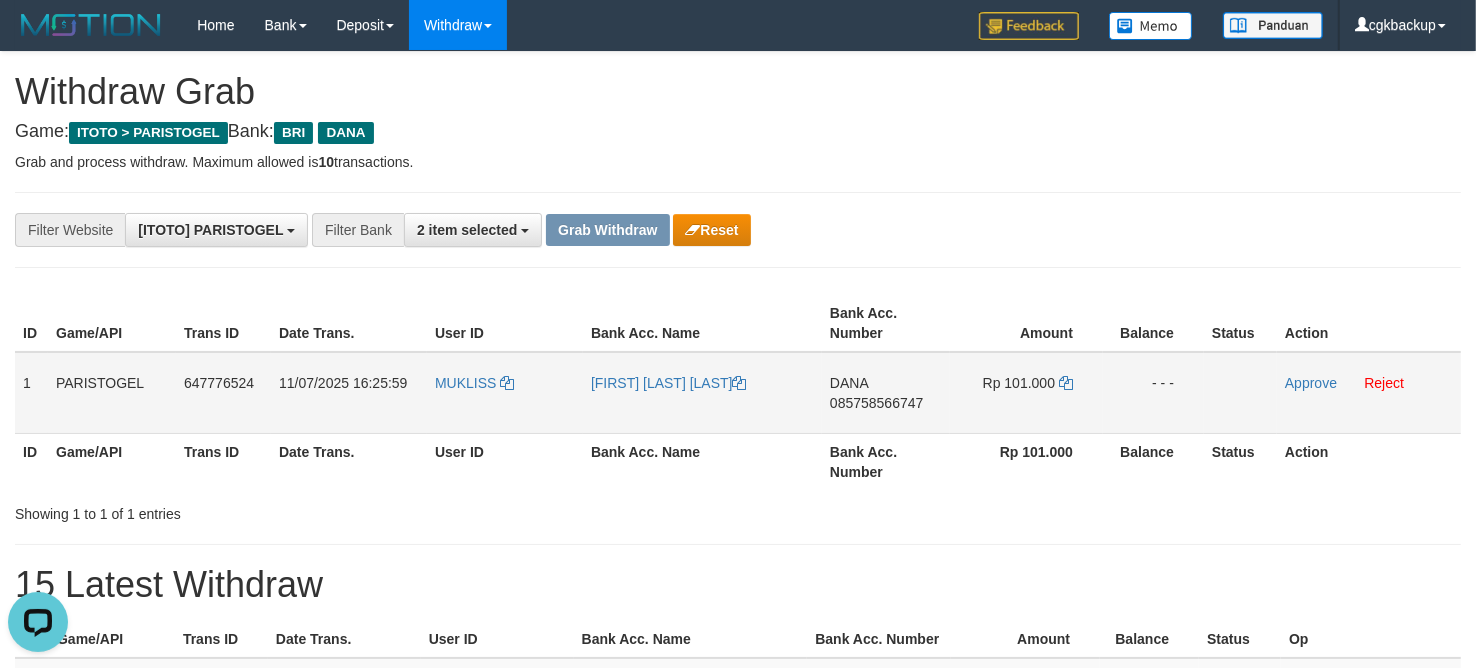 click on "DANA
085758566747" at bounding box center [886, 393] 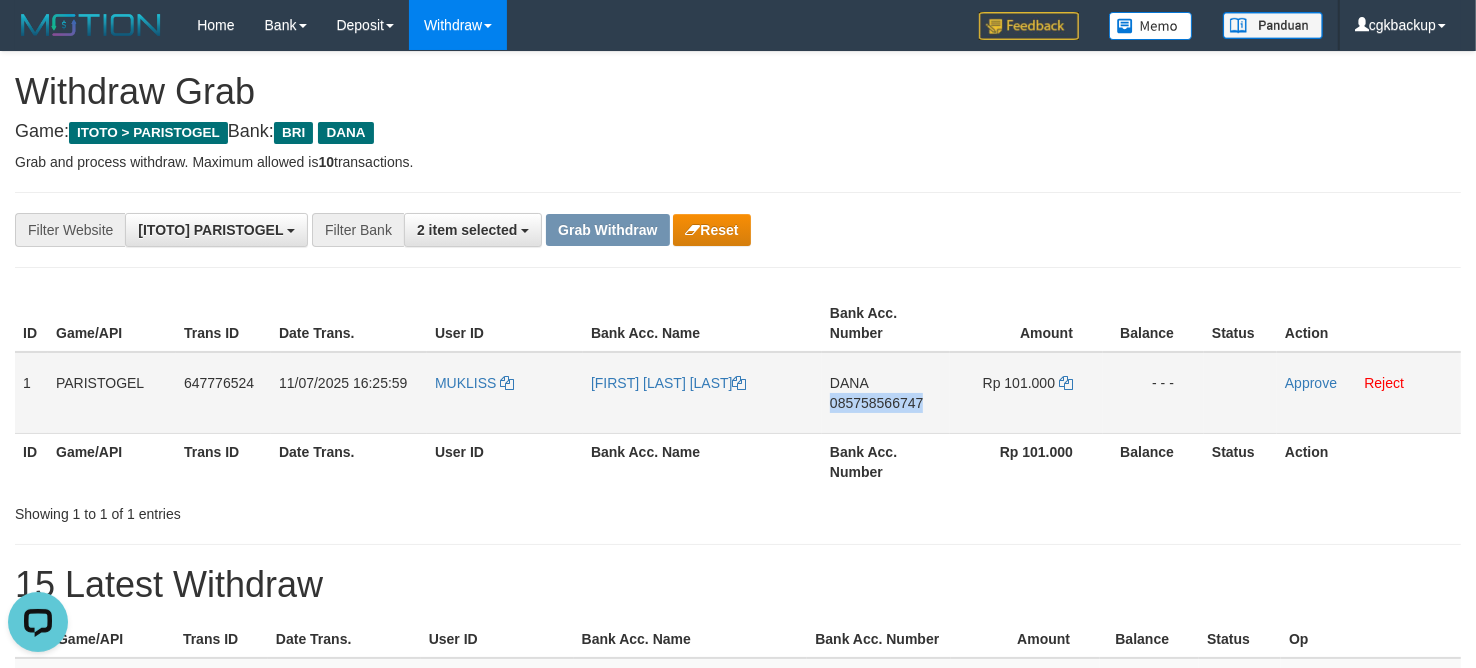 click on "DANA
085758566747" at bounding box center (886, 393) 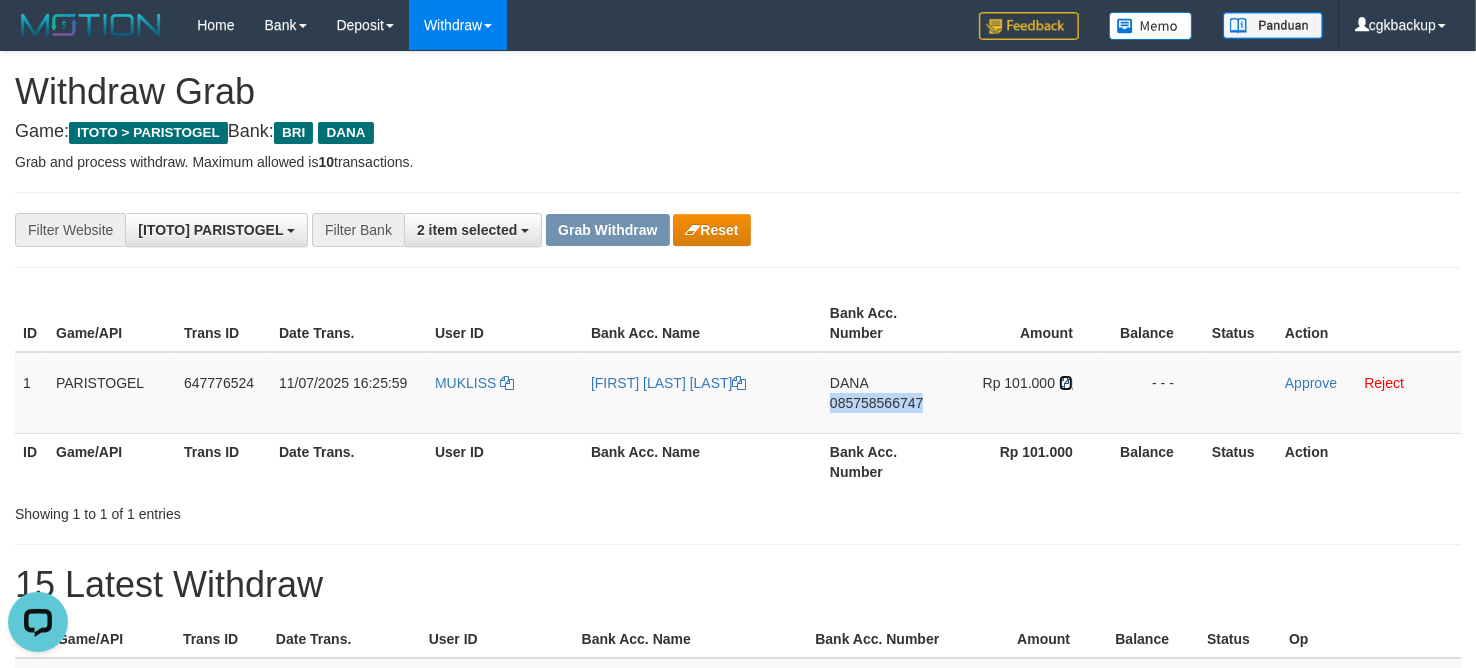 click at bounding box center (1066, 383) 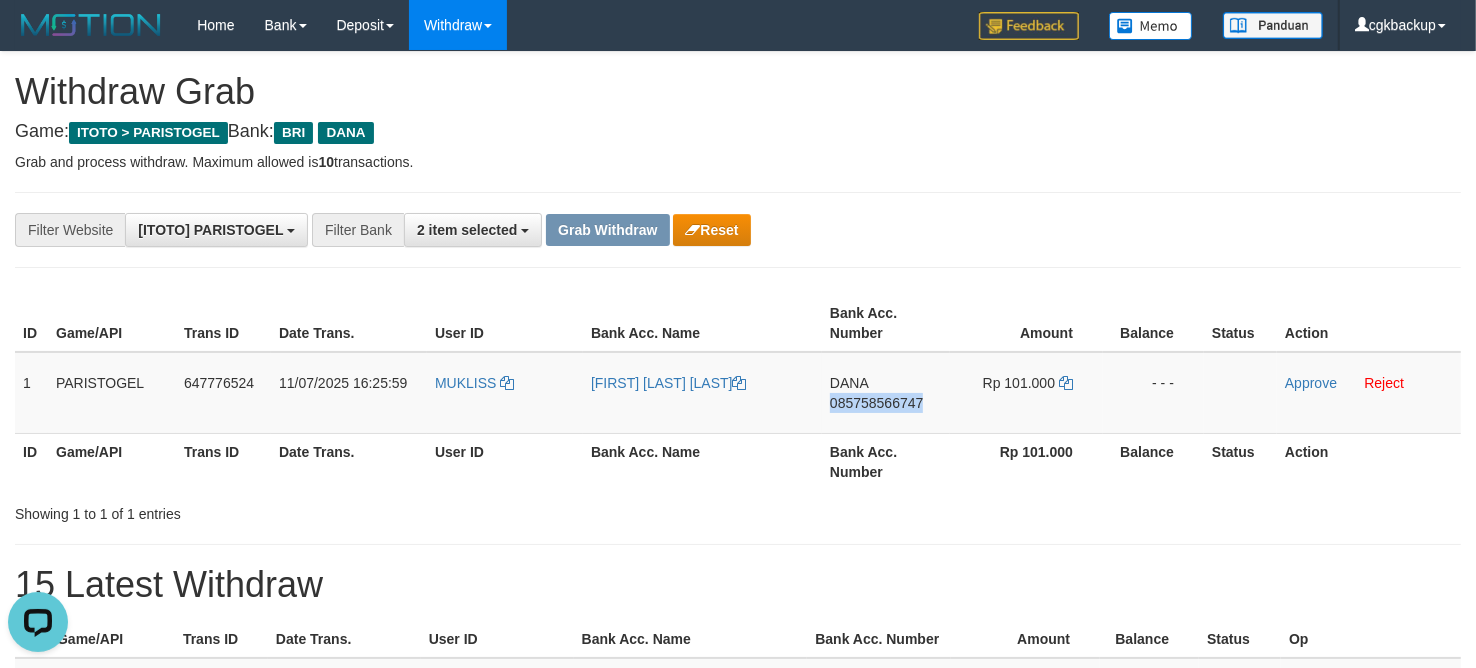 copy on "085758566747" 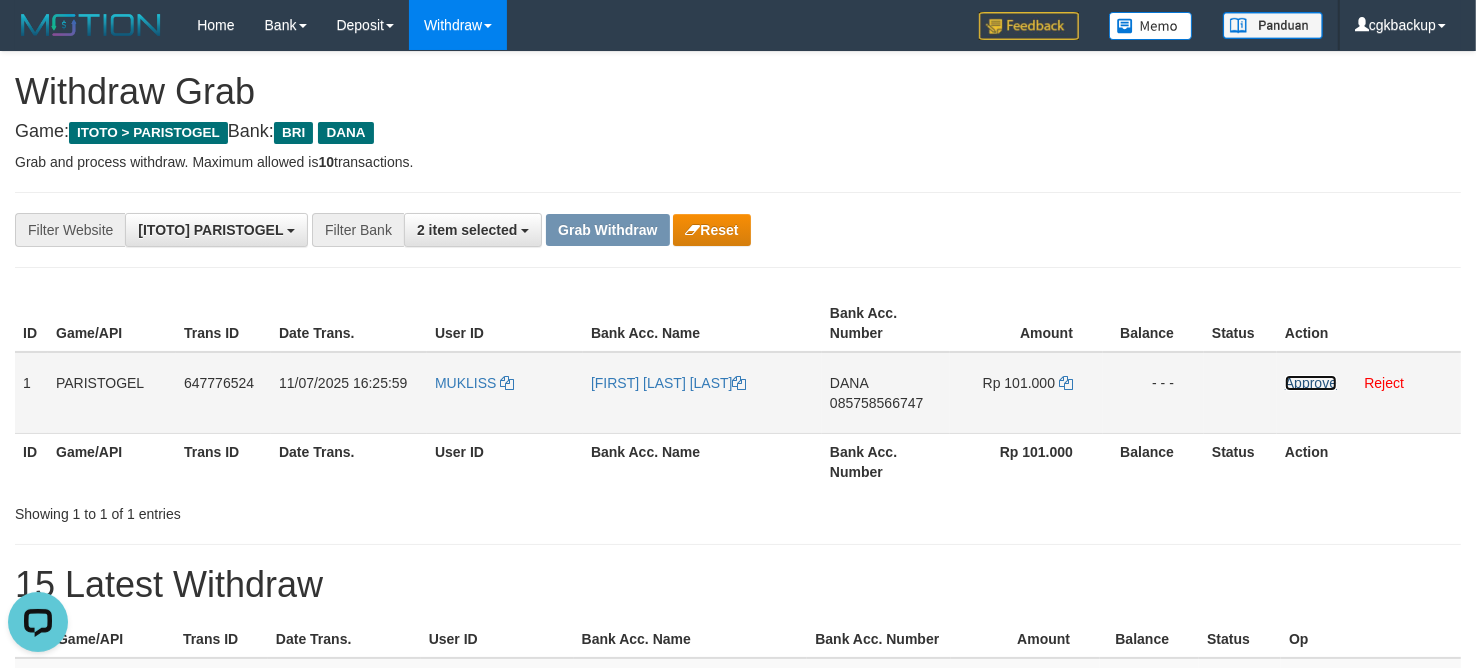 click on "Approve" at bounding box center [1311, 383] 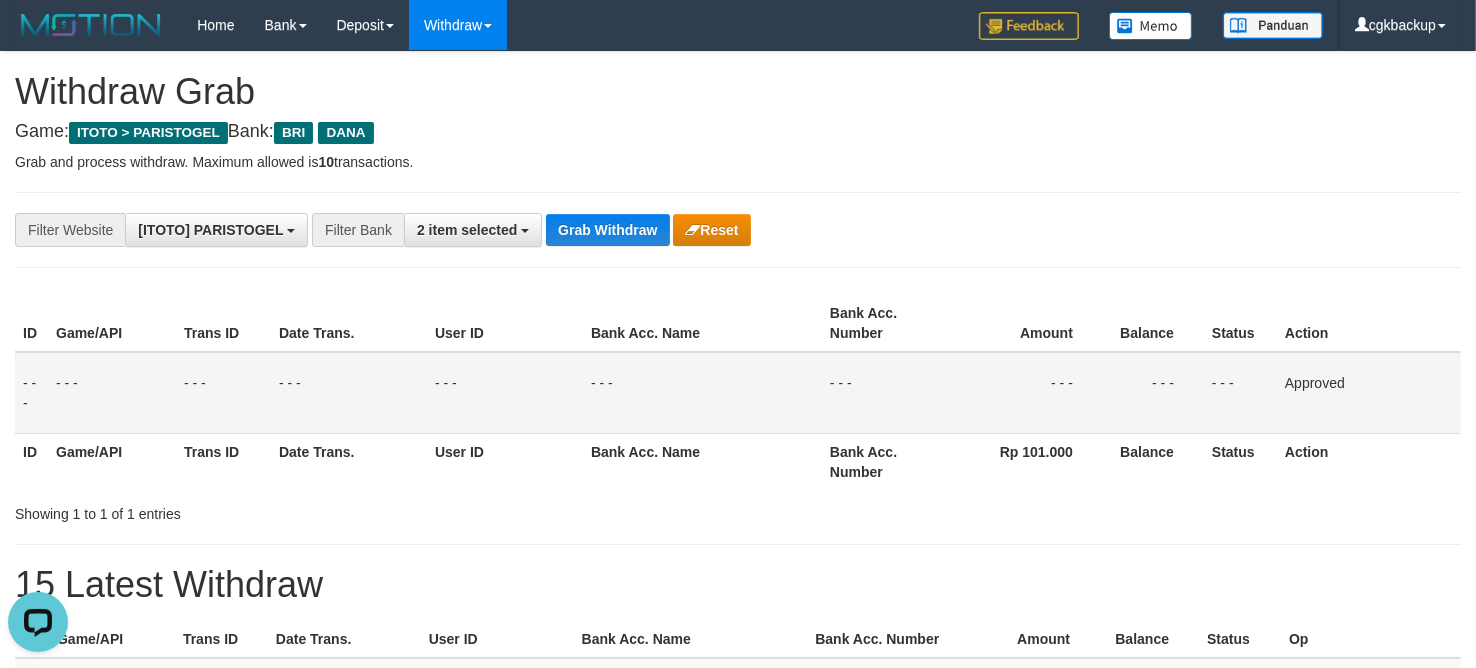 drag, startPoint x: 1080, startPoint y: 260, endPoint x: 818, endPoint y: 192, distance: 270.68063 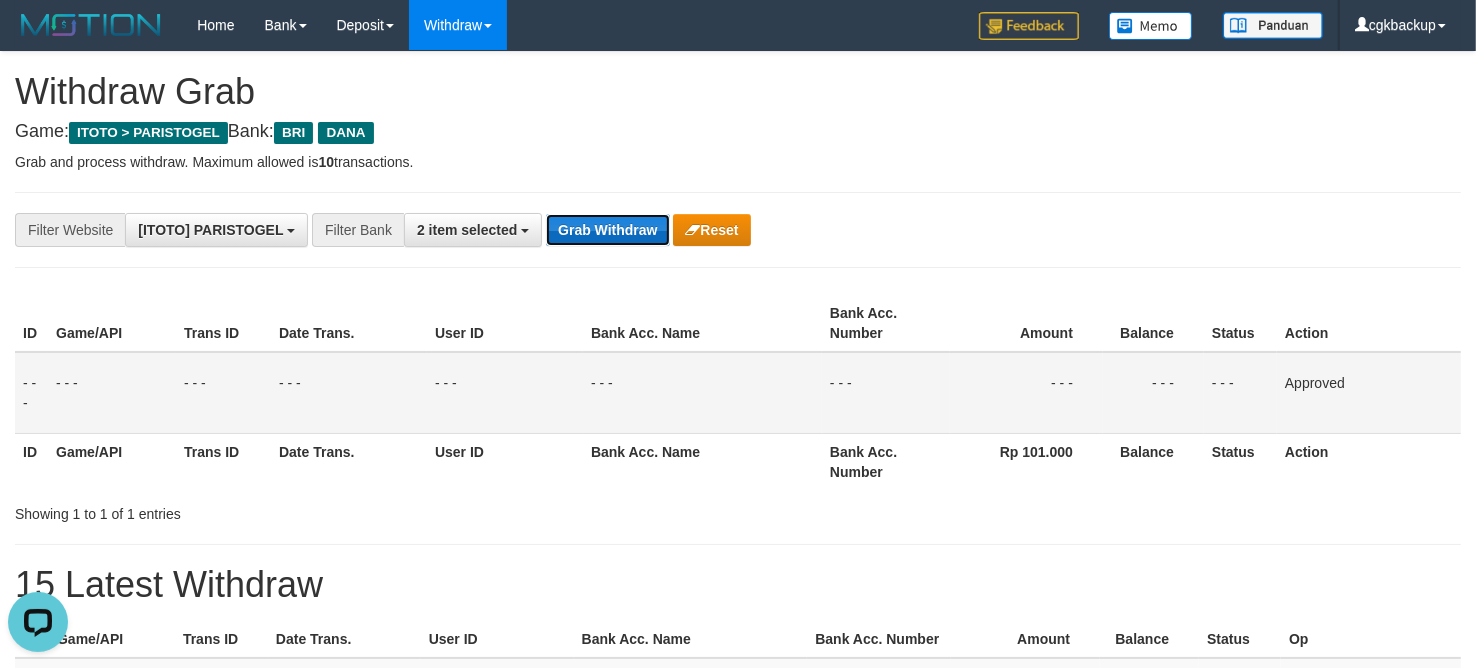 drag, startPoint x: 588, startPoint y: 221, endPoint x: 611, endPoint y: 215, distance: 23.769728 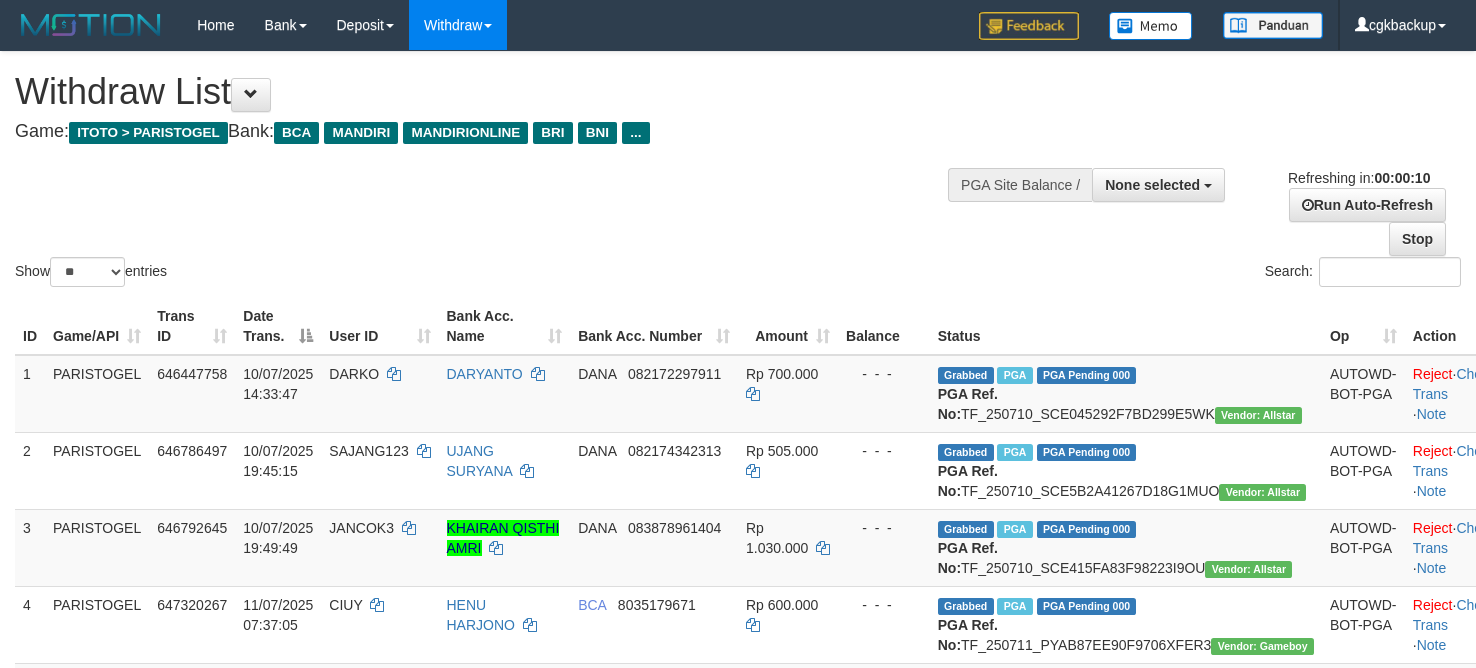 select 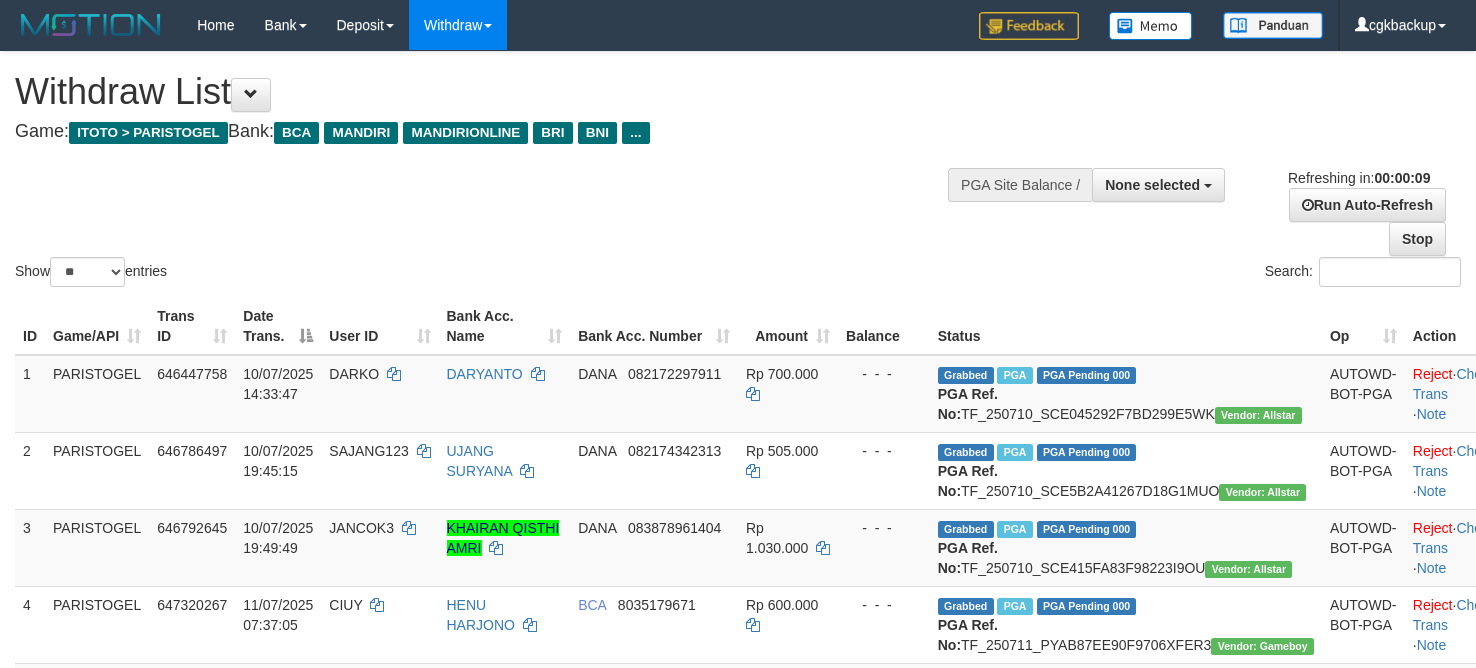 select 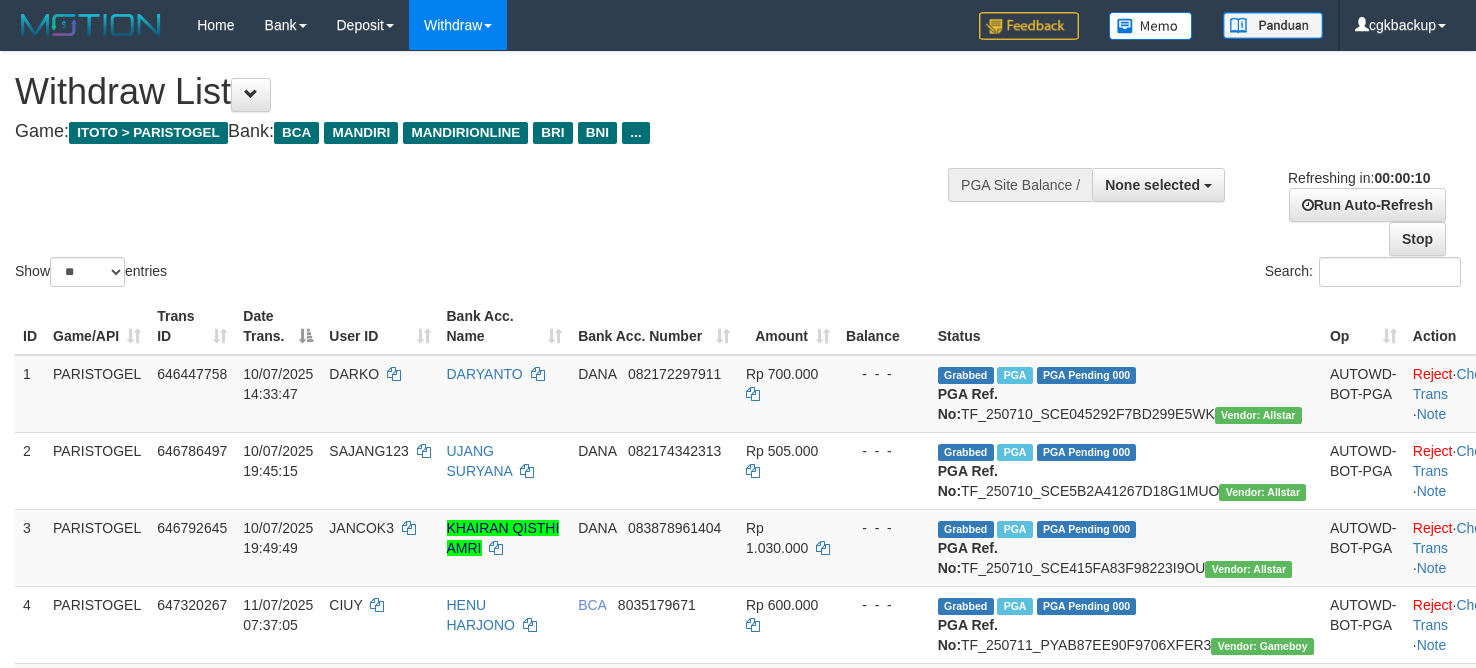 select 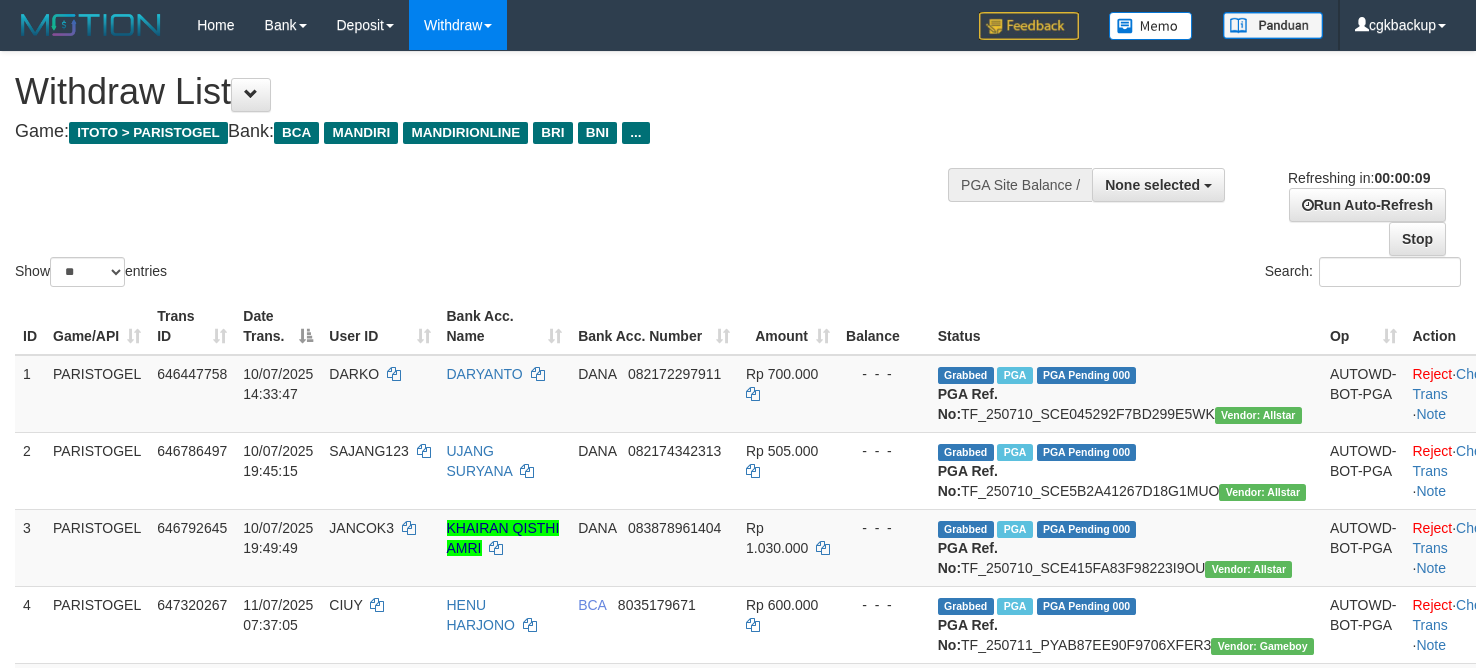 select 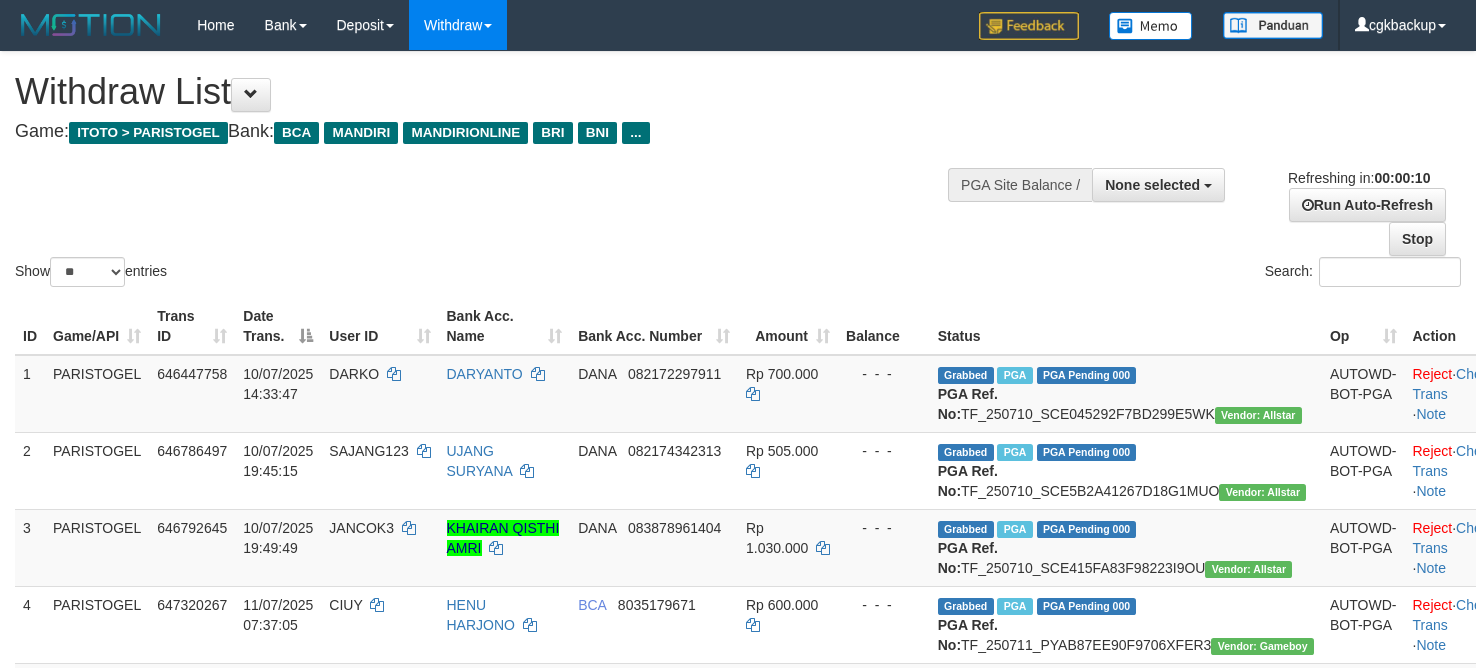 select 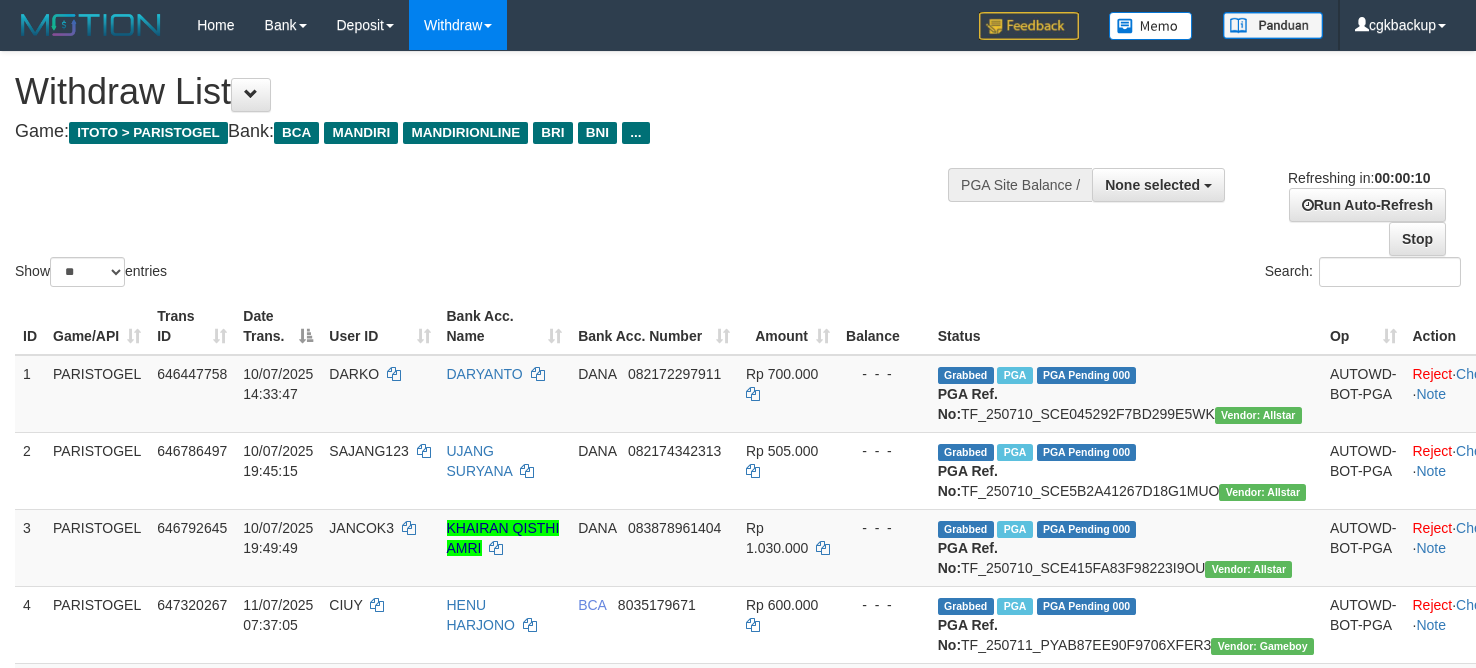 select 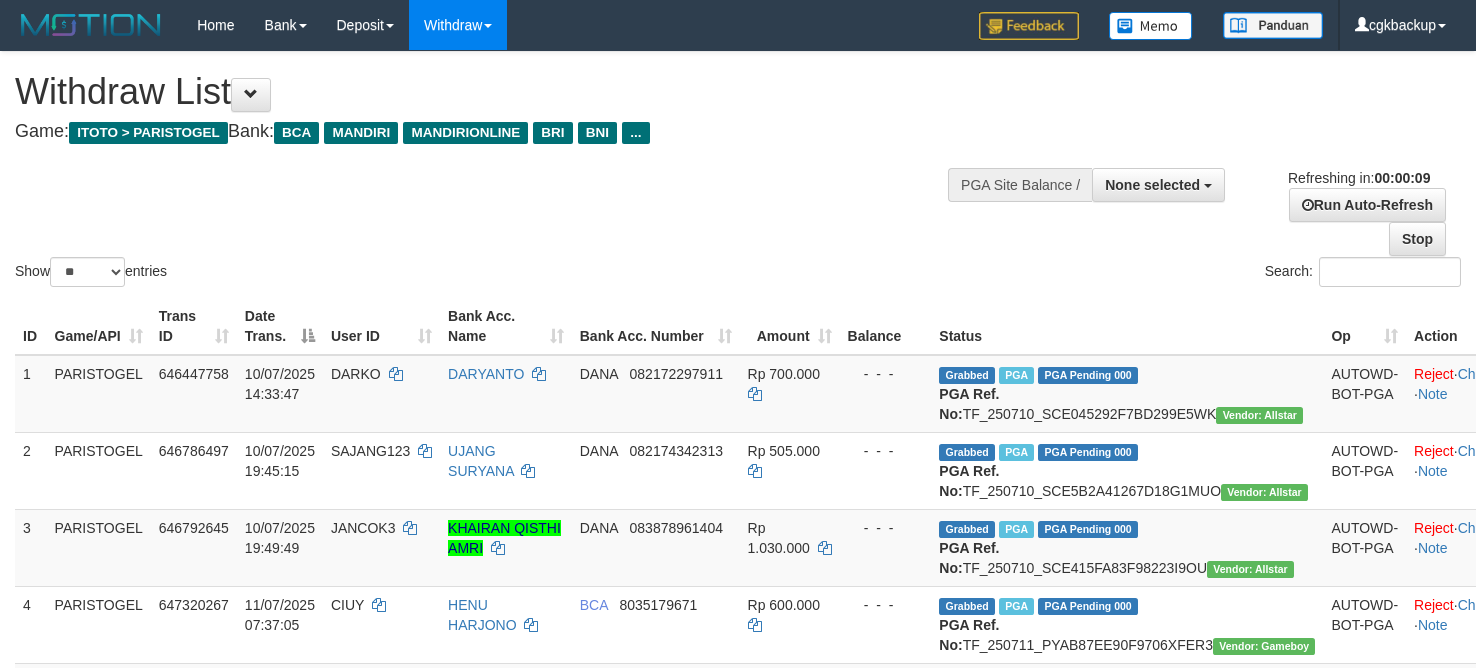 select 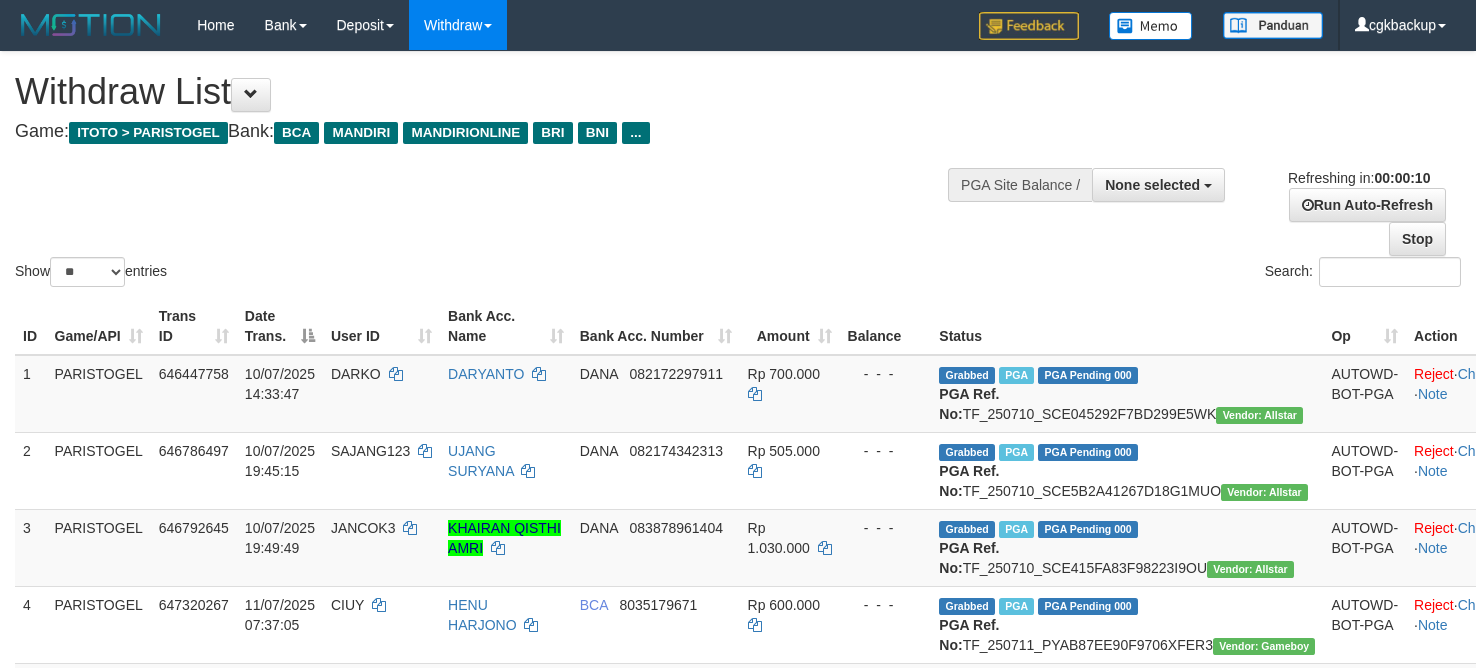 select 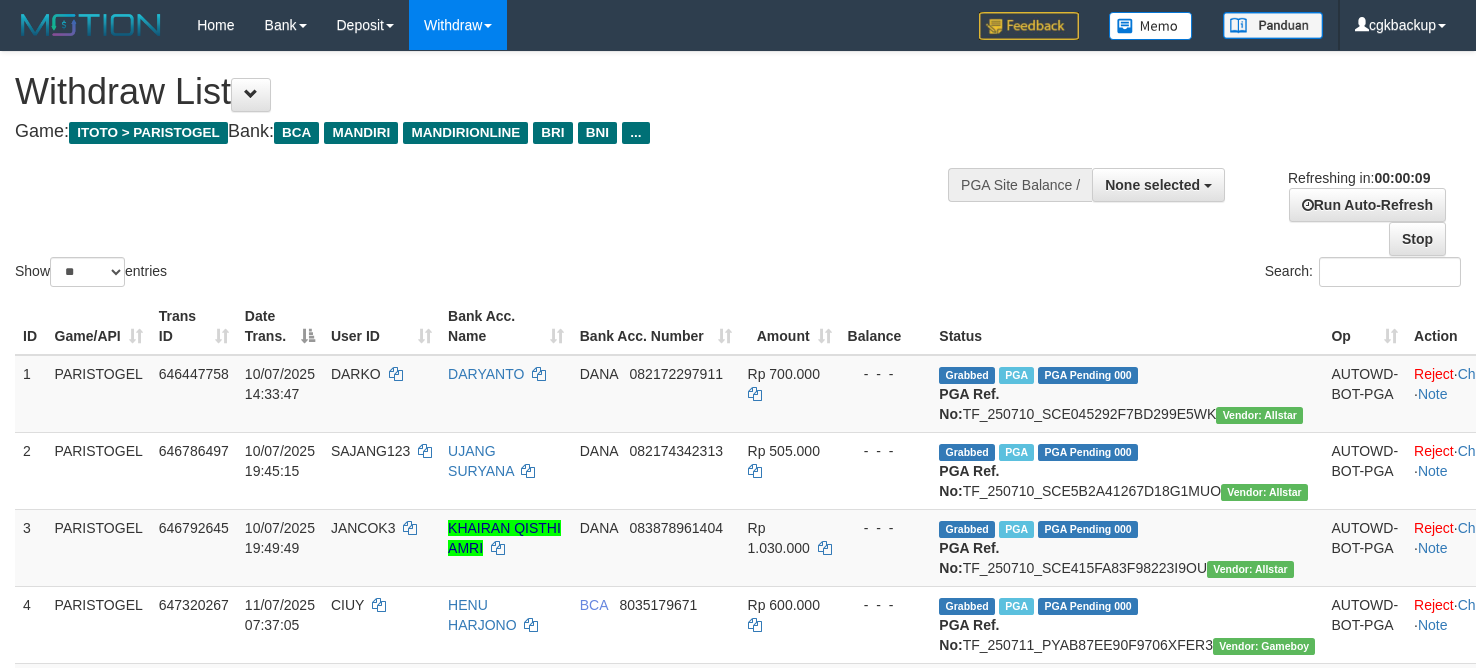 select 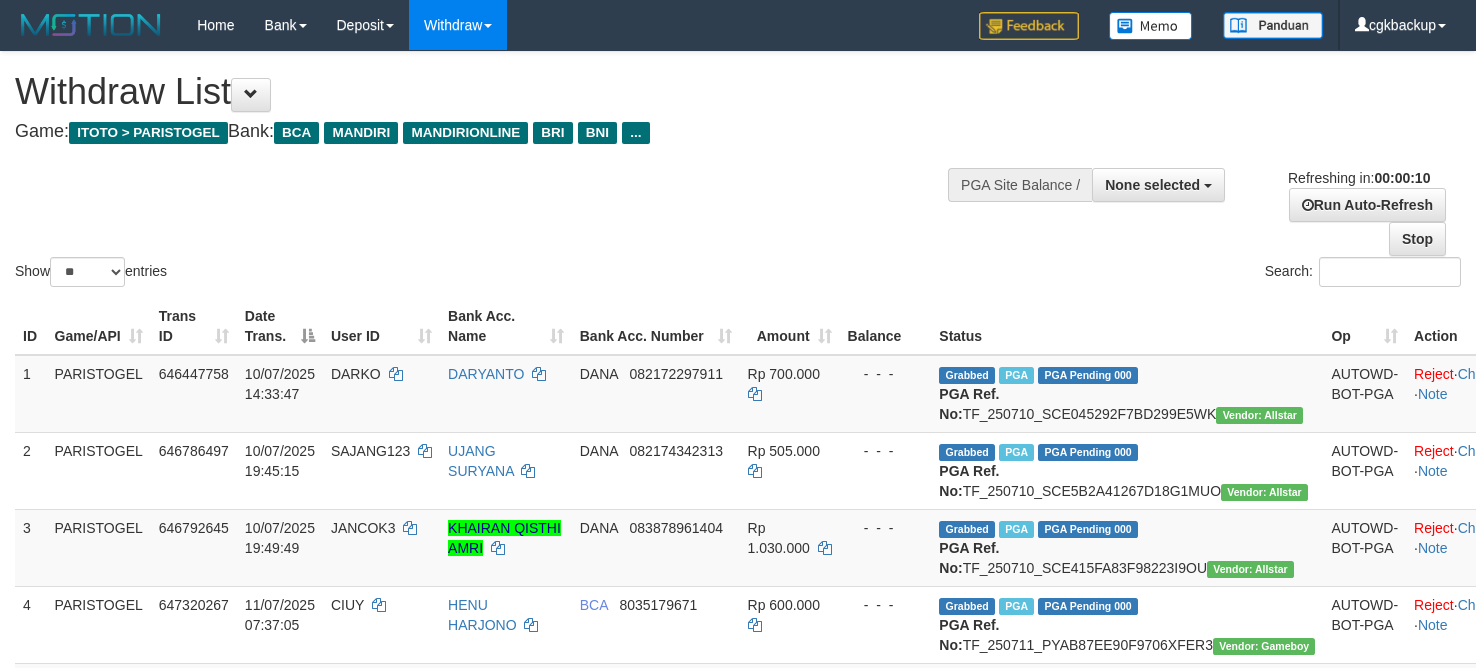 select 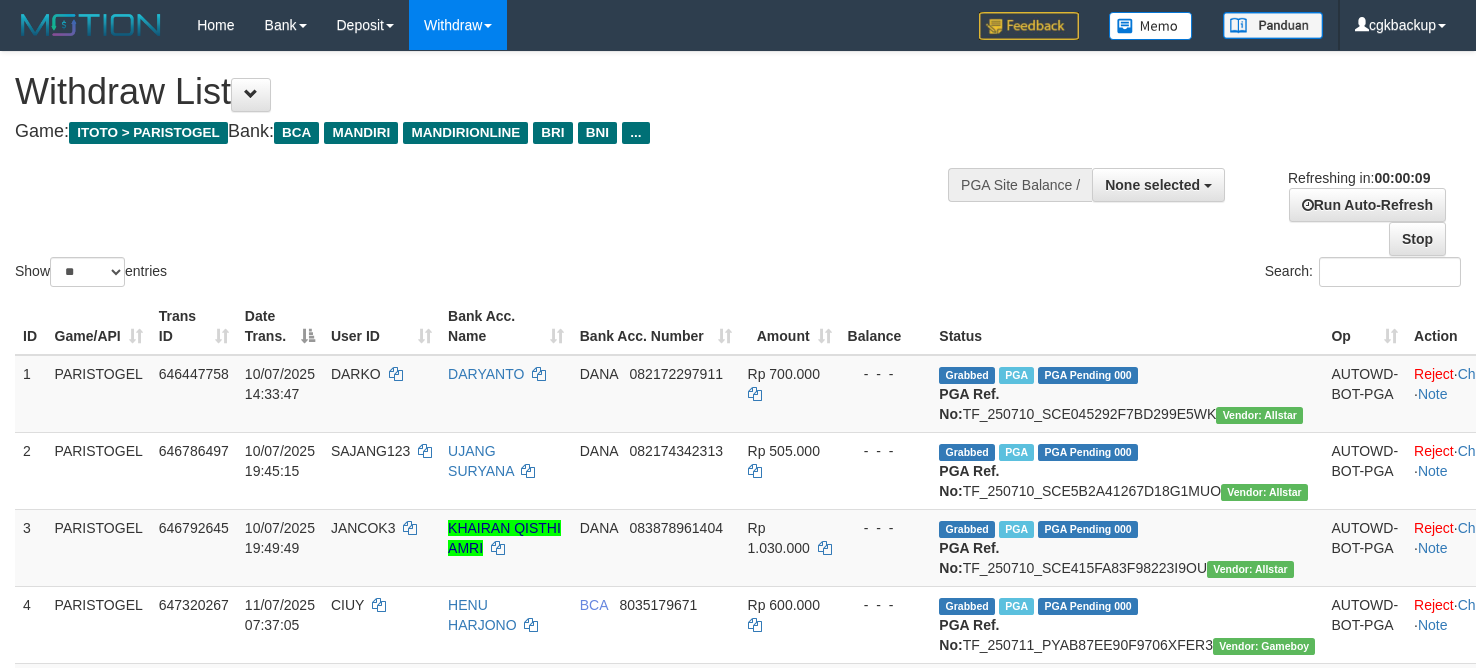 select 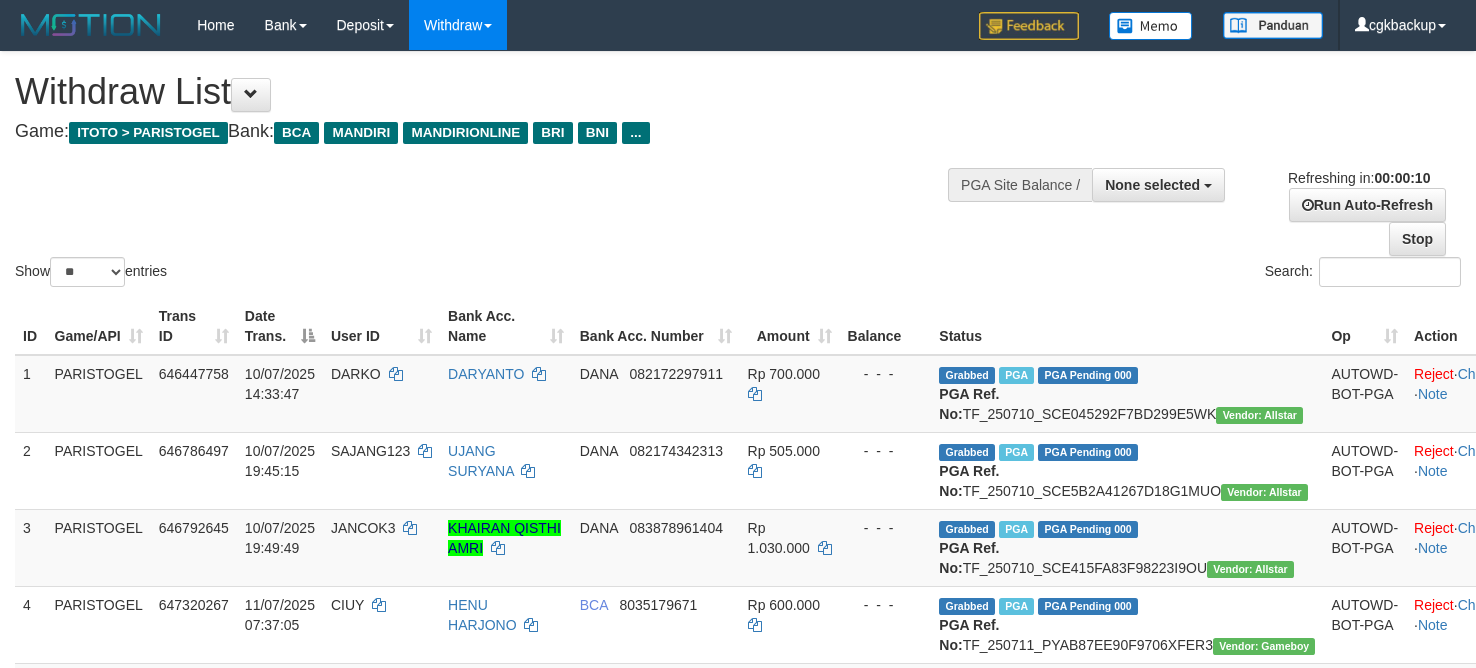 select 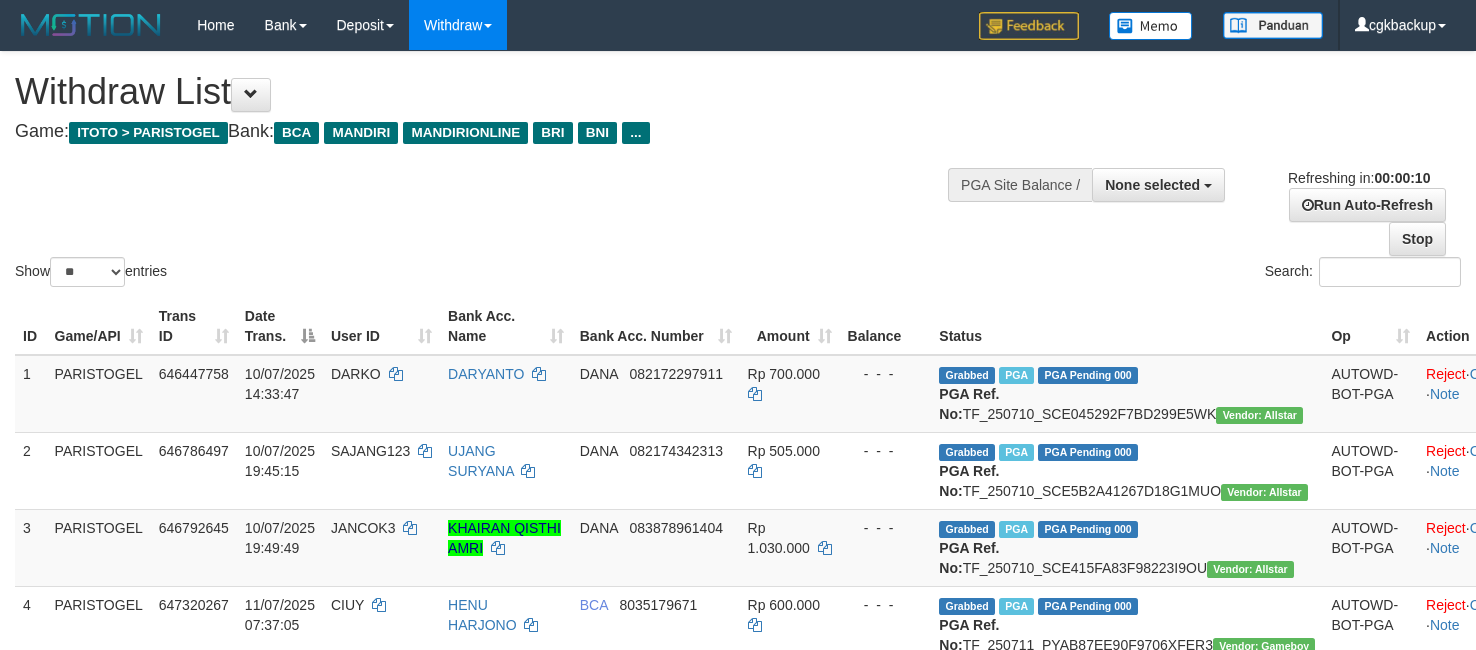 select 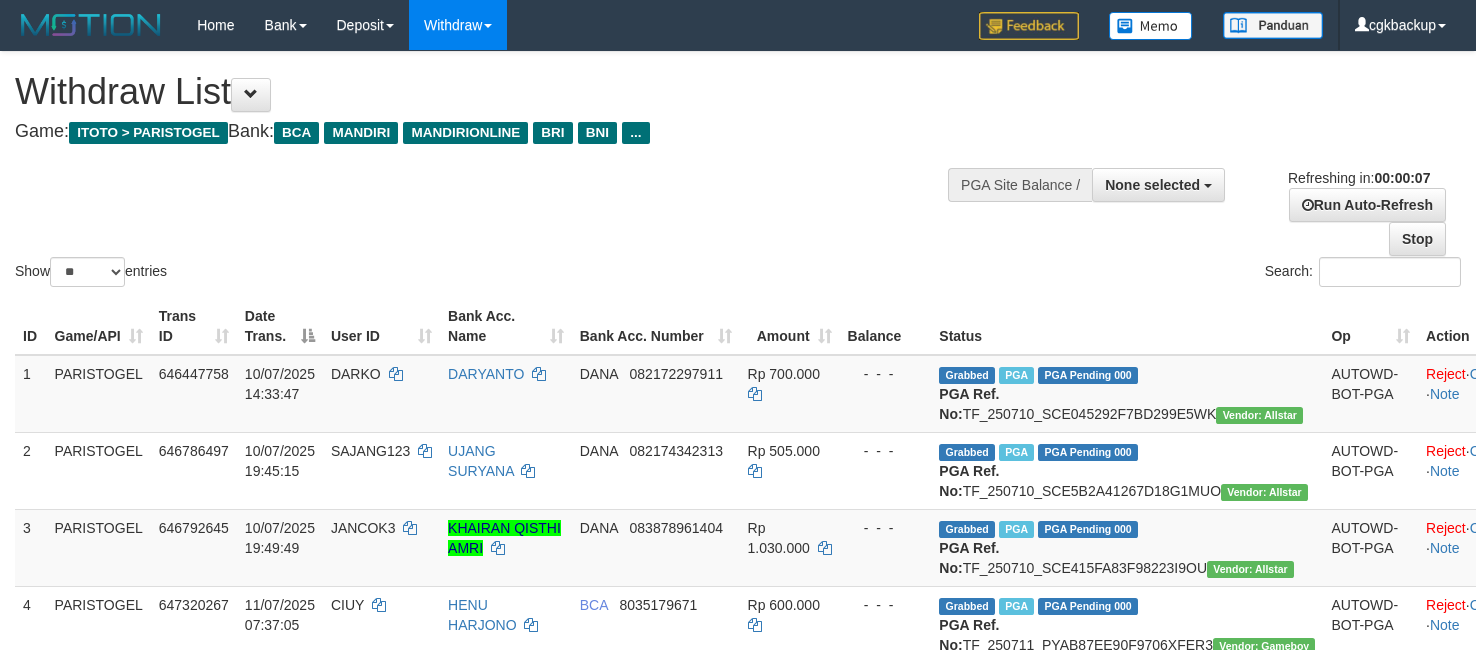 scroll, scrollTop: 750, scrollLeft: 0, axis: vertical 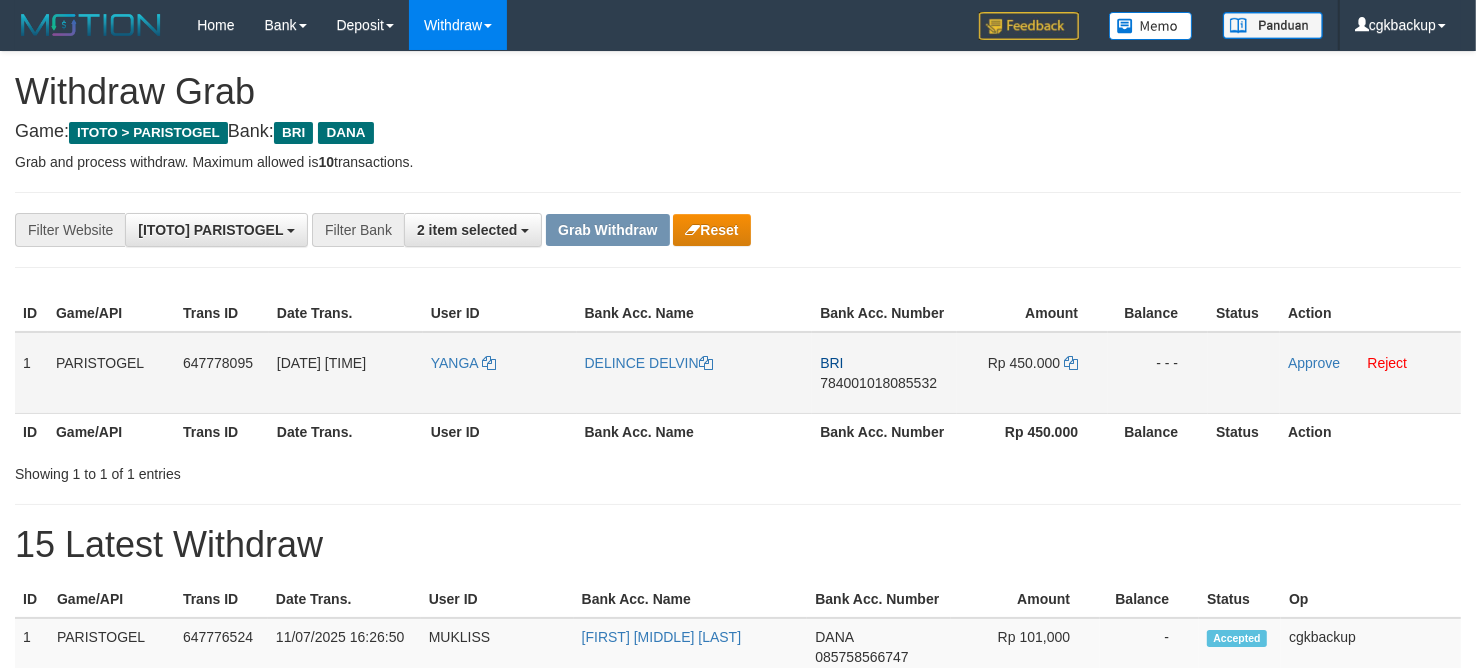 click on "YANGA" at bounding box center (500, 373) 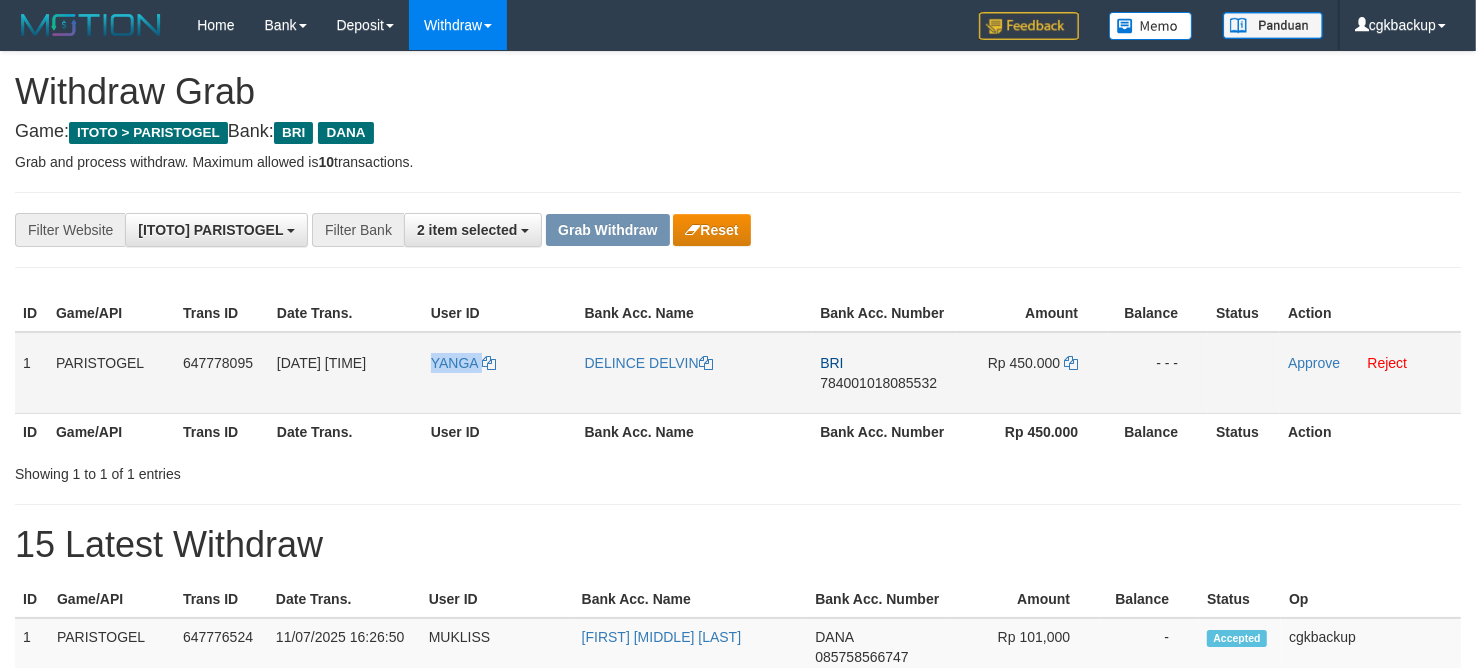 click on "YANGA" at bounding box center (500, 373) 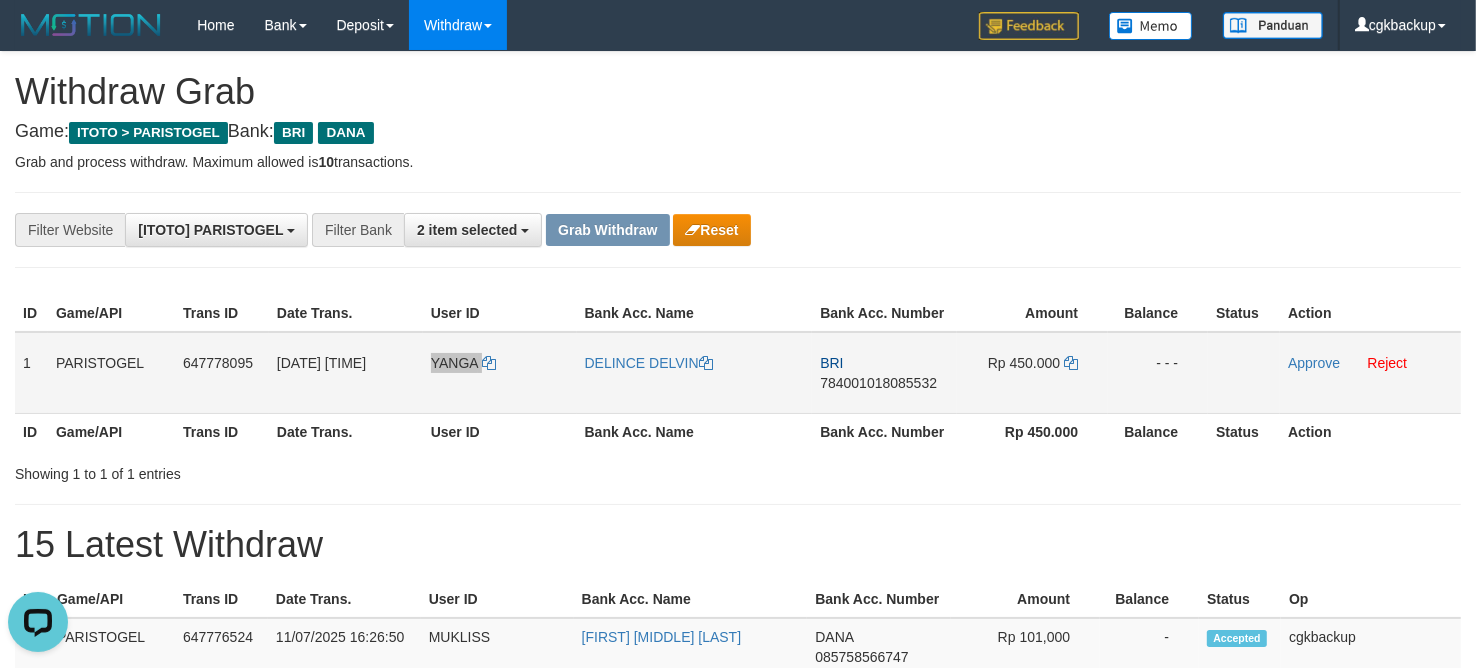 scroll, scrollTop: 0, scrollLeft: 0, axis: both 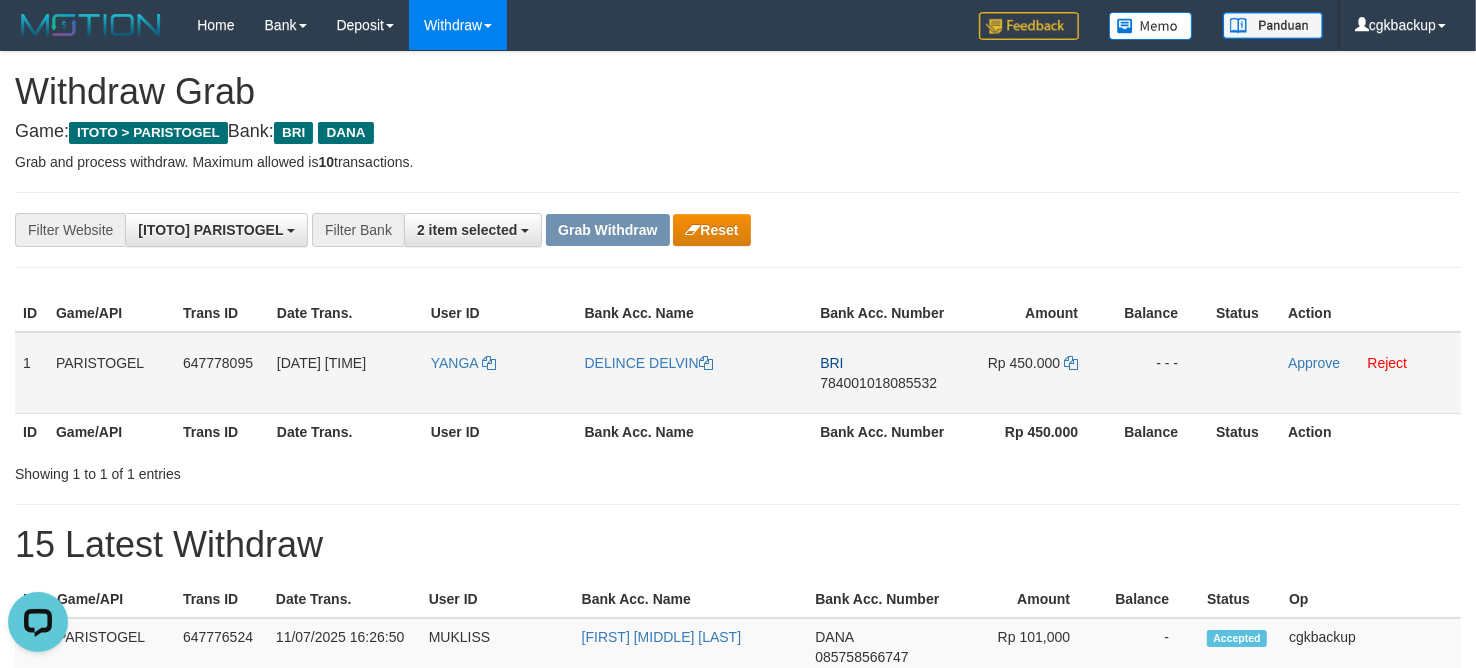 click on "DELINCE DELVIN" at bounding box center [695, 373] 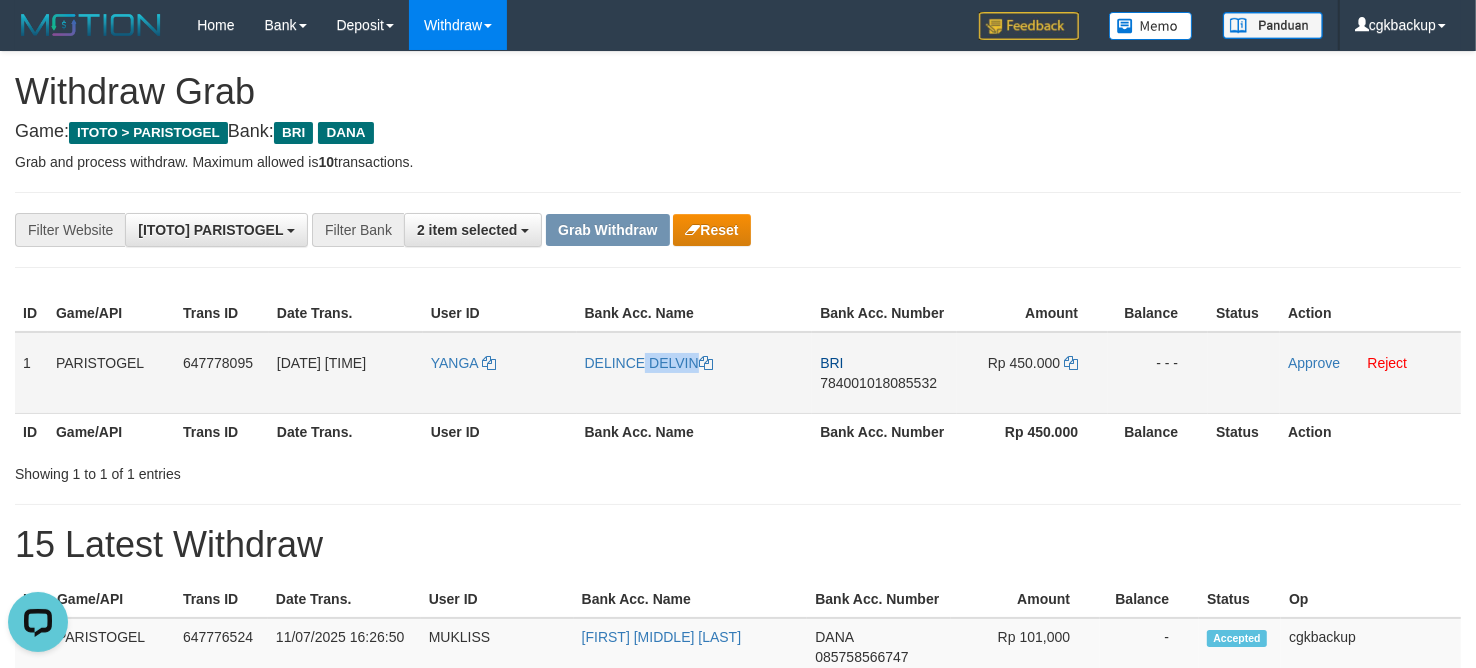 copy on "DELINCE DELVIN" 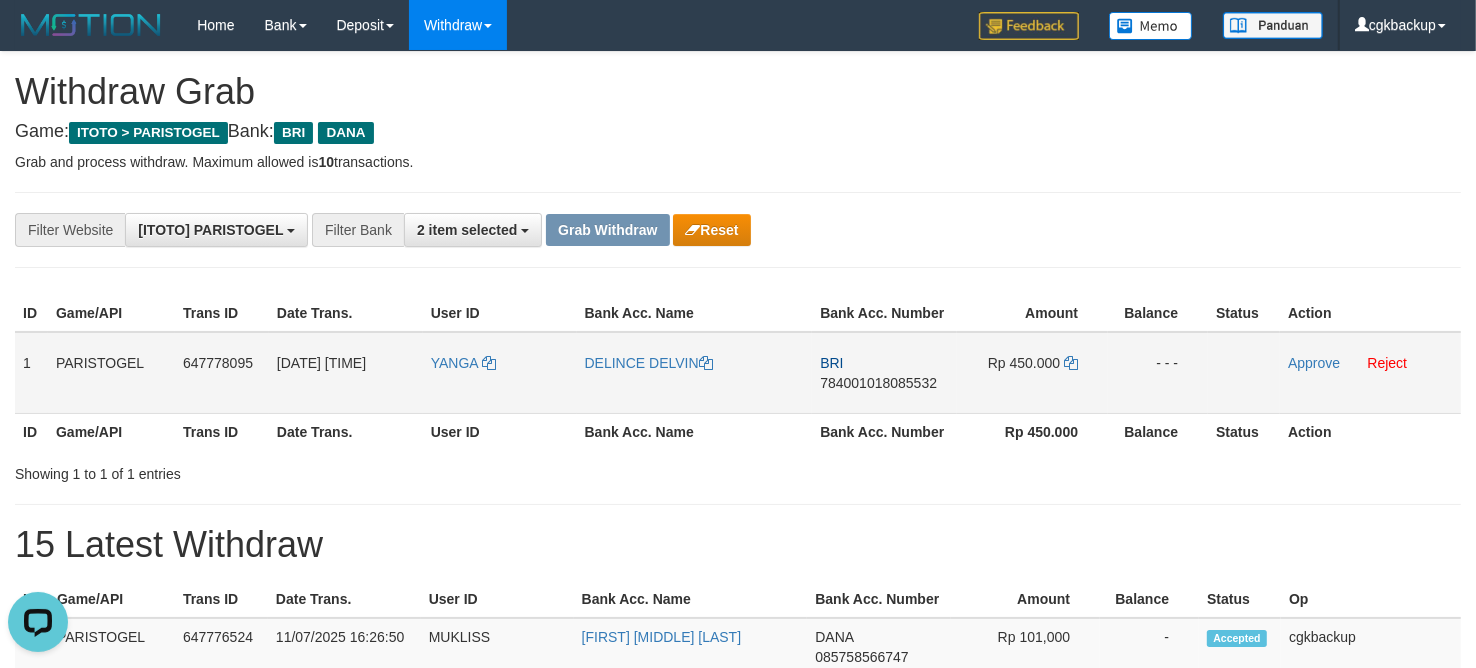 click on "[DATE] [TIME]" at bounding box center [346, 373] 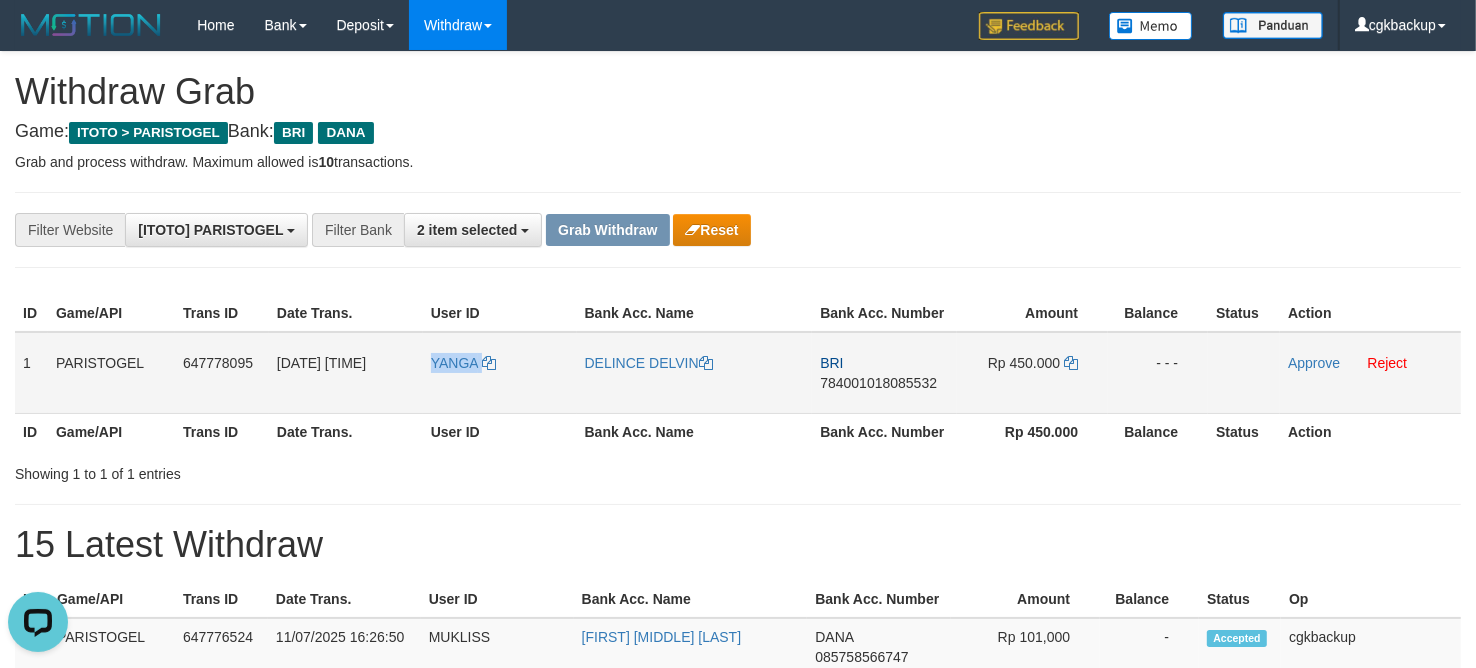 click on "YANGA" at bounding box center [500, 373] 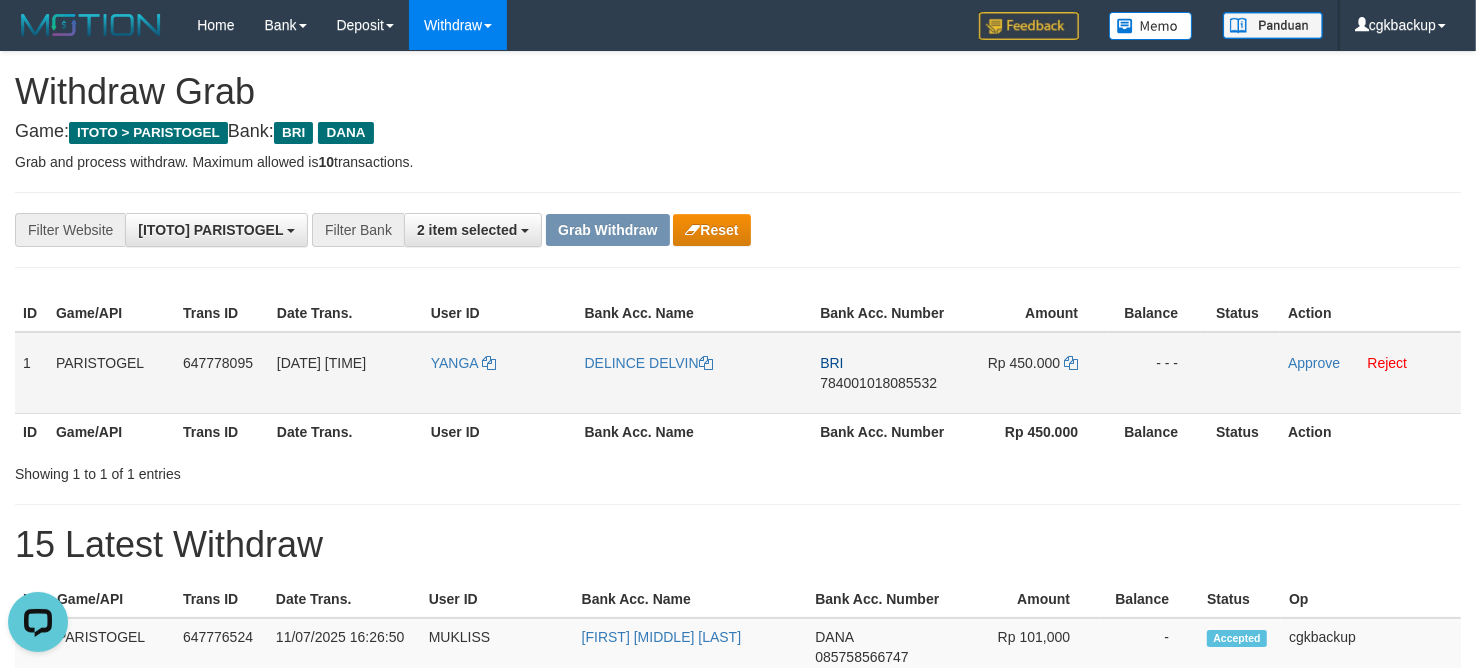 click on "BRI
784001018085532" at bounding box center (884, 373) 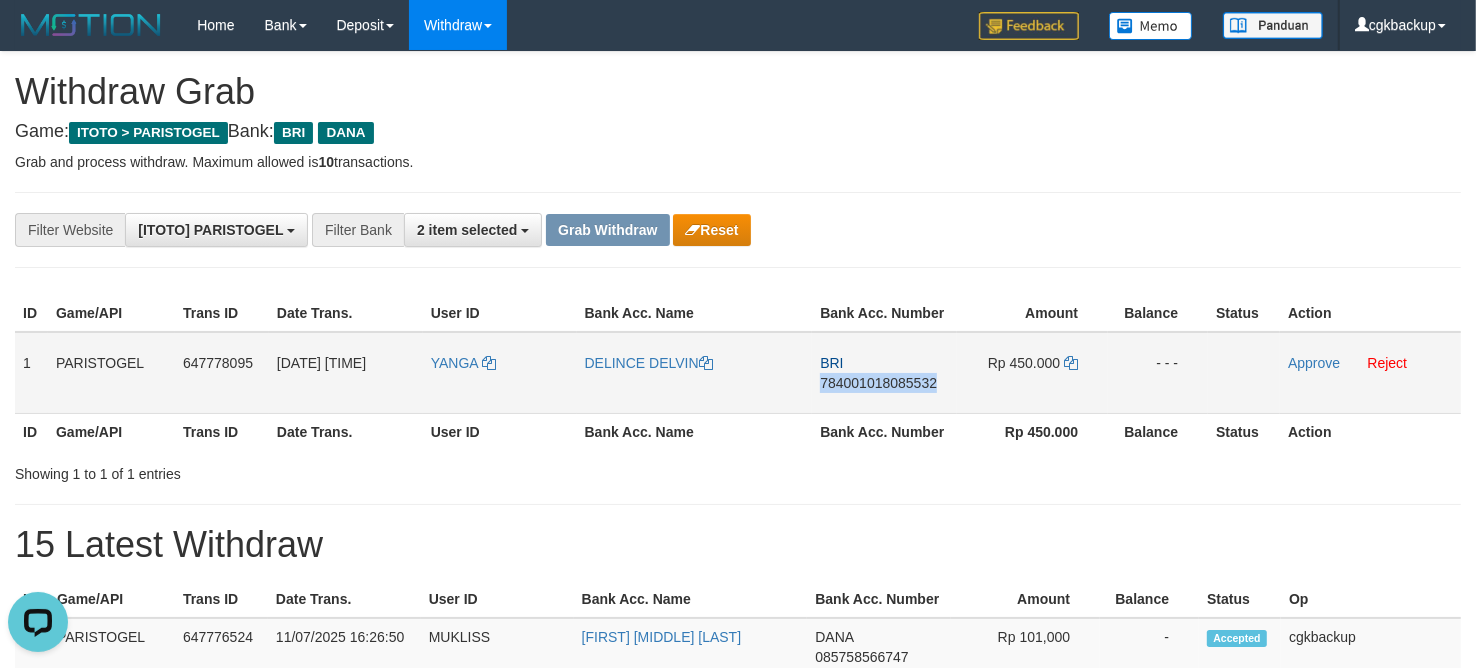 click on "BRI
784001018085532" at bounding box center (884, 373) 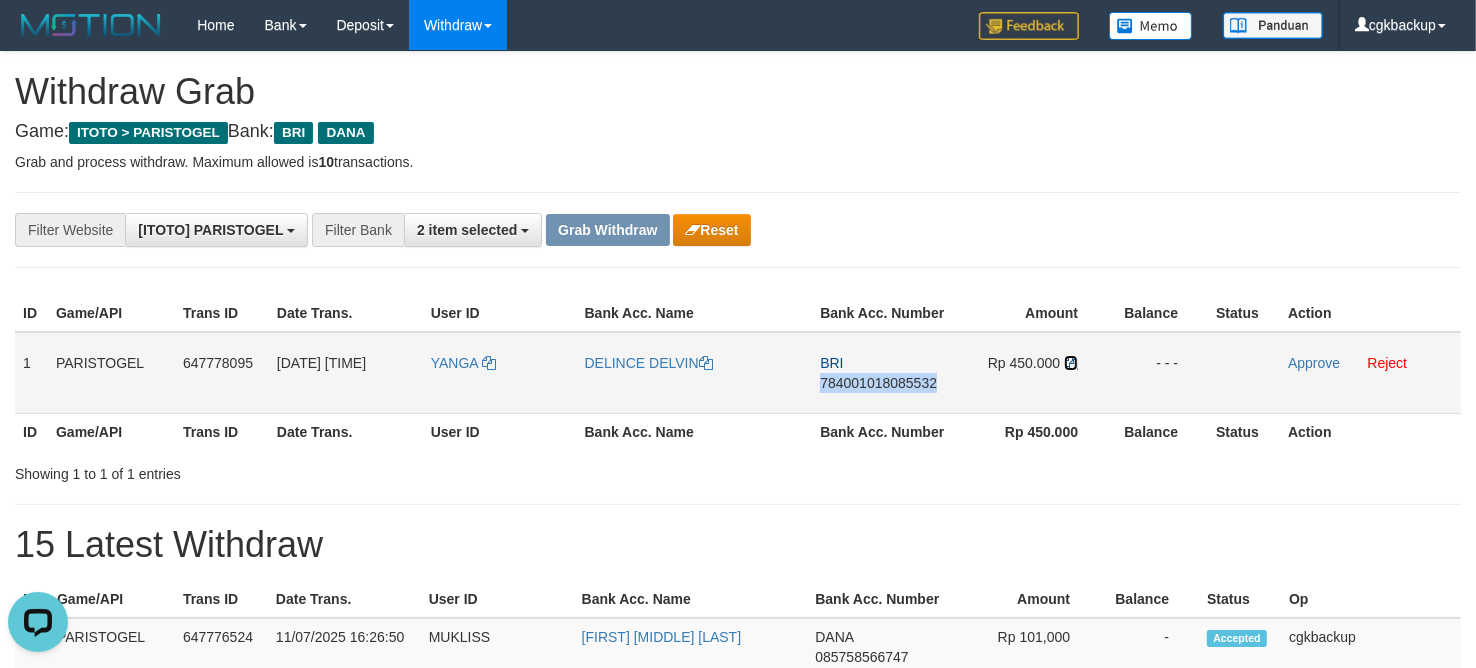 click at bounding box center (1071, 363) 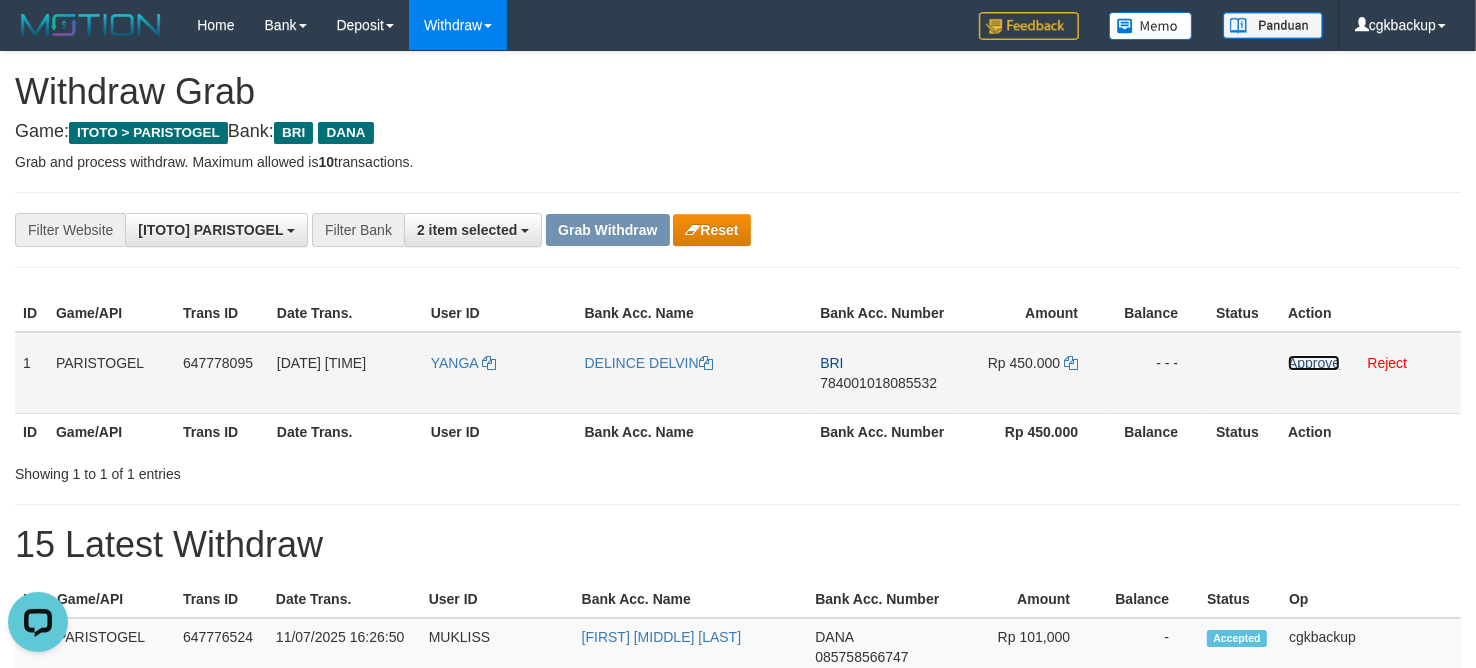 click on "Approve" at bounding box center [1314, 363] 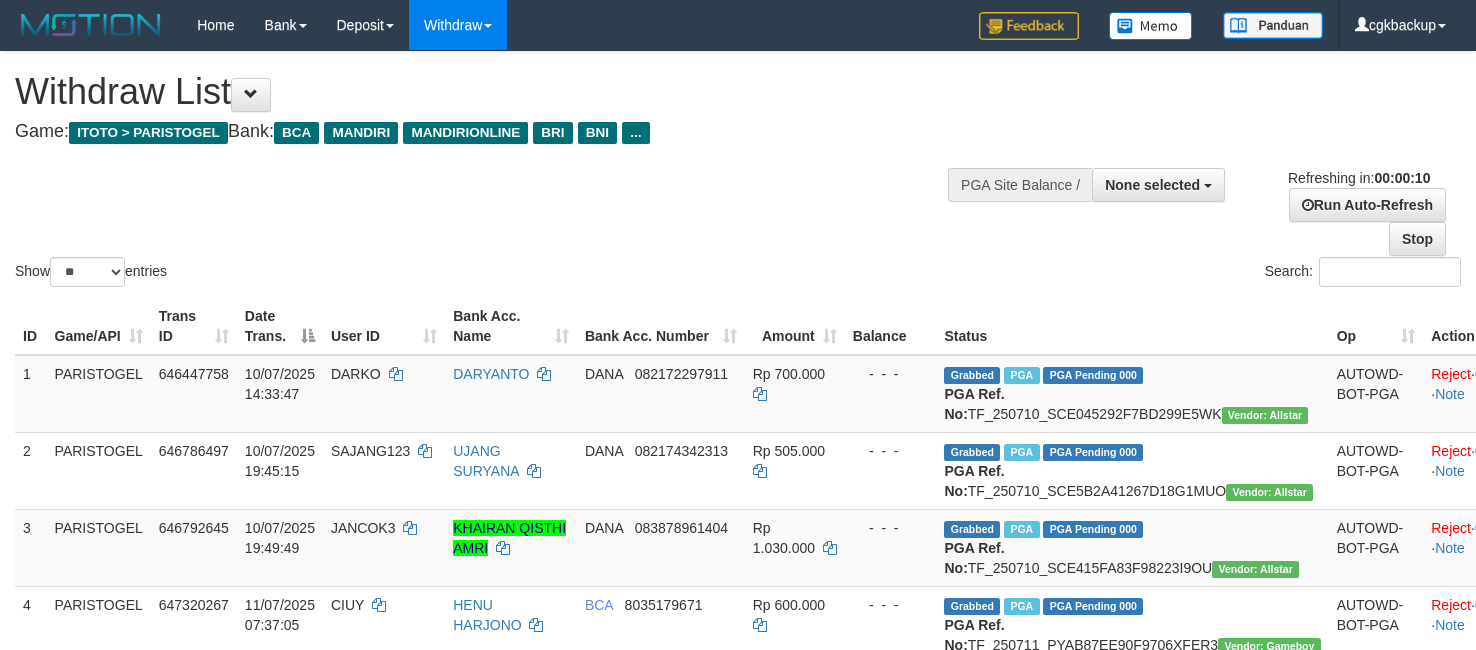 select 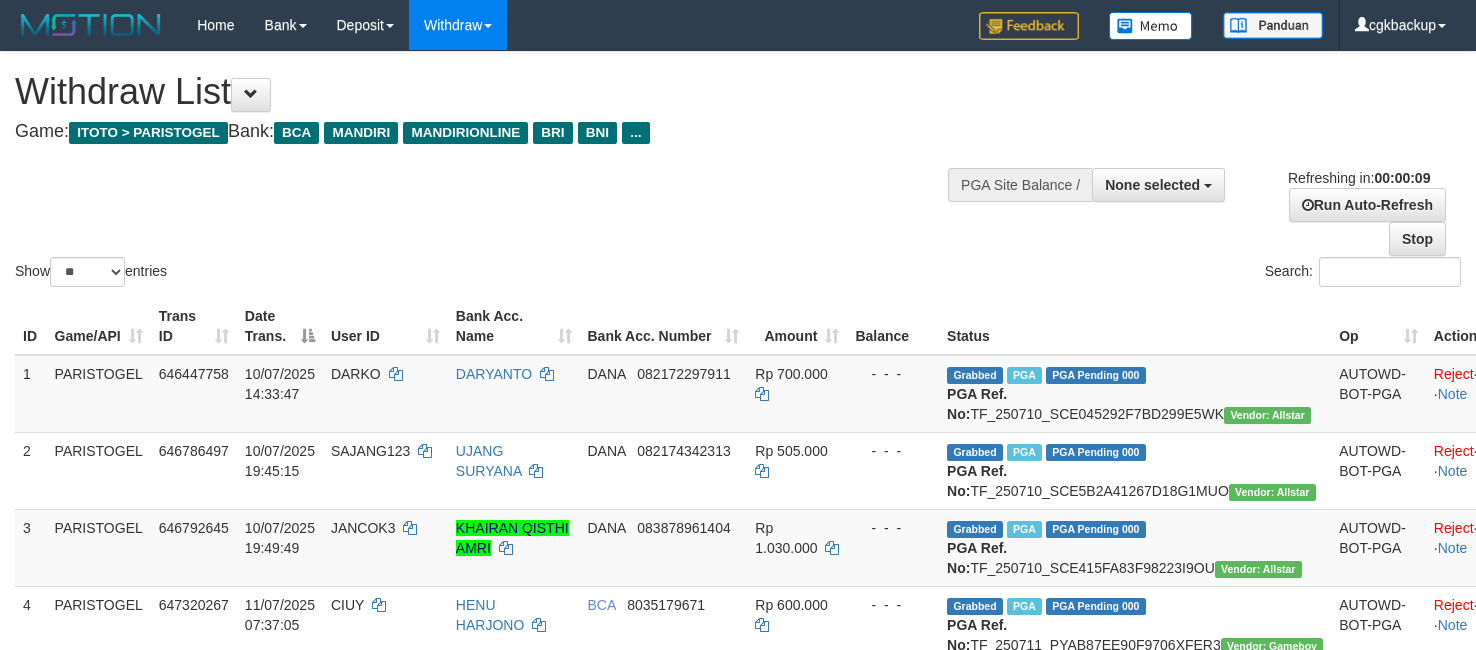 select 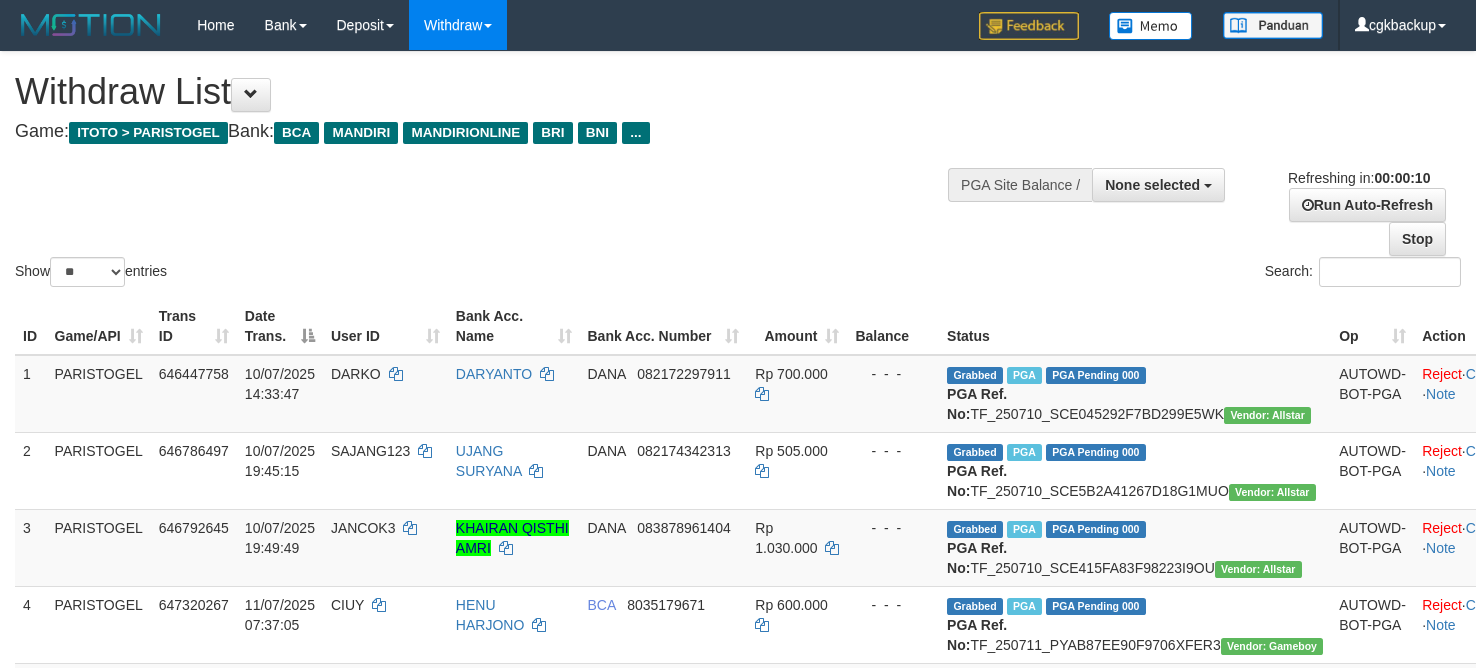 select 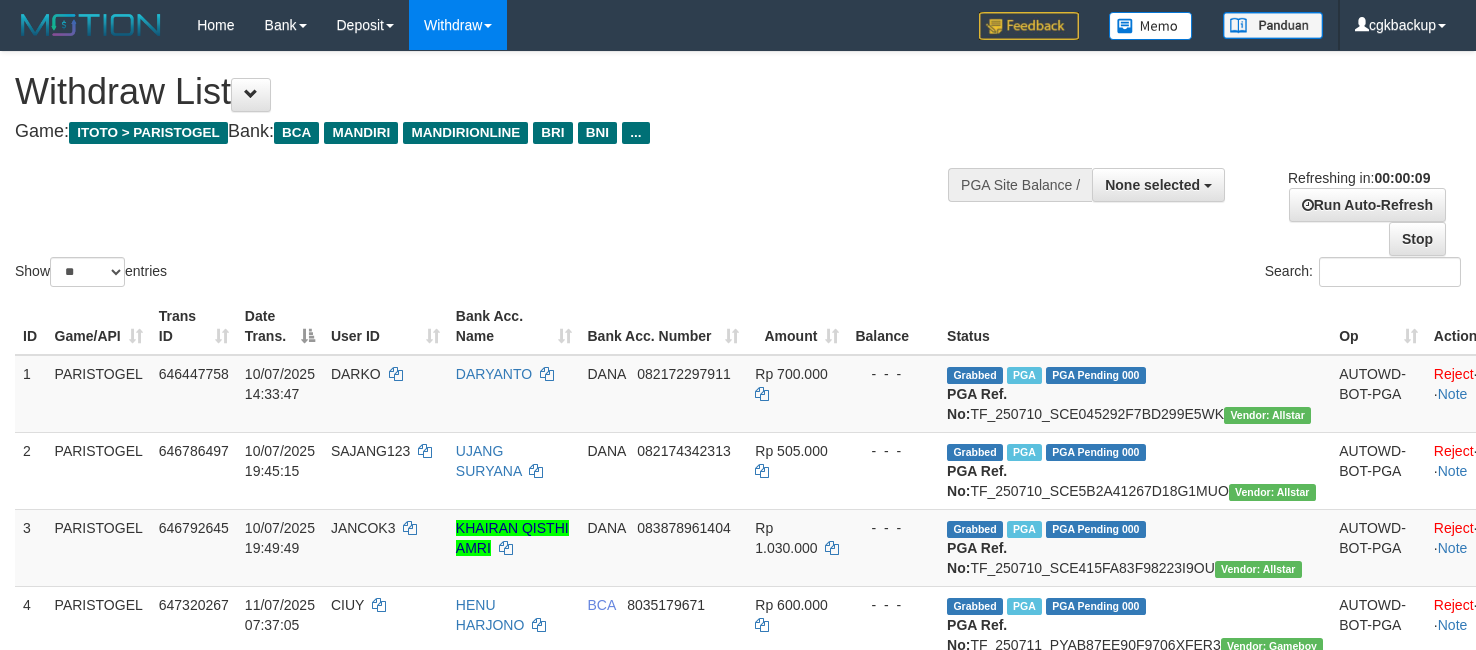 select 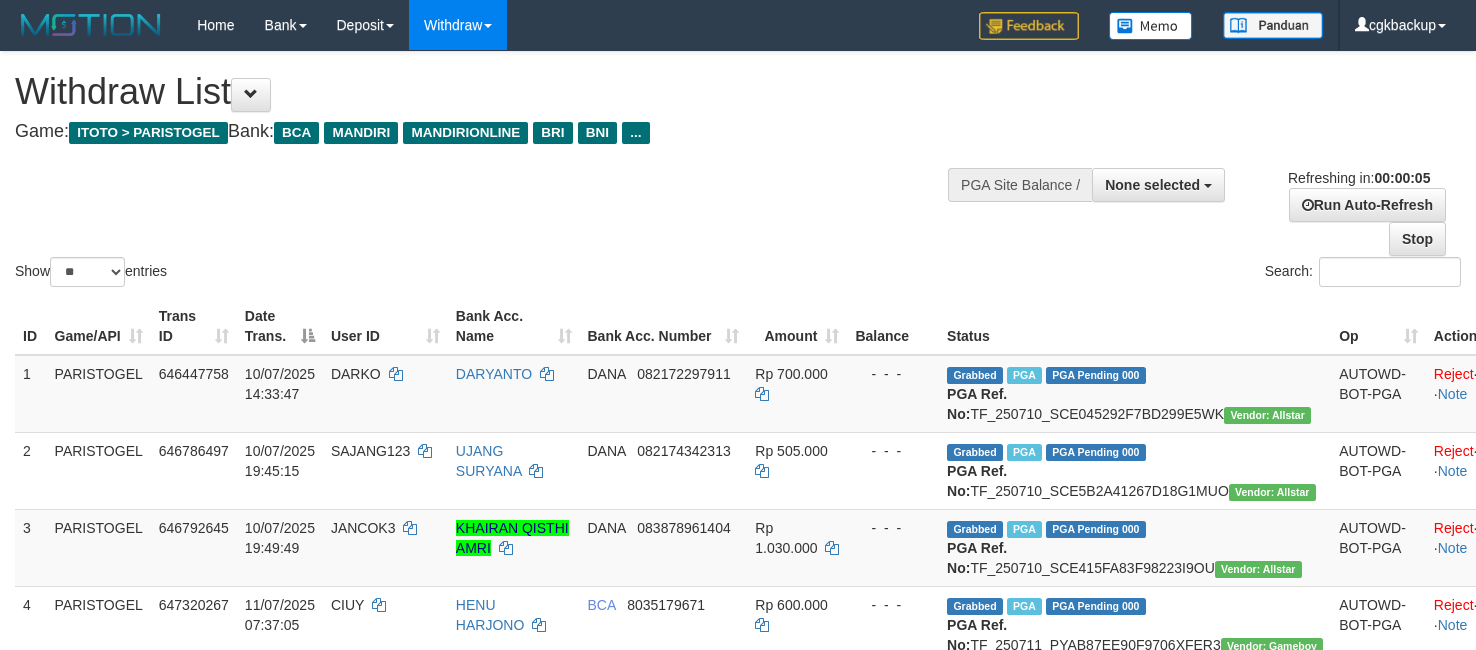 scroll, scrollTop: 0, scrollLeft: 0, axis: both 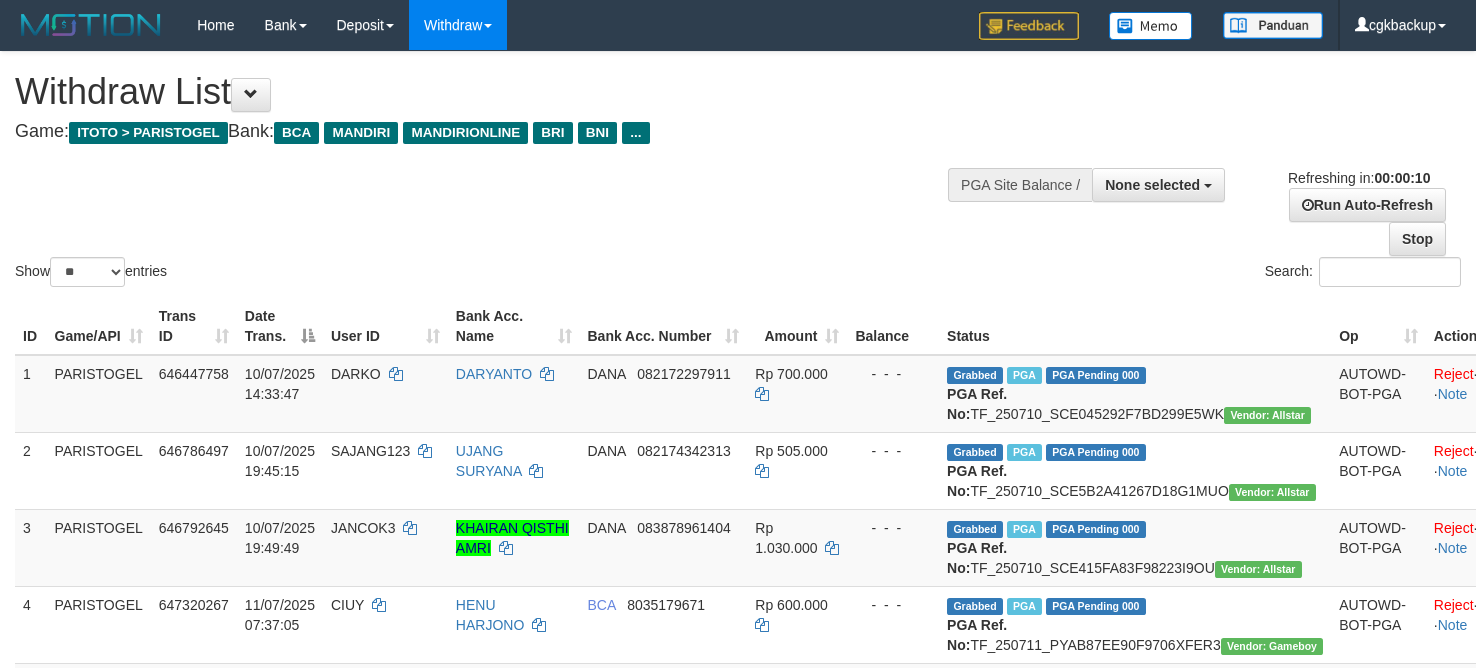 select 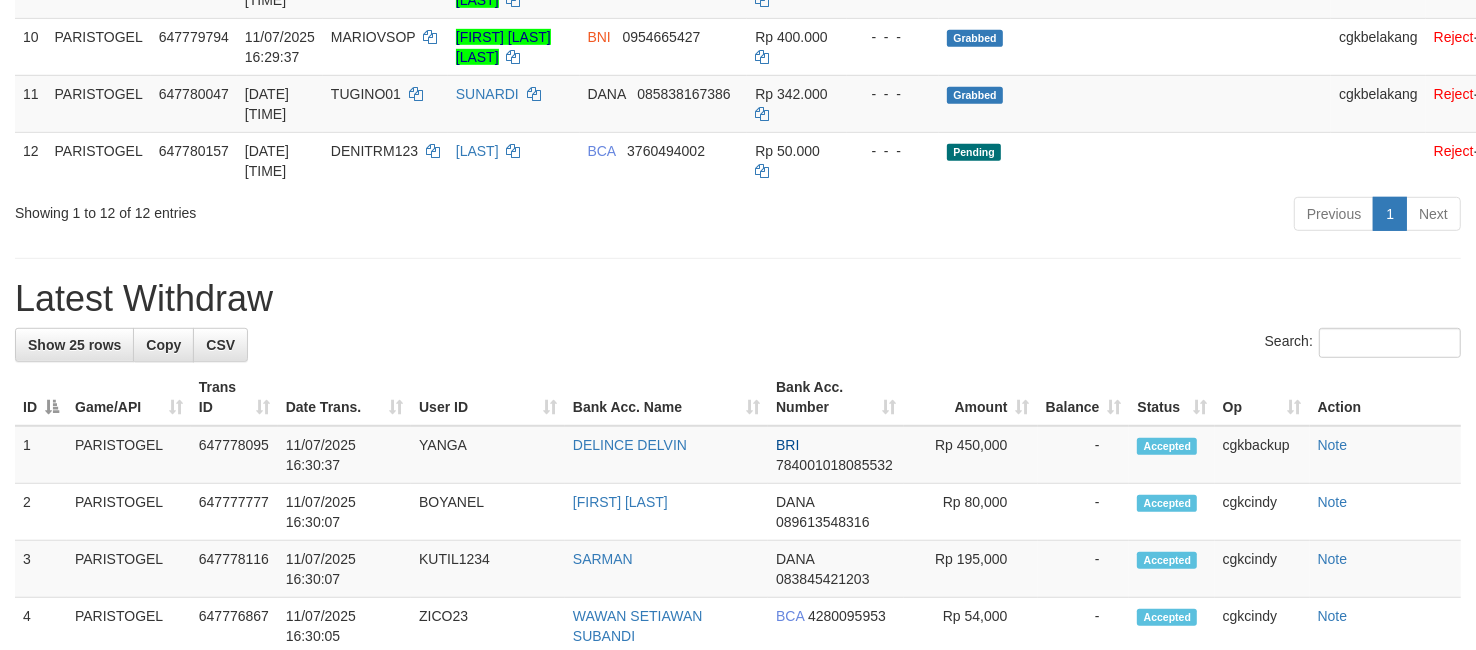 scroll, scrollTop: 875, scrollLeft: 0, axis: vertical 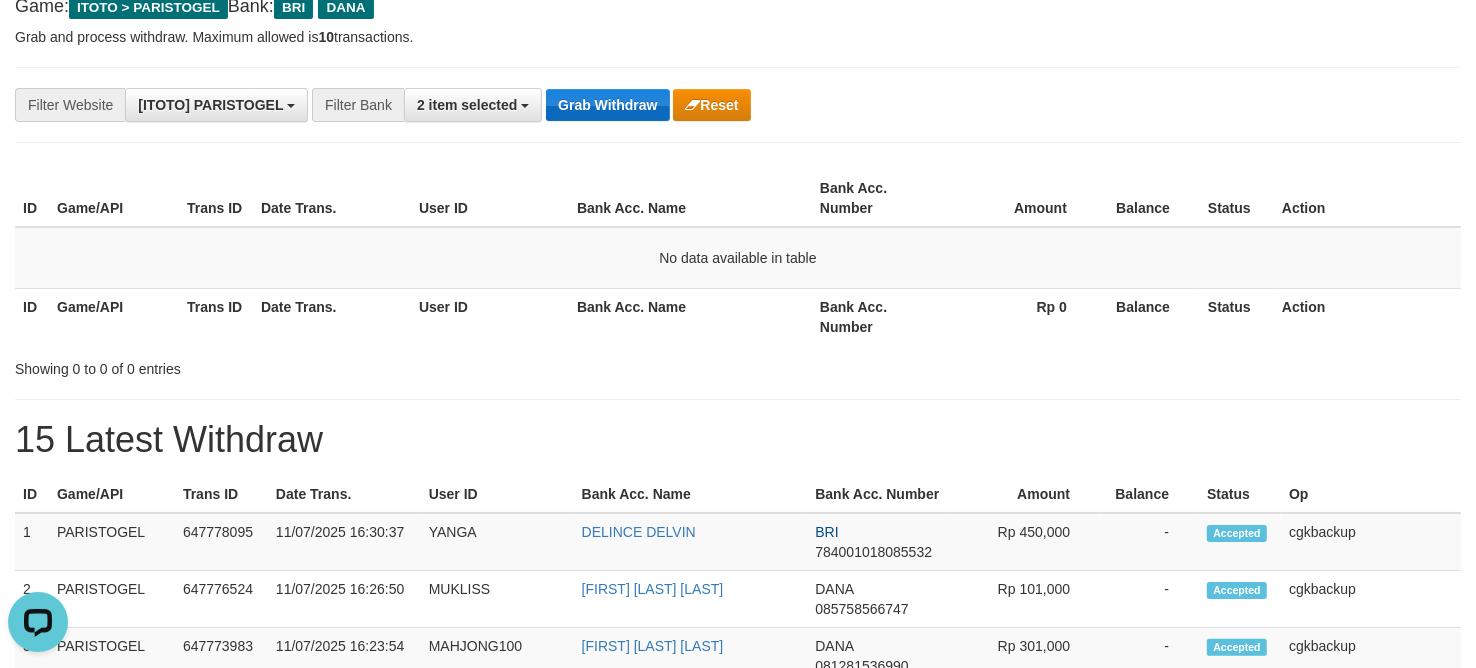 drag, startPoint x: 610, startPoint y: 128, endPoint x: 613, endPoint y: 117, distance: 11.401754 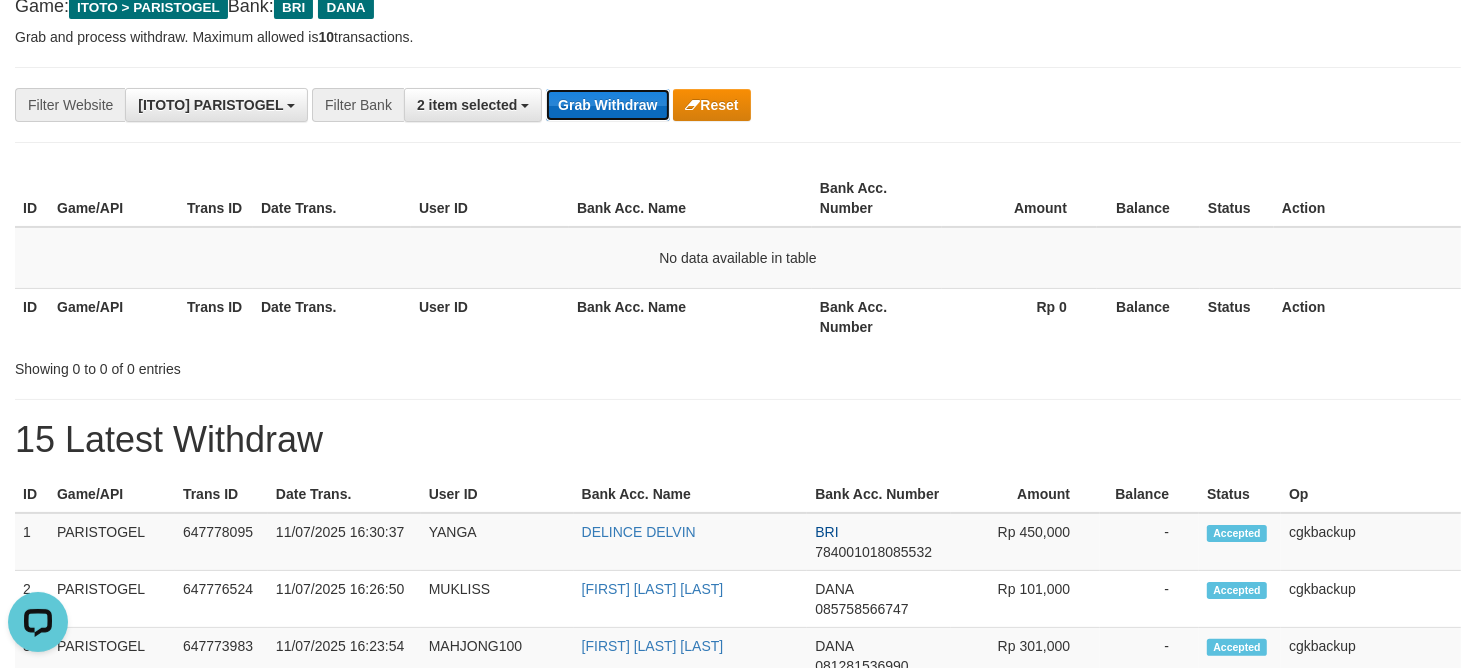 click on "Grab Withdraw" at bounding box center (607, 105) 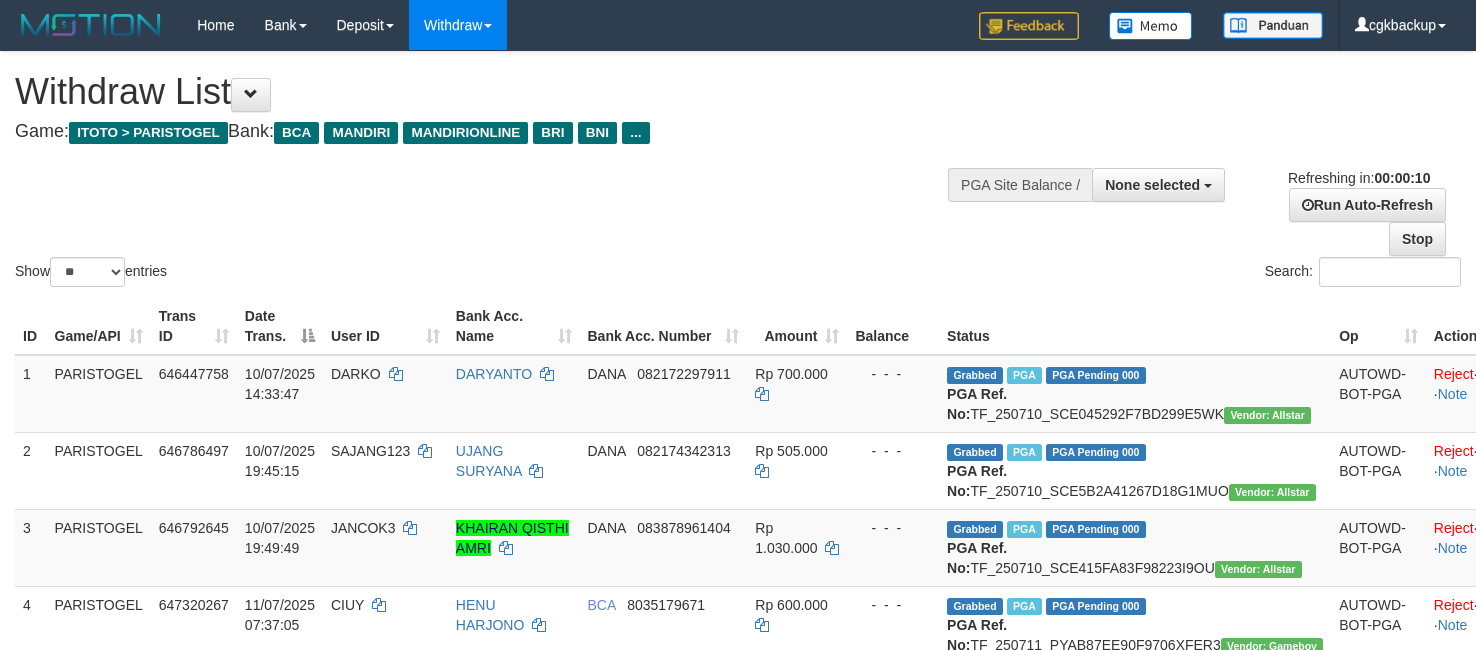 select 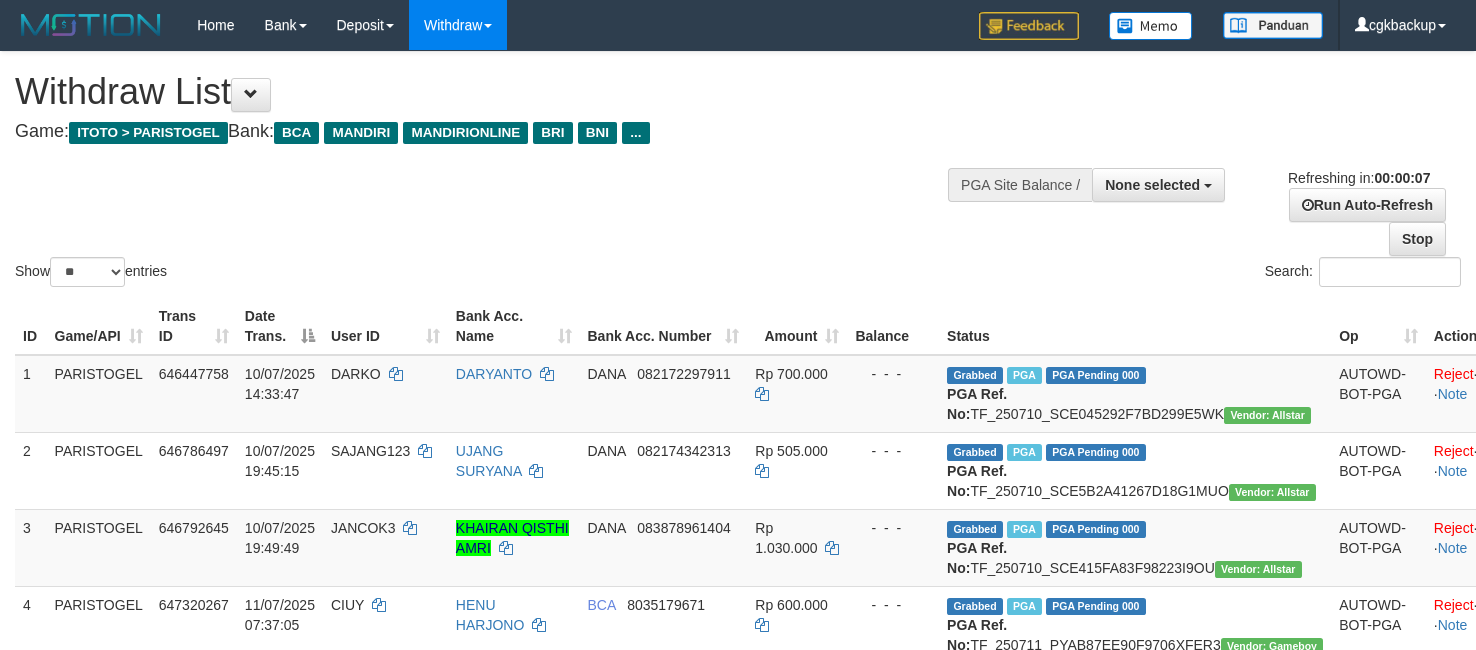 scroll, scrollTop: 0, scrollLeft: 0, axis: both 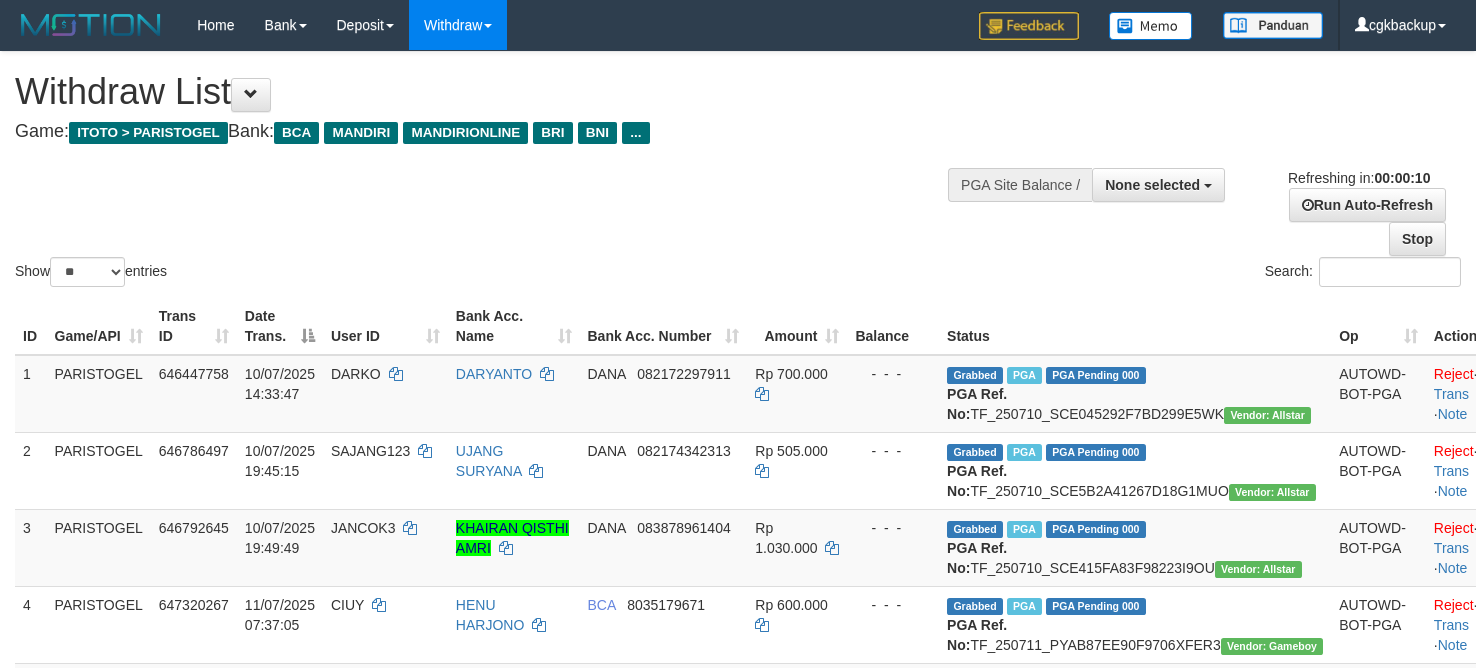select 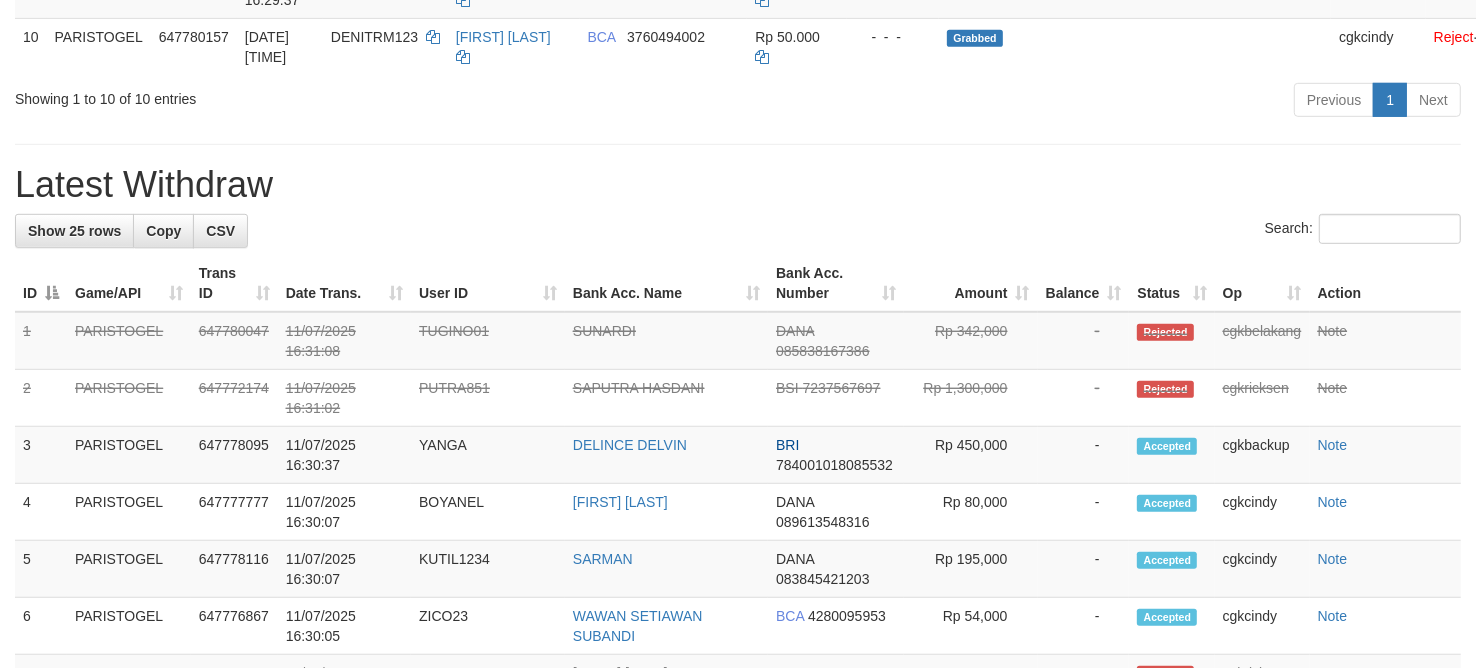 scroll, scrollTop: 875, scrollLeft: 0, axis: vertical 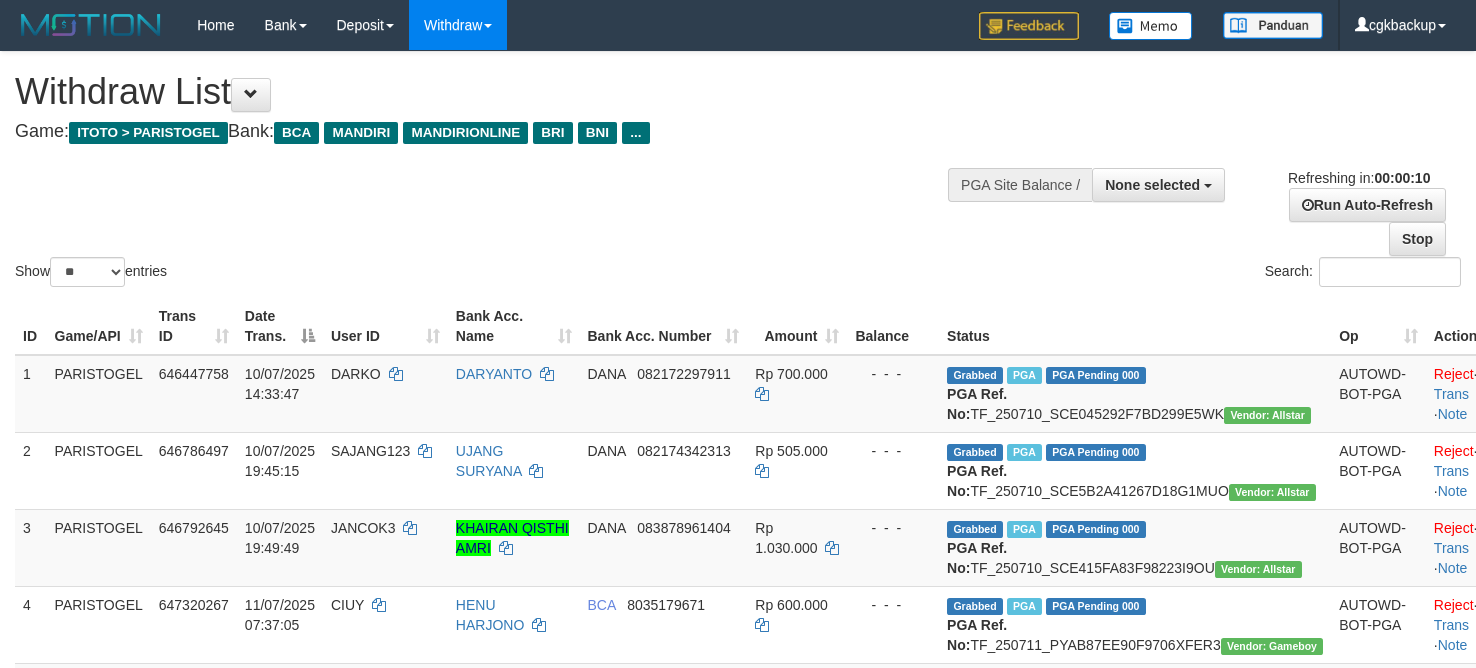 select 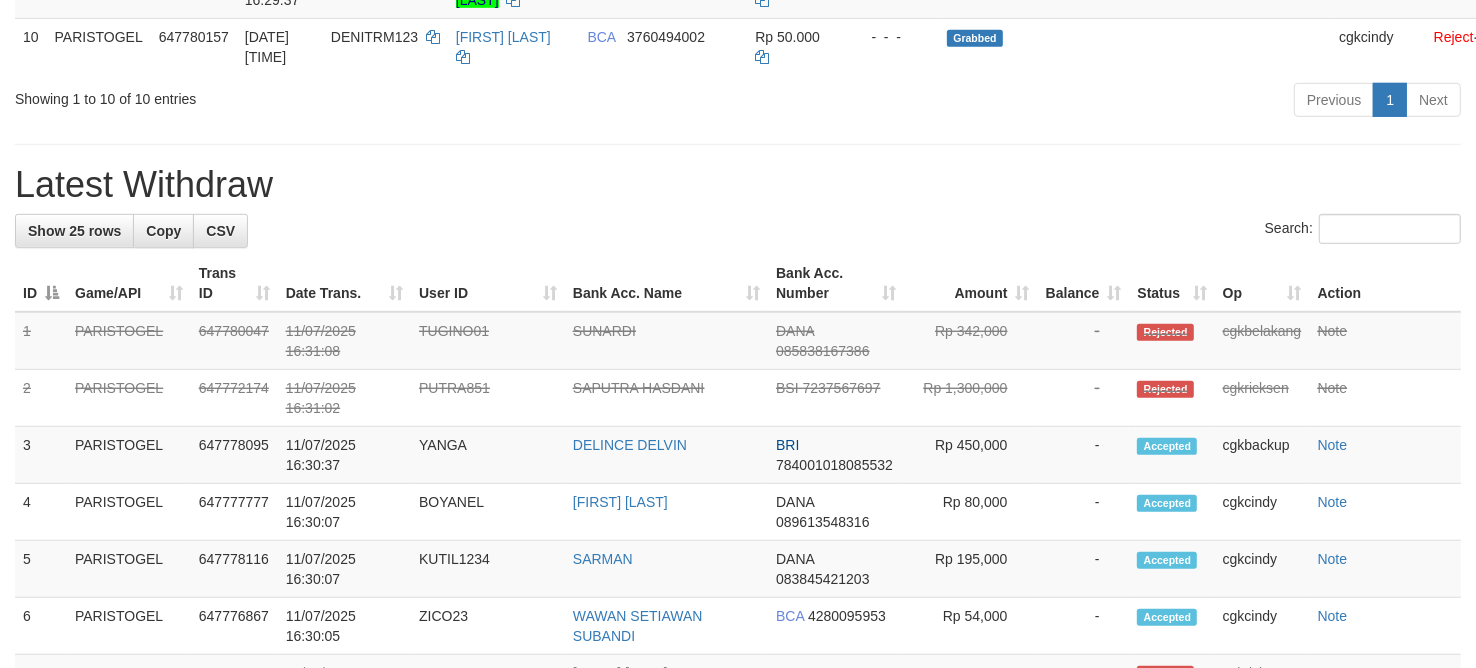 scroll, scrollTop: 875, scrollLeft: 0, axis: vertical 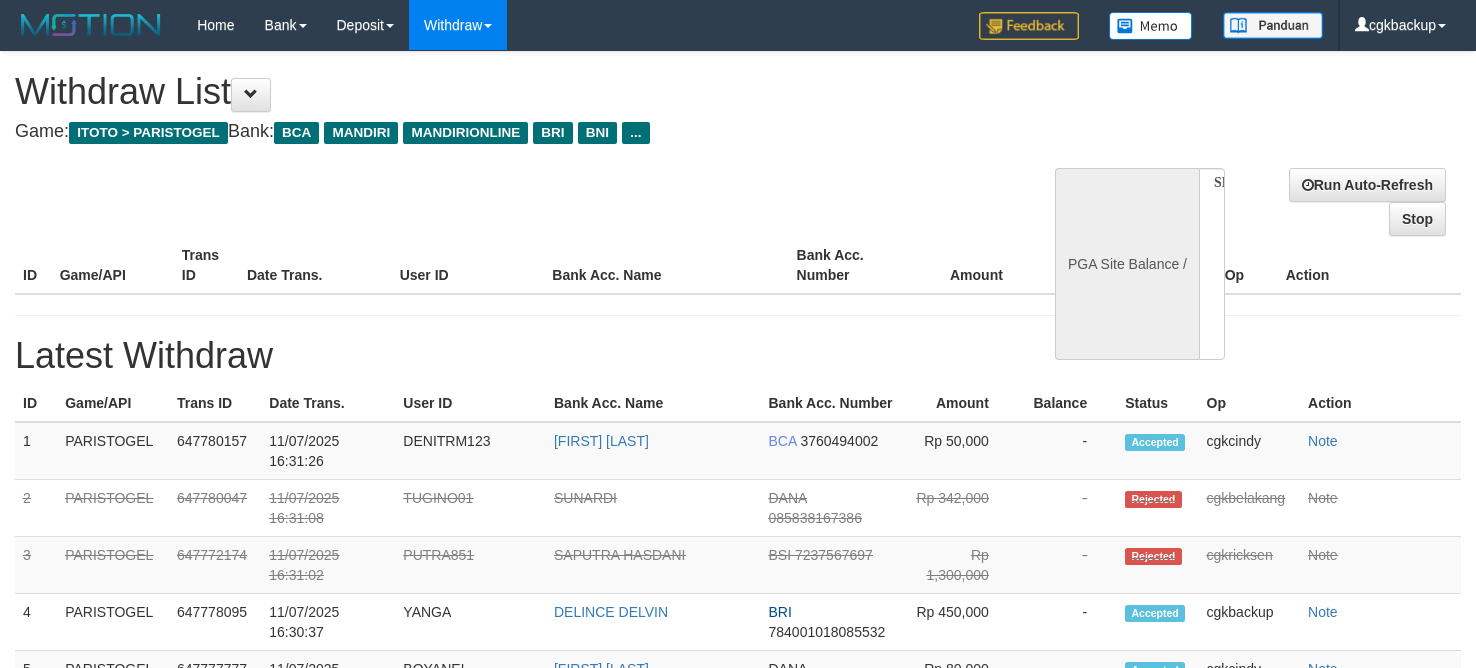 select 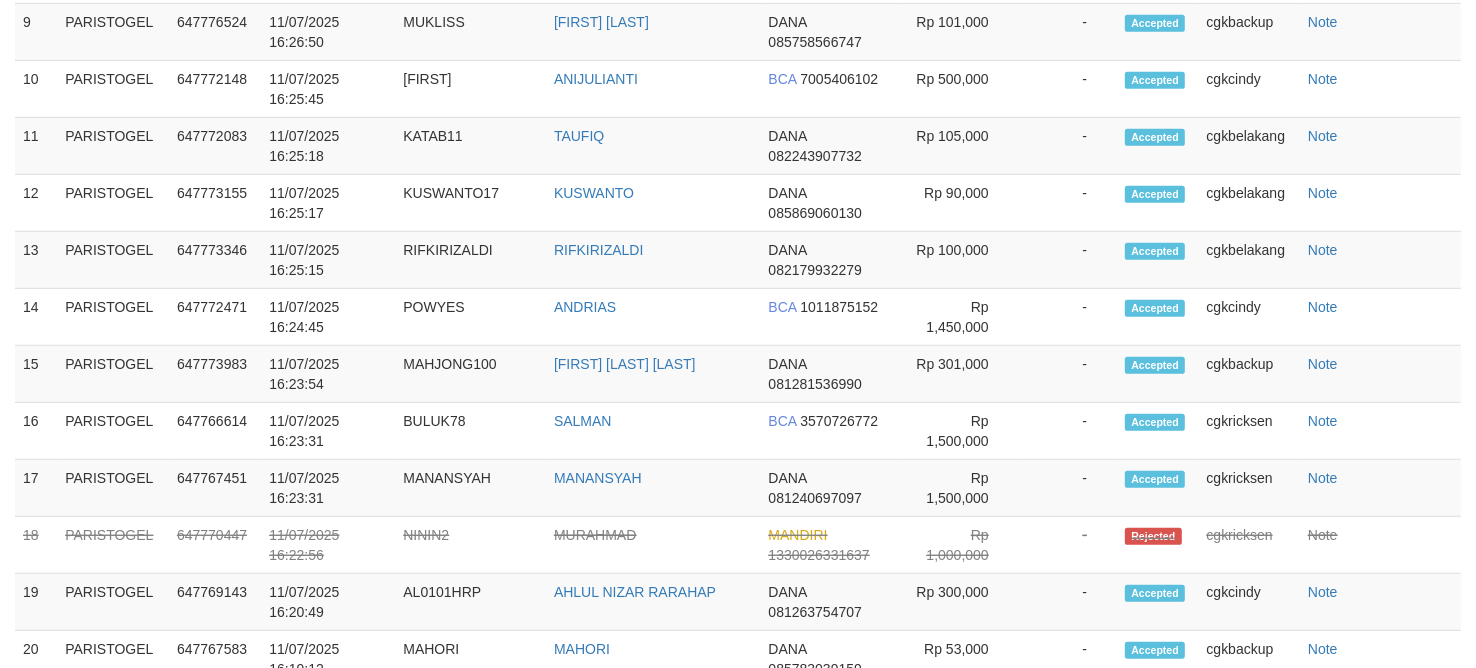 scroll, scrollTop: 950, scrollLeft: 0, axis: vertical 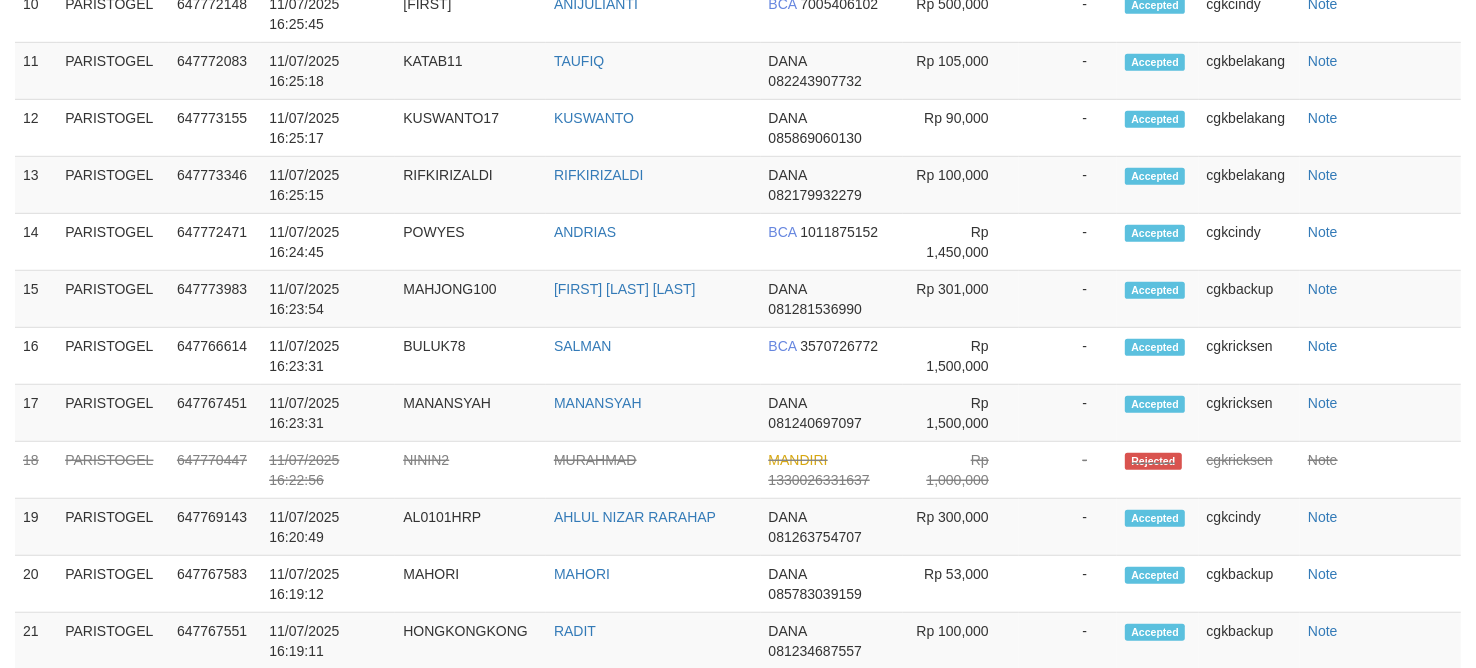 select on "**" 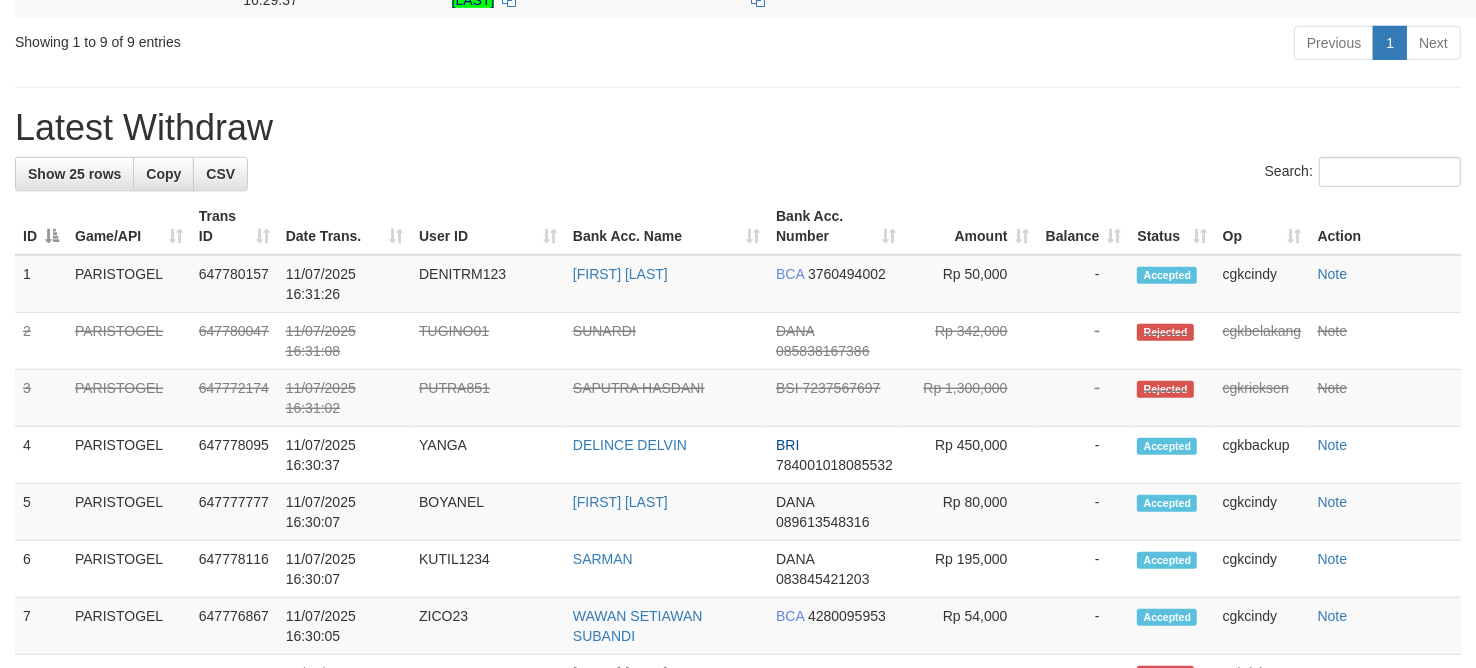 scroll, scrollTop: 875, scrollLeft: 0, axis: vertical 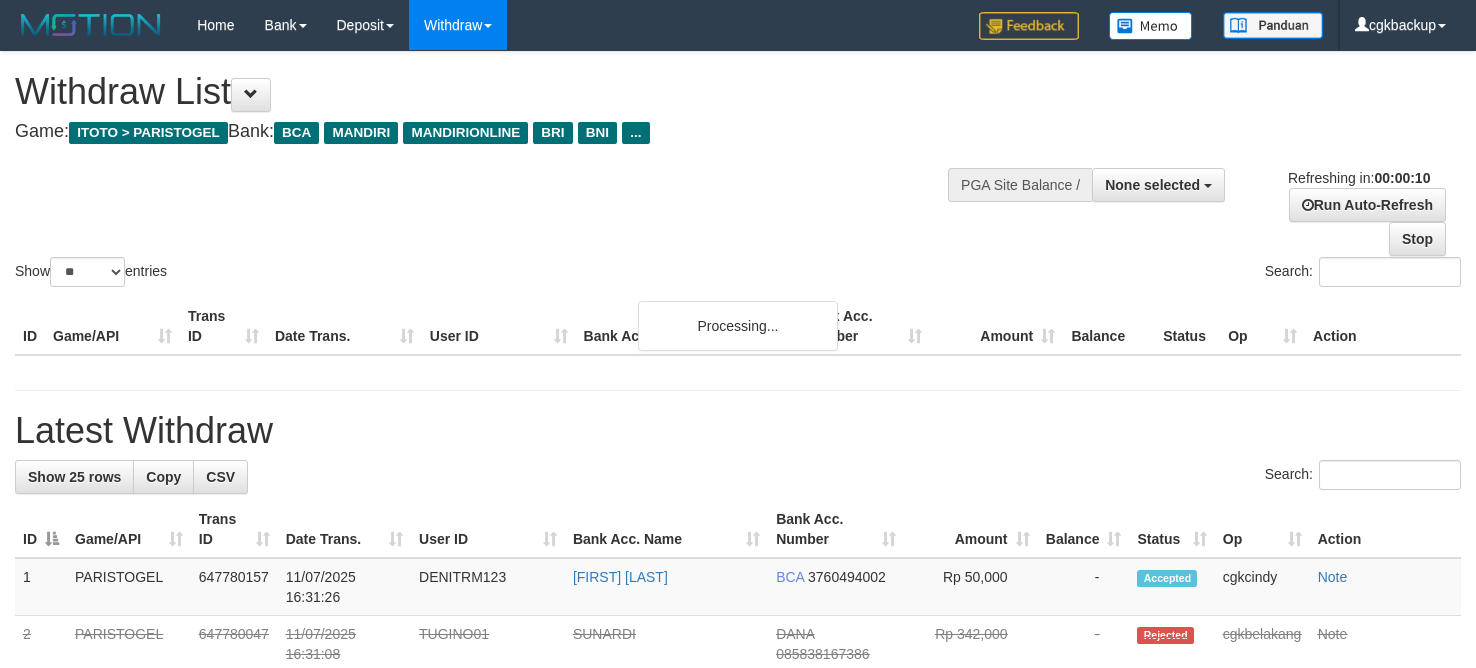 select 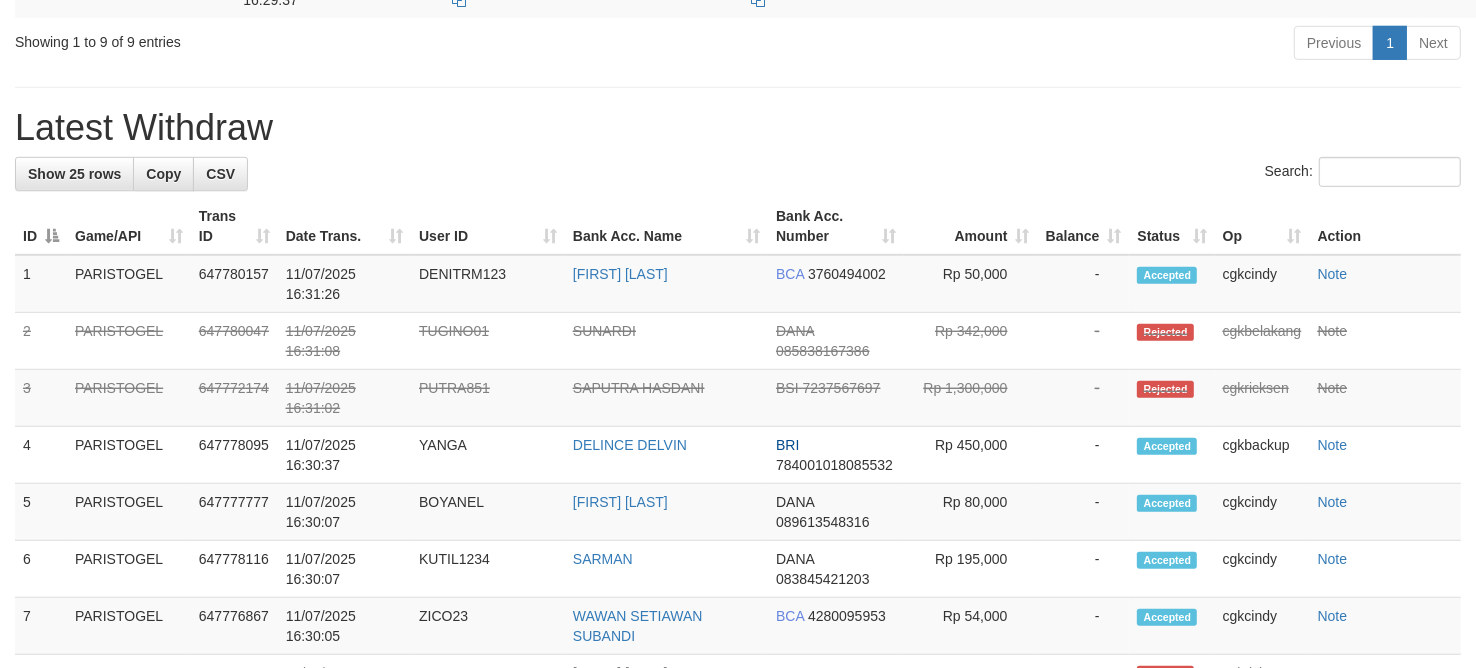 scroll, scrollTop: 875, scrollLeft: 0, axis: vertical 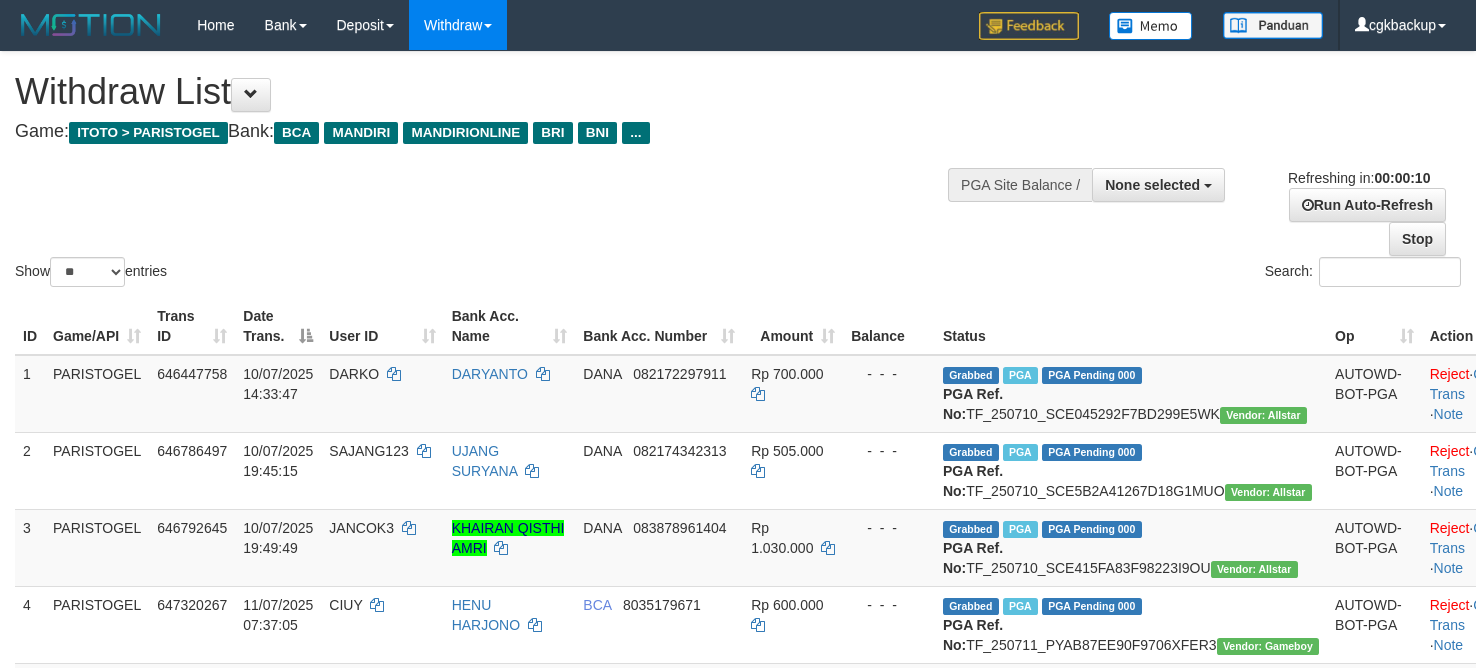 select 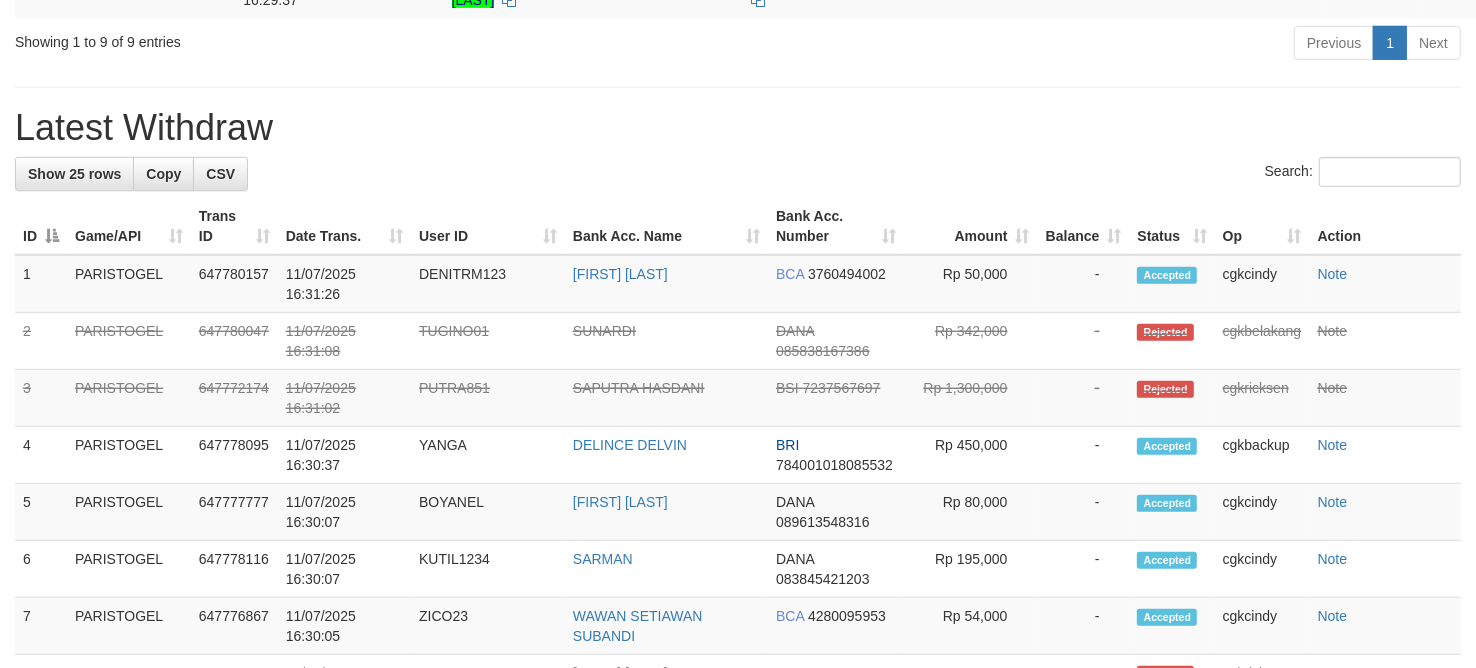 scroll, scrollTop: 875, scrollLeft: 0, axis: vertical 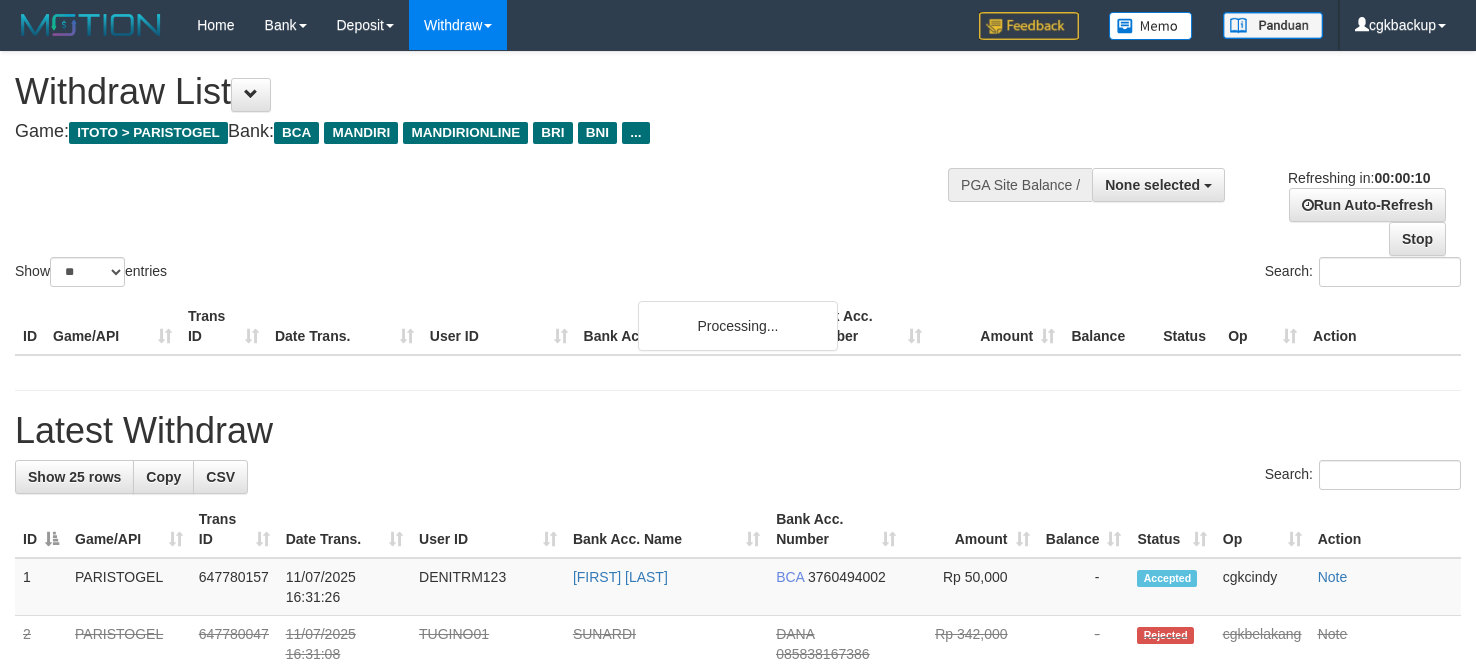 select 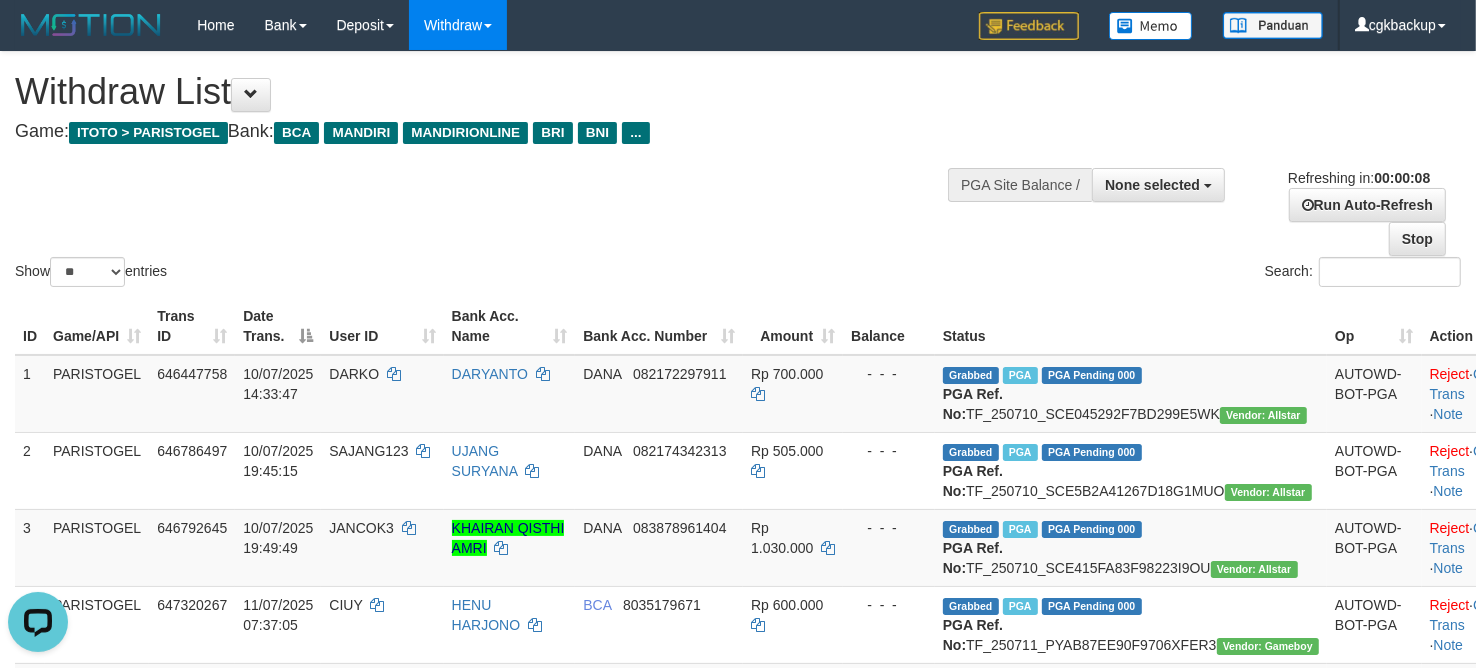 scroll, scrollTop: 0, scrollLeft: 0, axis: both 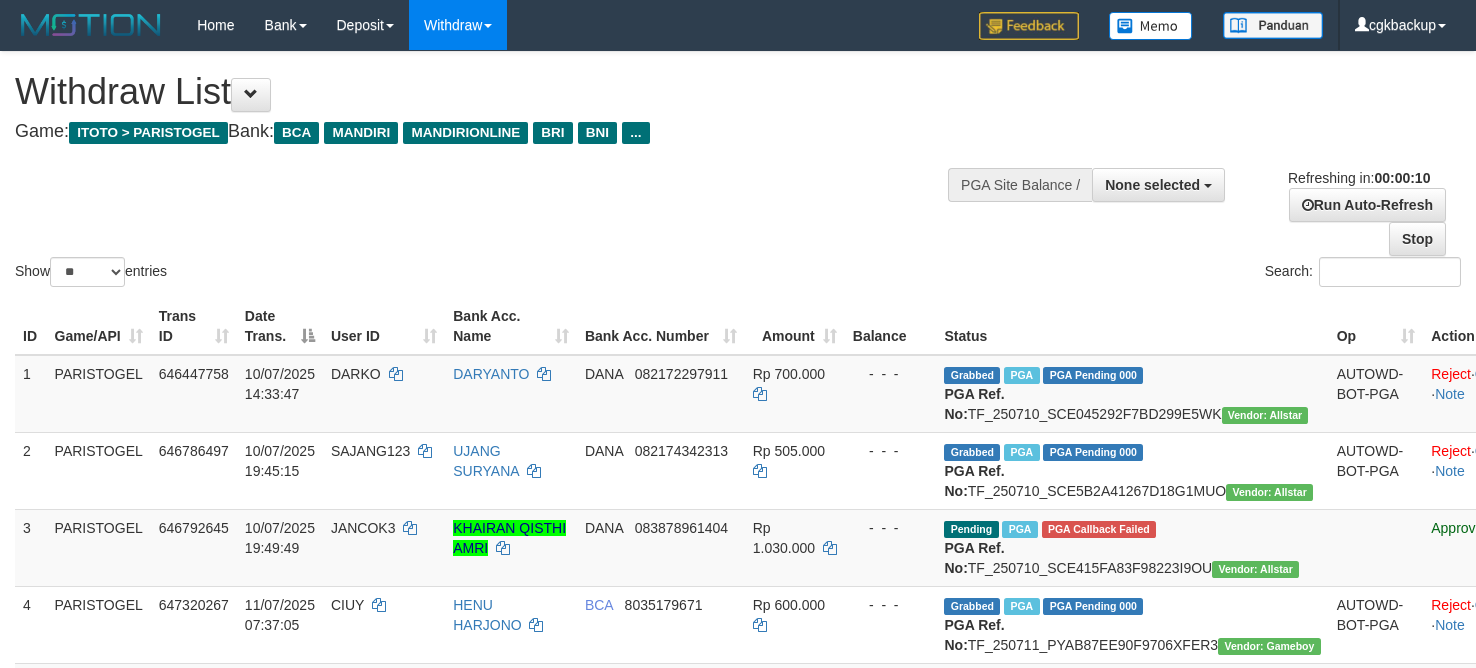 select 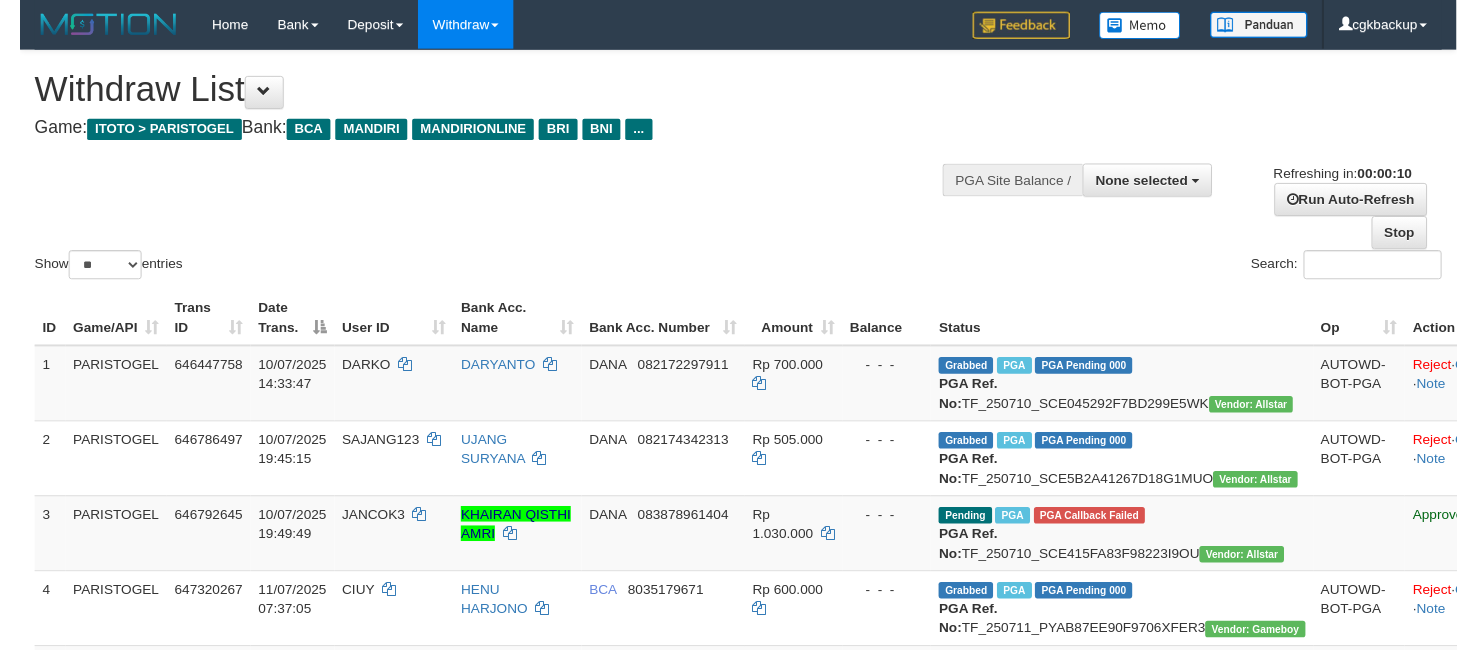 scroll, scrollTop: 0, scrollLeft: 0, axis: both 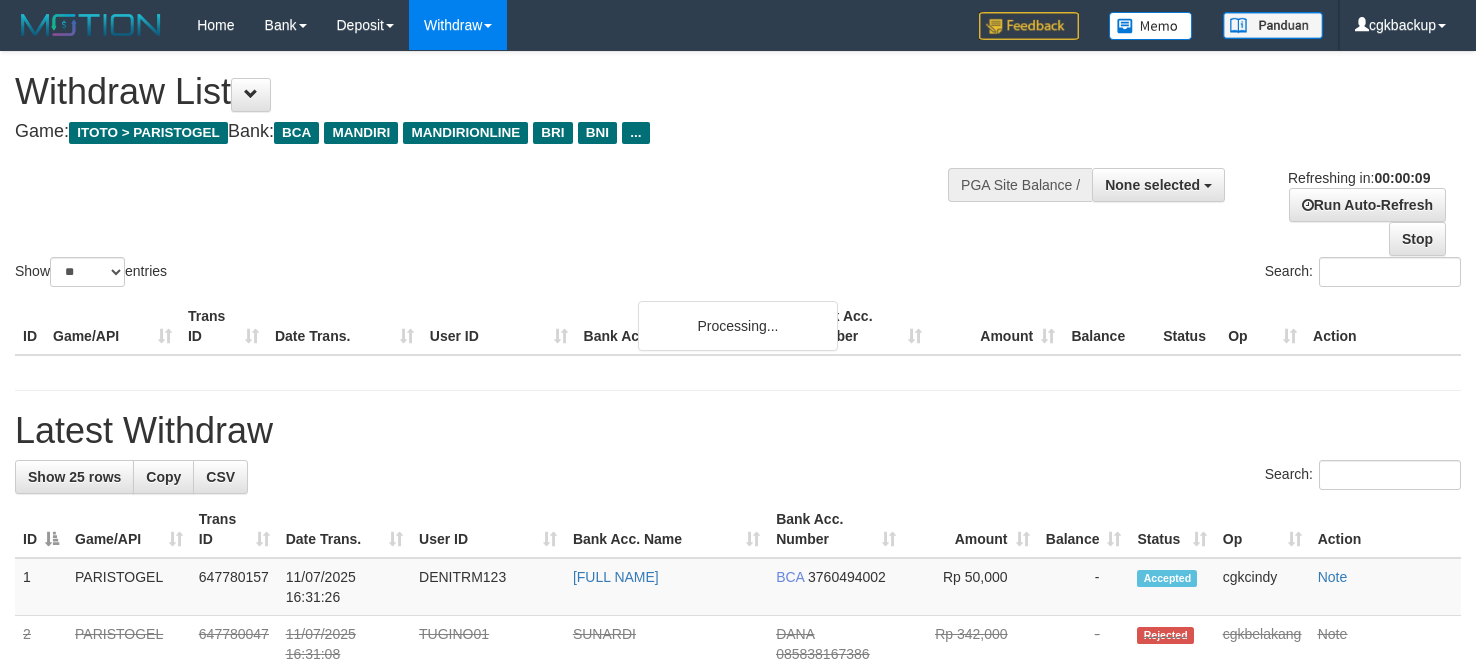 select 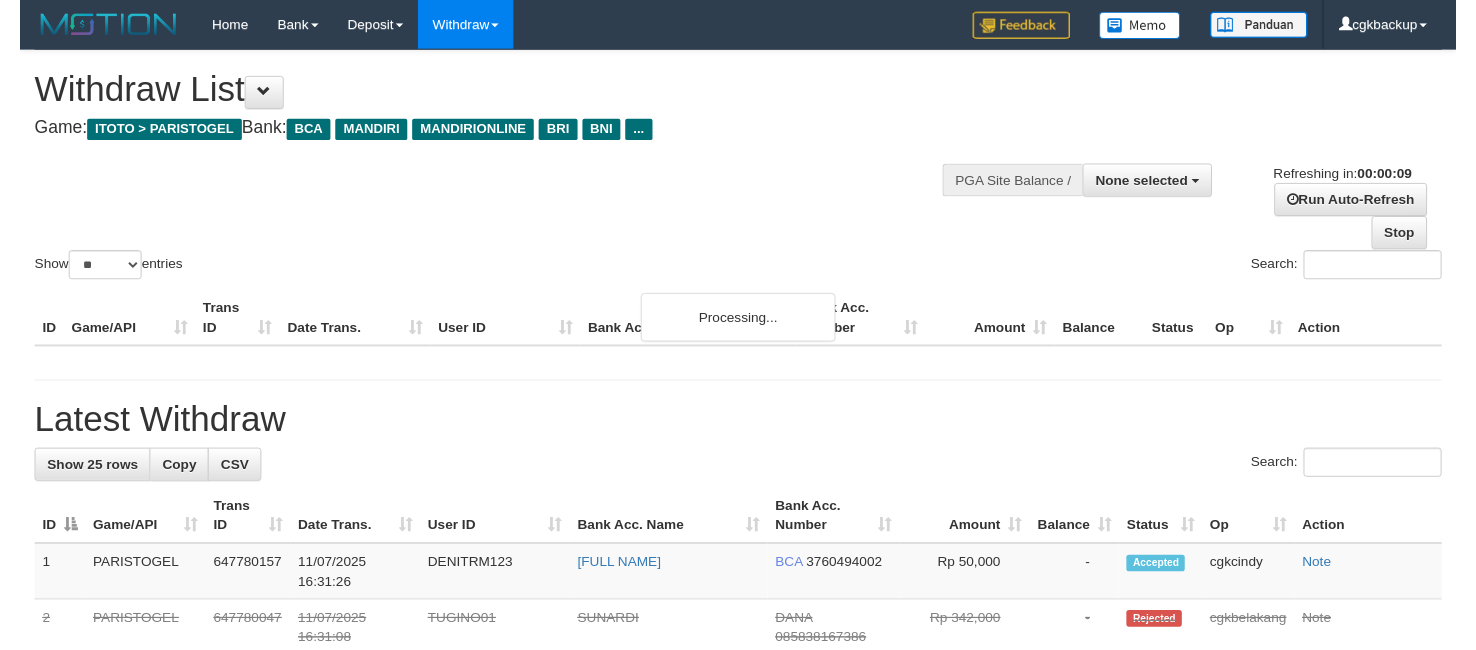 scroll, scrollTop: 0, scrollLeft: 0, axis: both 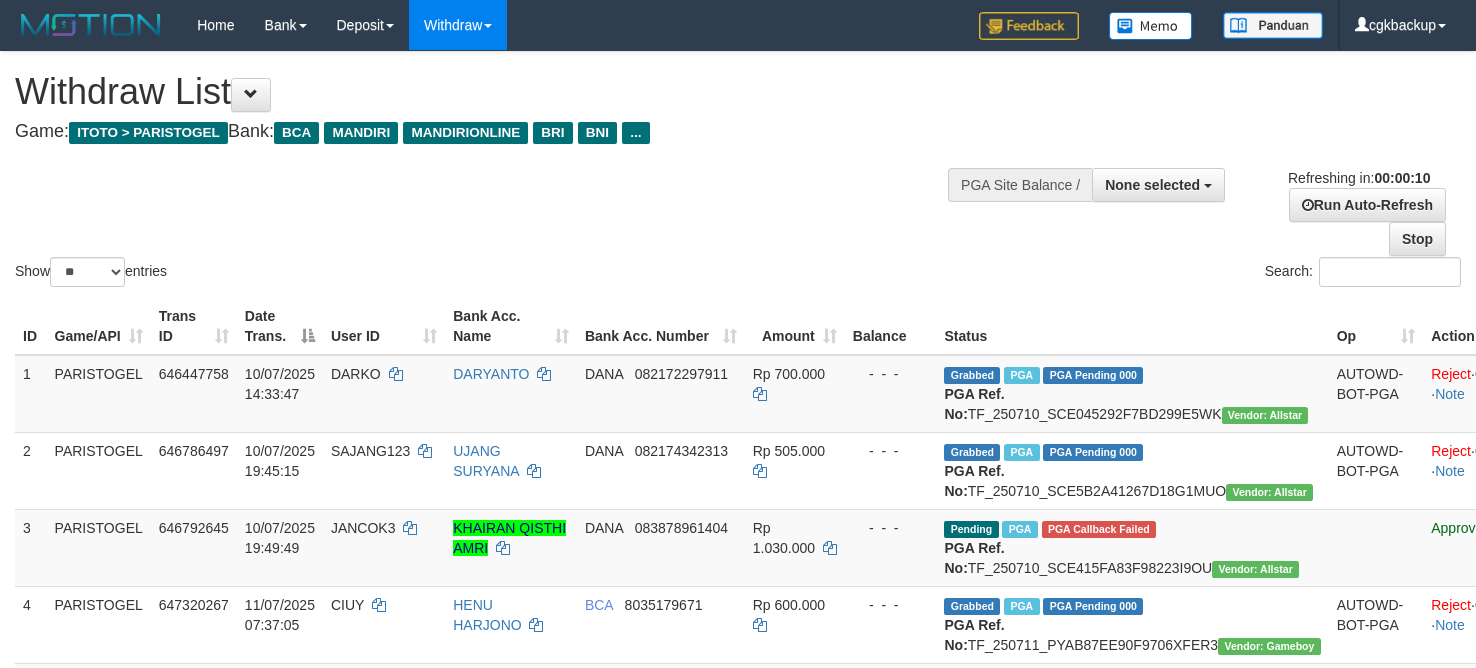 select 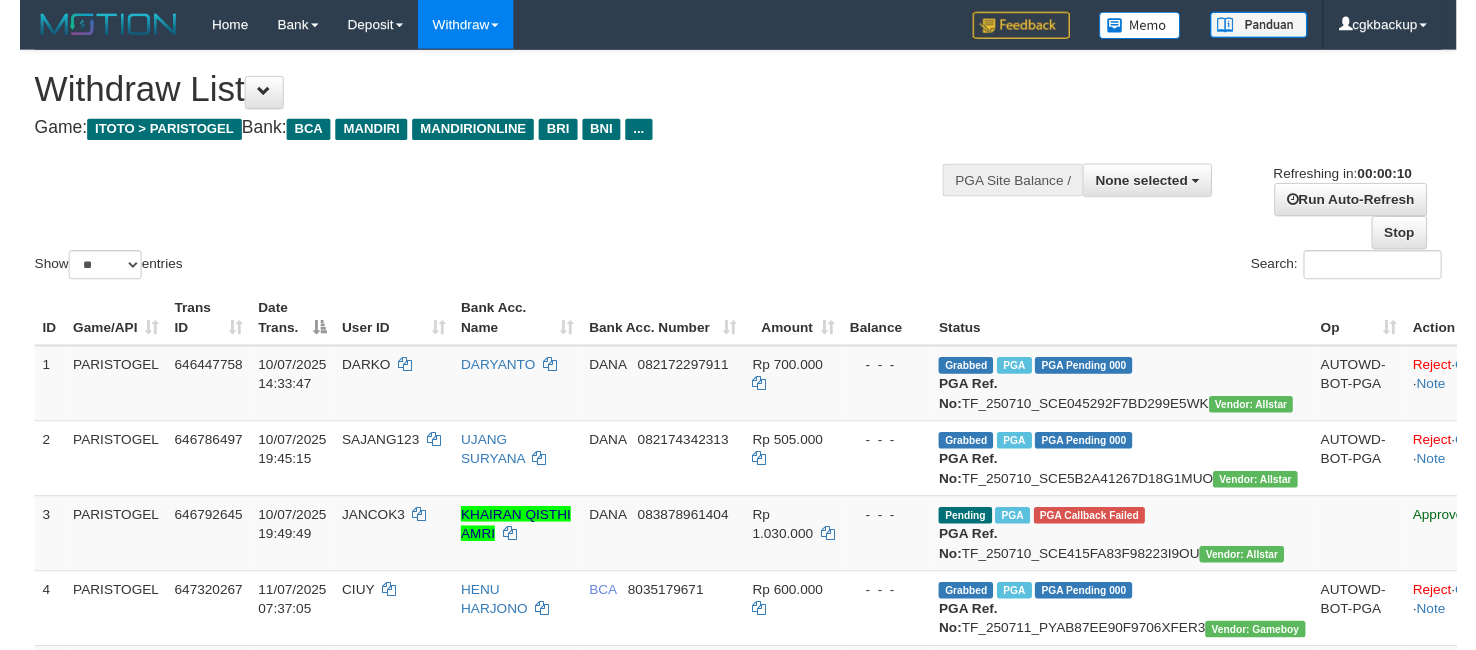 scroll, scrollTop: 0, scrollLeft: 0, axis: both 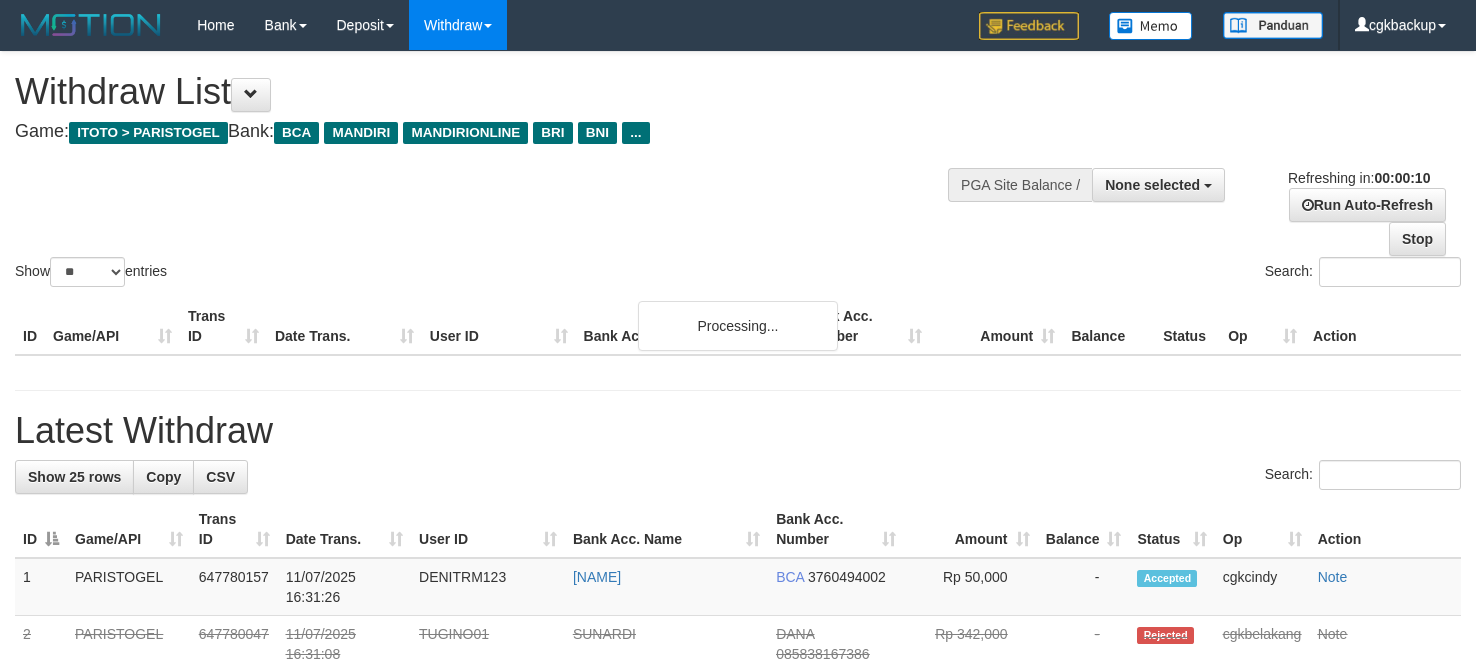 select 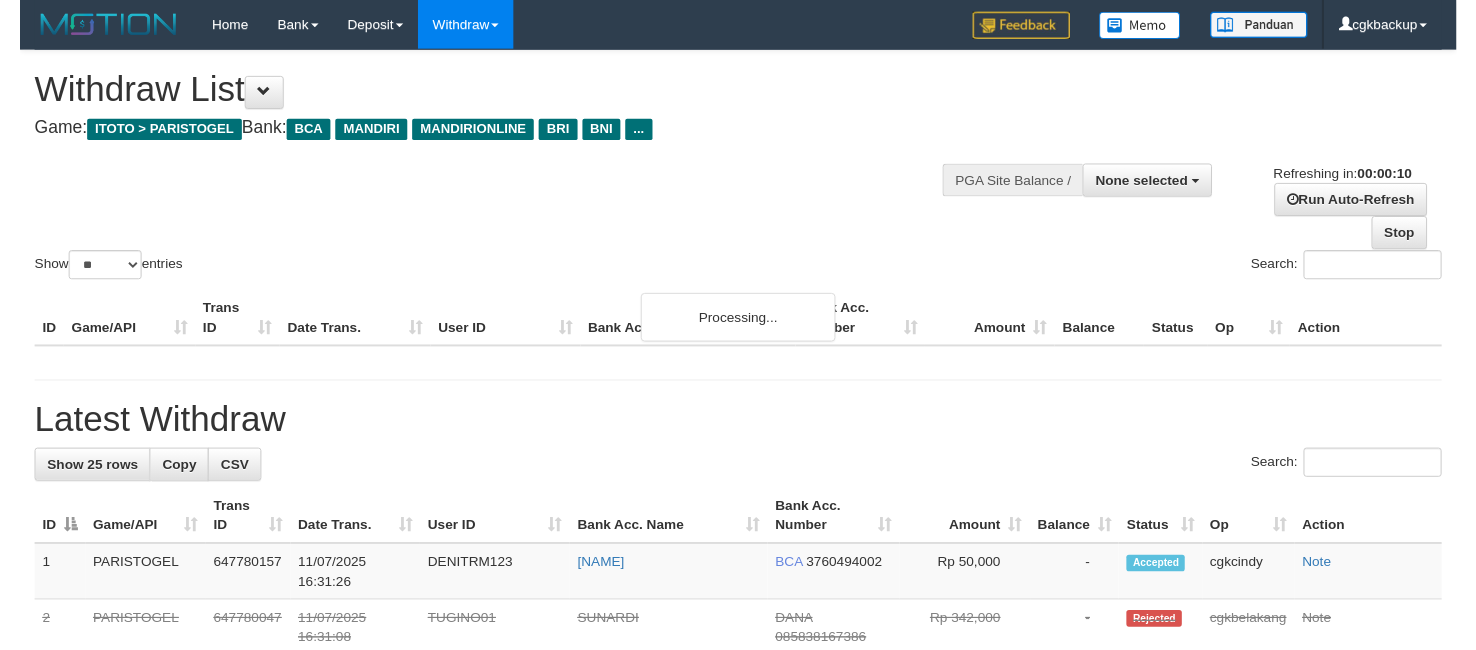 scroll, scrollTop: 0, scrollLeft: 0, axis: both 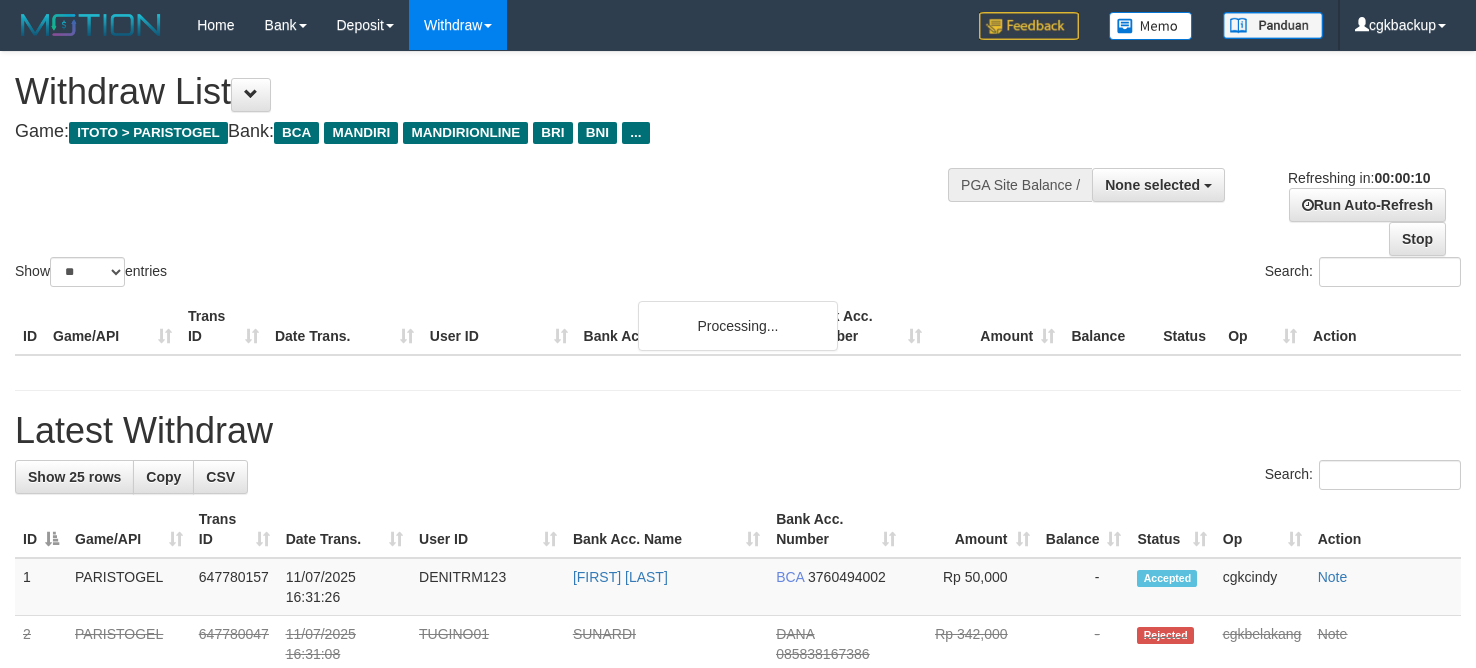 select 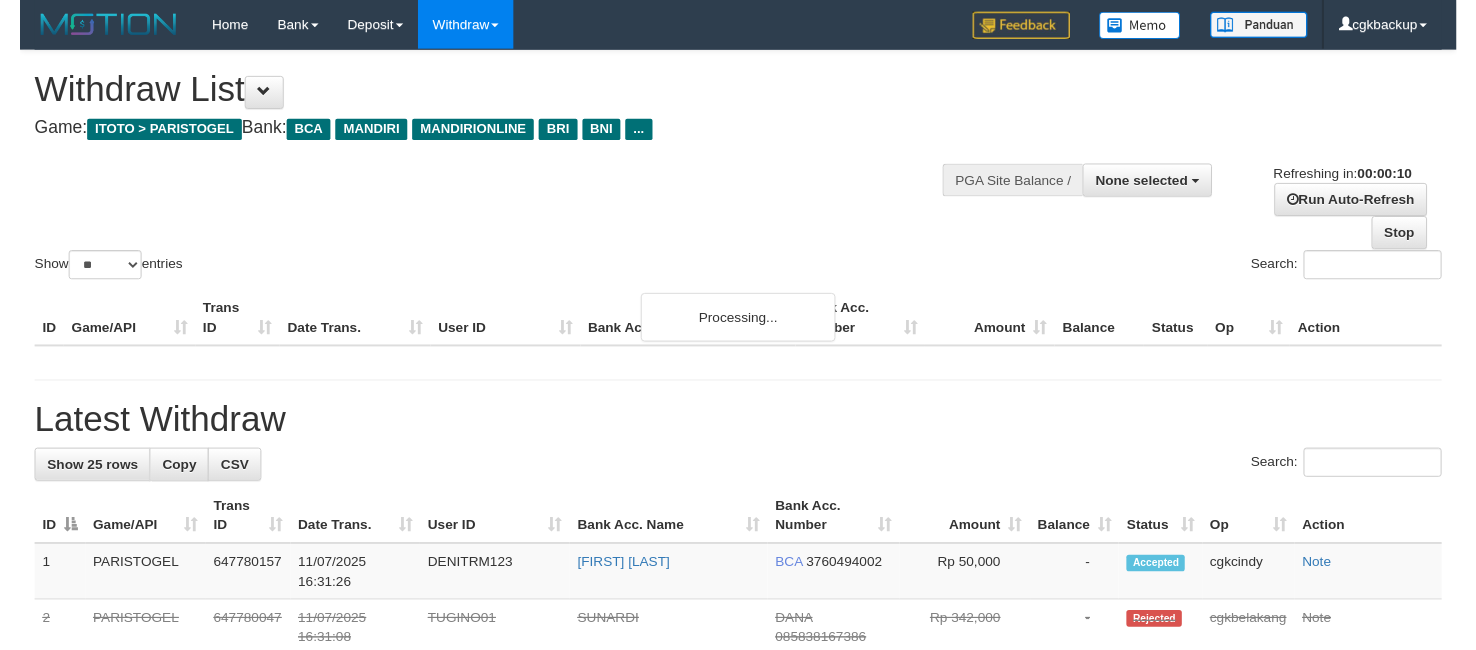 scroll, scrollTop: 0, scrollLeft: 0, axis: both 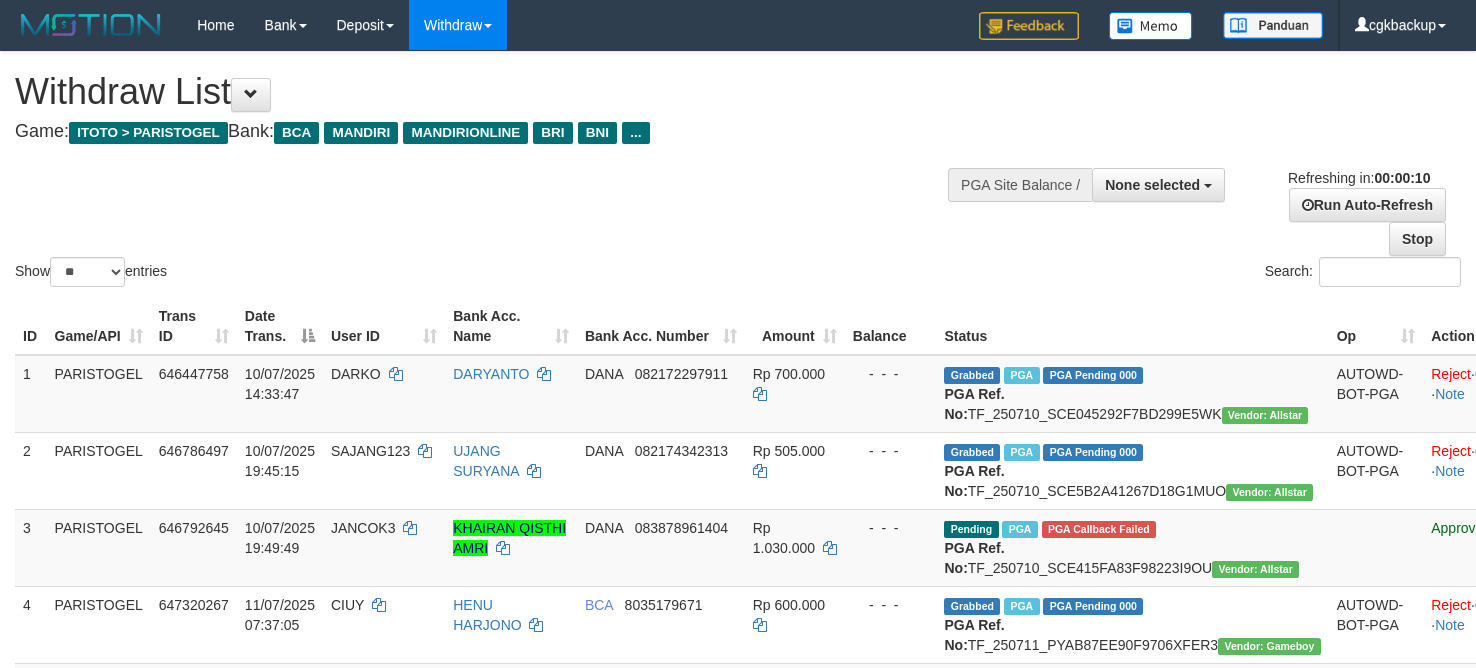 select 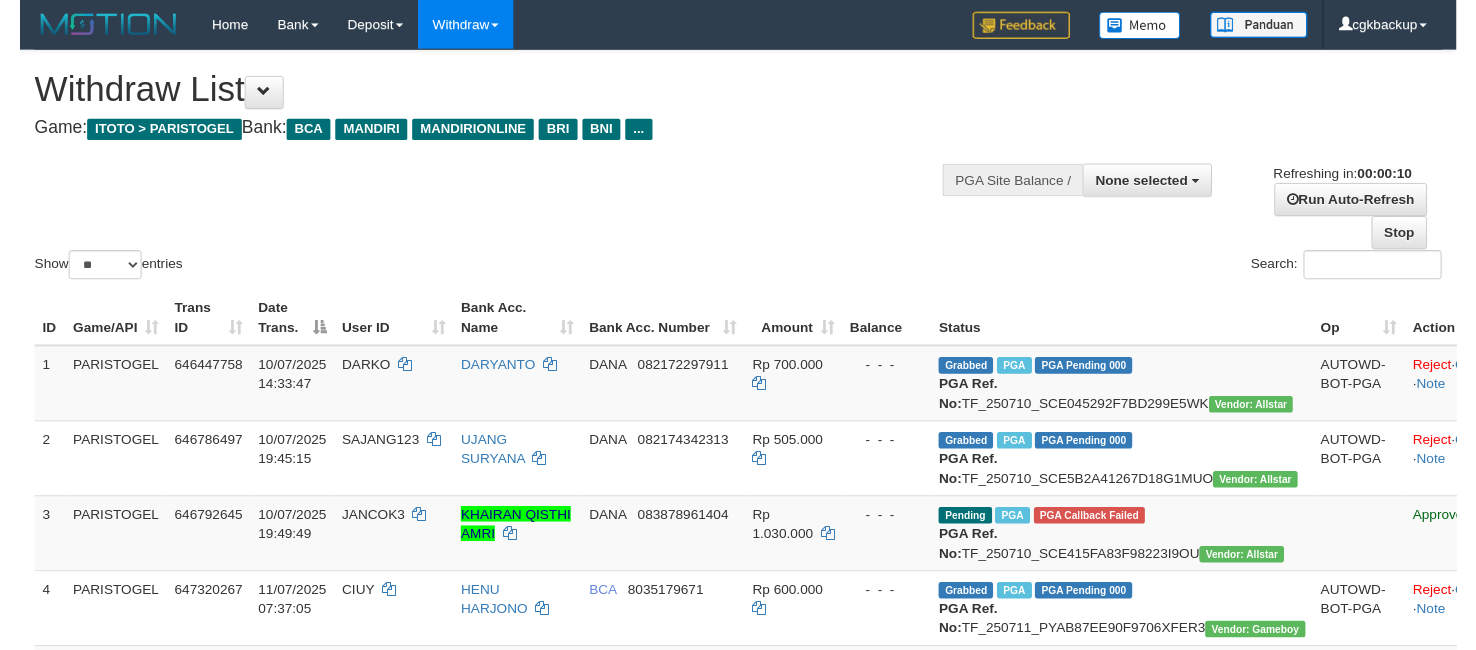 scroll, scrollTop: 0, scrollLeft: 0, axis: both 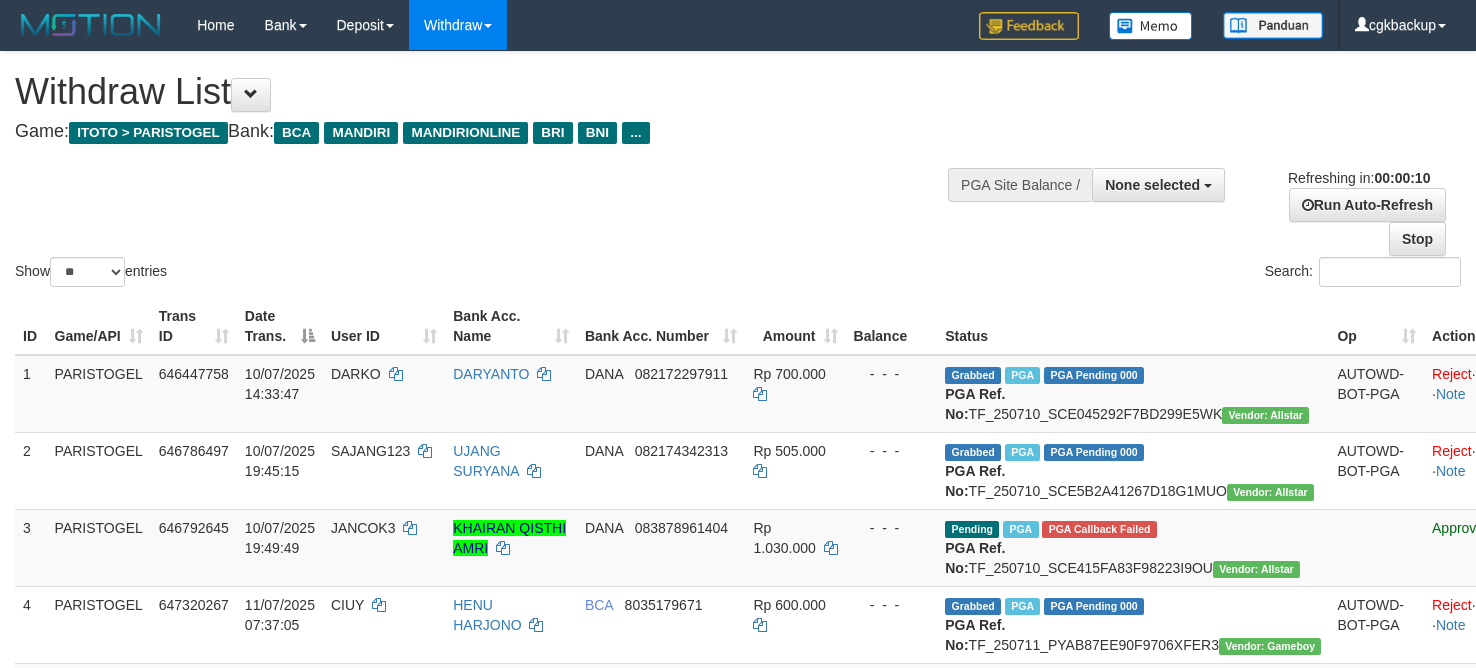 select 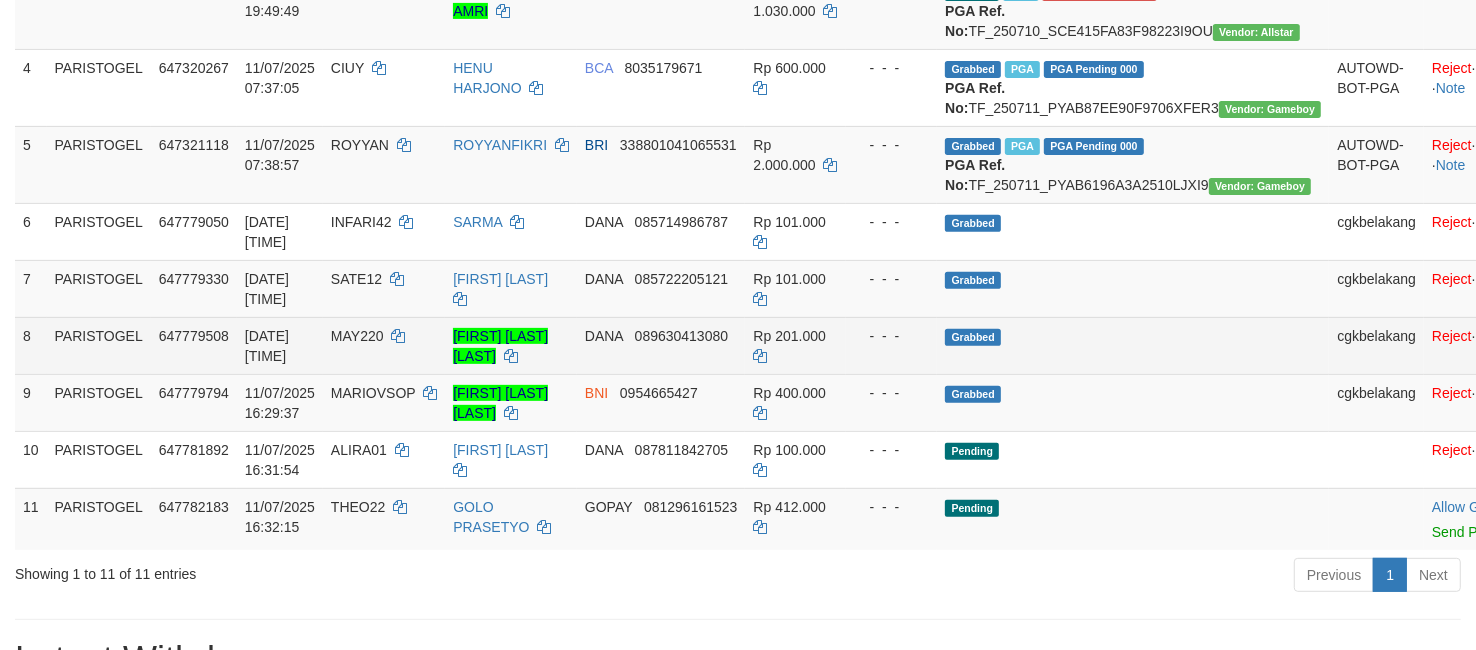 scroll, scrollTop: 625, scrollLeft: 0, axis: vertical 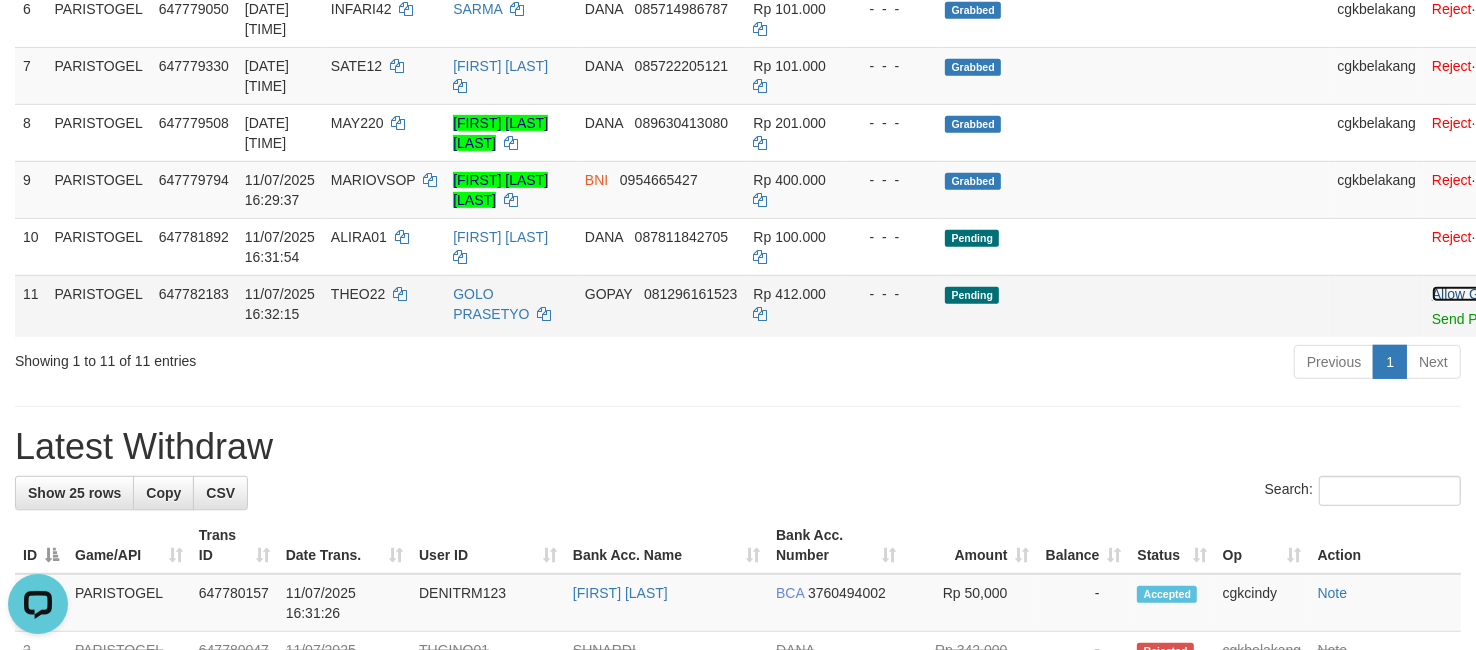 click on "Allow Grab" at bounding box center [1466, 294] 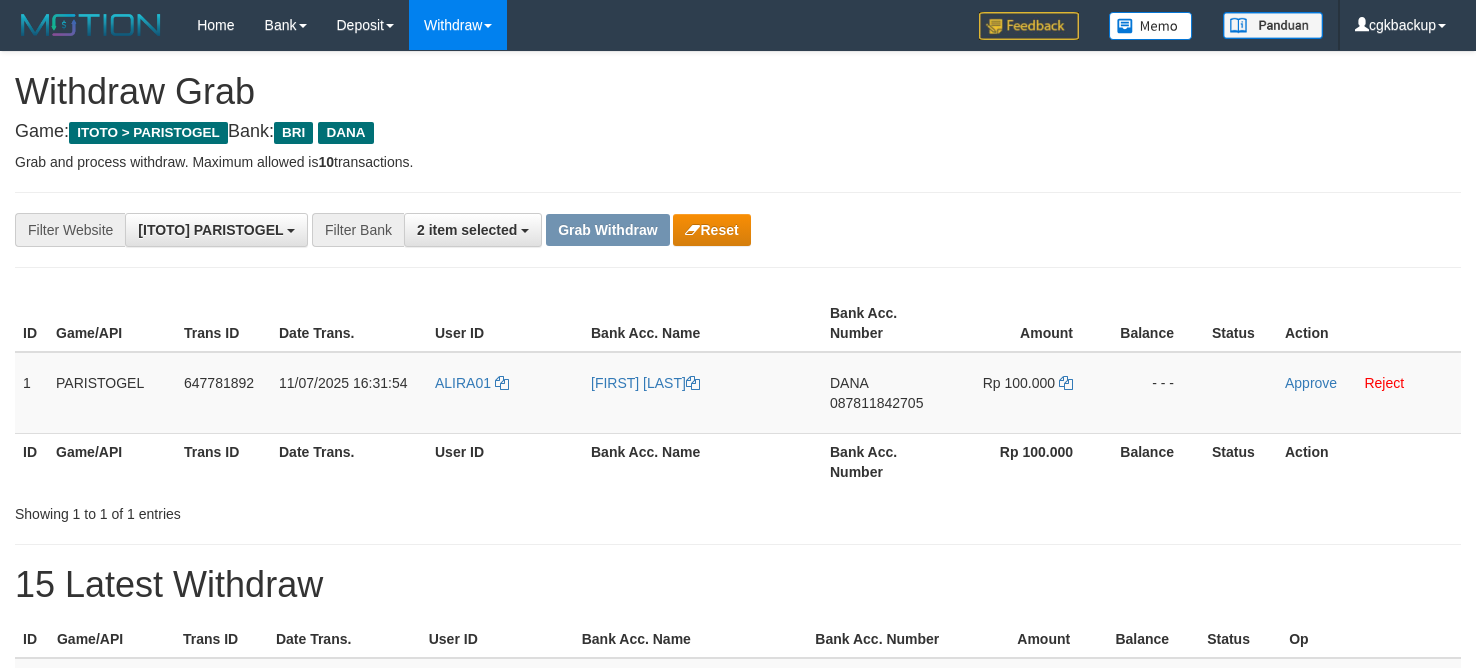 scroll, scrollTop: 0, scrollLeft: 0, axis: both 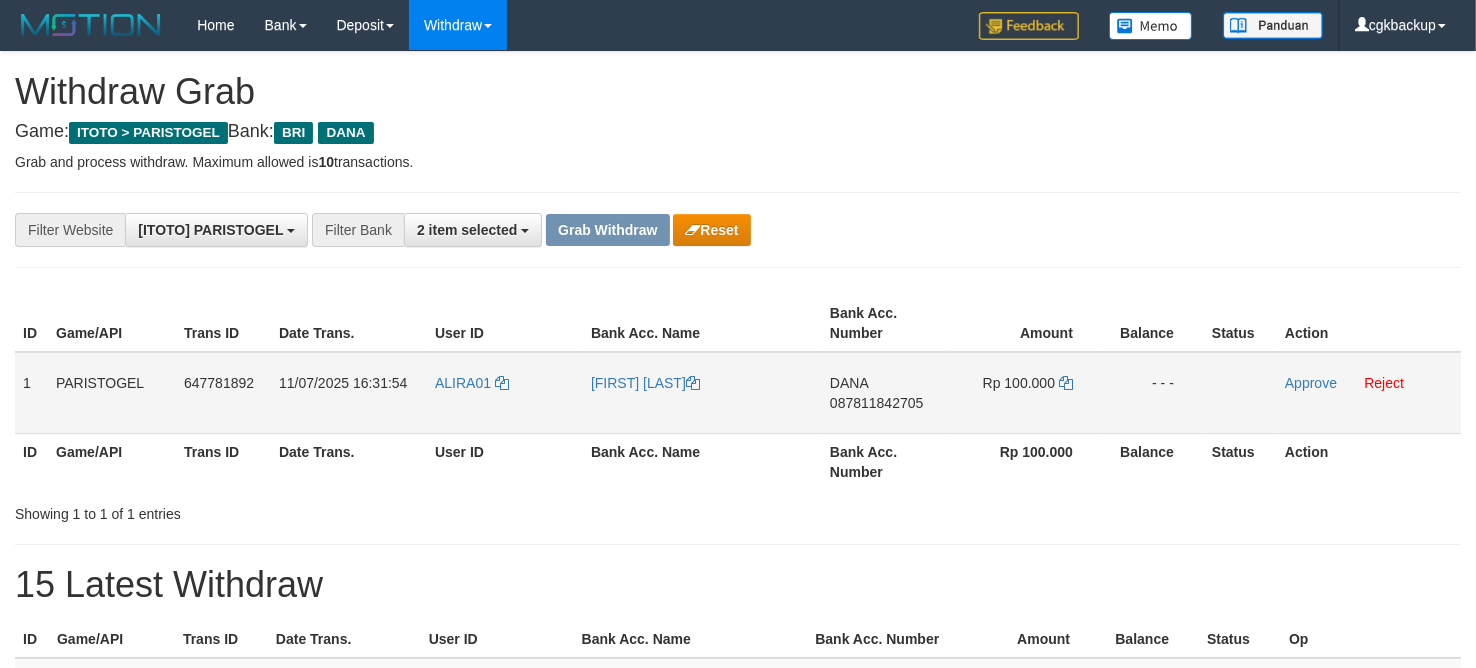 click on "ALIRA01" at bounding box center (505, 393) 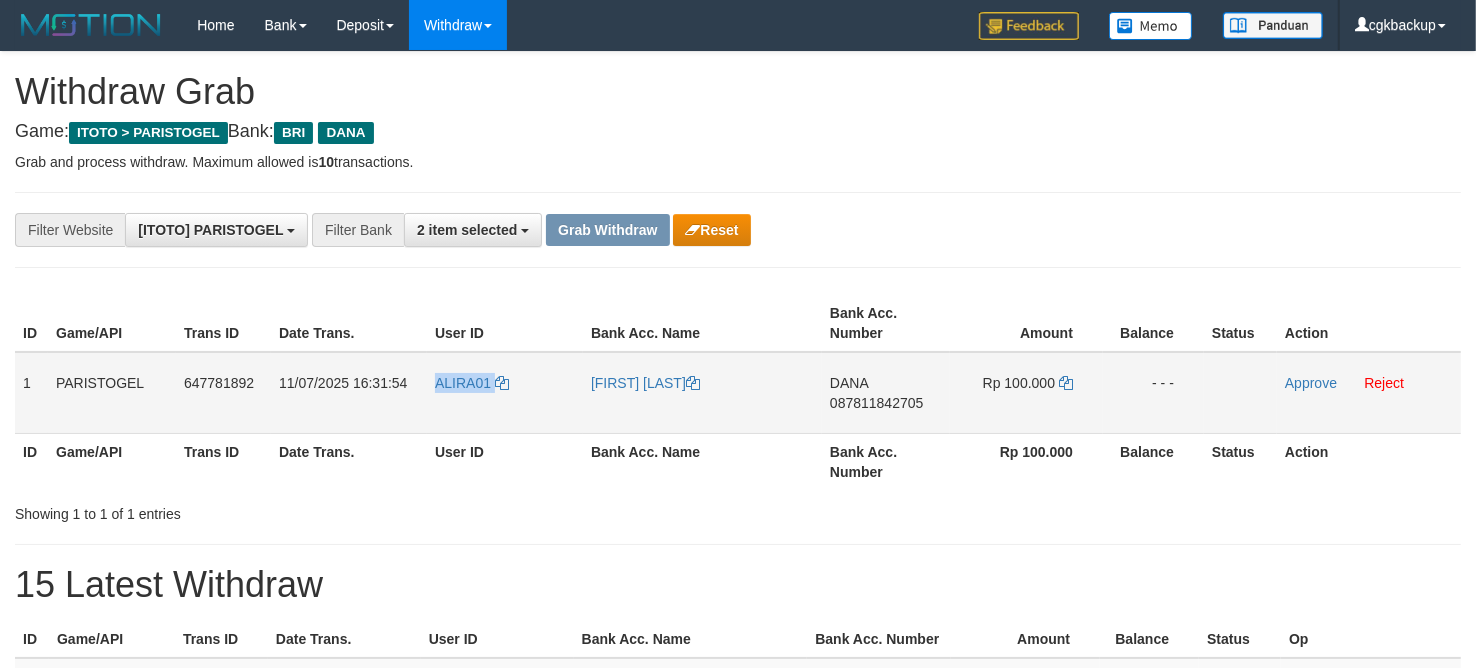 click on "ALIRA01" at bounding box center [505, 393] 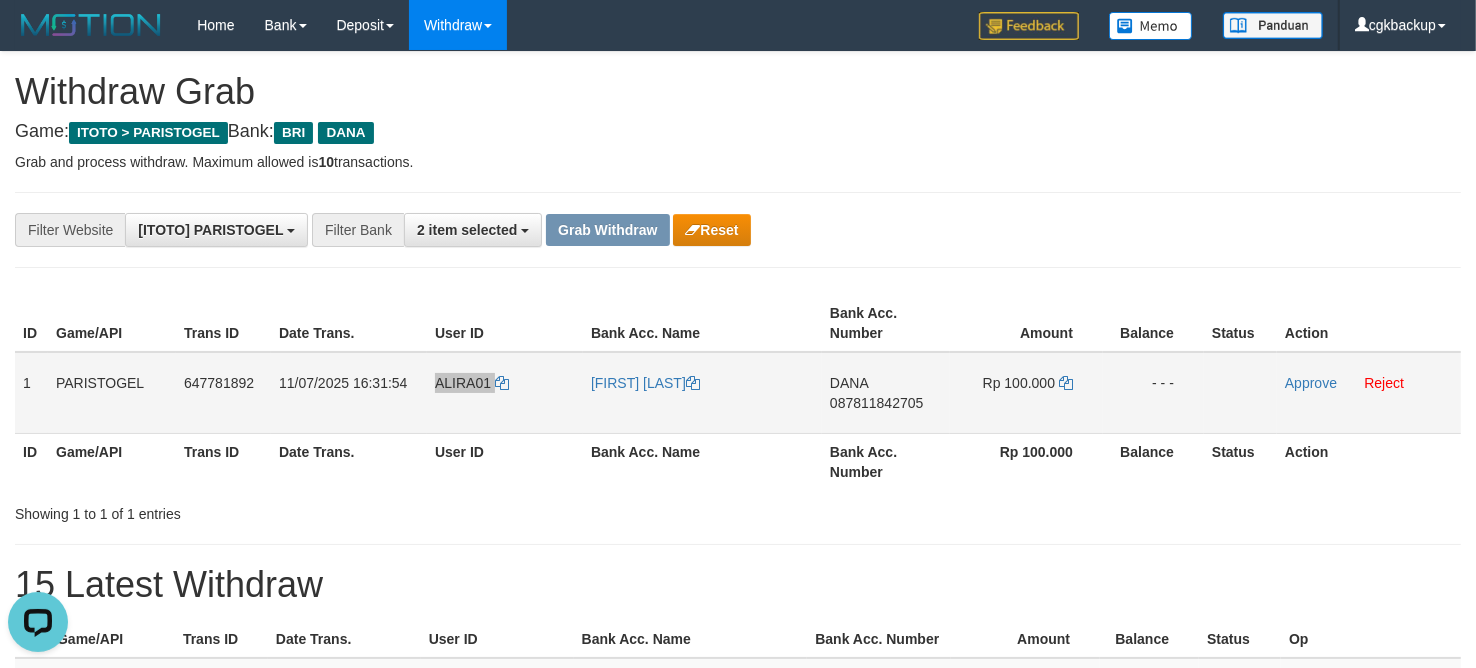 scroll, scrollTop: 0, scrollLeft: 0, axis: both 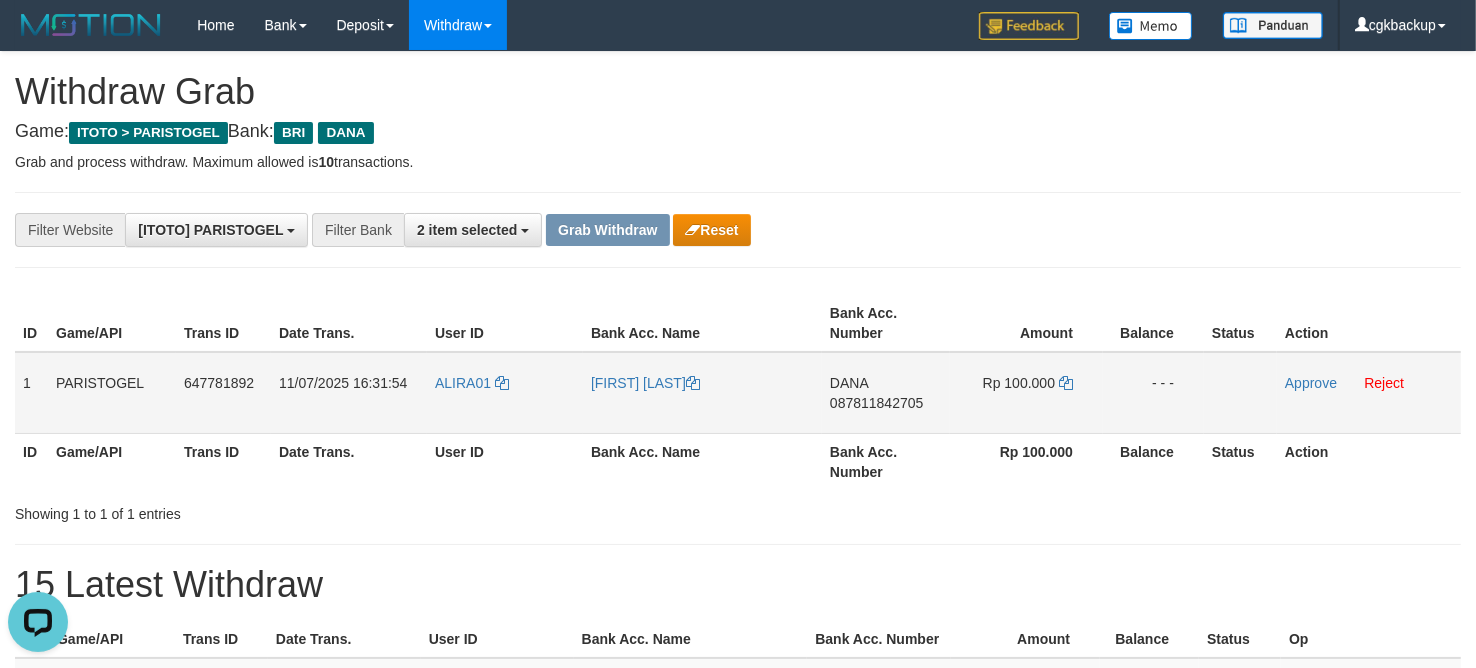 click on "[FIRST] [LAST]" at bounding box center [702, 393] 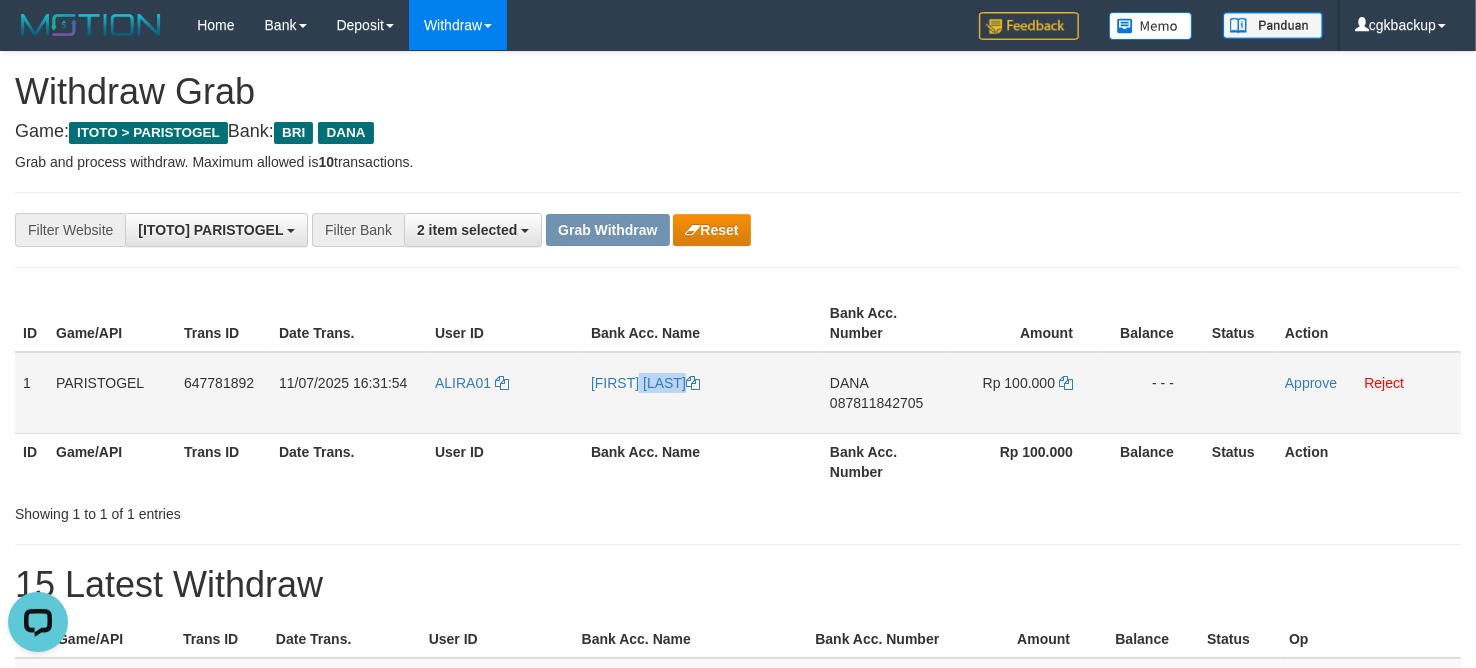 copy on "[FIRST] [LAST]" 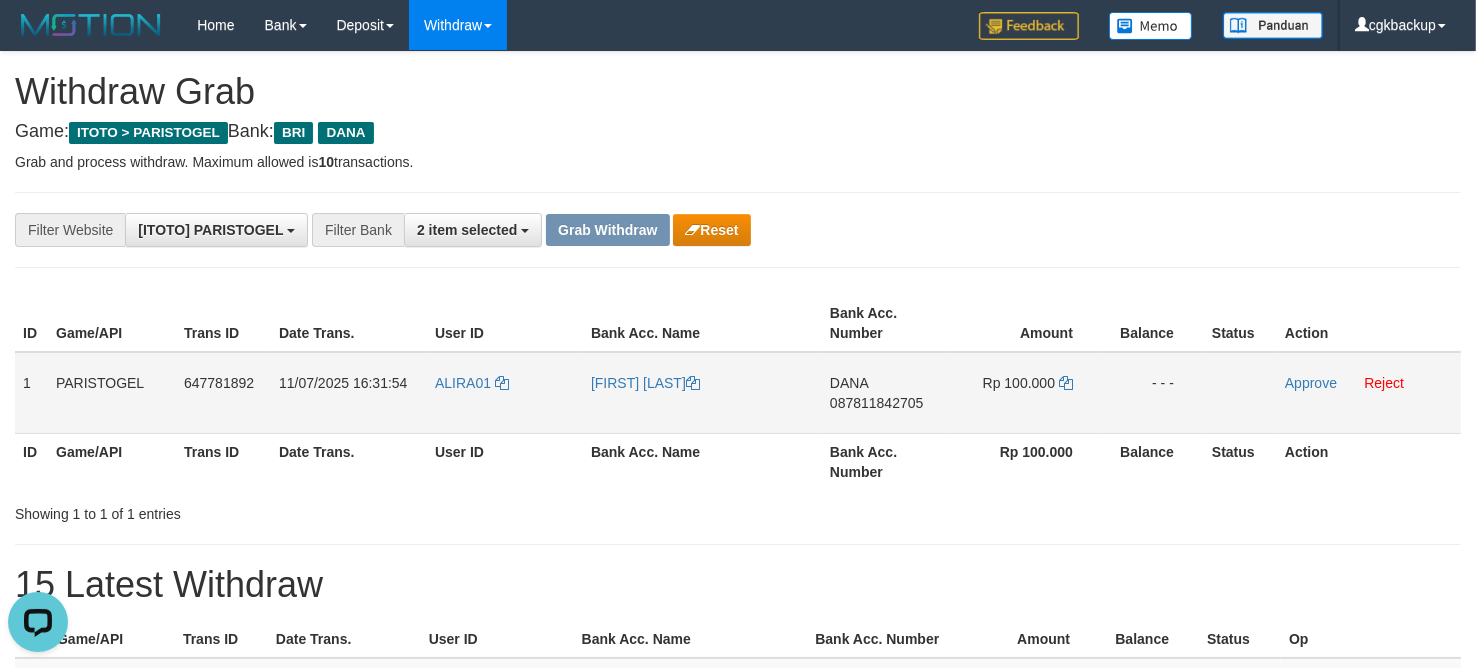 click on "ALIRA01" at bounding box center (505, 393) 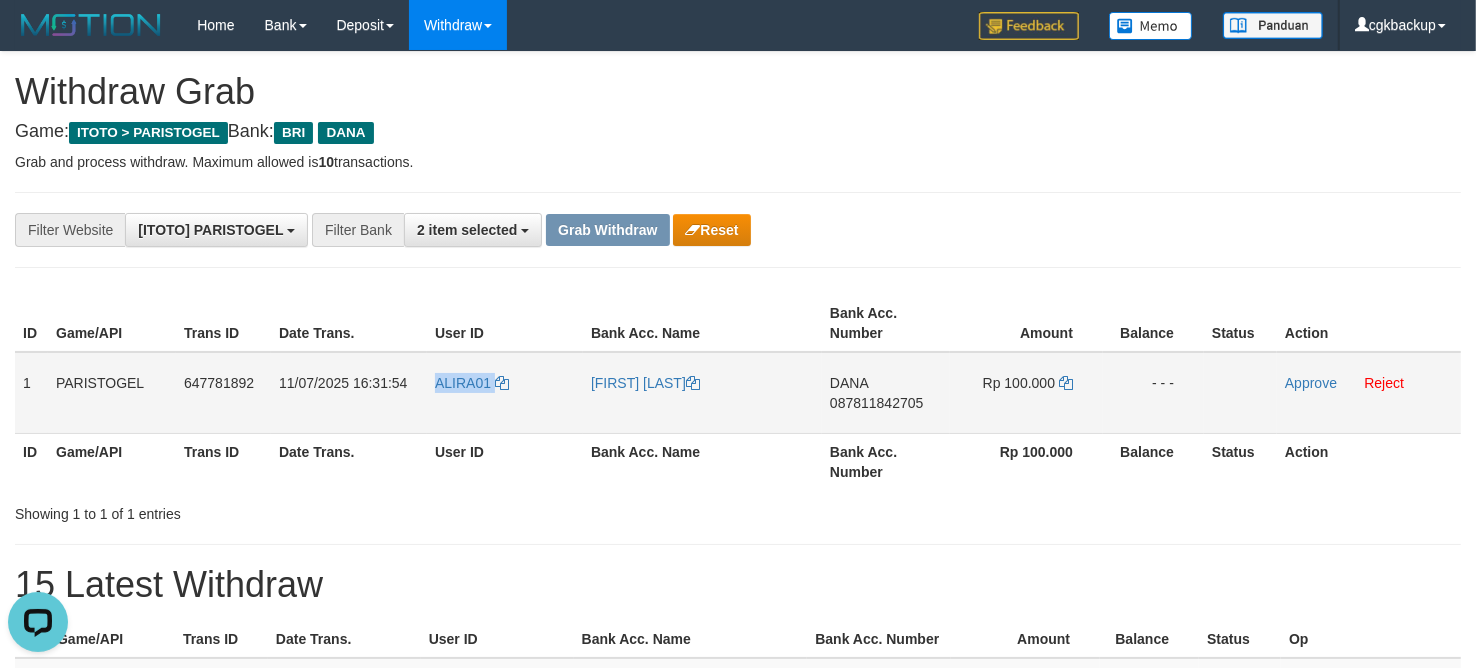 click on "ALIRA01" at bounding box center [505, 393] 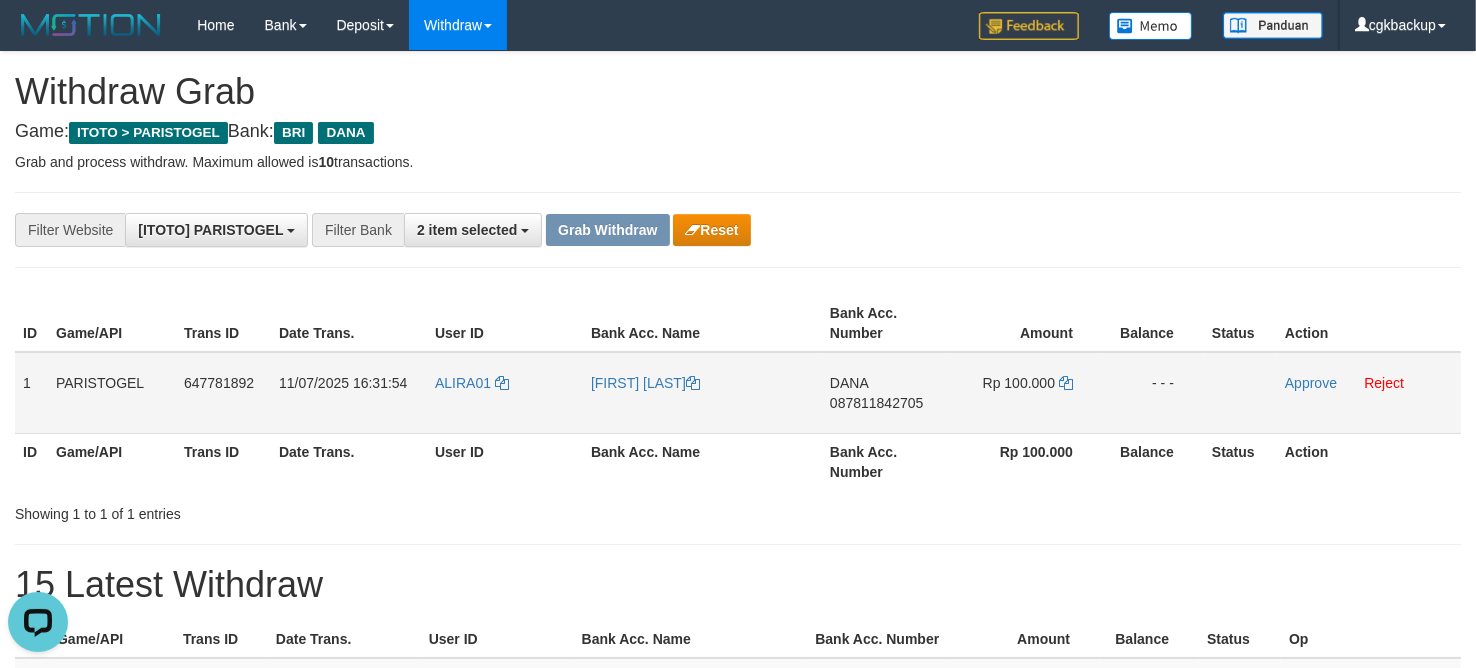 click on "DANA
087811842705" at bounding box center [886, 393] 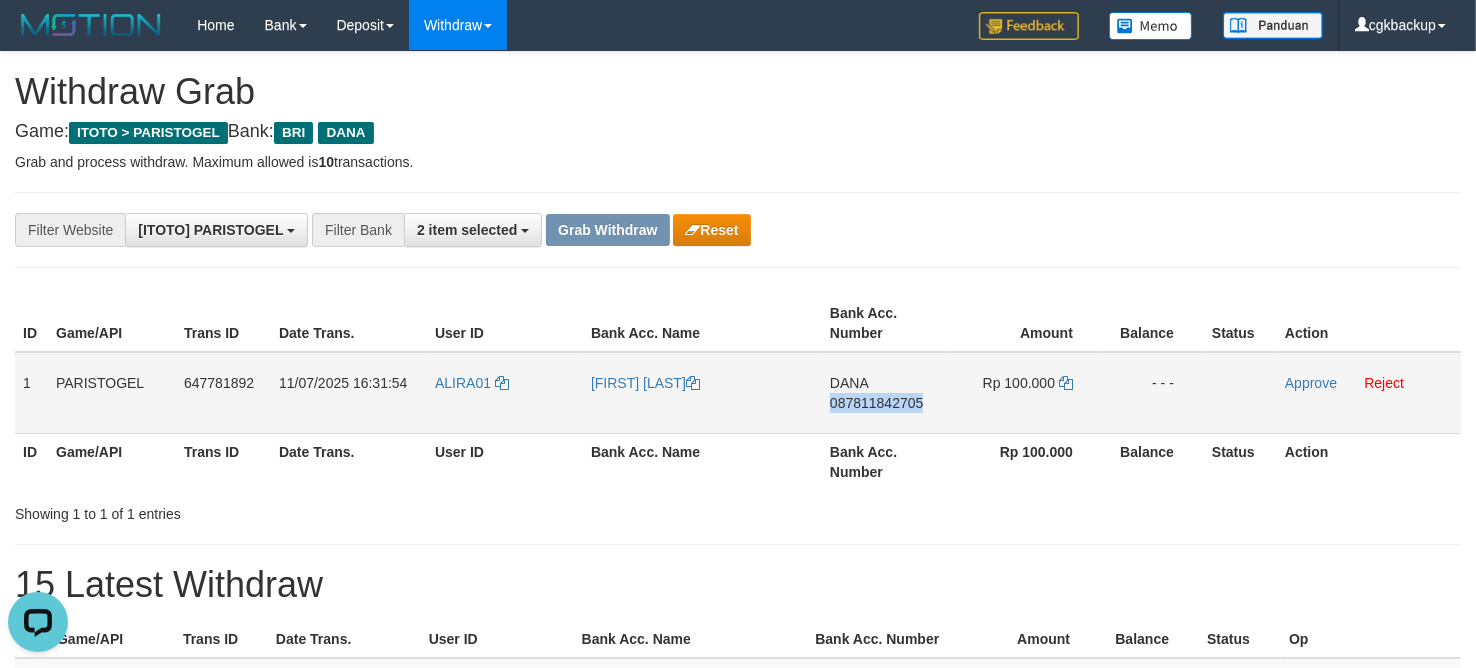 click on "DANA
087811842705" at bounding box center [886, 393] 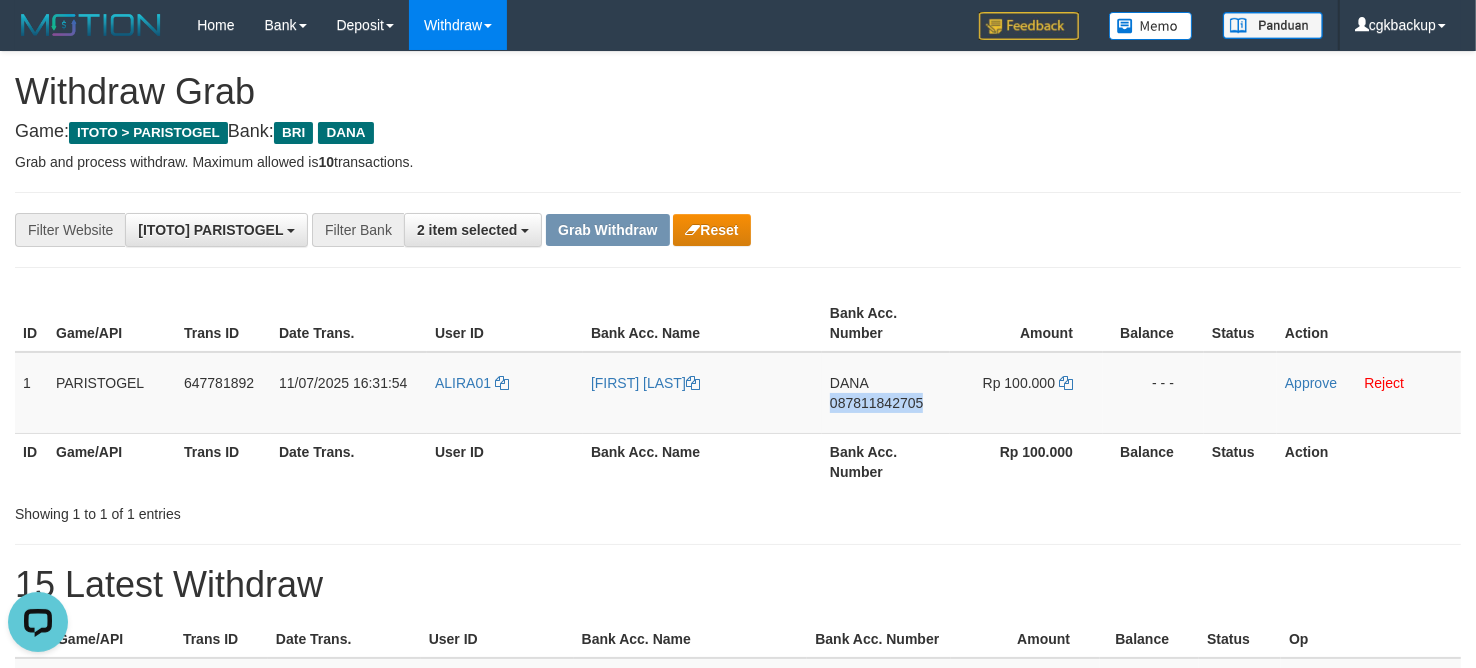 click at bounding box center [1059, 383] 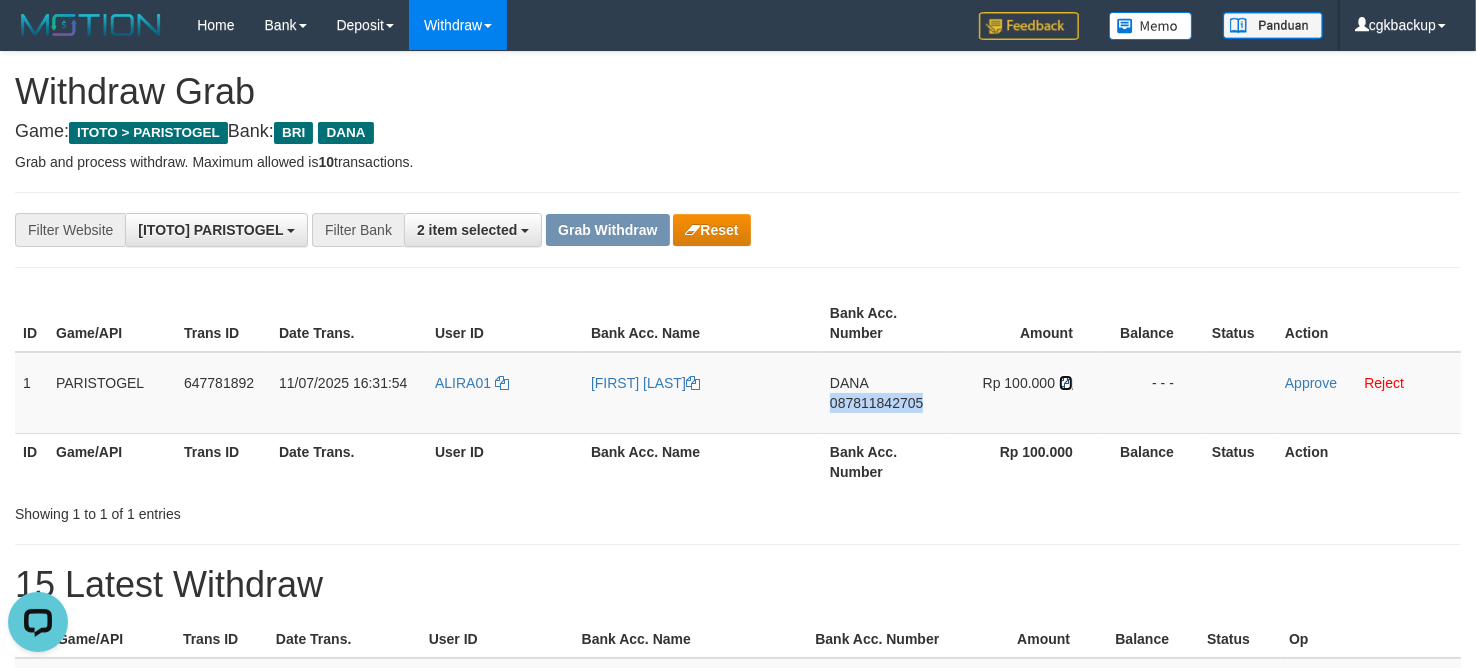 click at bounding box center (1066, 383) 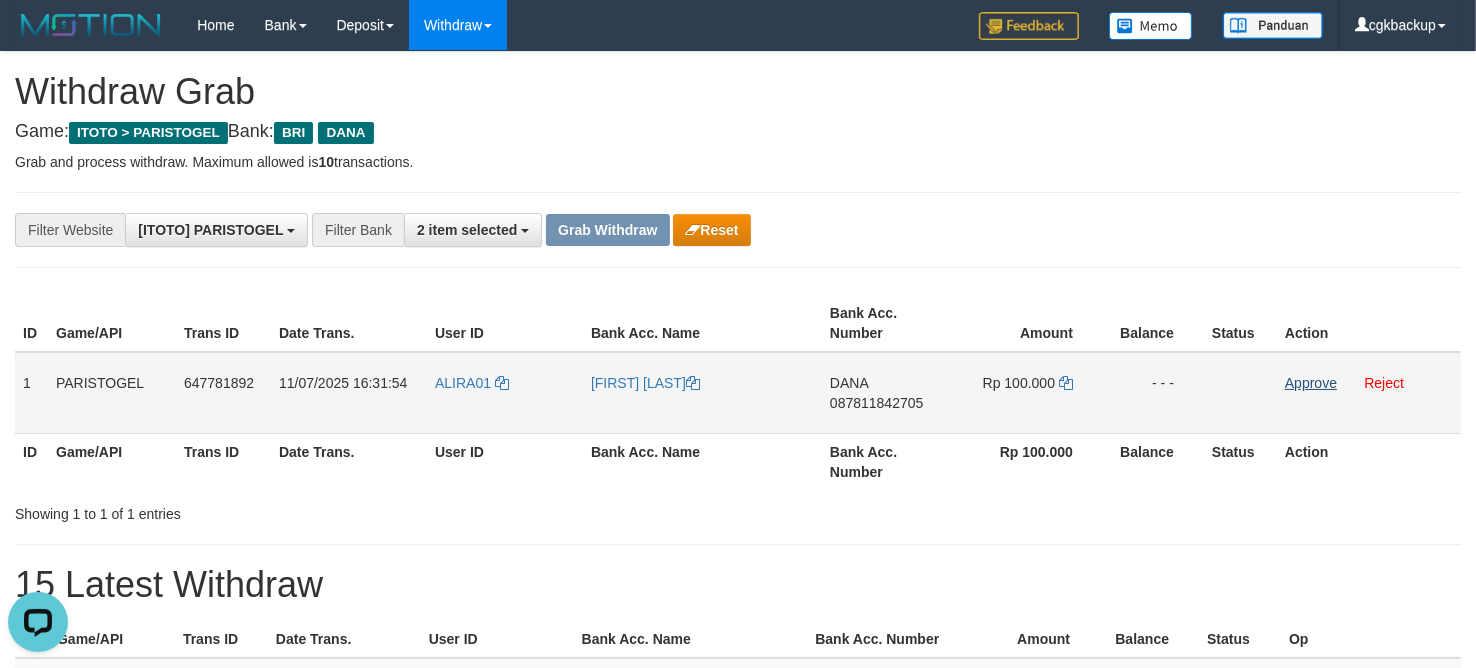 click on "Approve
Reject" at bounding box center (1369, 393) 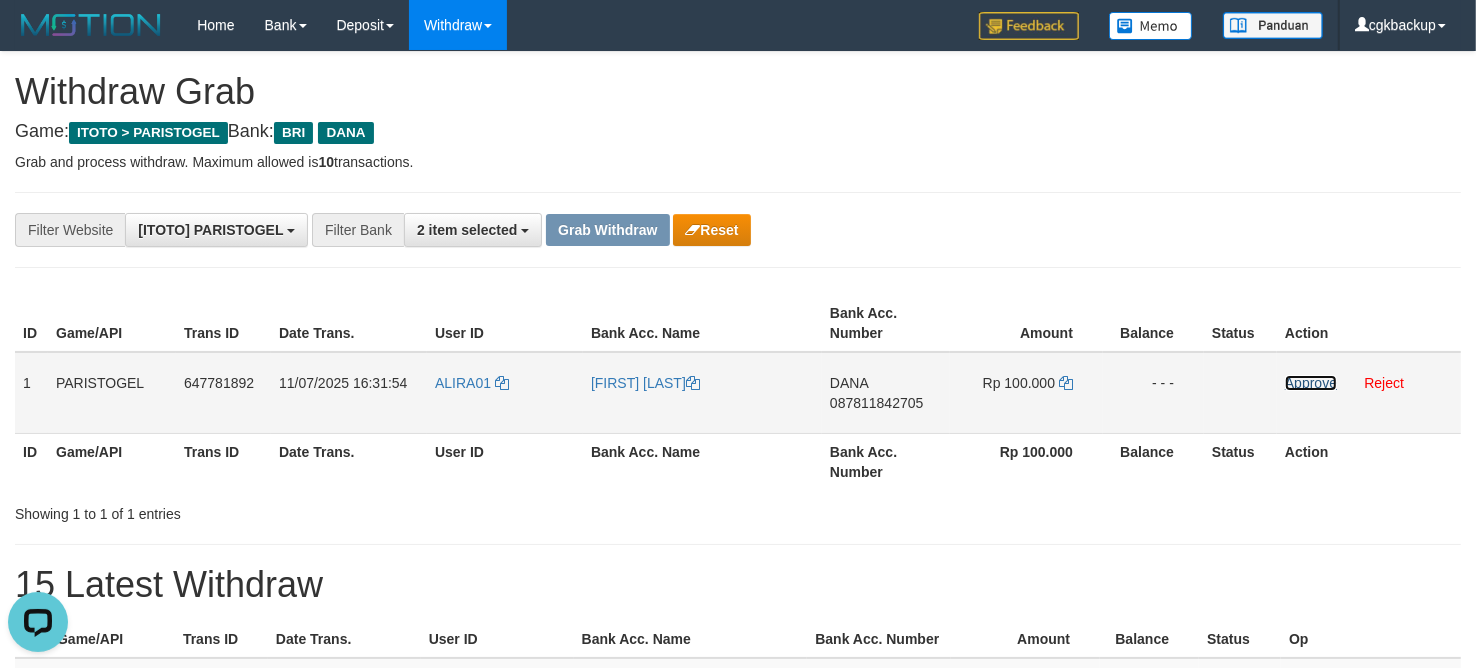 click on "Approve" at bounding box center (1311, 383) 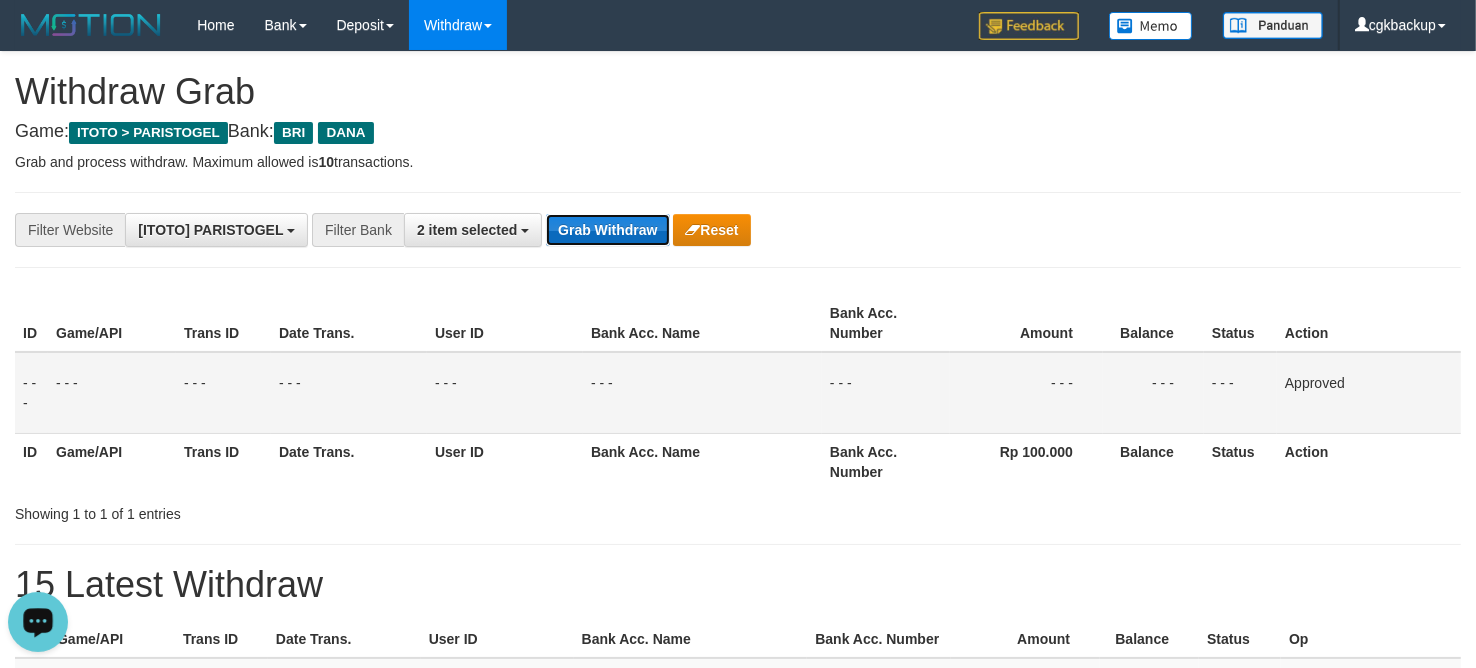 click on "Grab Withdraw" at bounding box center [607, 230] 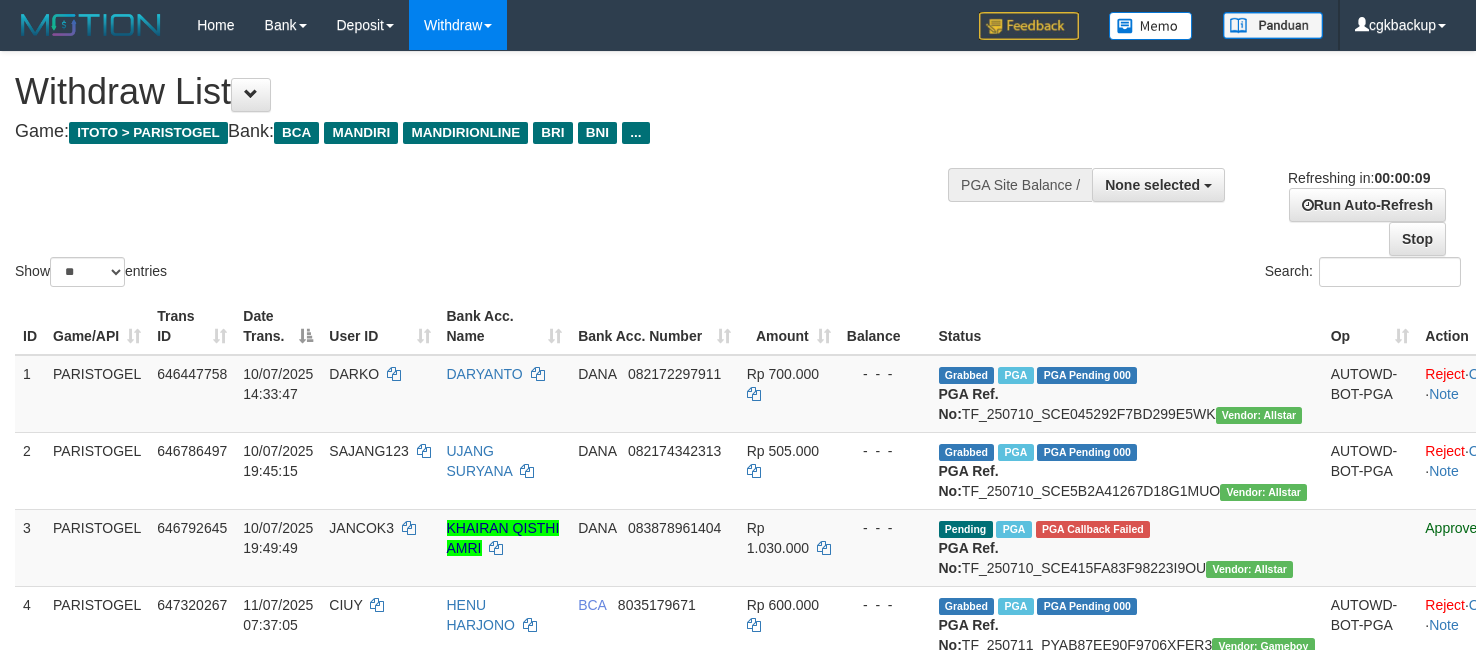 select 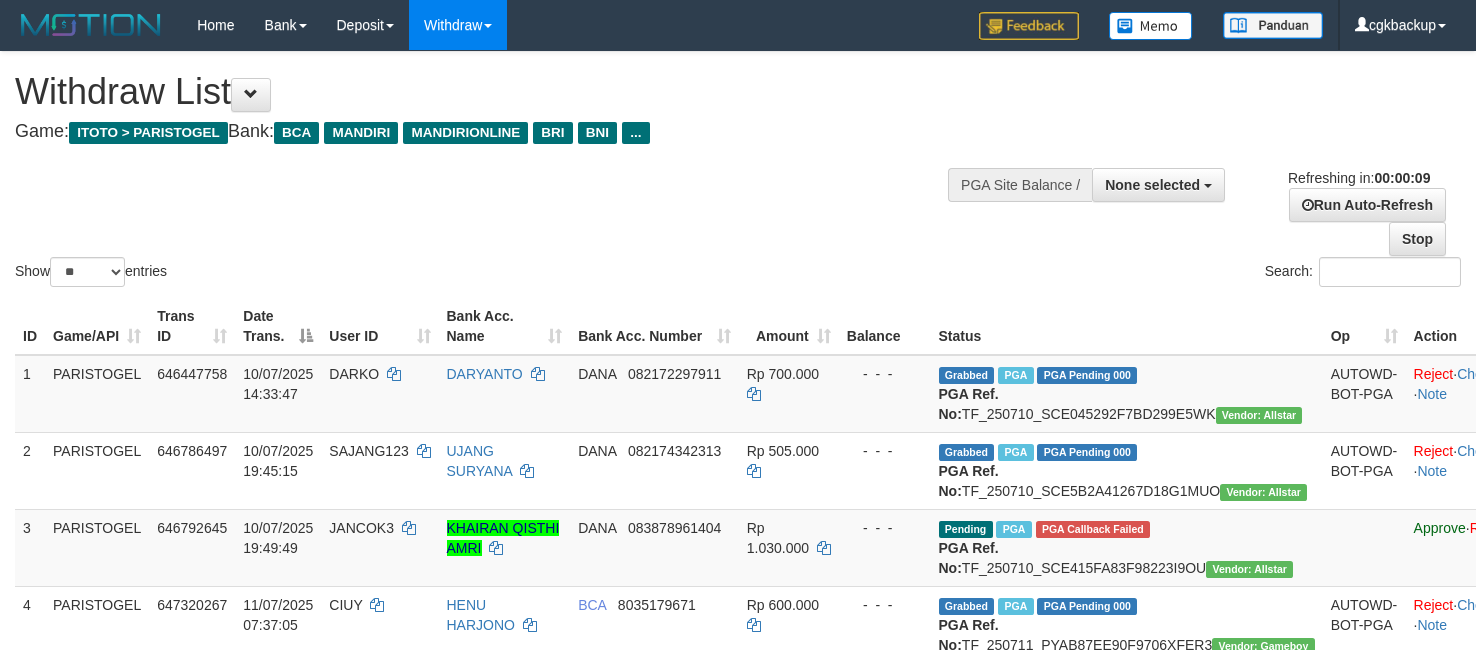 select 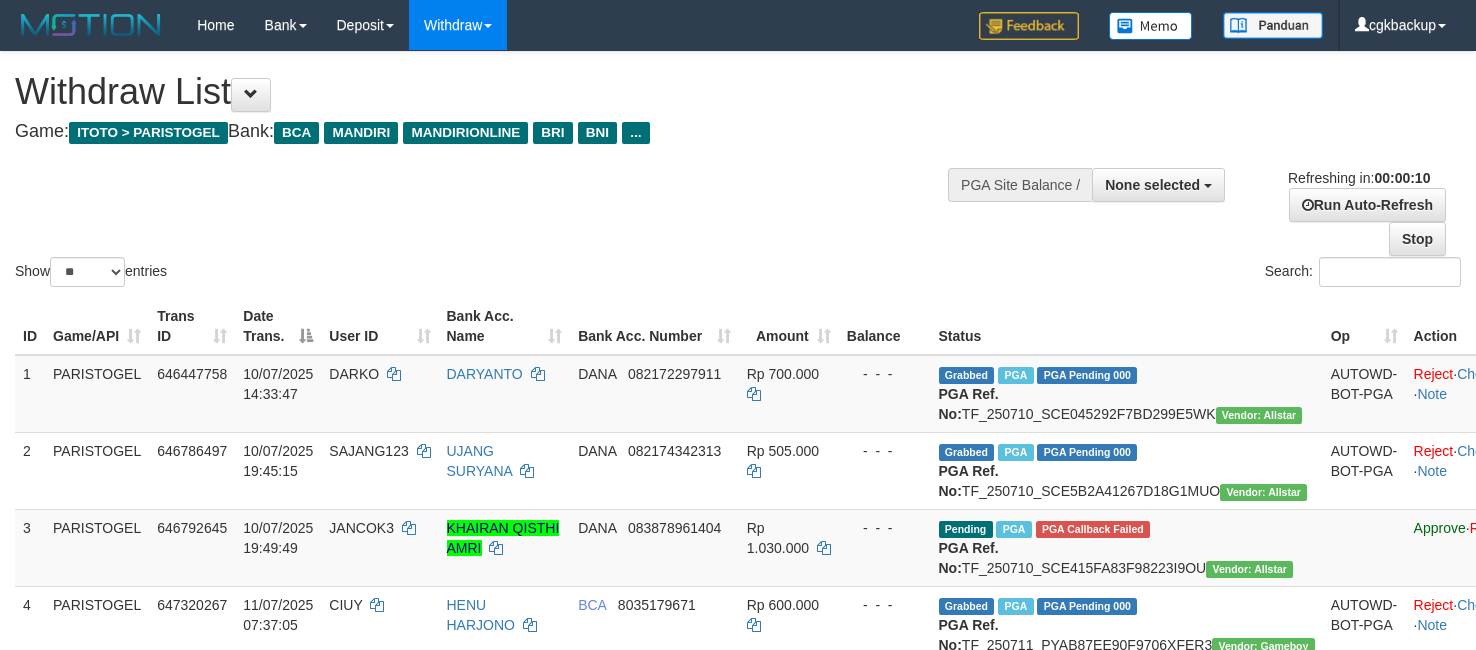 select 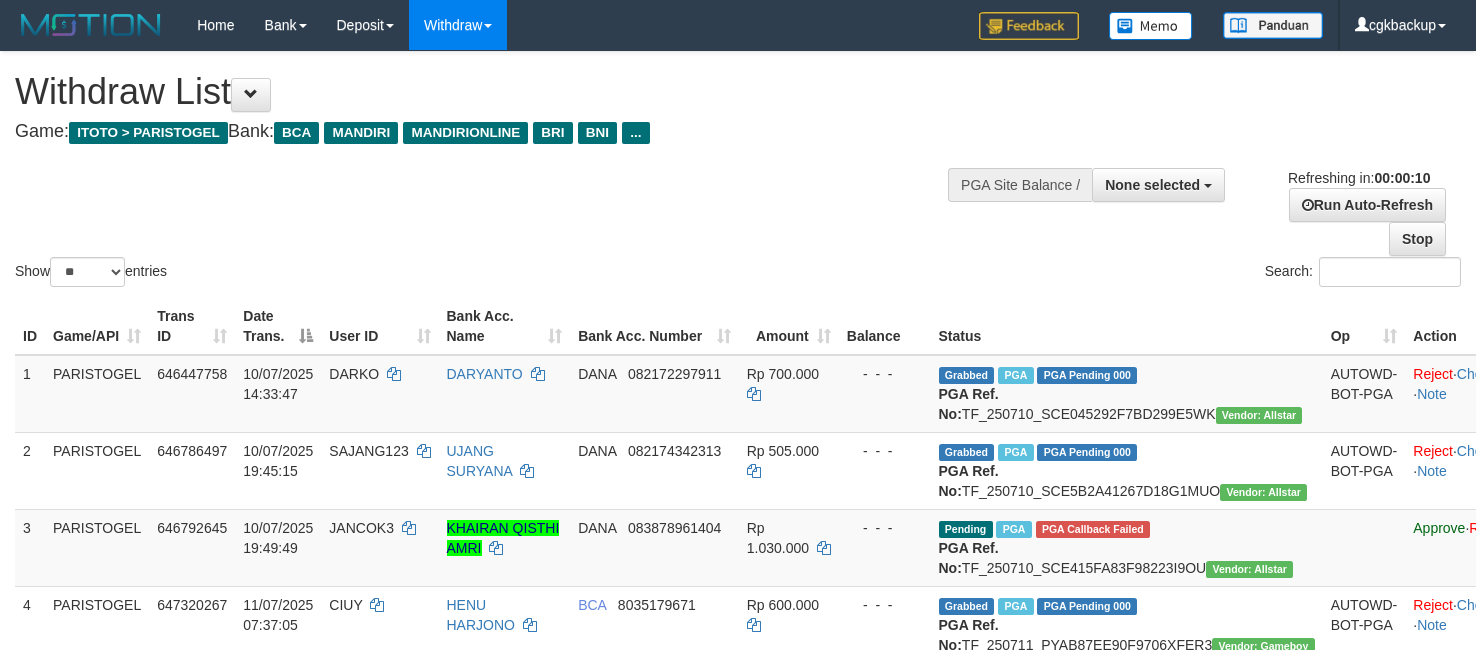 select 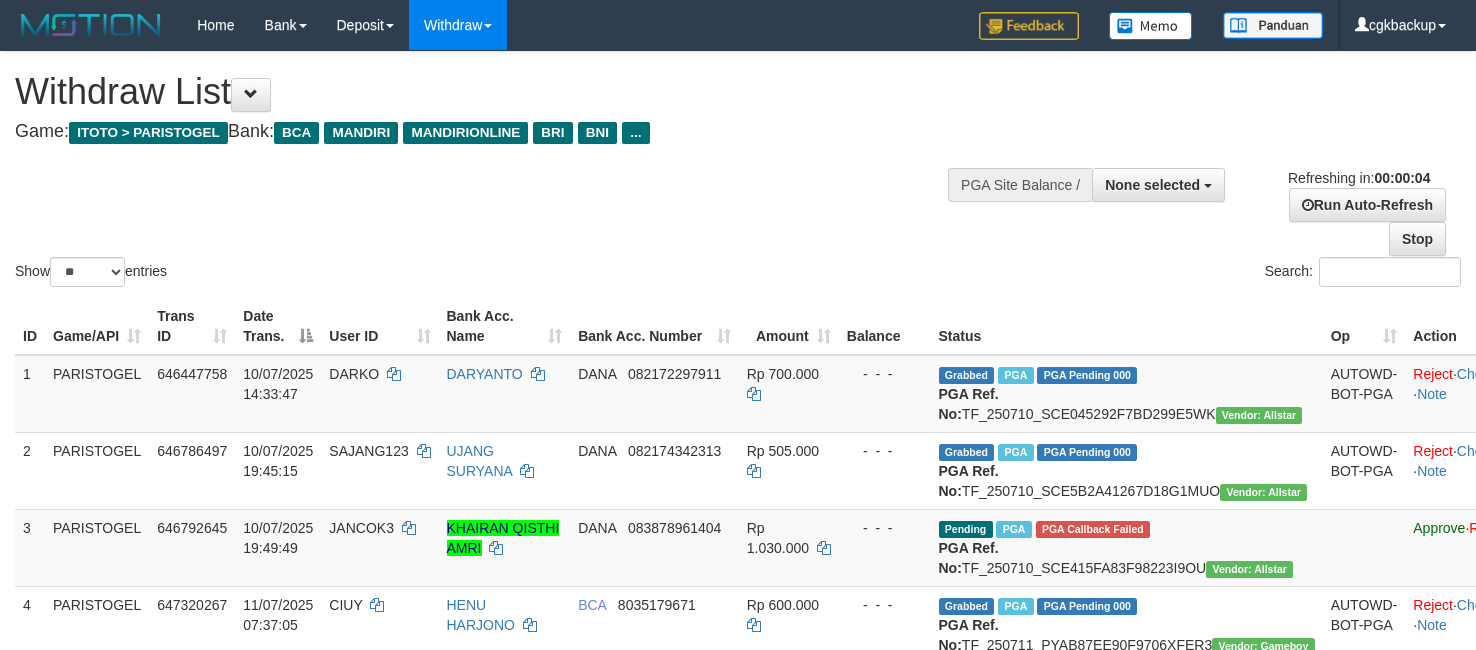 scroll, scrollTop: 750, scrollLeft: 0, axis: vertical 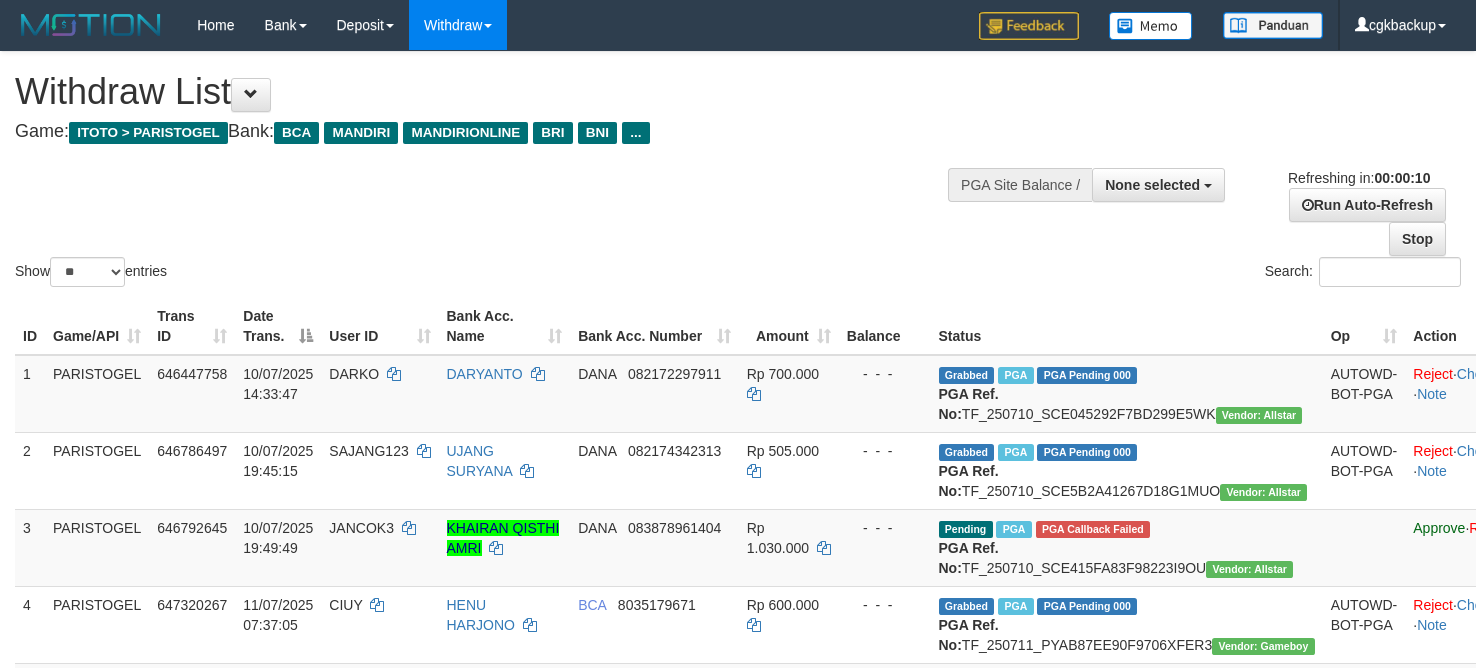 select 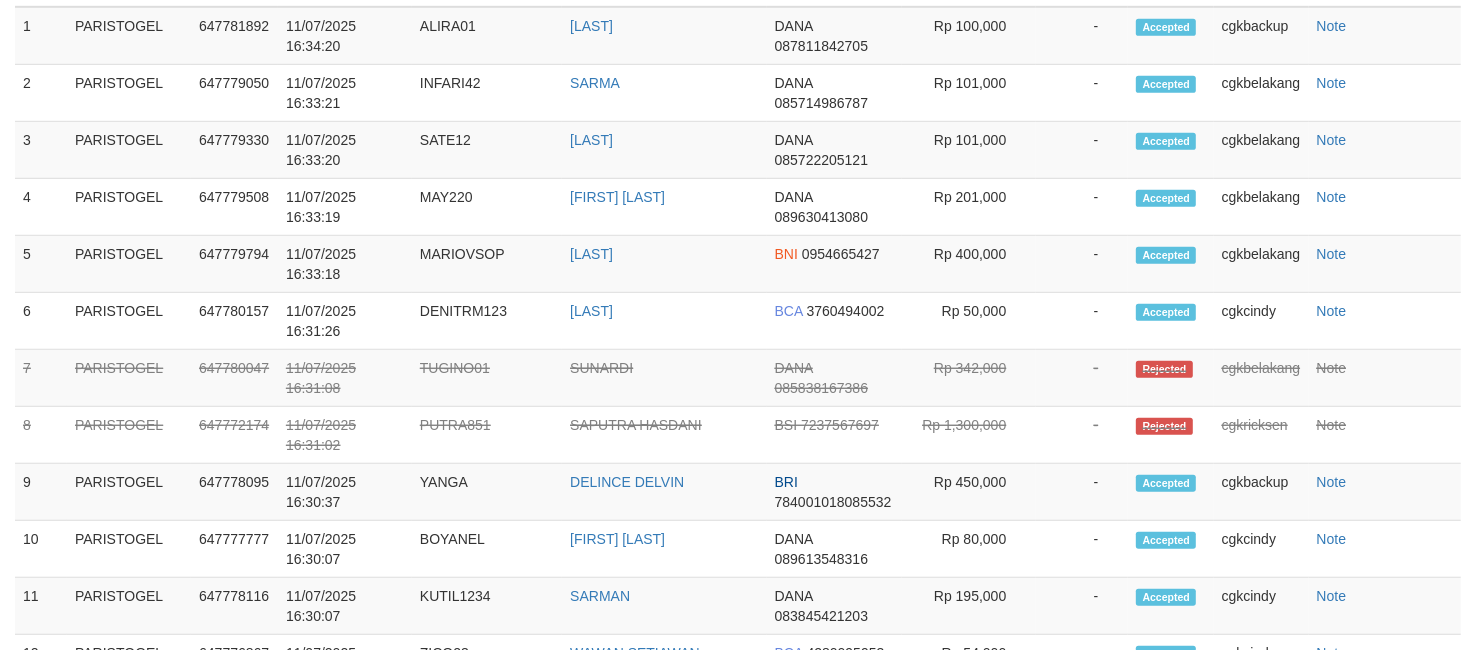 scroll, scrollTop: 375, scrollLeft: 0, axis: vertical 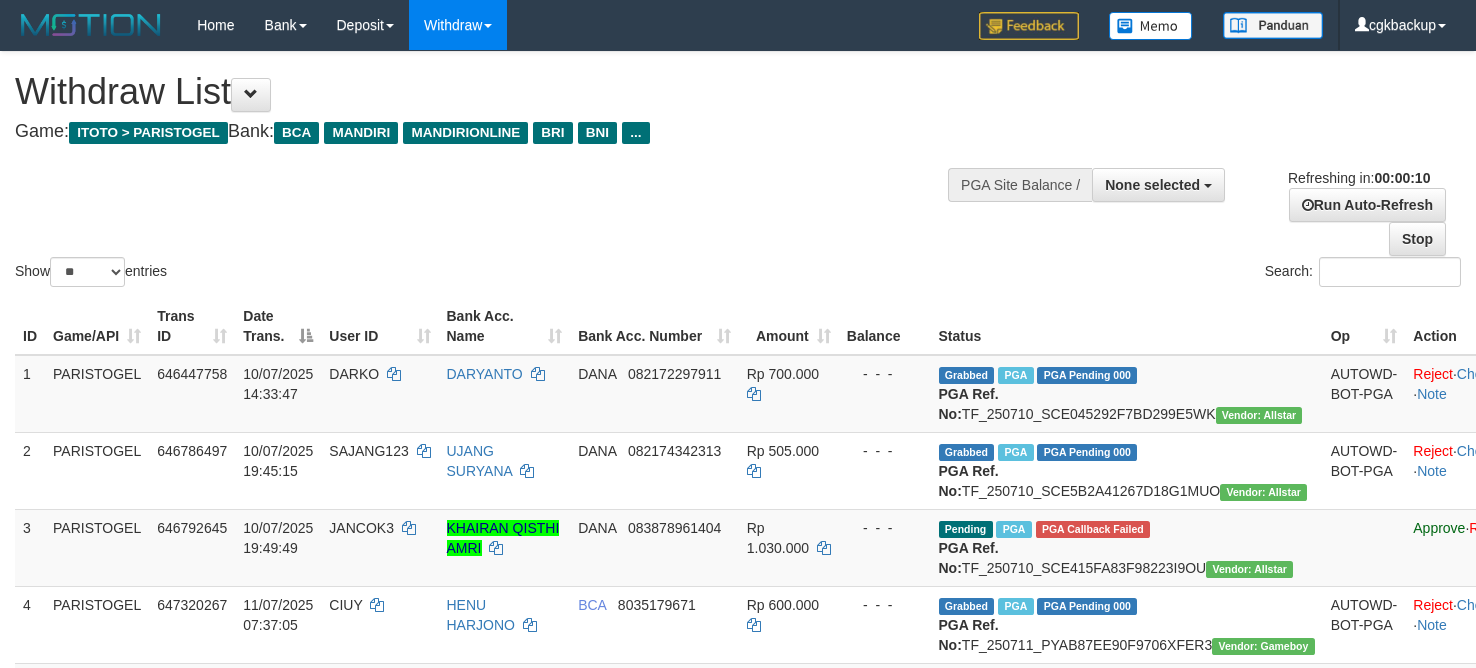select 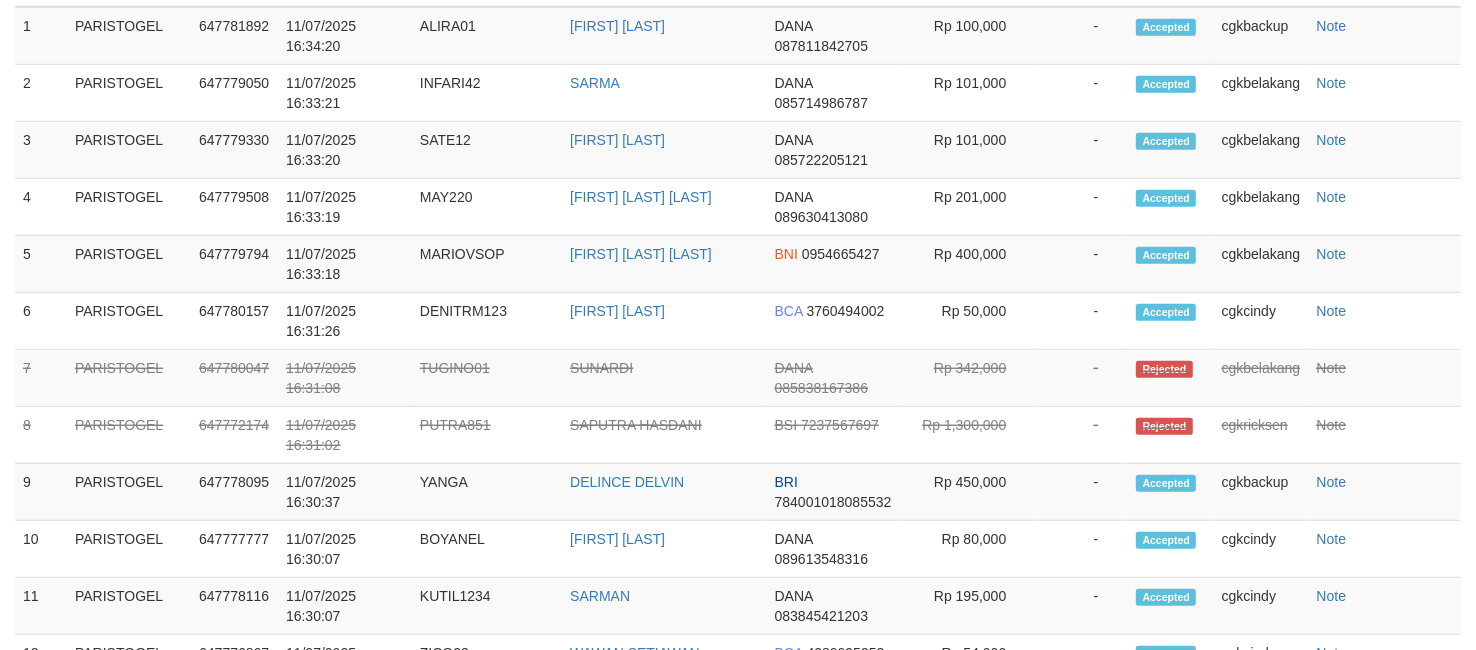 scroll, scrollTop: 375, scrollLeft: 0, axis: vertical 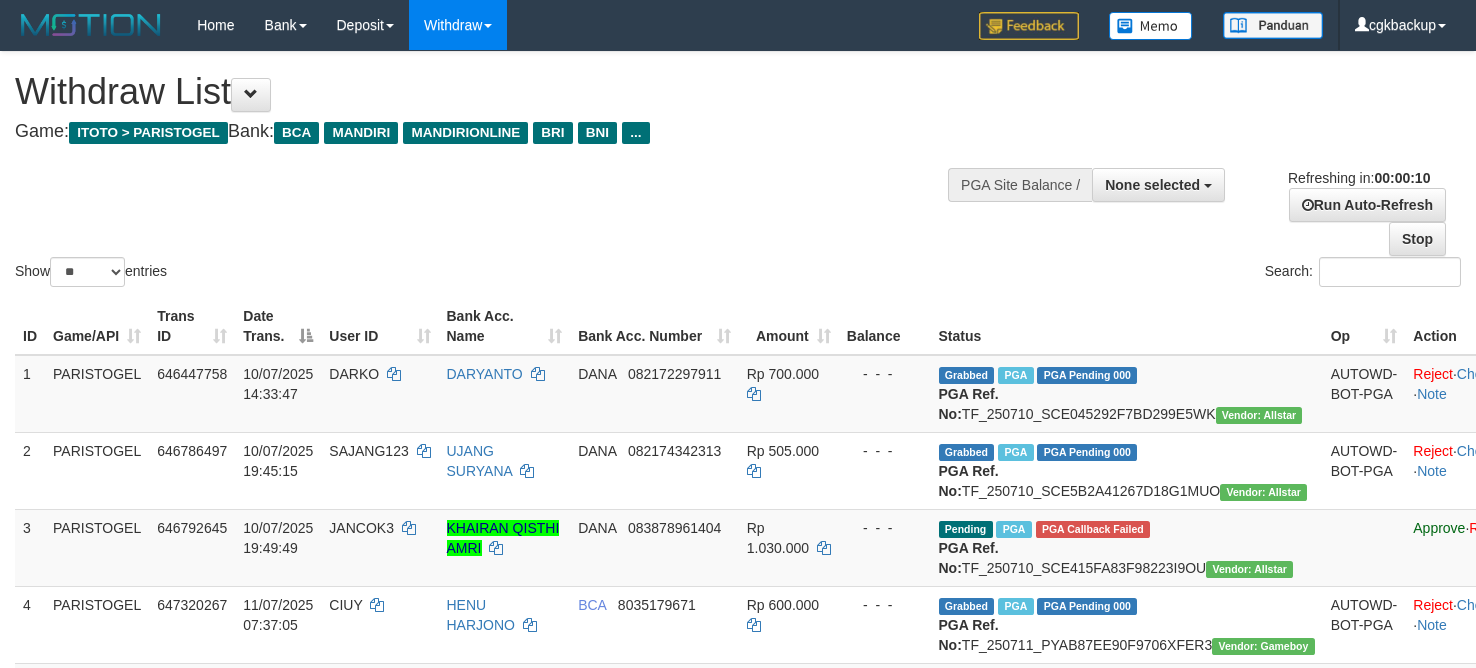 select 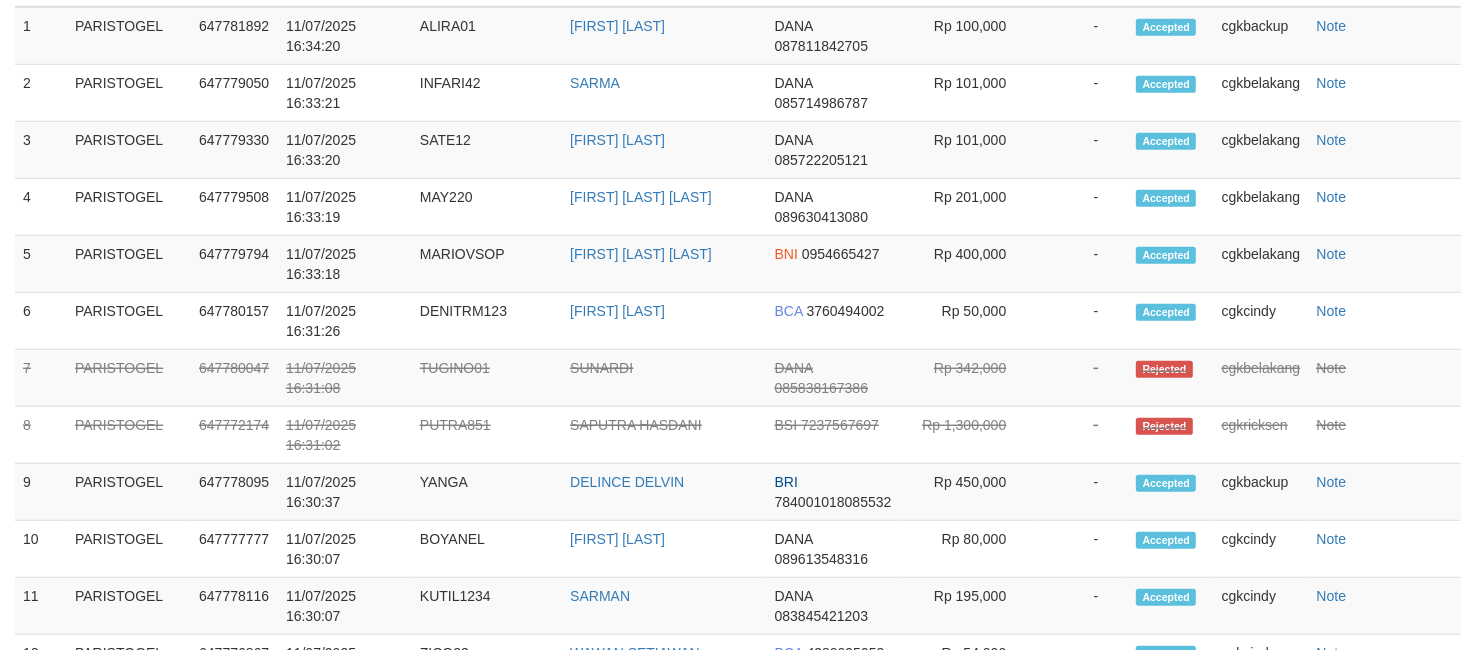 scroll, scrollTop: 375, scrollLeft: 0, axis: vertical 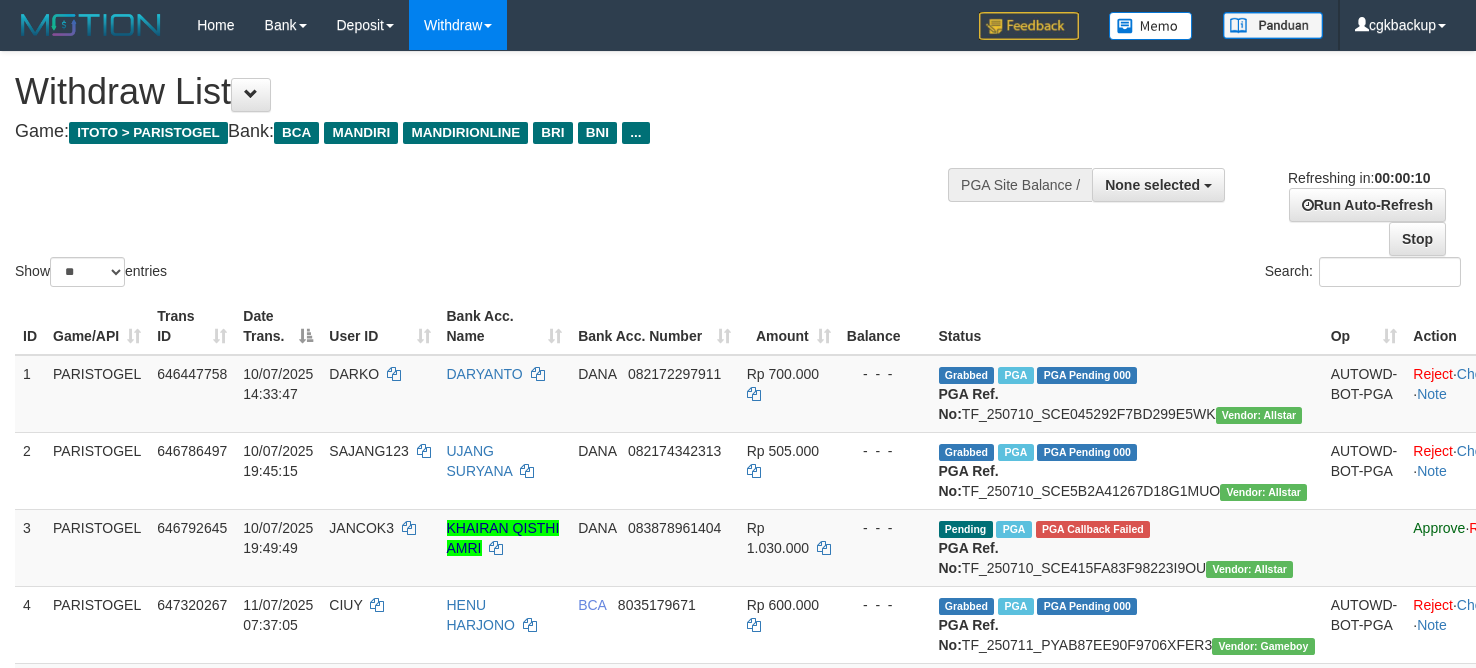 select 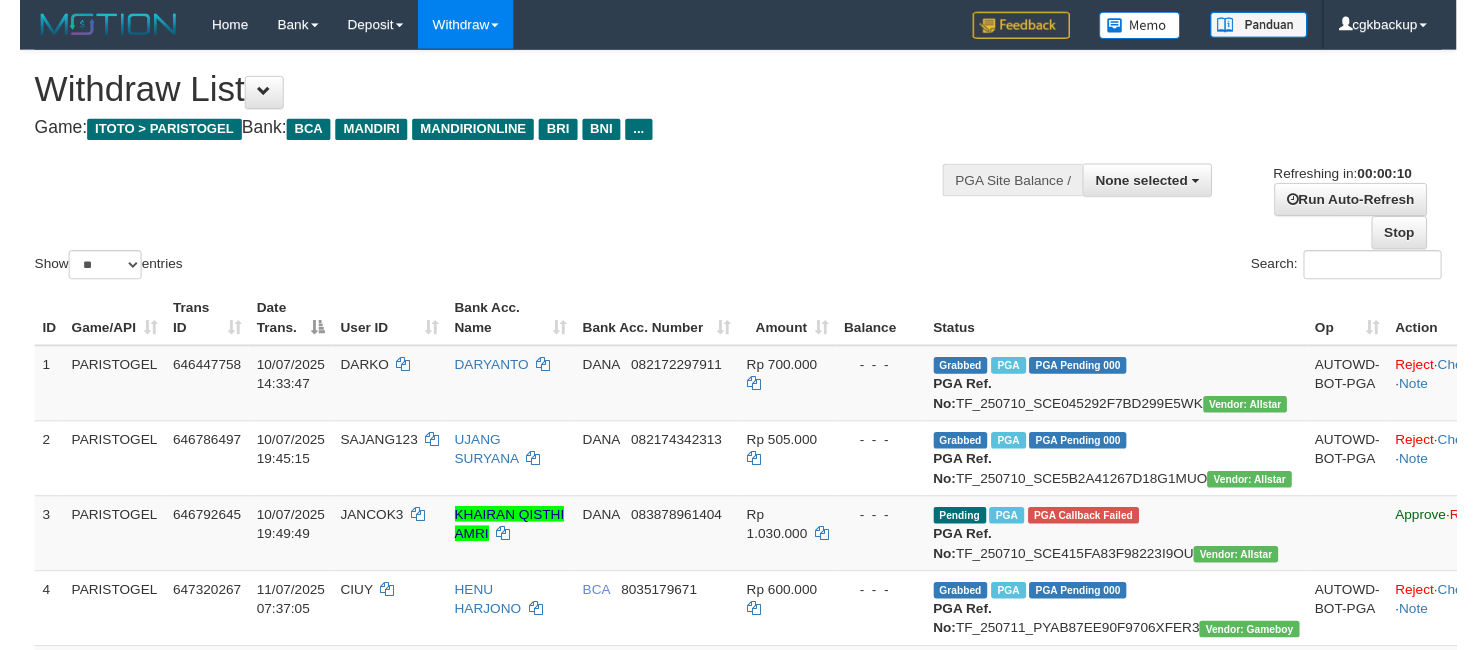 scroll, scrollTop: 0, scrollLeft: 0, axis: both 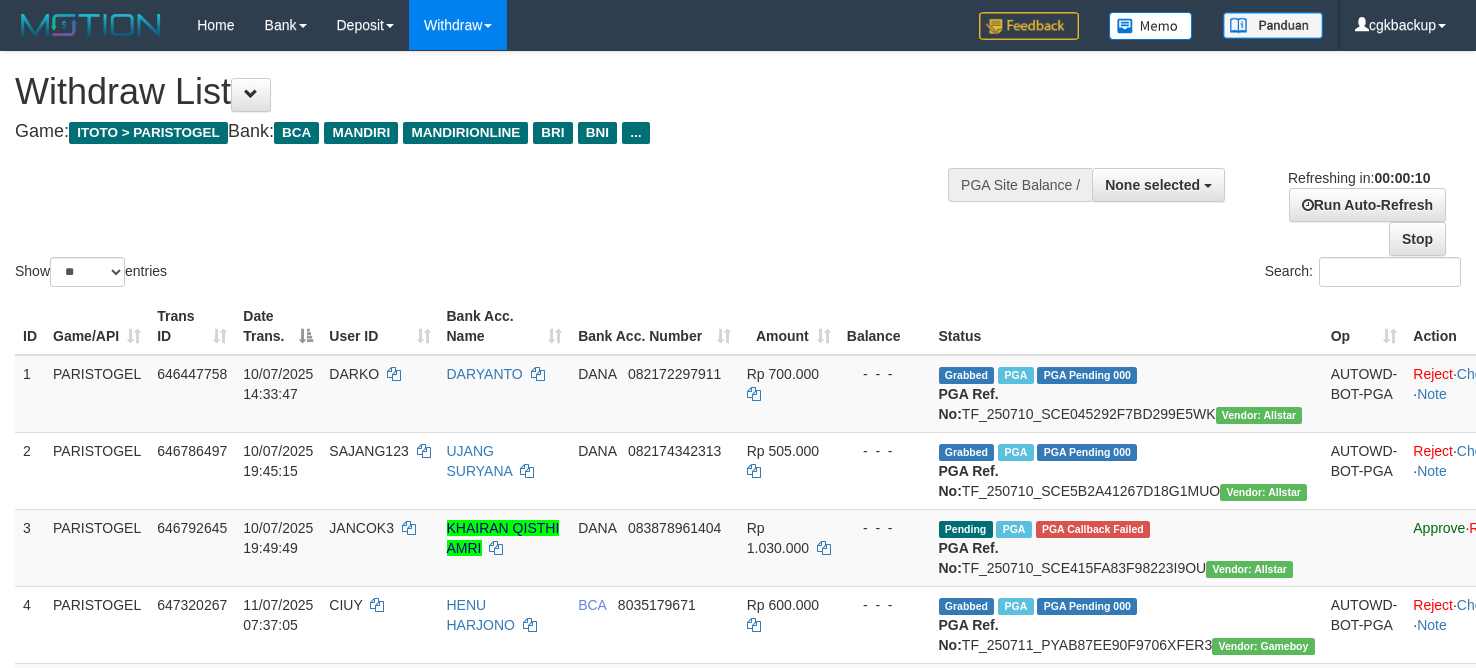 select 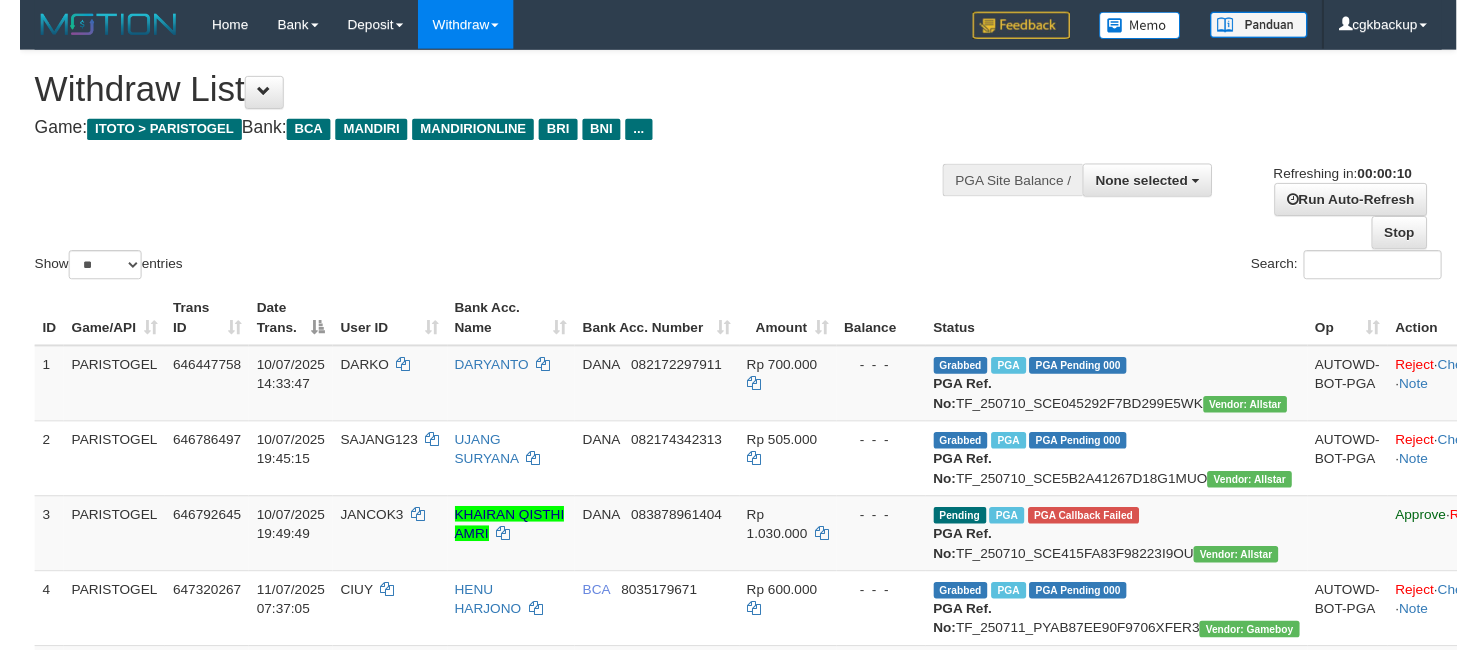 scroll, scrollTop: 0, scrollLeft: 0, axis: both 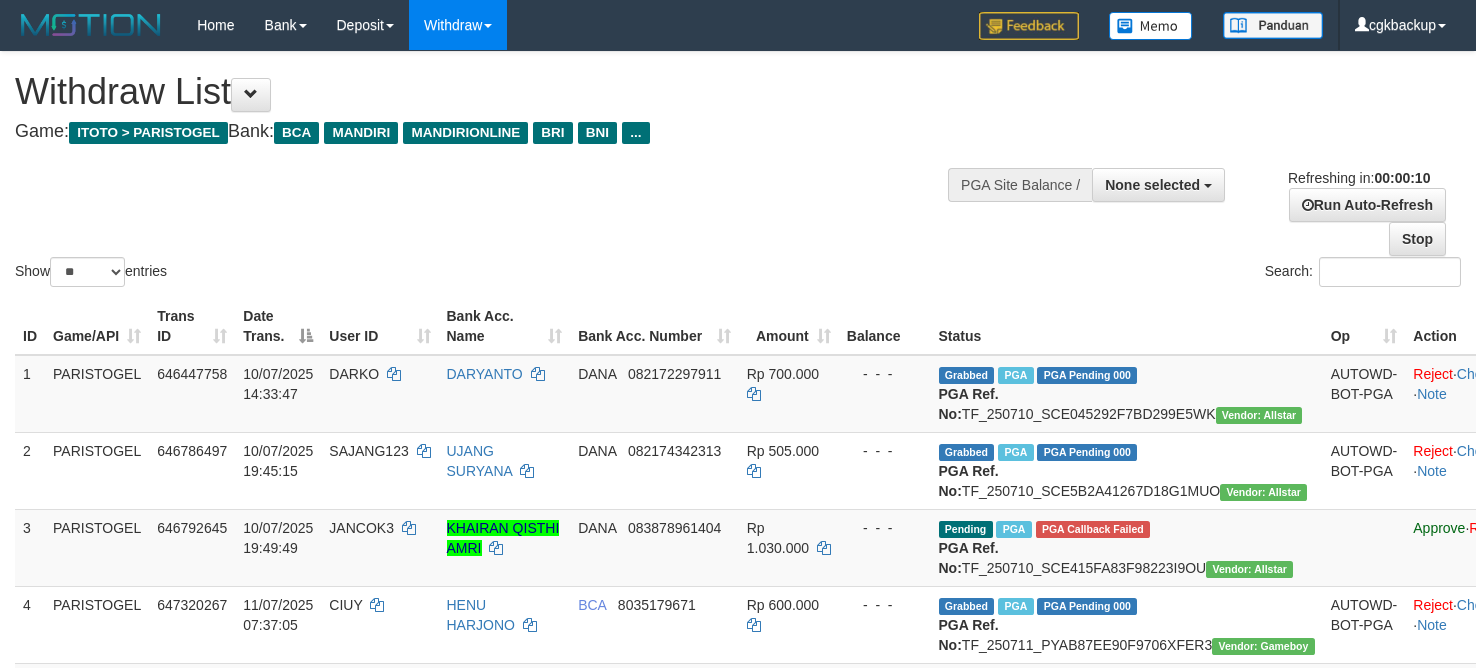 select 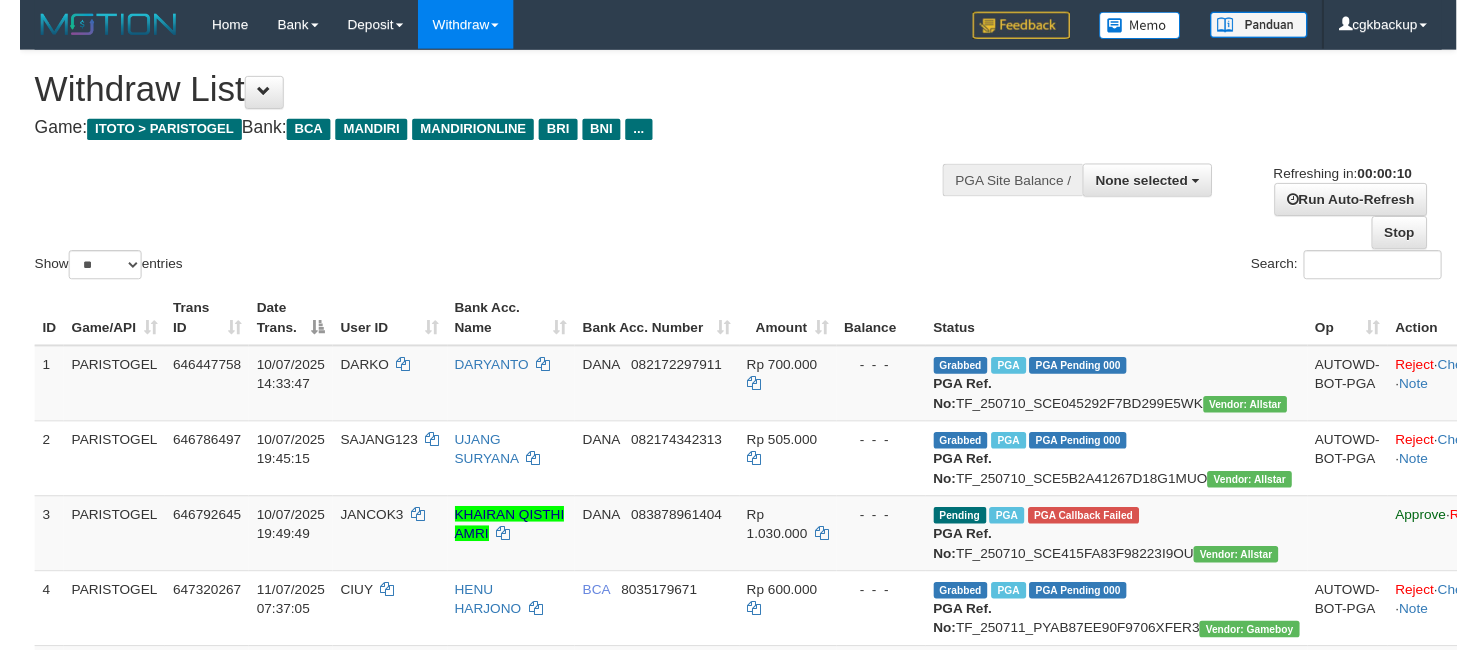 scroll, scrollTop: 0, scrollLeft: 0, axis: both 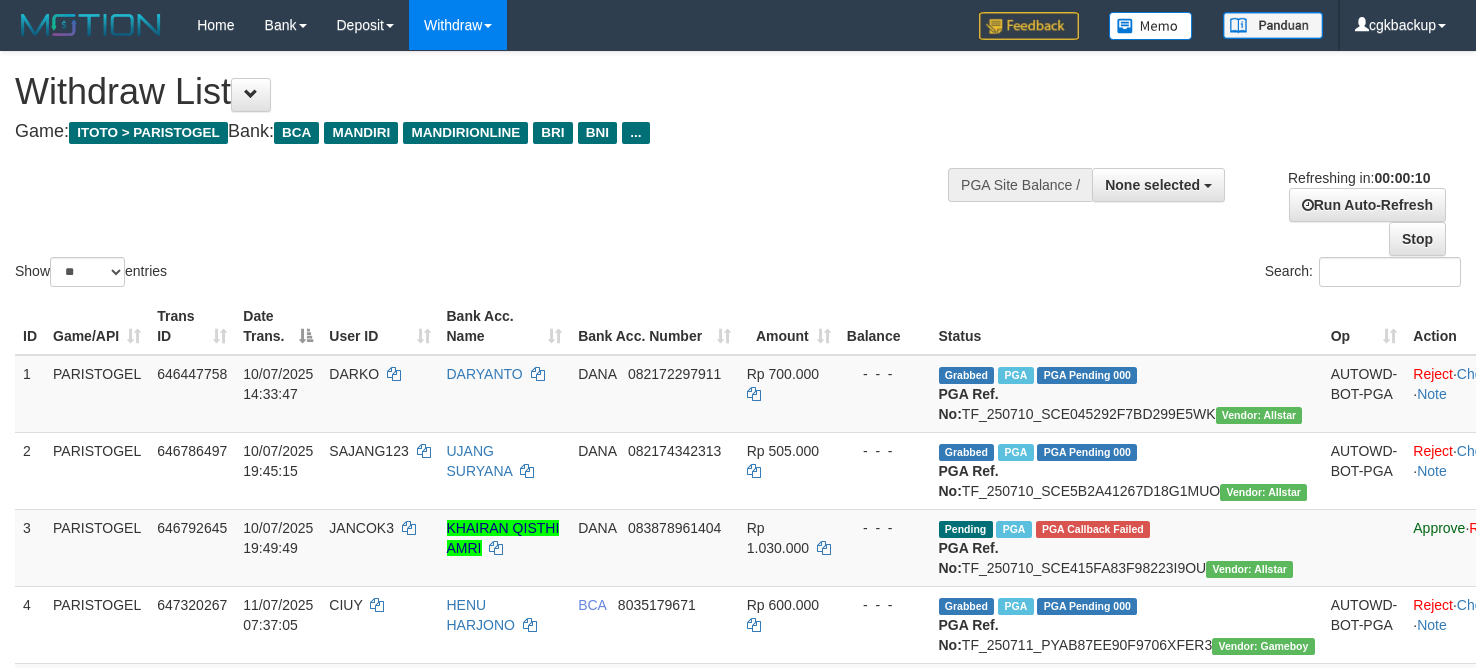 select 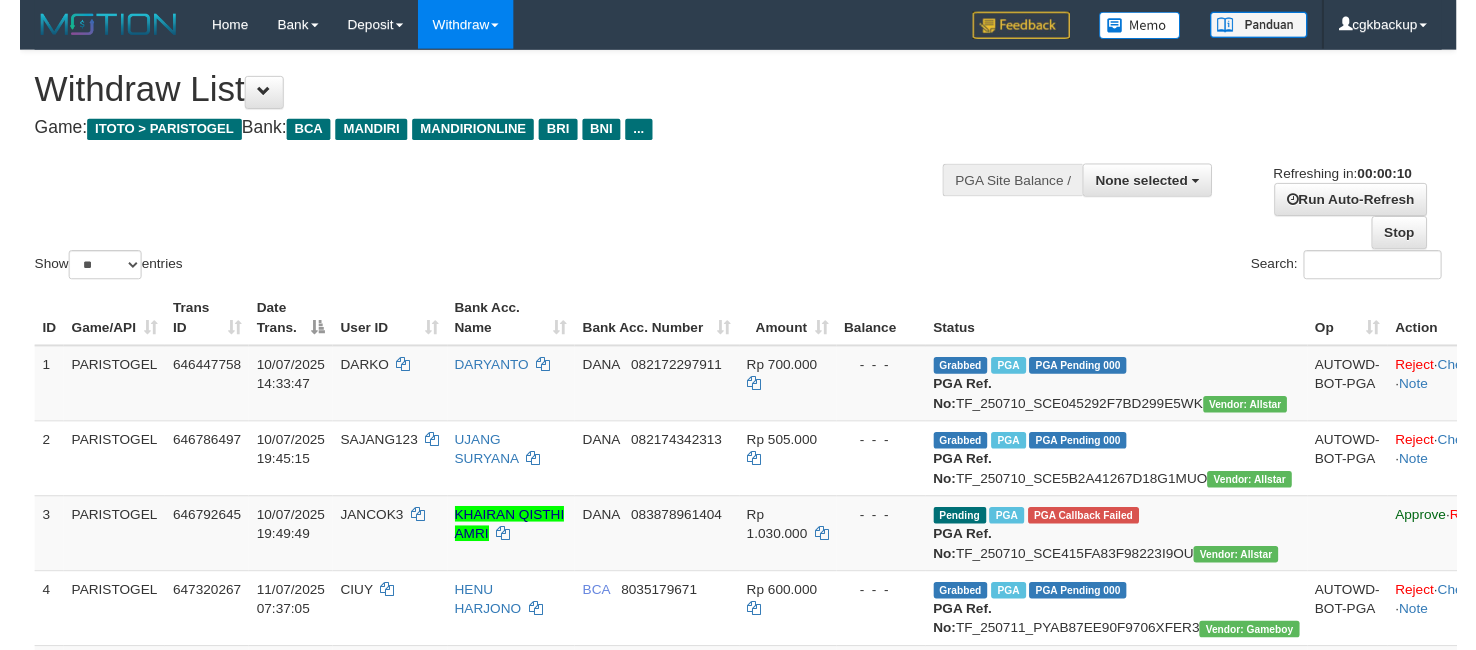 scroll, scrollTop: 0, scrollLeft: 0, axis: both 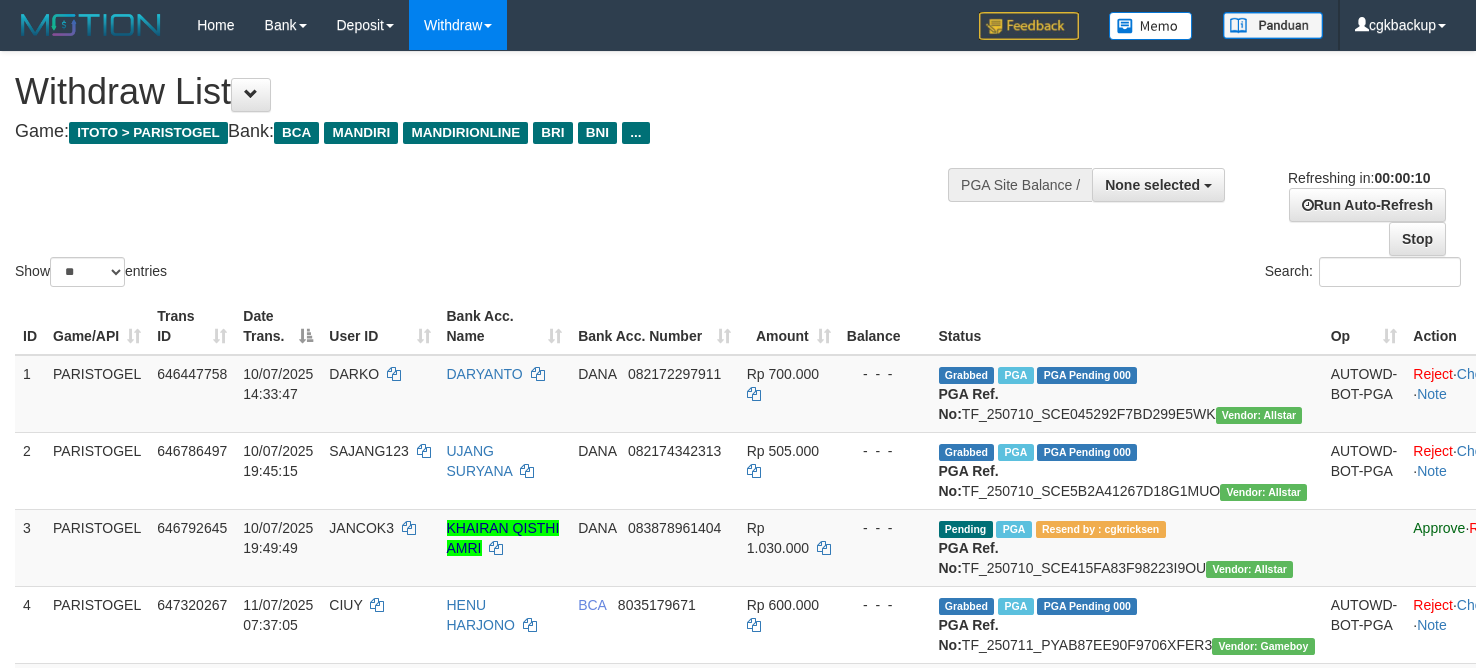 select 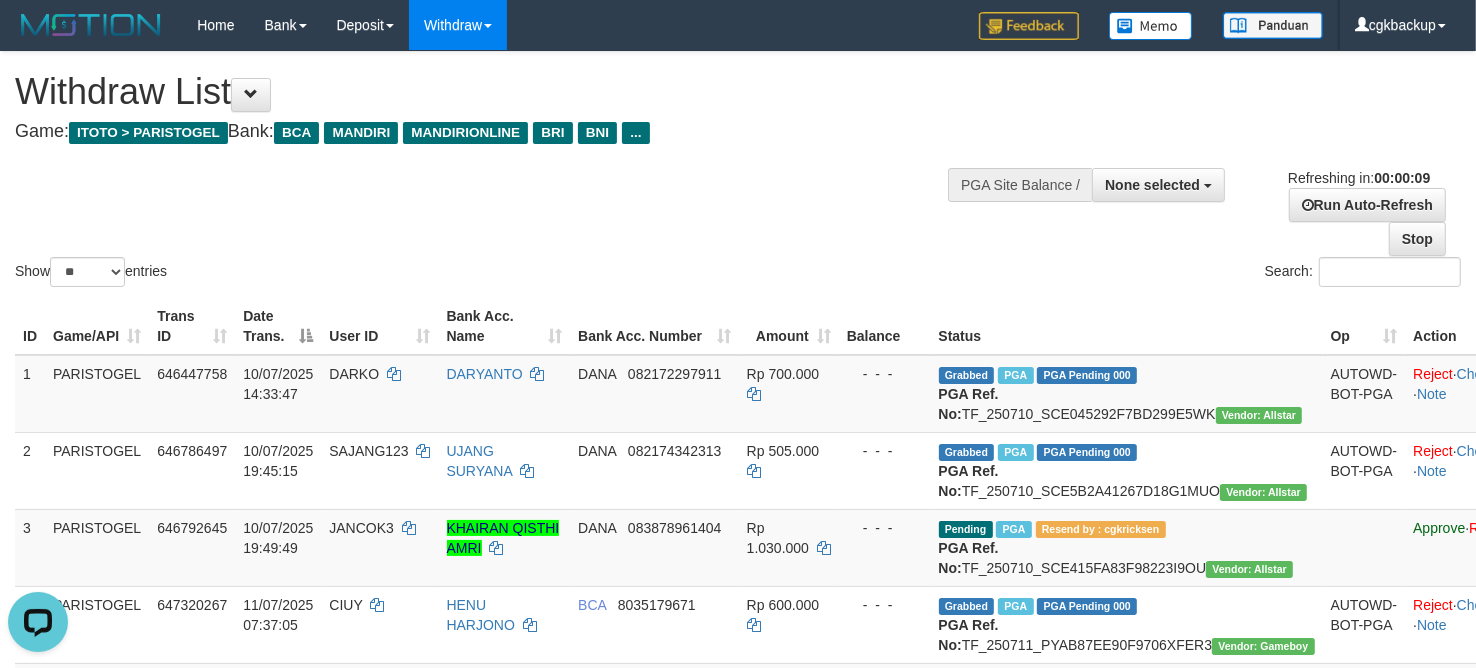 scroll, scrollTop: 0, scrollLeft: 0, axis: both 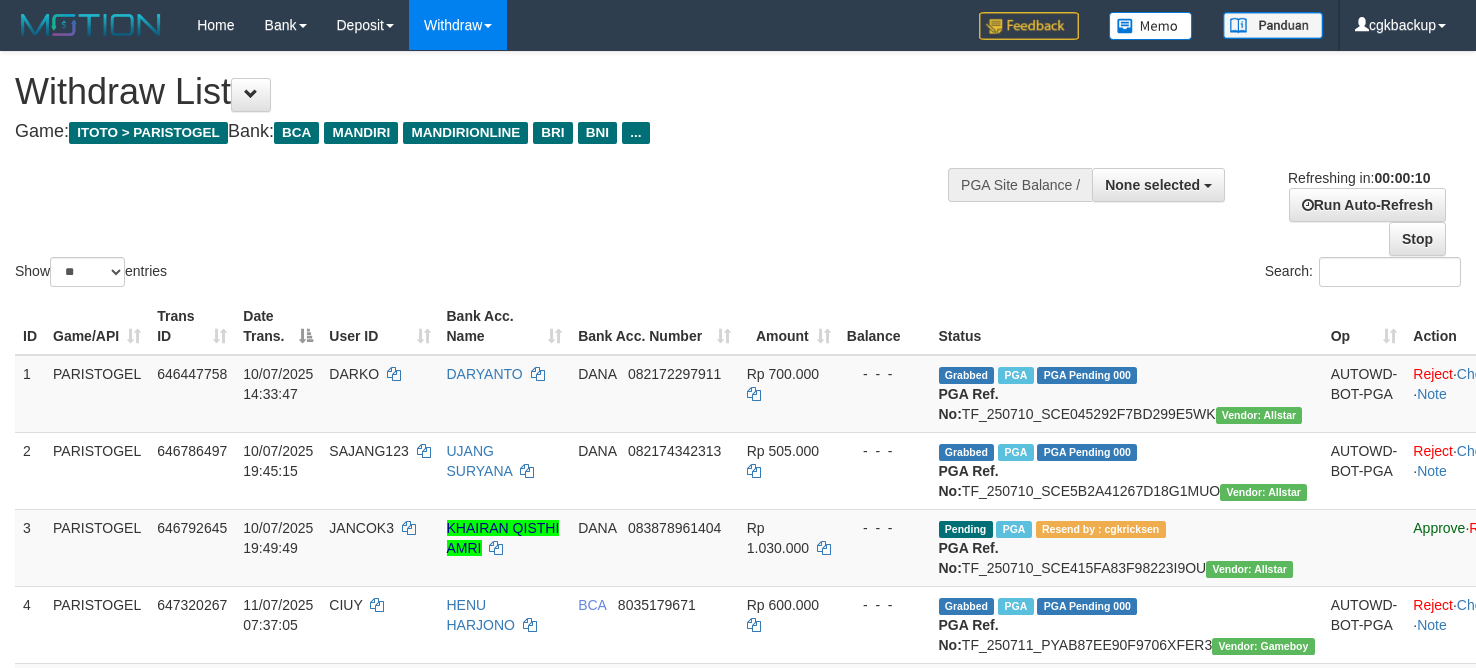 select 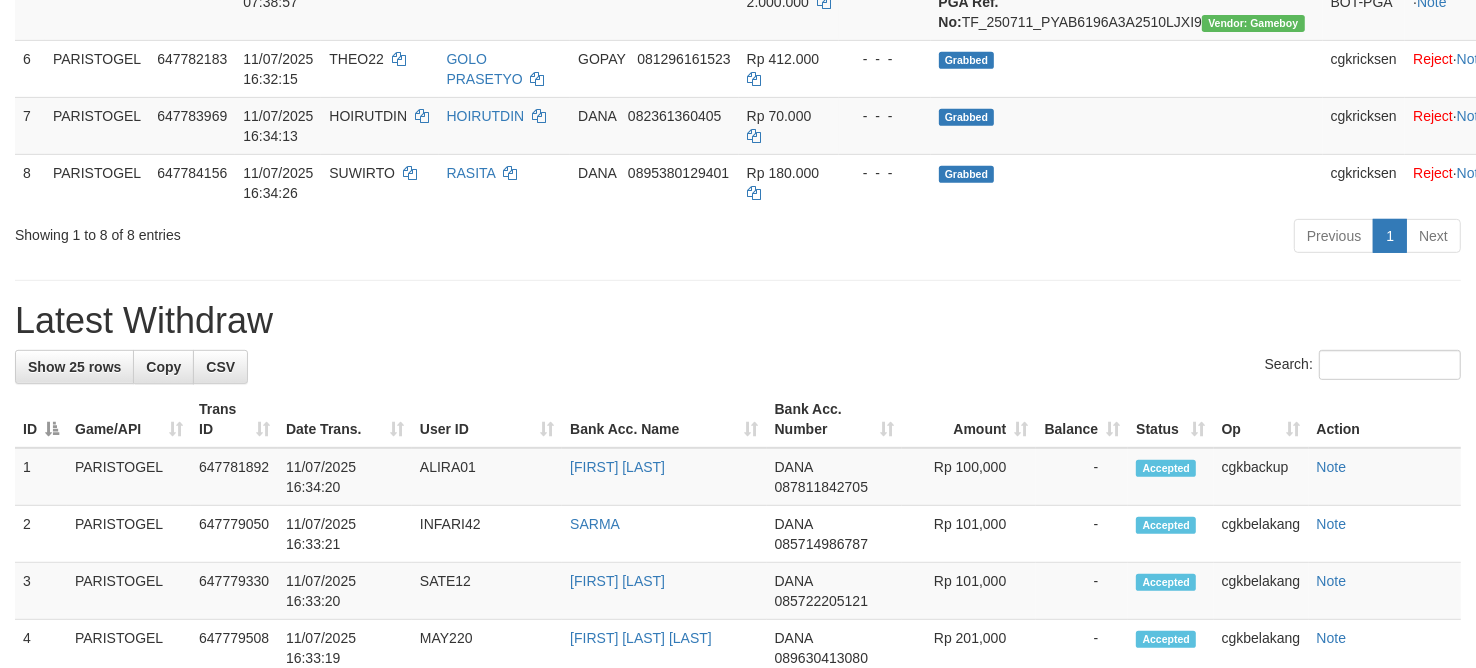 scroll, scrollTop: 625, scrollLeft: 0, axis: vertical 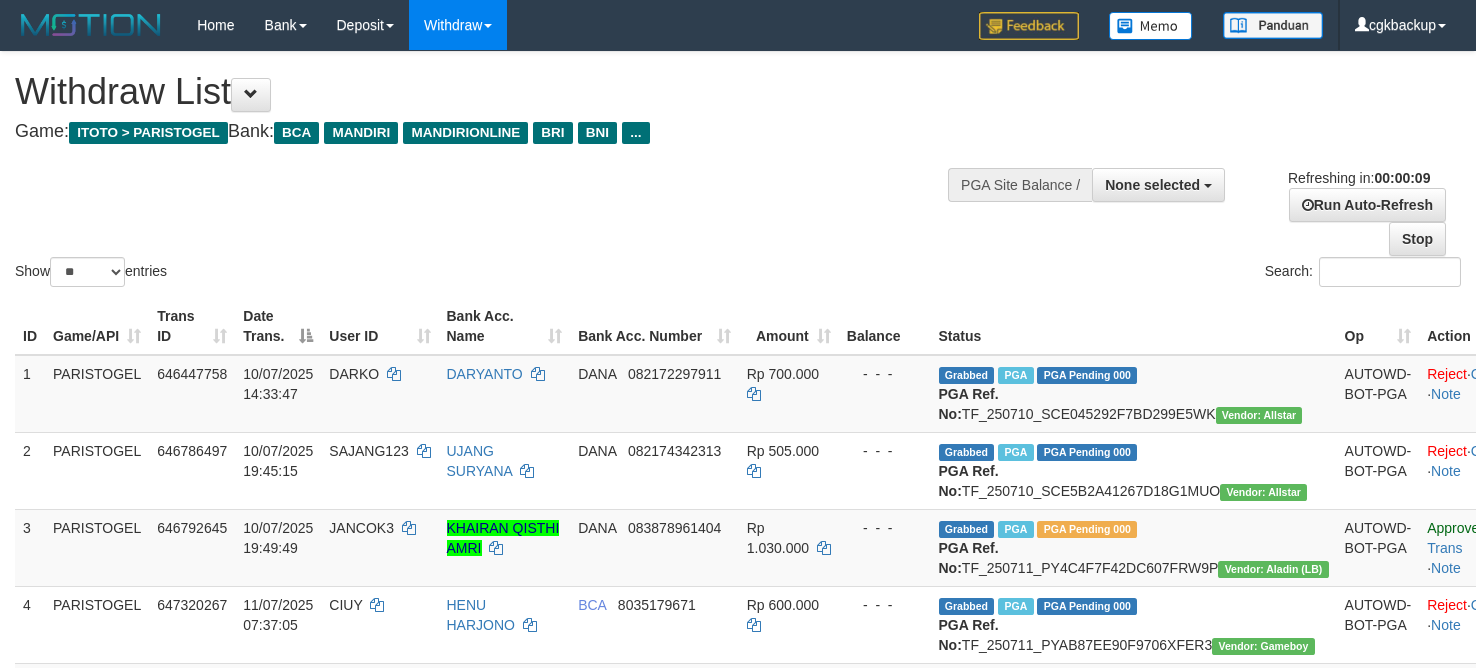 select 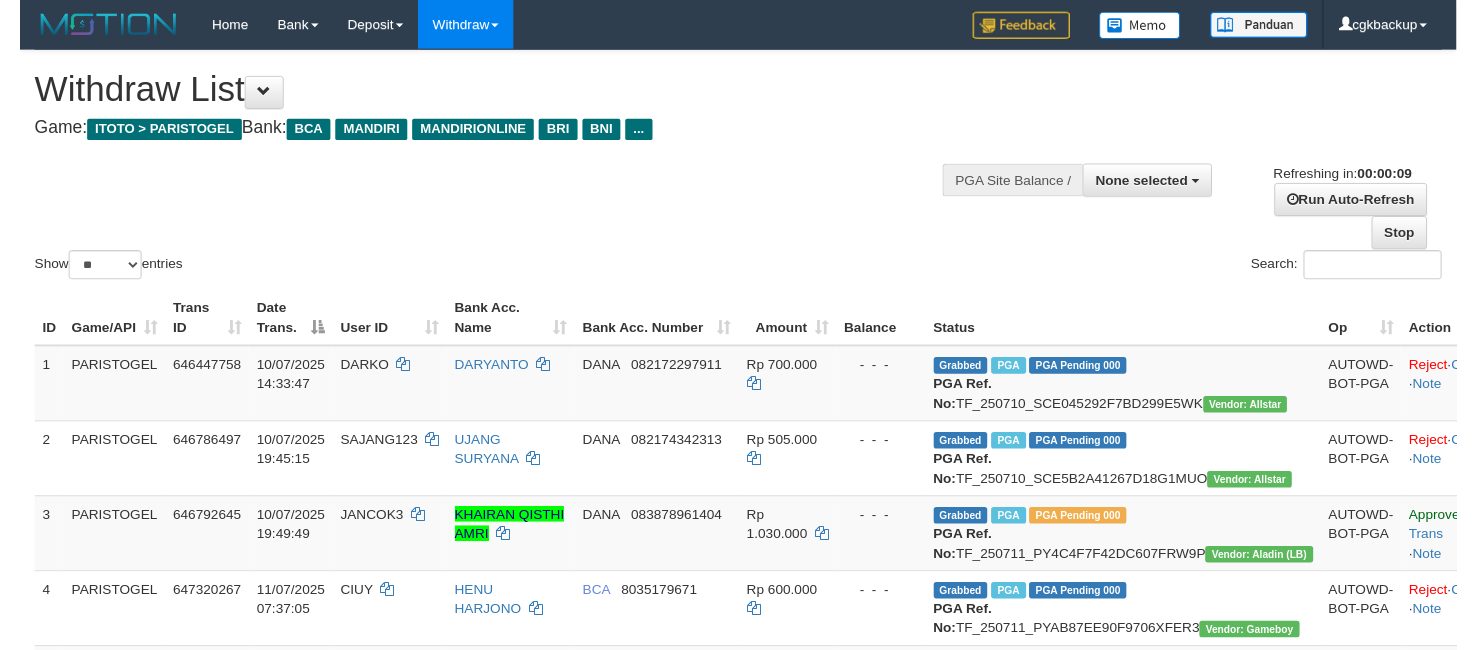 scroll, scrollTop: 0, scrollLeft: 0, axis: both 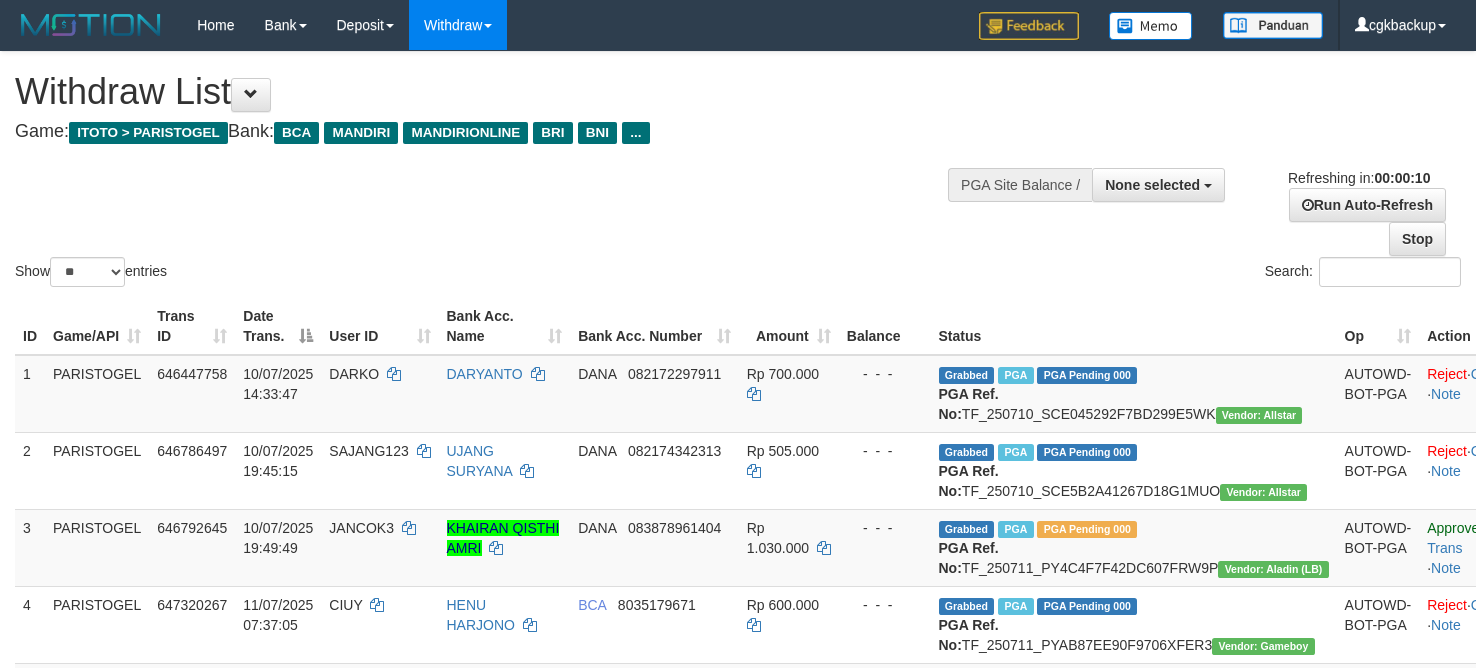 select 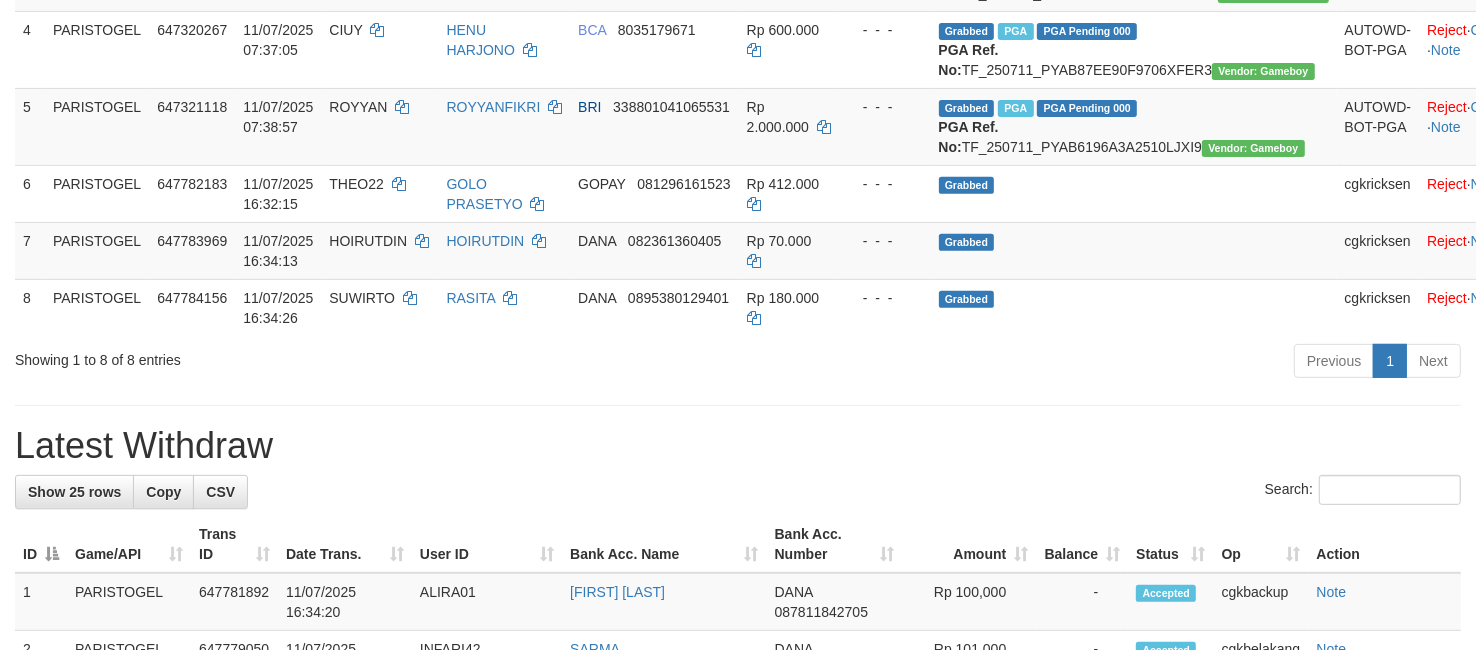 scroll, scrollTop: 500, scrollLeft: 0, axis: vertical 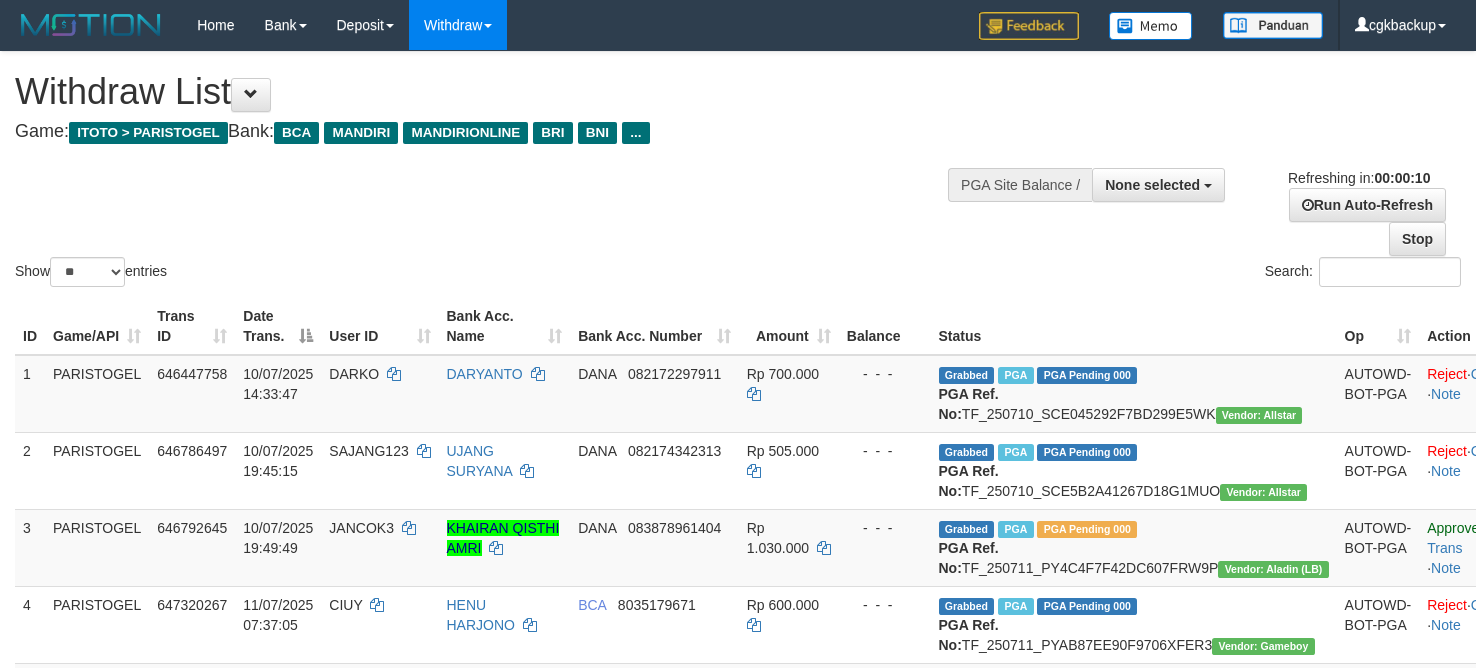 select 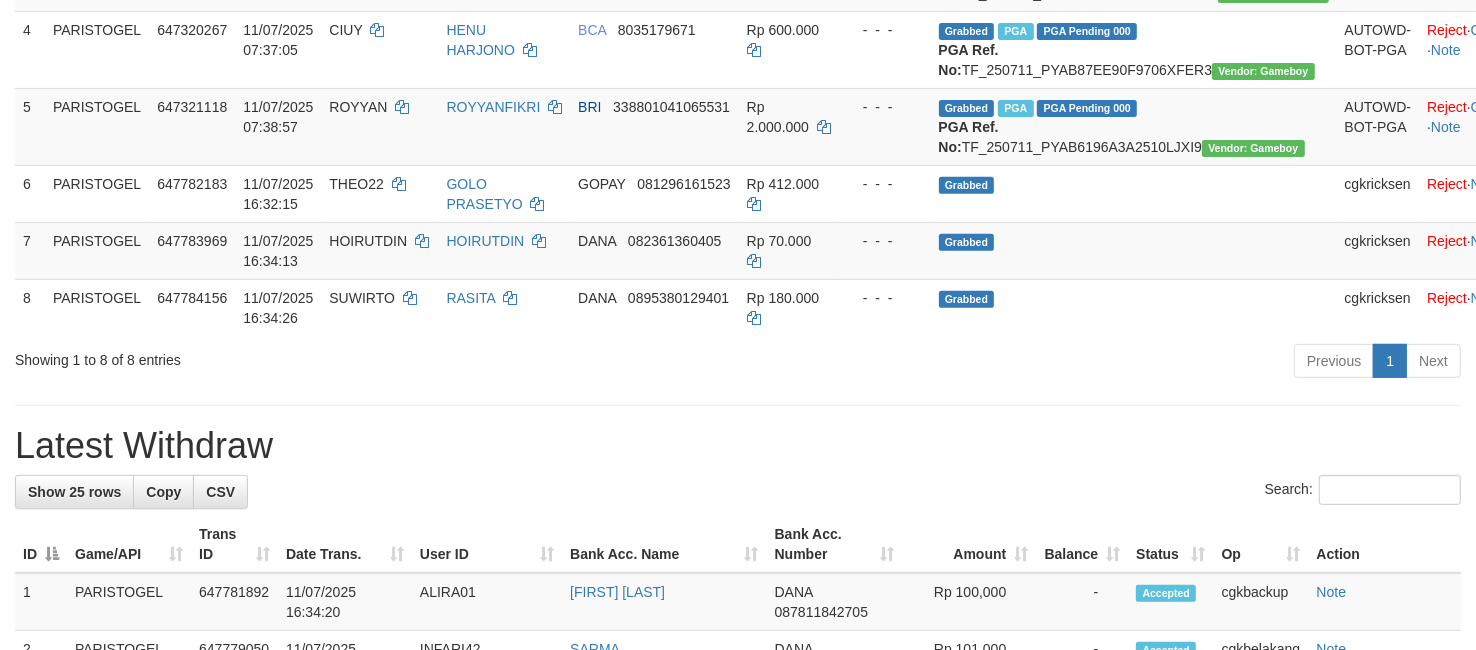scroll, scrollTop: 500, scrollLeft: 0, axis: vertical 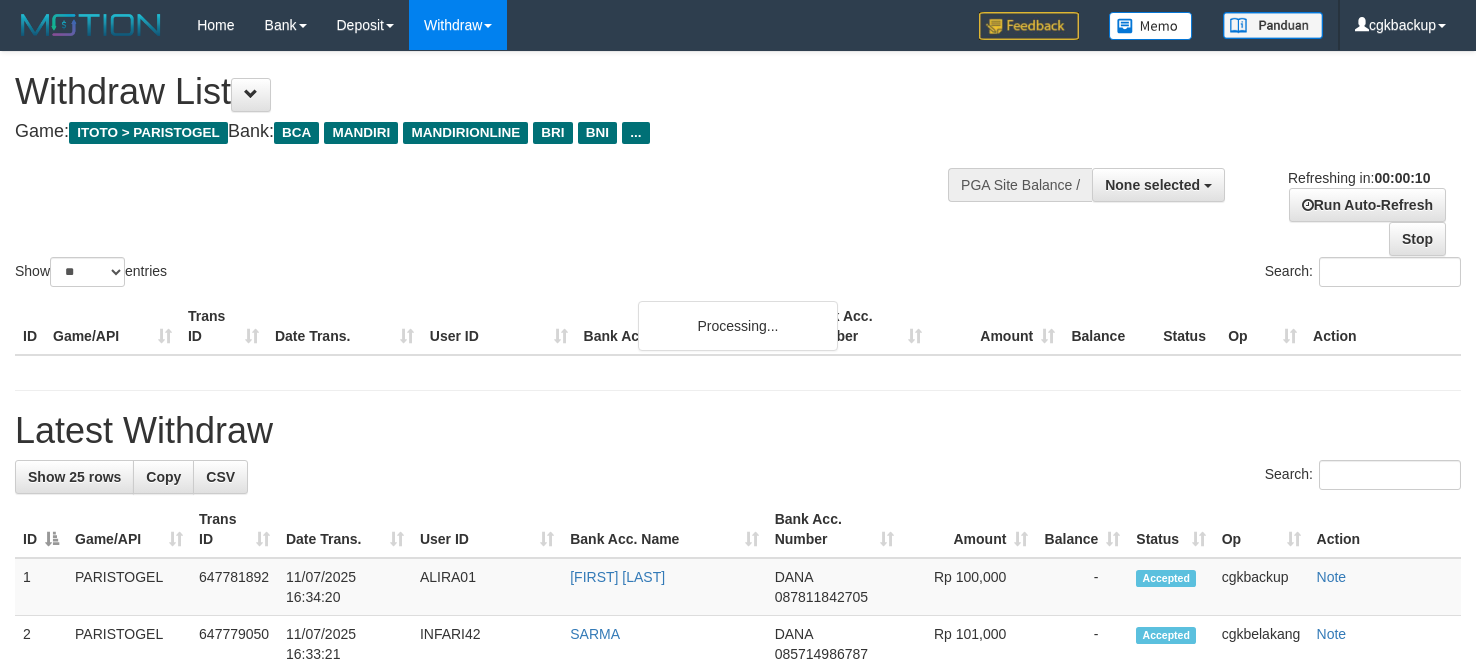 select 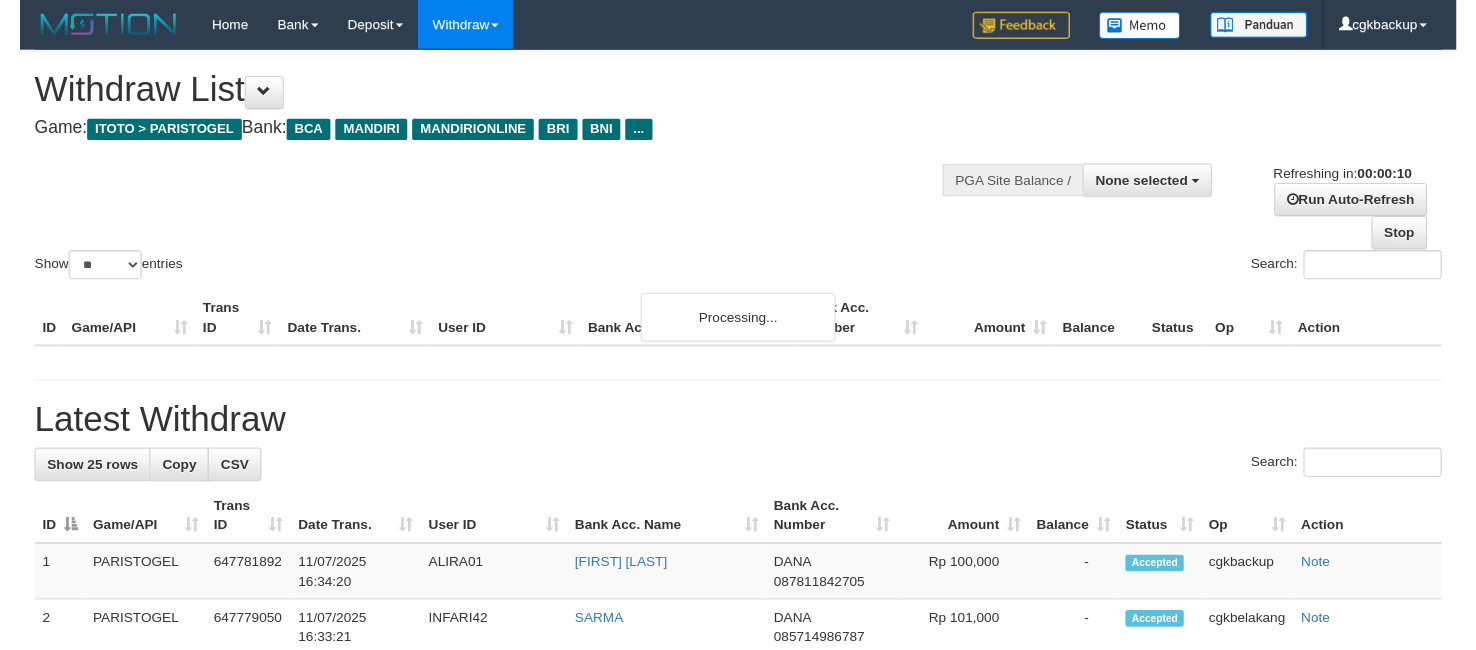 scroll, scrollTop: 0, scrollLeft: 0, axis: both 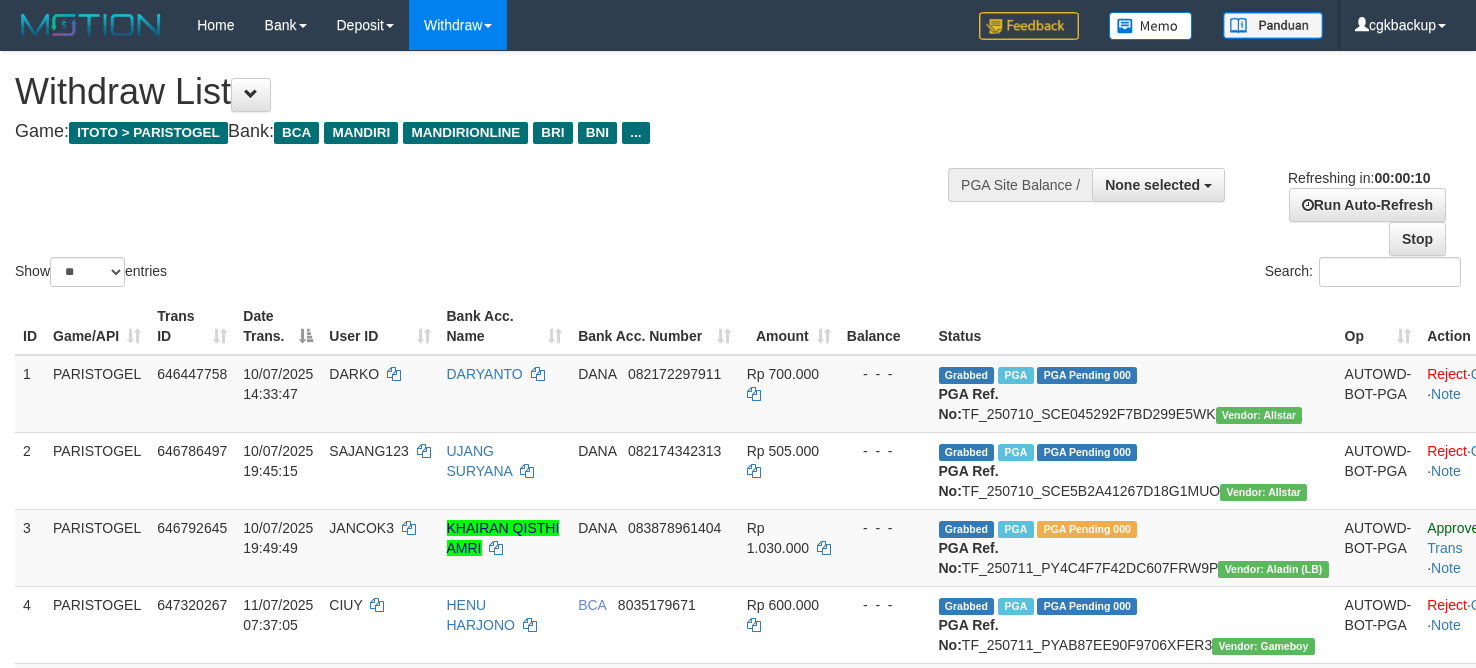 select 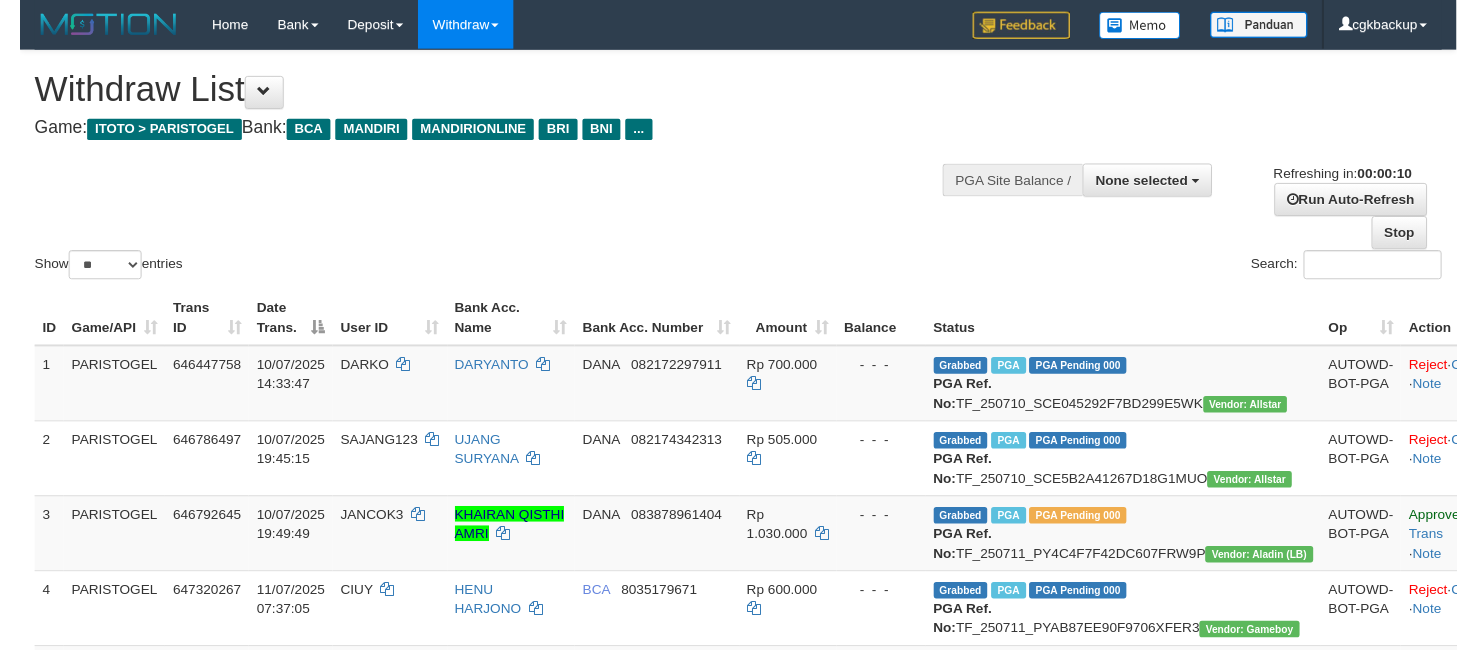 scroll, scrollTop: 0, scrollLeft: 0, axis: both 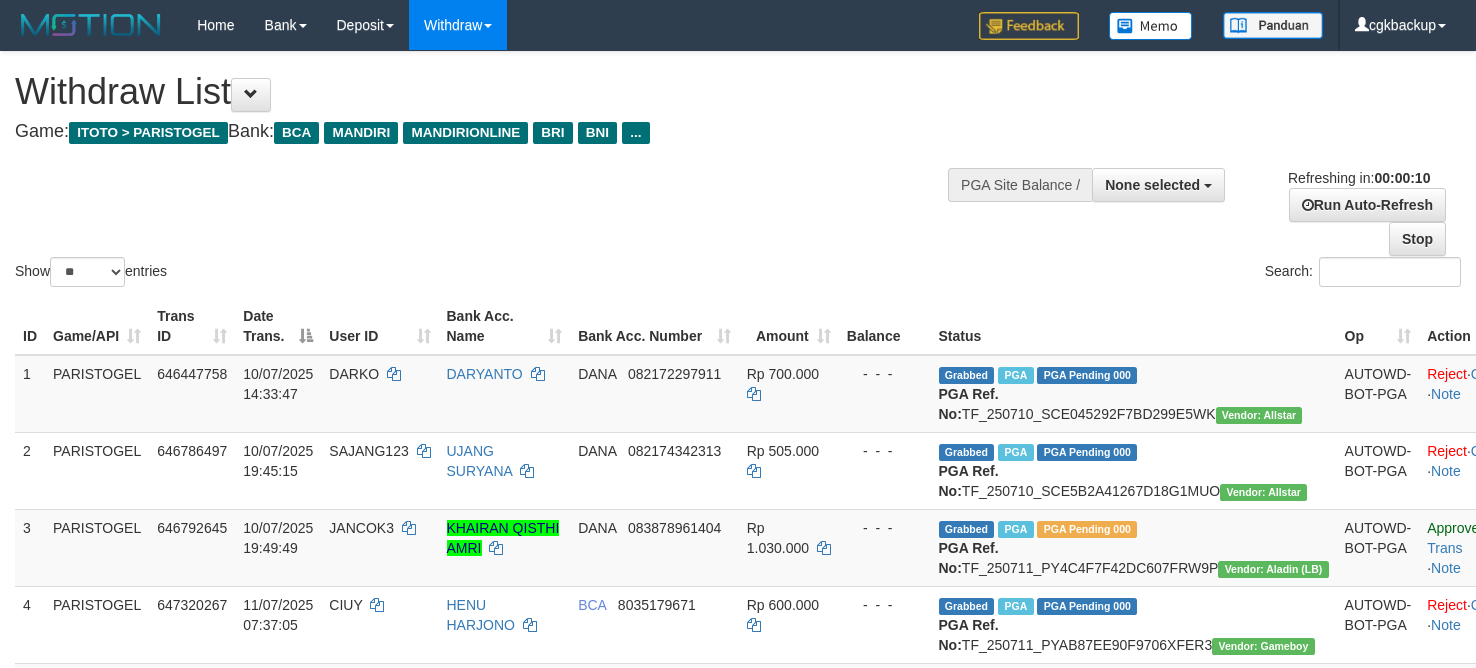 select 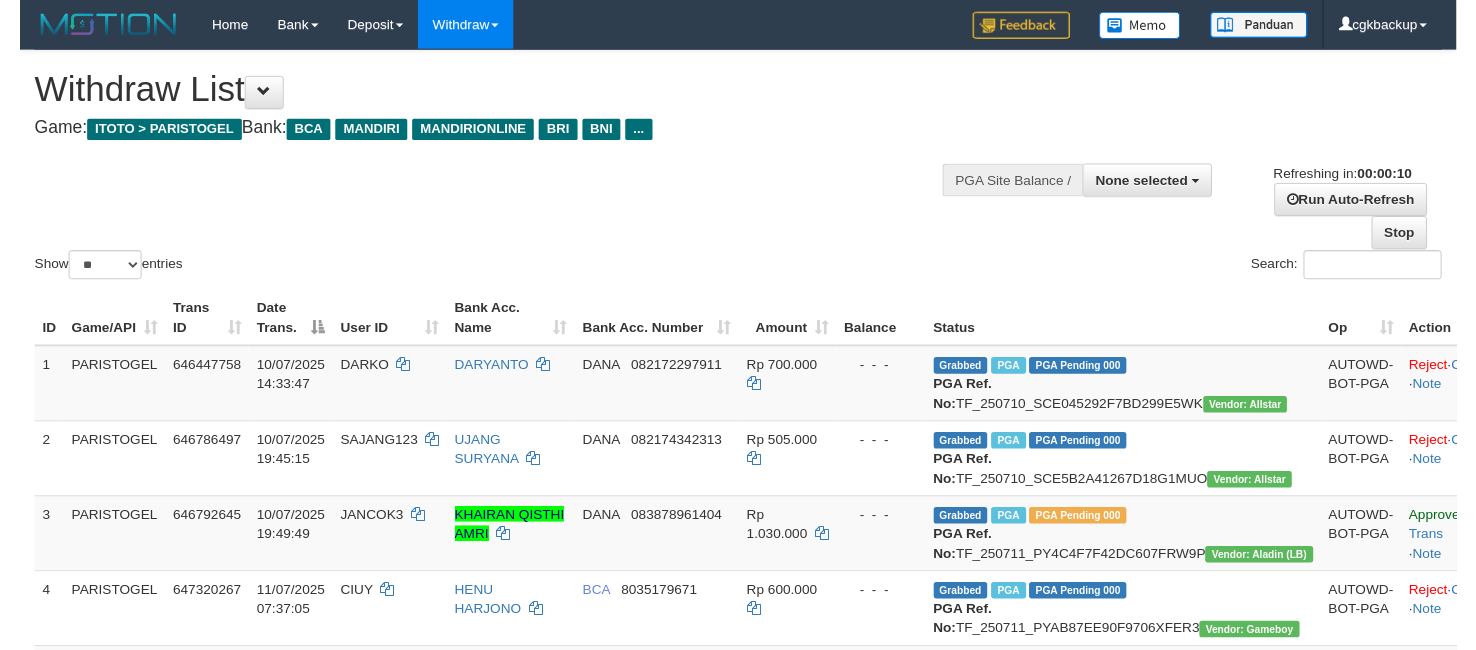 scroll, scrollTop: 0, scrollLeft: 0, axis: both 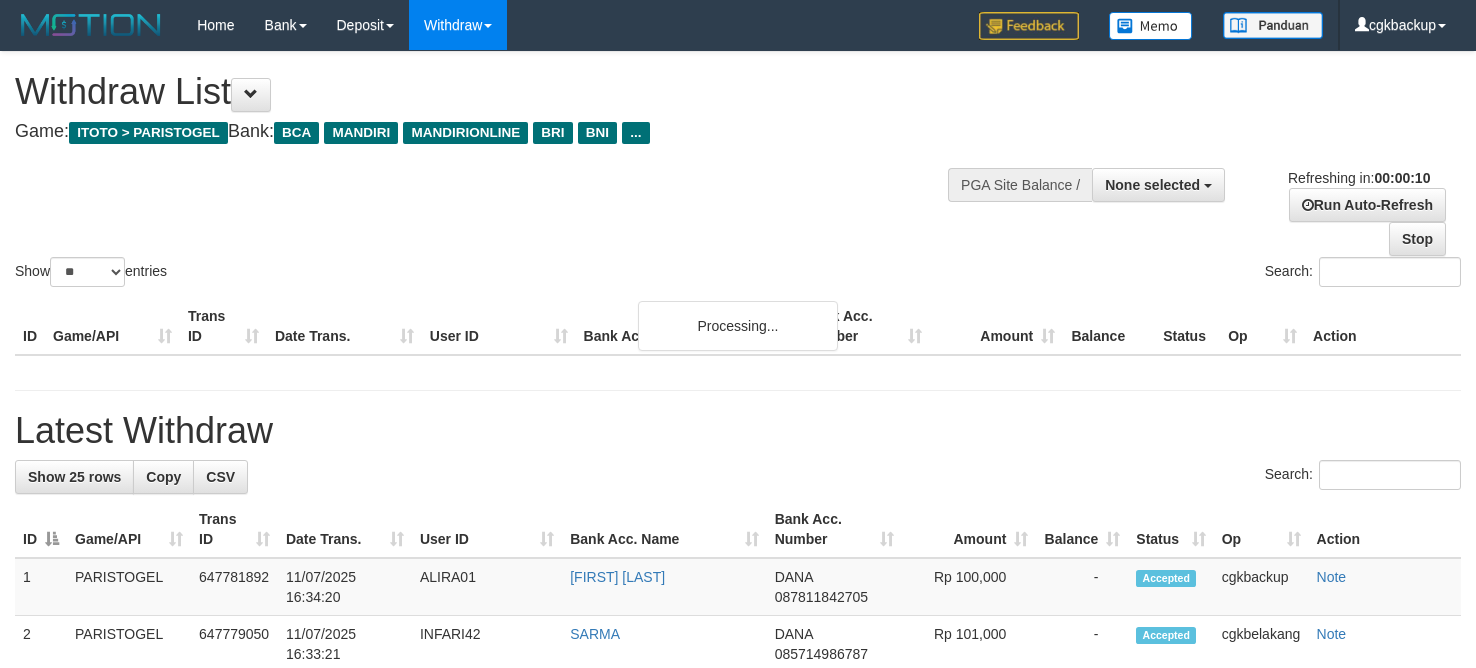 select 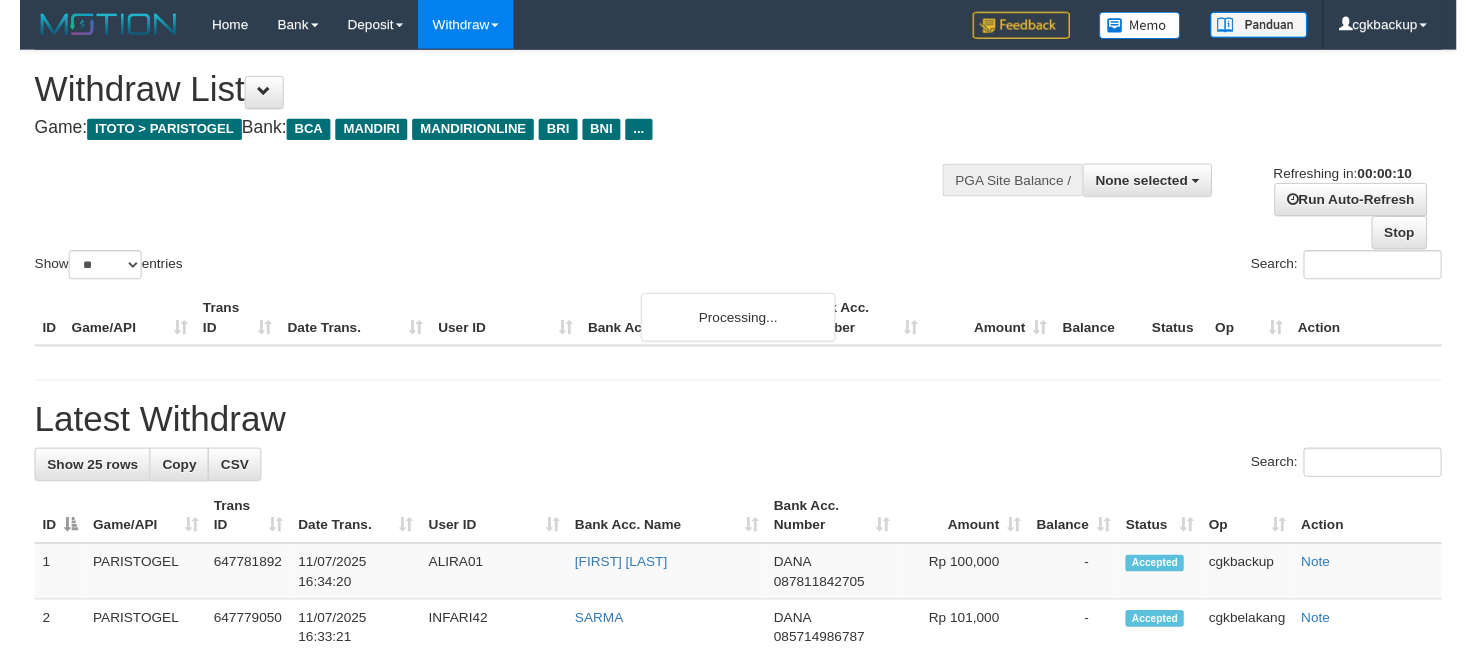 scroll, scrollTop: 0, scrollLeft: 0, axis: both 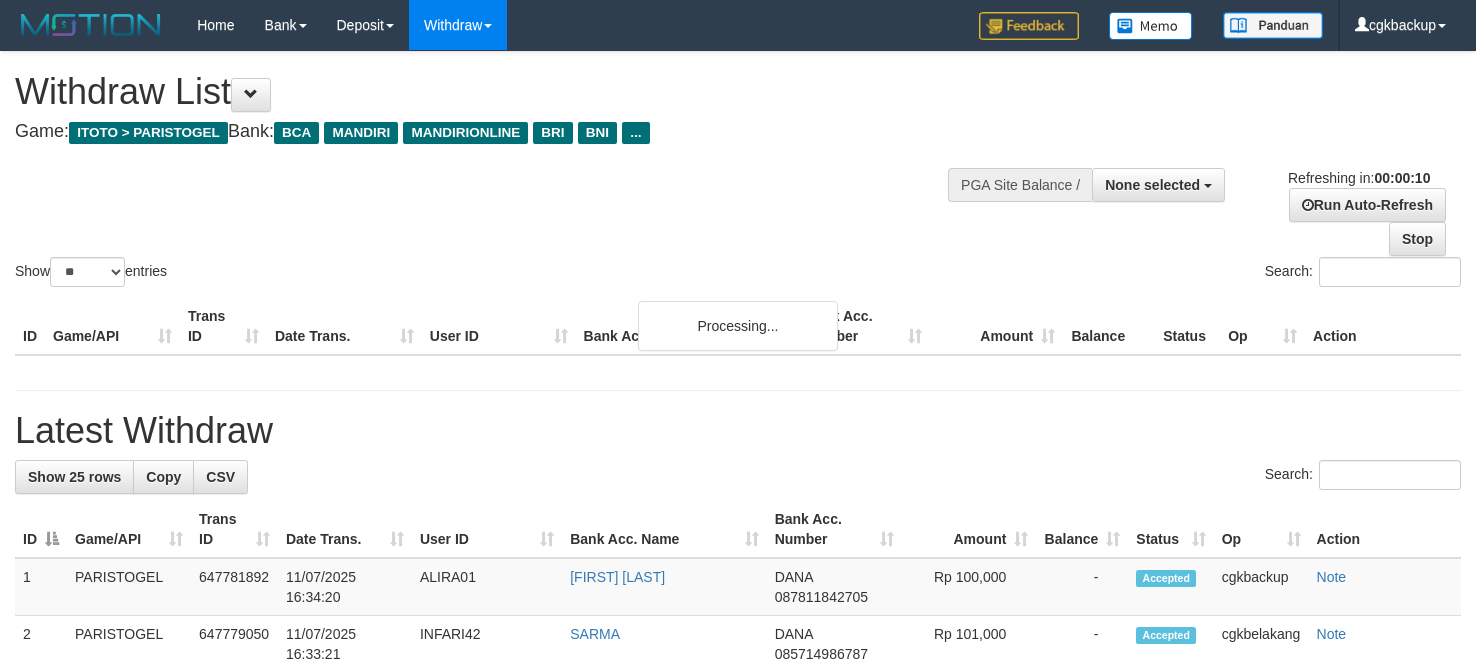 select 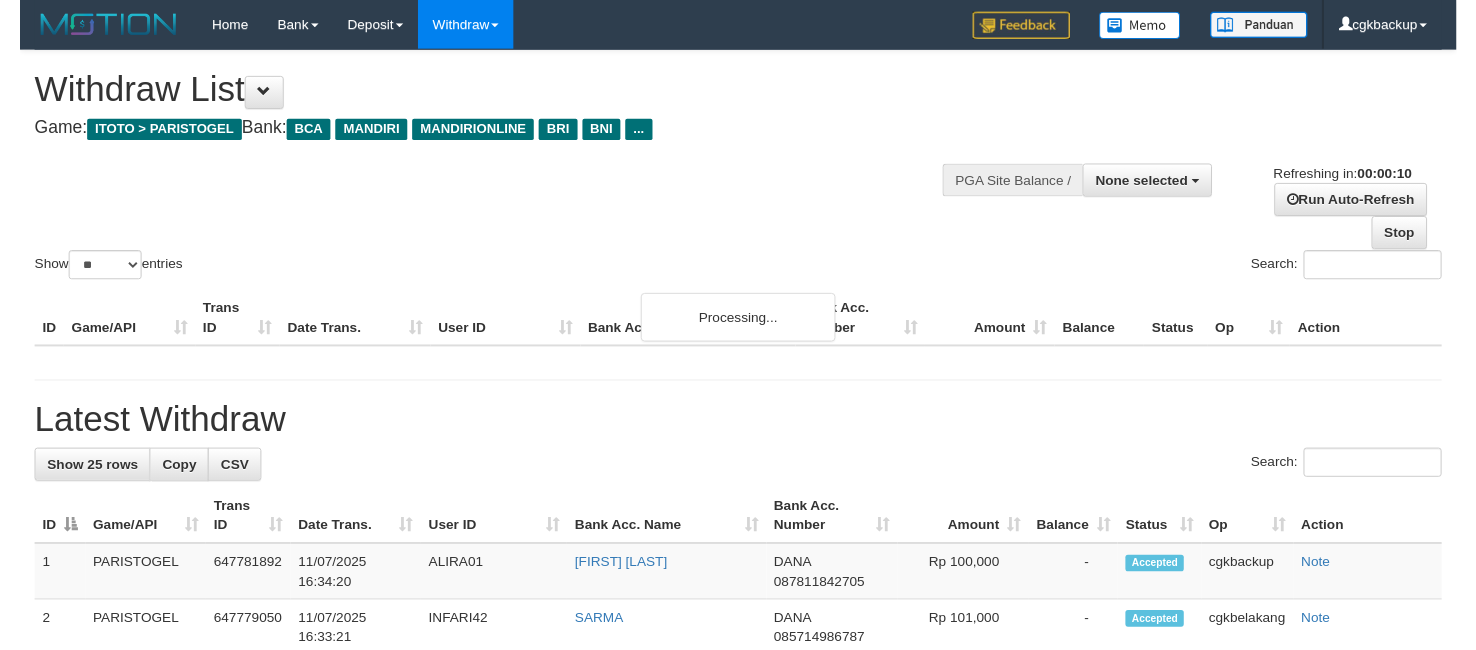 scroll, scrollTop: 0, scrollLeft: 0, axis: both 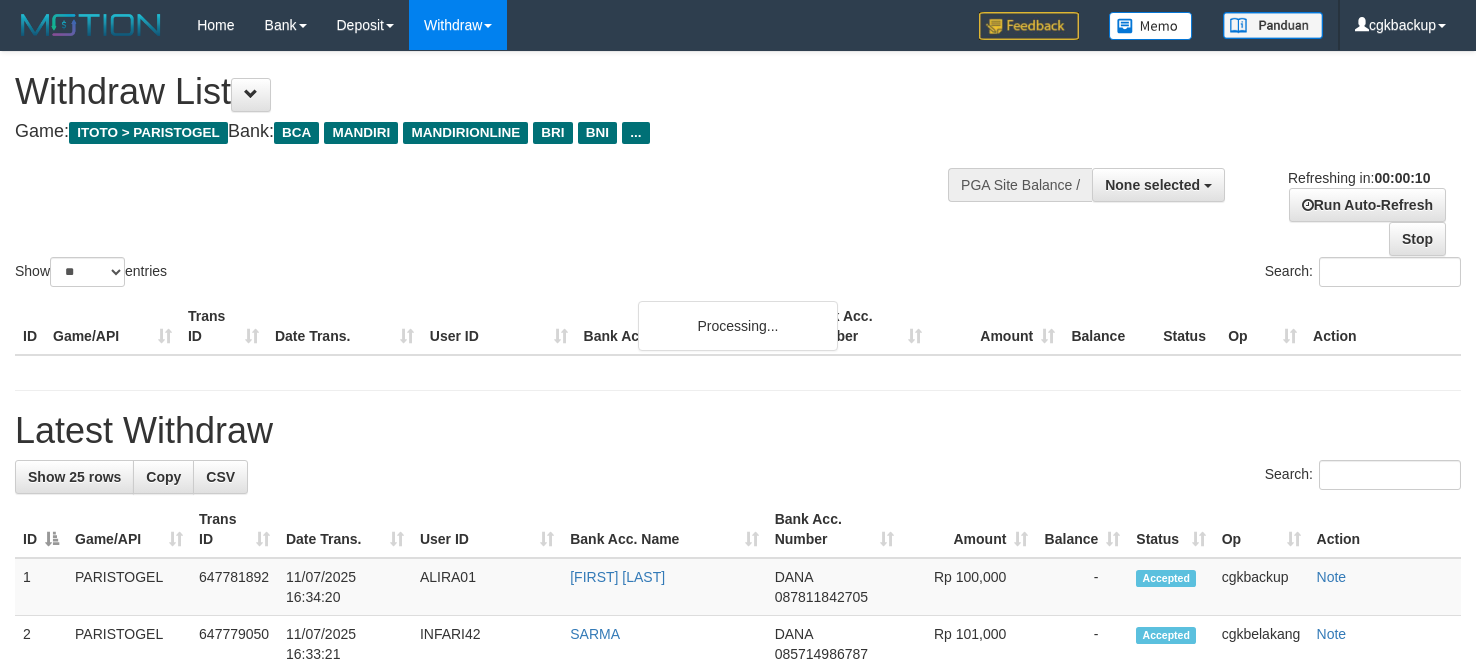 select 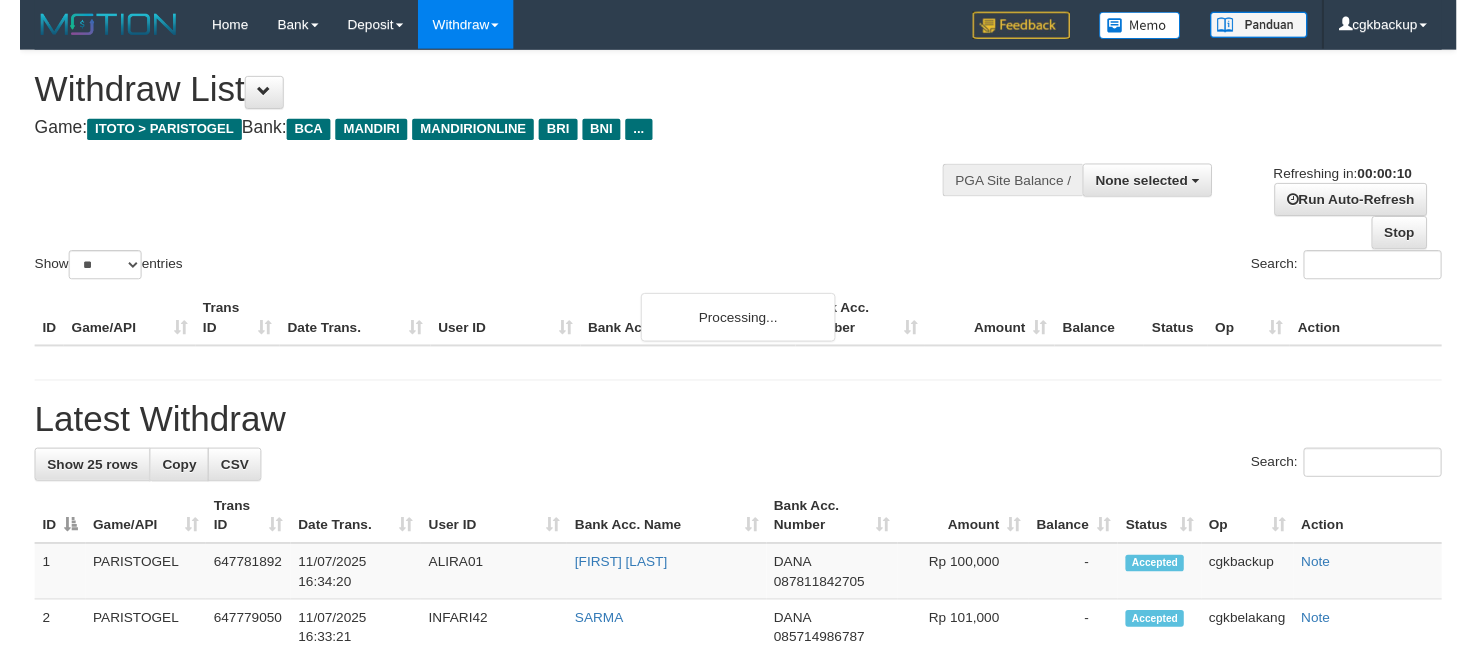 scroll, scrollTop: 0, scrollLeft: 0, axis: both 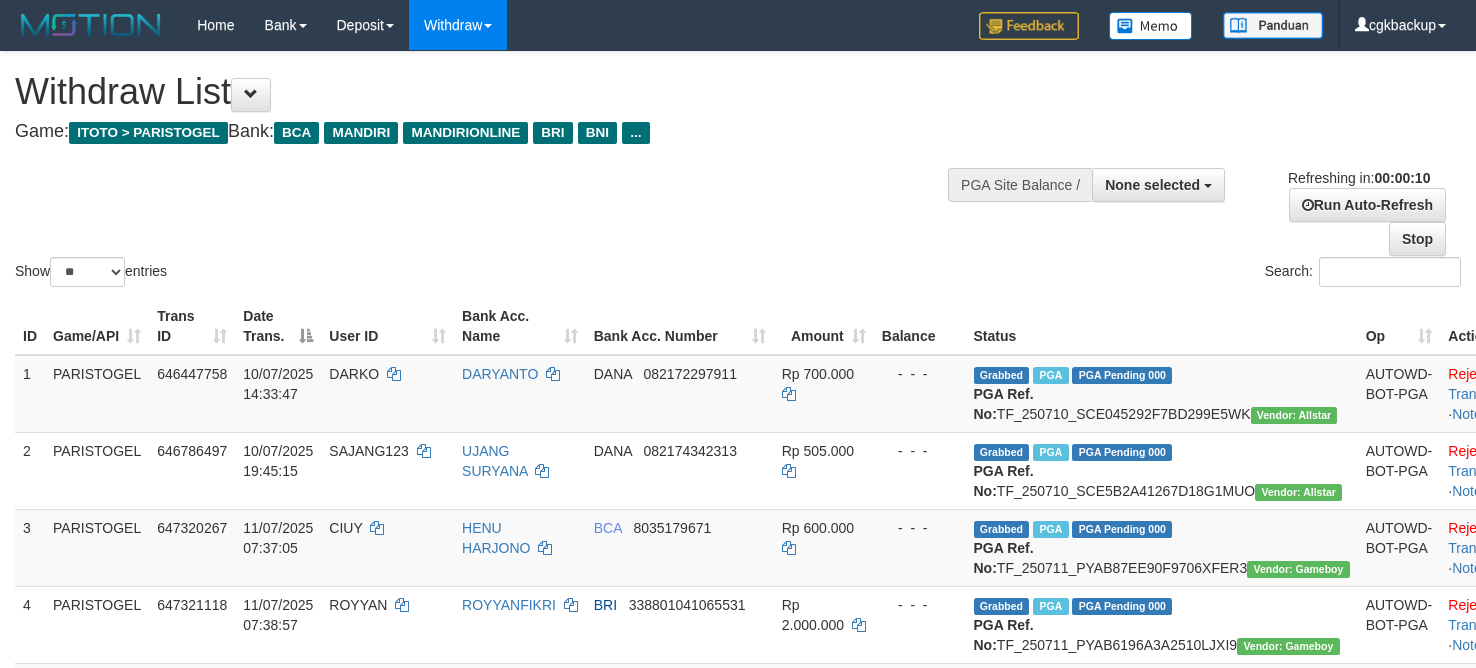 select 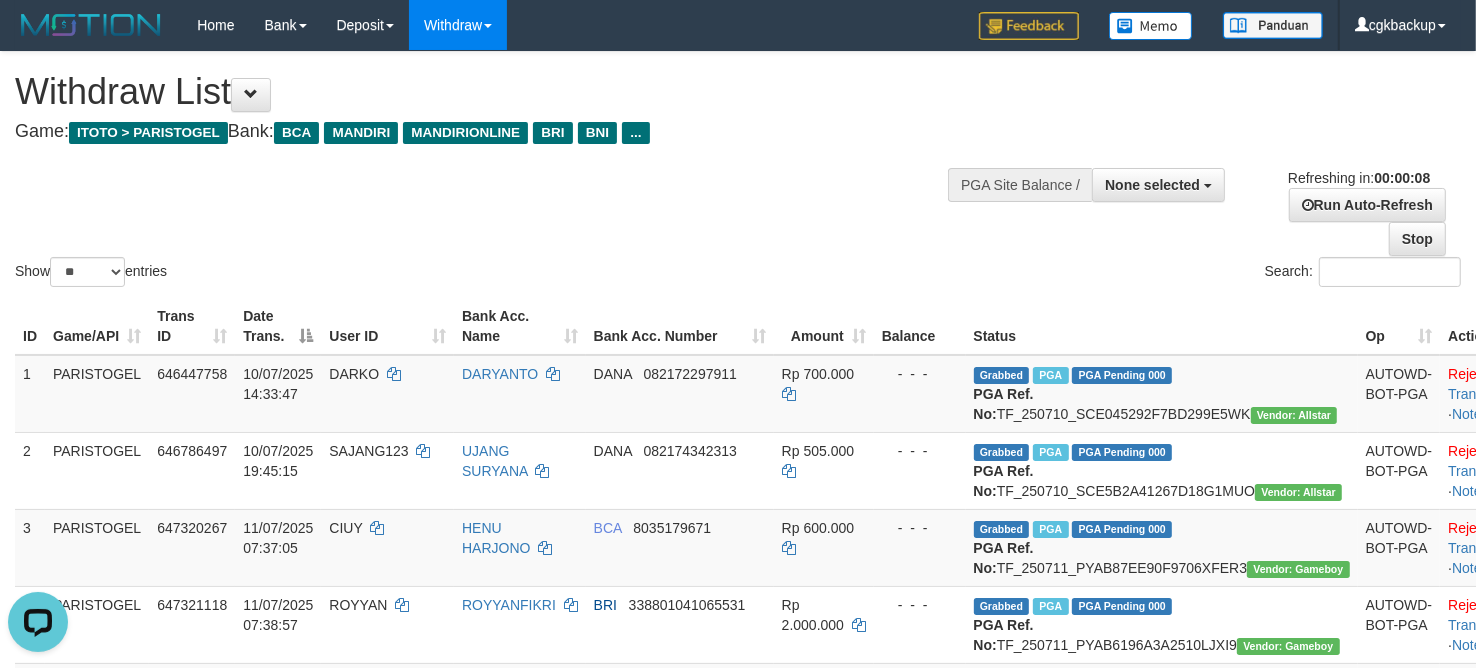 scroll, scrollTop: 0, scrollLeft: 0, axis: both 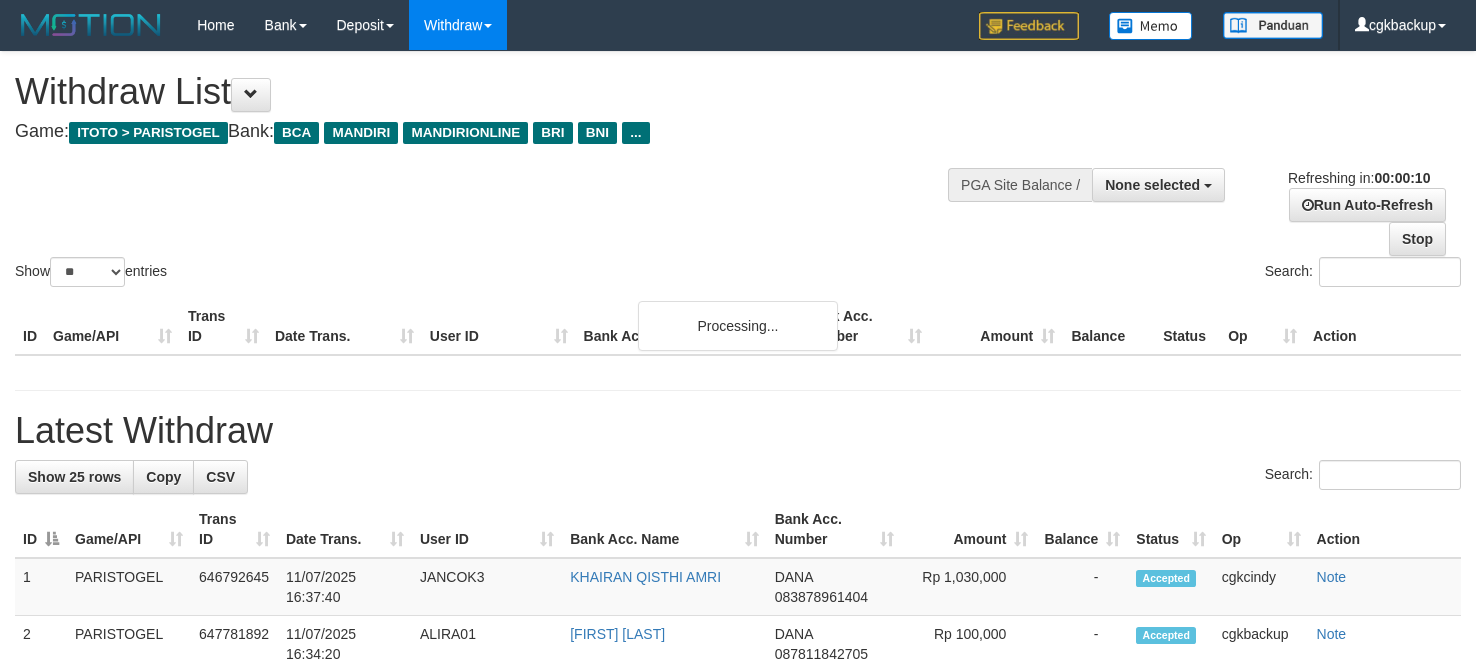 select 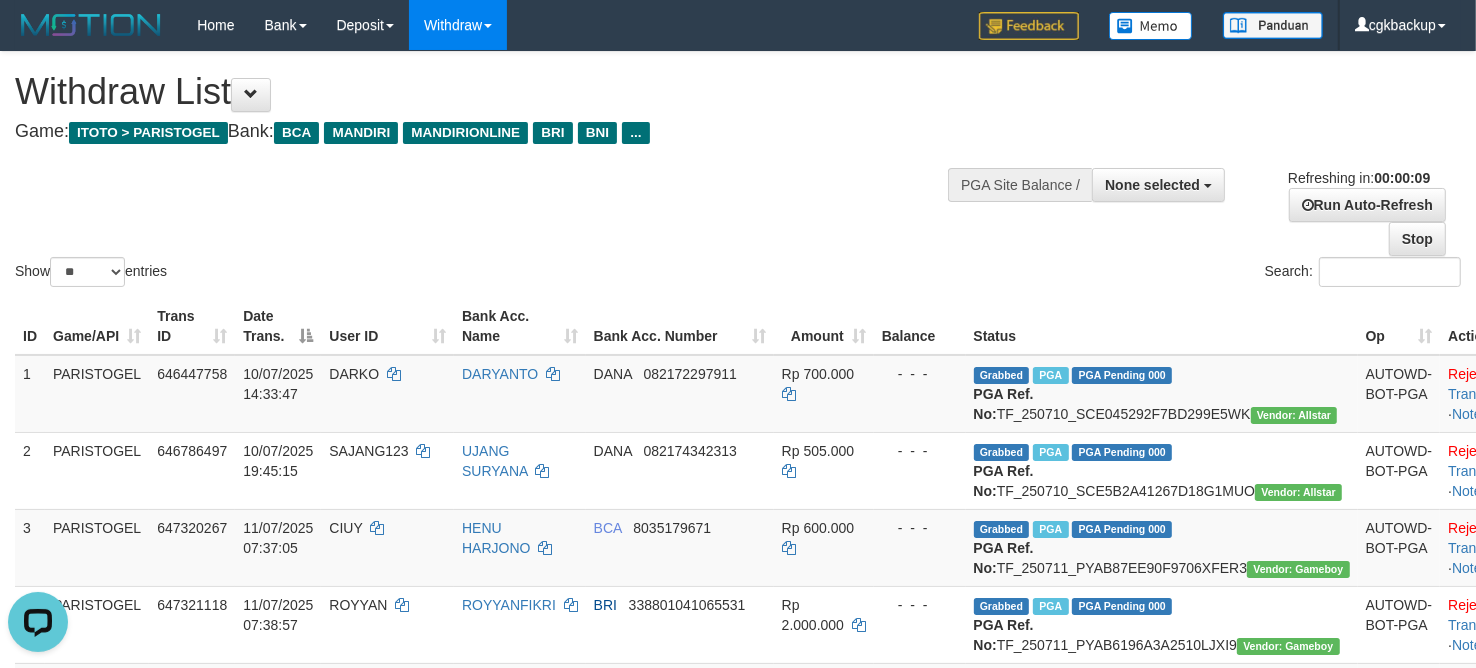 scroll, scrollTop: 0, scrollLeft: 0, axis: both 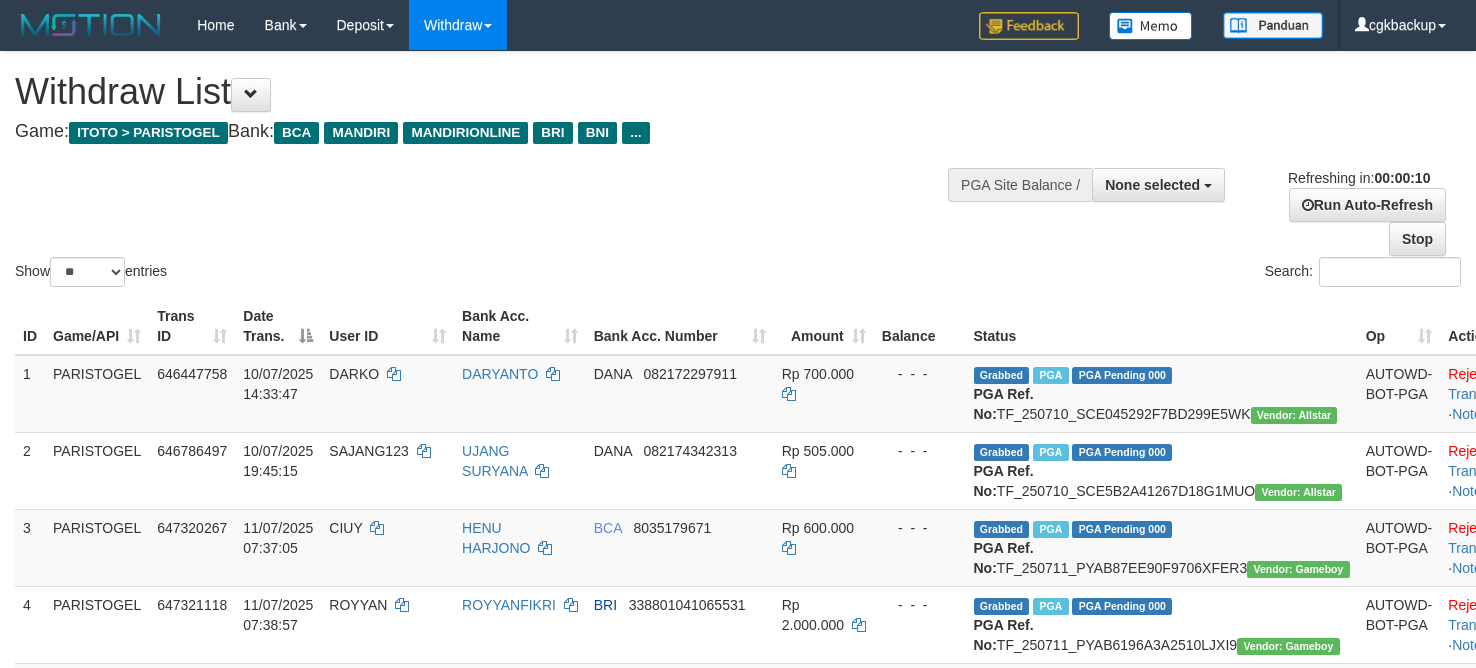 select 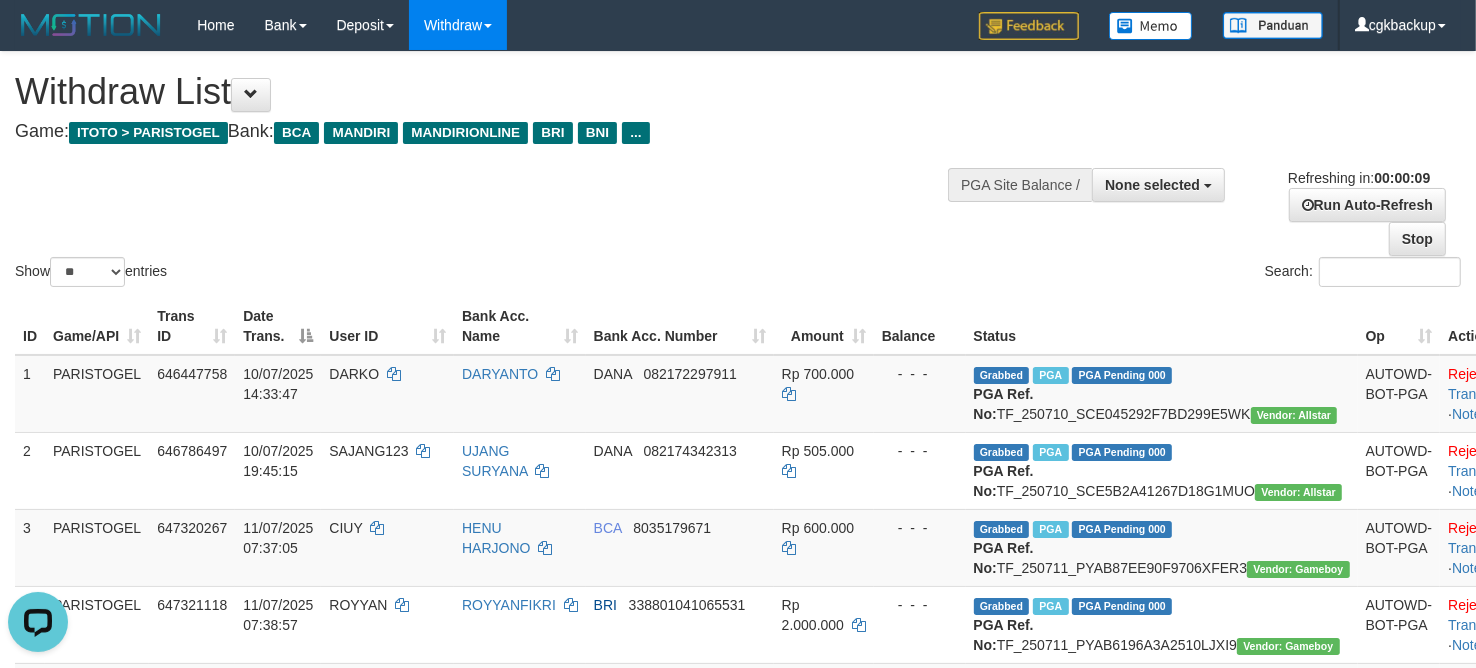 scroll, scrollTop: 0, scrollLeft: 0, axis: both 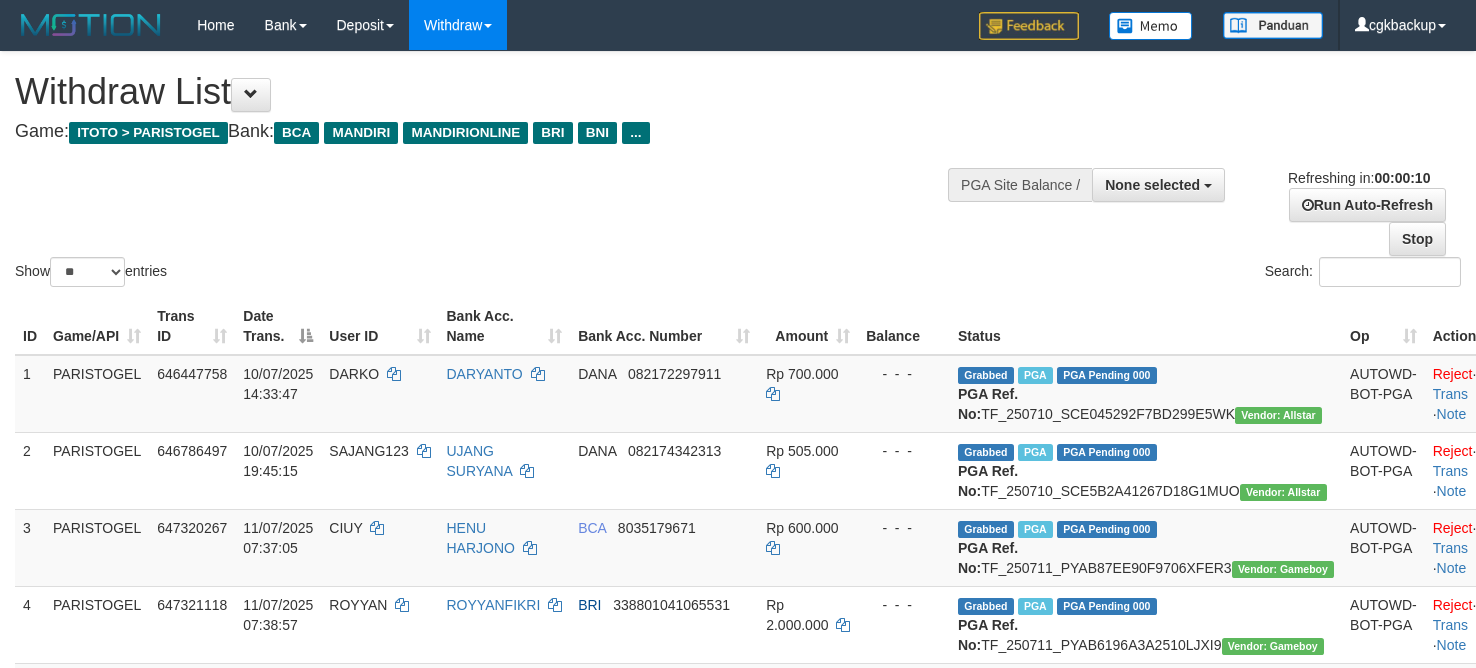 select 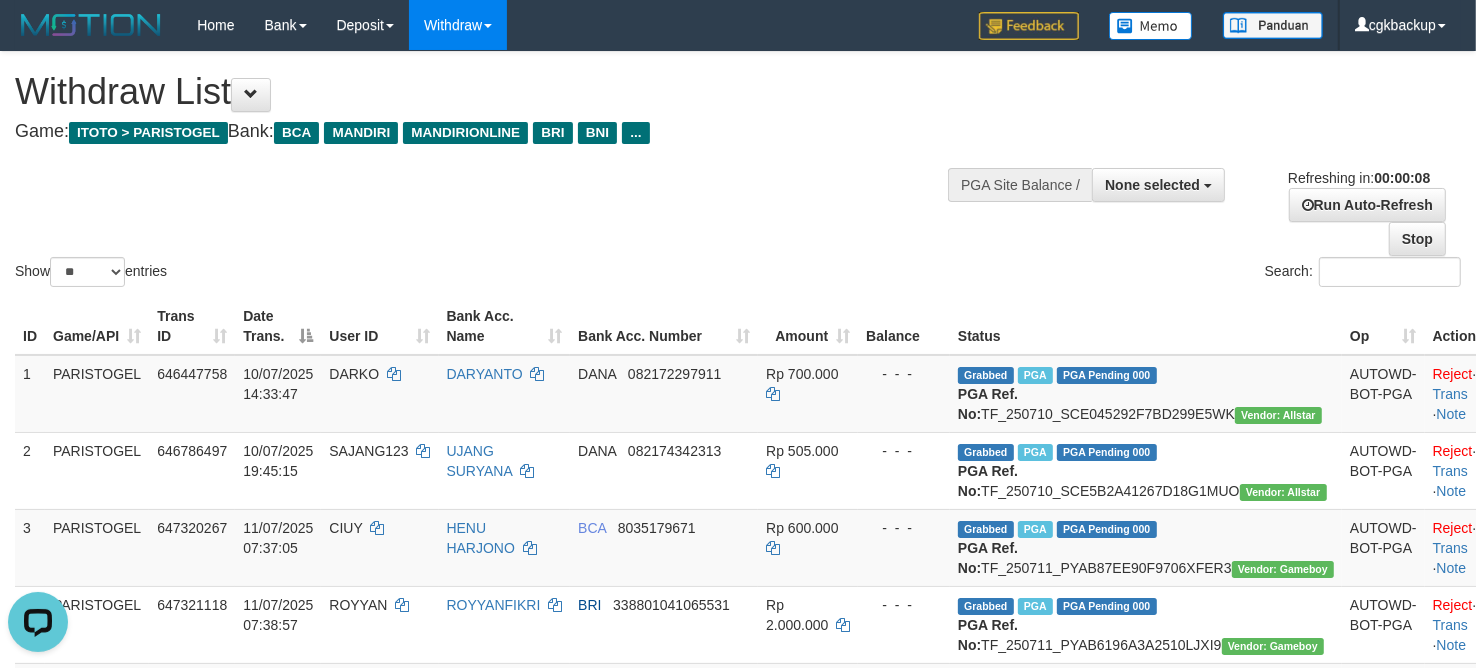 scroll, scrollTop: 0, scrollLeft: 0, axis: both 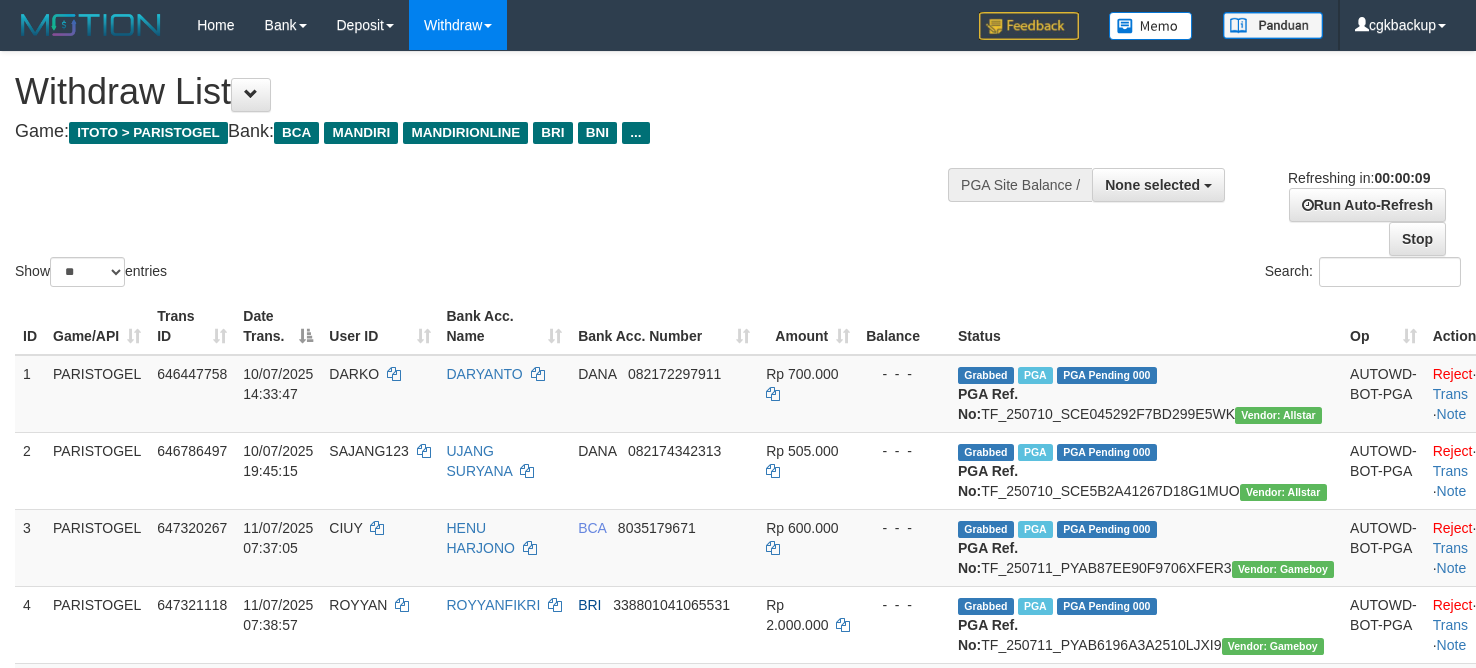 select 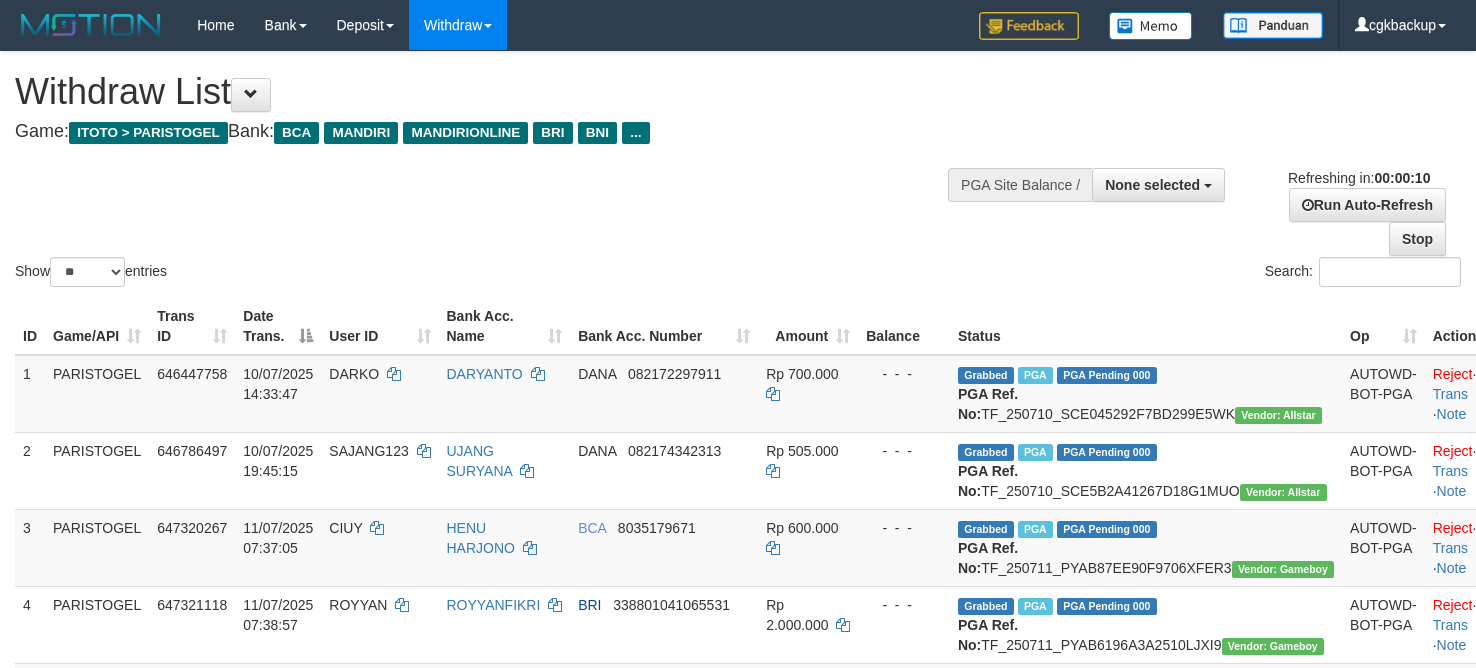 select 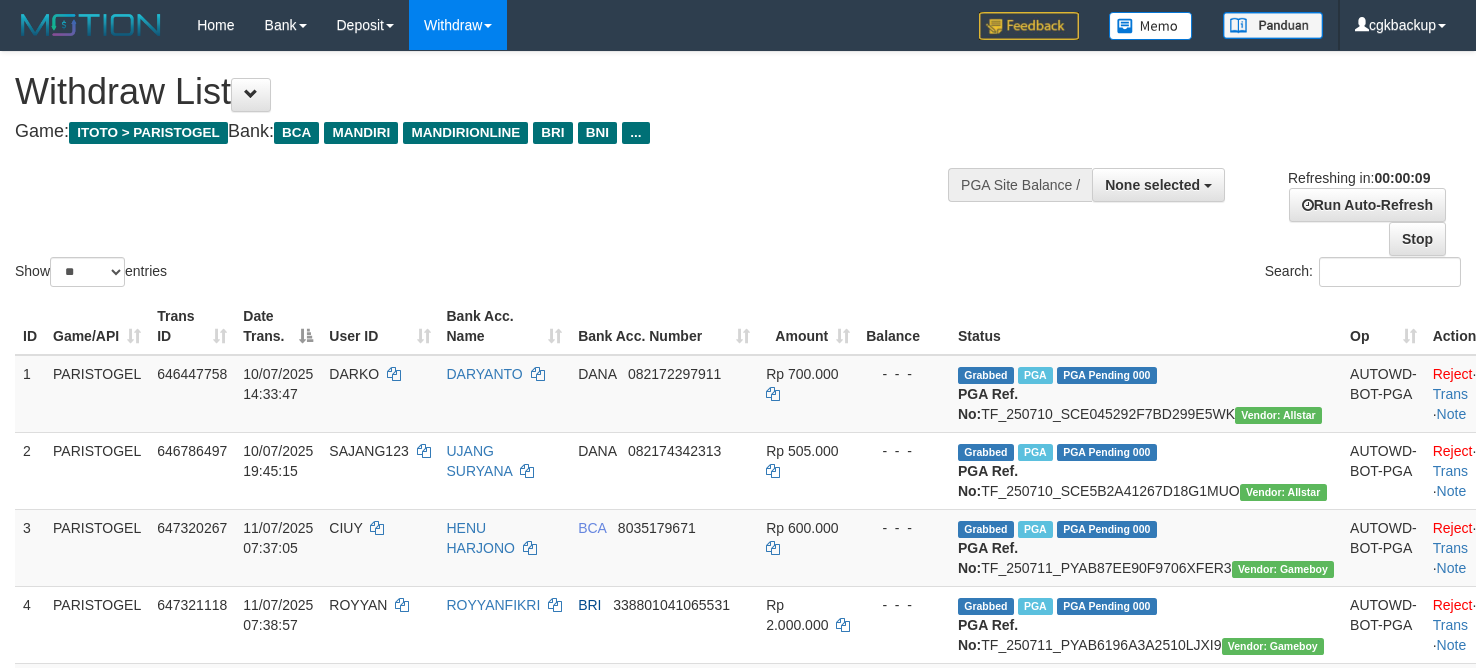 select 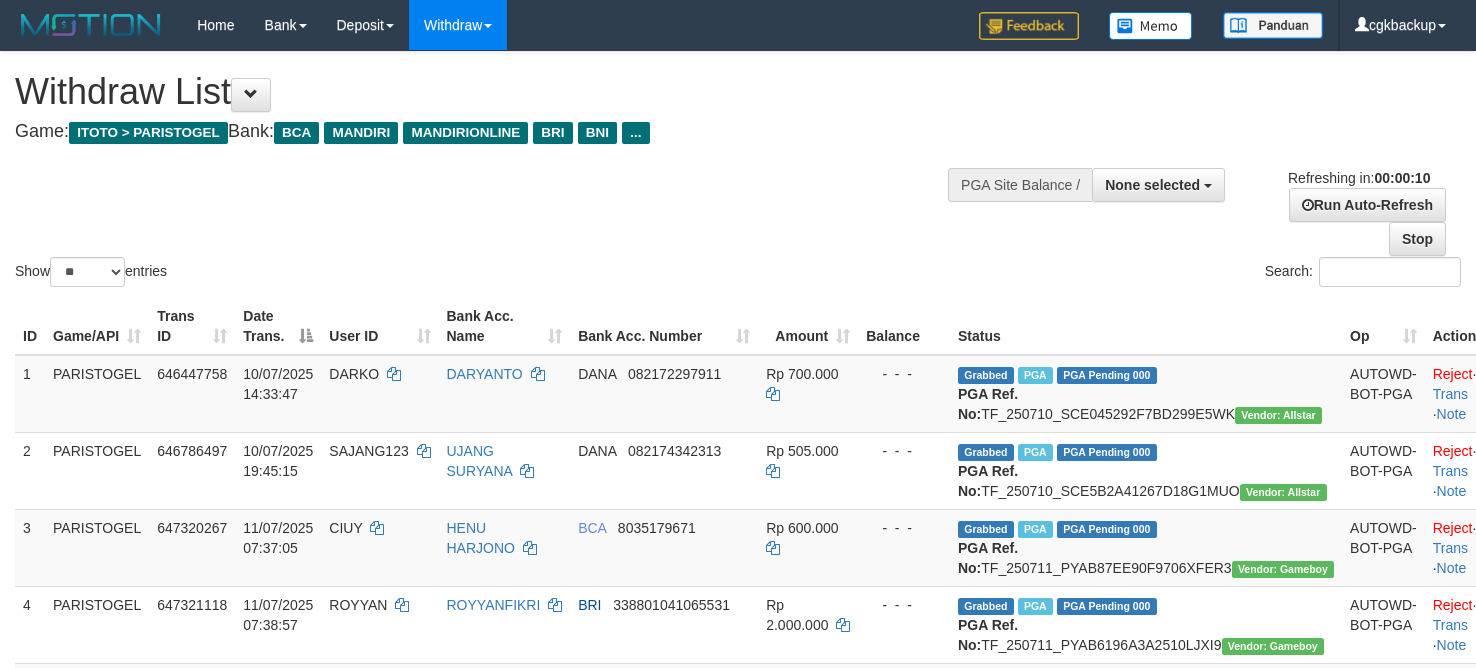 select 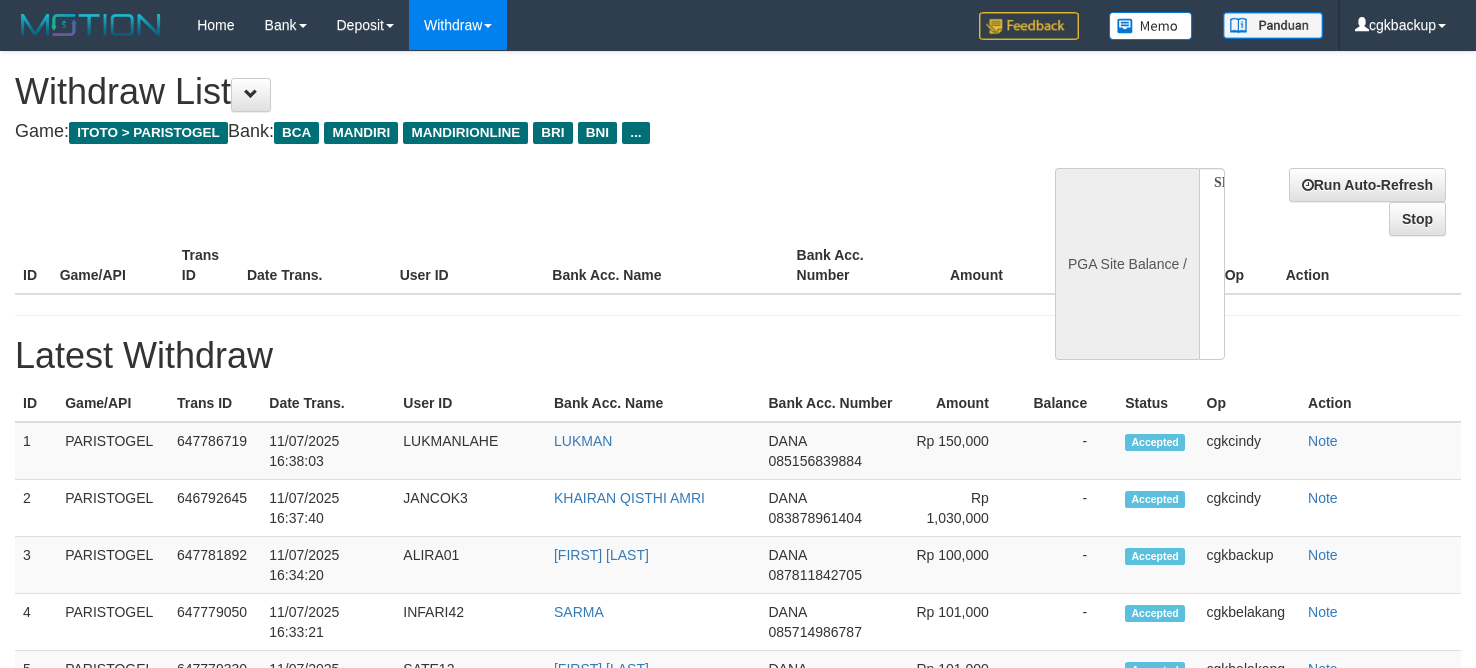 select 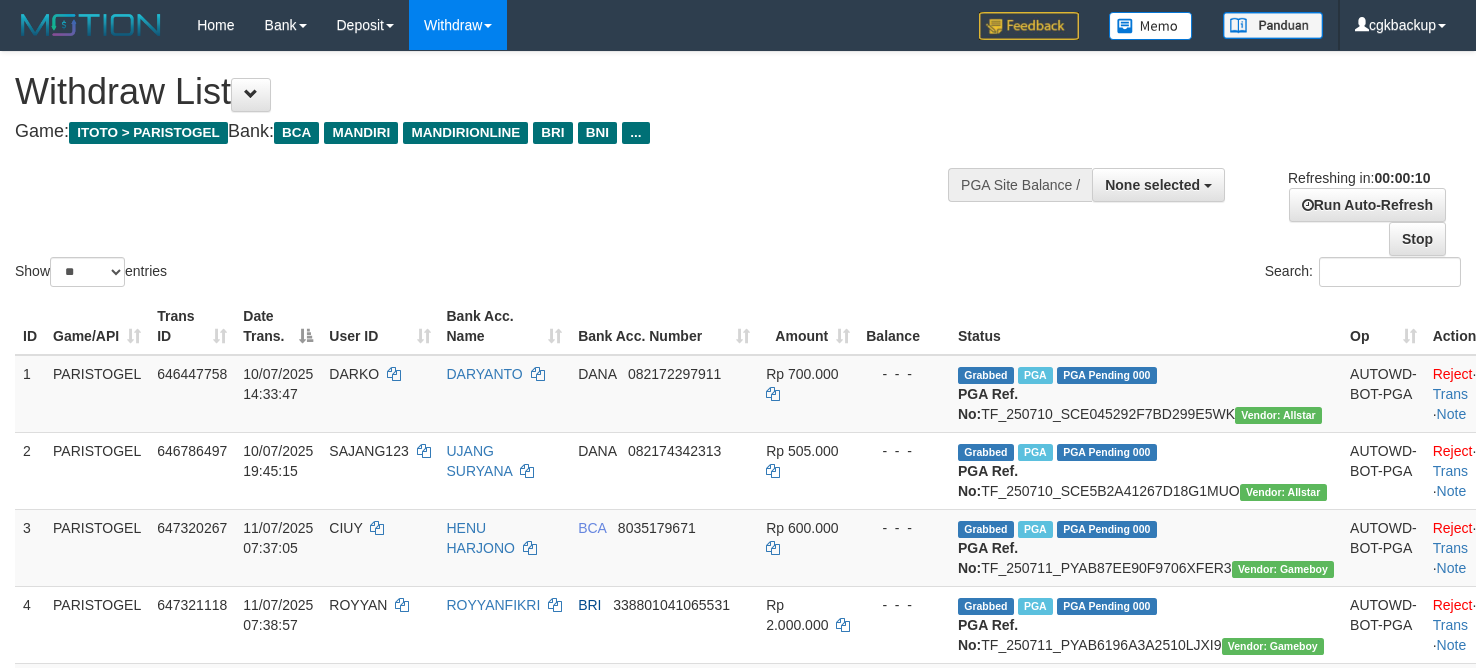select 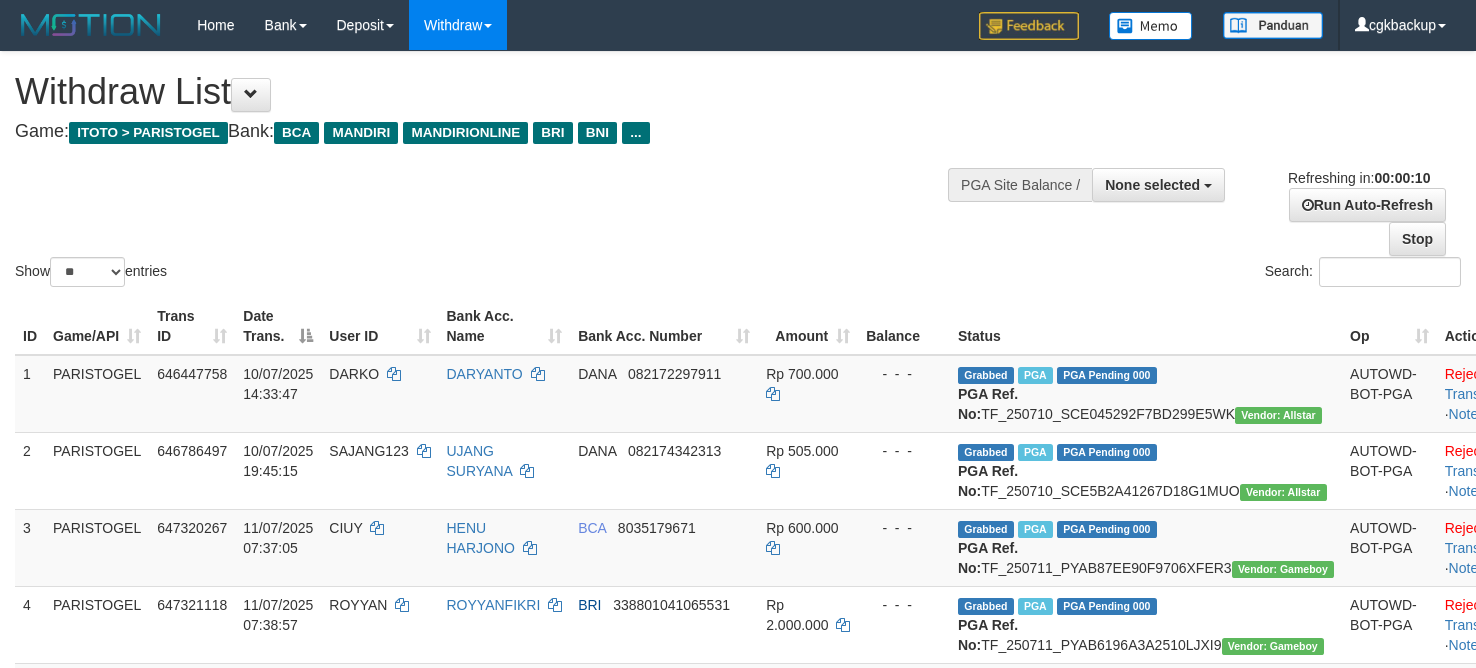 select 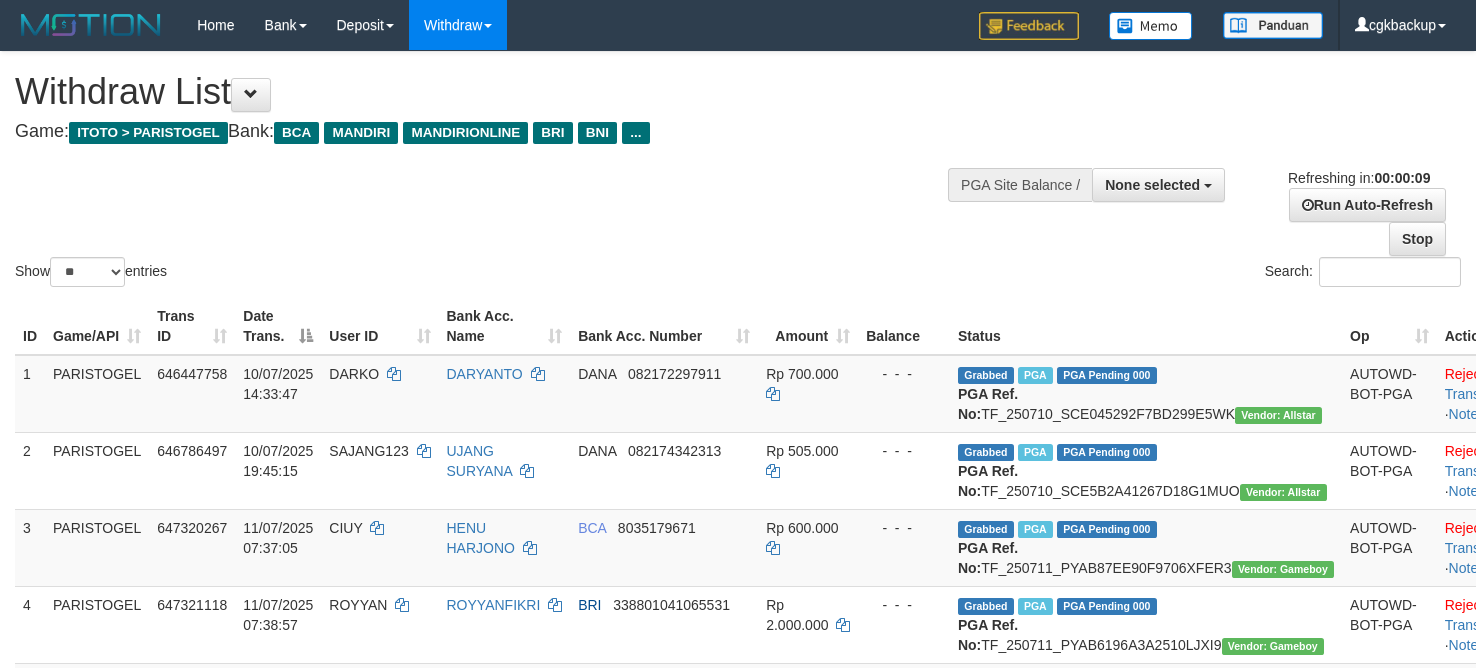 select 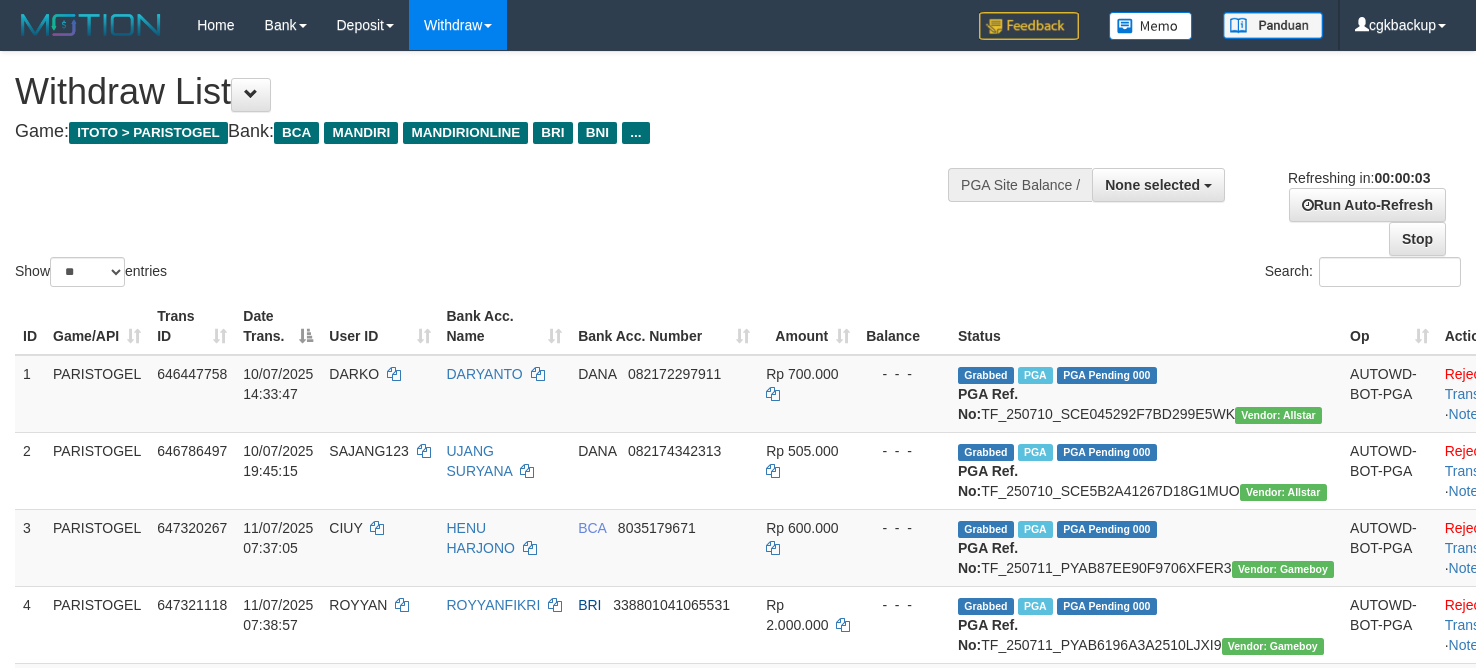 scroll, scrollTop: 0, scrollLeft: 0, axis: both 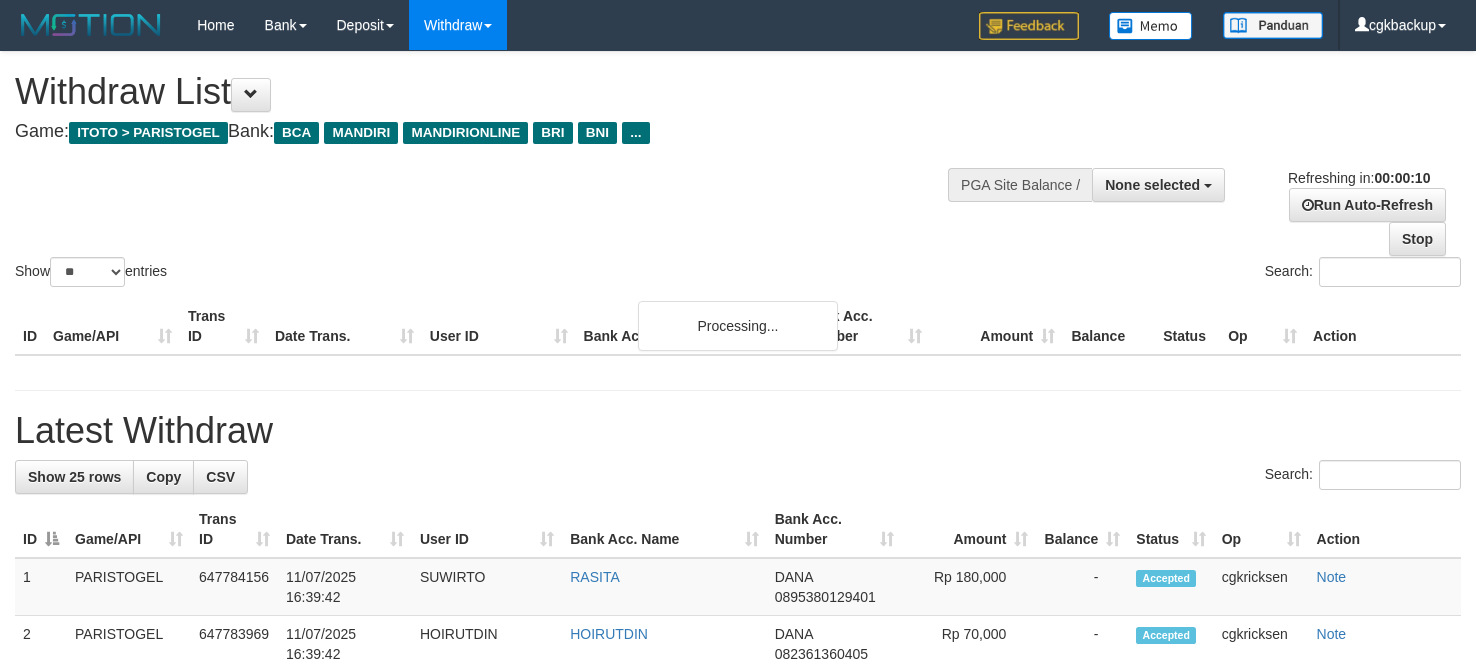 select 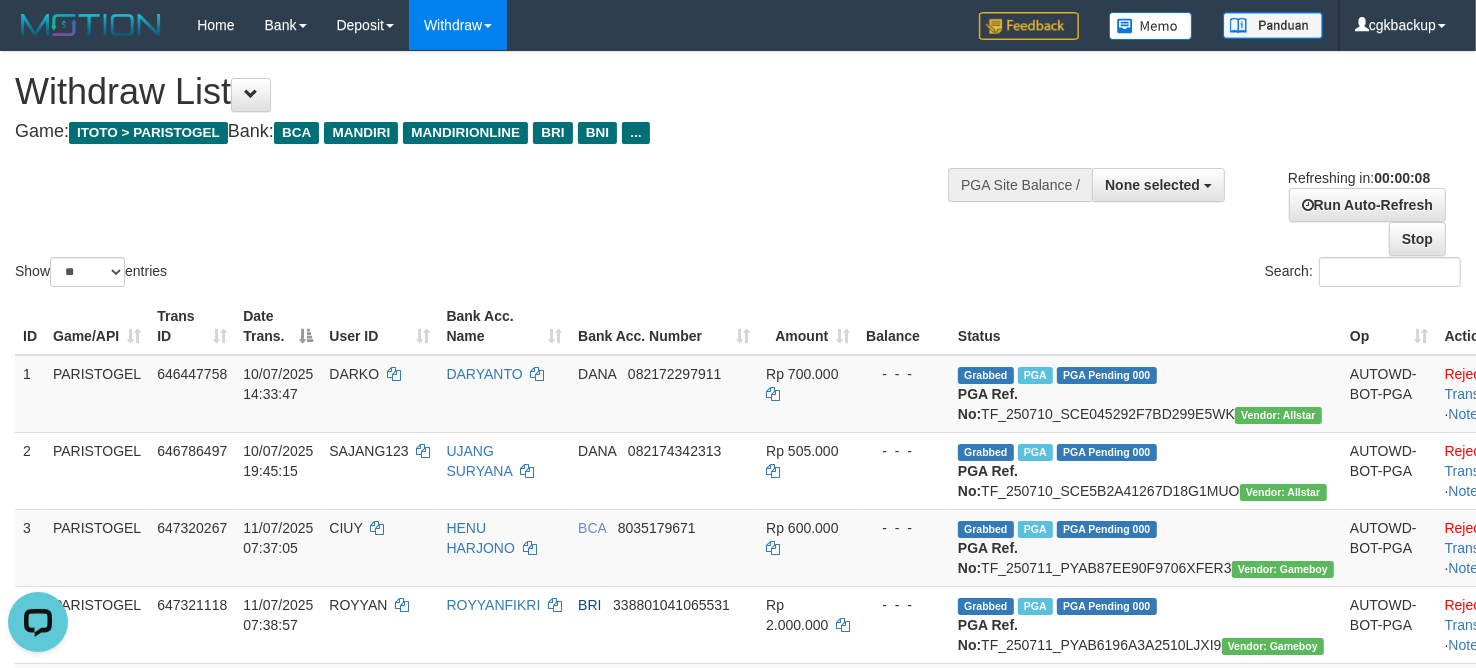 scroll, scrollTop: 0, scrollLeft: 0, axis: both 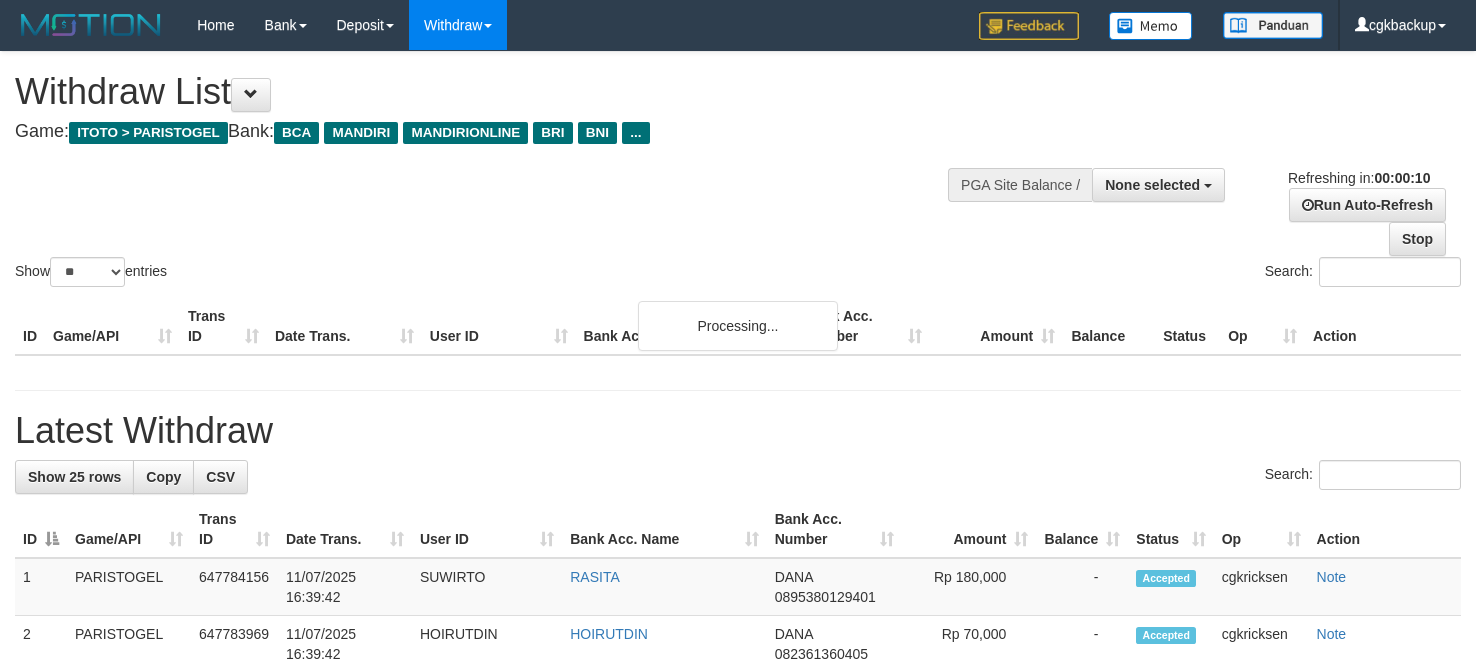 select 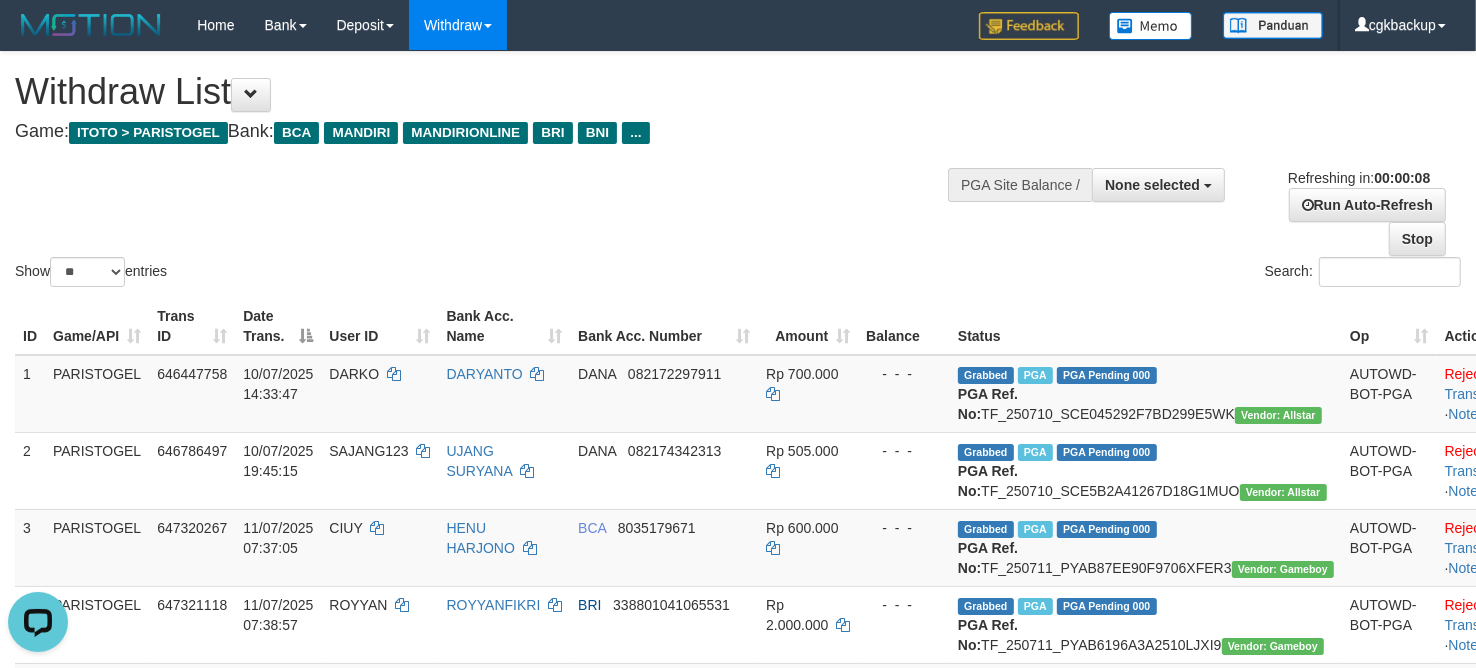 scroll, scrollTop: 0, scrollLeft: 0, axis: both 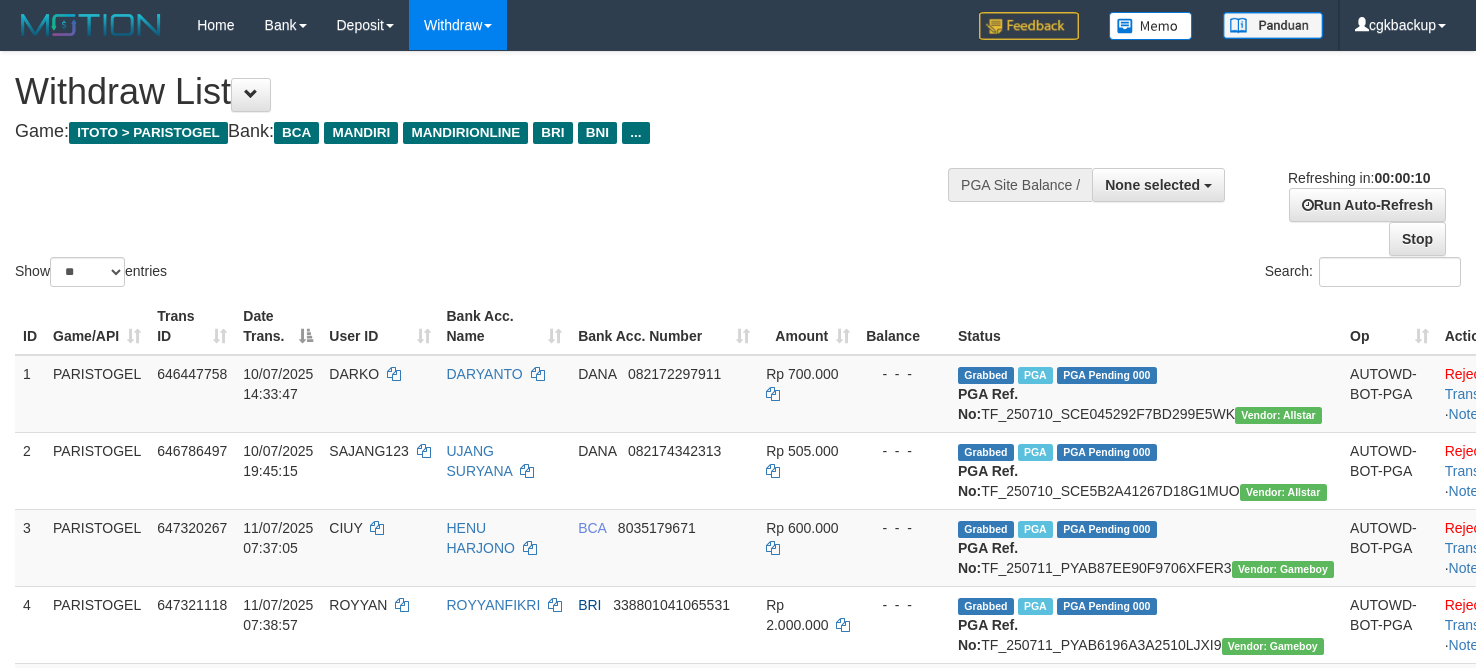 select 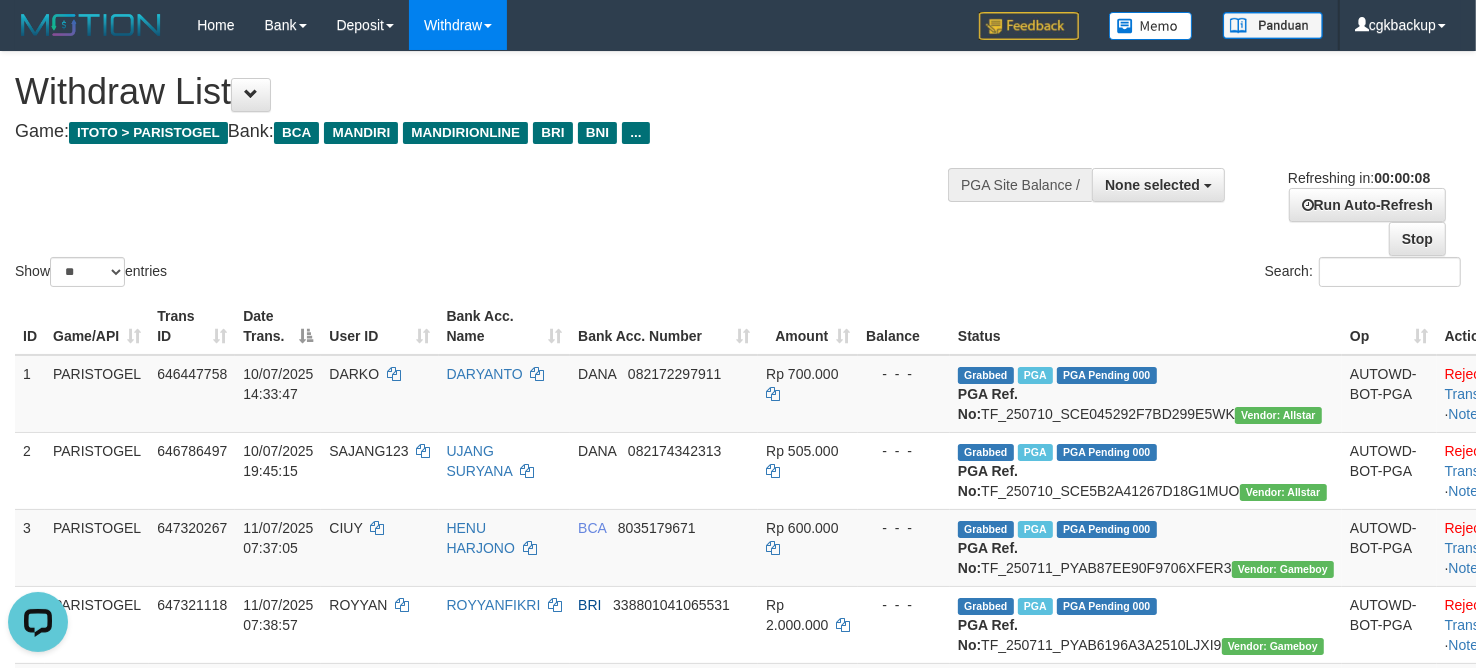 scroll, scrollTop: 0, scrollLeft: 0, axis: both 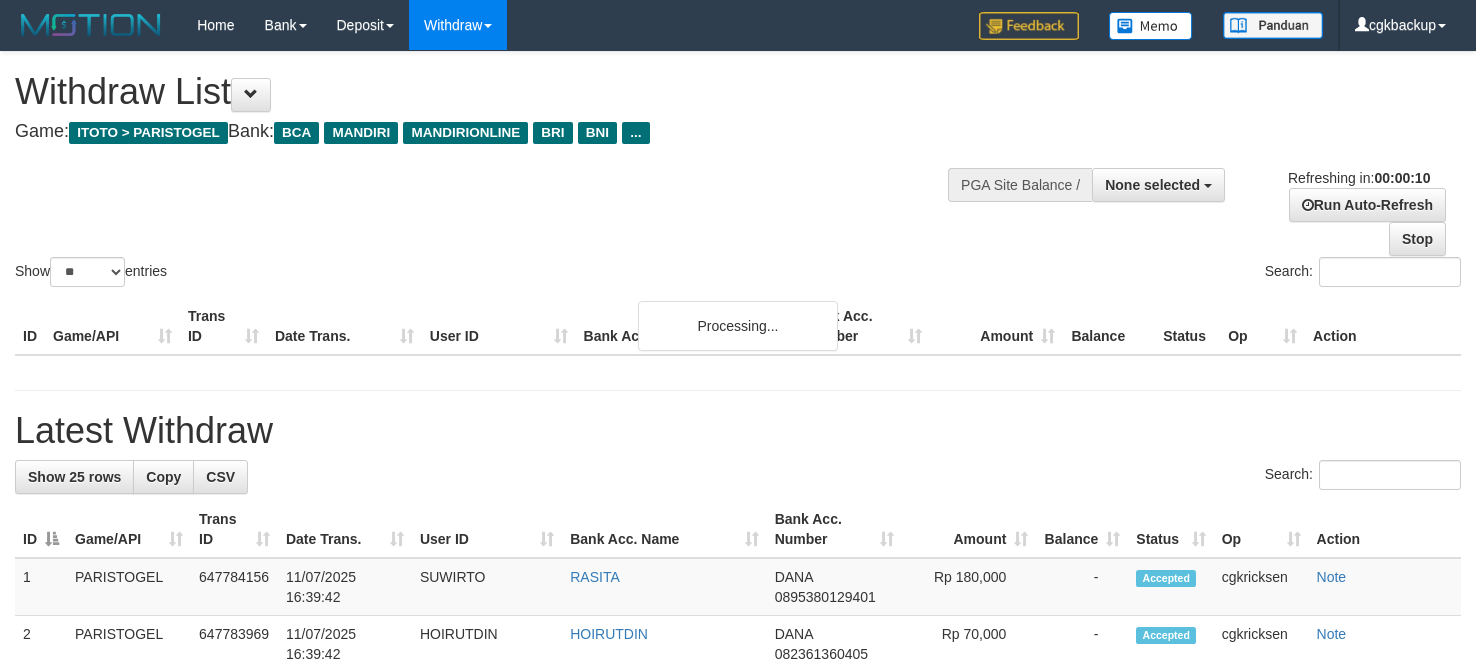 select 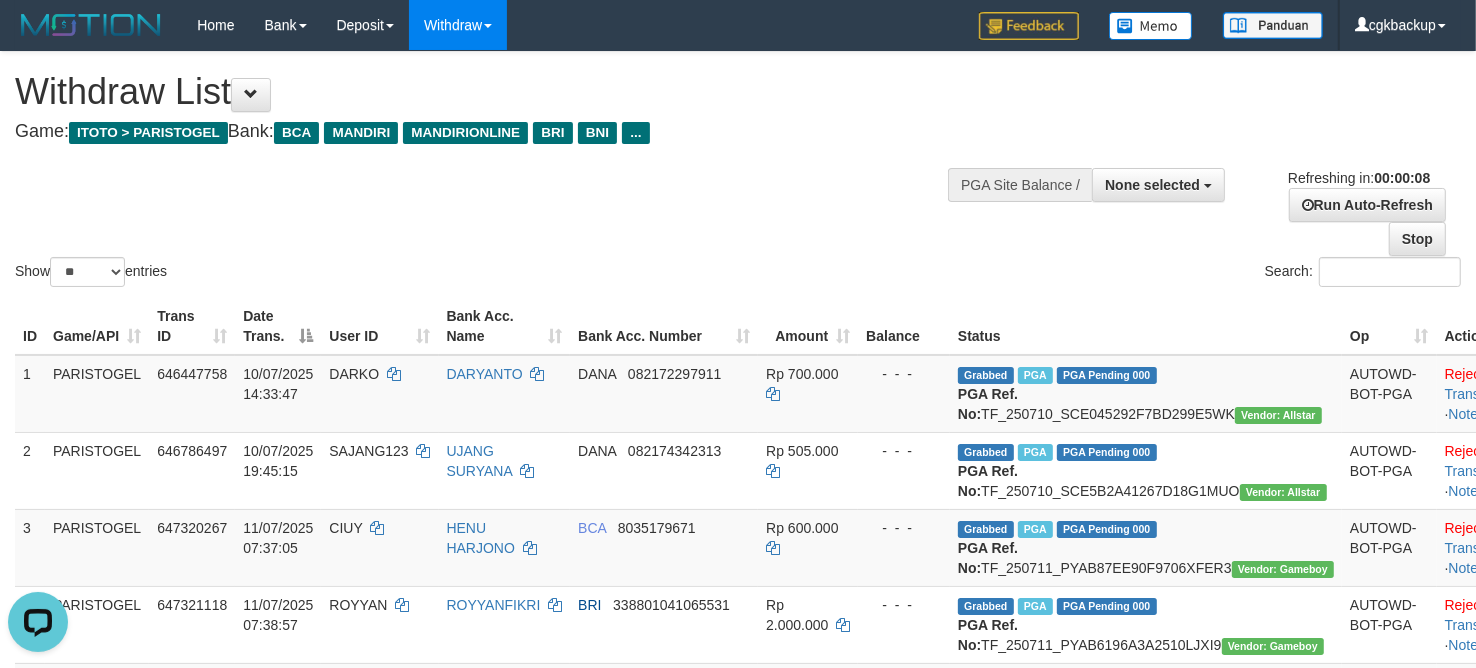 scroll, scrollTop: 0, scrollLeft: 0, axis: both 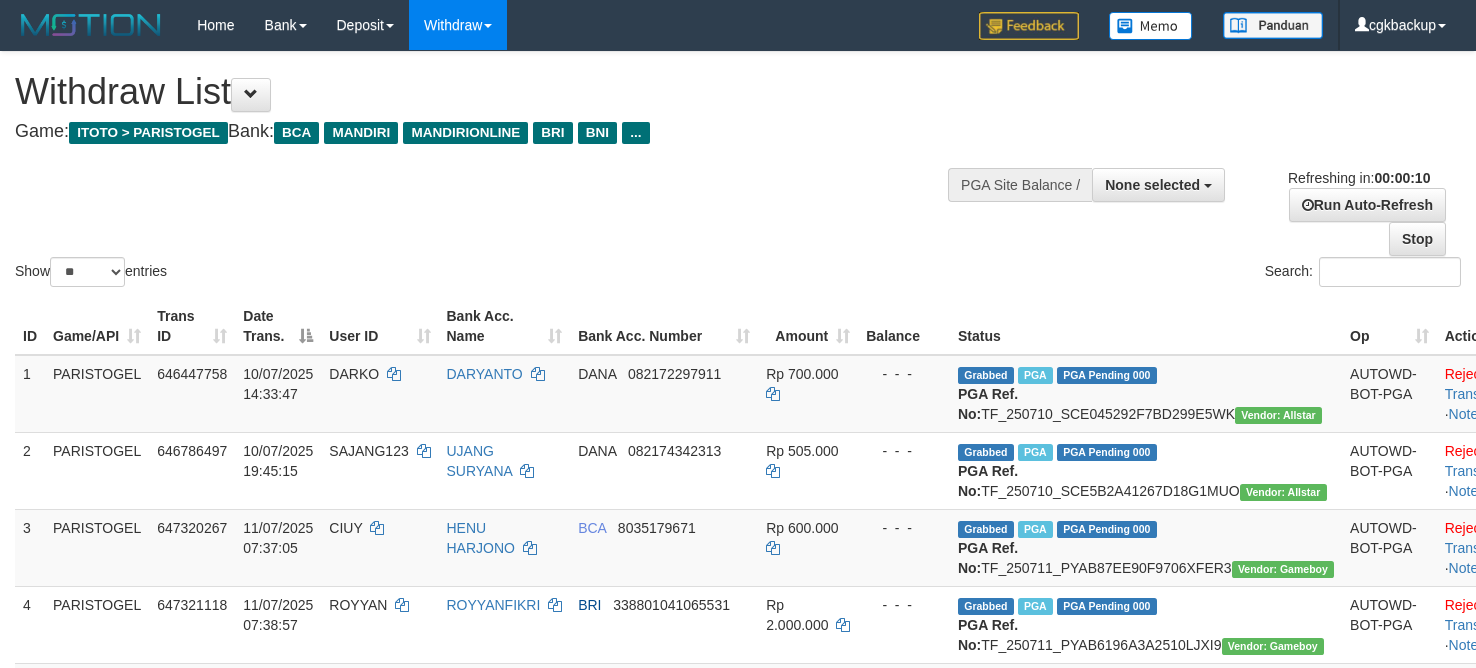 select 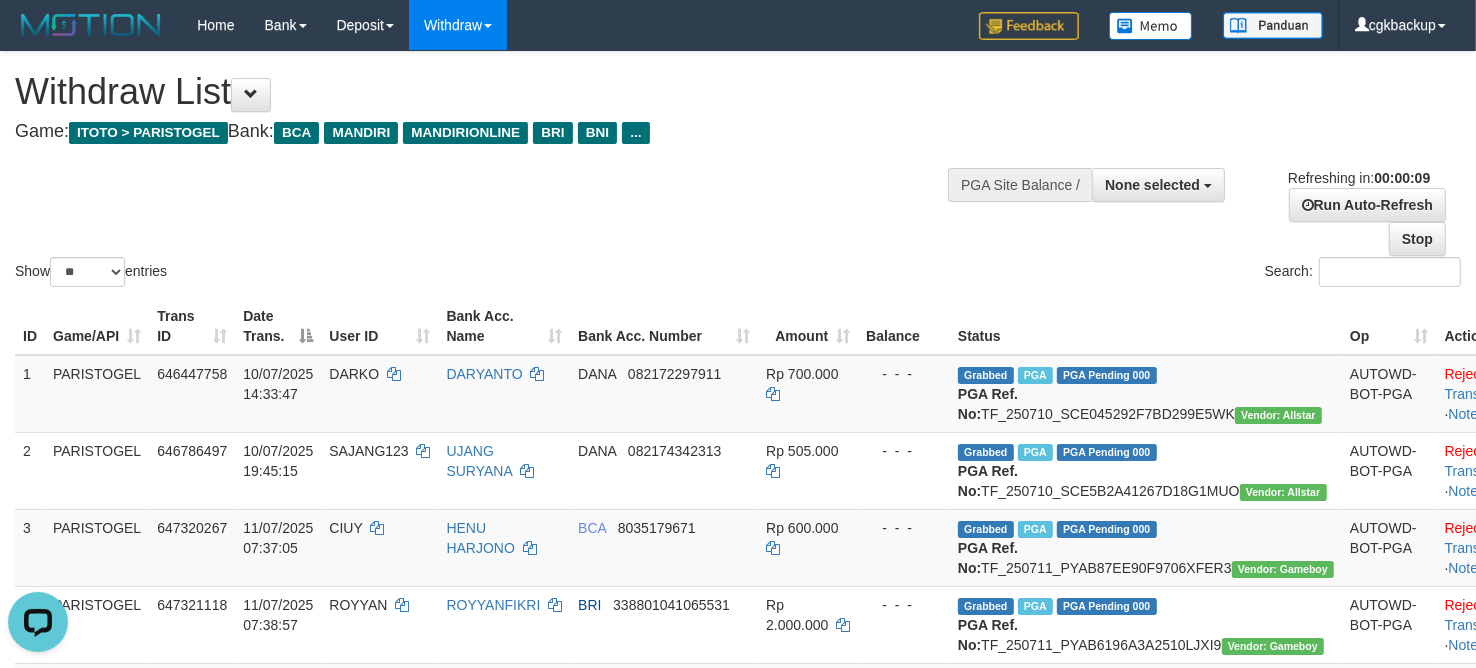 scroll, scrollTop: 0, scrollLeft: 0, axis: both 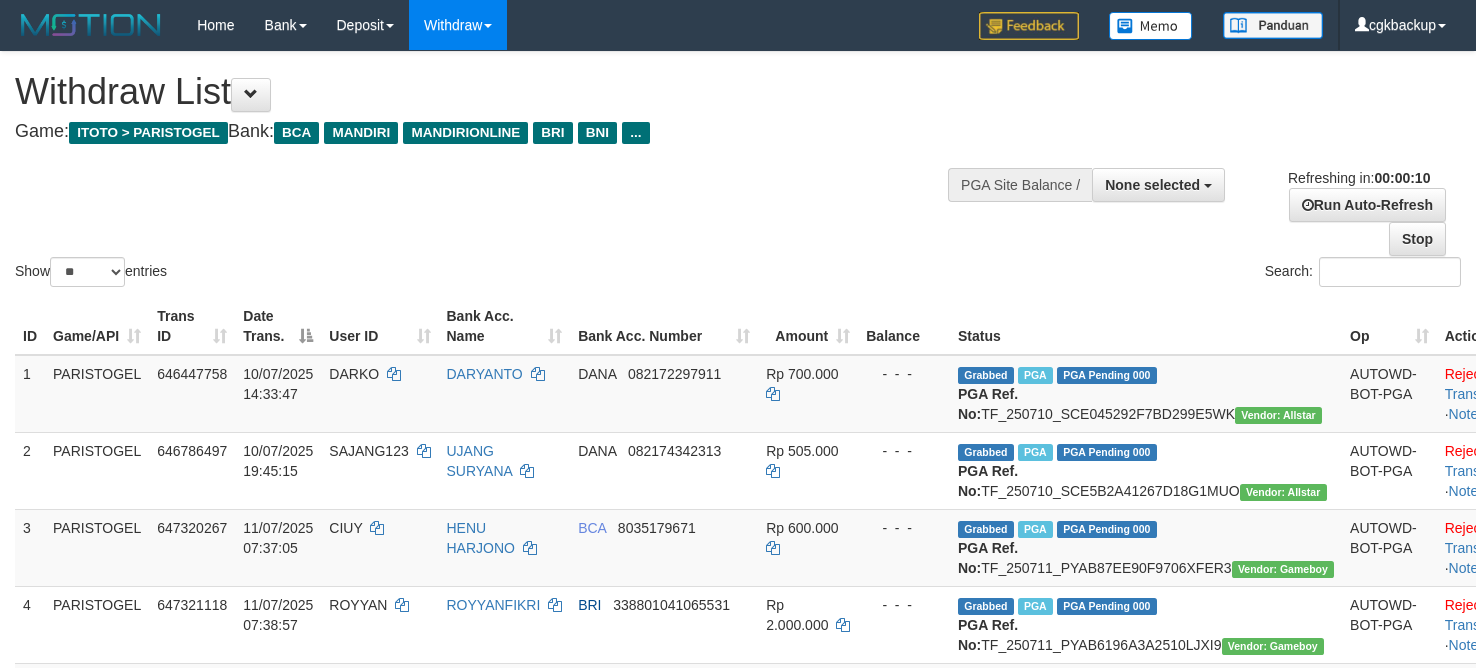 select 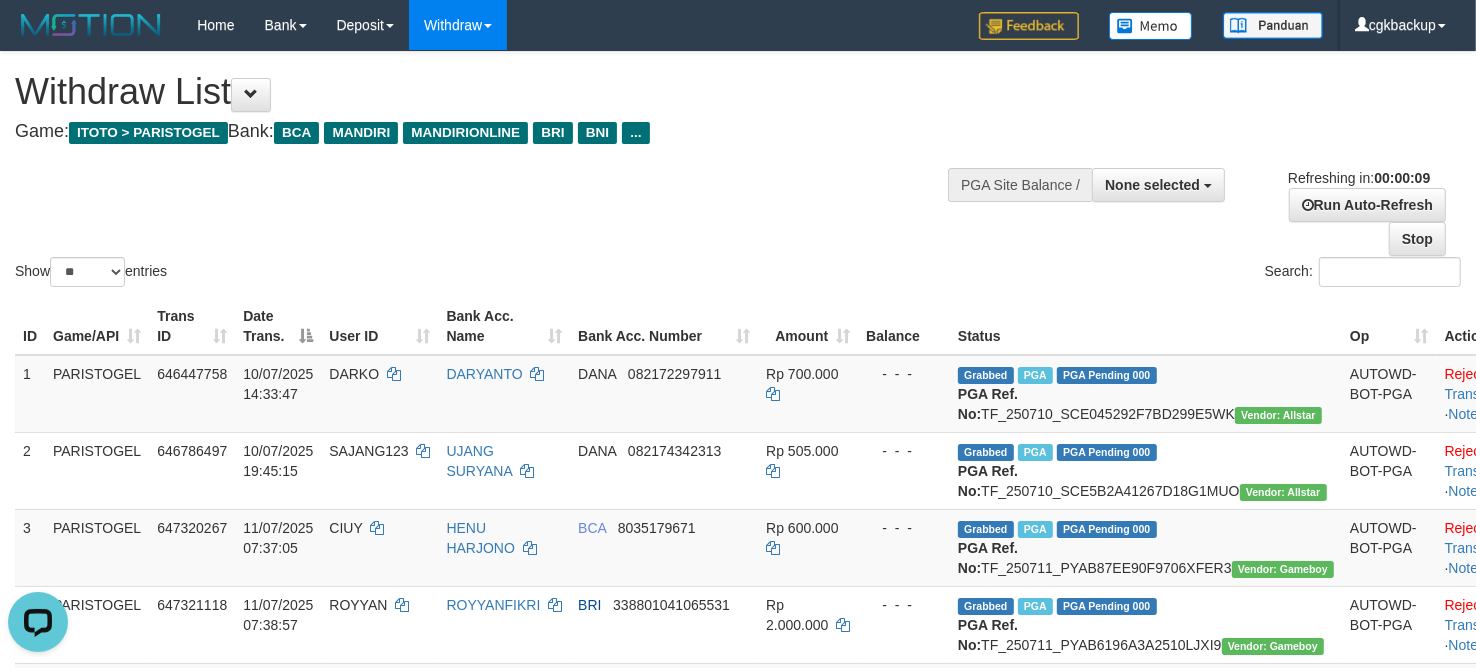 scroll, scrollTop: 0, scrollLeft: 0, axis: both 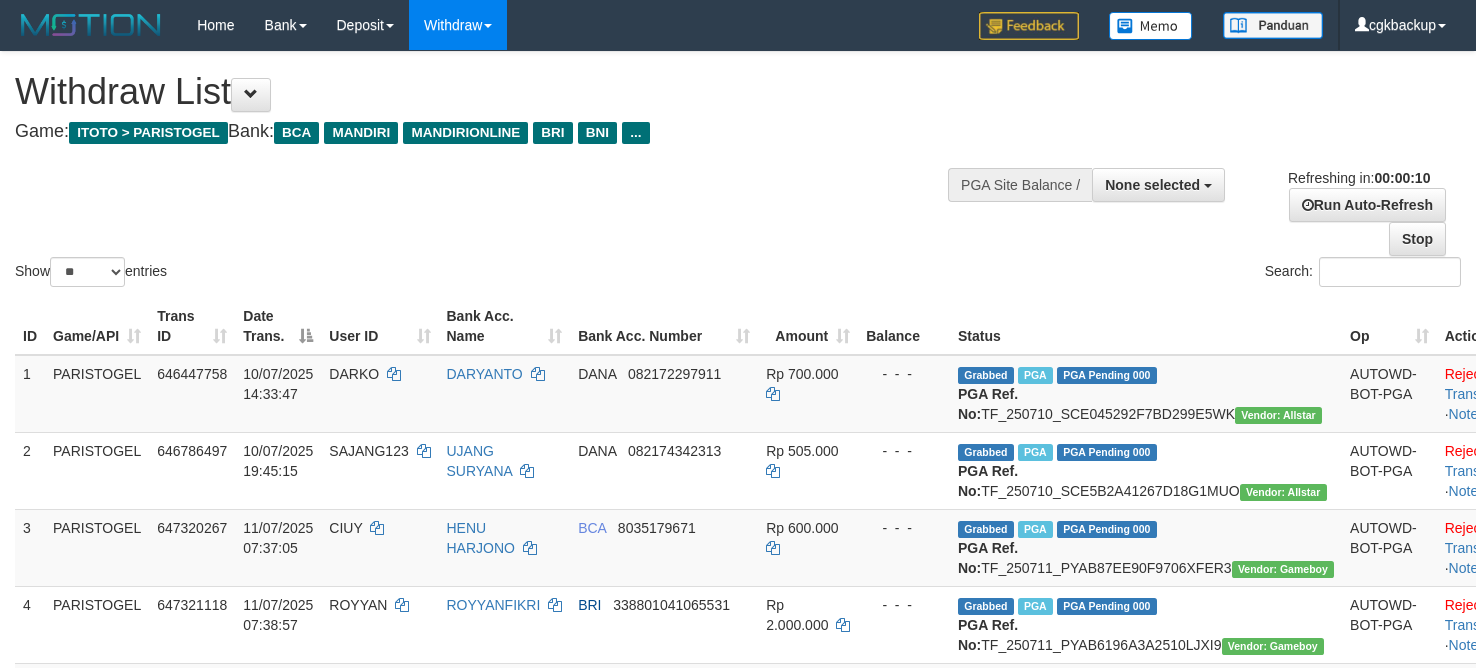 select 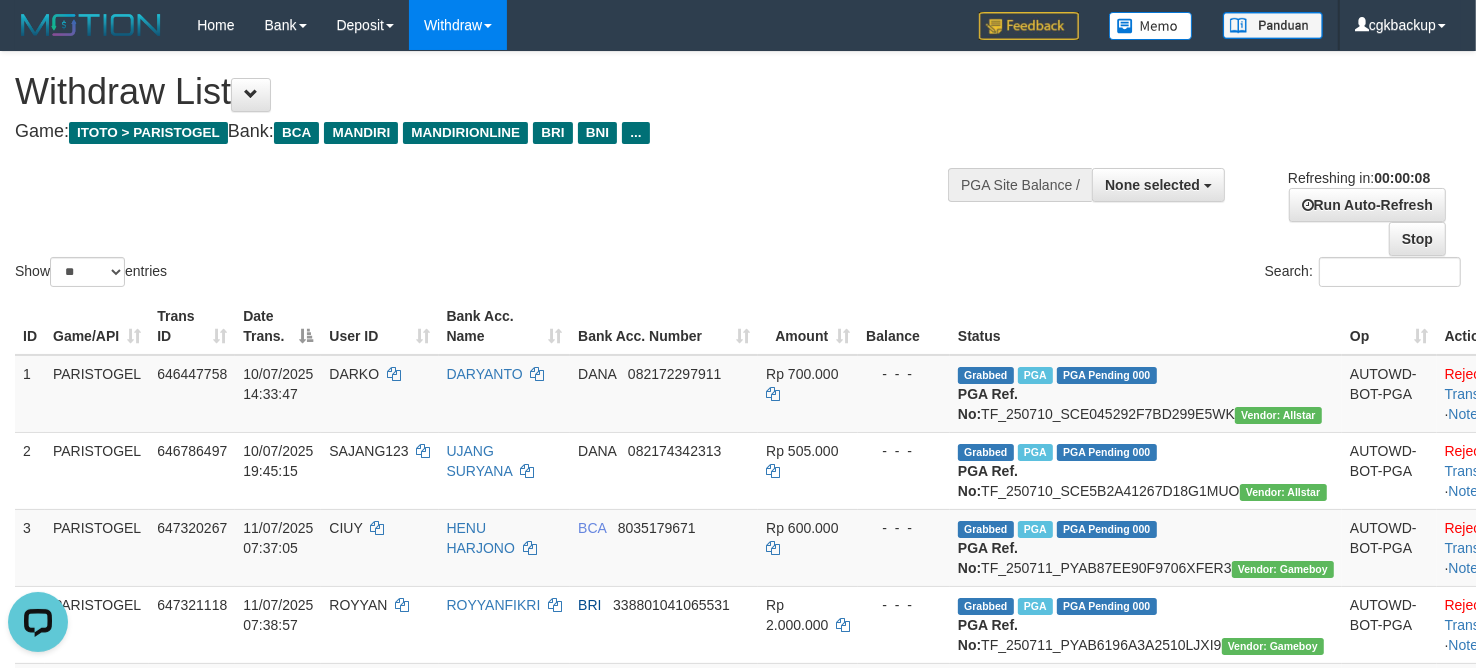 scroll, scrollTop: 0, scrollLeft: 0, axis: both 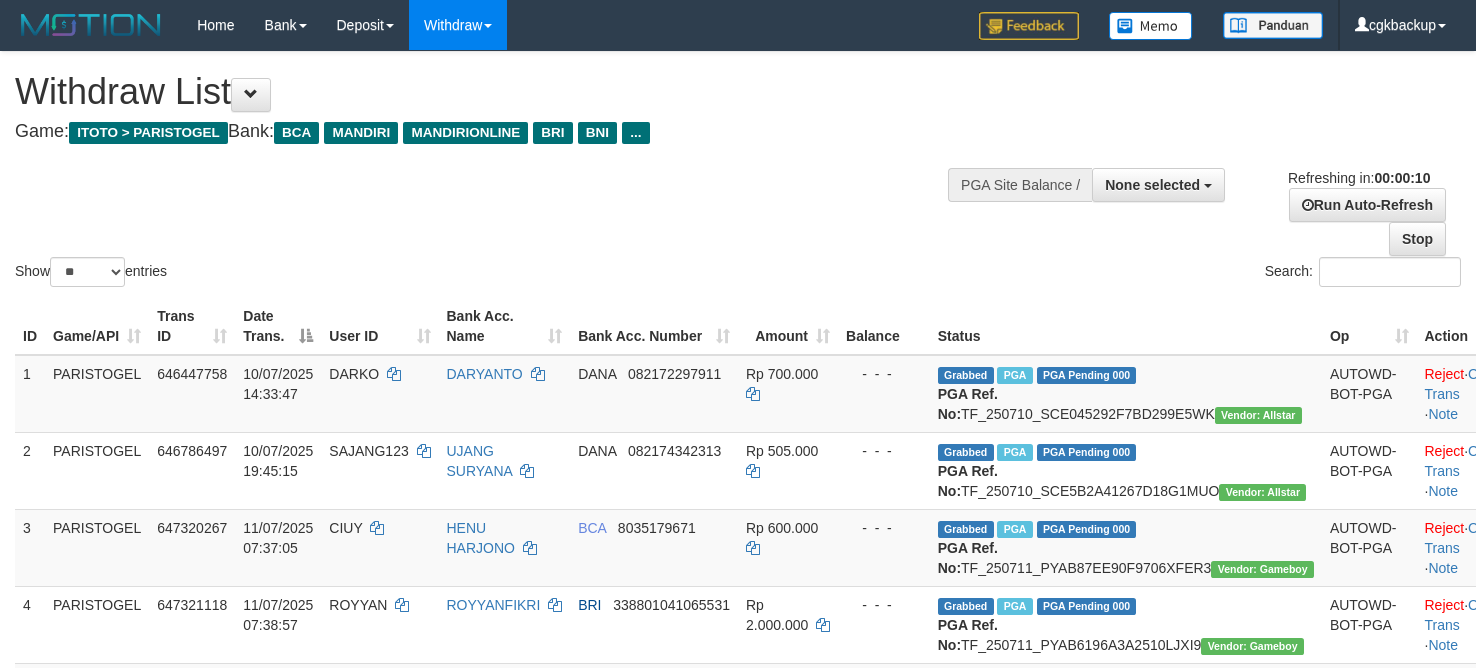 select 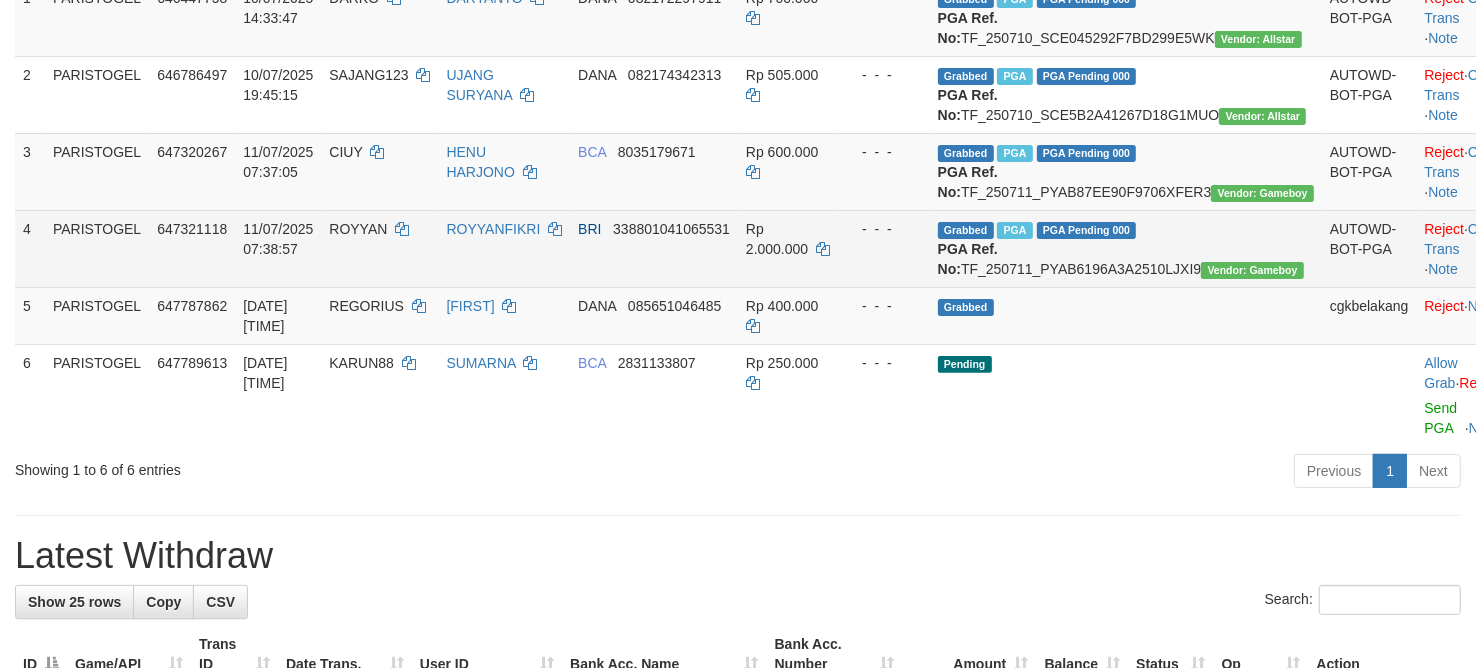 scroll, scrollTop: 375, scrollLeft: 0, axis: vertical 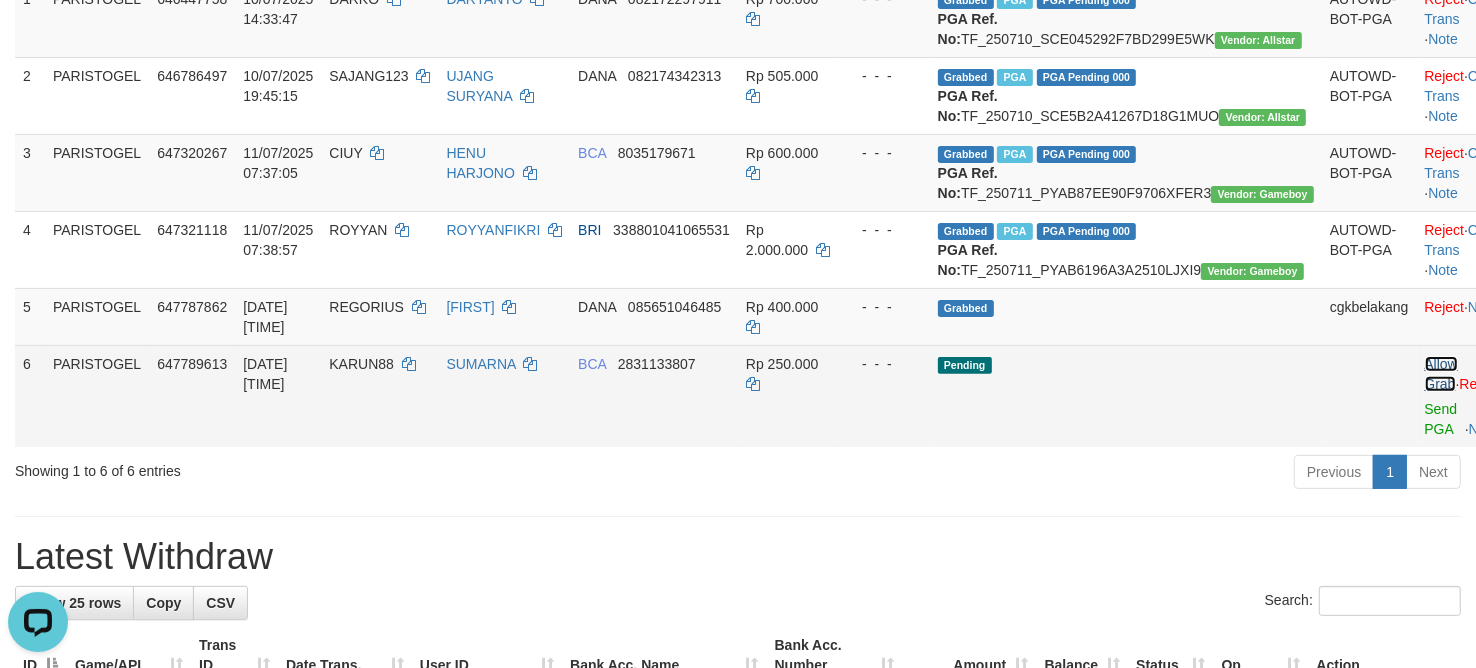 drag, startPoint x: 1368, startPoint y: 442, endPoint x: 1357, endPoint y: 443, distance: 11.045361 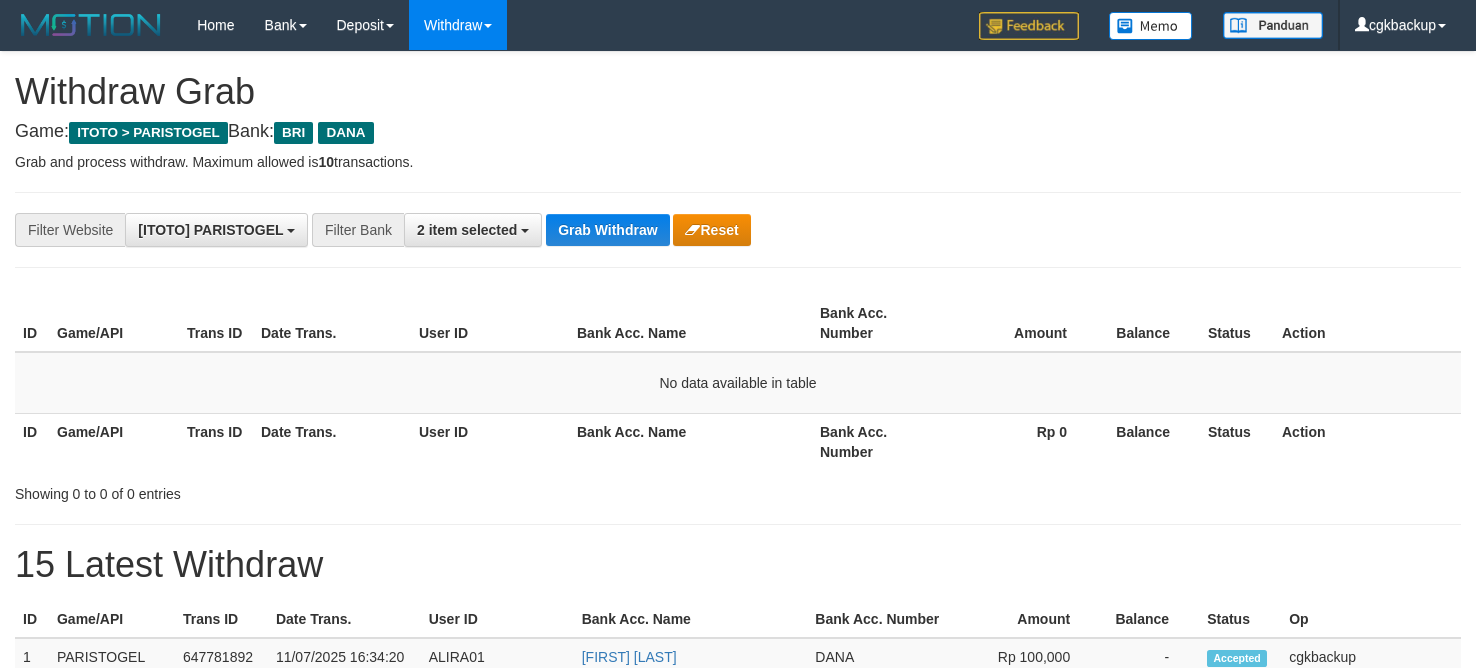 scroll, scrollTop: 0, scrollLeft: 0, axis: both 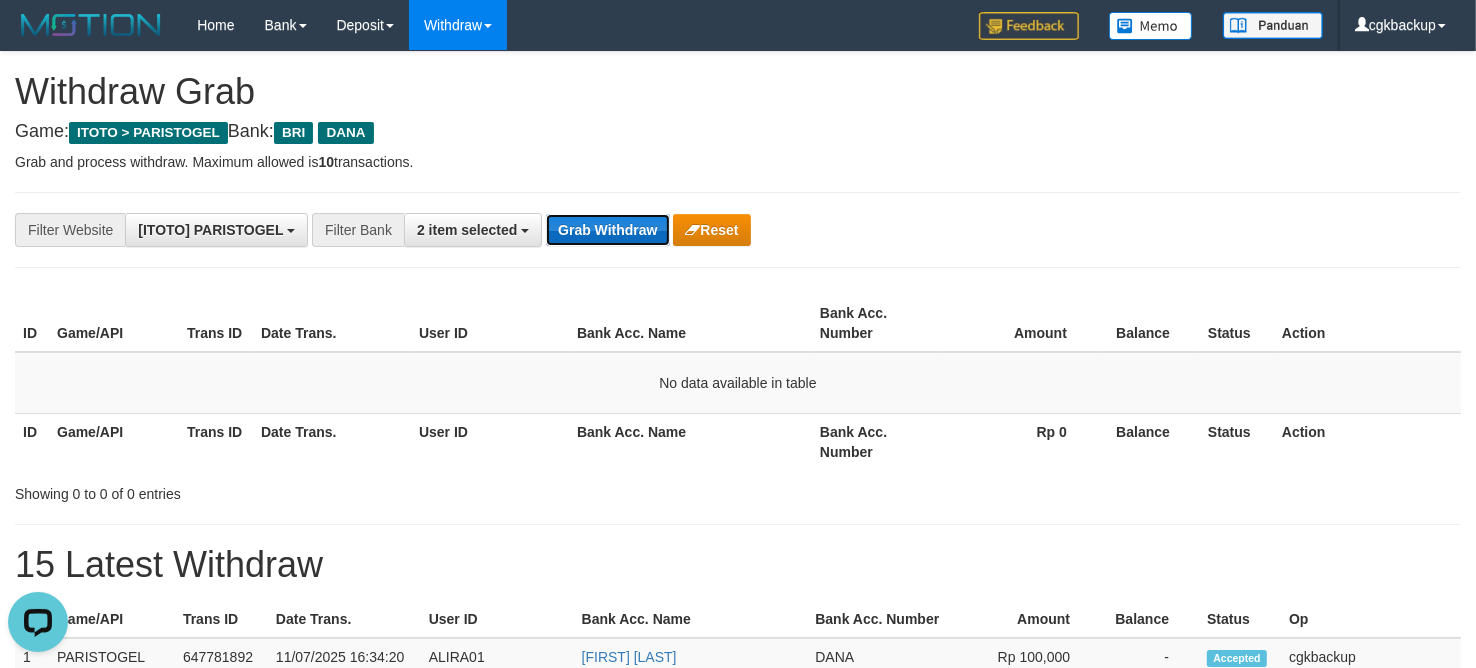 click on "Grab Withdraw" at bounding box center (607, 230) 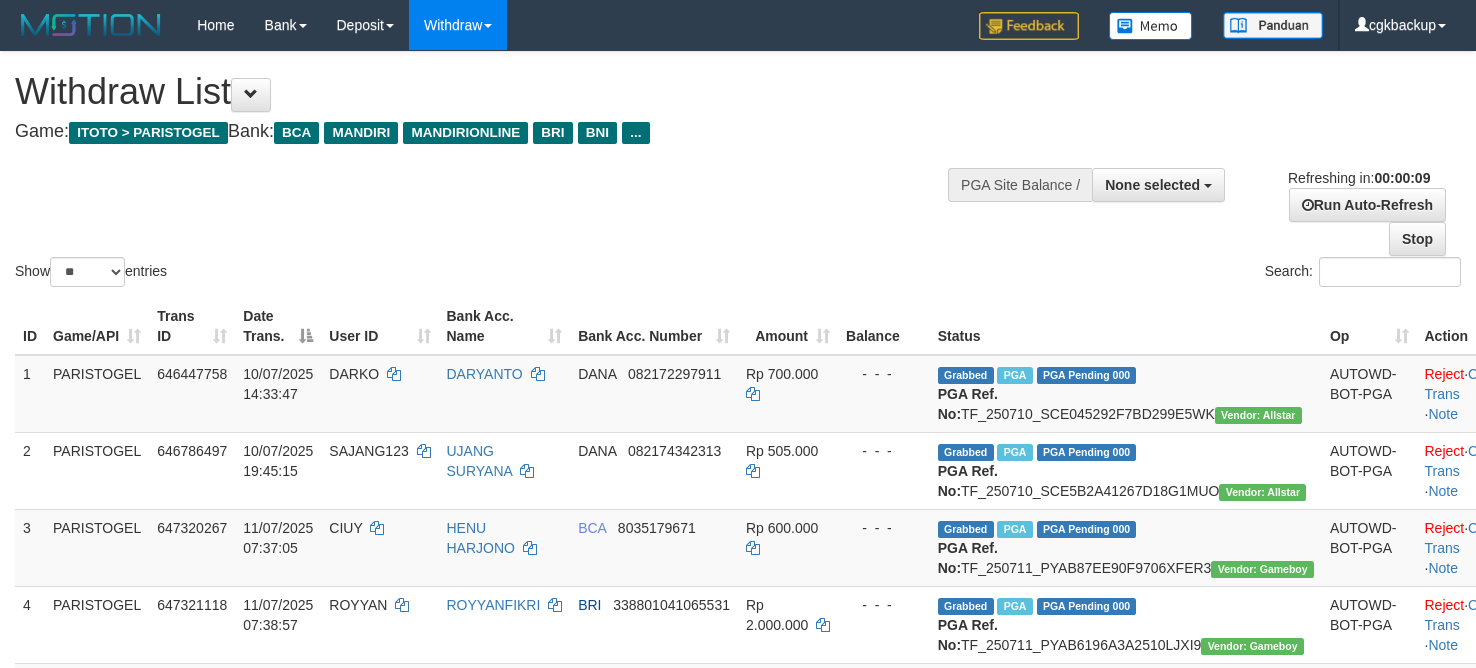 select 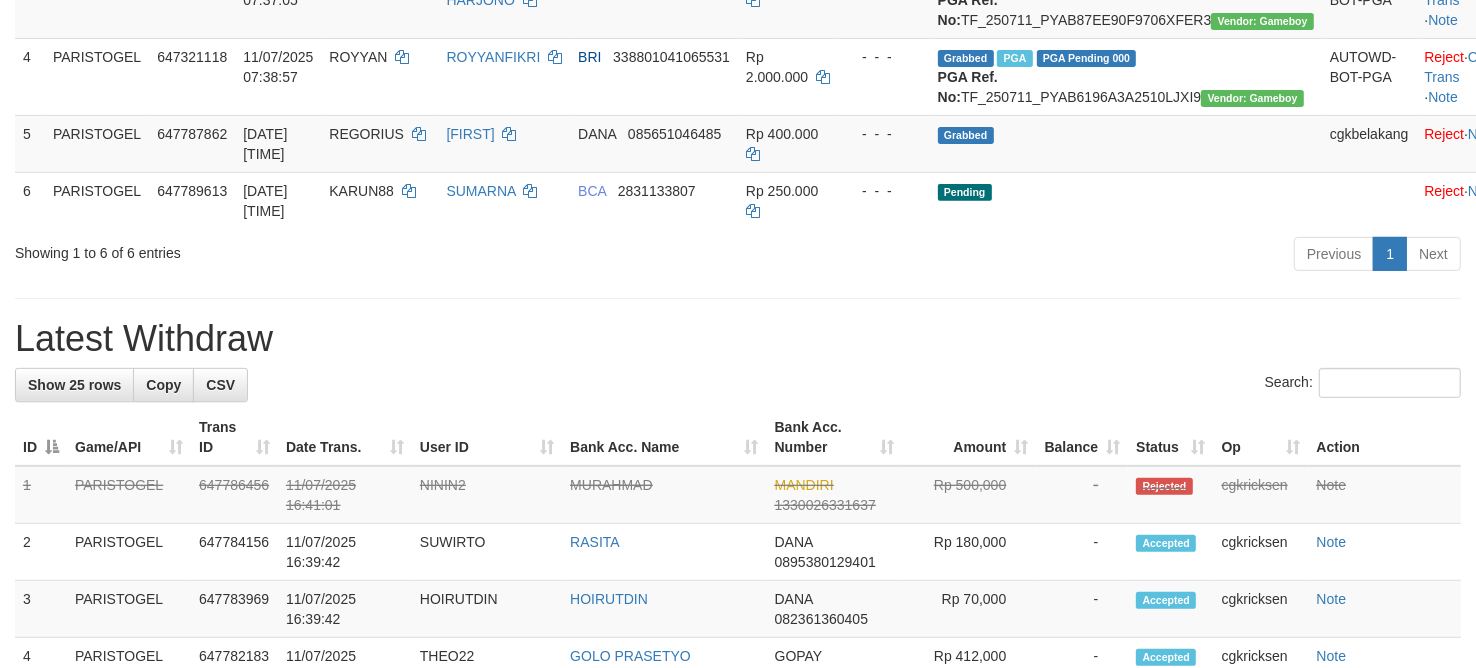 scroll, scrollTop: 487, scrollLeft: 0, axis: vertical 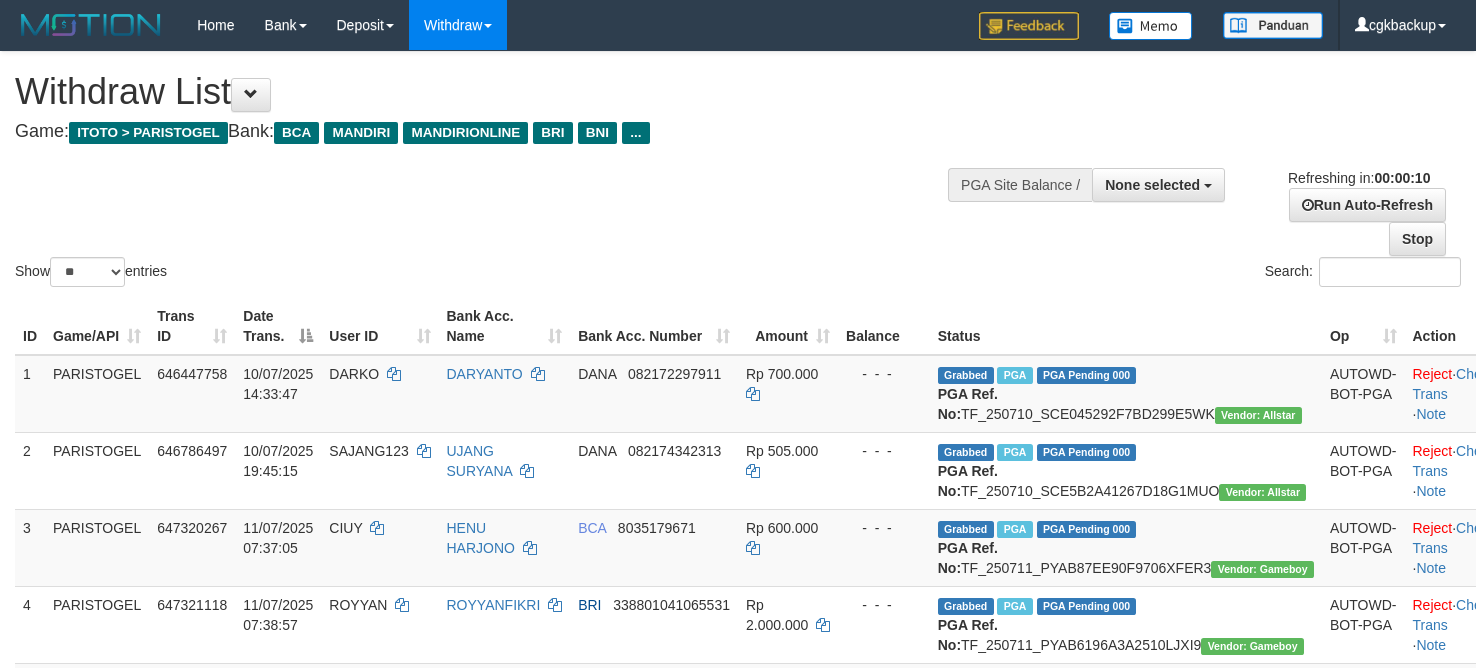 select 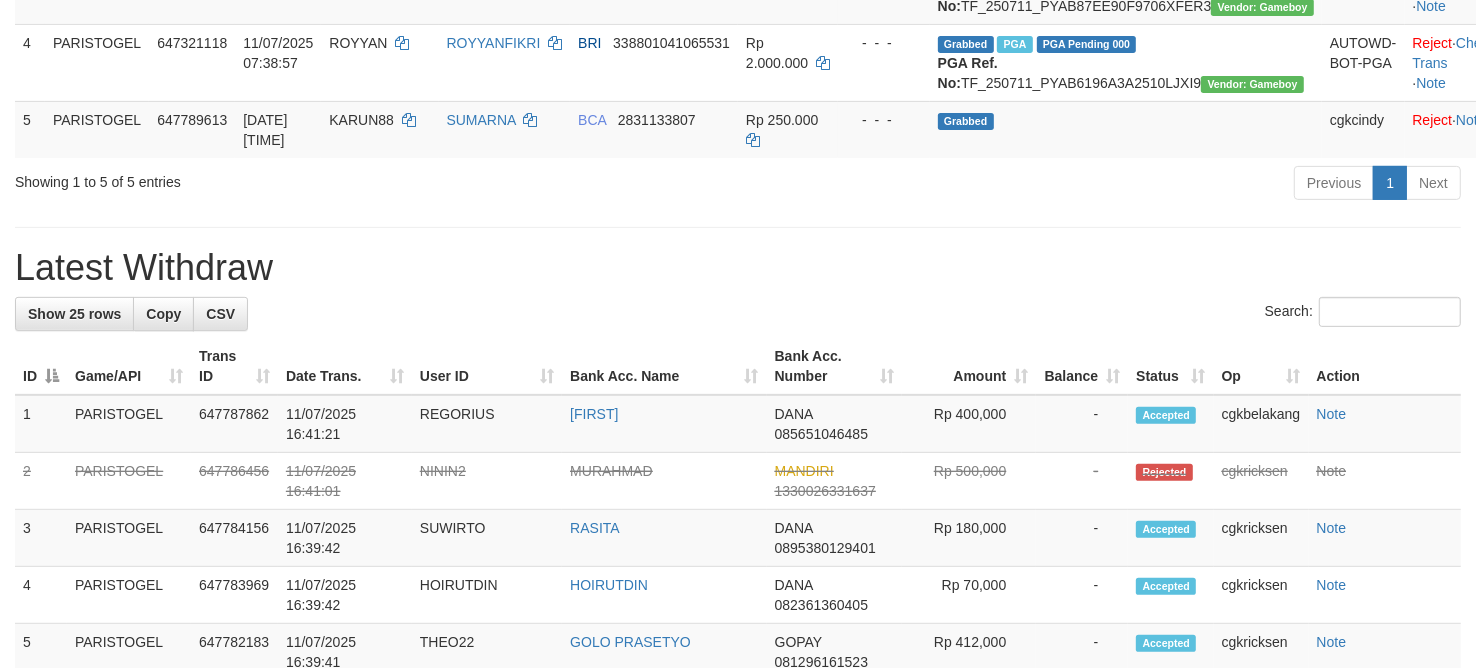 scroll, scrollTop: 487, scrollLeft: 0, axis: vertical 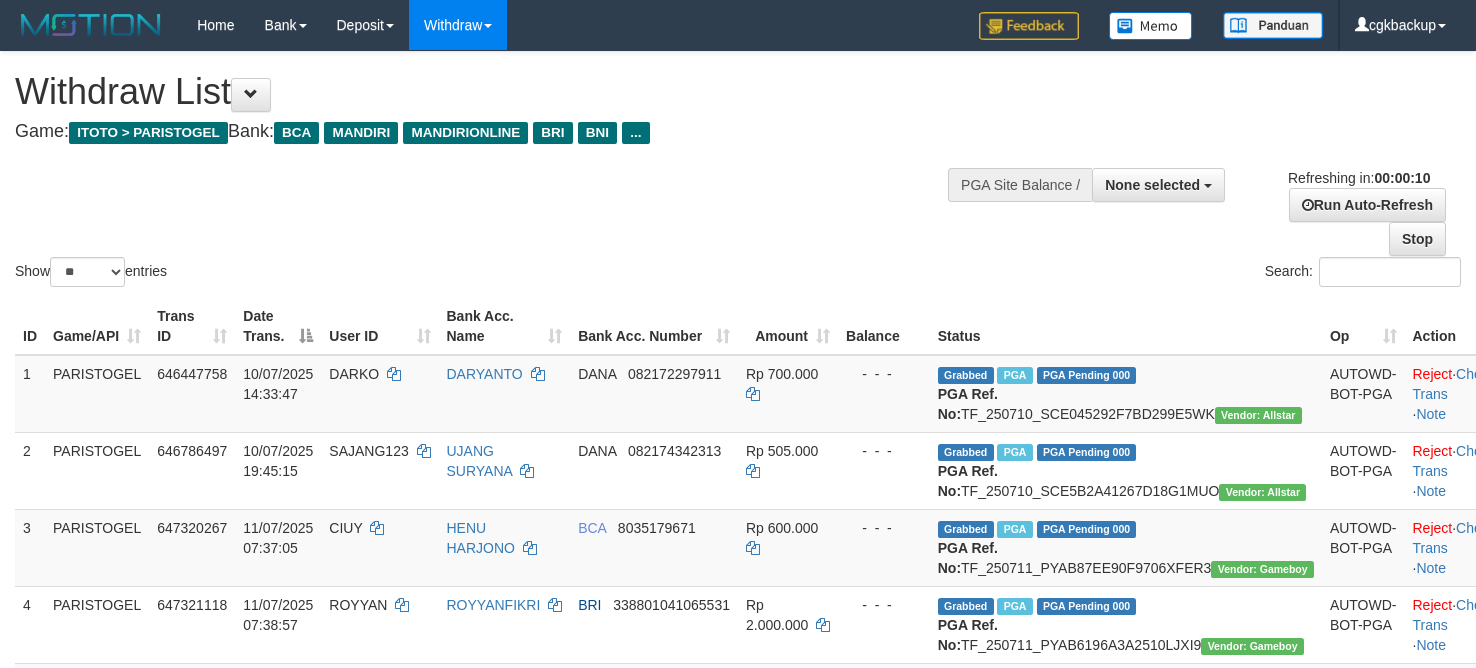 select 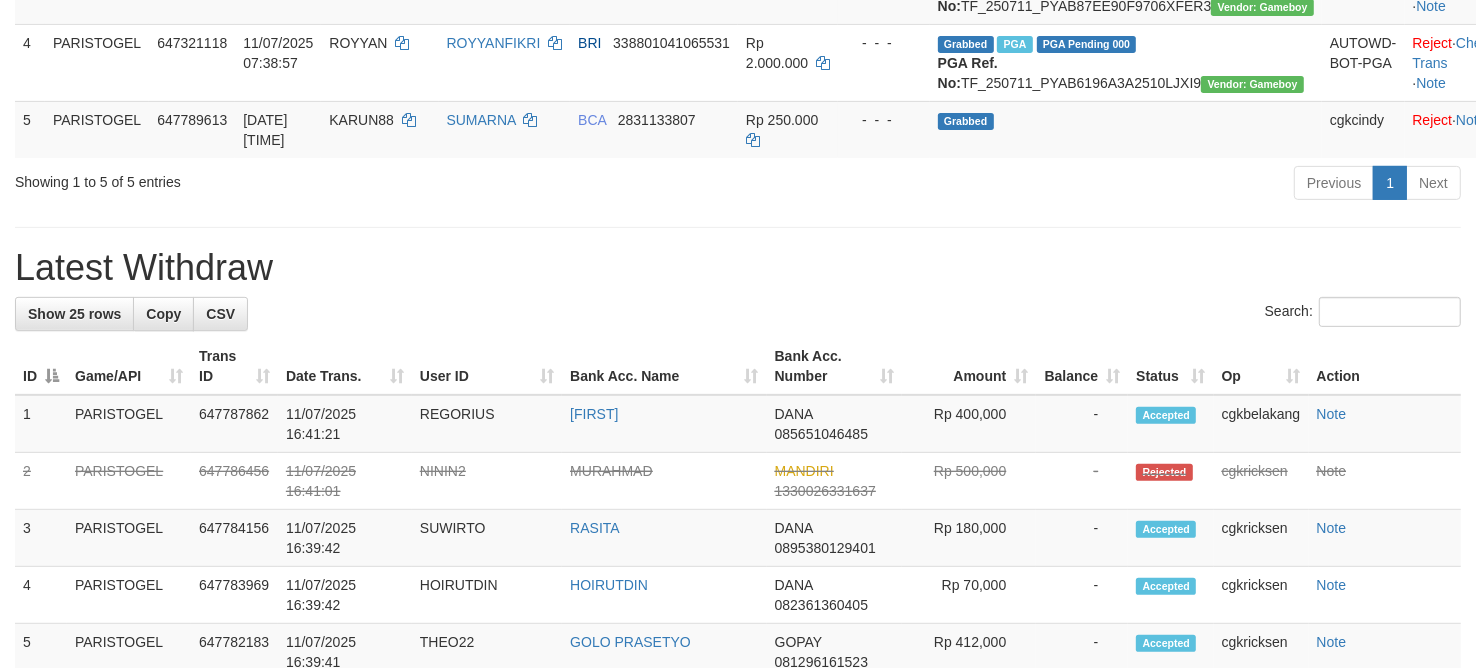 scroll, scrollTop: 487, scrollLeft: 0, axis: vertical 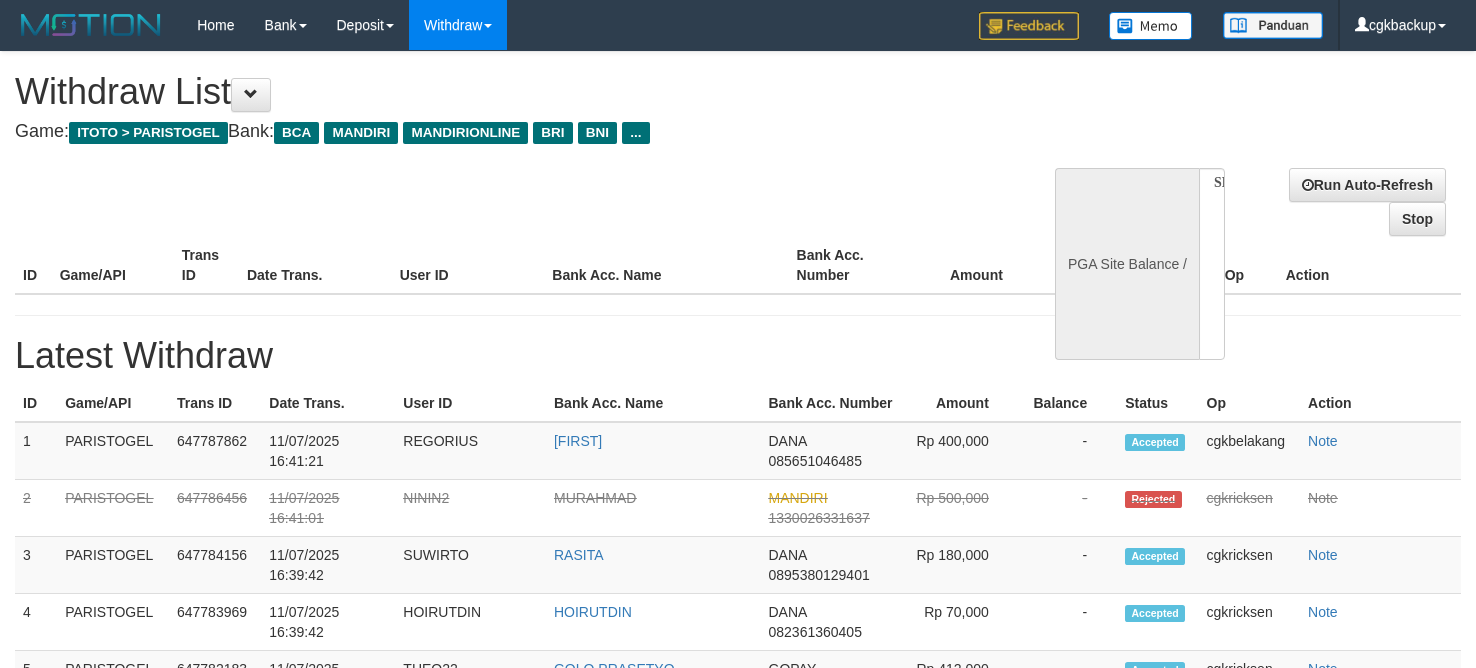 select 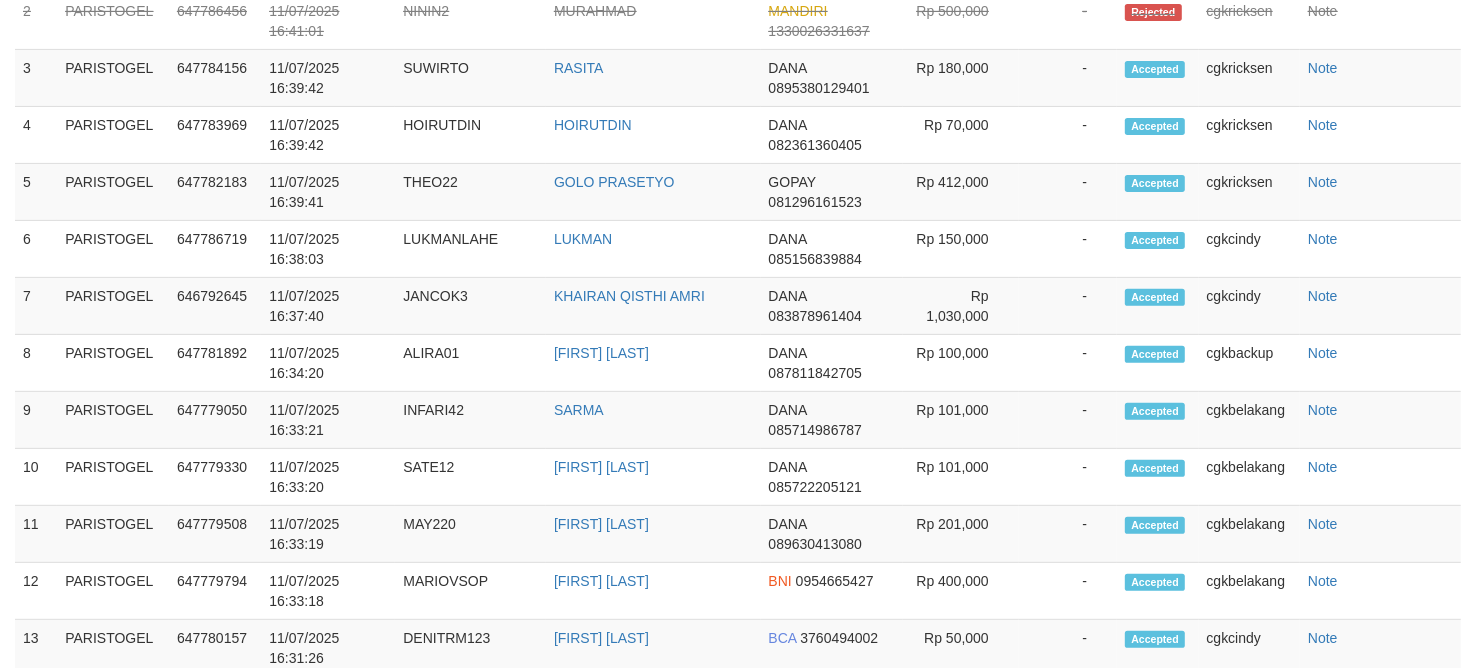 scroll, scrollTop: 562, scrollLeft: 0, axis: vertical 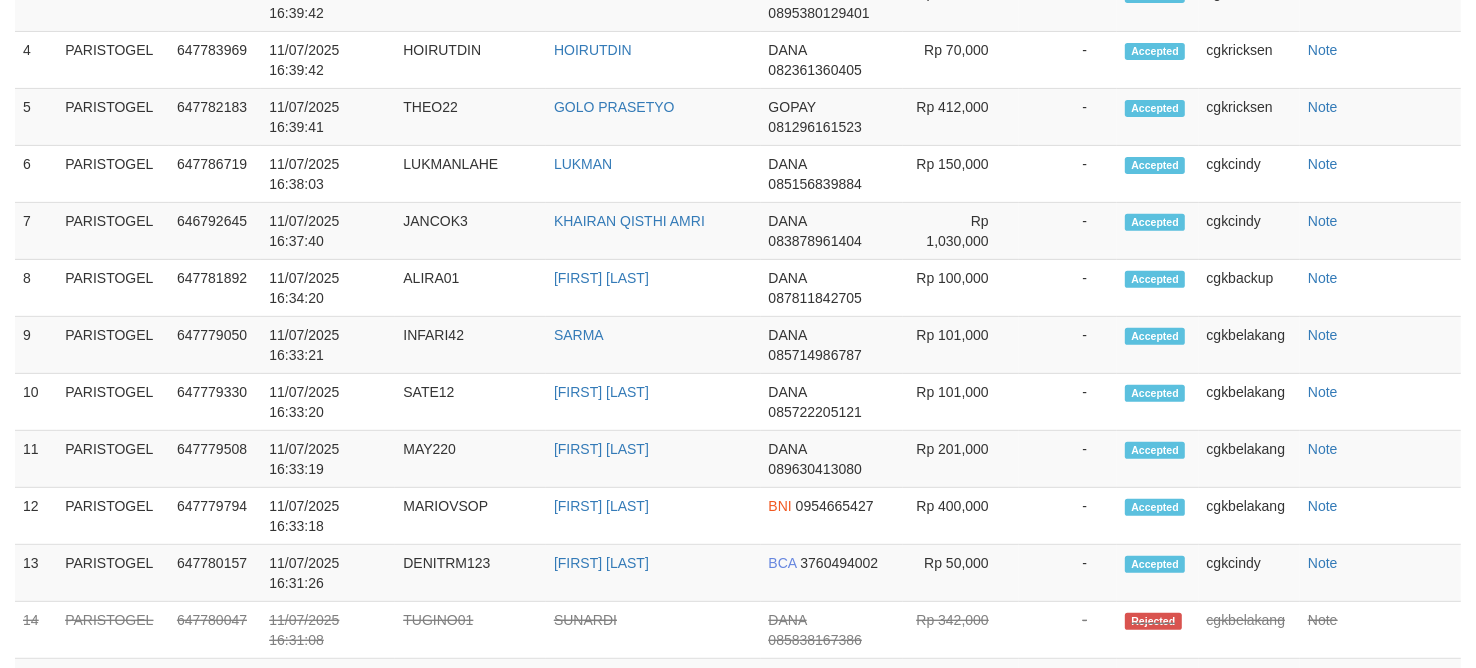 select on "**" 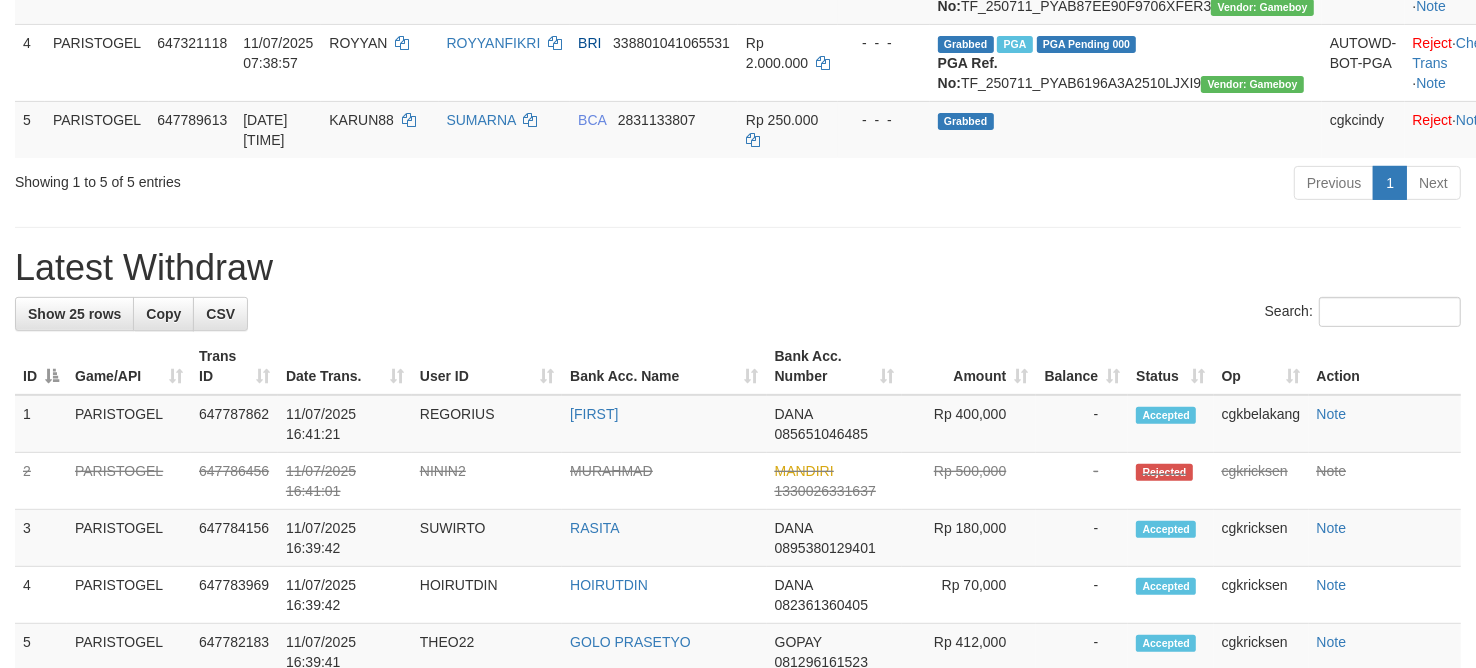 scroll, scrollTop: 487, scrollLeft: 0, axis: vertical 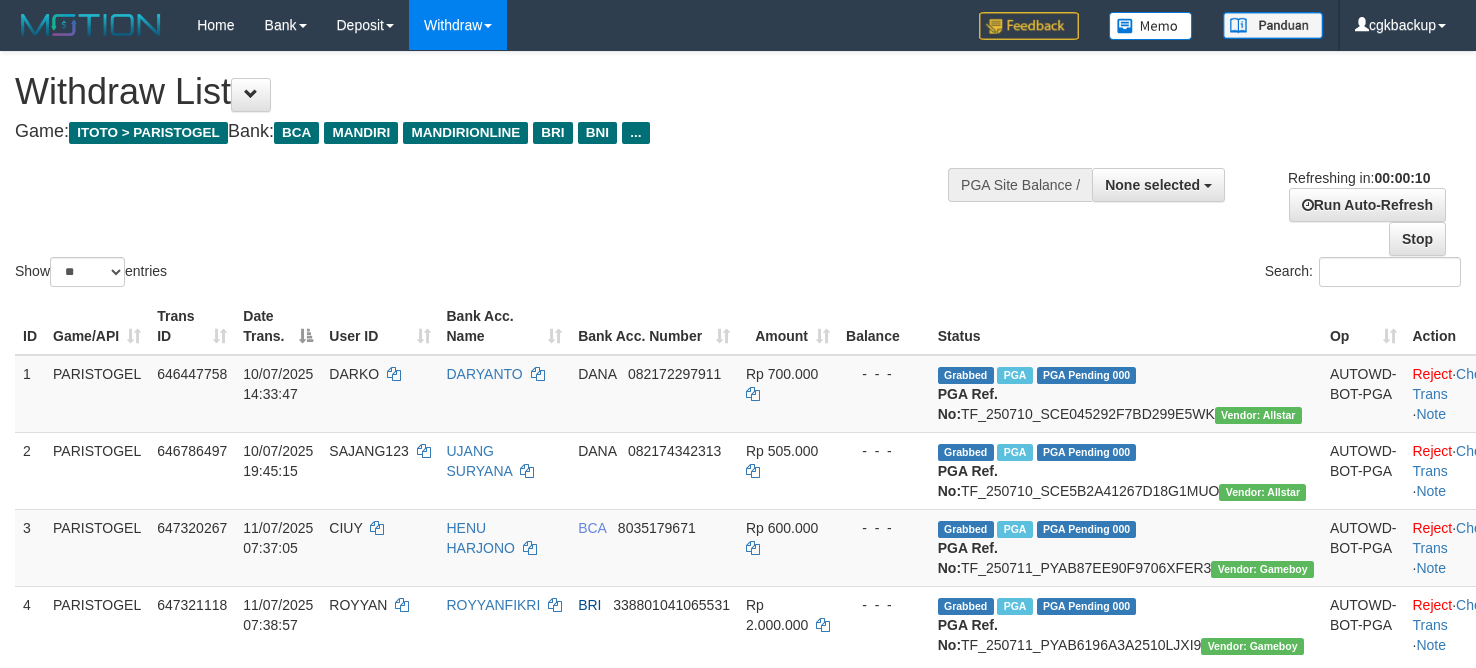 select 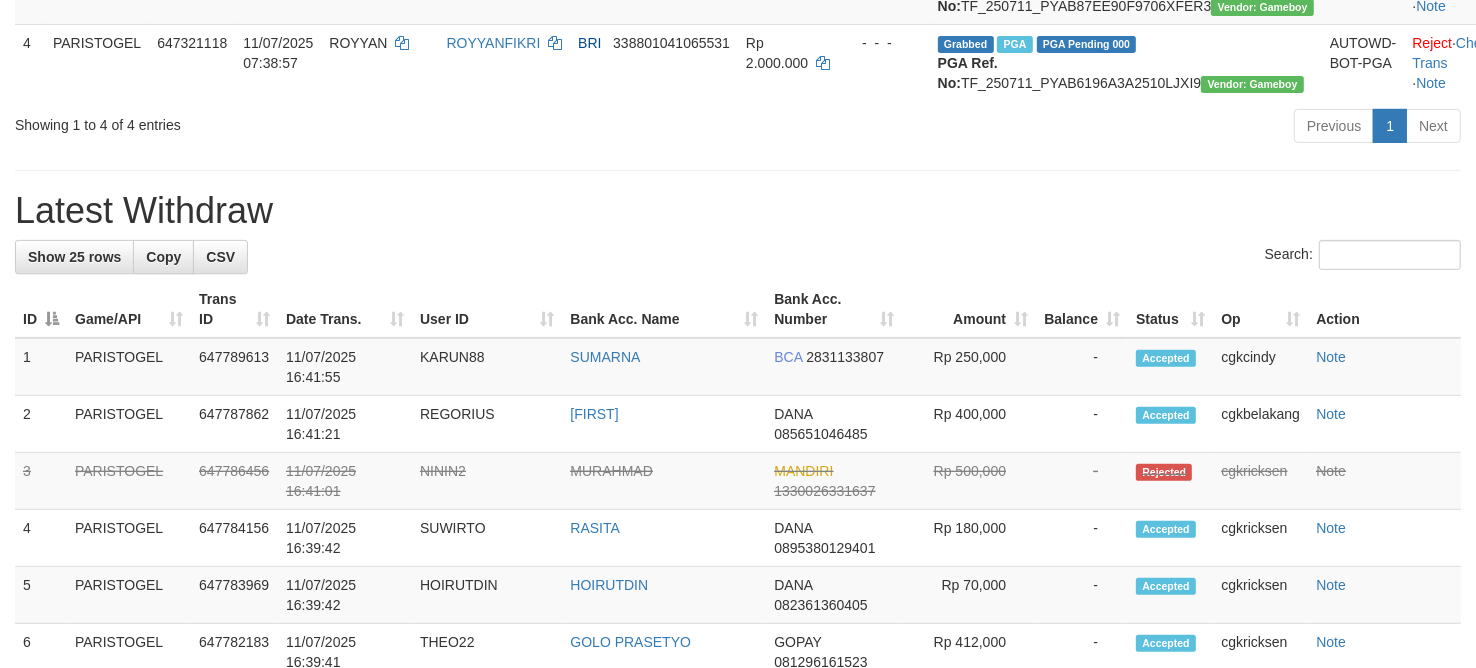 scroll, scrollTop: 487, scrollLeft: 0, axis: vertical 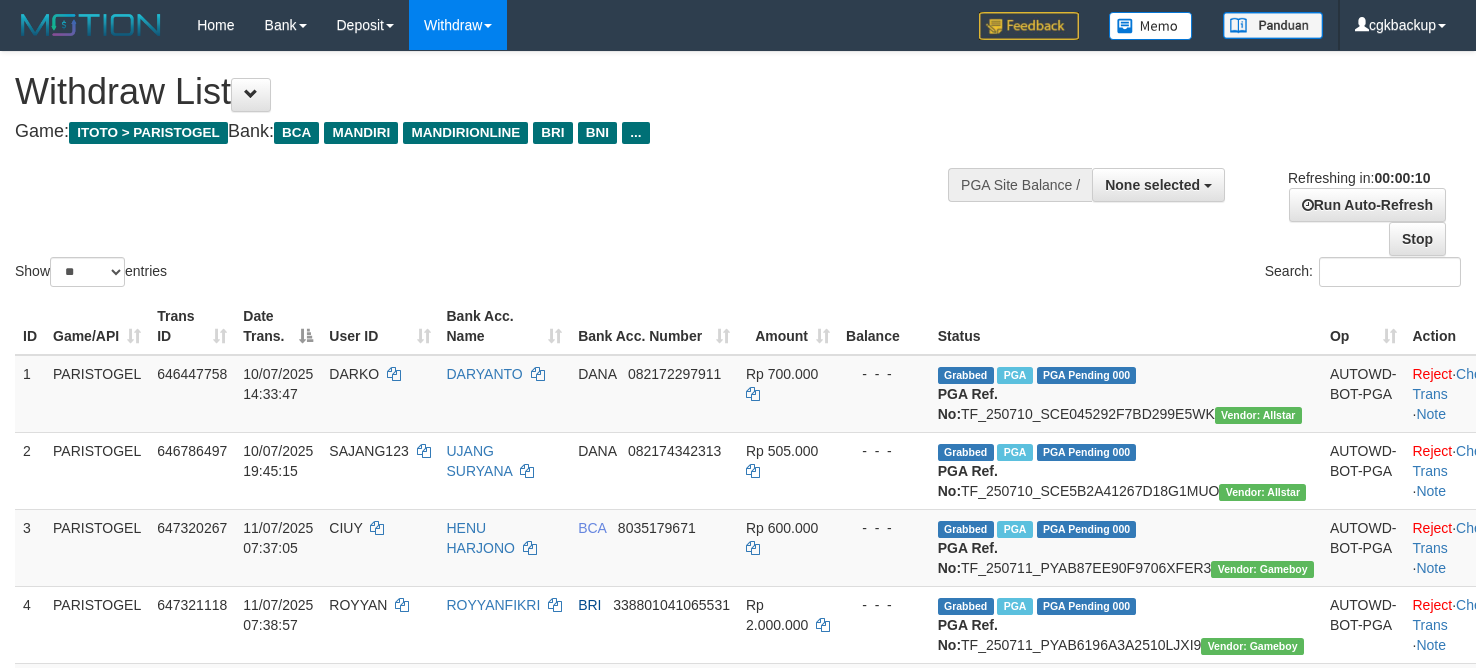 select 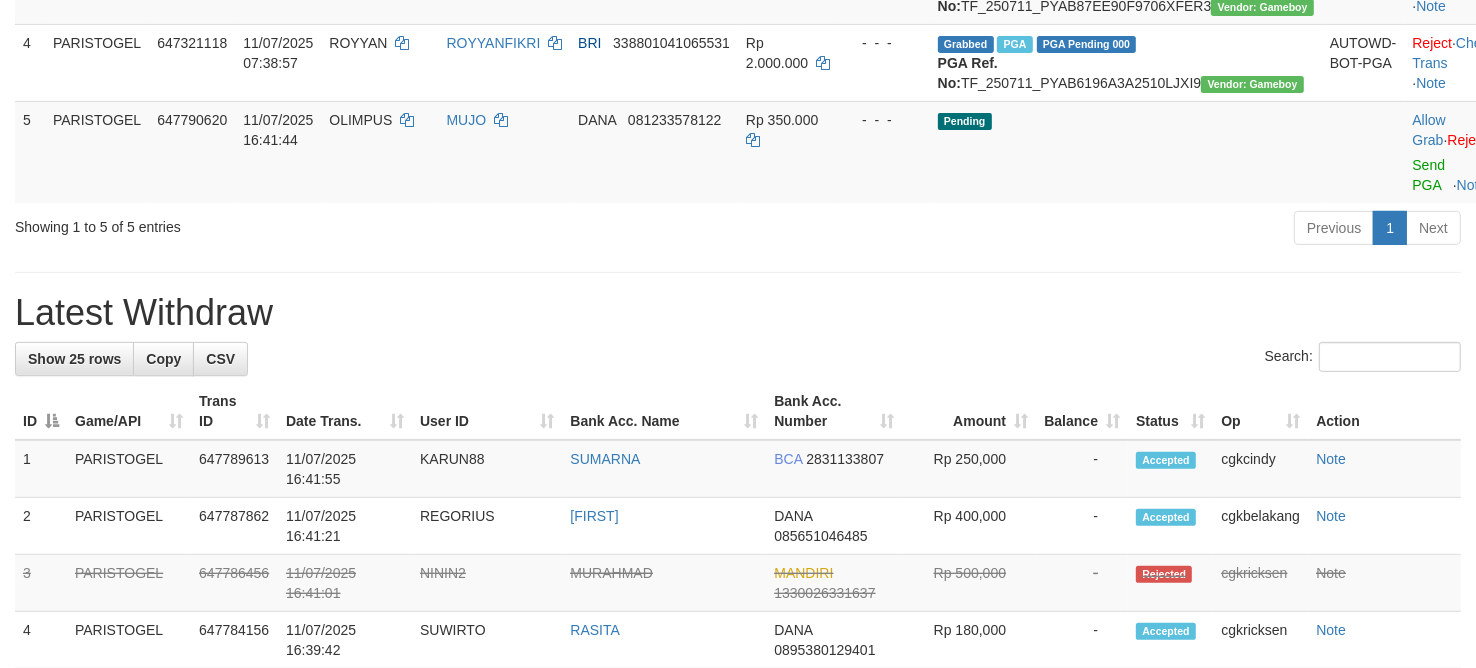 scroll, scrollTop: 487, scrollLeft: 0, axis: vertical 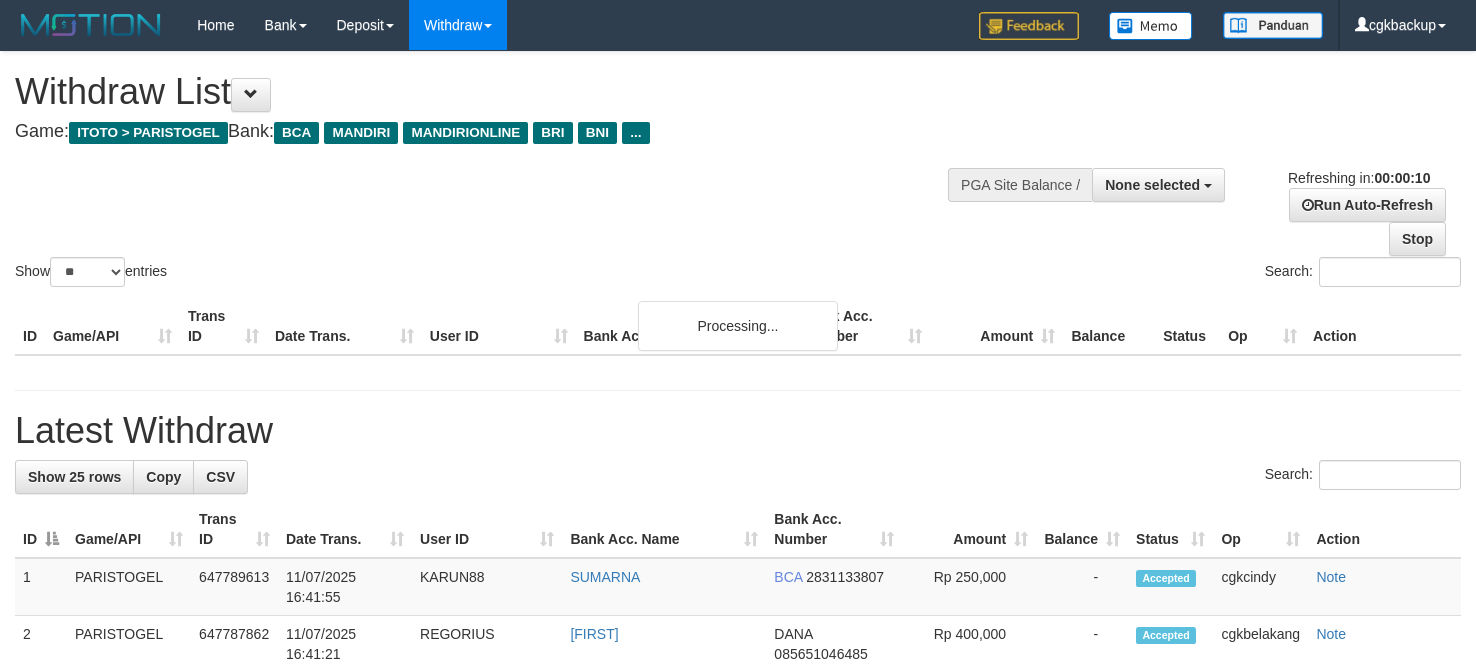select 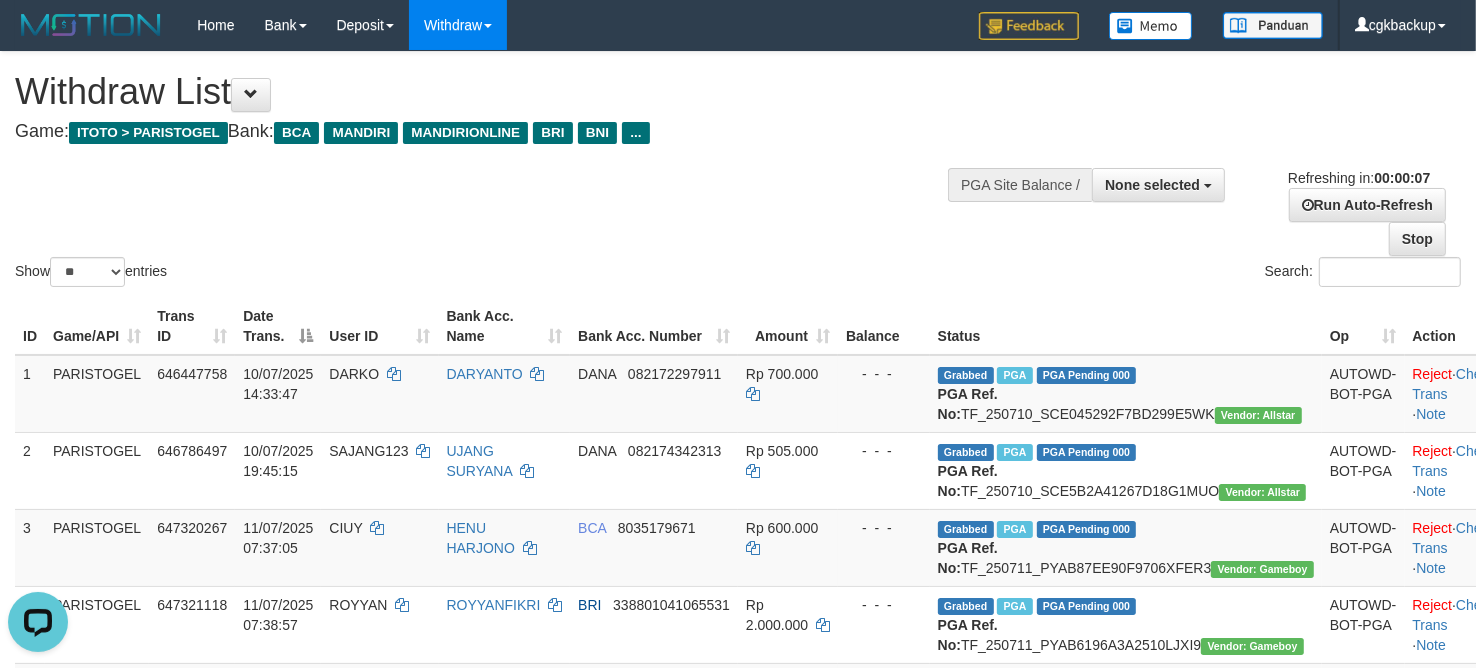 scroll, scrollTop: 0, scrollLeft: 0, axis: both 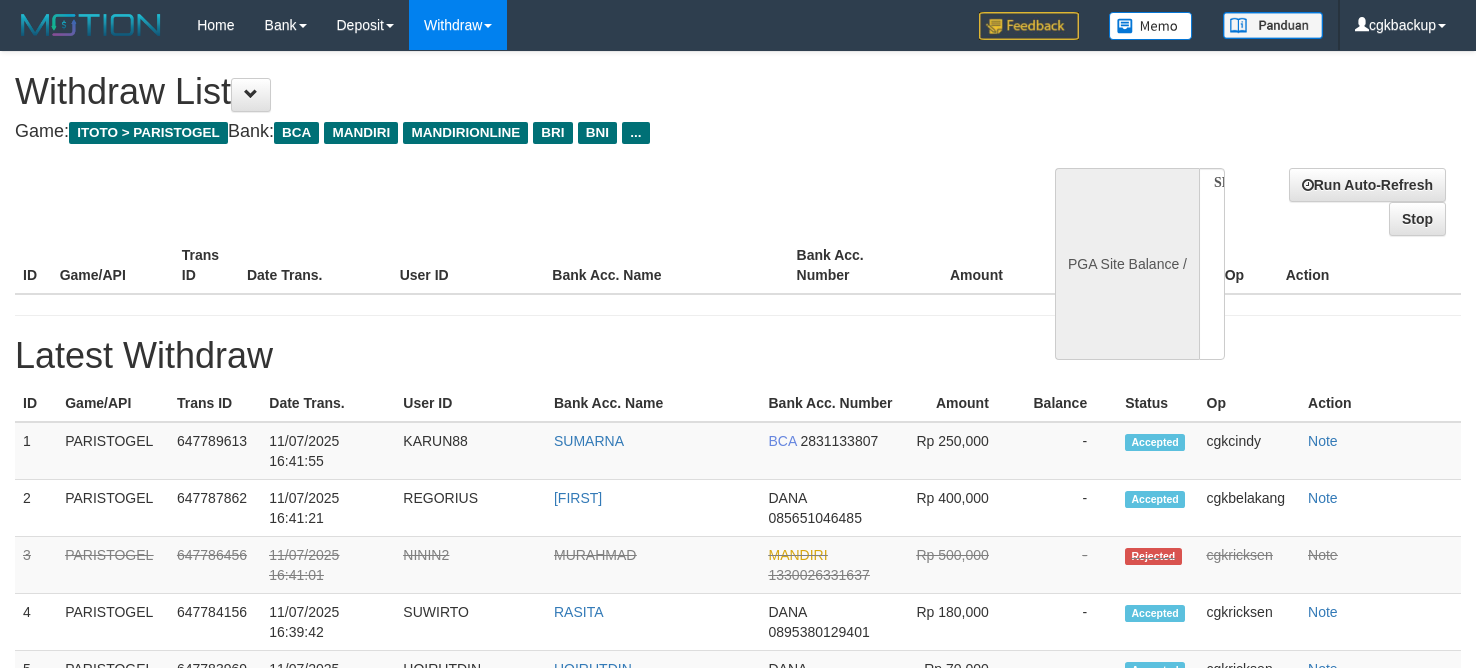 select 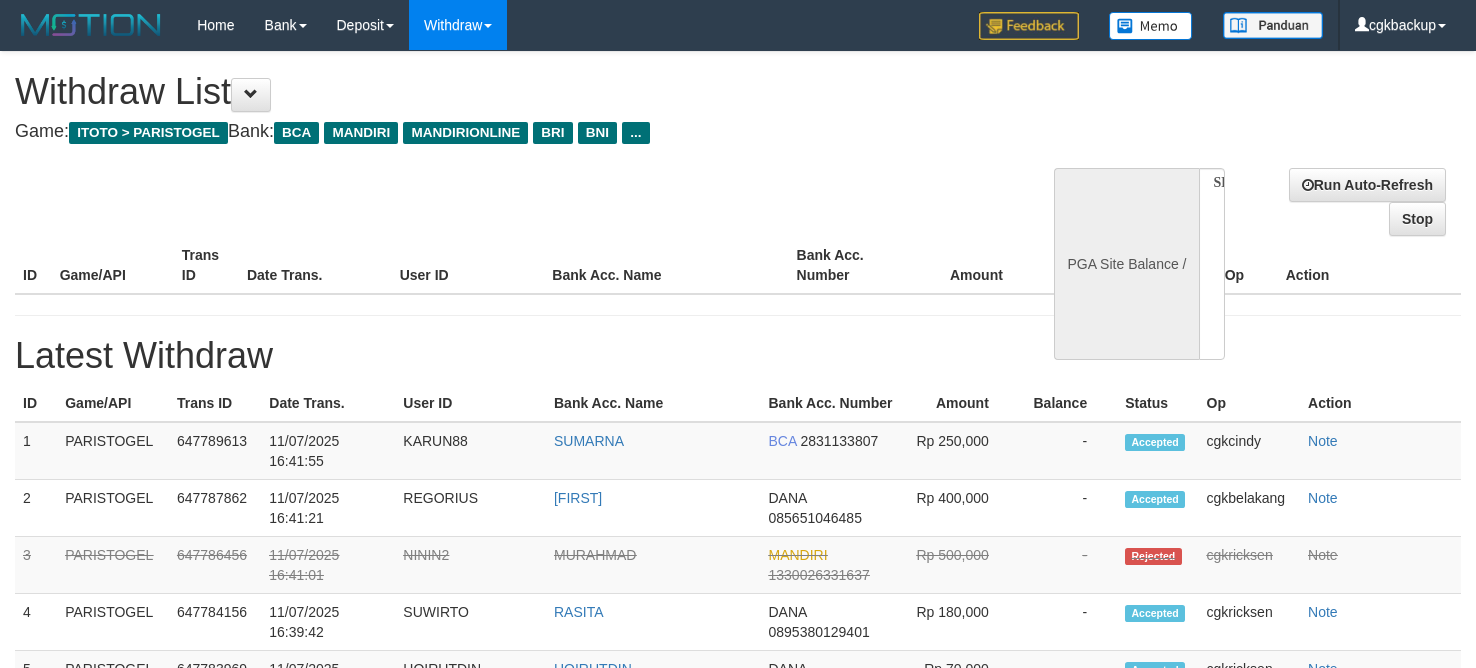 scroll, scrollTop: 0, scrollLeft: 0, axis: both 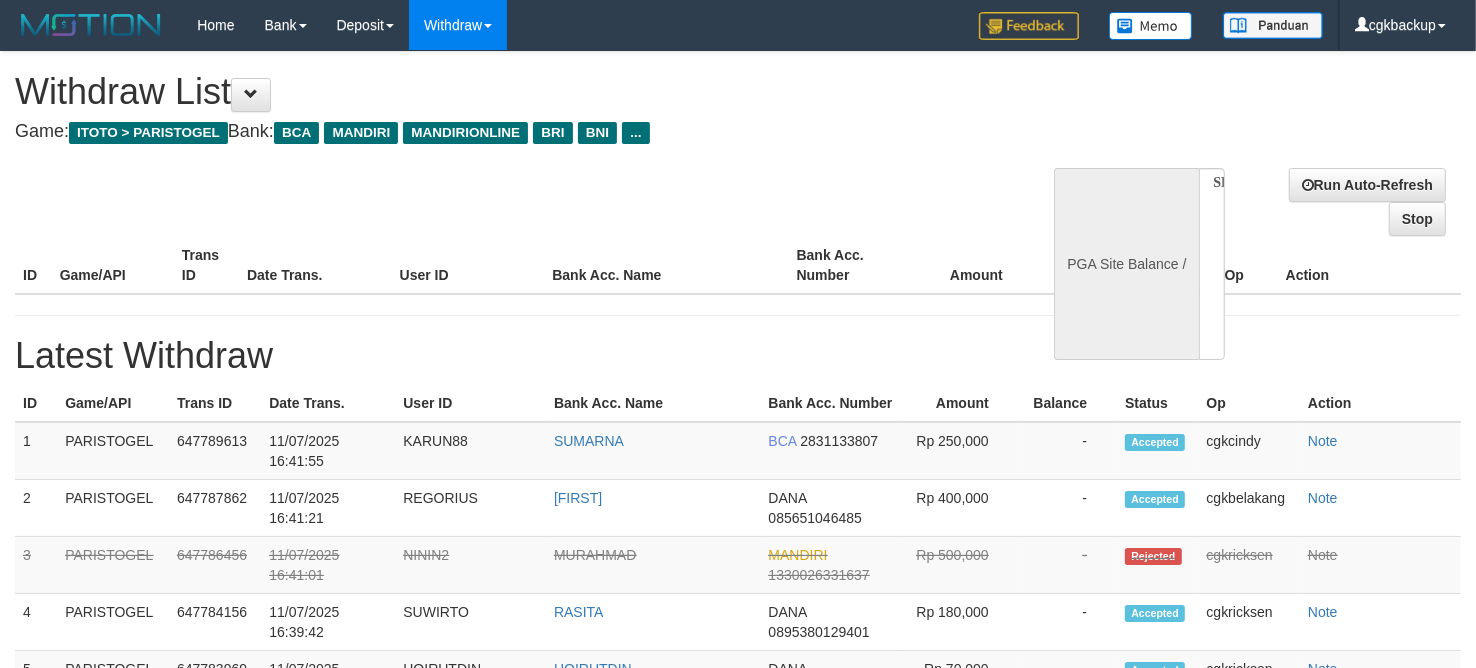 select on "**" 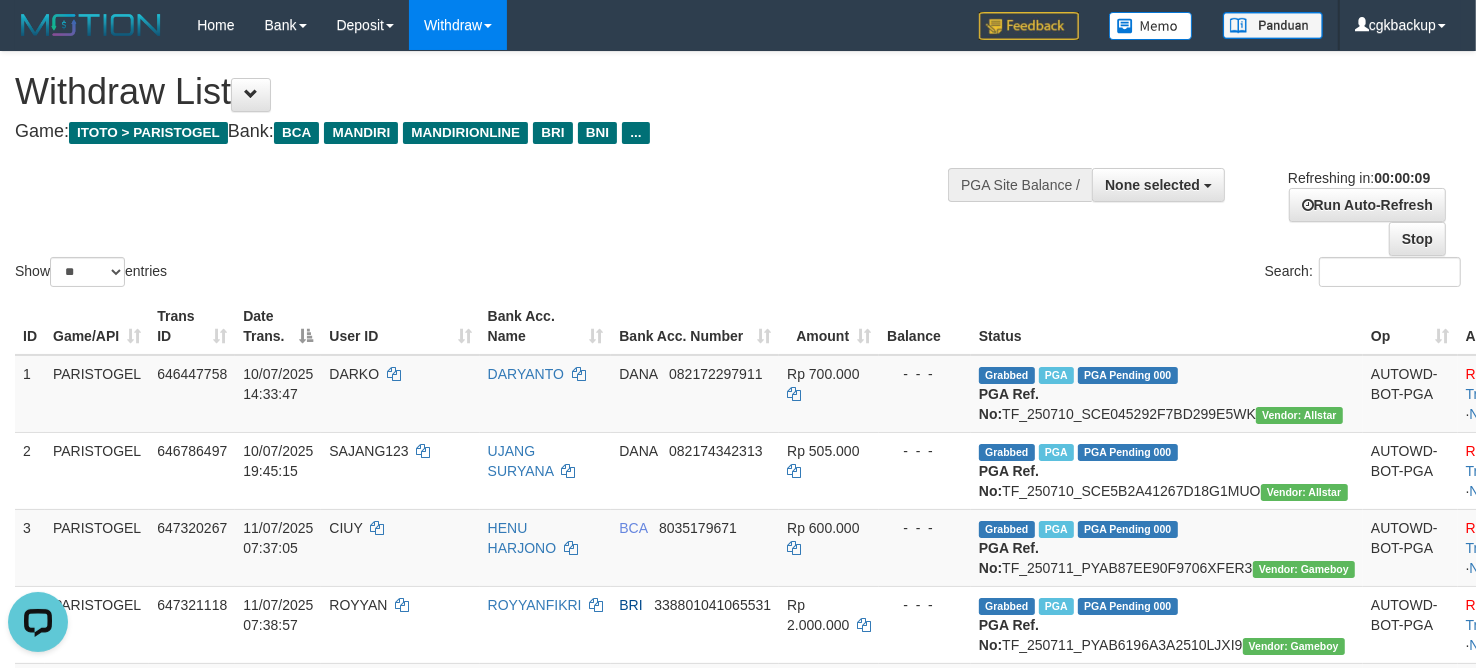 scroll, scrollTop: 0, scrollLeft: 0, axis: both 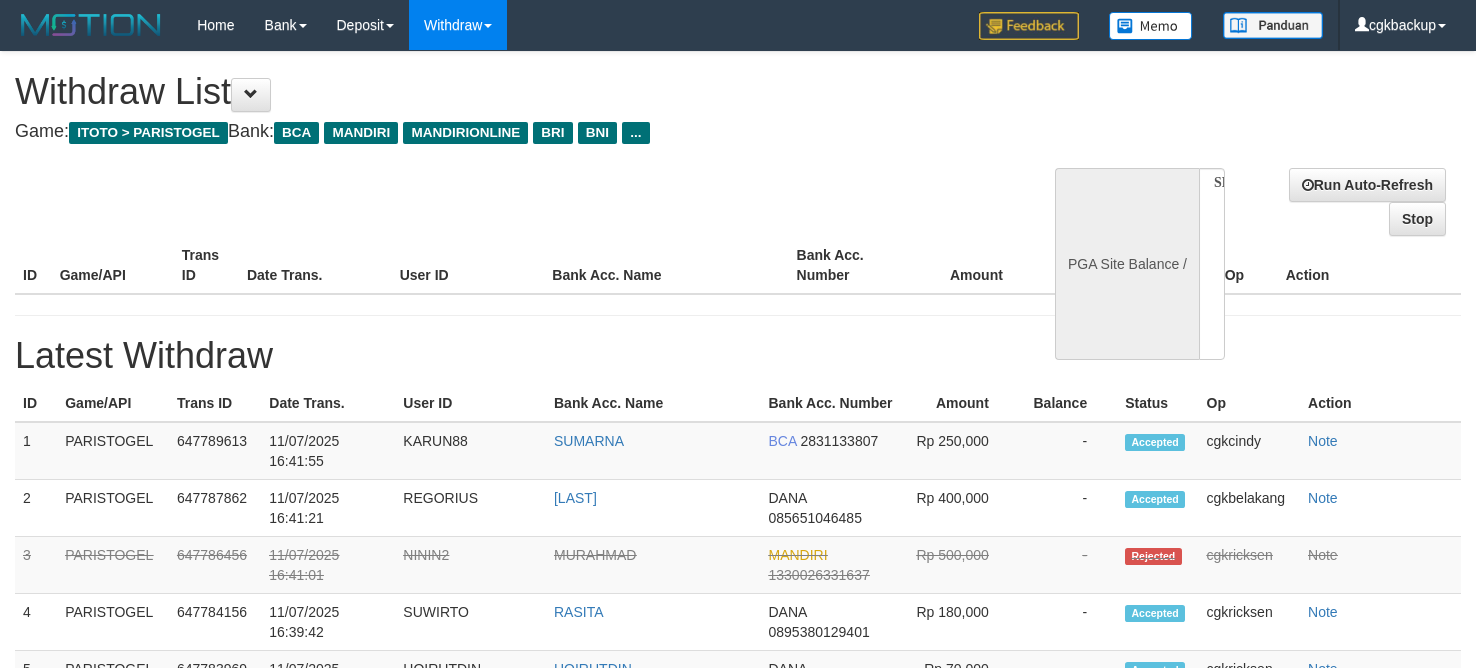 select 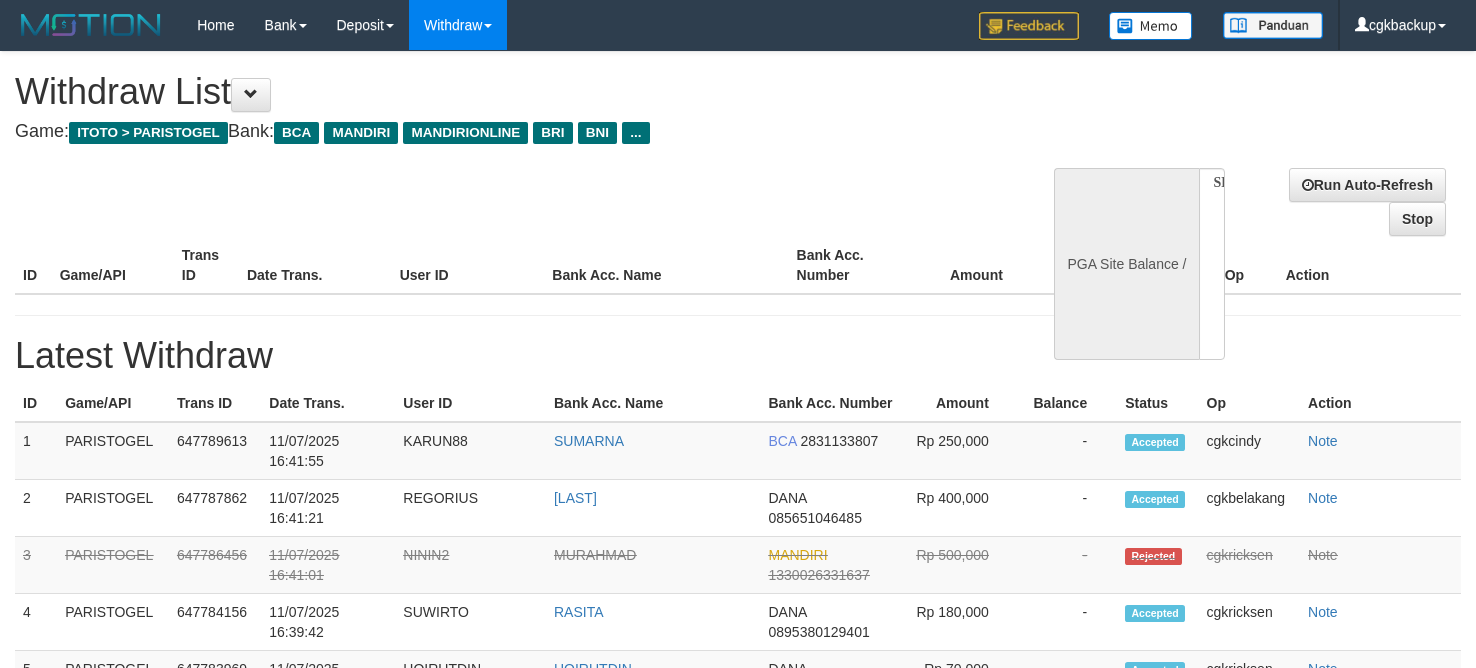 scroll, scrollTop: 0, scrollLeft: 0, axis: both 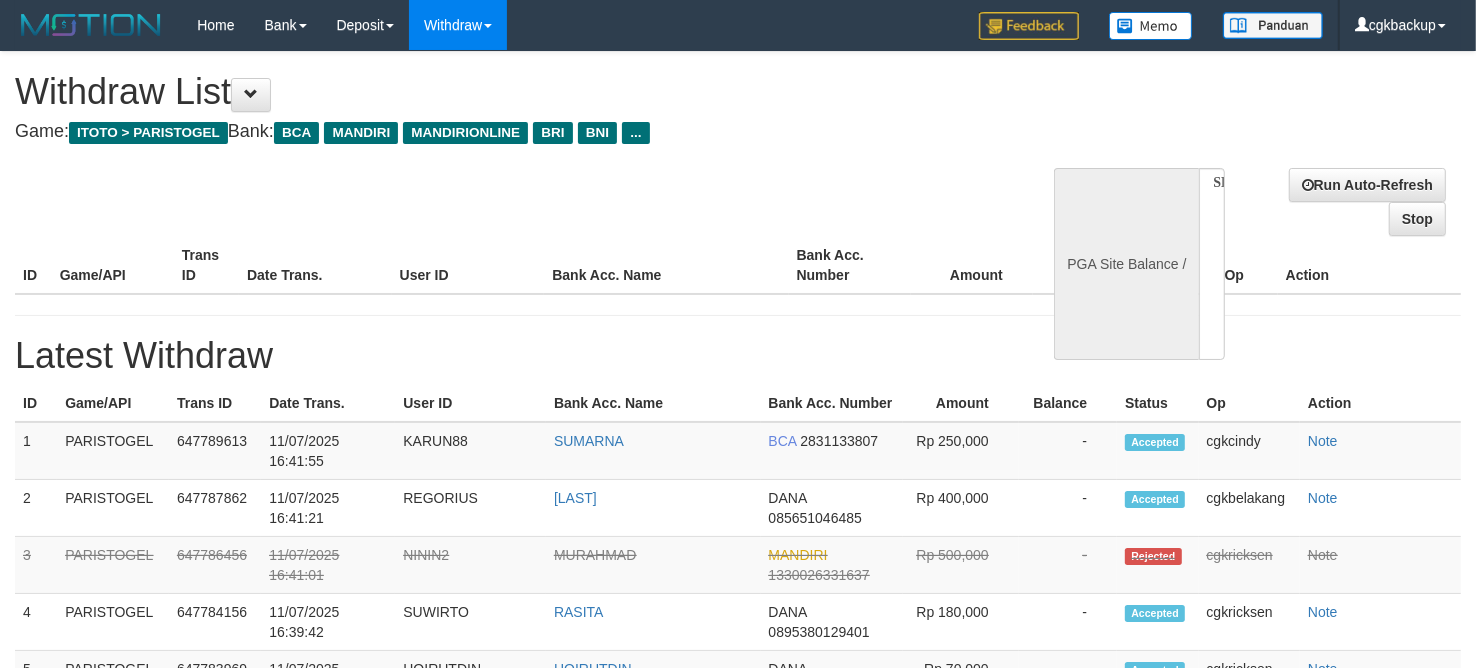 select on "**" 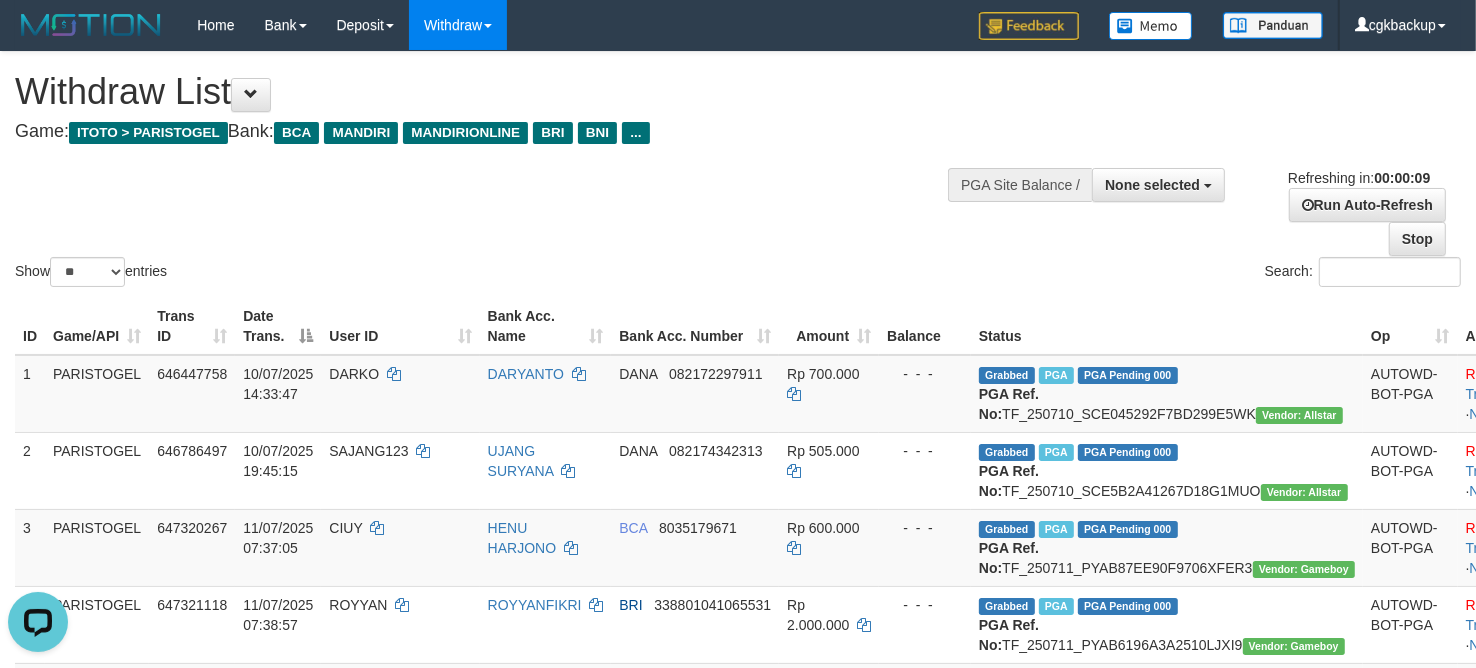 scroll, scrollTop: 0, scrollLeft: 0, axis: both 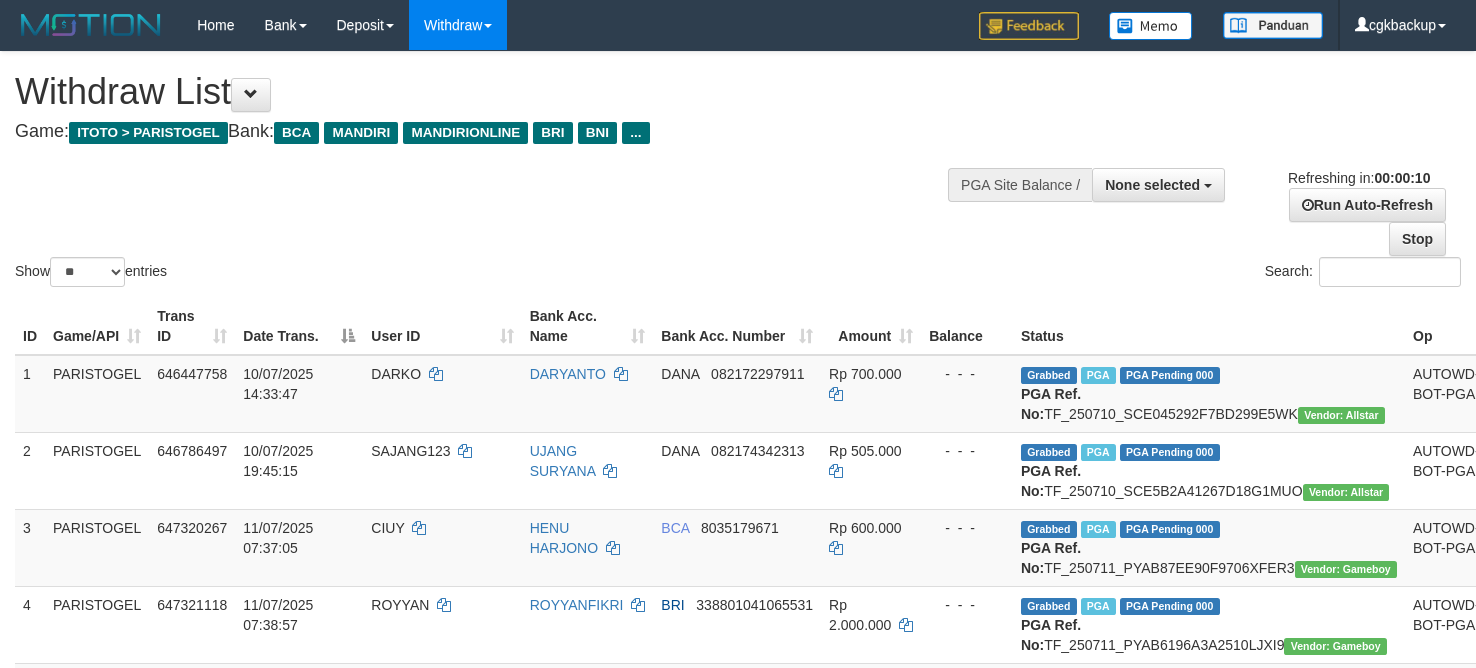 select 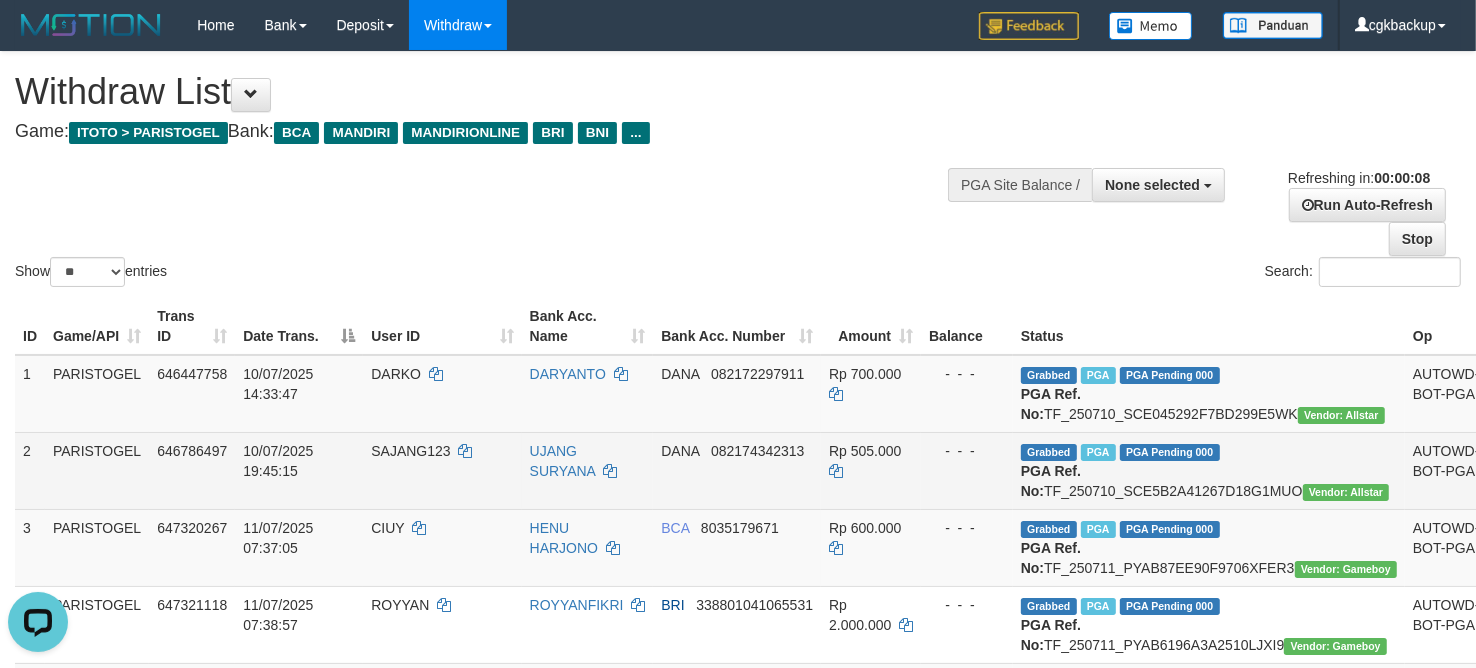 scroll, scrollTop: 0, scrollLeft: 0, axis: both 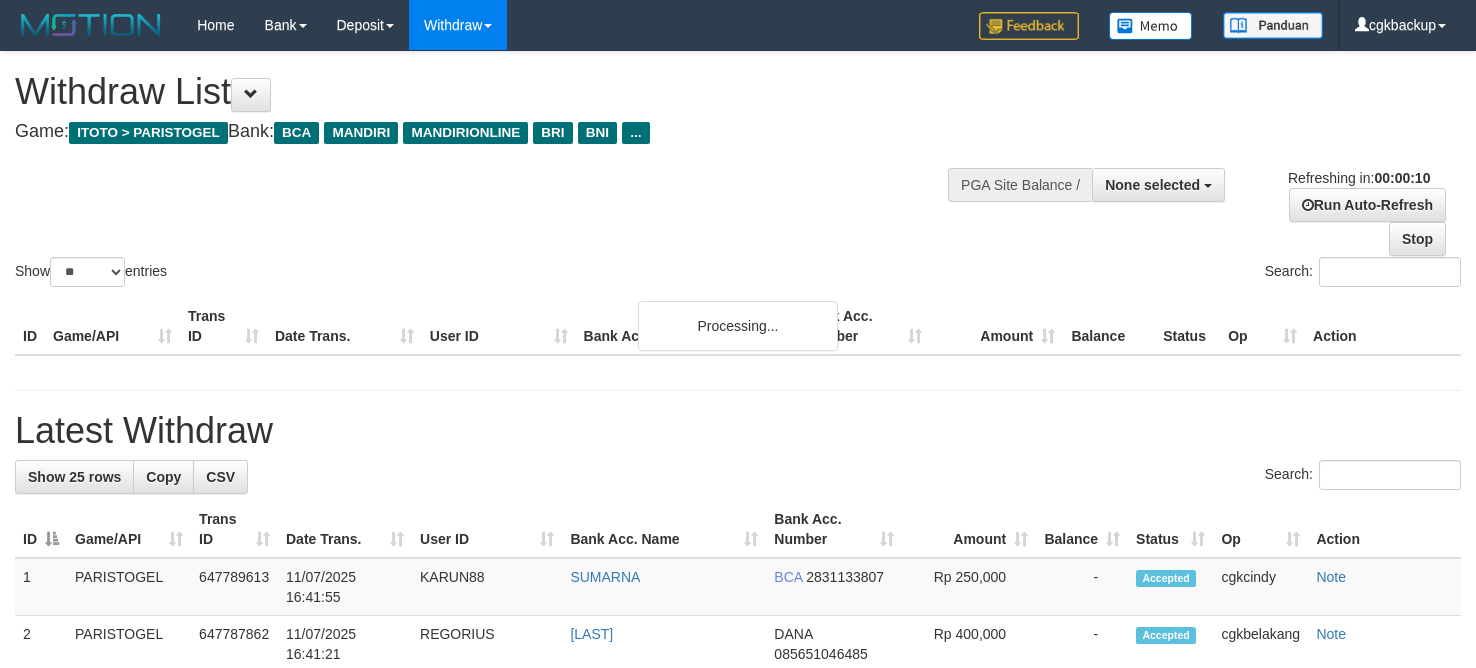 select 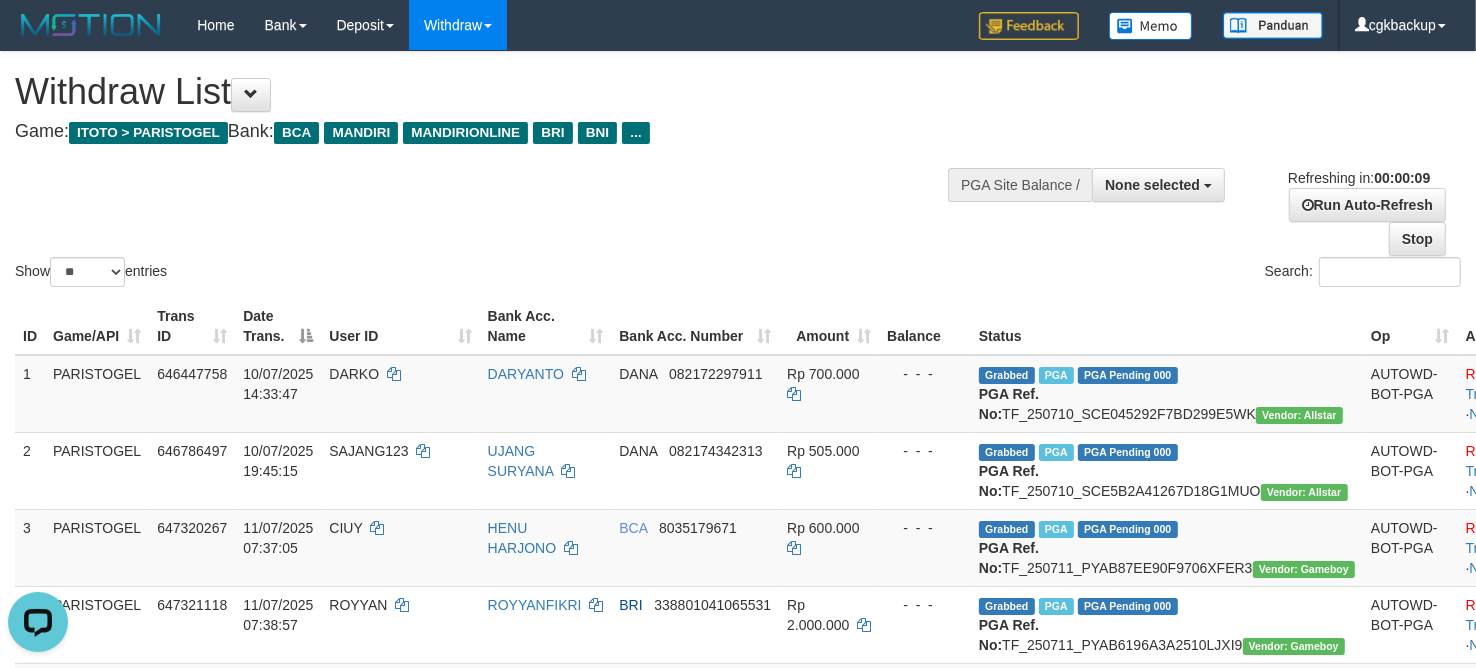 scroll, scrollTop: 0, scrollLeft: 0, axis: both 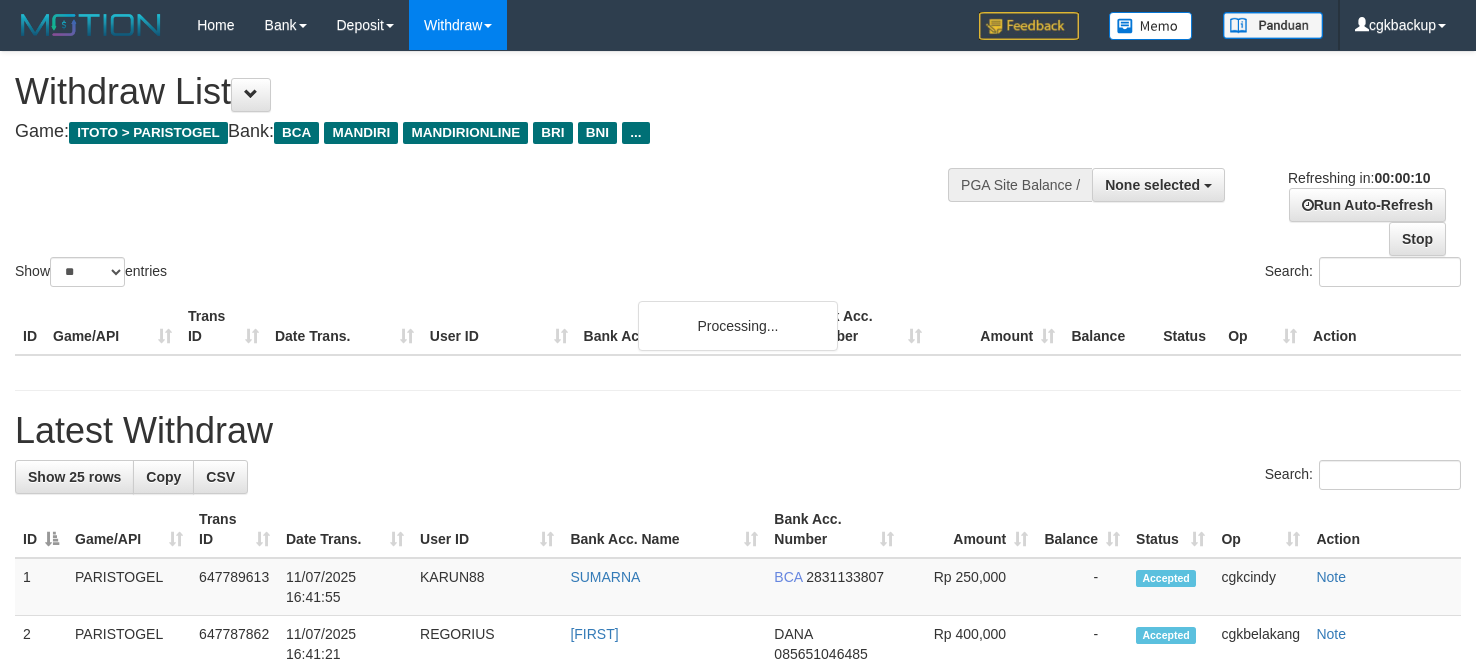 select 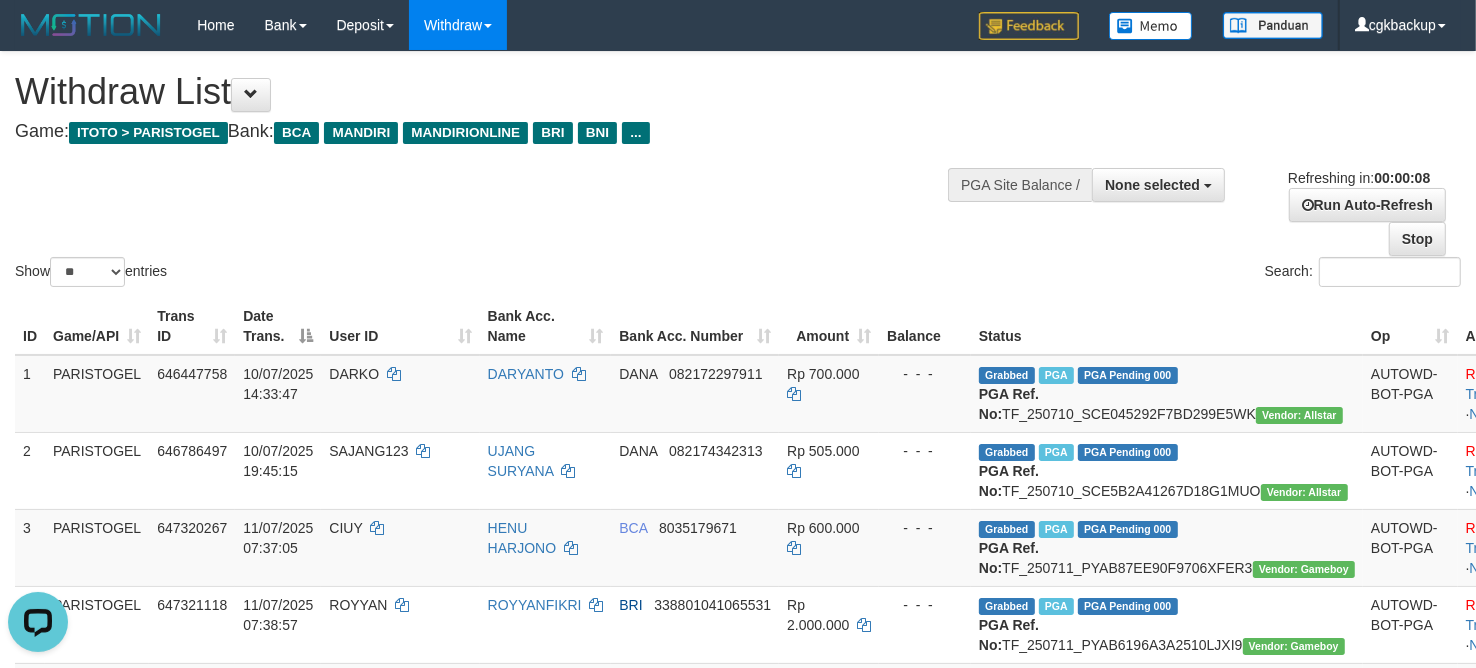 scroll, scrollTop: 0, scrollLeft: 0, axis: both 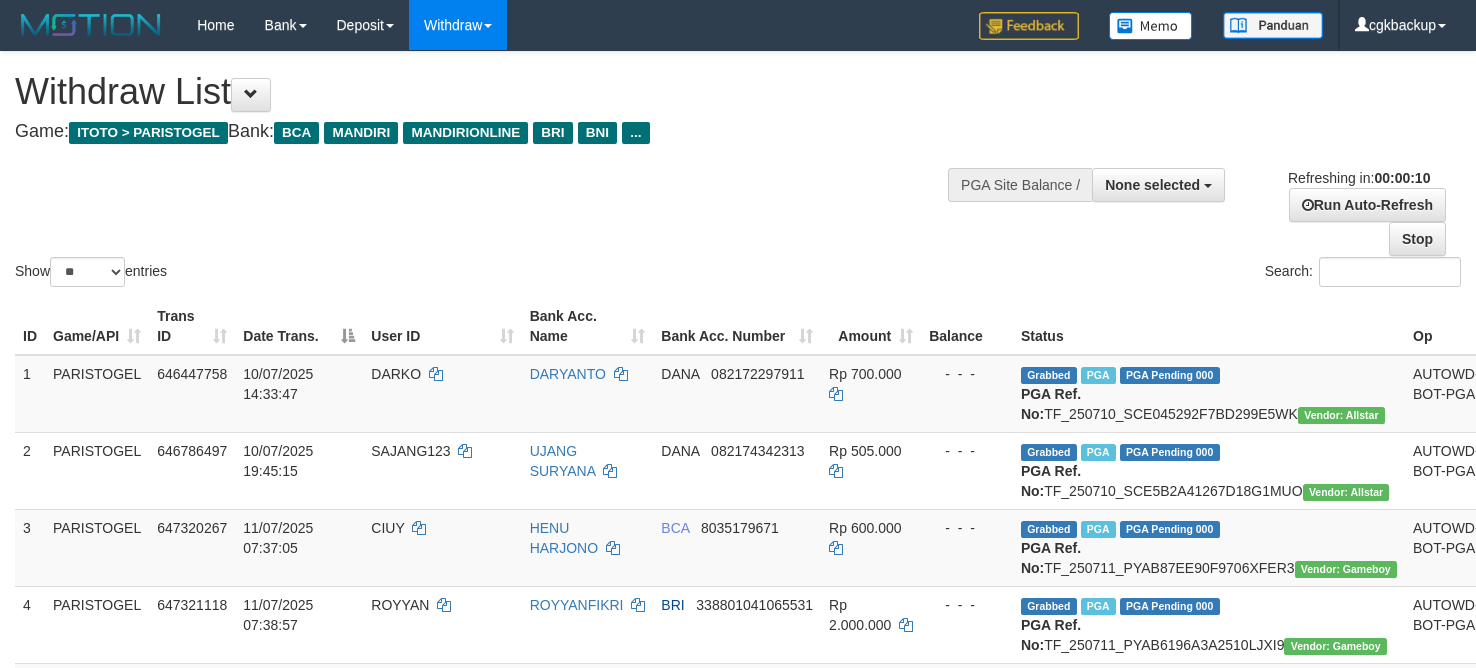 select 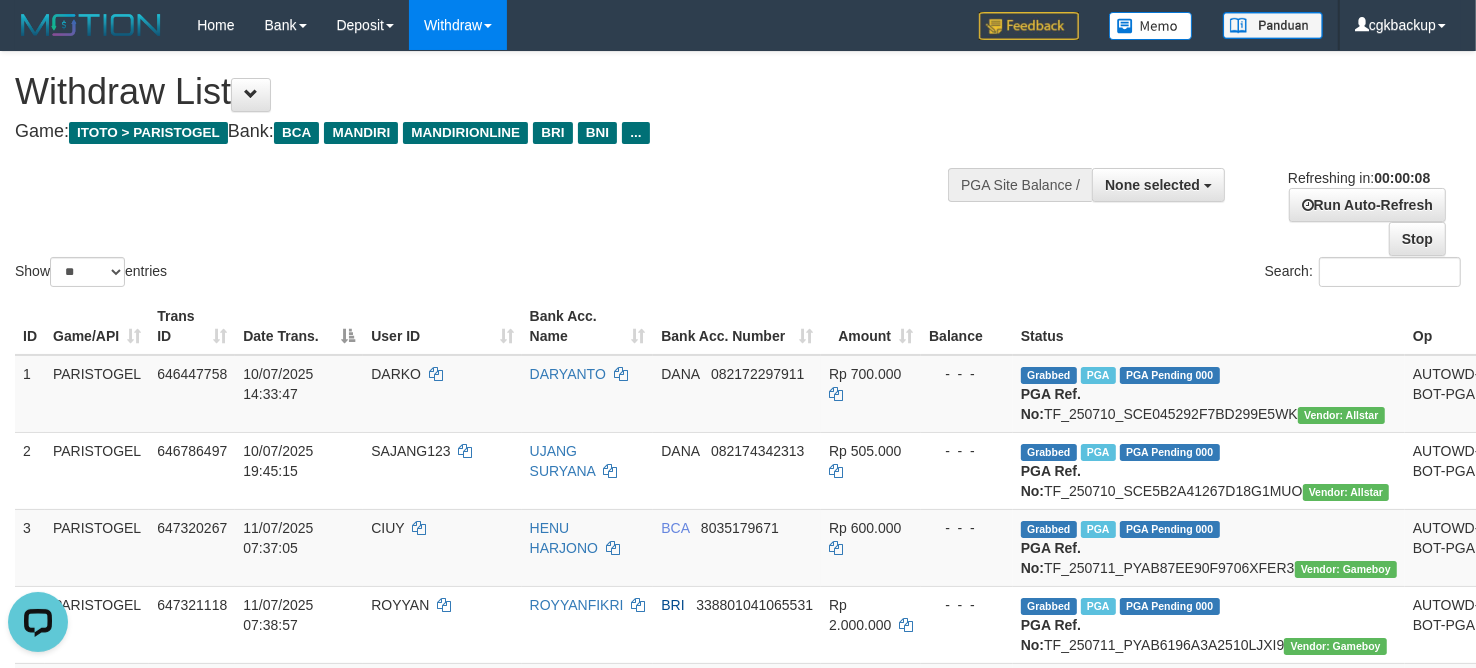 scroll, scrollTop: 0, scrollLeft: 0, axis: both 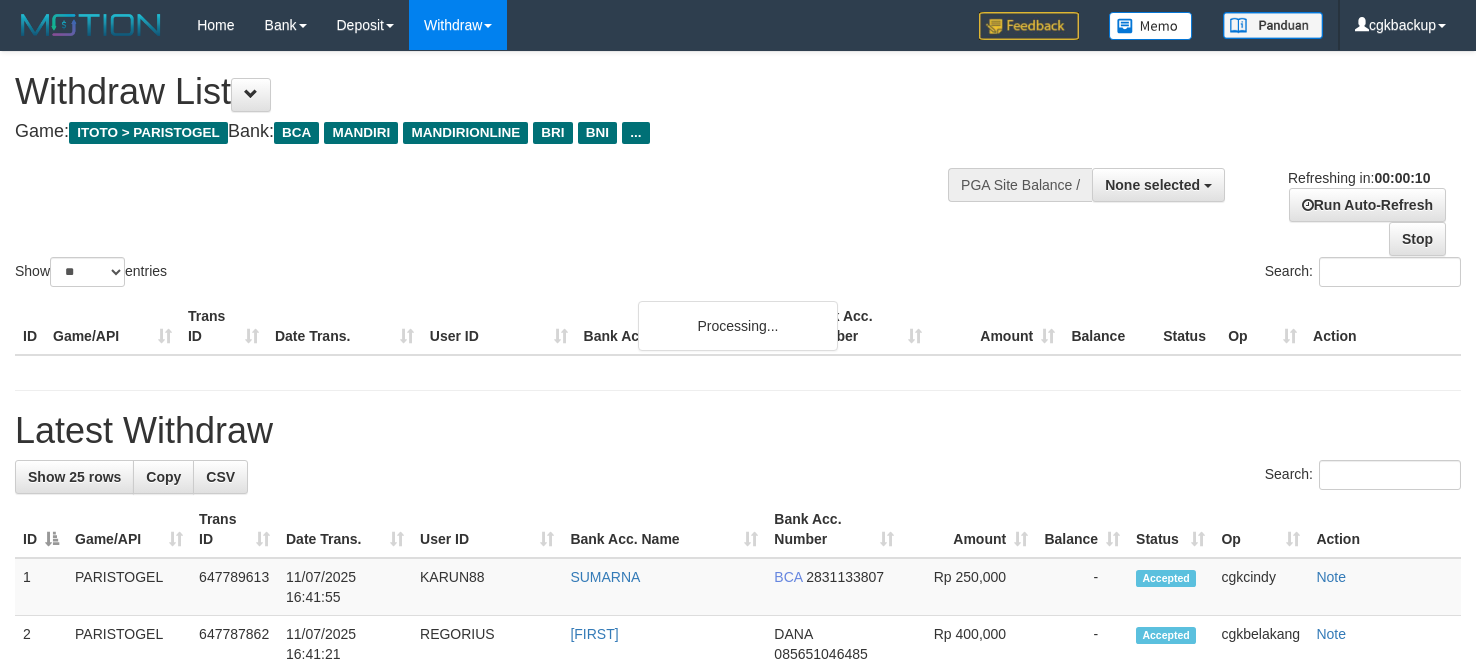 select 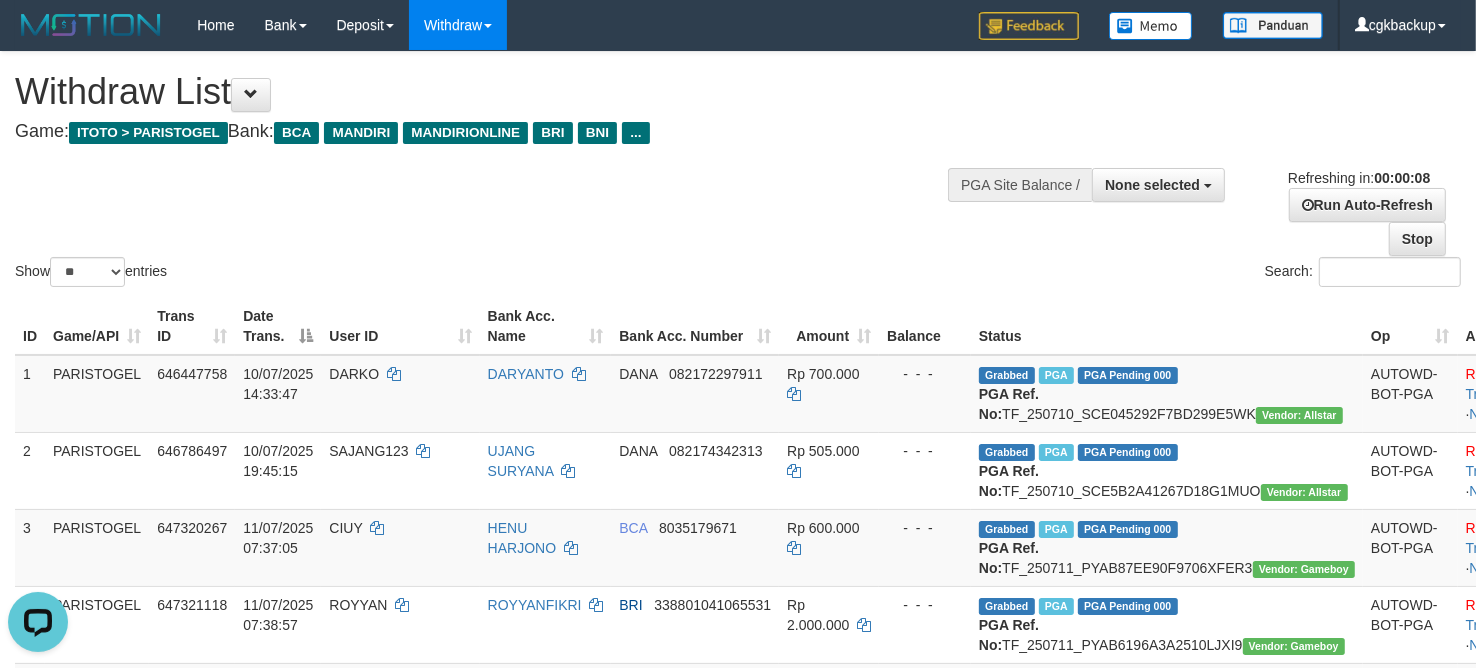 scroll, scrollTop: 0, scrollLeft: 0, axis: both 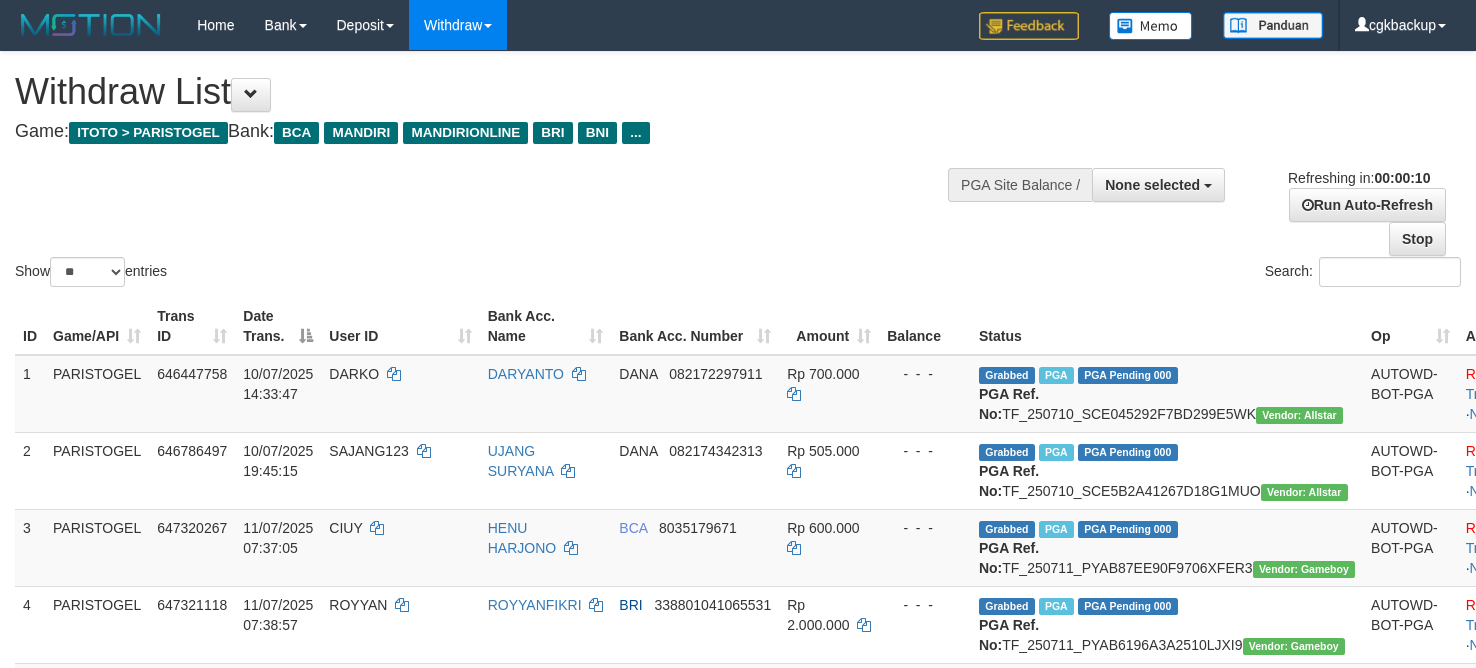 select 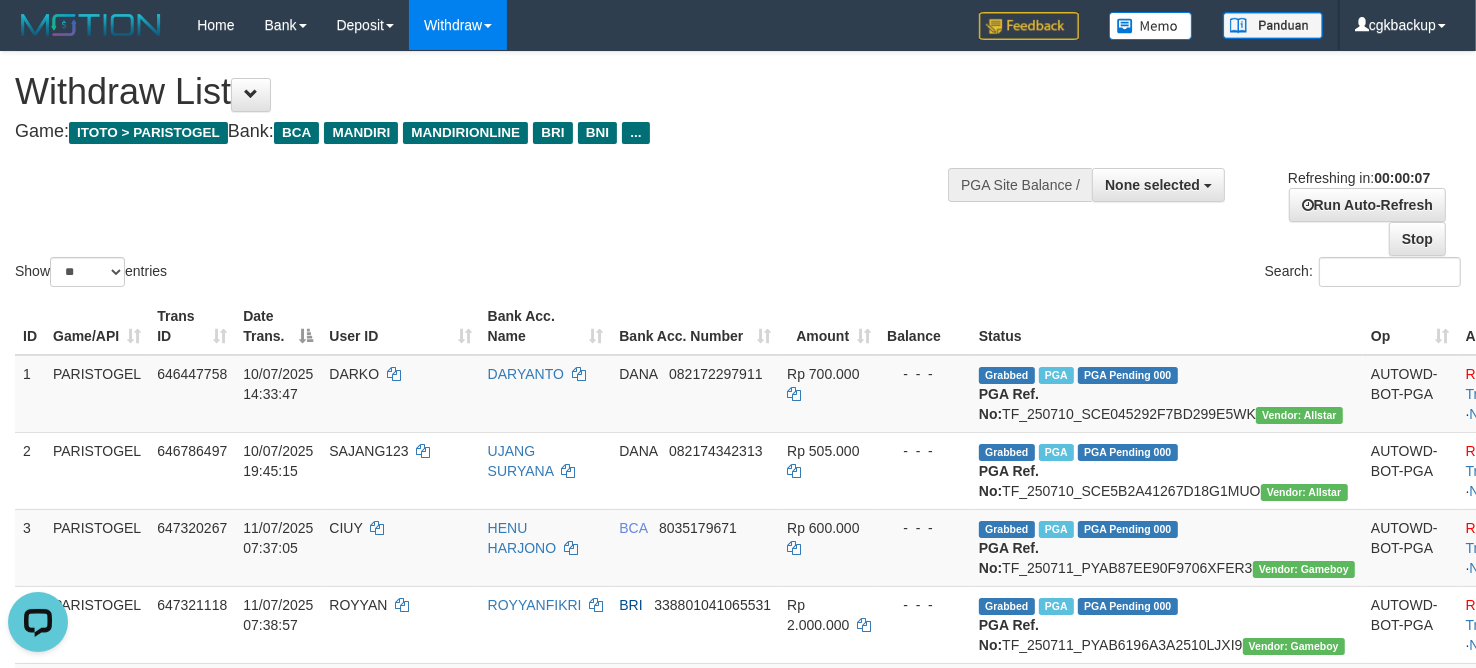scroll, scrollTop: 0, scrollLeft: 0, axis: both 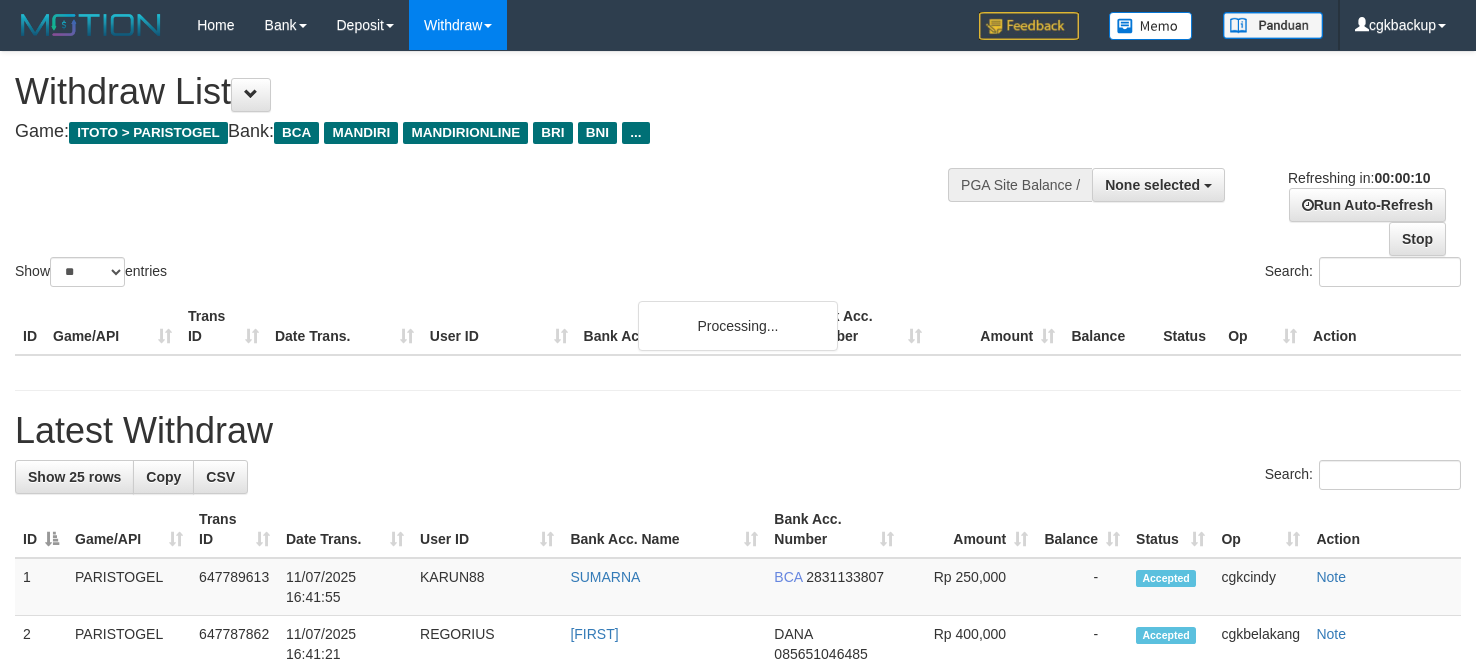 select 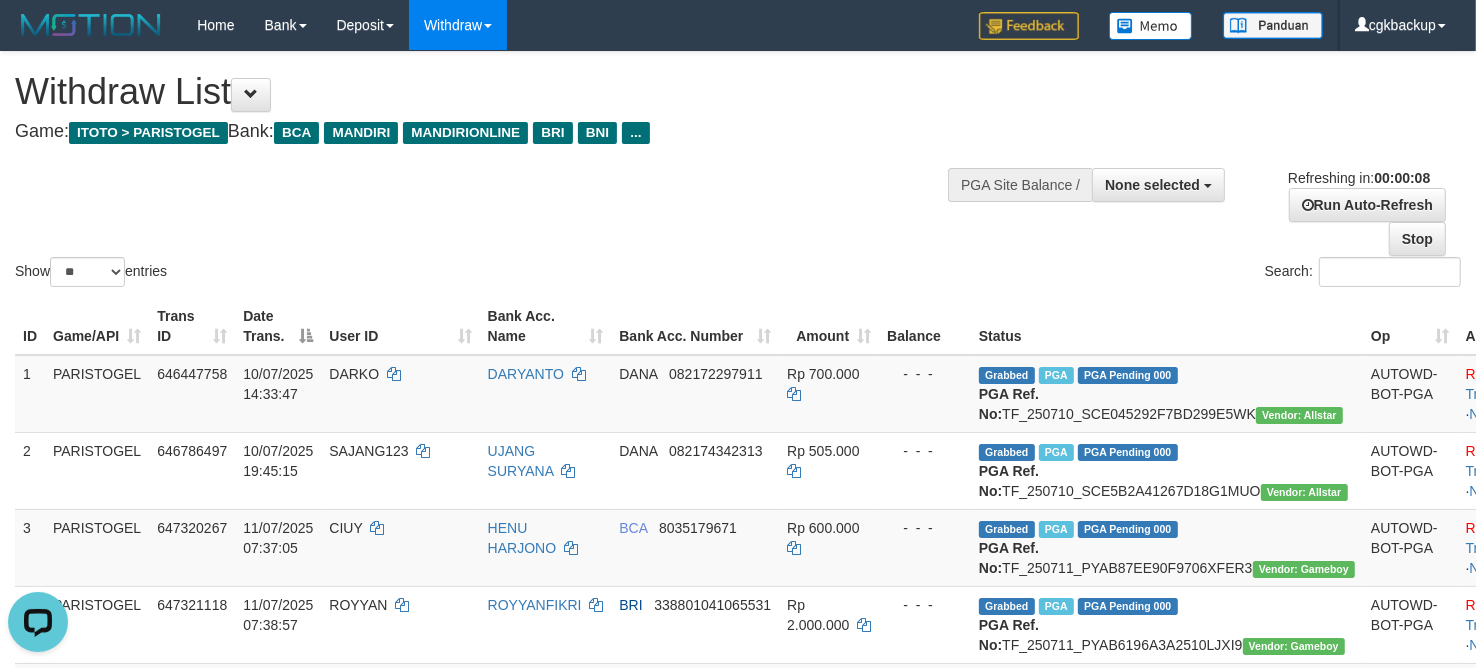 scroll, scrollTop: 0, scrollLeft: 0, axis: both 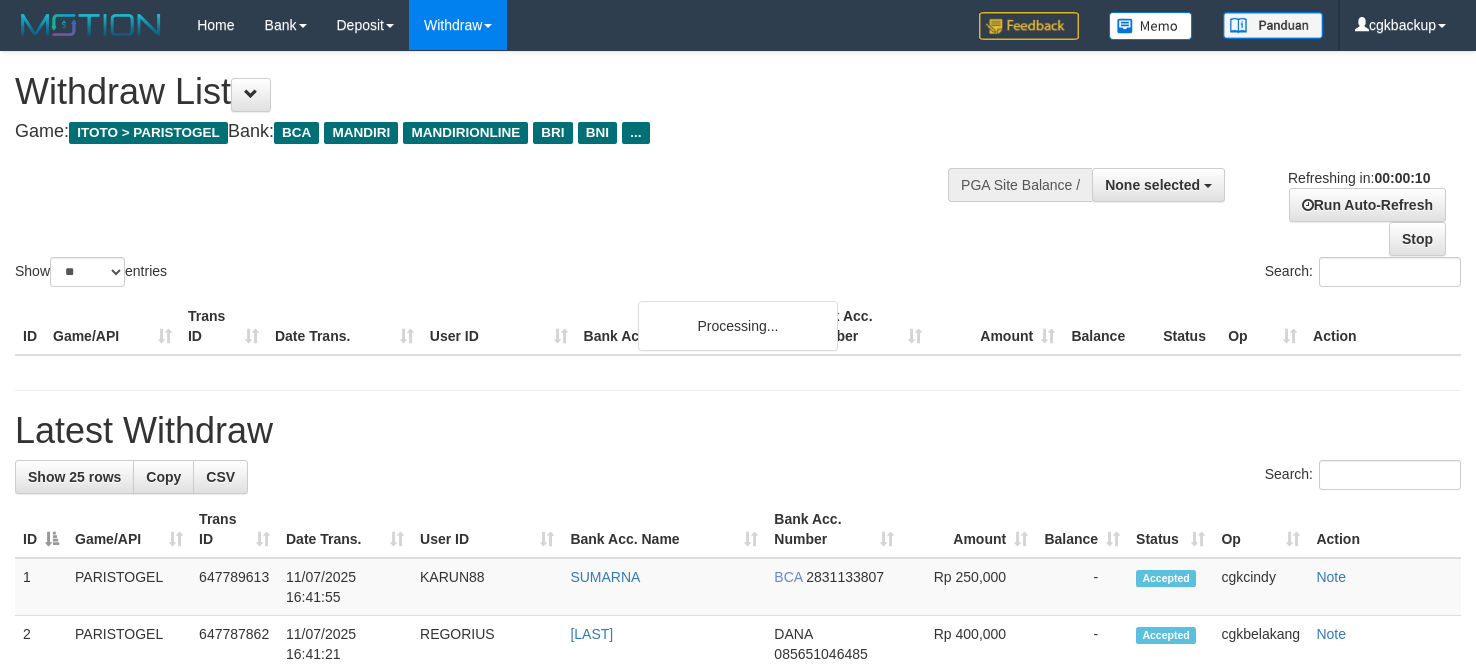 select 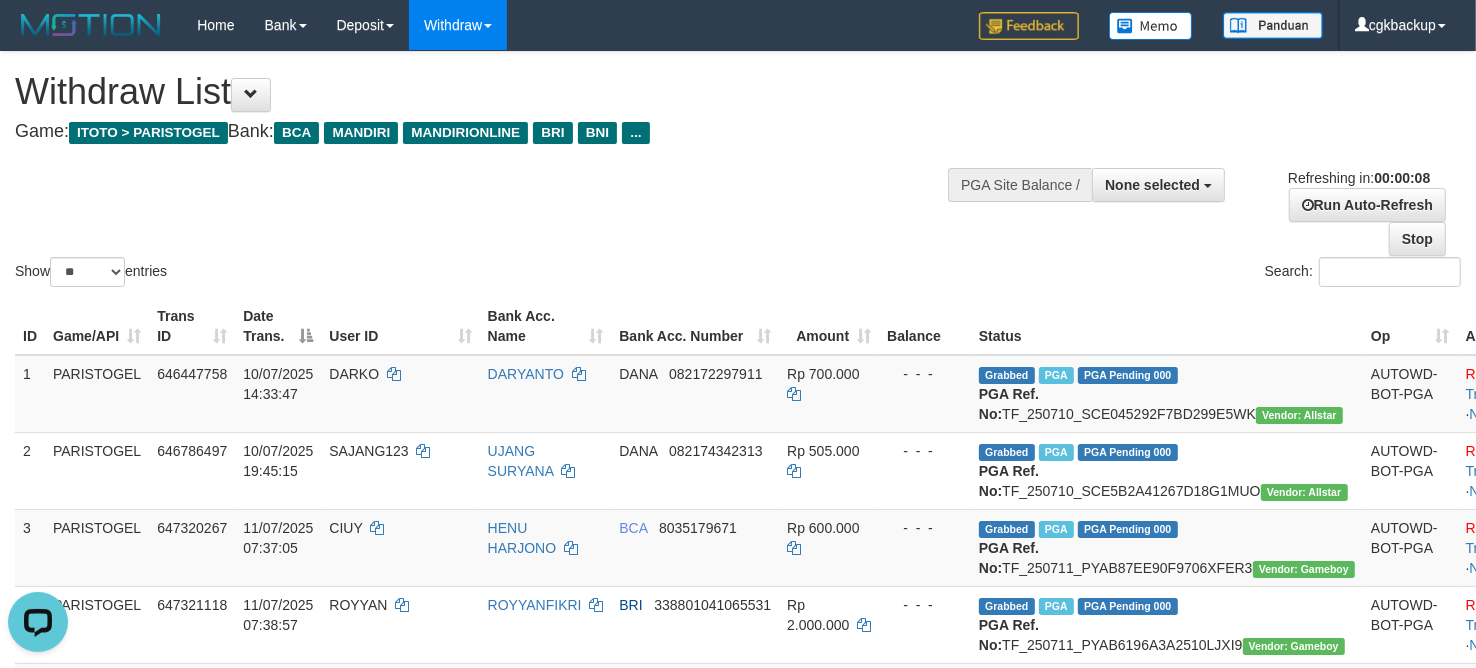 scroll, scrollTop: 0, scrollLeft: 0, axis: both 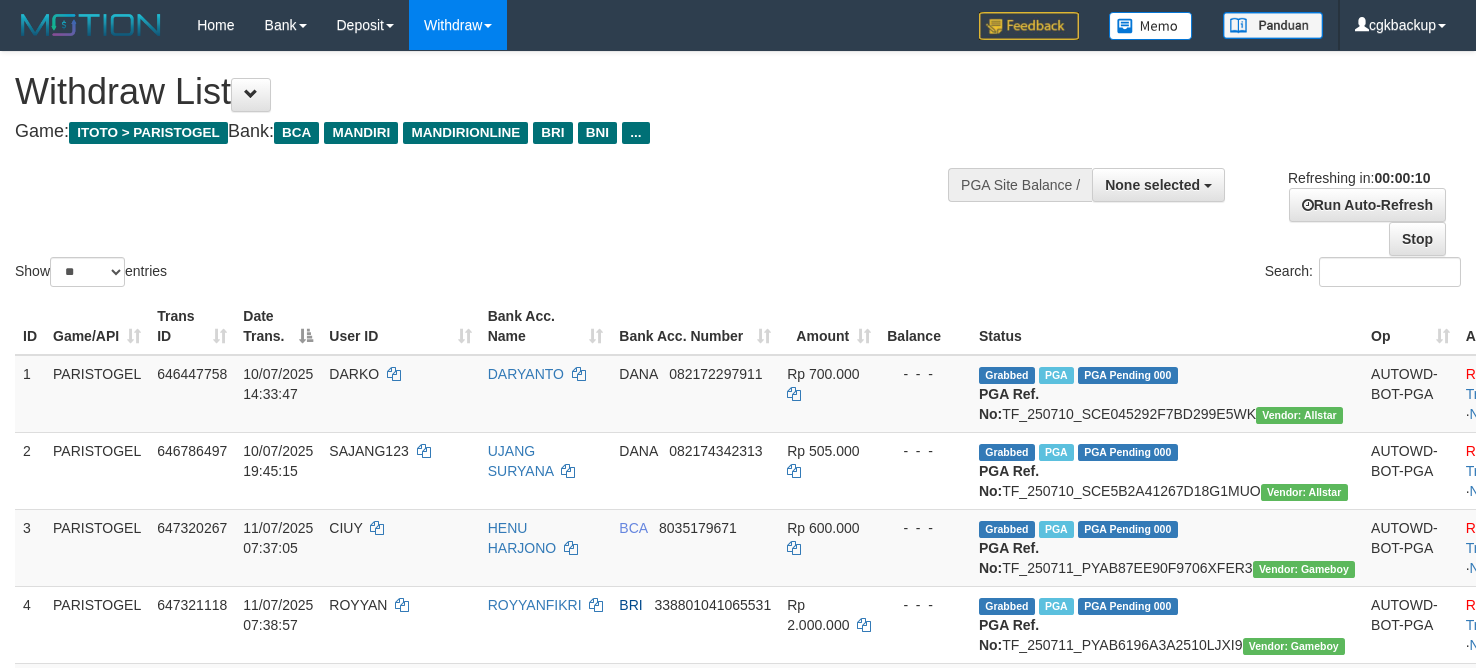 select 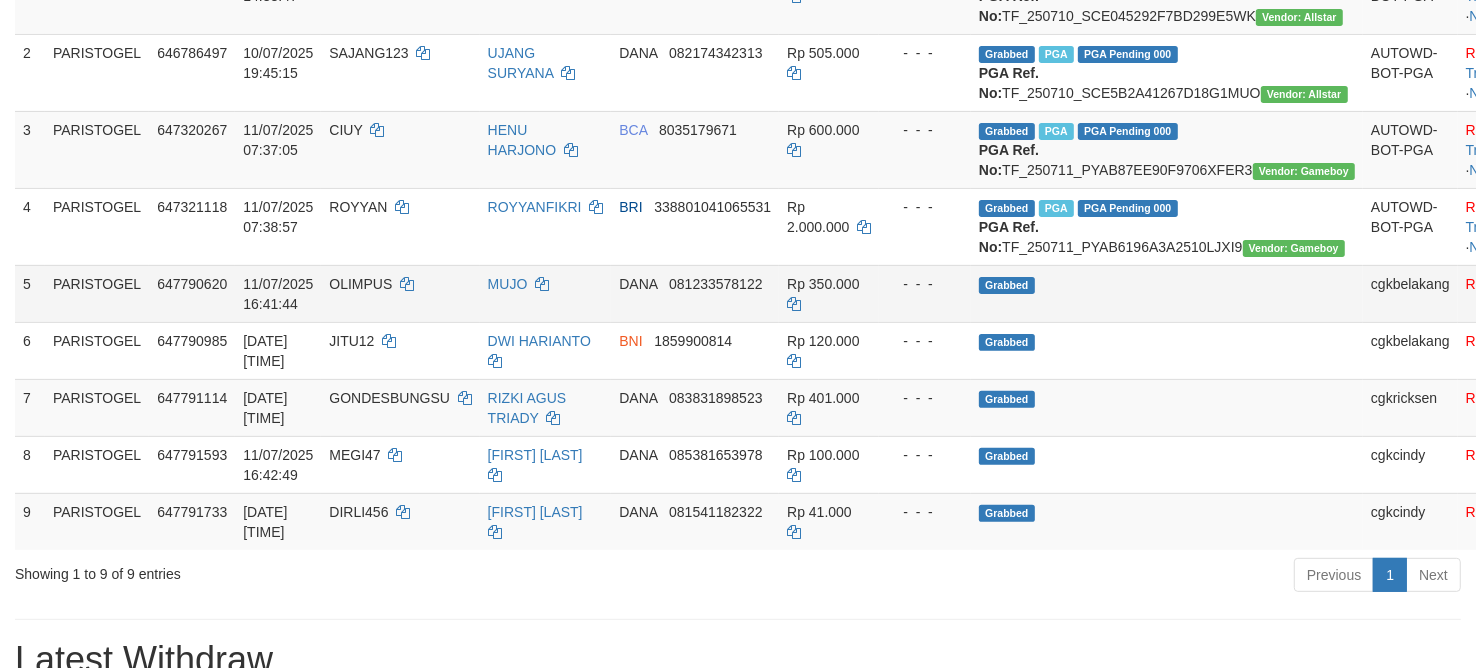 scroll, scrollTop: 500, scrollLeft: 0, axis: vertical 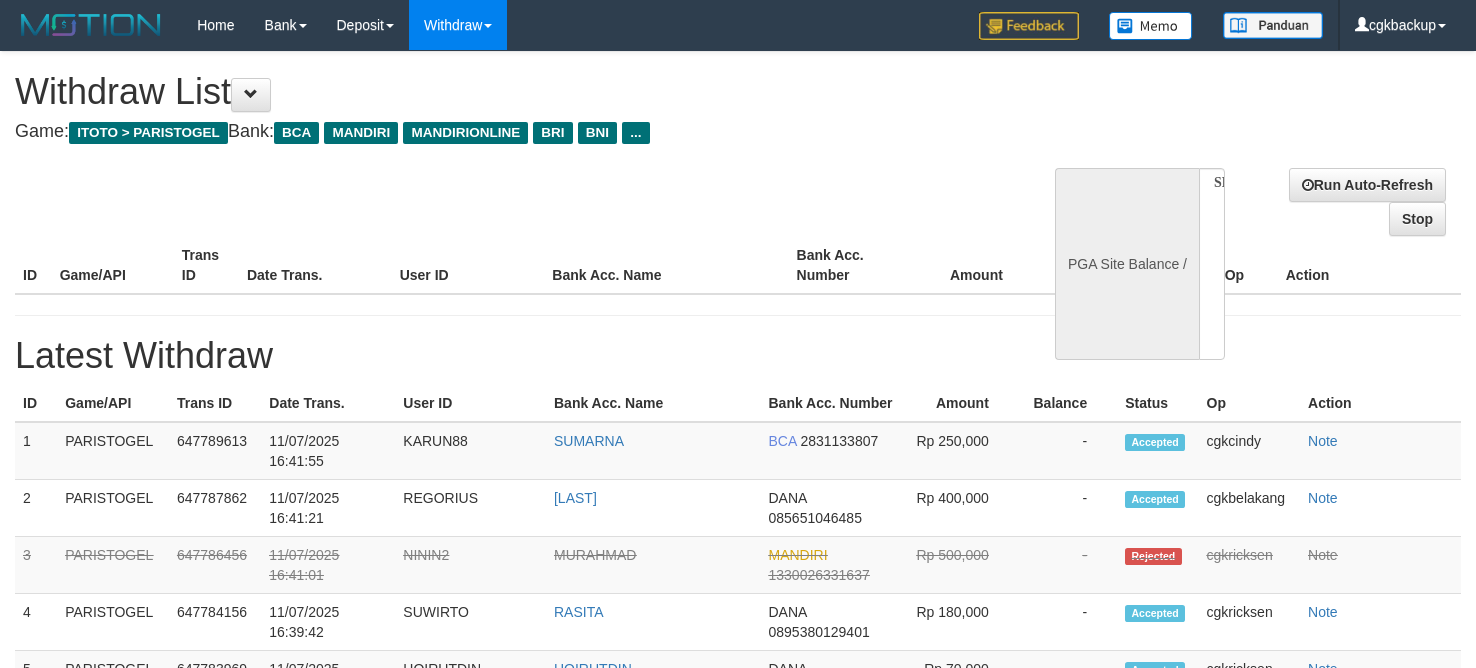 select 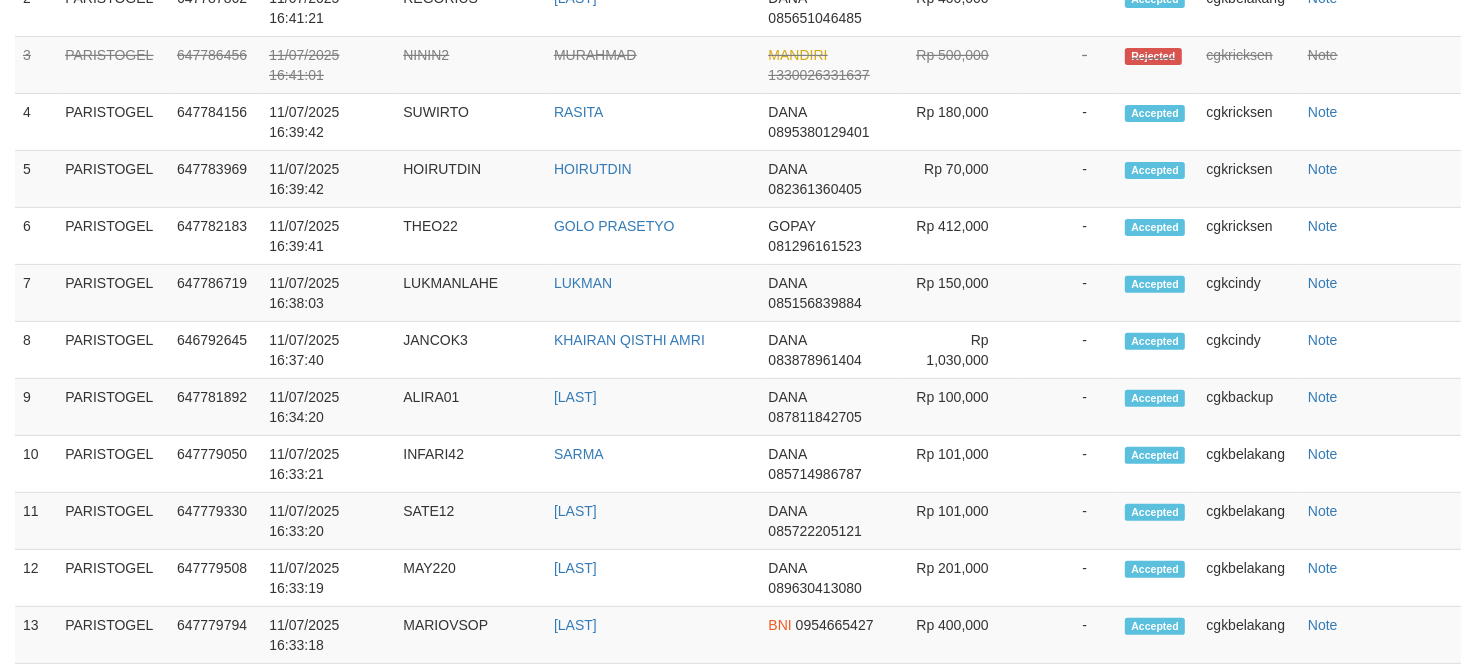 select on "**" 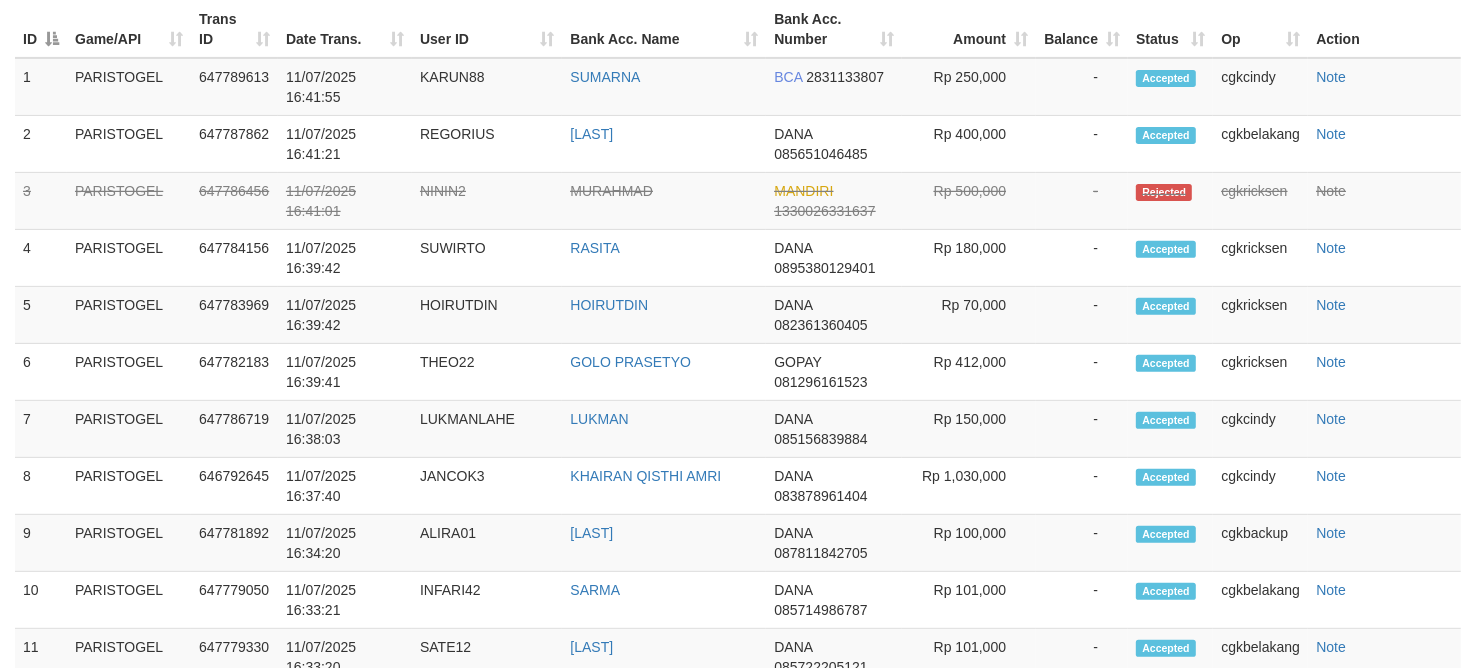 scroll, scrollTop: 1208, scrollLeft: 0, axis: vertical 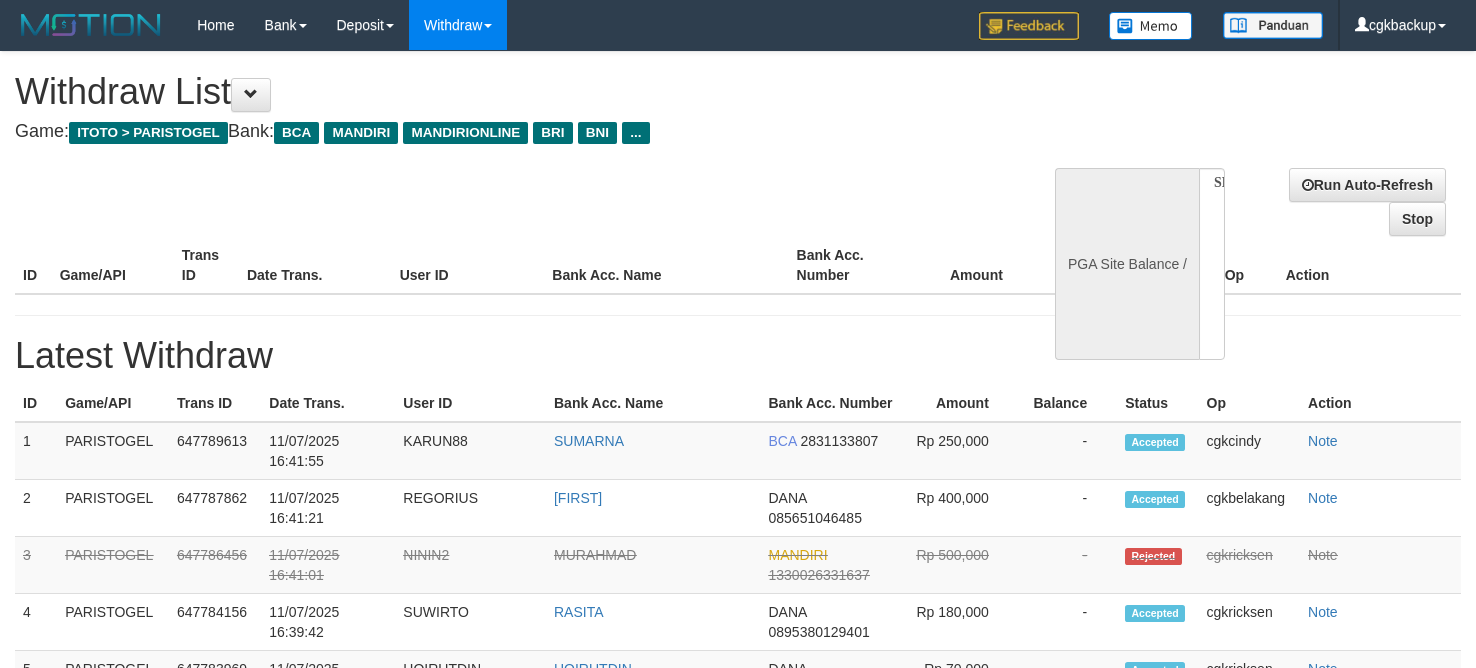 select 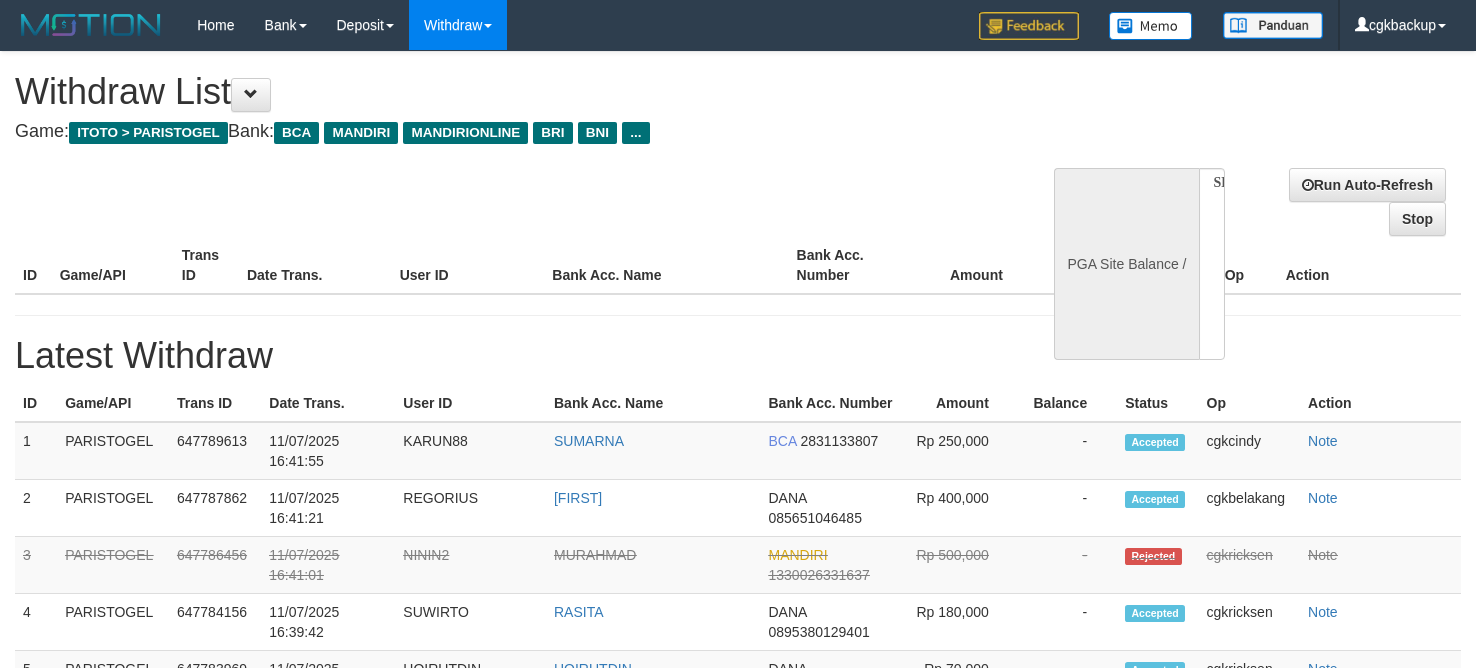 scroll, scrollTop: 0, scrollLeft: 0, axis: both 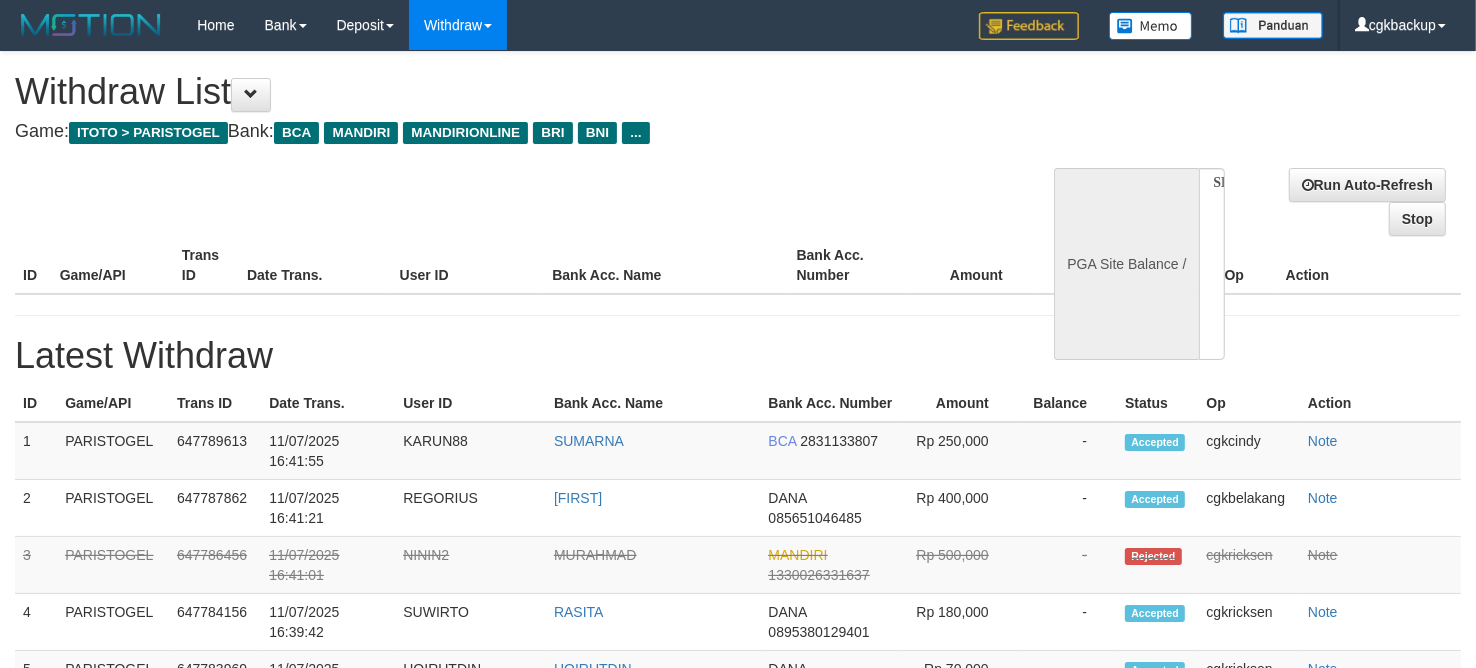 select on "**" 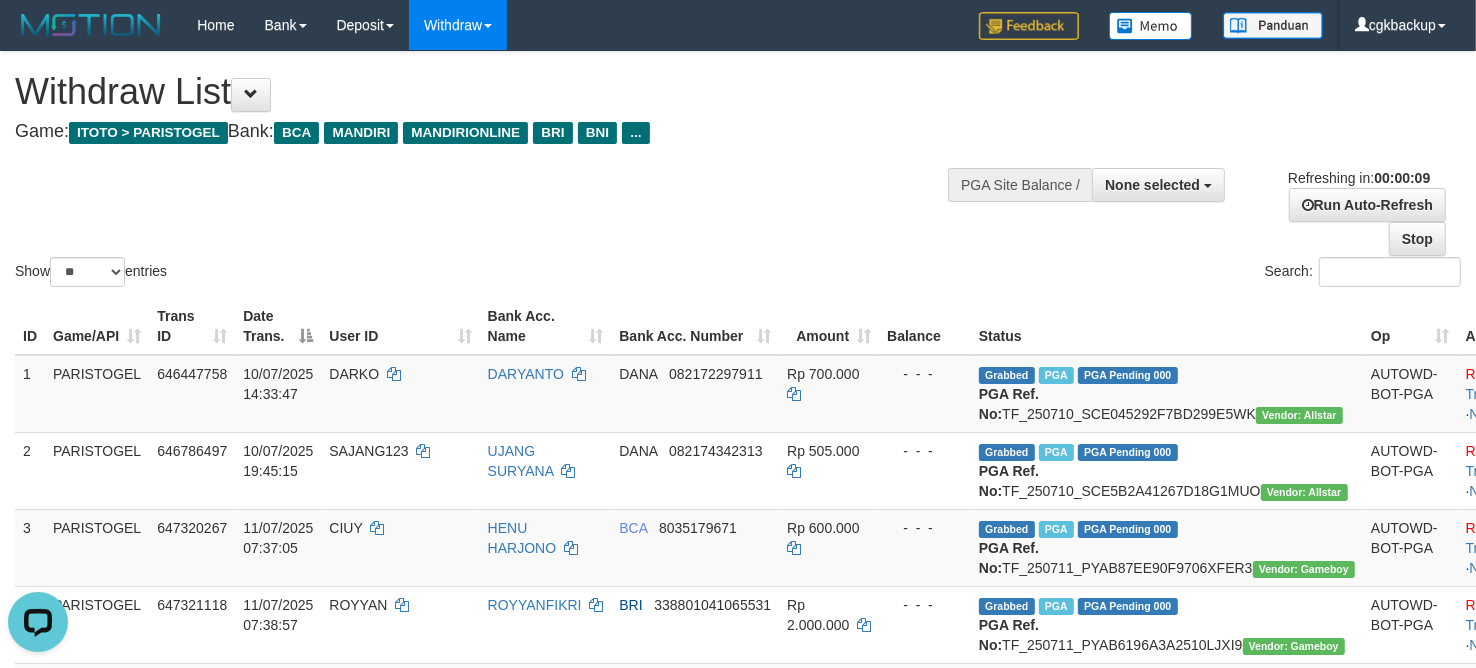 scroll, scrollTop: 0, scrollLeft: 0, axis: both 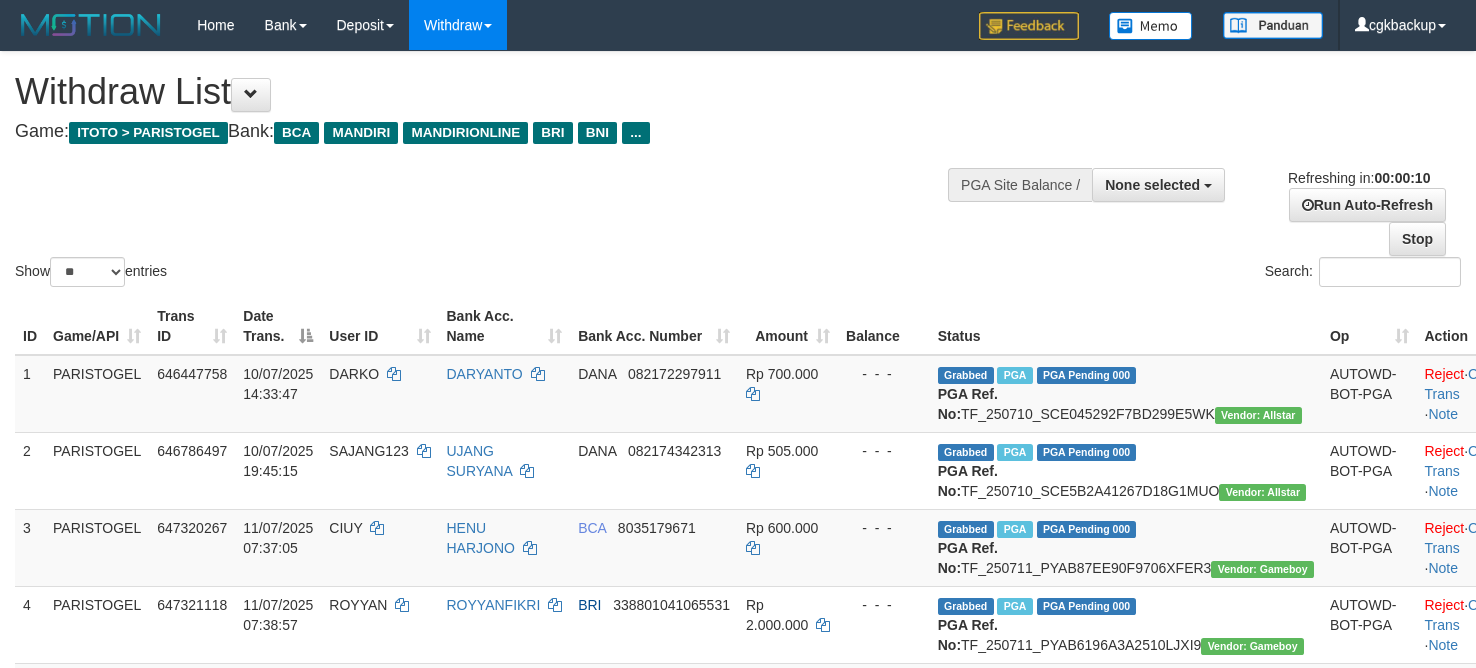 select 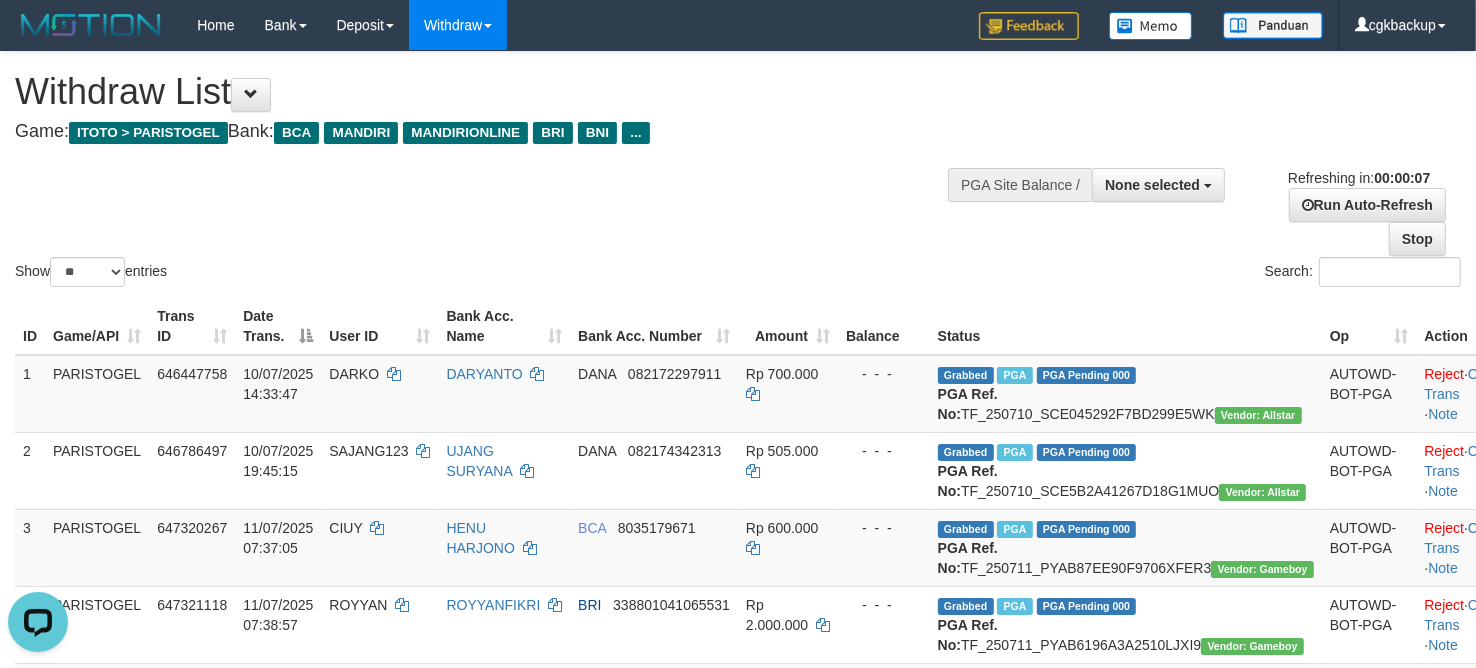 scroll, scrollTop: 0, scrollLeft: 0, axis: both 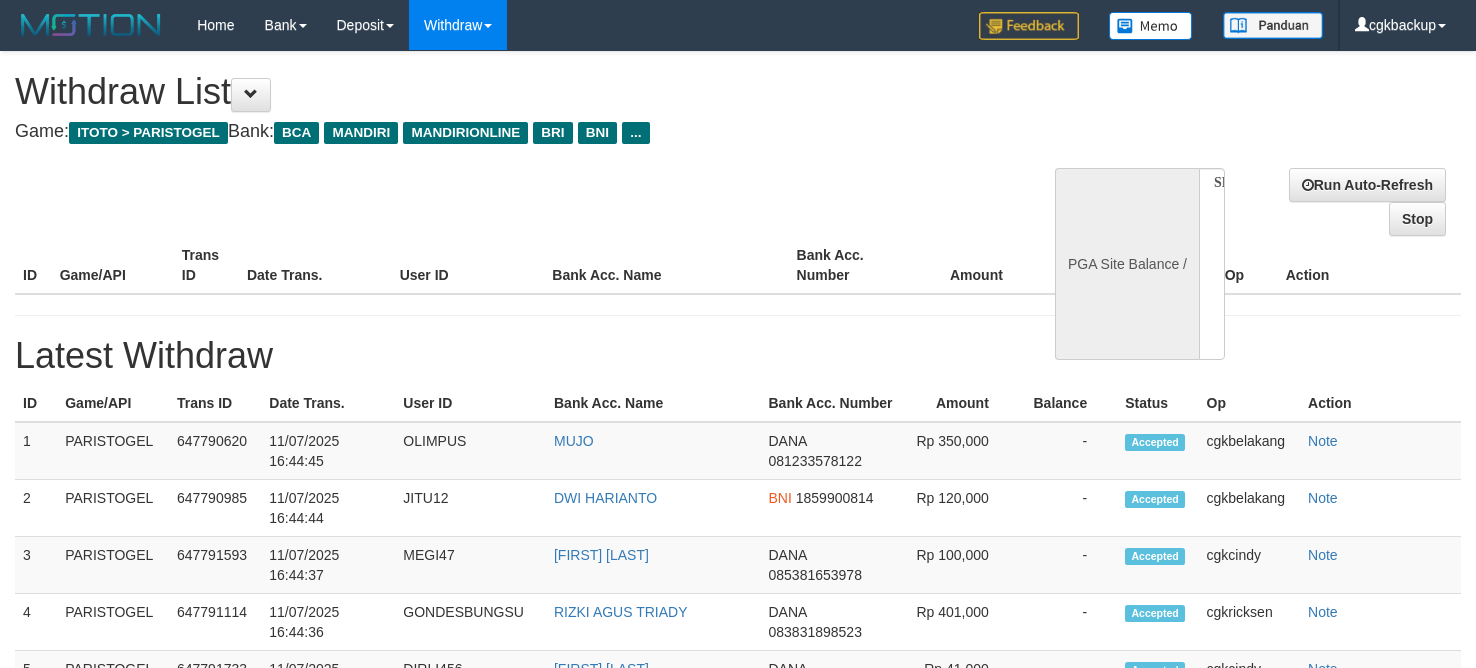 select 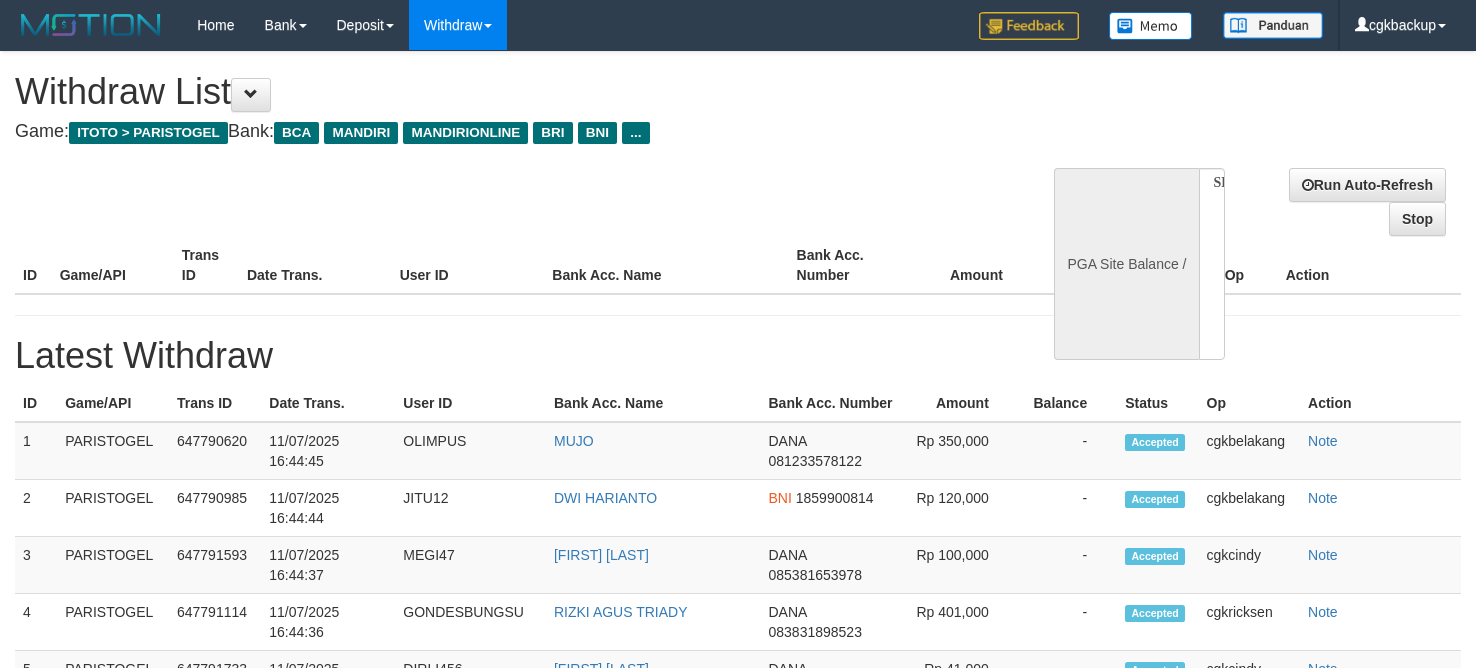scroll, scrollTop: 0, scrollLeft: 0, axis: both 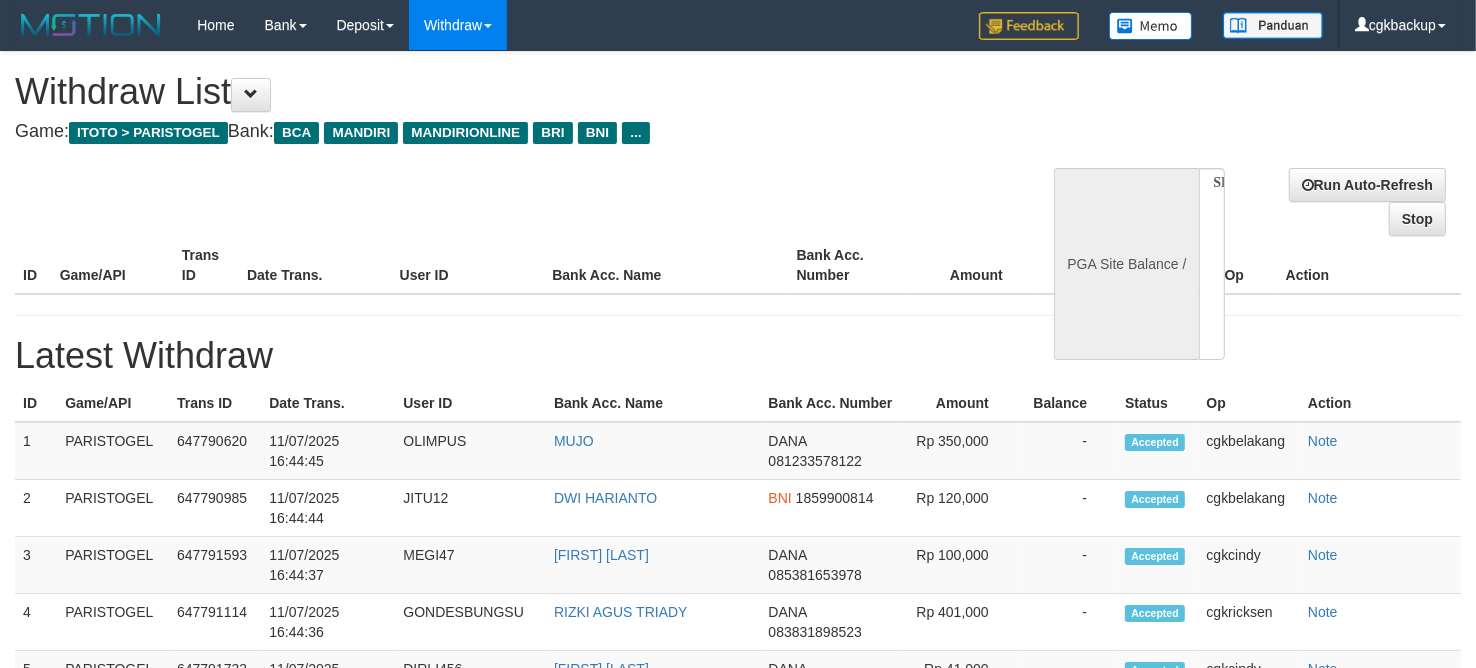 select on "**" 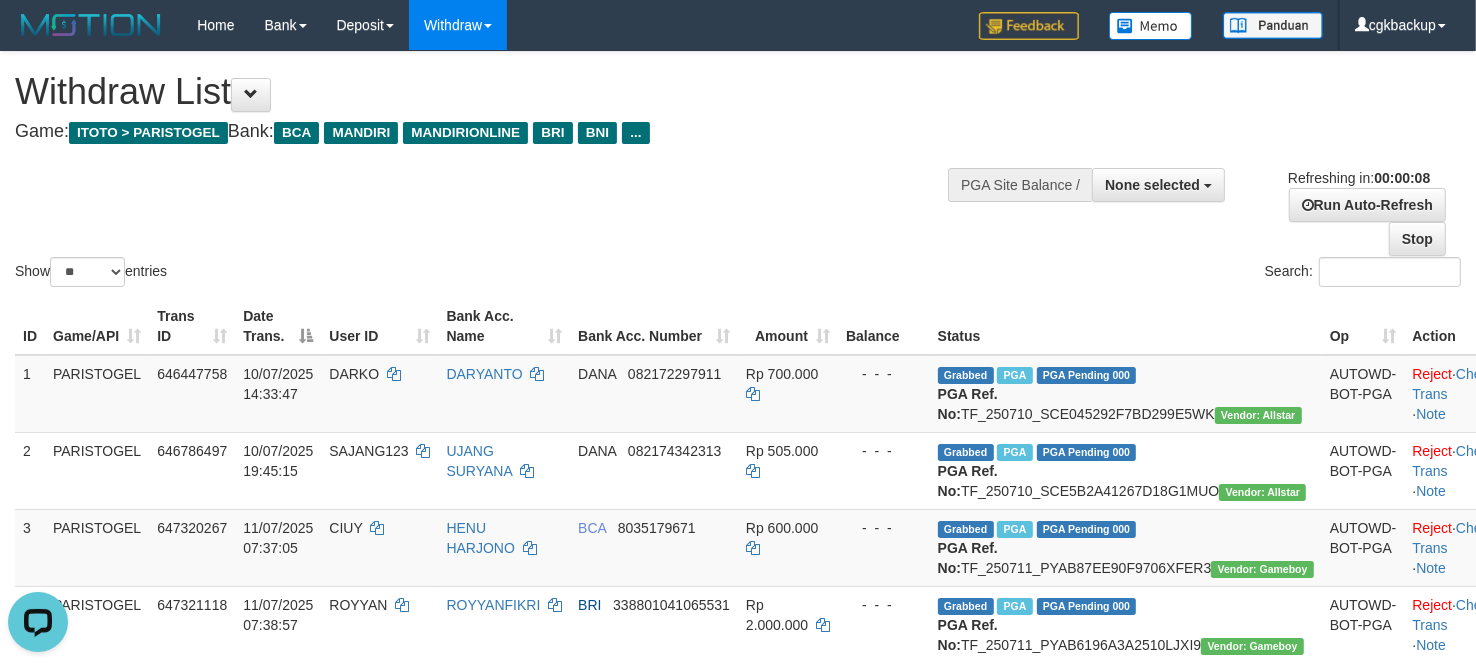 scroll, scrollTop: 0, scrollLeft: 0, axis: both 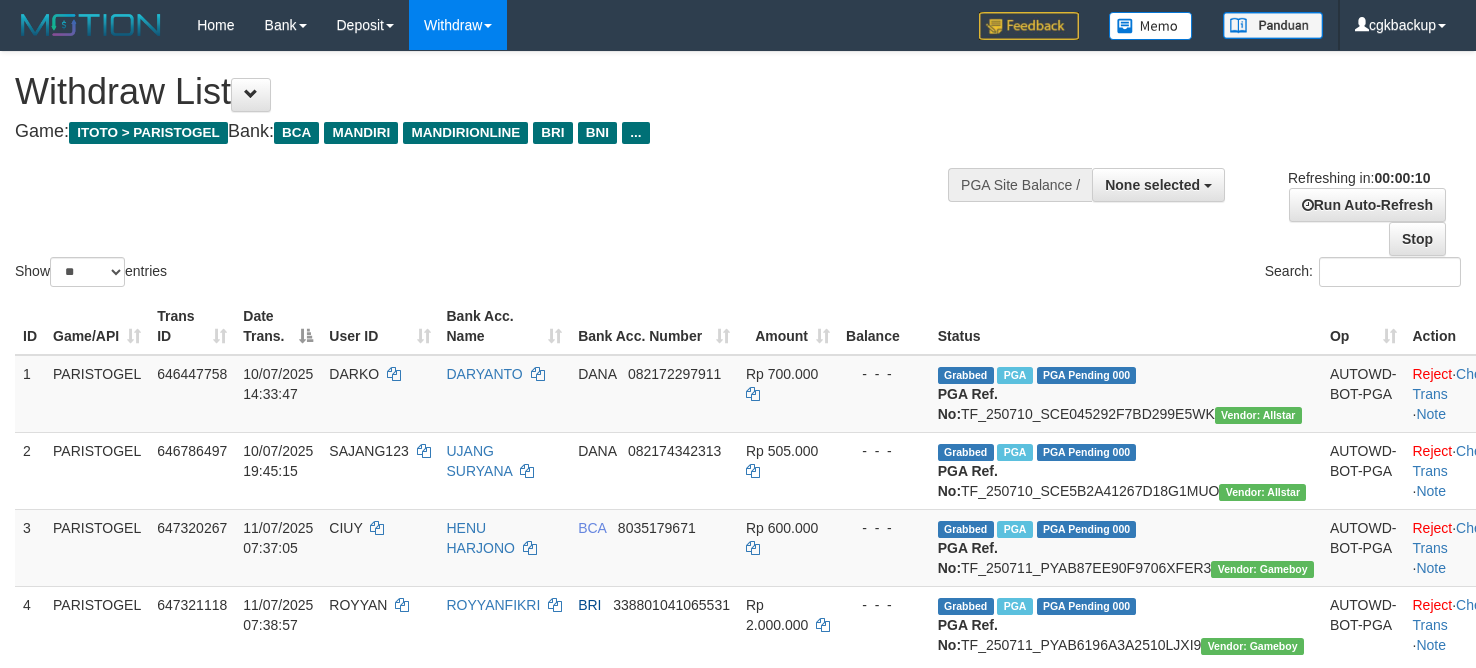 select 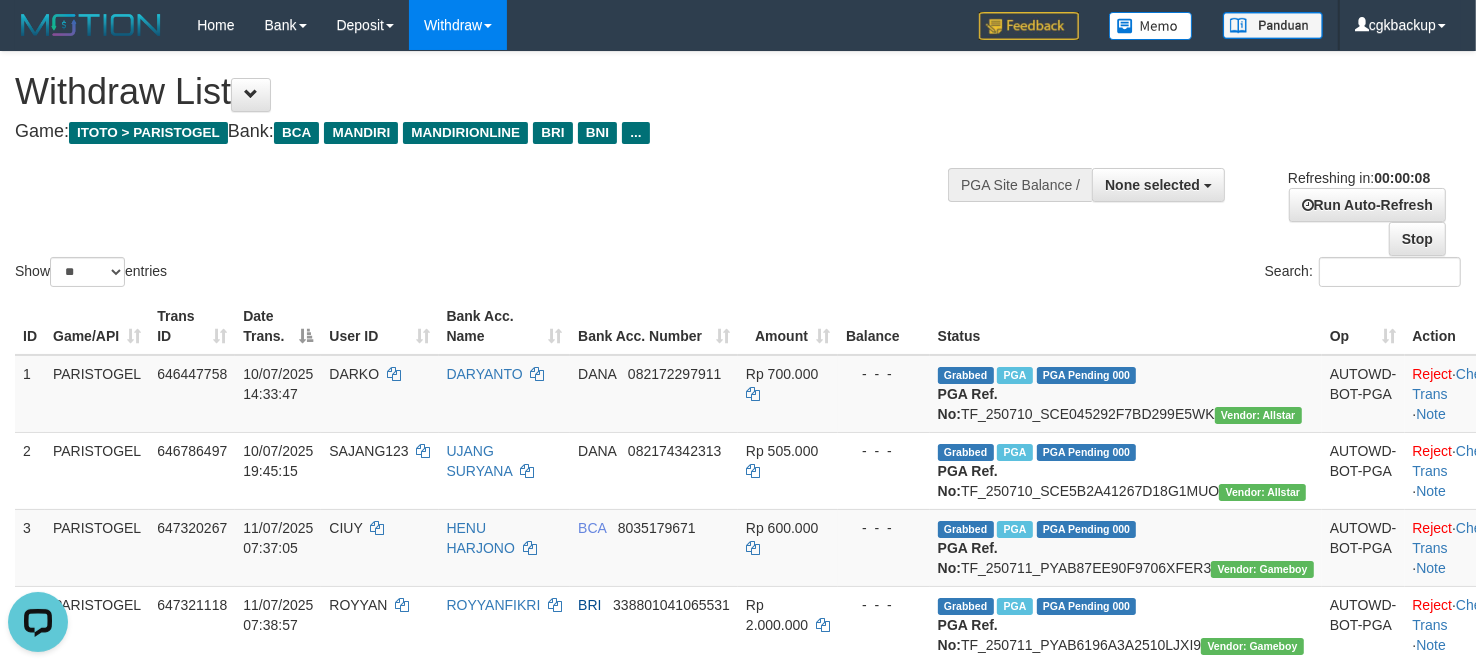 scroll, scrollTop: 0, scrollLeft: 0, axis: both 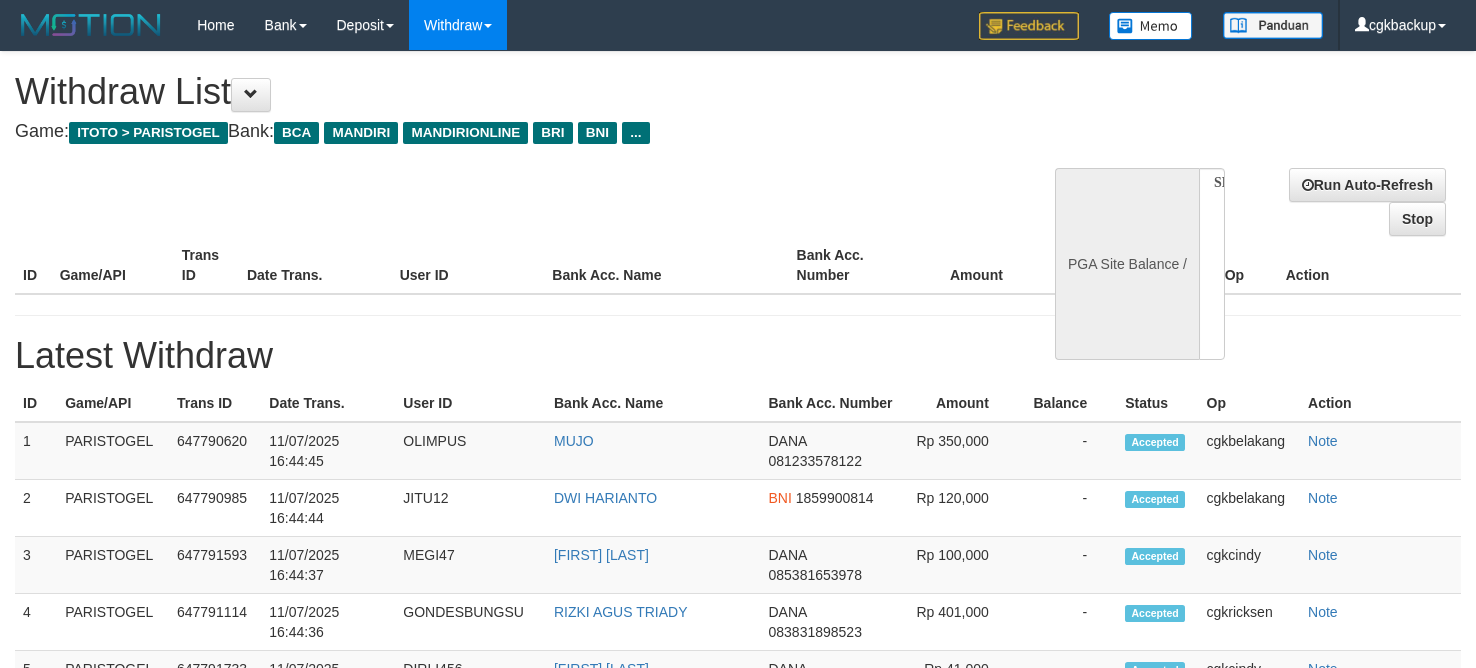 select 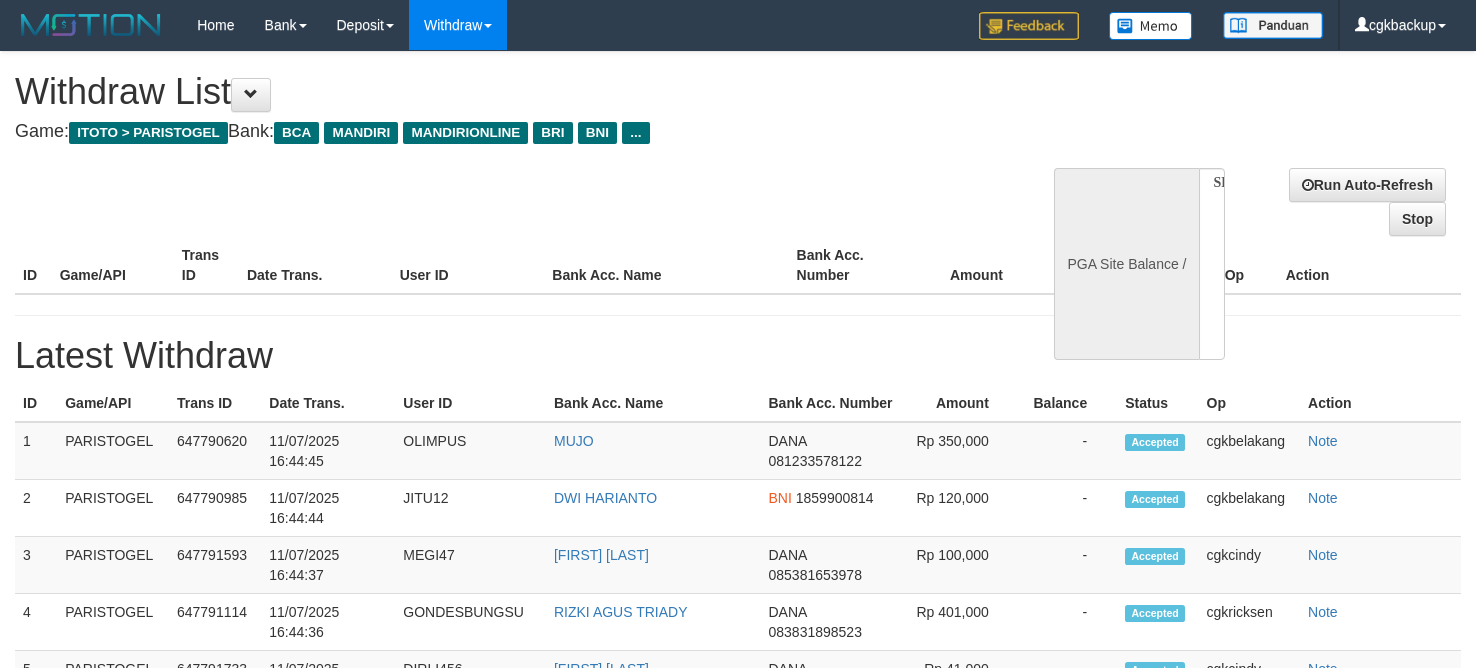 scroll, scrollTop: 0, scrollLeft: 0, axis: both 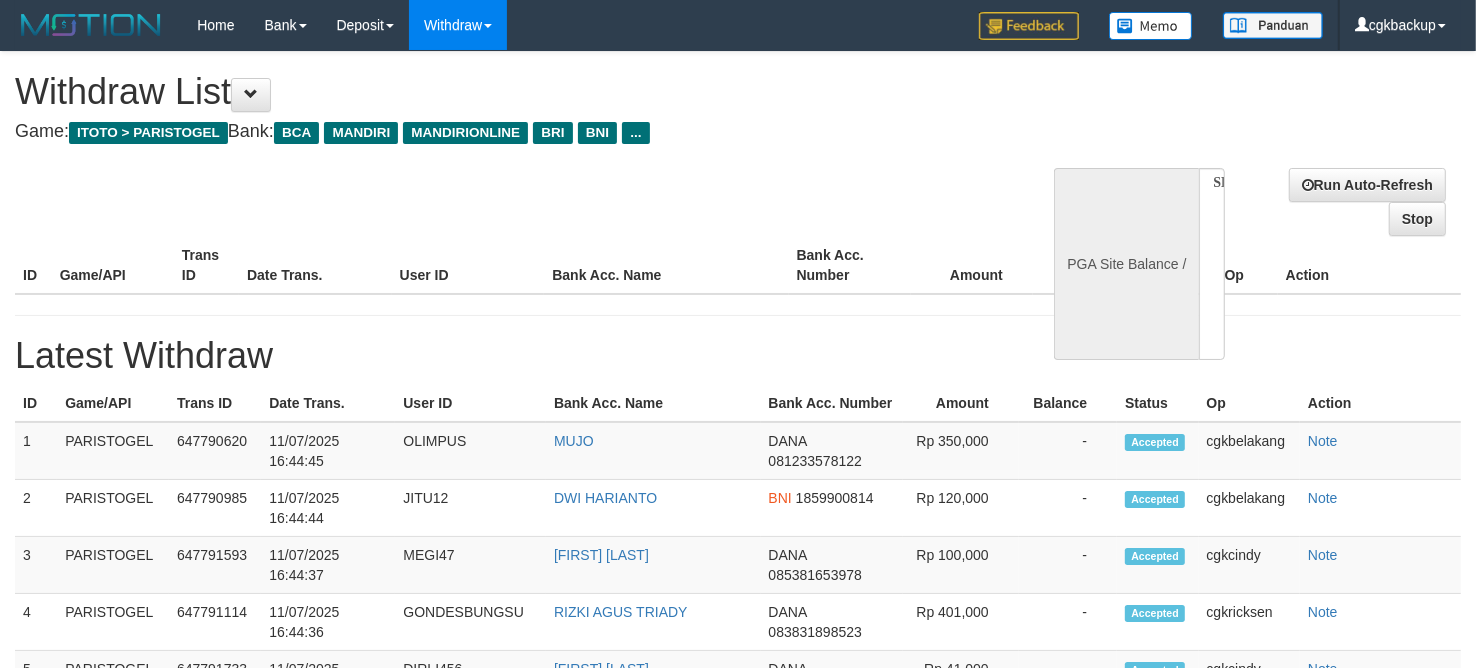 select on "**" 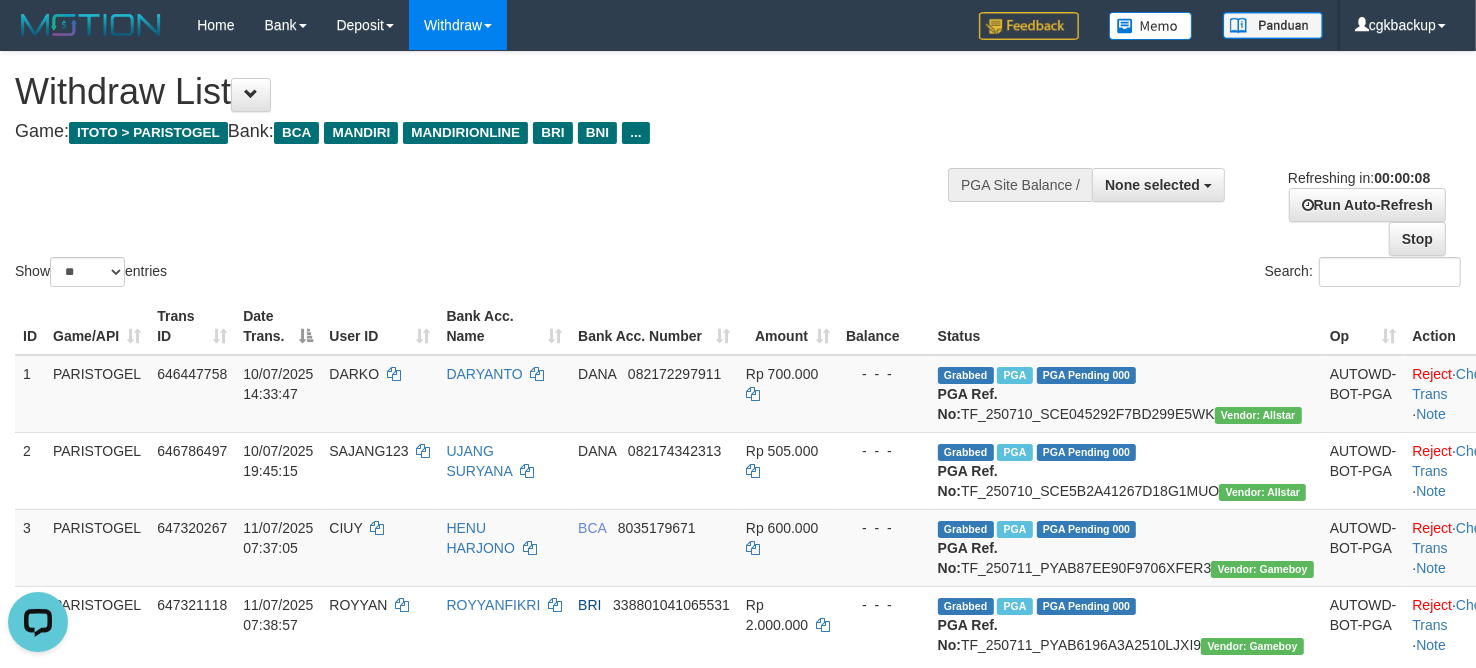 scroll, scrollTop: 0, scrollLeft: 0, axis: both 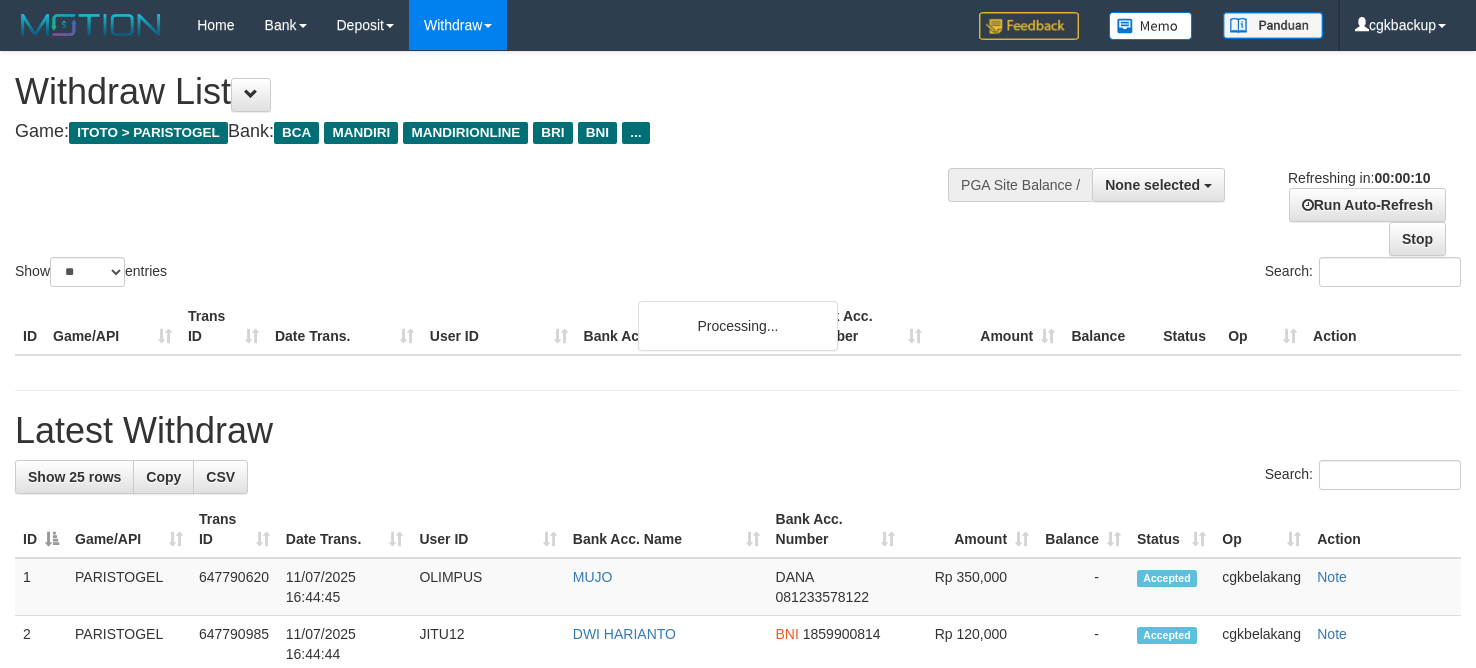 select 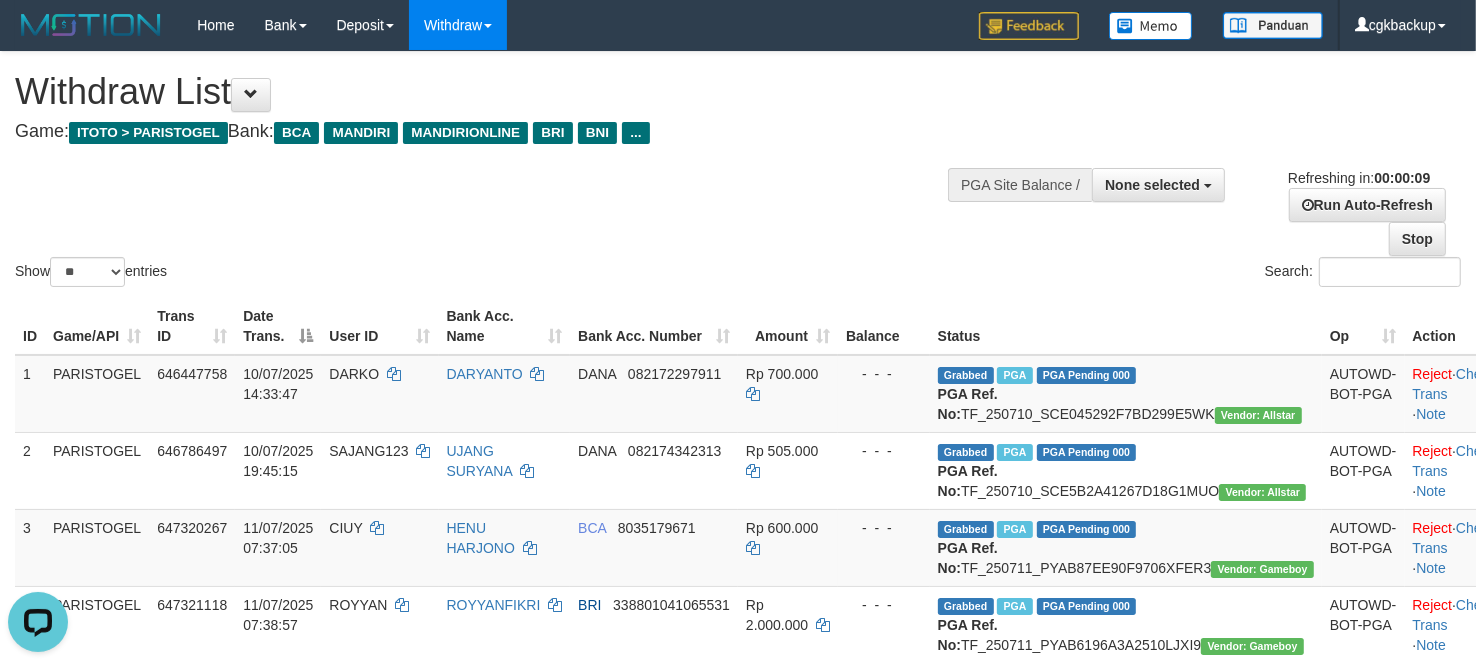 scroll, scrollTop: 0, scrollLeft: 0, axis: both 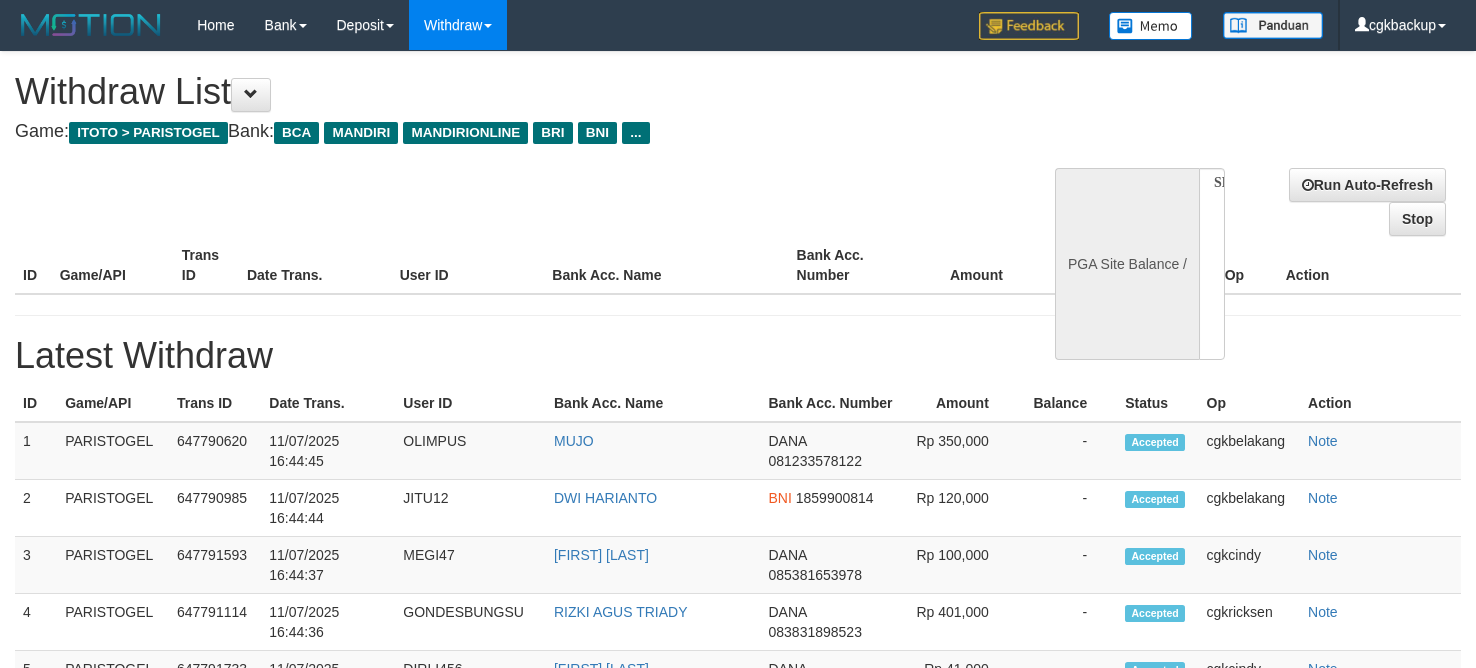 select 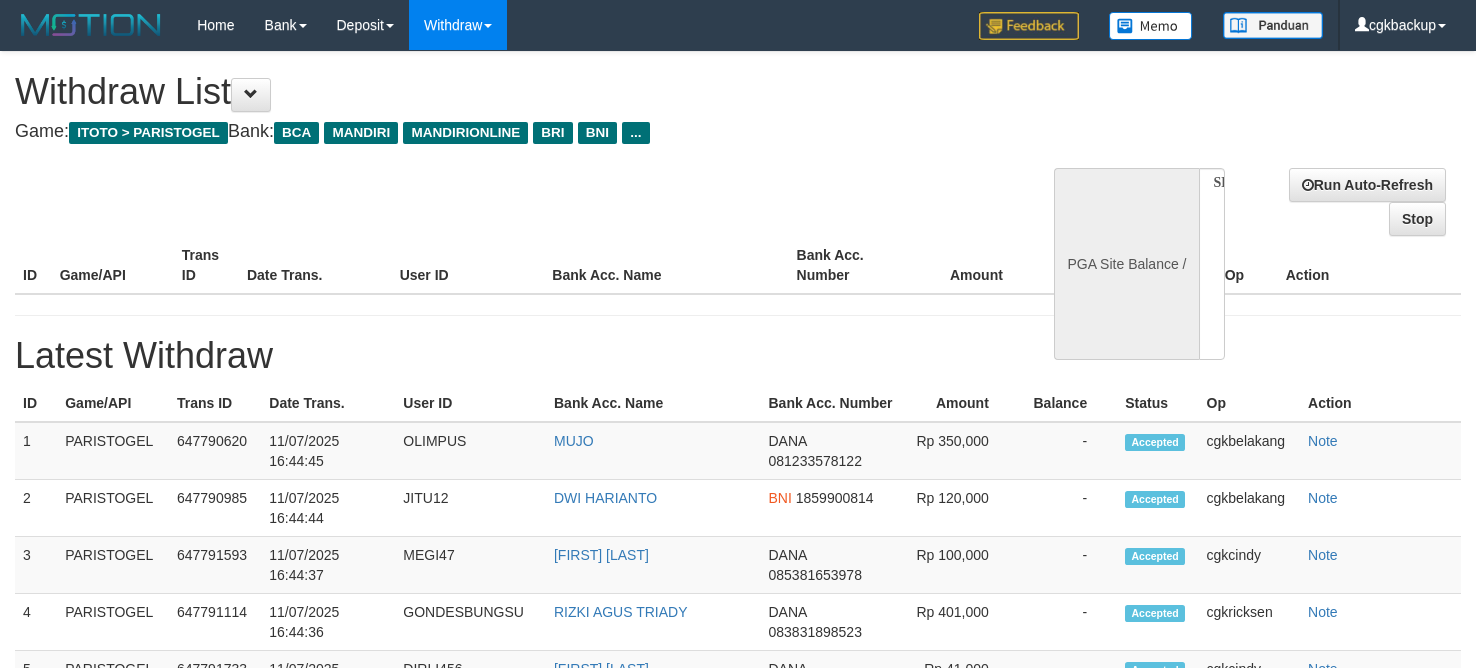 scroll, scrollTop: 0, scrollLeft: 0, axis: both 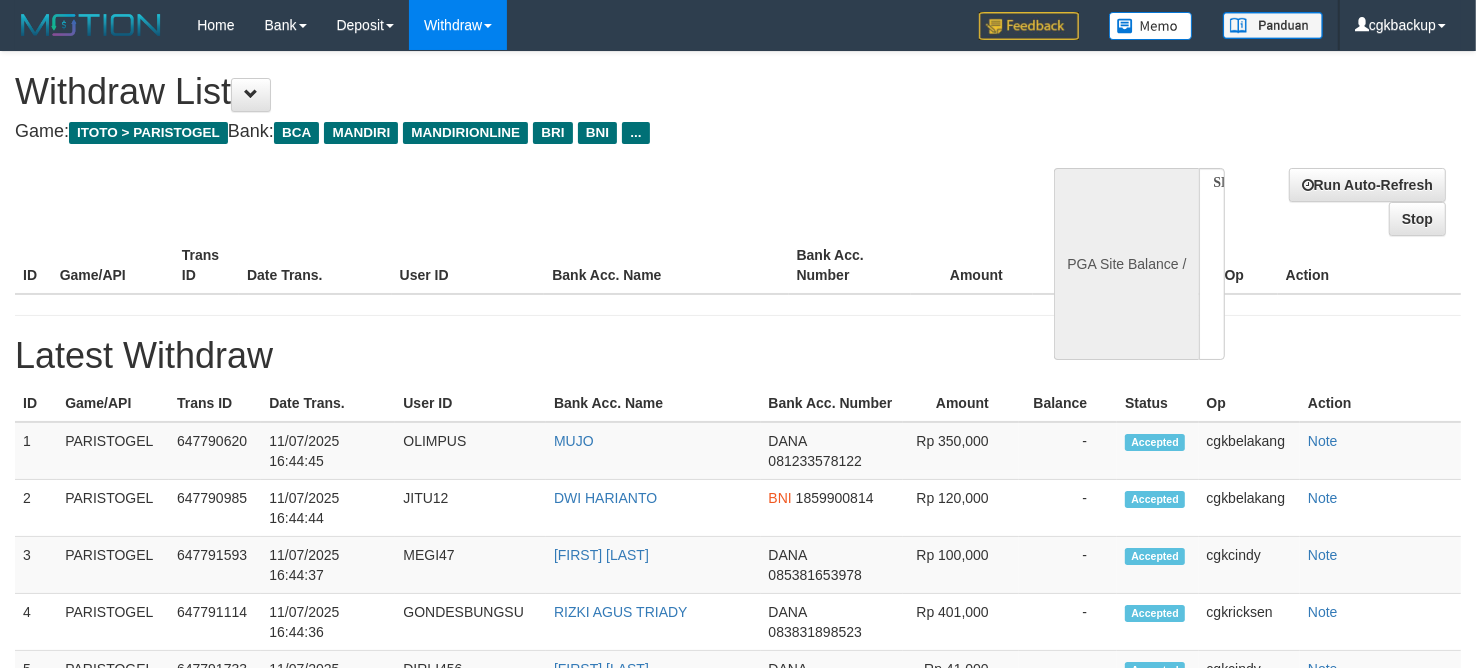 select on "**" 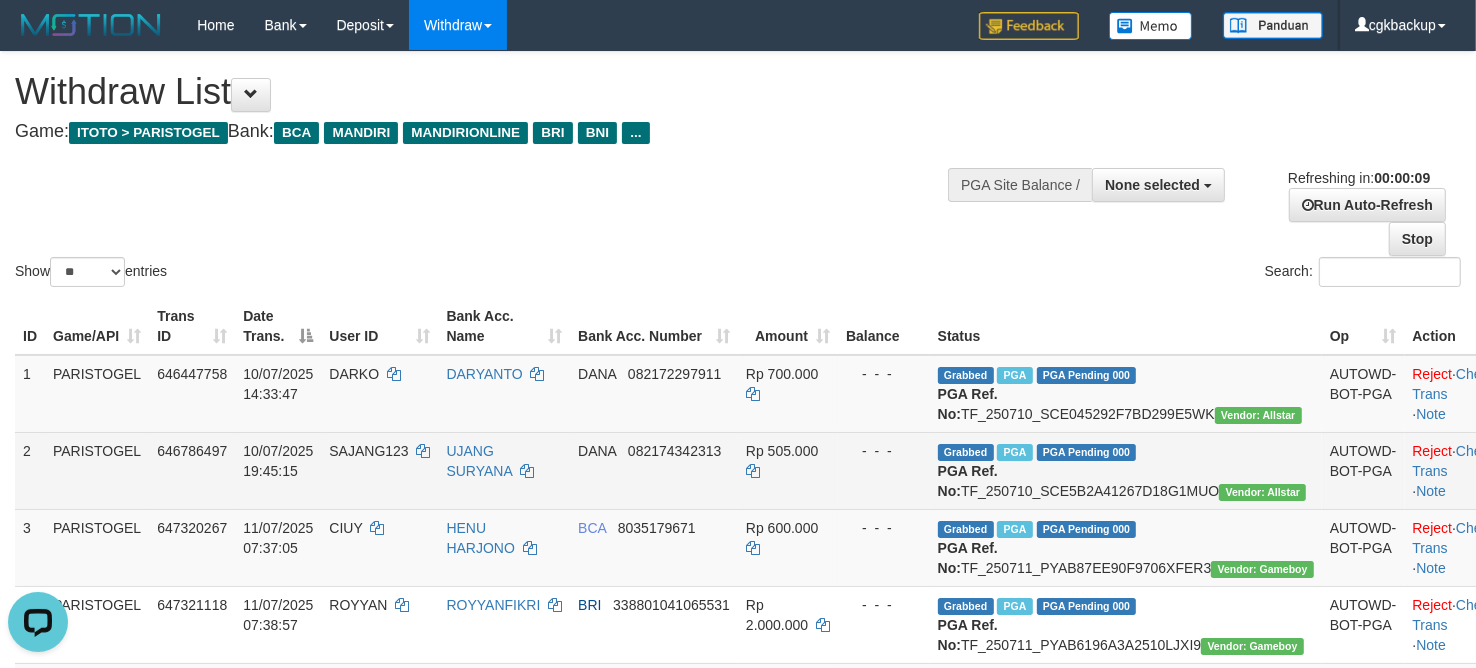 scroll, scrollTop: 0, scrollLeft: 0, axis: both 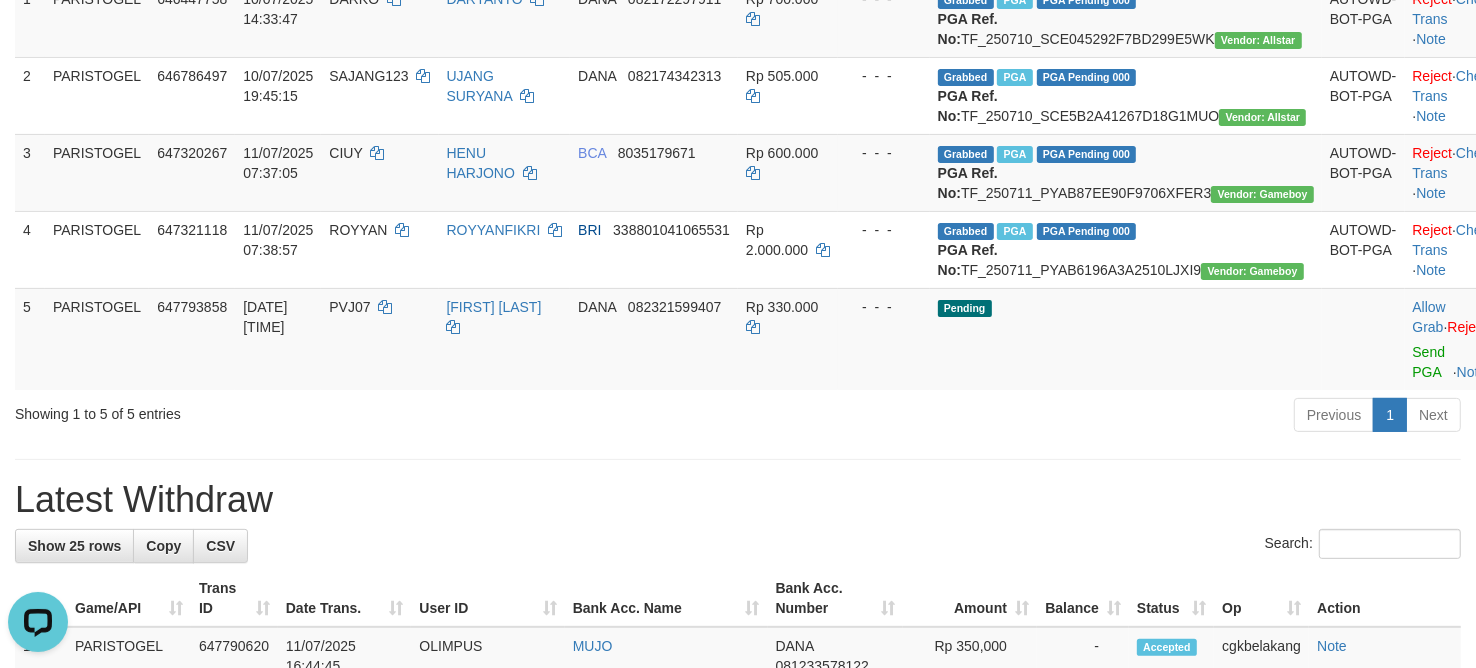 click on "**********" at bounding box center [738, 931] 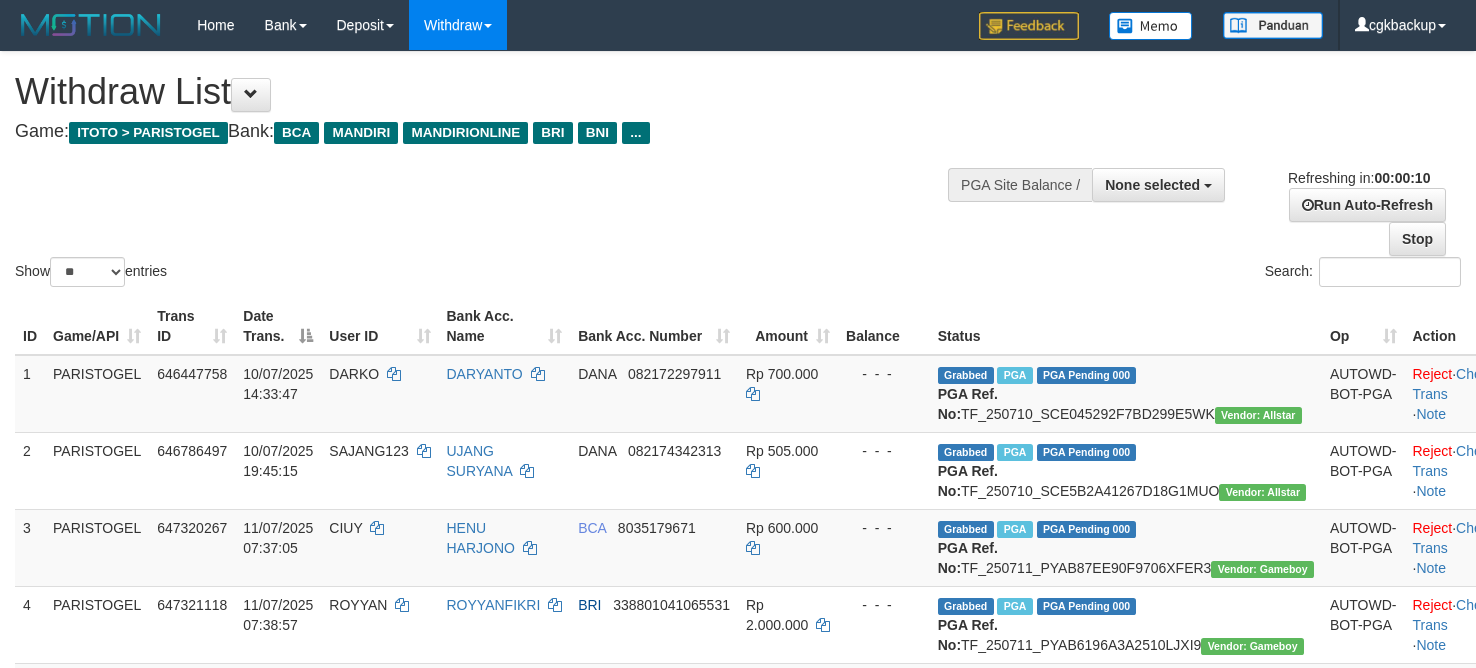 select 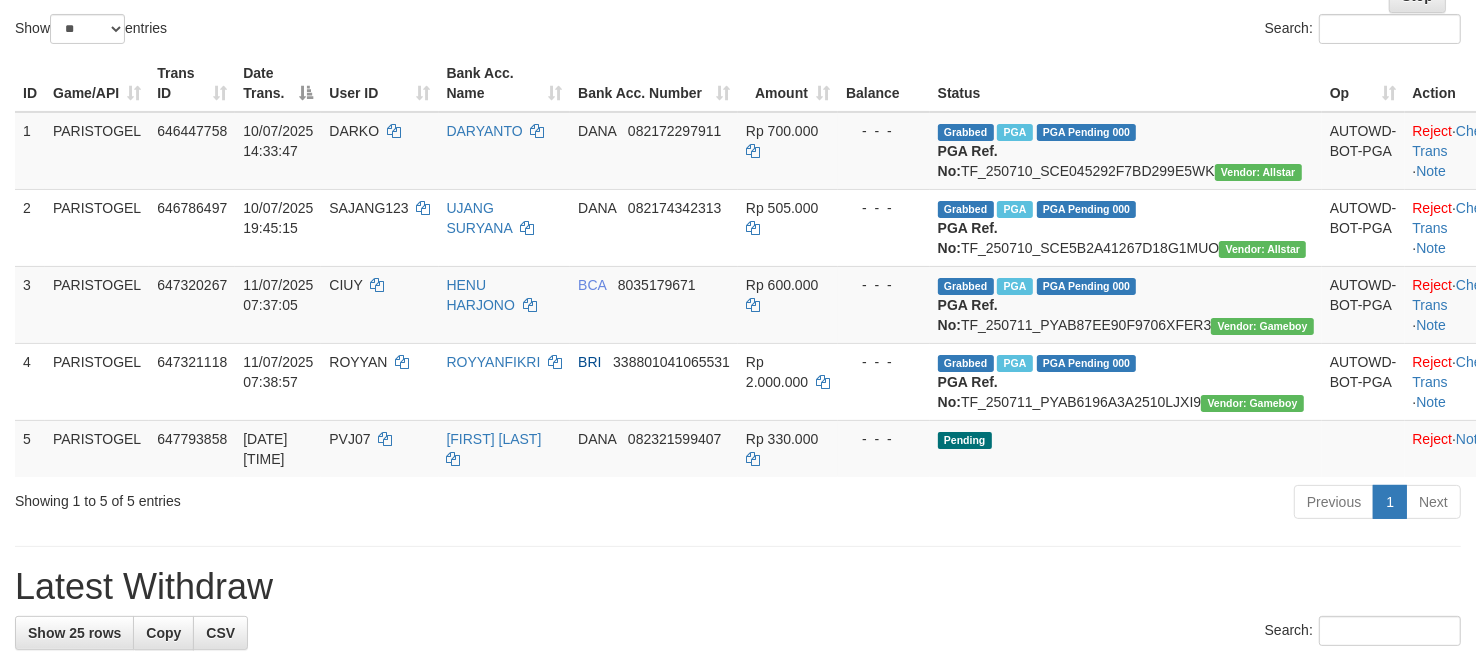 scroll, scrollTop: 250, scrollLeft: 0, axis: vertical 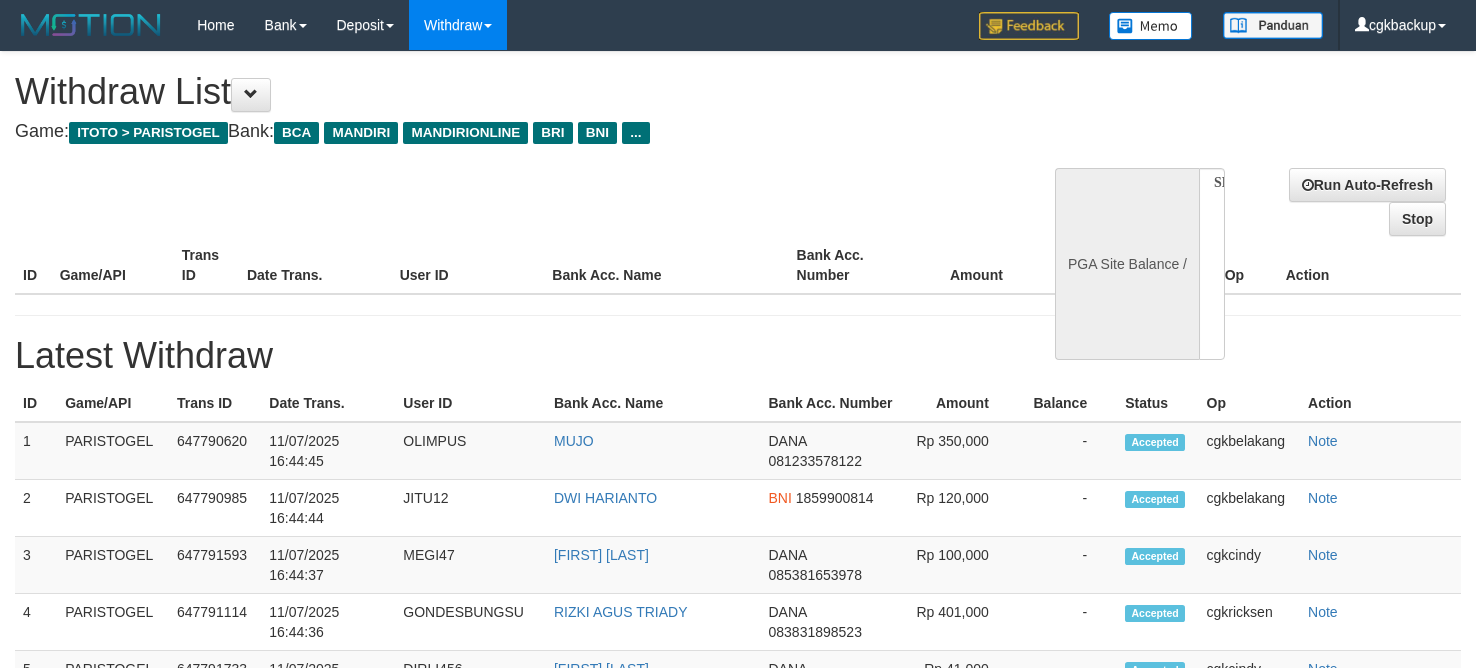 select 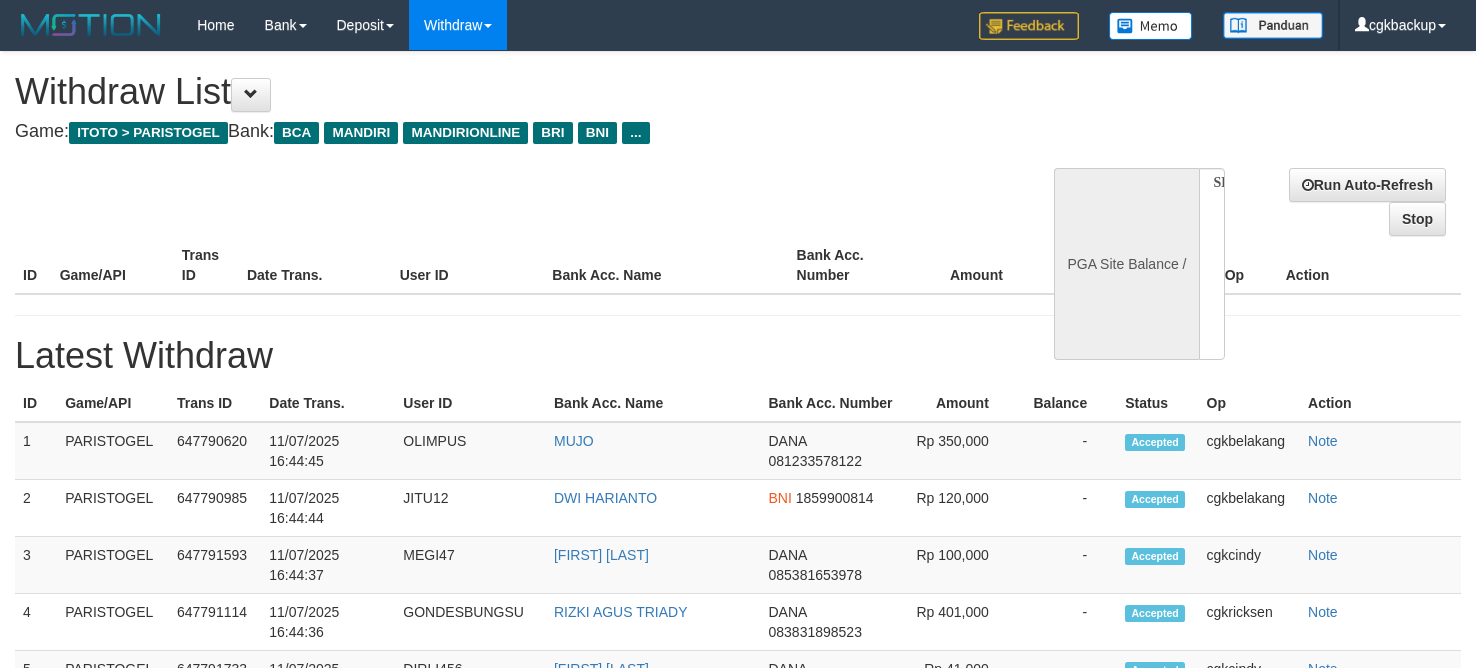 scroll, scrollTop: 0, scrollLeft: 0, axis: both 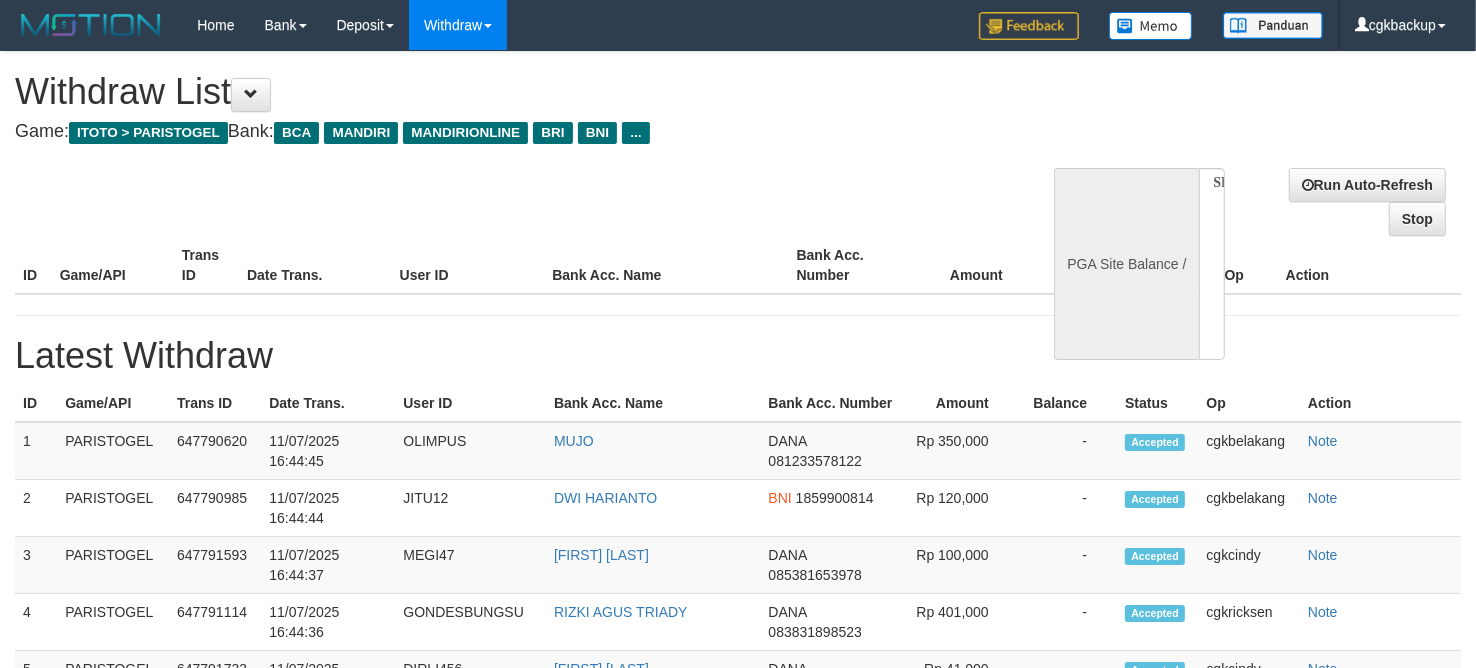 select on "**" 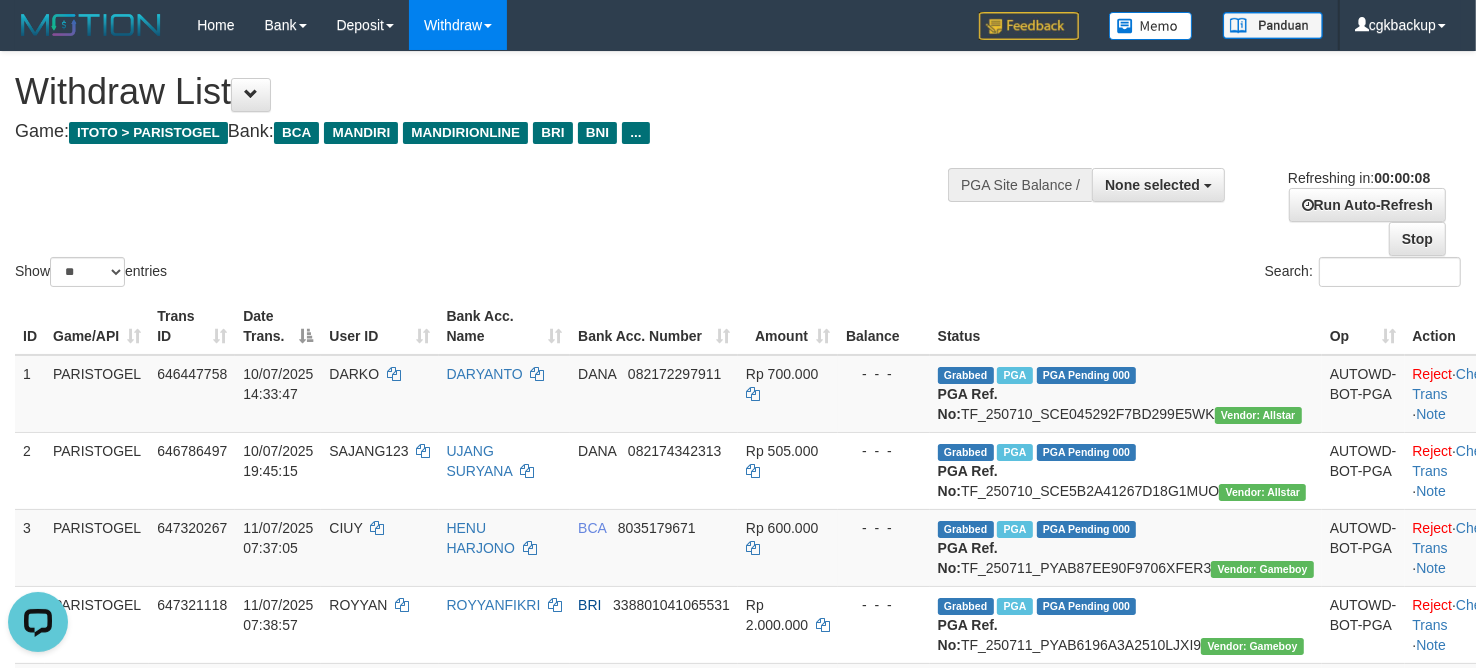scroll, scrollTop: 0, scrollLeft: 0, axis: both 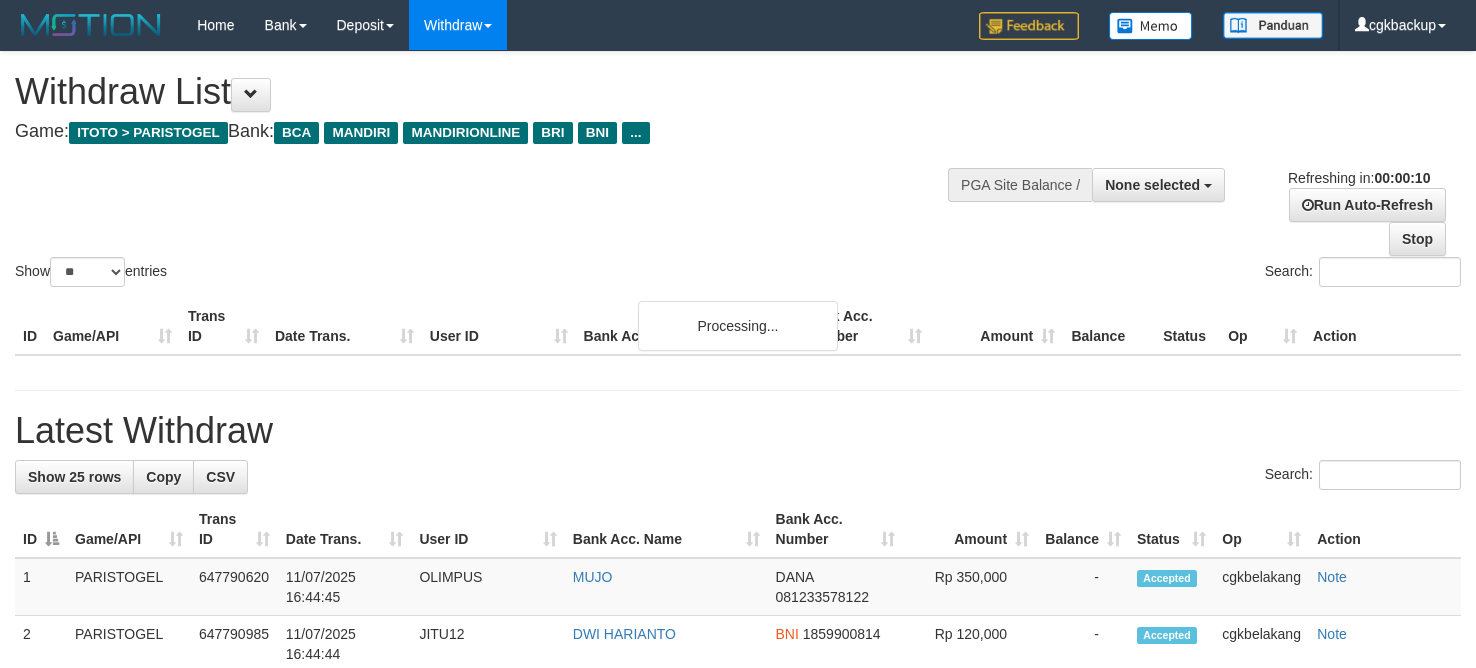 select 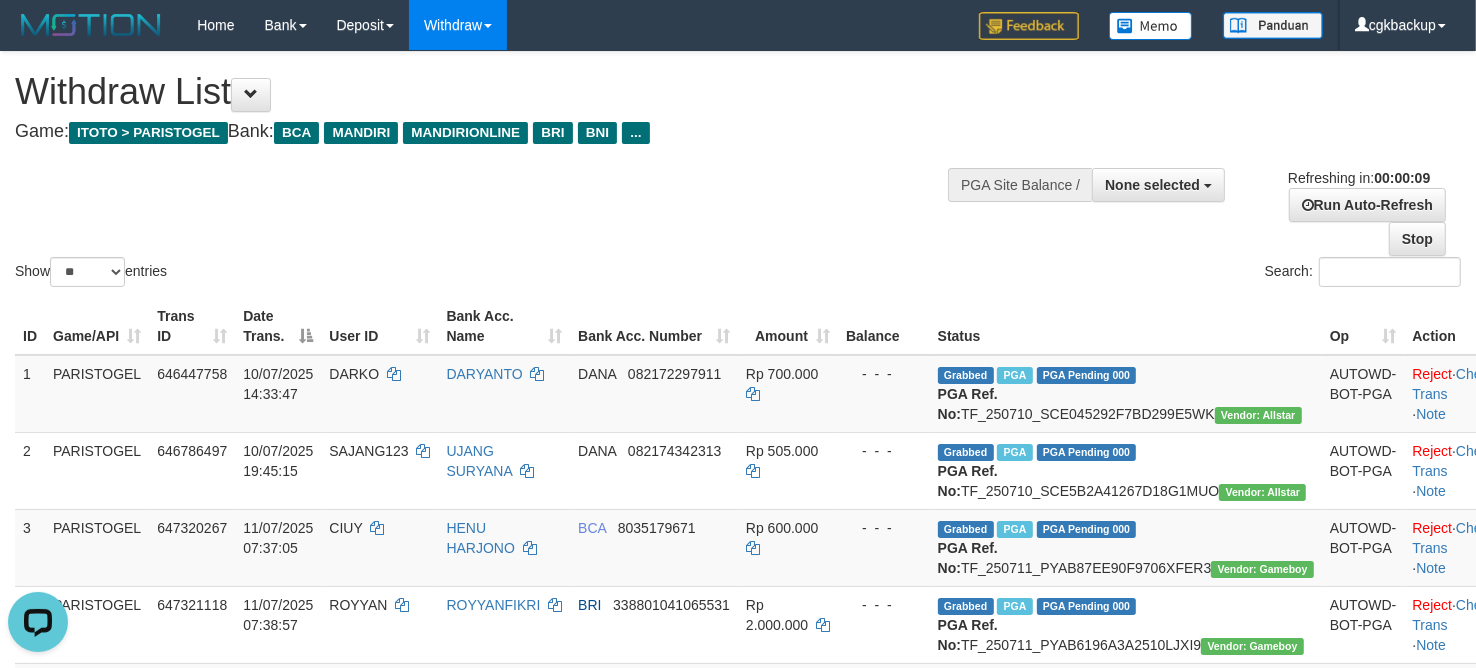 scroll, scrollTop: 0, scrollLeft: 0, axis: both 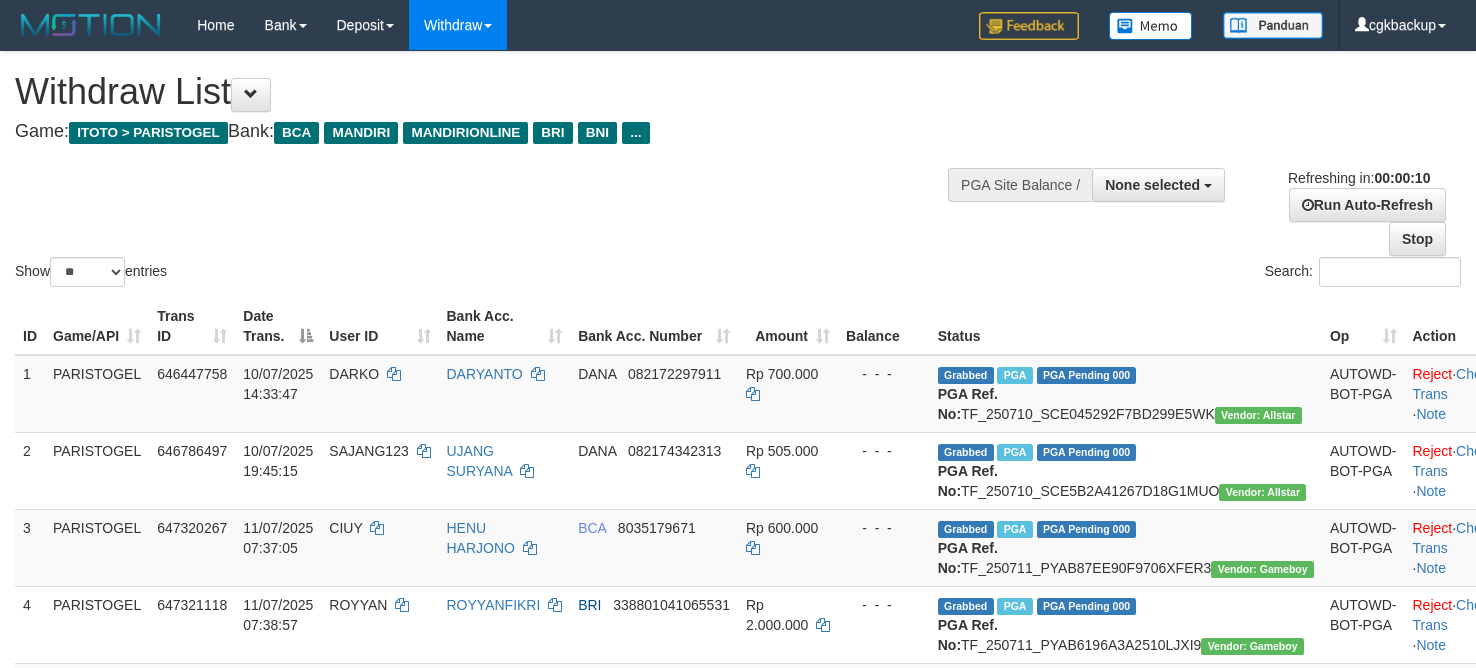 select 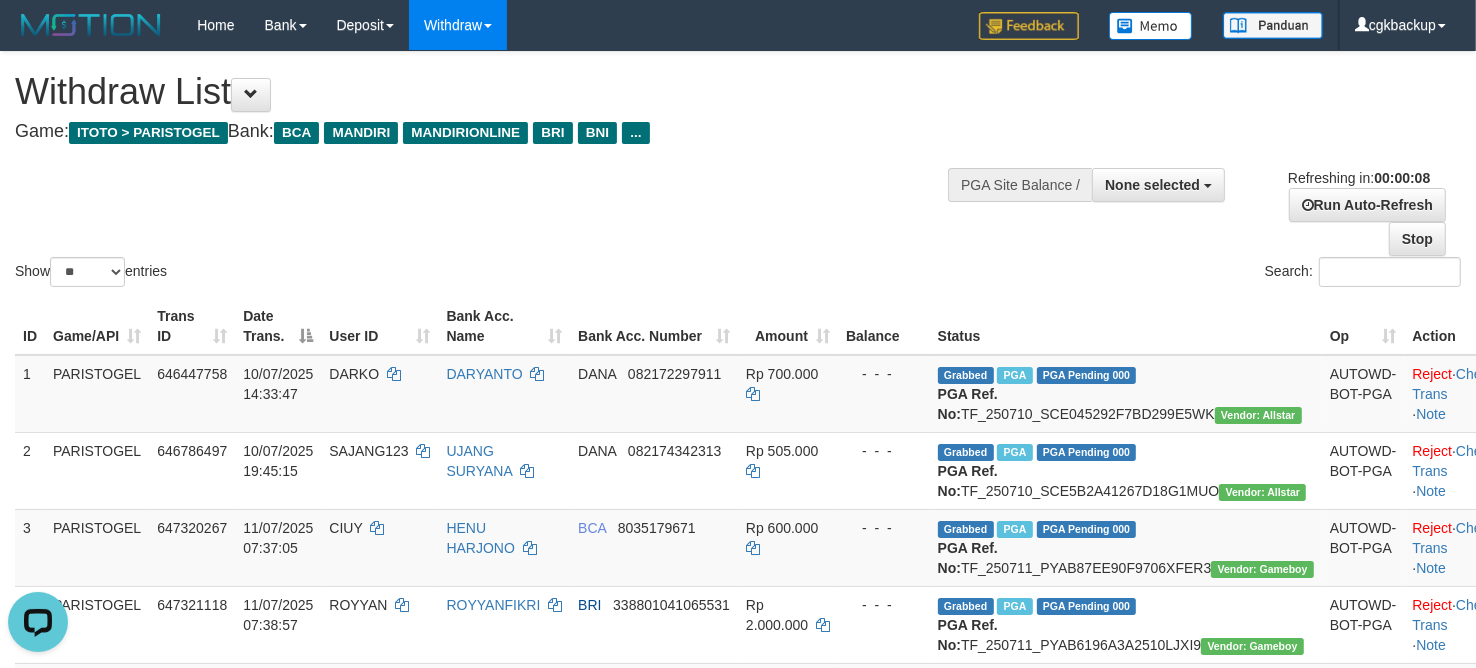 scroll, scrollTop: 0, scrollLeft: 0, axis: both 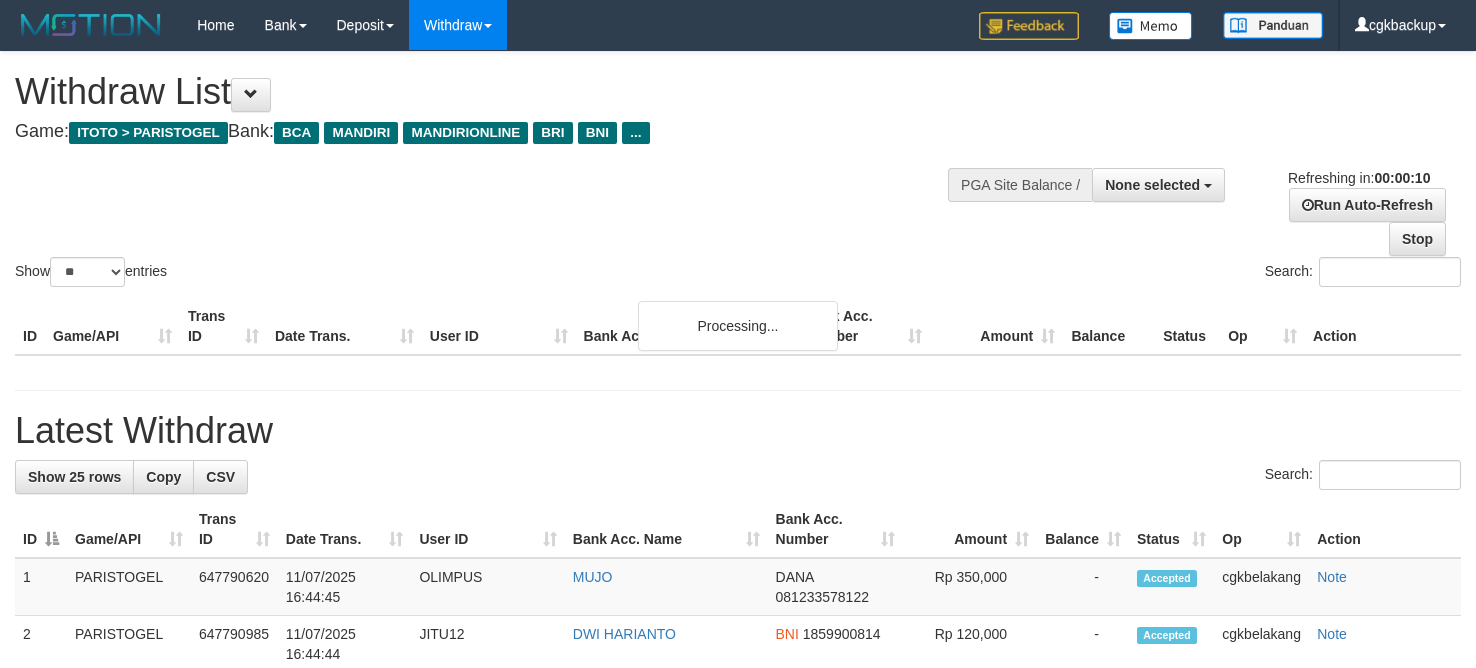 select 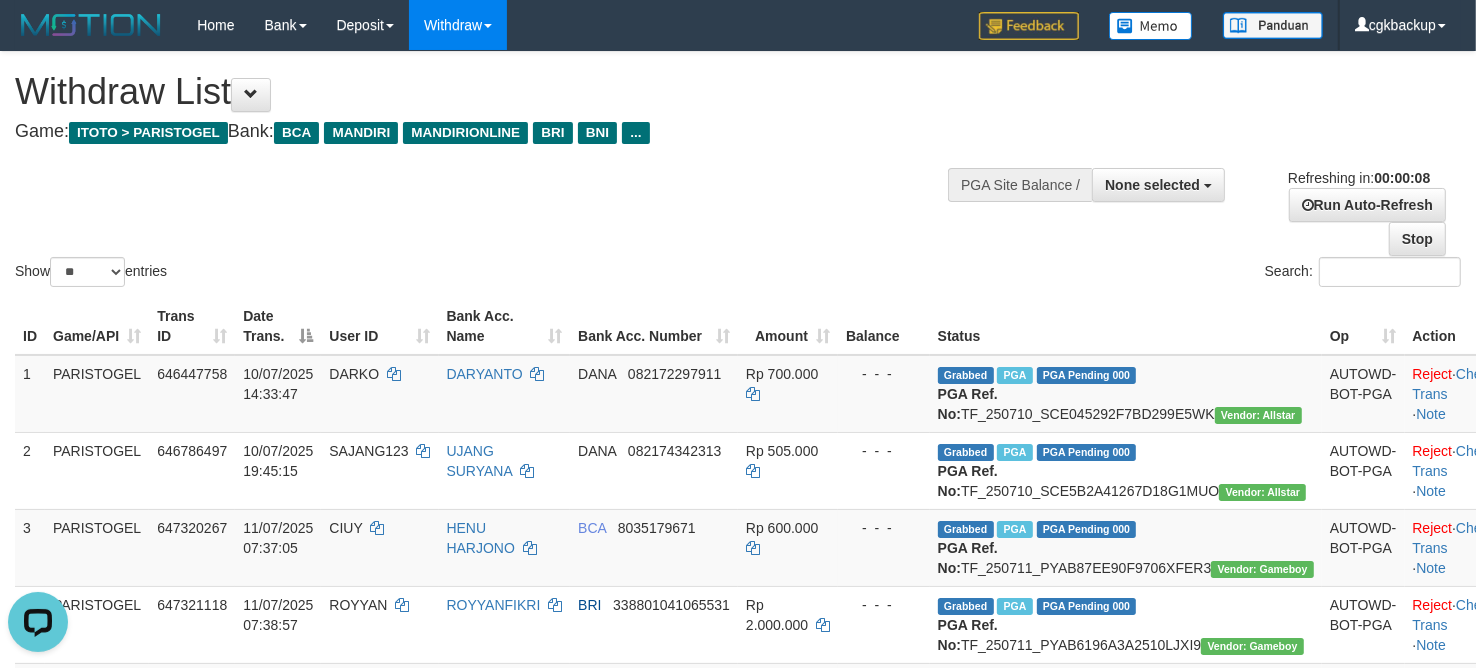 scroll, scrollTop: 0, scrollLeft: 0, axis: both 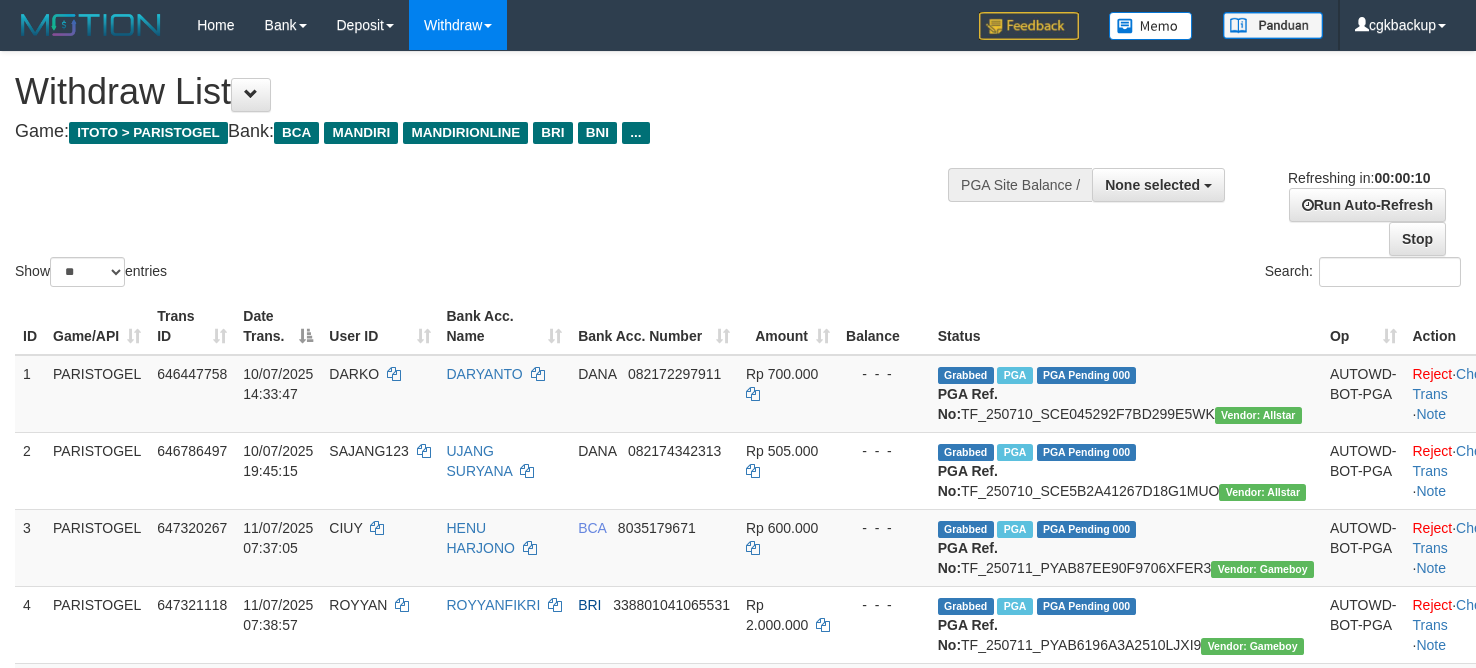 select 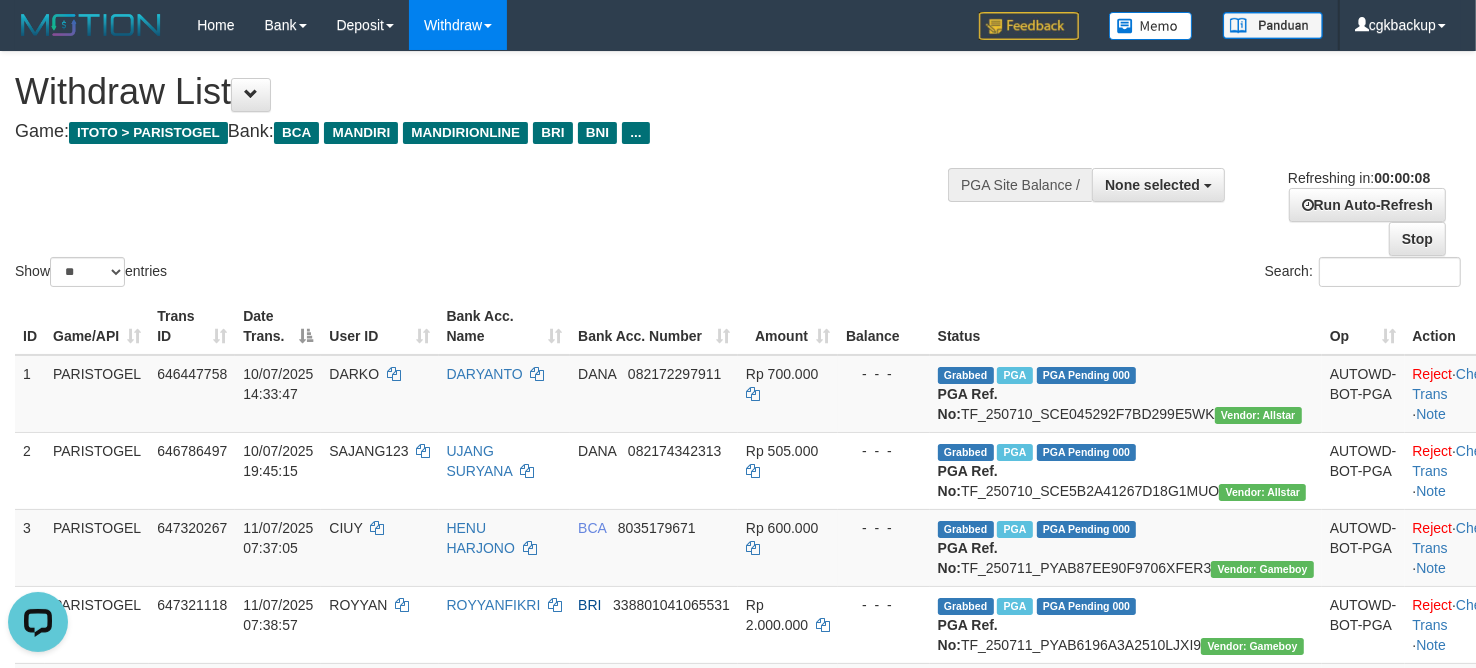 scroll, scrollTop: 0, scrollLeft: 0, axis: both 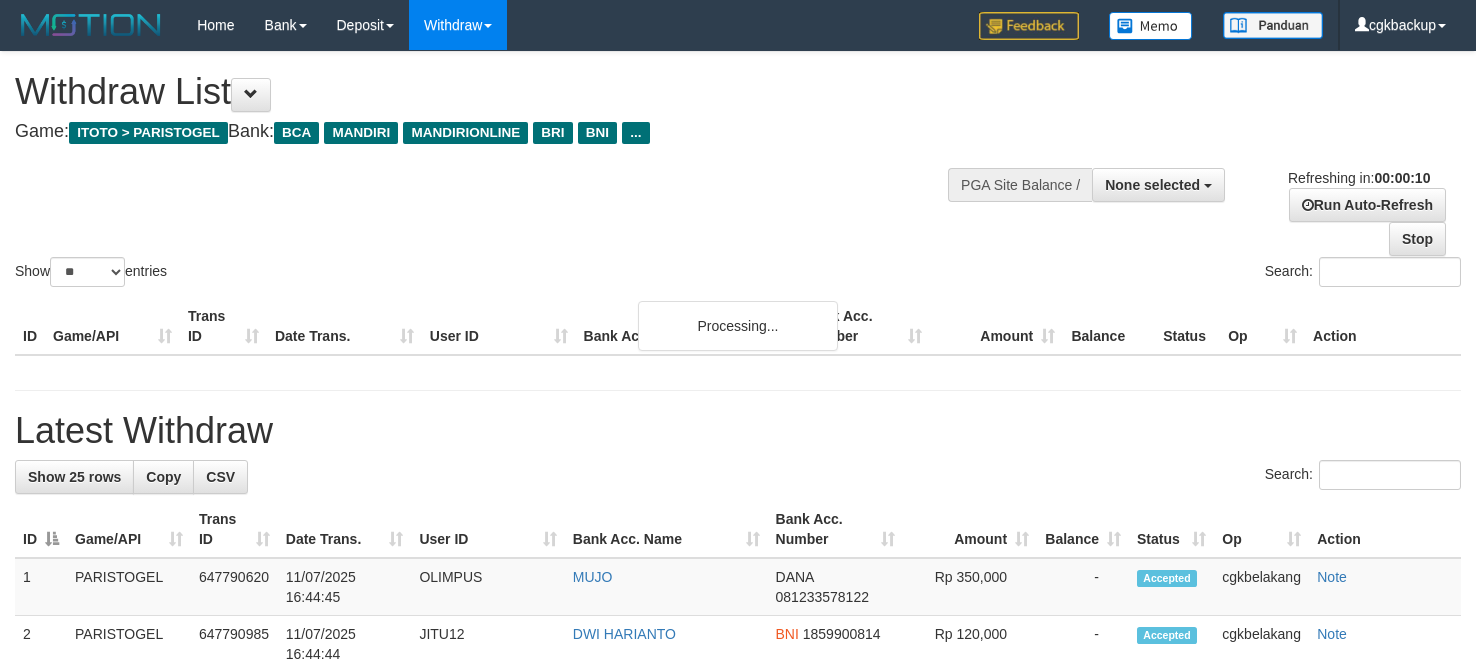 select 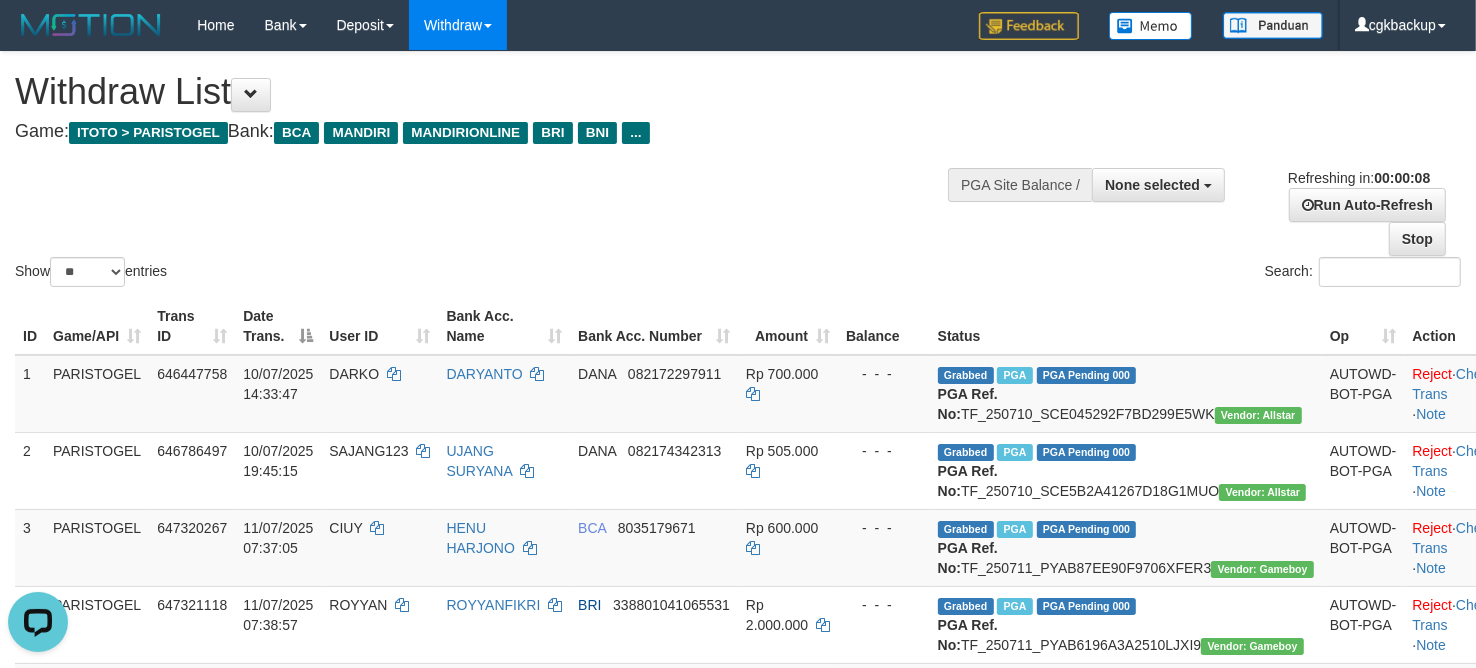 scroll, scrollTop: 0, scrollLeft: 0, axis: both 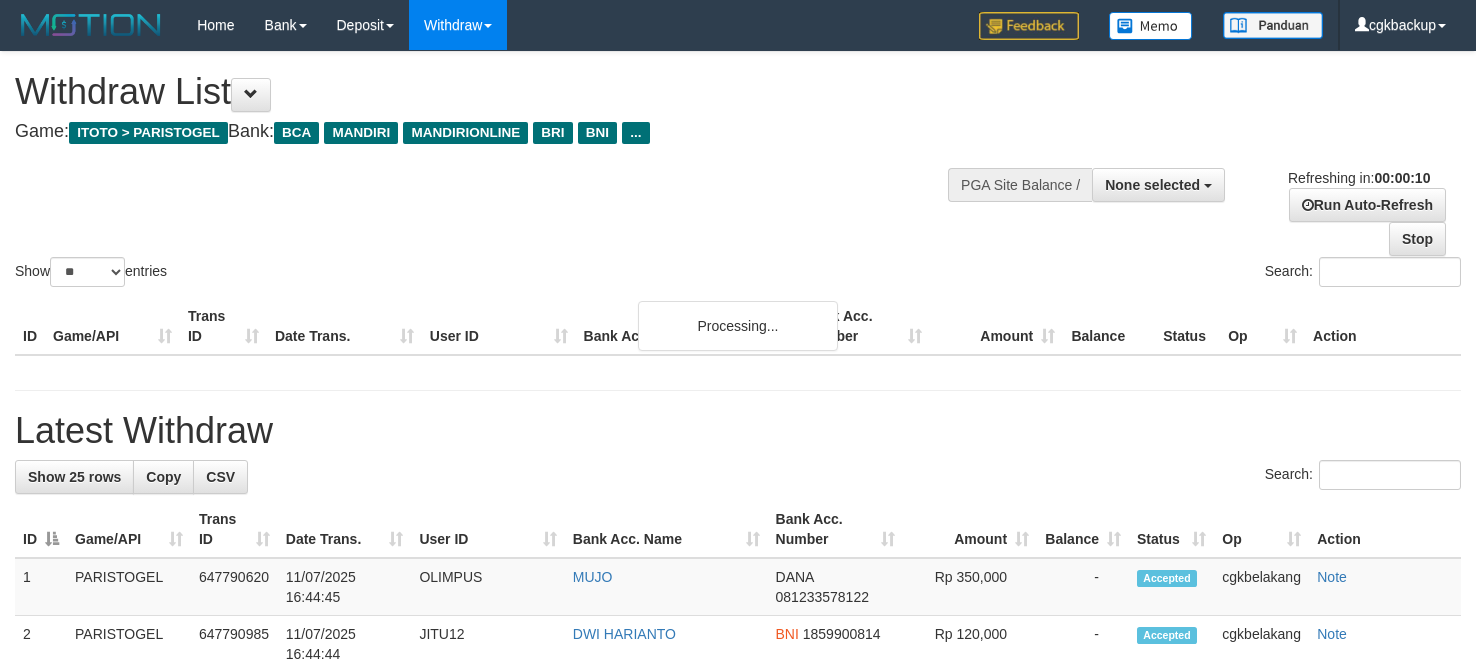 select 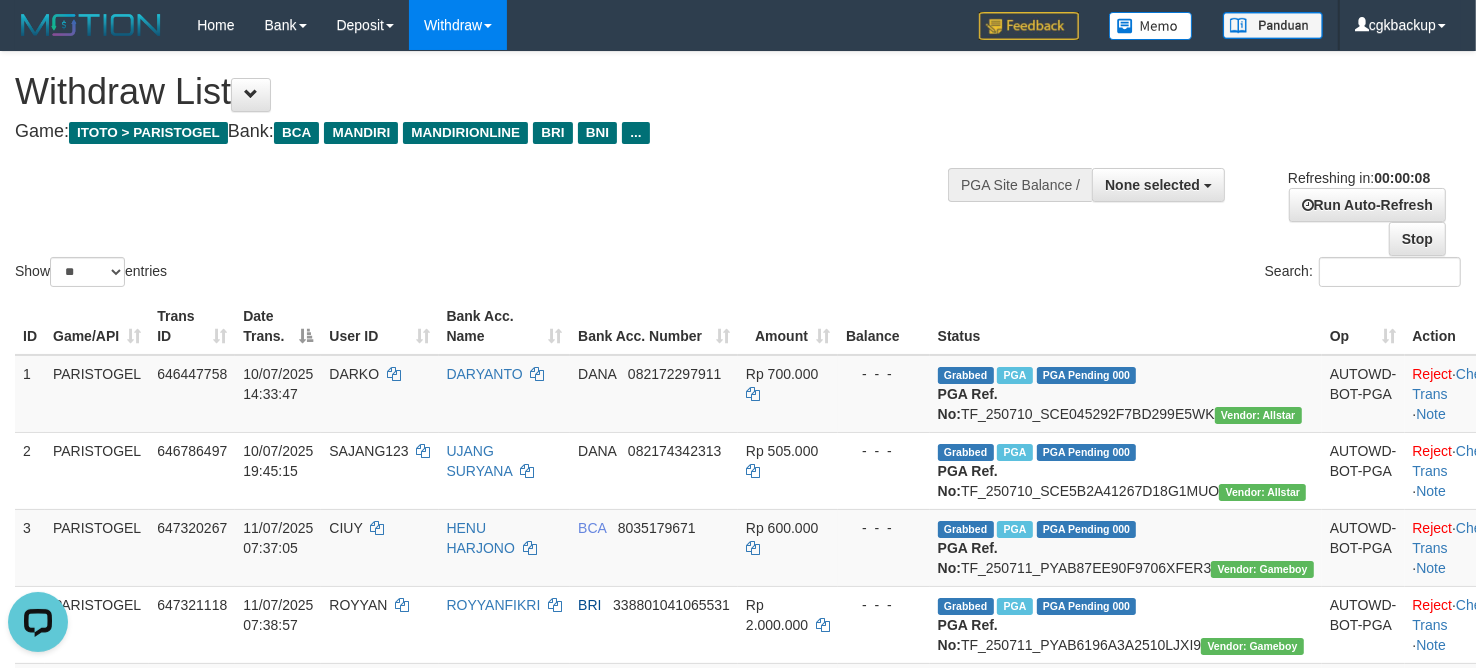 scroll, scrollTop: 0, scrollLeft: 0, axis: both 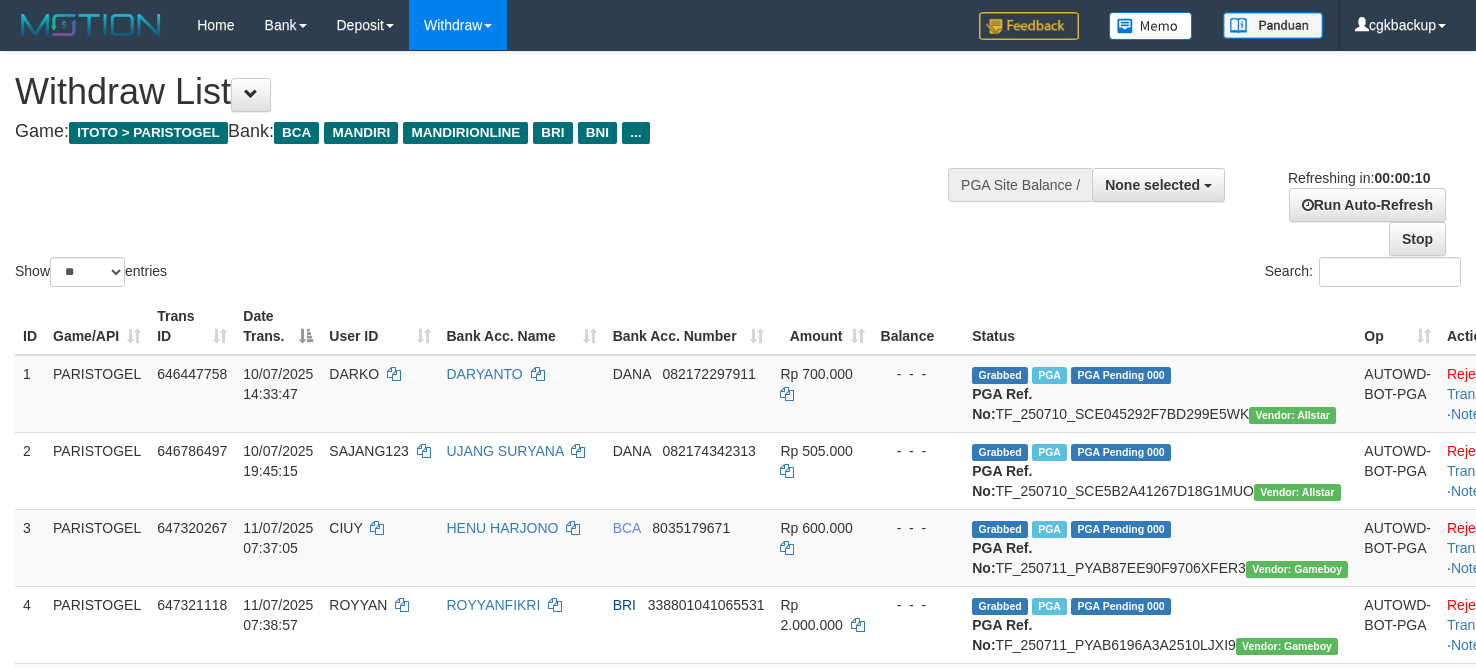 select 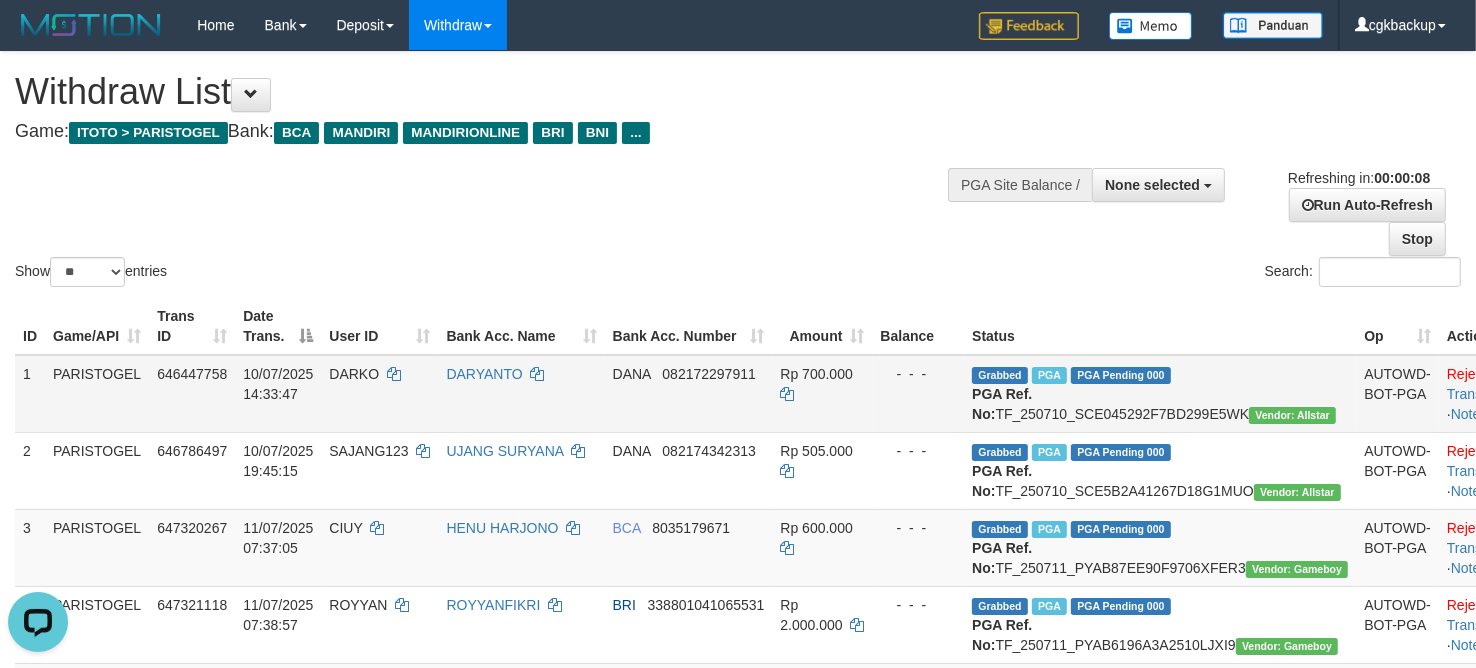 scroll, scrollTop: 0, scrollLeft: 0, axis: both 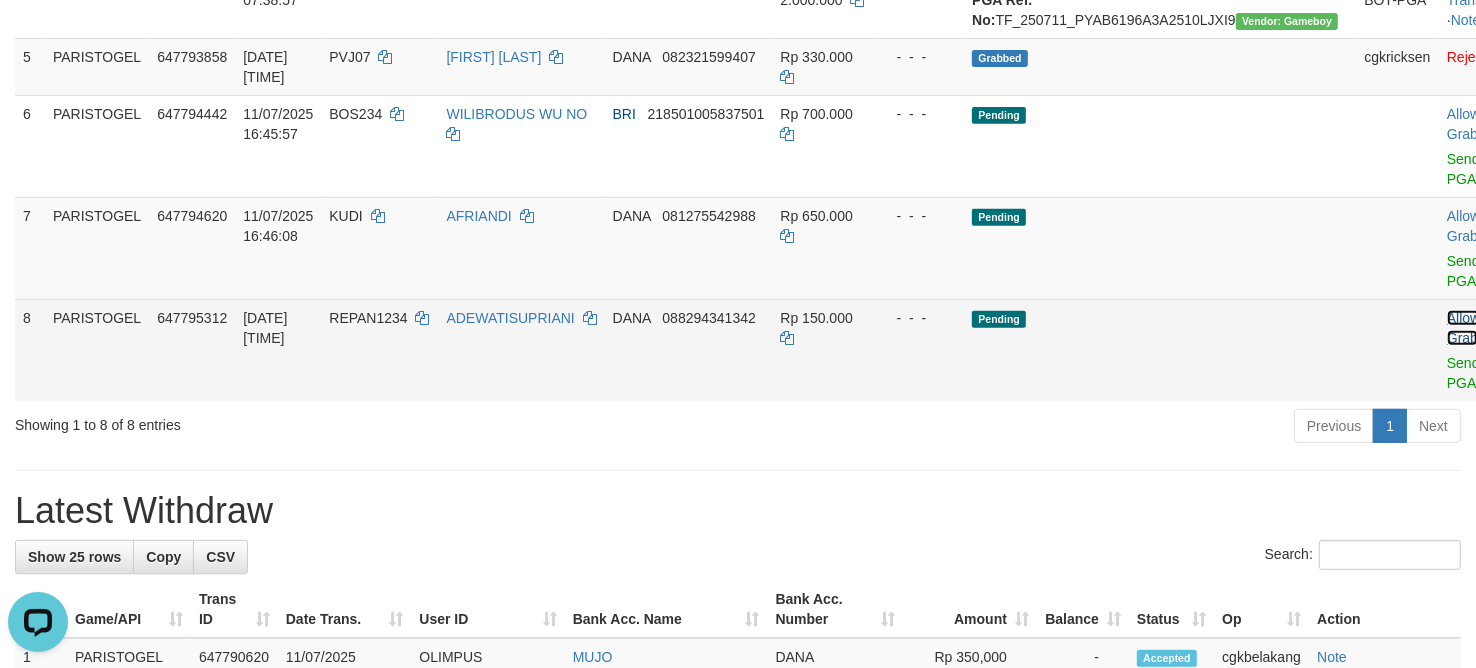 click on "Allow Grab" at bounding box center (1463, 328) 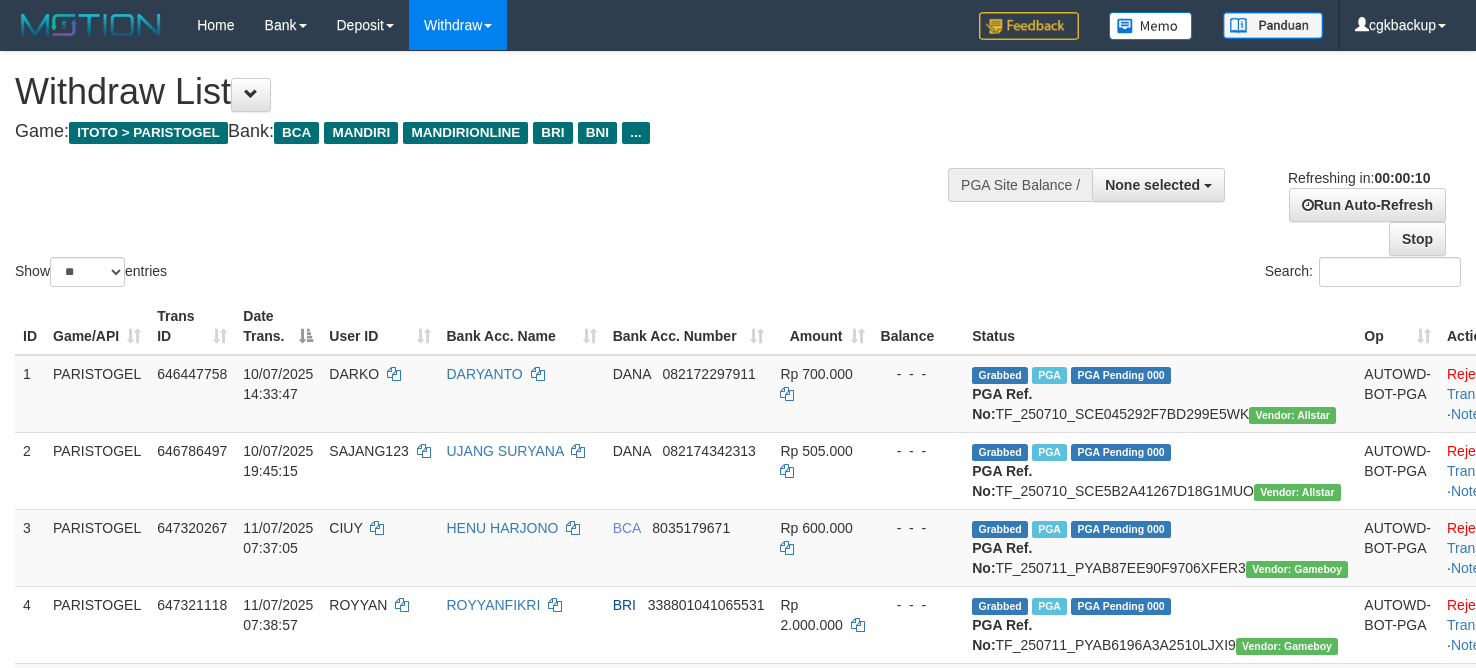 select 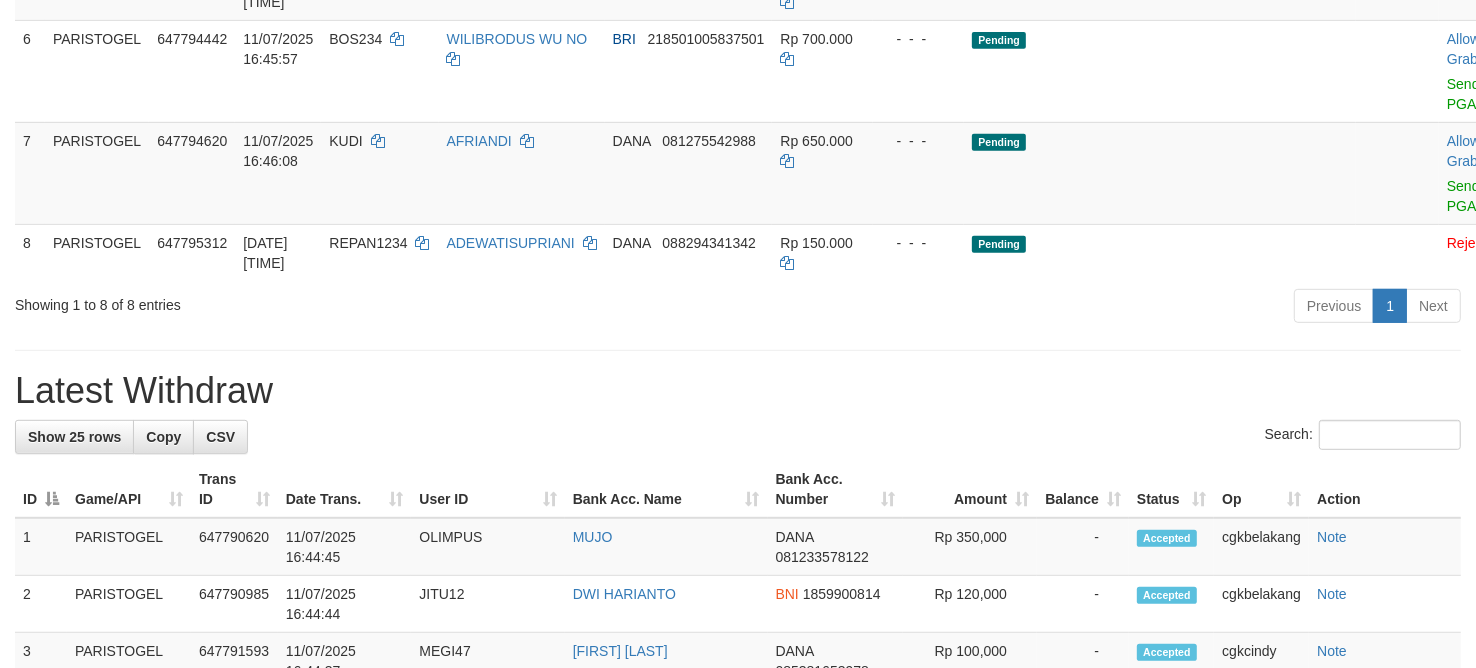 scroll, scrollTop: 625, scrollLeft: 0, axis: vertical 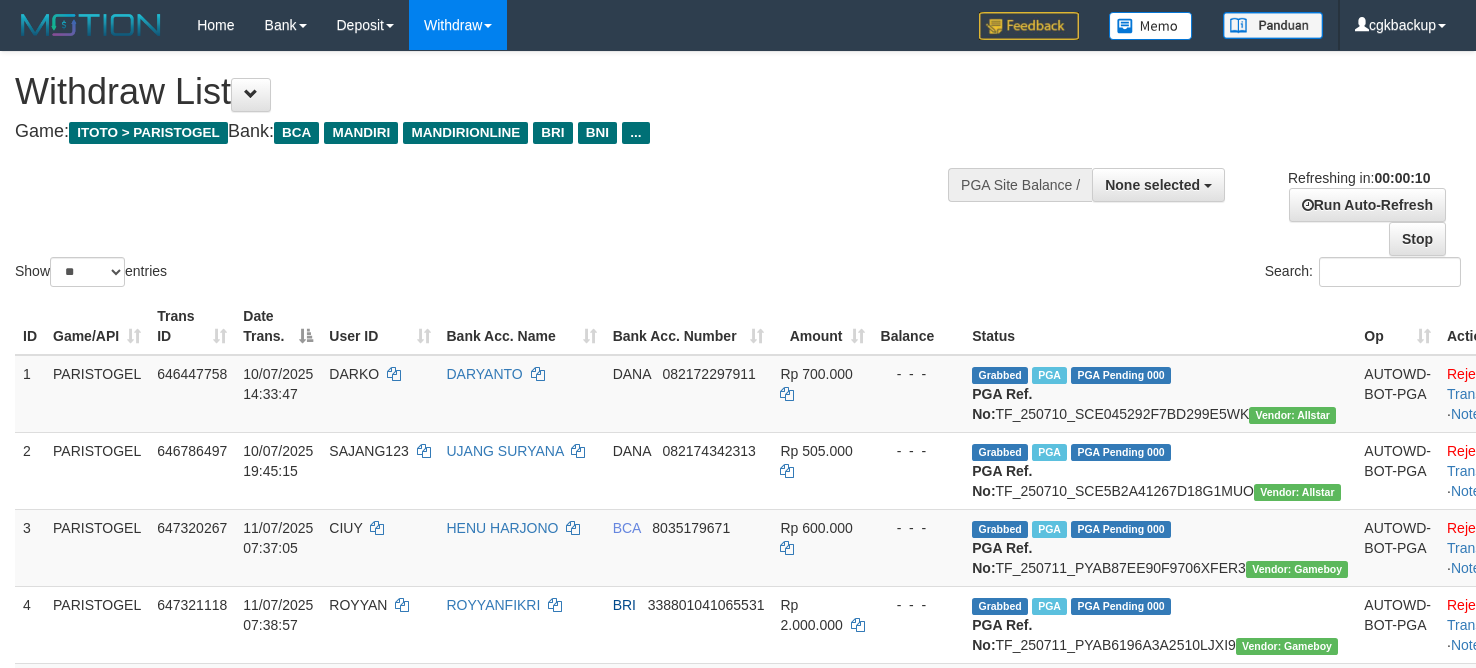 select 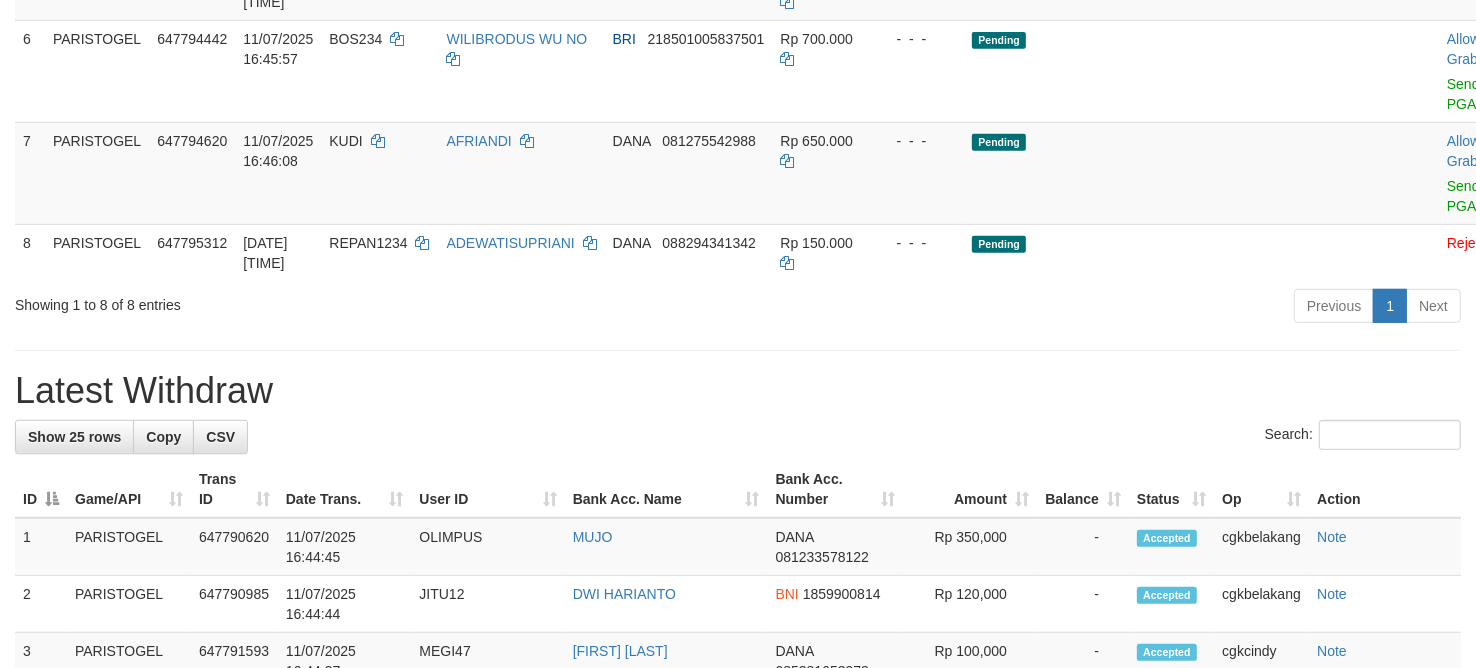 scroll, scrollTop: 625, scrollLeft: 0, axis: vertical 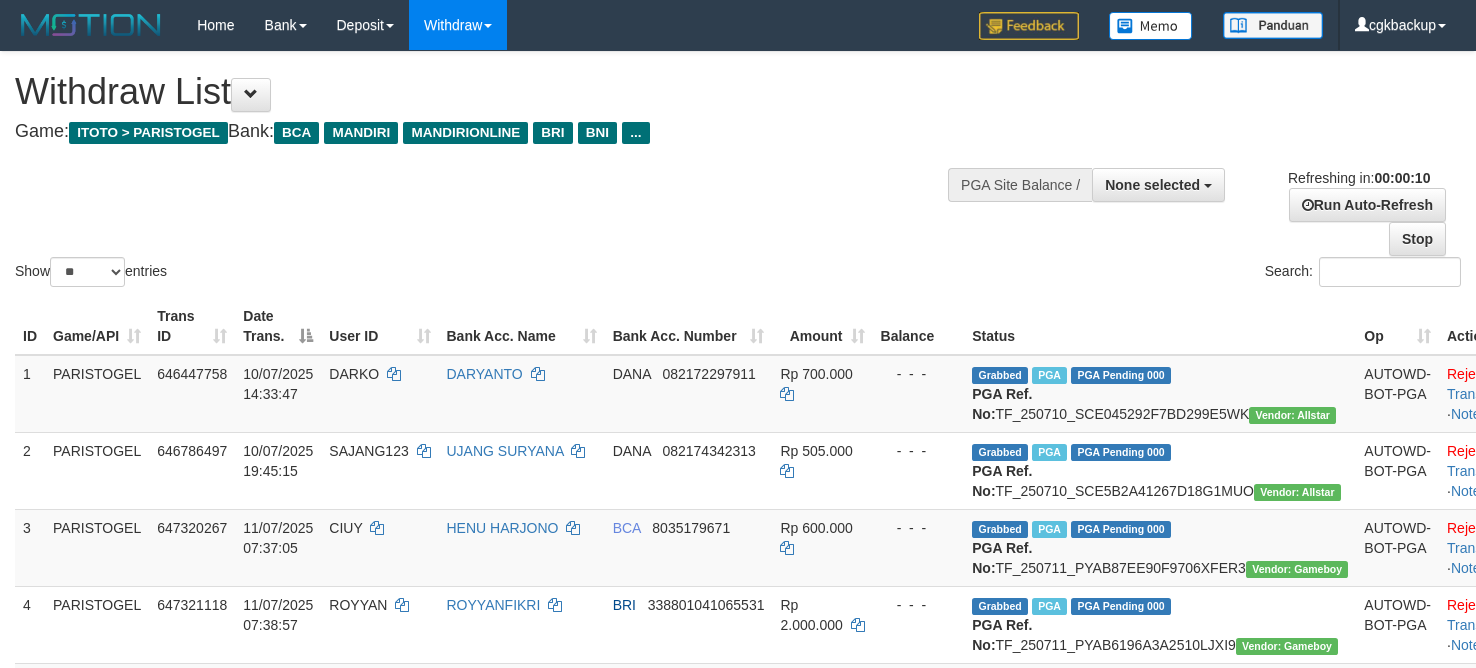 select 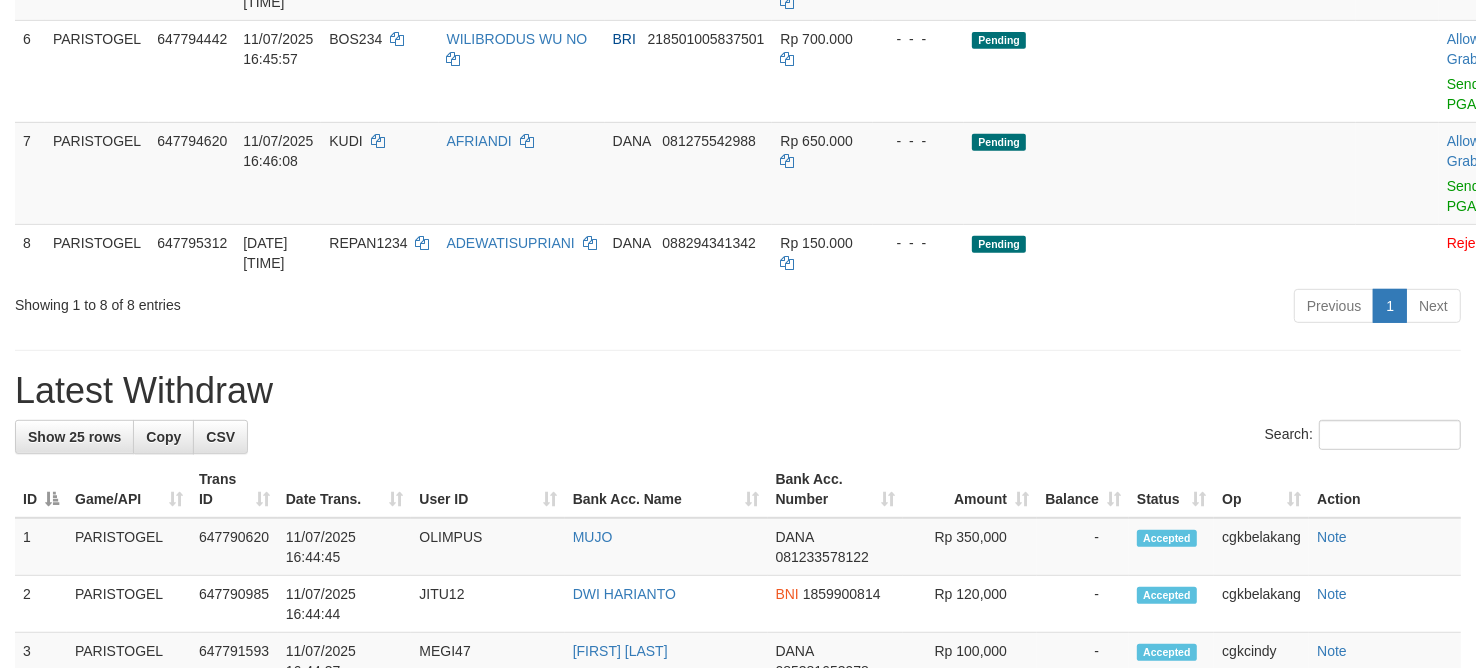 scroll, scrollTop: 625, scrollLeft: 0, axis: vertical 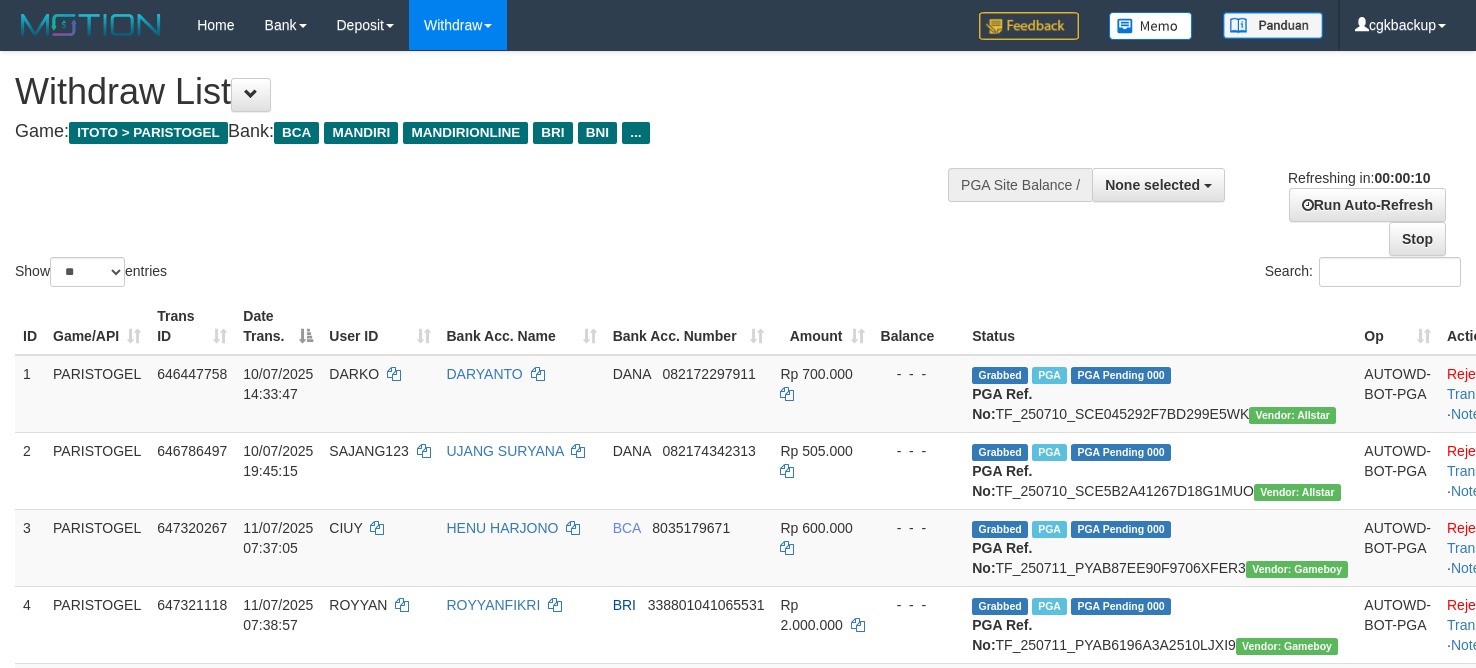 select 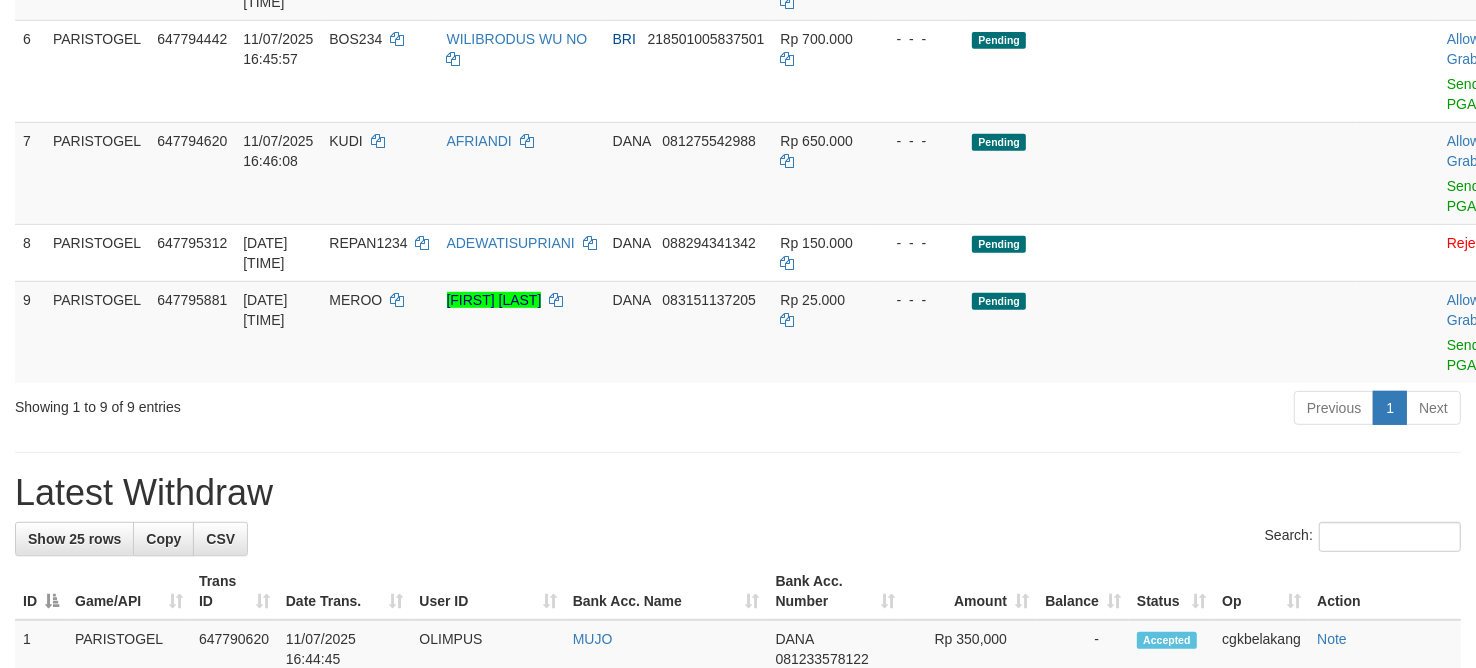 scroll, scrollTop: 625, scrollLeft: 0, axis: vertical 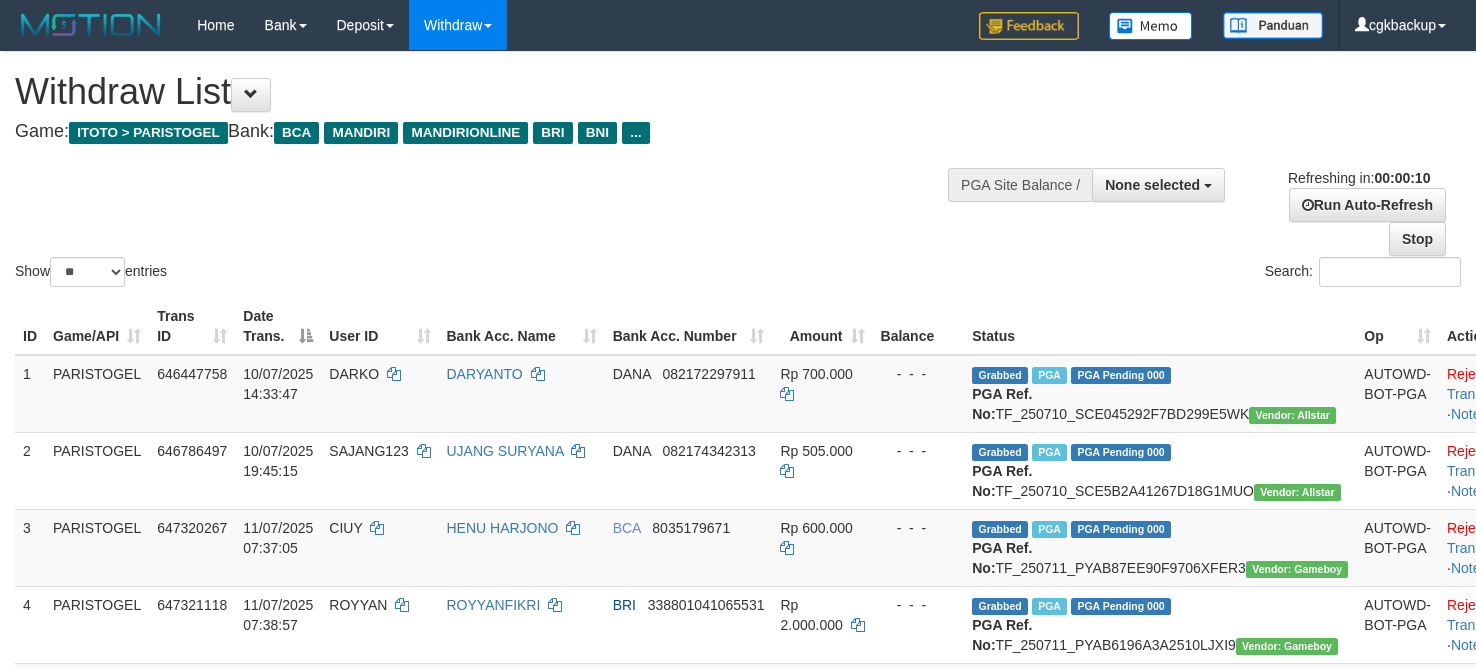 select 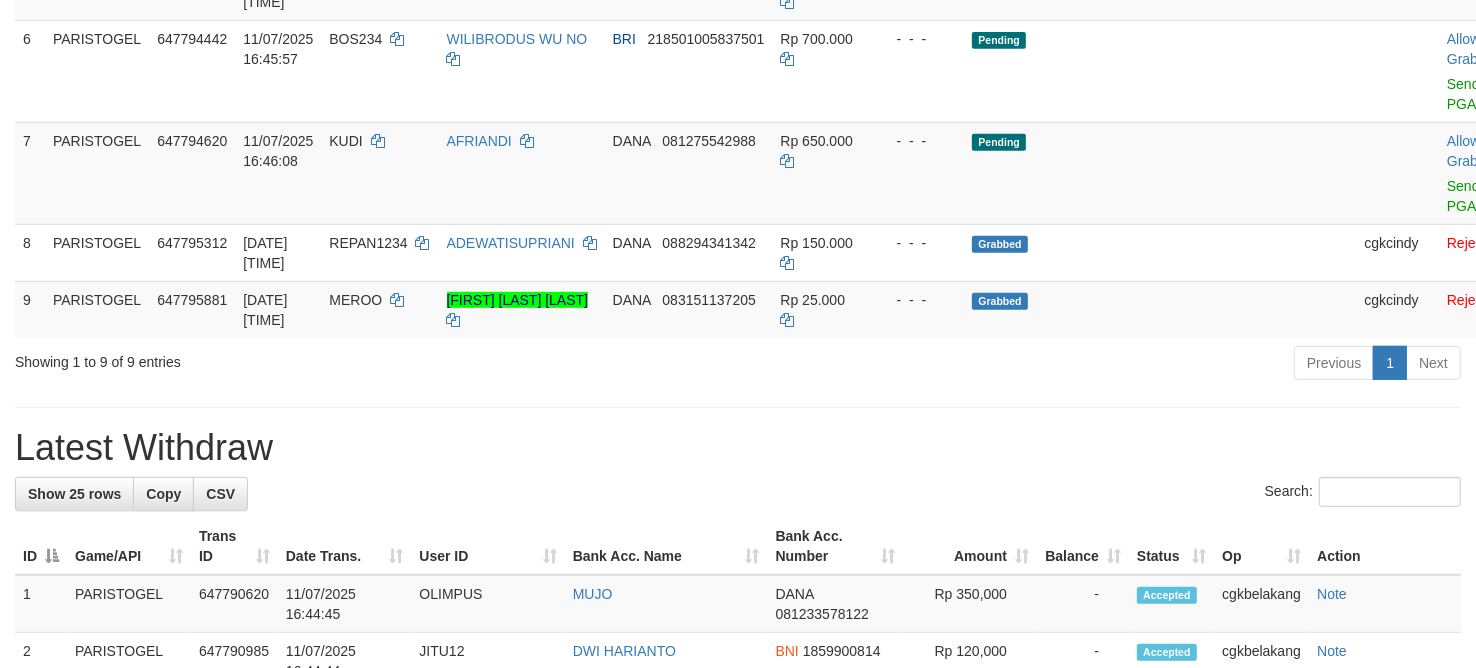 scroll, scrollTop: 625, scrollLeft: 0, axis: vertical 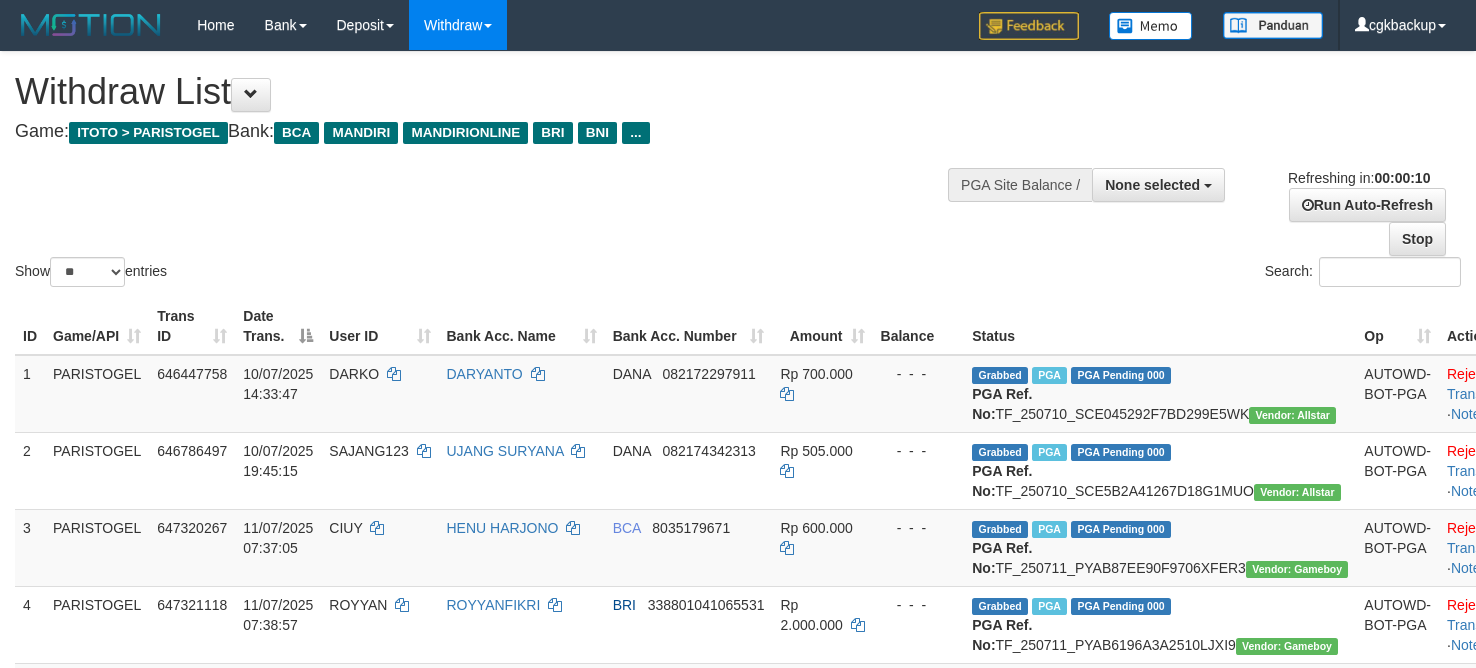 select 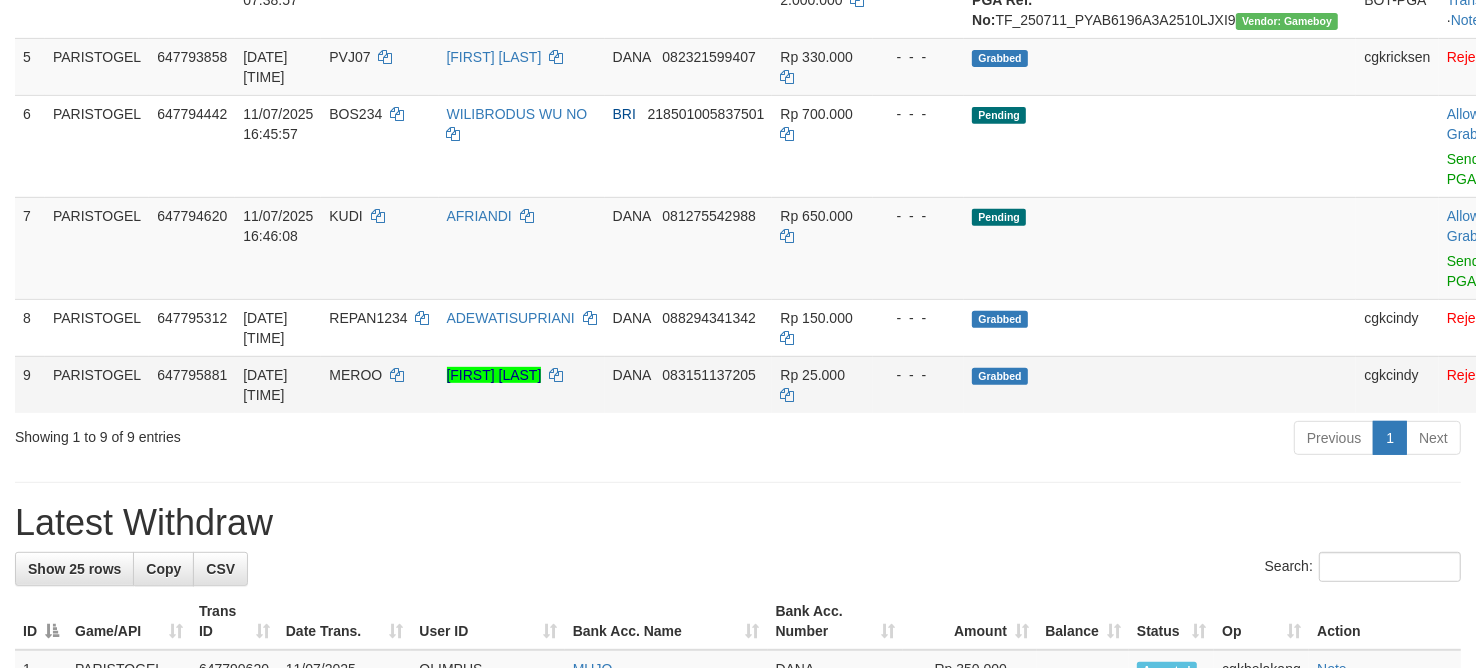 scroll, scrollTop: 743, scrollLeft: 0, axis: vertical 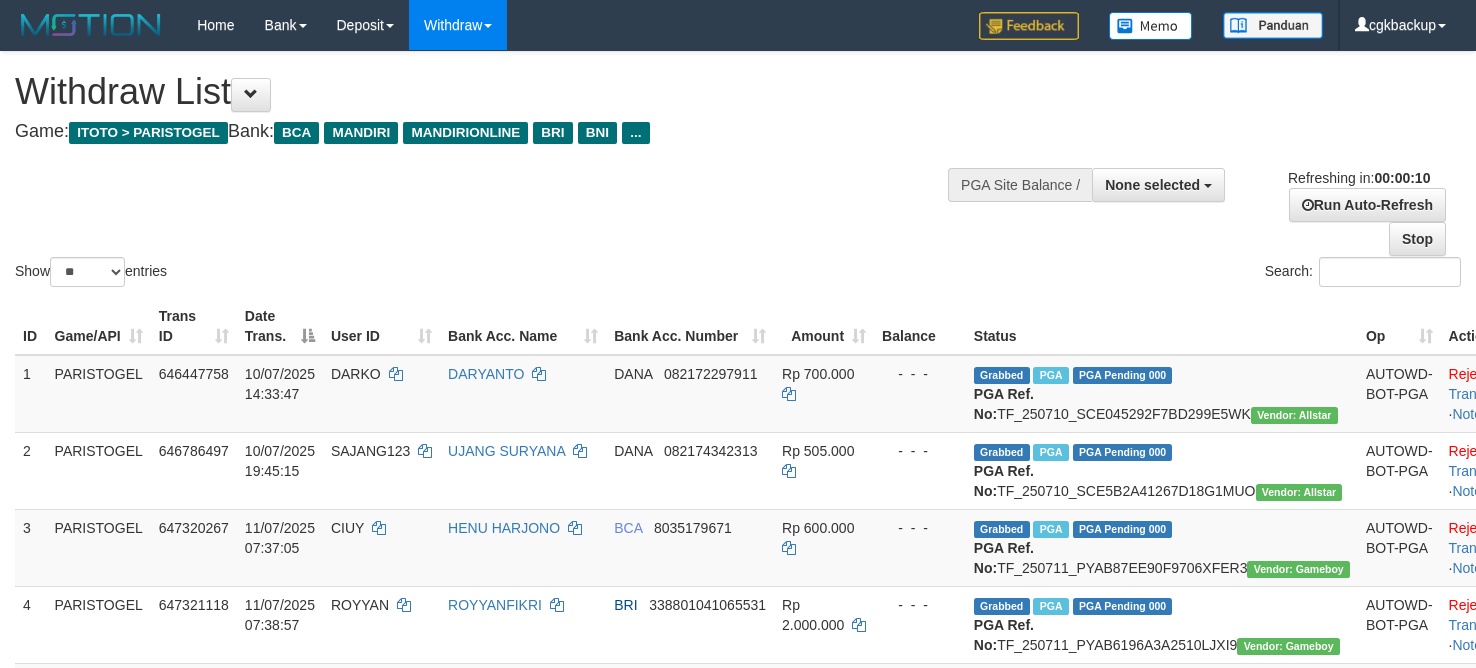 select 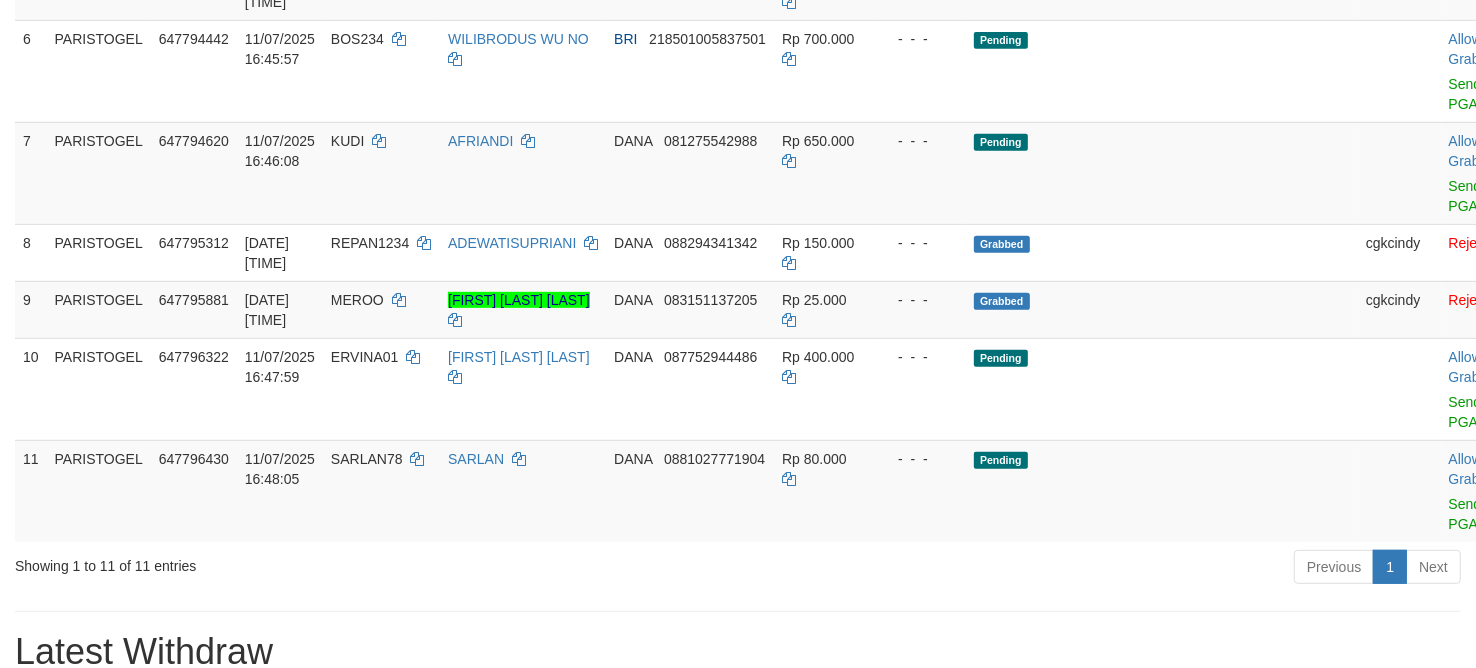scroll, scrollTop: 625, scrollLeft: 0, axis: vertical 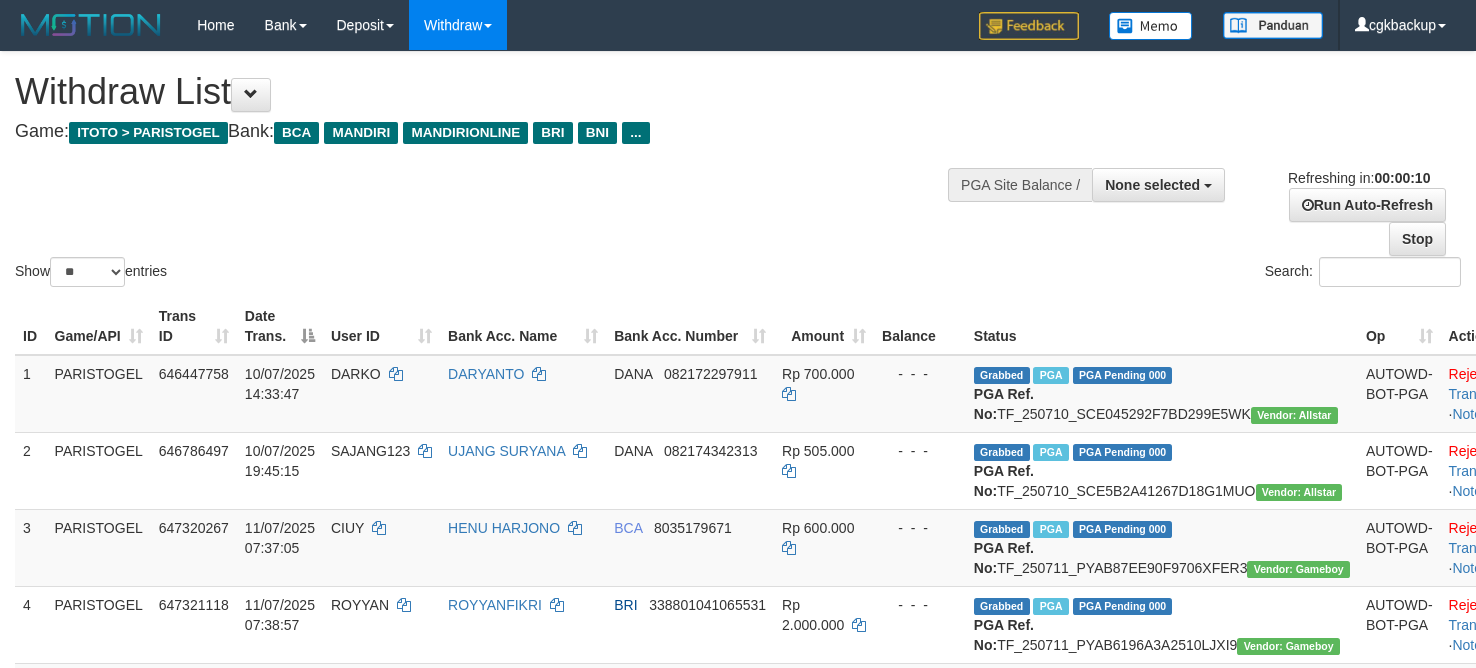 select 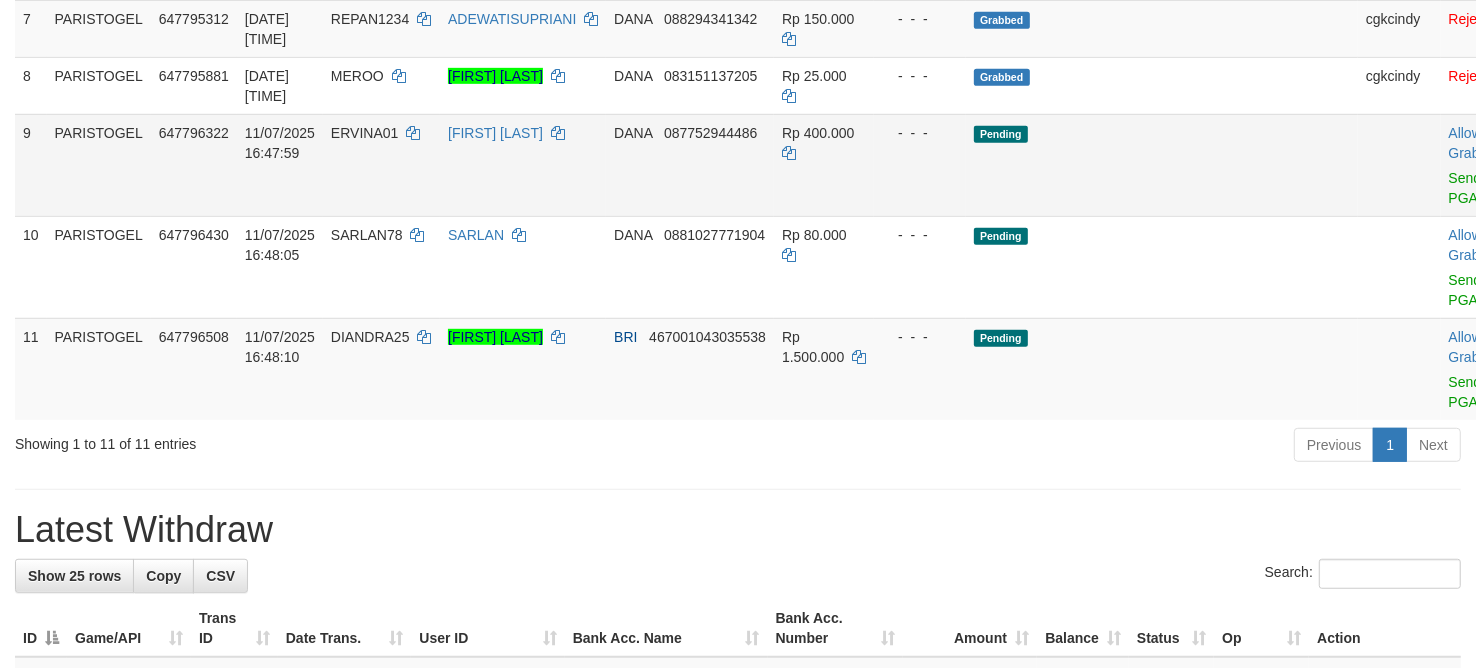 scroll, scrollTop: 875, scrollLeft: 0, axis: vertical 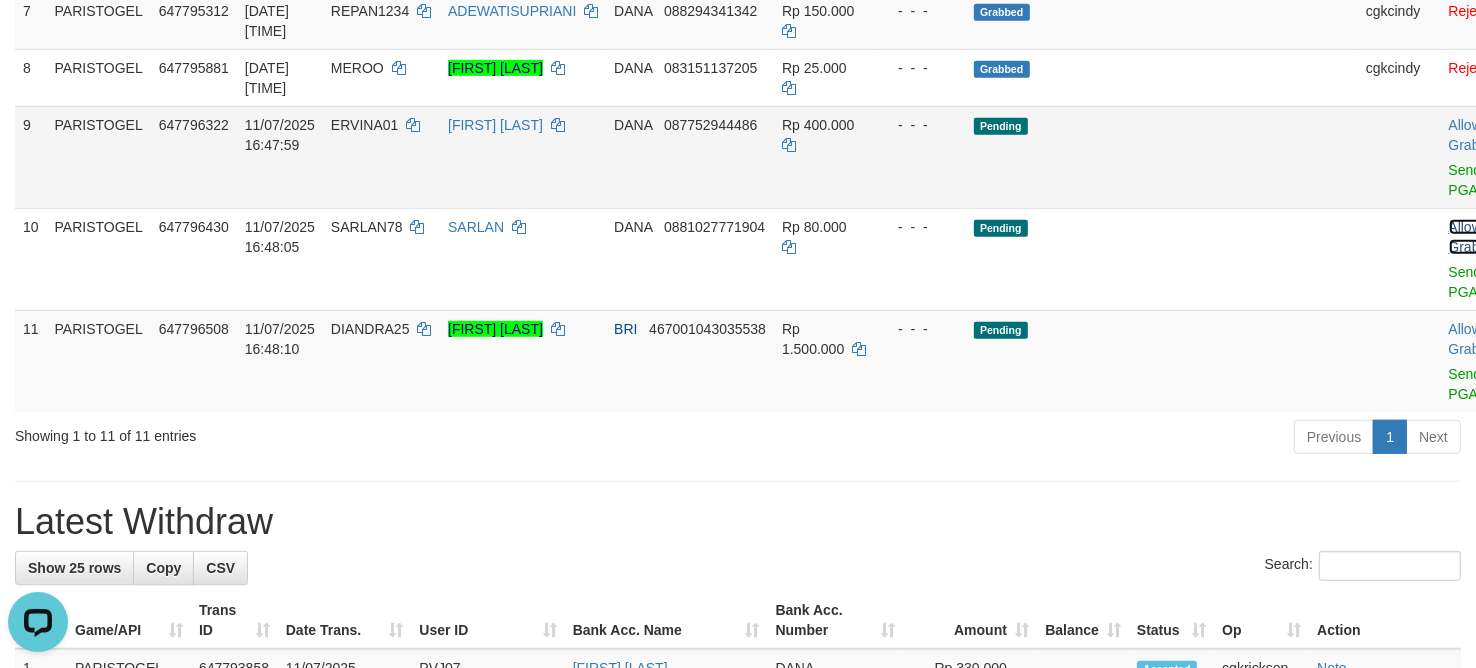 drag, startPoint x: 1367, startPoint y: 306, endPoint x: 1376, endPoint y: 280, distance: 27.513634 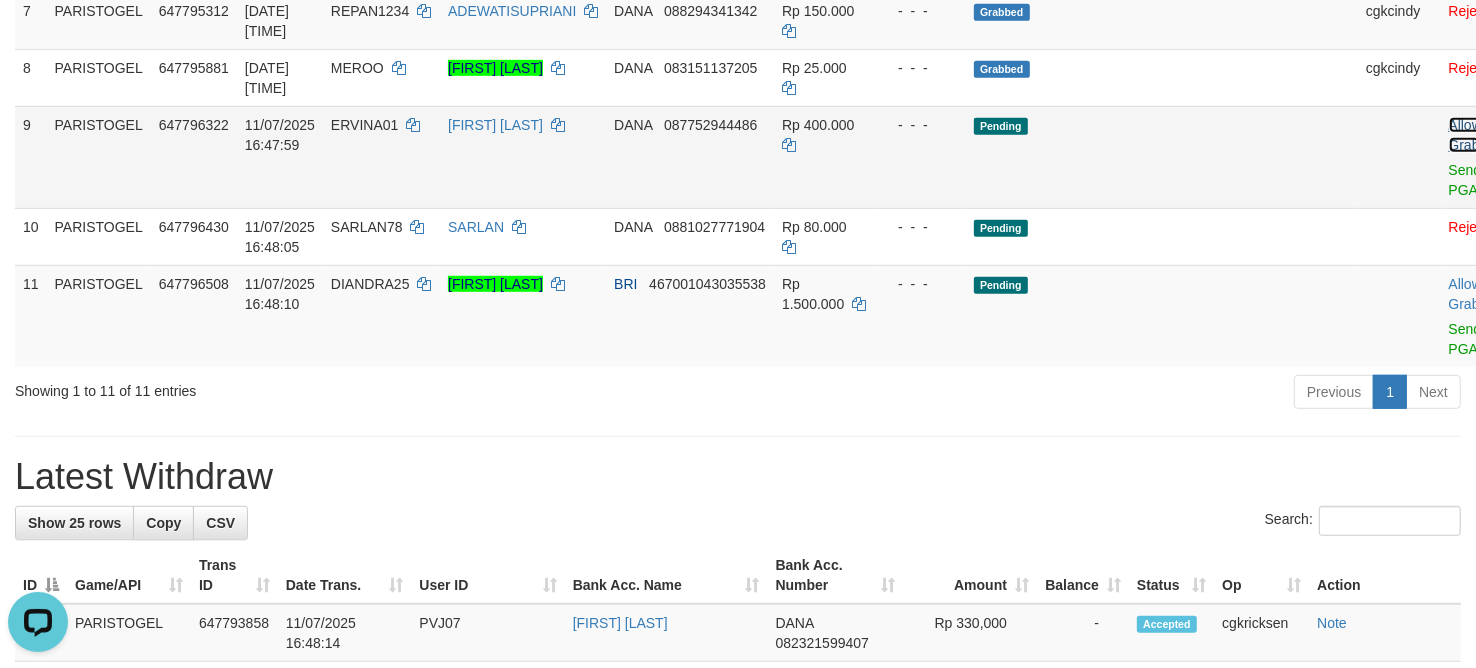 click on "Allow Grab" at bounding box center [1465, 135] 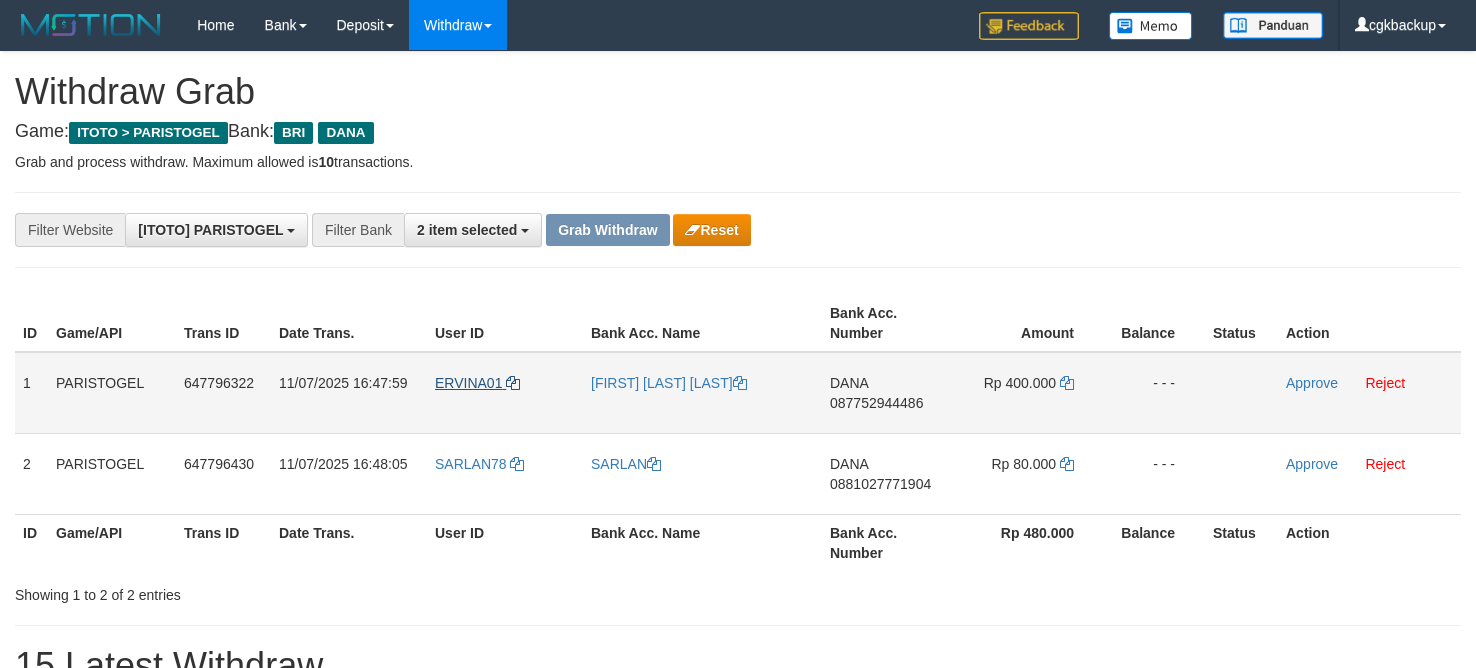scroll, scrollTop: 0, scrollLeft: 0, axis: both 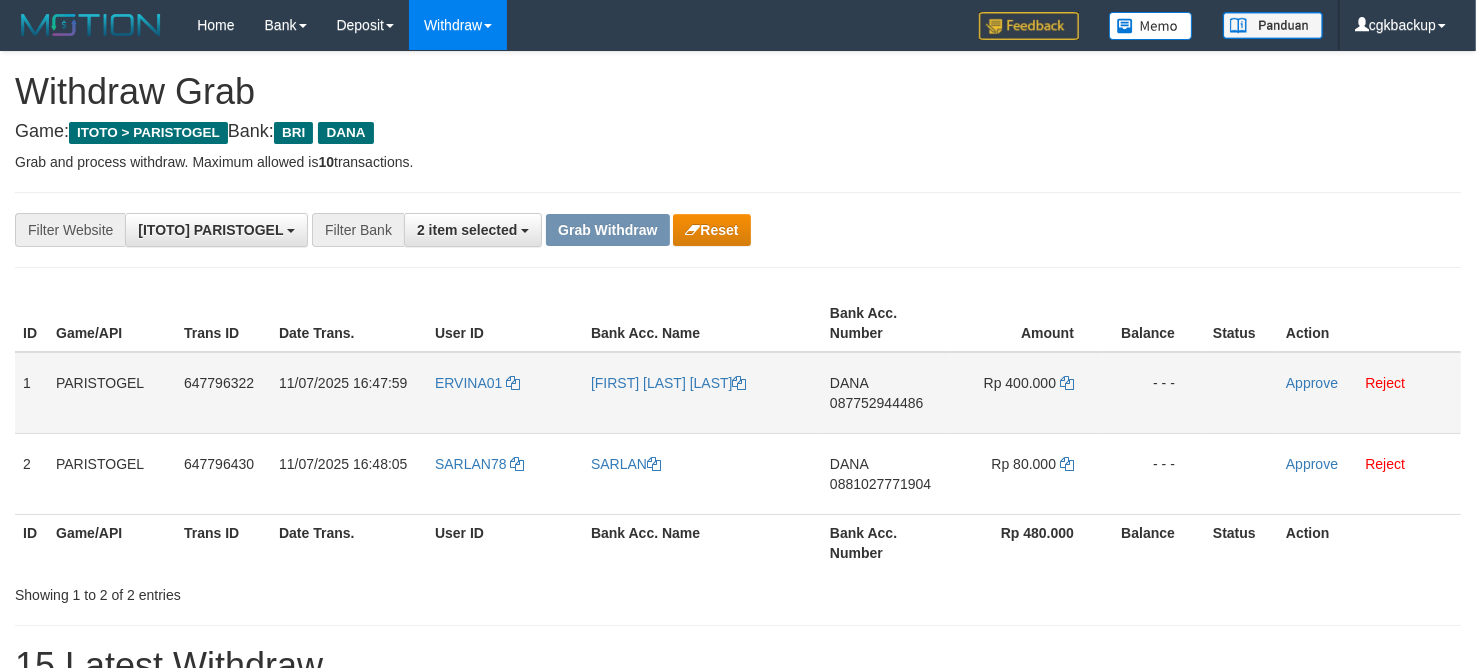 click on "ERVINA01" at bounding box center (505, 393) 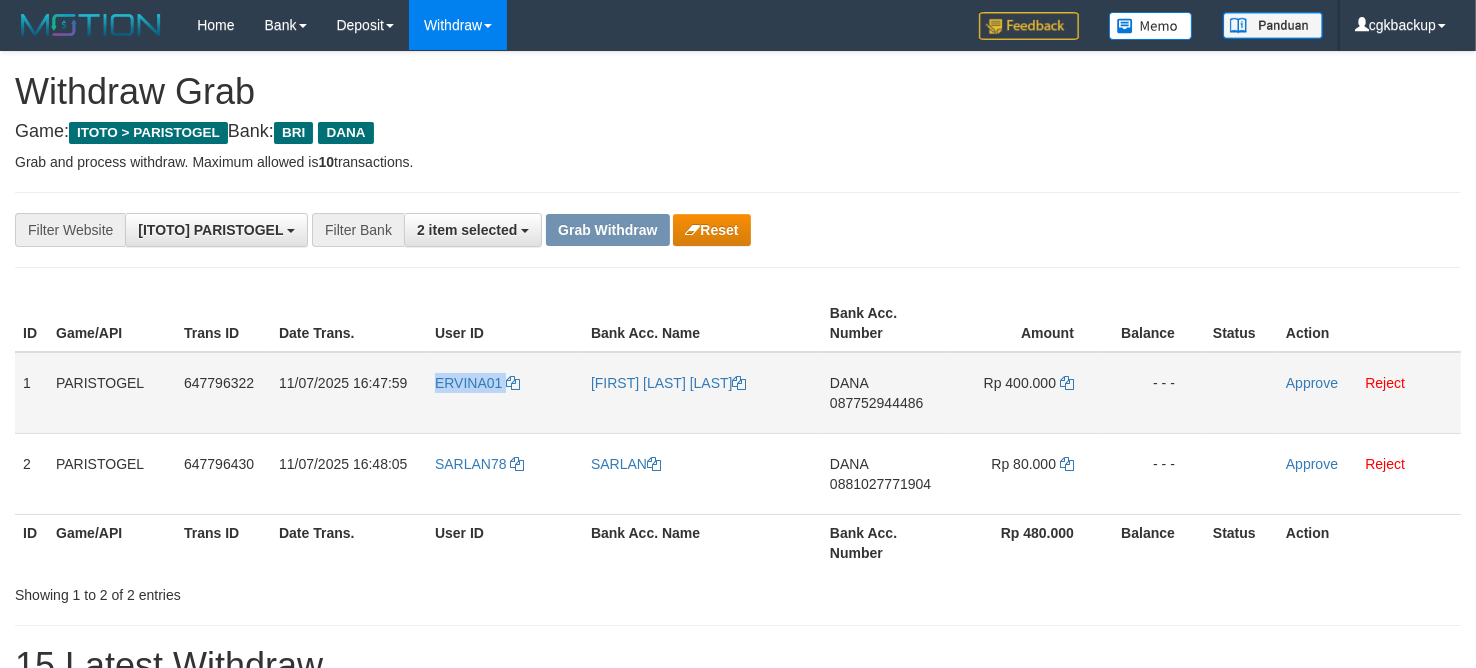 click on "ERVINA01" at bounding box center [505, 393] 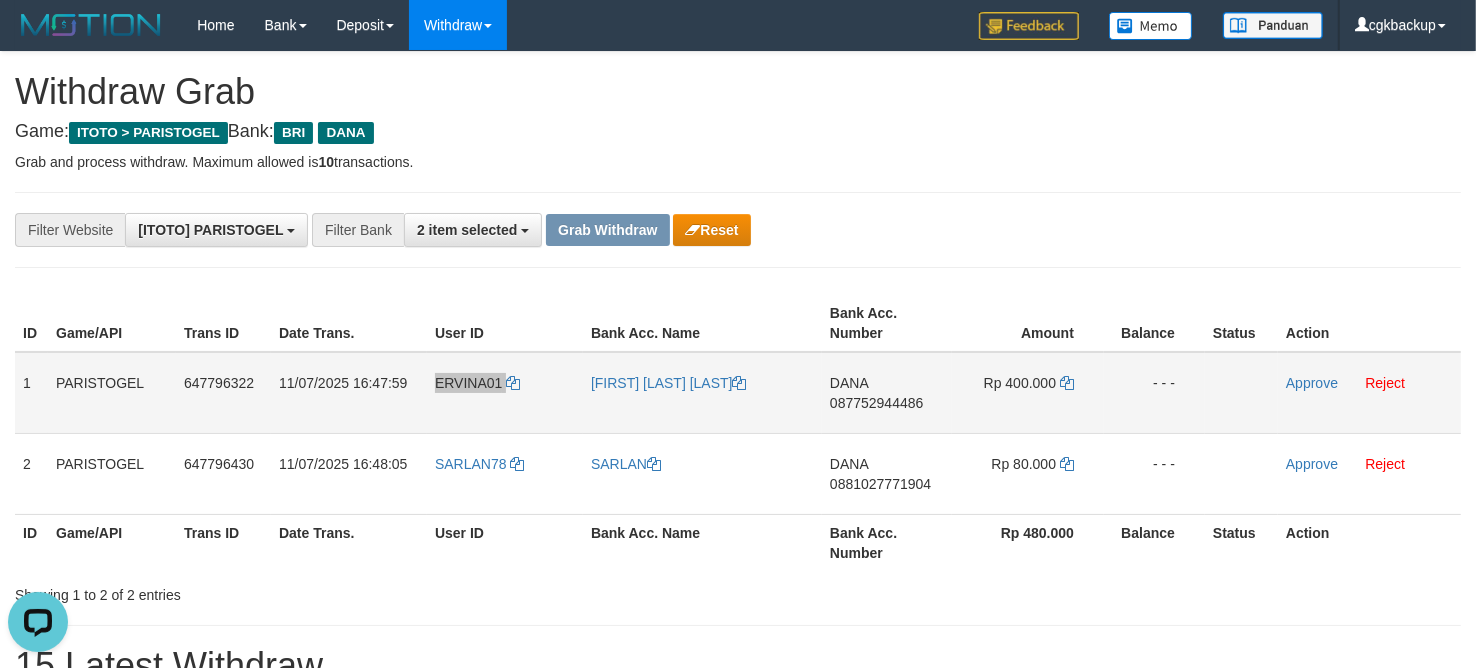 scroll, scrollTop: 0, scrollLeft: 0, axis: both 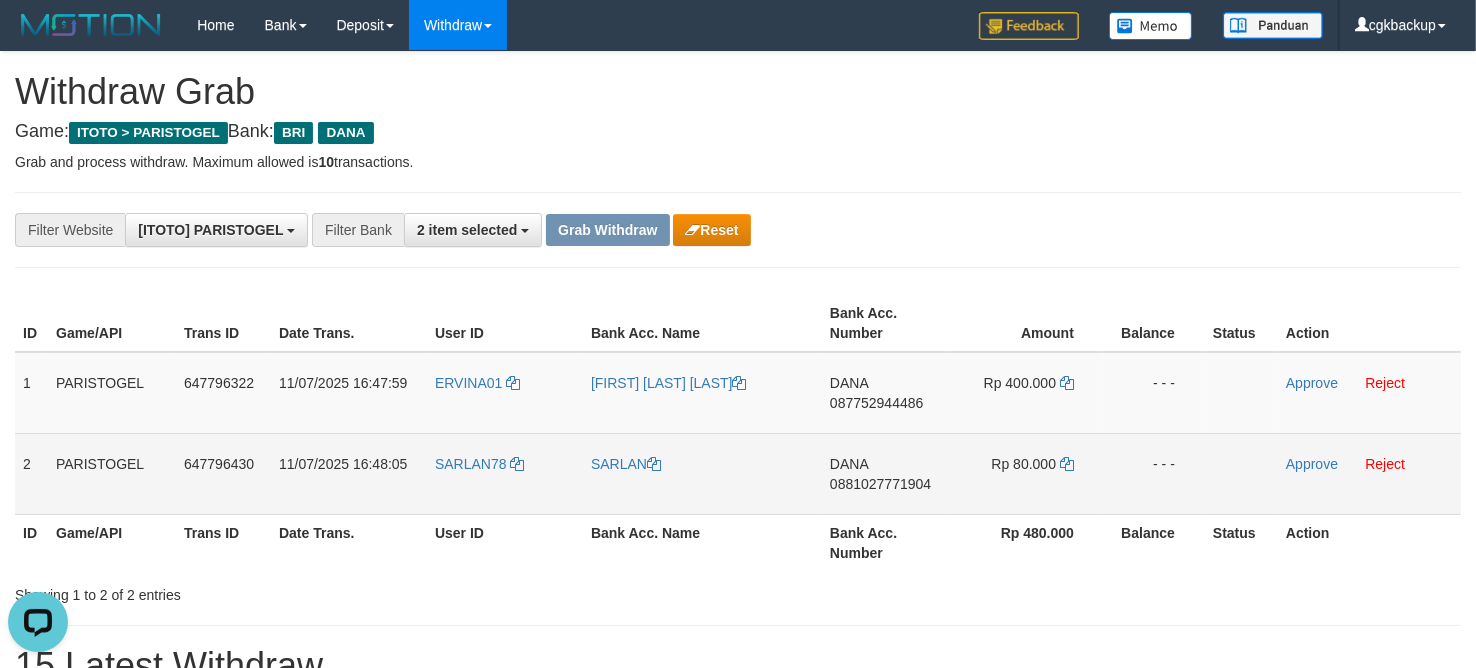 click on "SARLAN78" at bounding box center [505, 473] 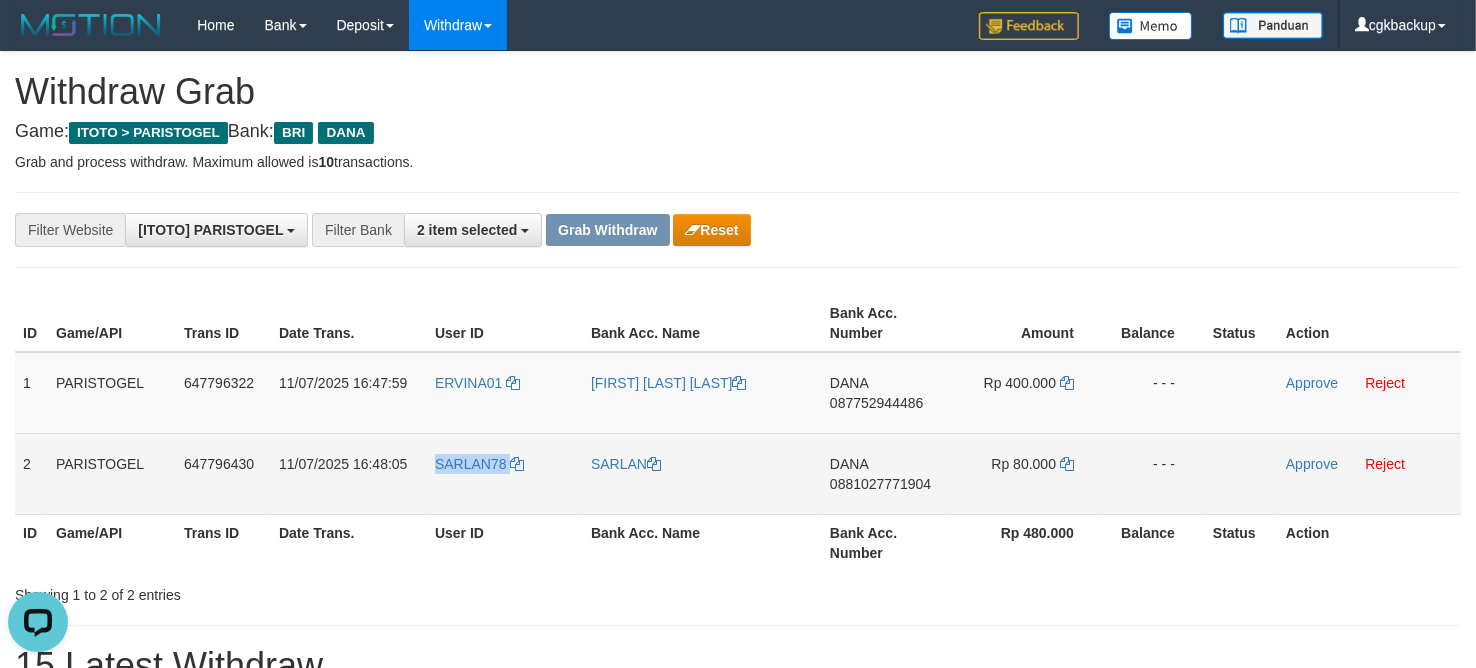 copy on "SARLAN78" 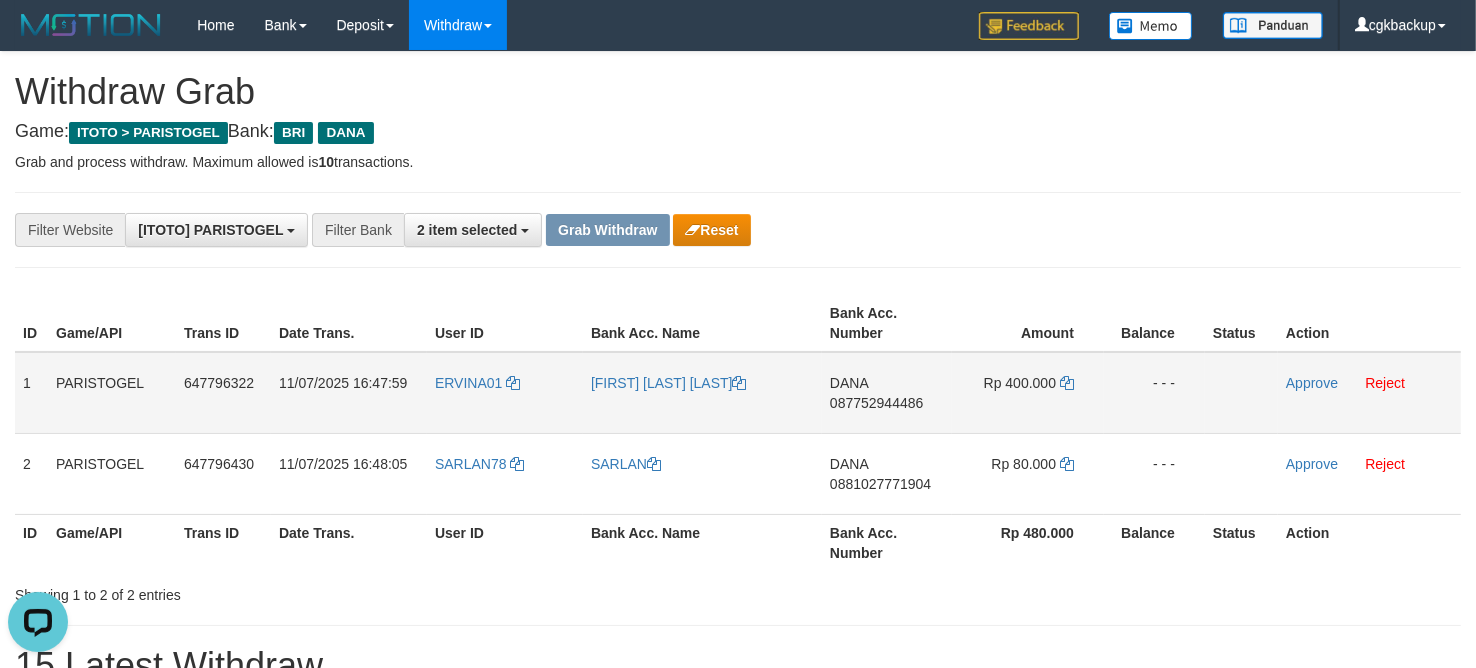 click on "[FIRST] [LAST]" at bounding box center (702, 393) 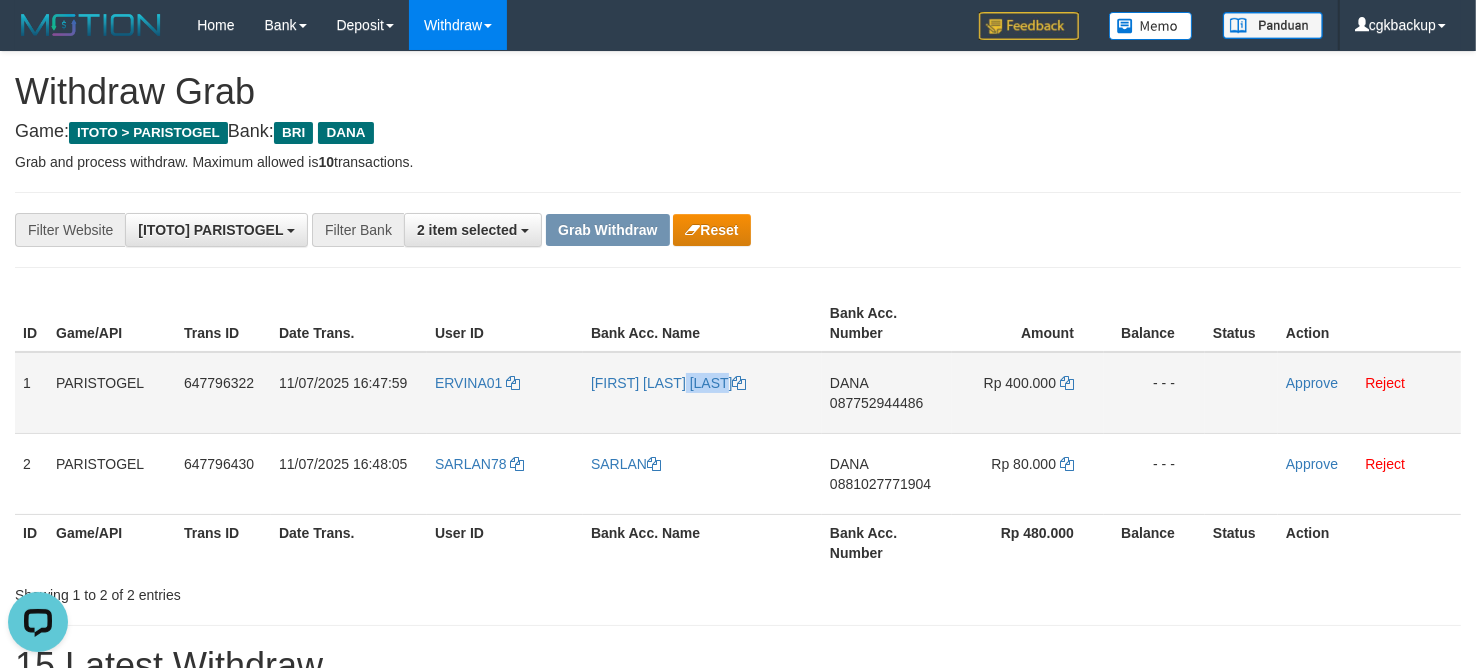 click on "[FIRST] [LAST] [LAST]" at bounding box center (702, 393) 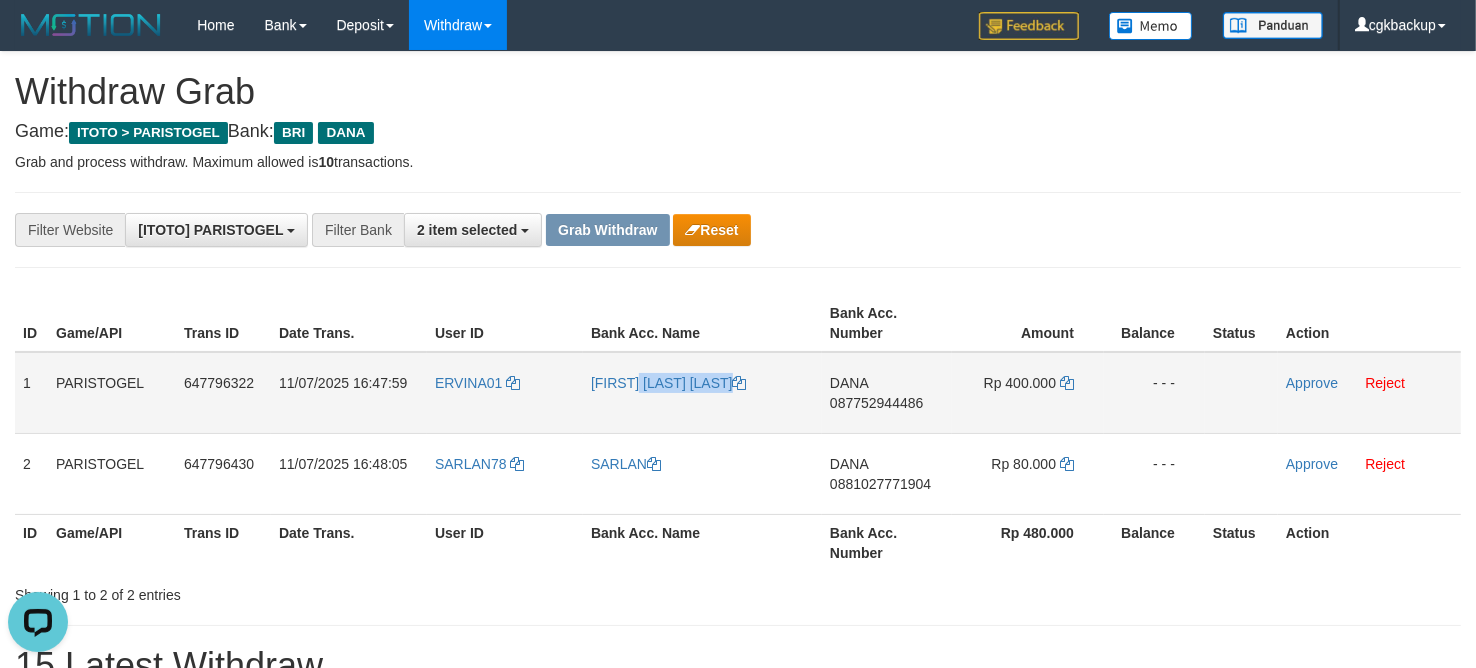 click on "[FIRST] [LAST] [LAST]" at bounding box center [702, 393] 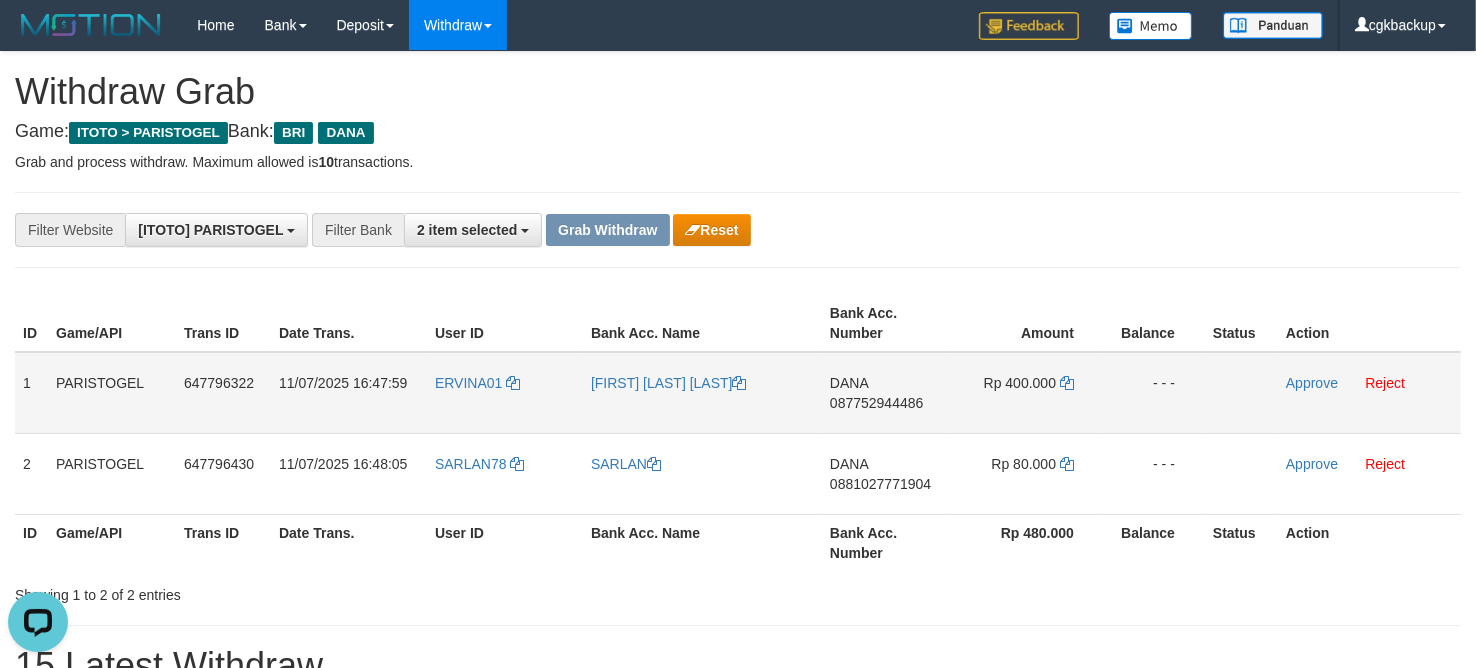 click on "ERVINA01" at bounding box center [505, 393] 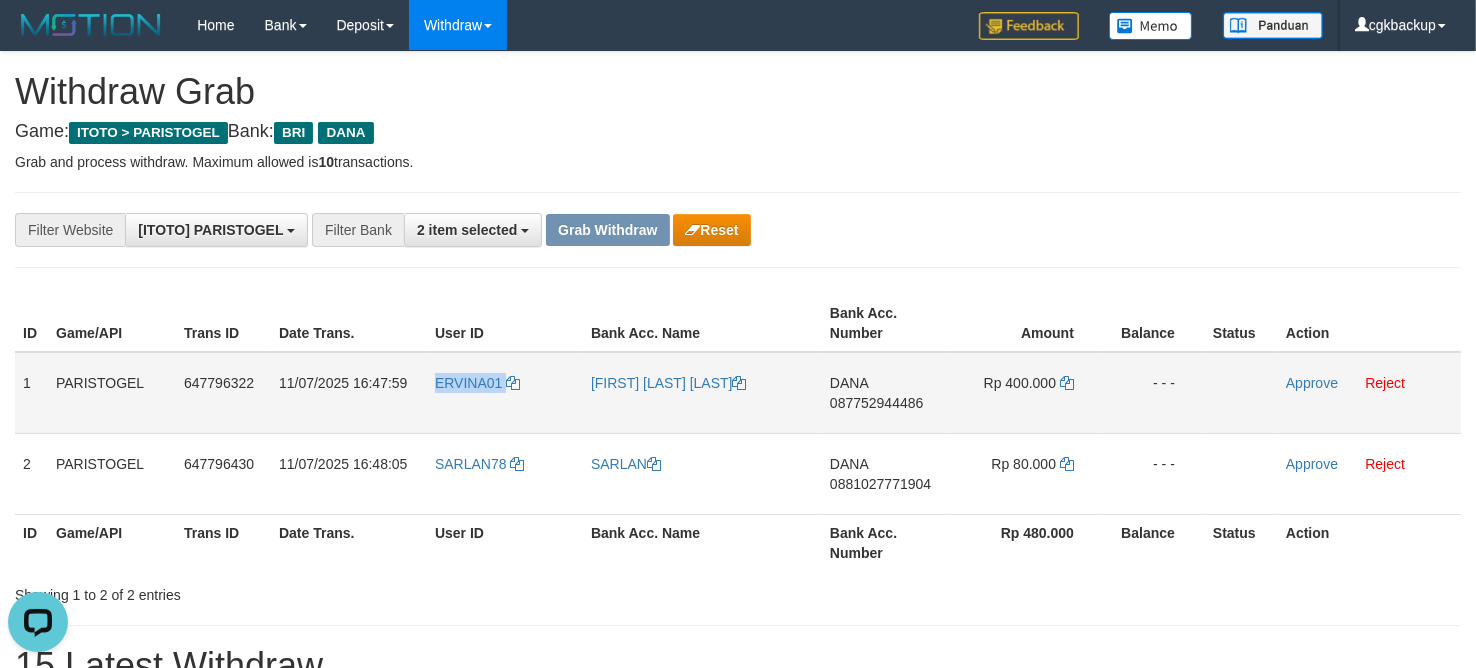 click on "ERVINA01" at bounding box center [505, 393] 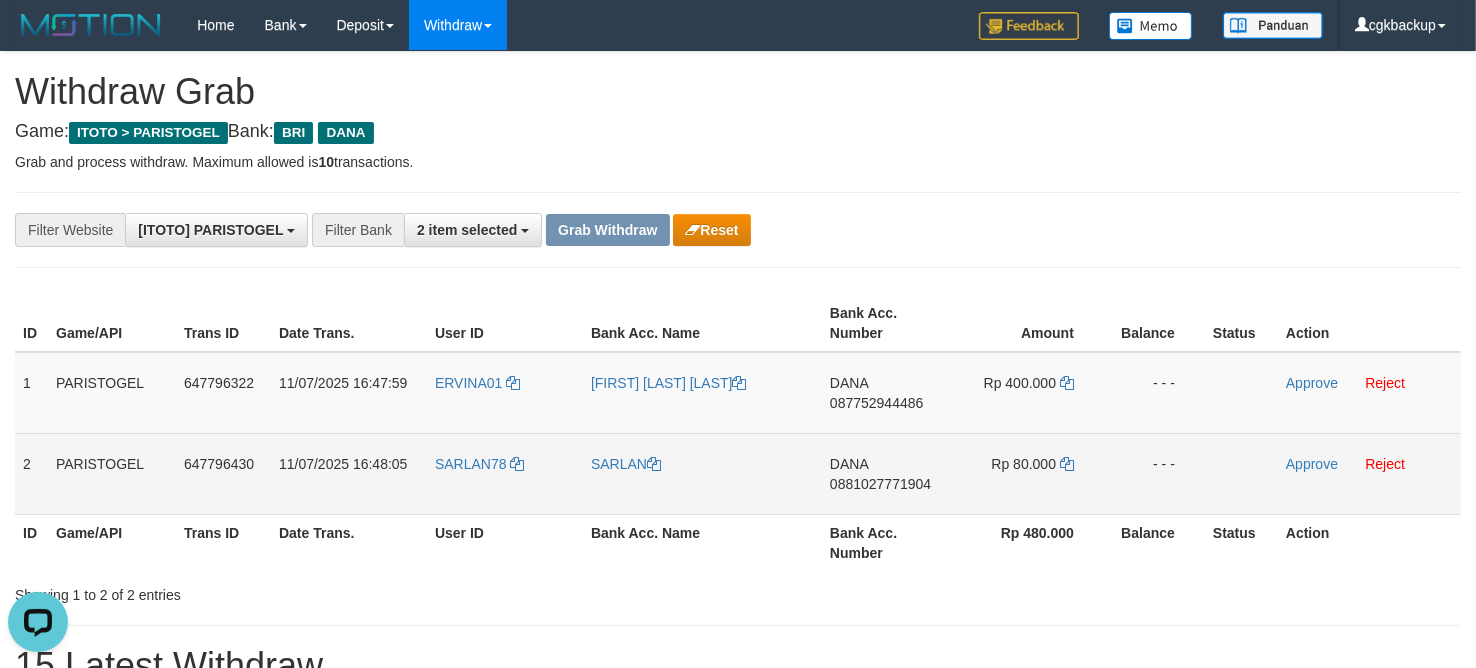 click on "SARLAN" at bounding box center [702, 473] 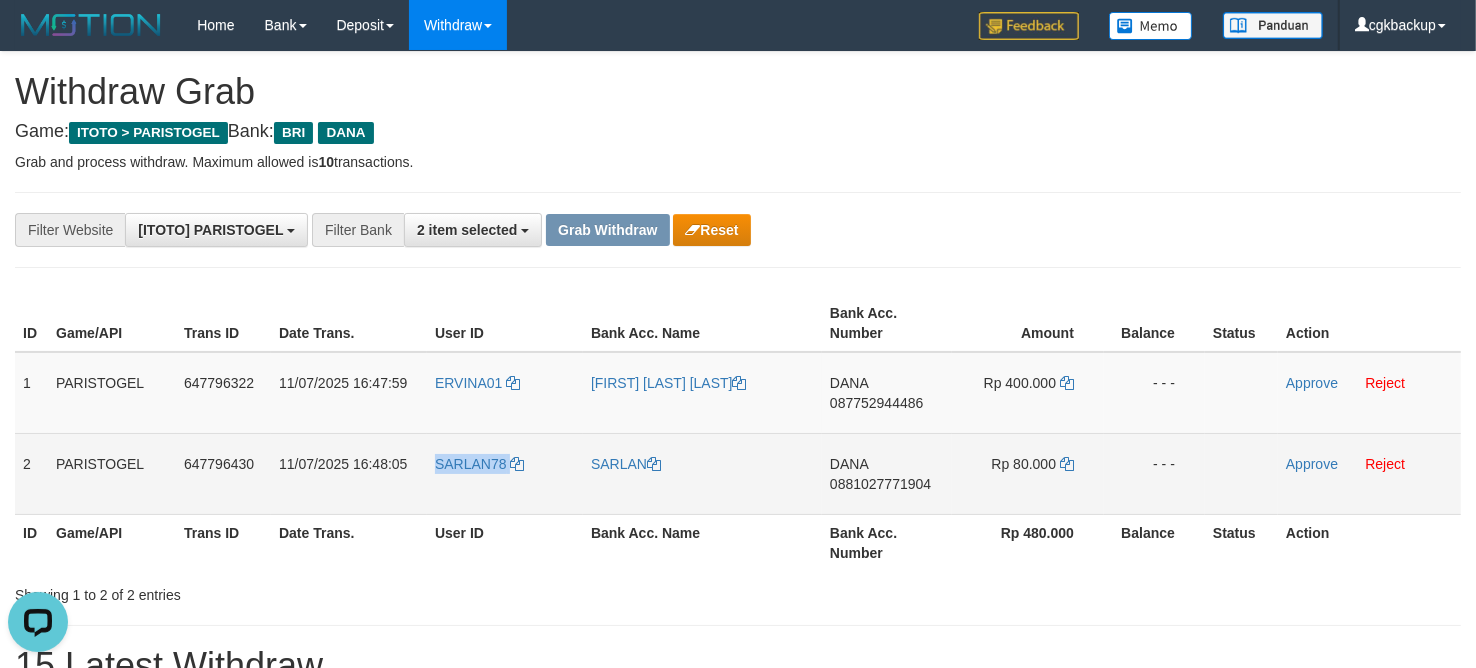 click on "SARLAN78" at bounding box center (505, 473) 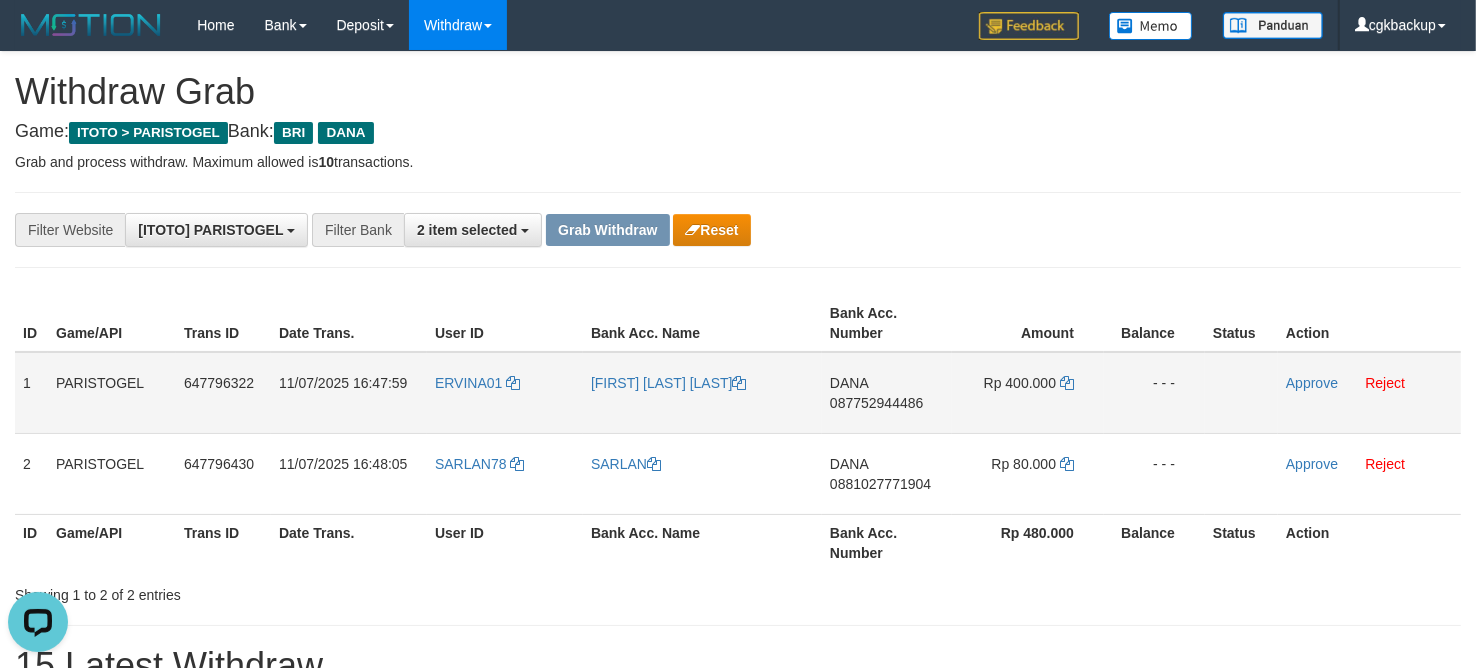 click on "DANA
087752944486" at bounding box center [887, 393] 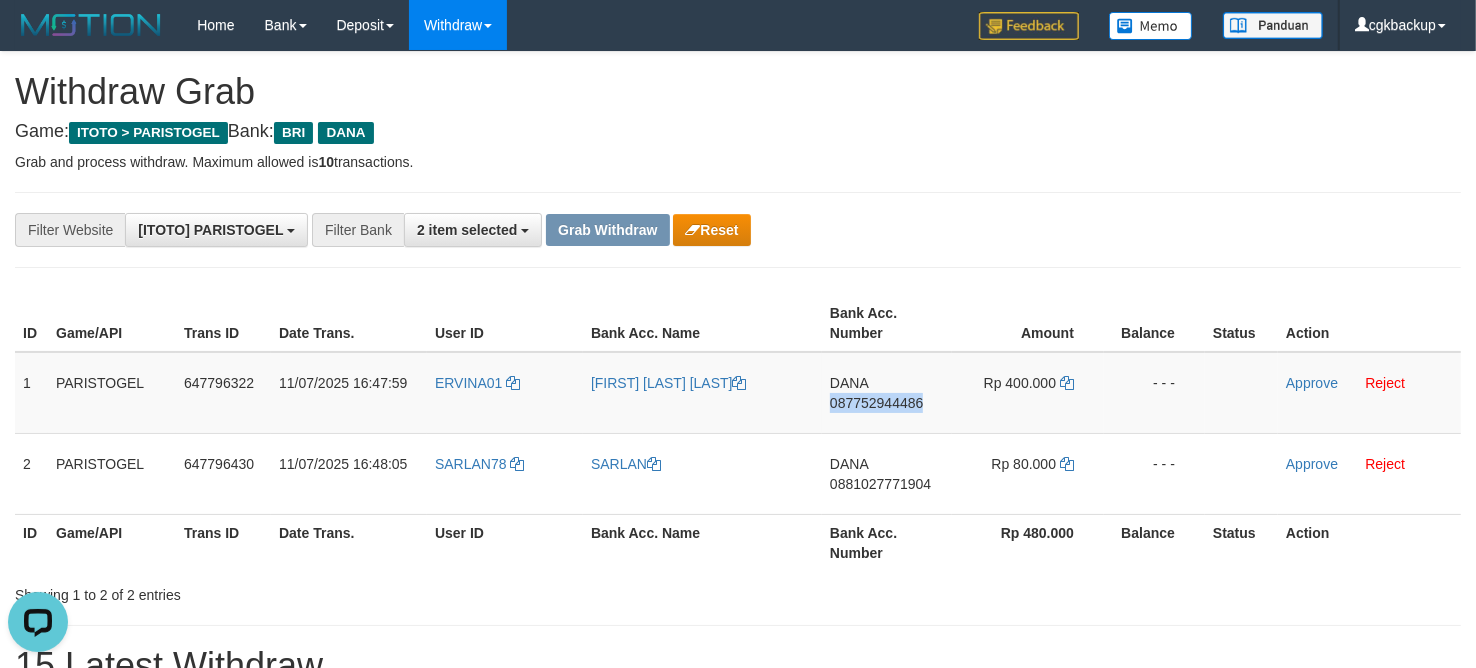 drag, startPoint x: 868, startPoint y: 423, endPoint x: 1482, endPoint y: 396, distance: 614.5934 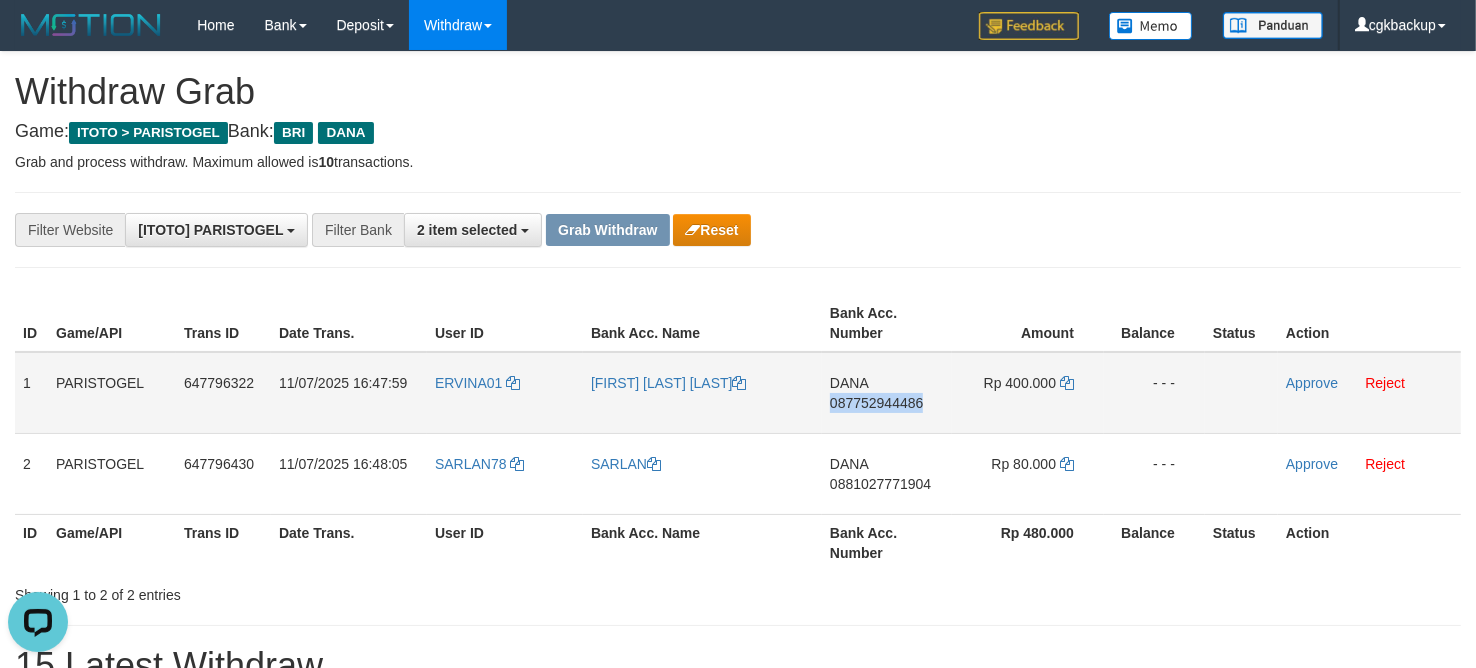 click on "DANA
087752944486" at bounding box center (887, 393) 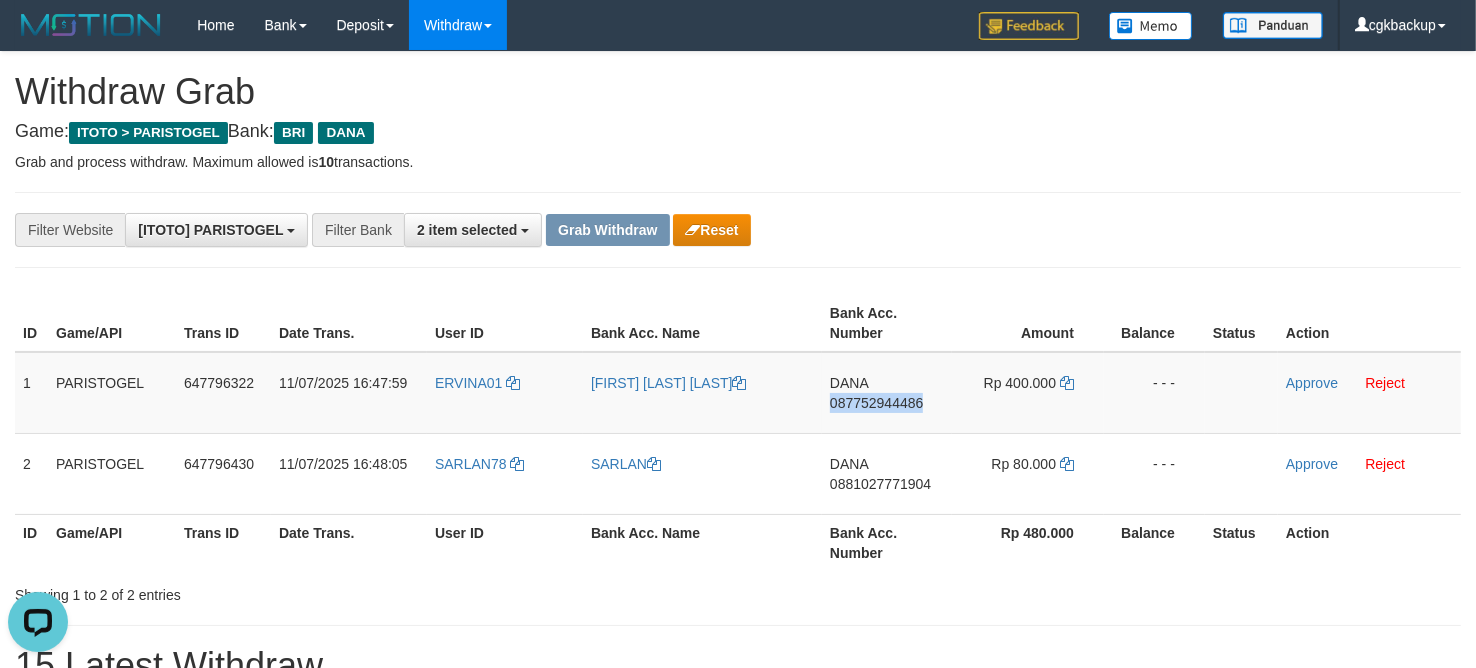 click at bounding box center [1060, 383] 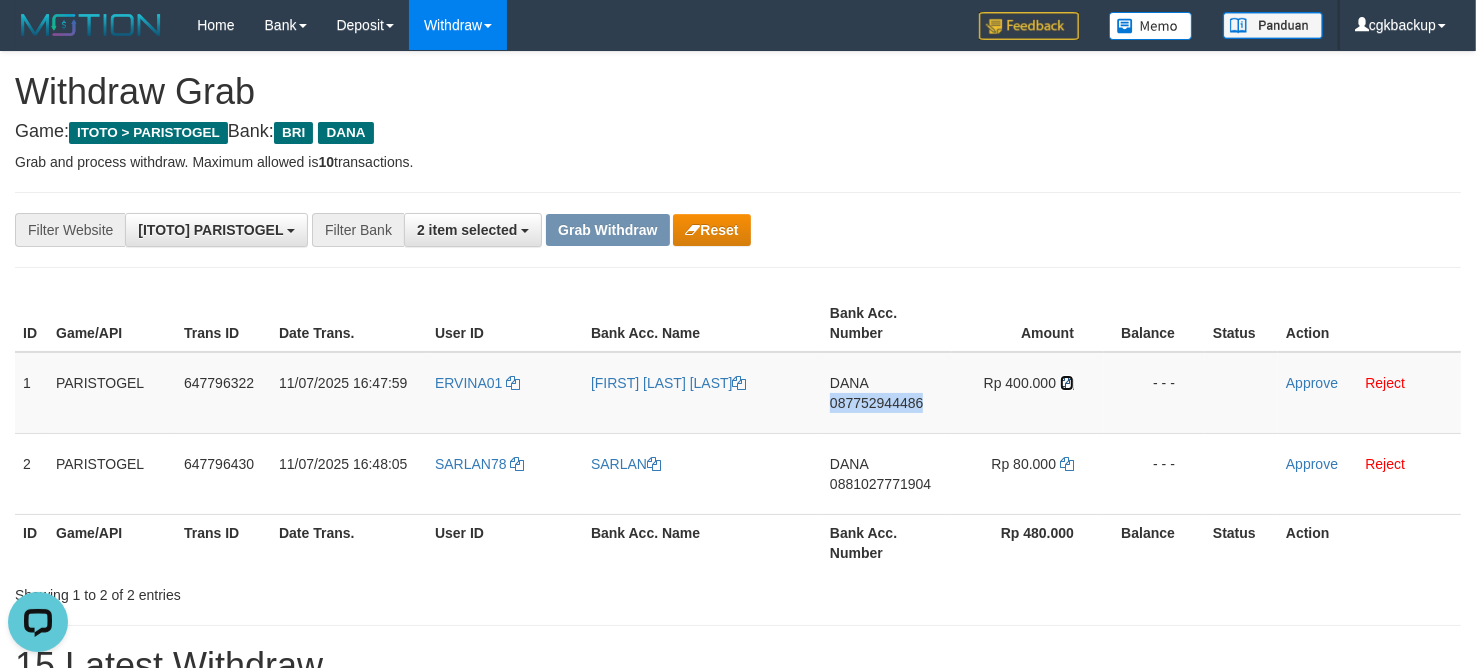 click at bounding box center (1067, 383) 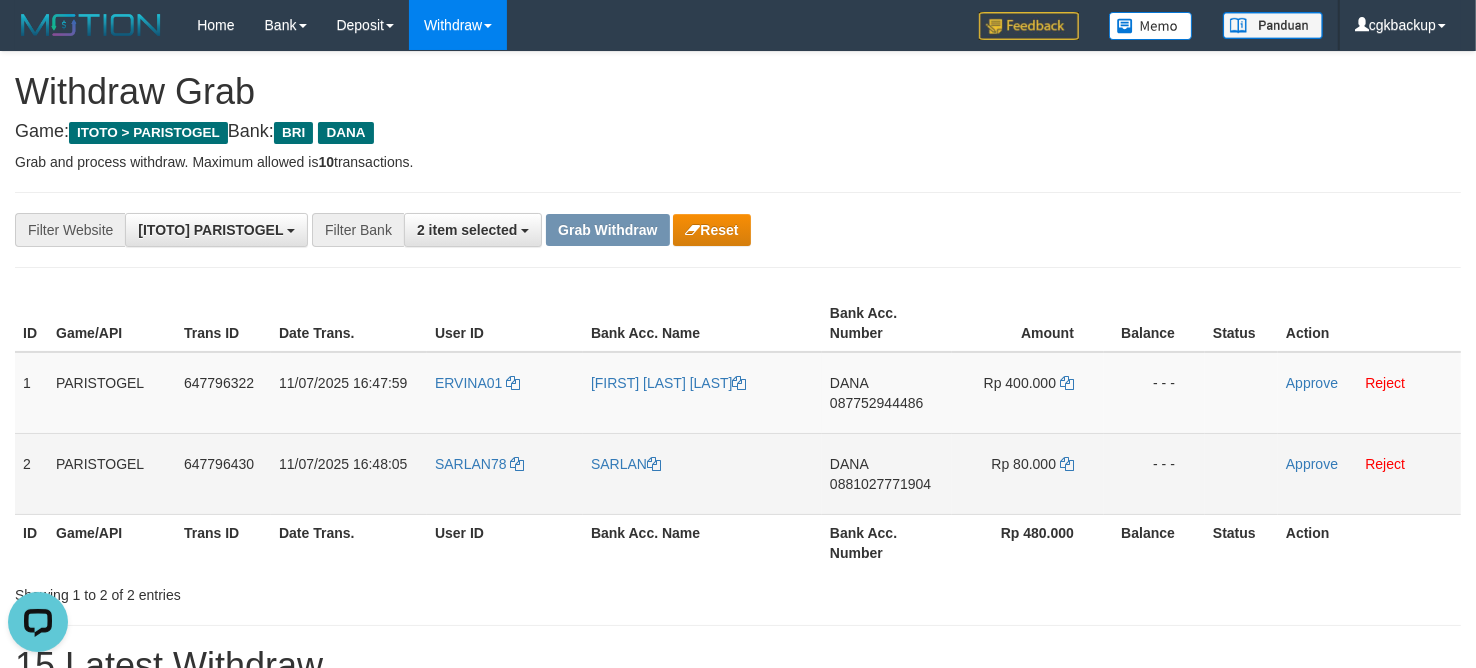 click on "0881027771904" at bounding box center [880, 484] 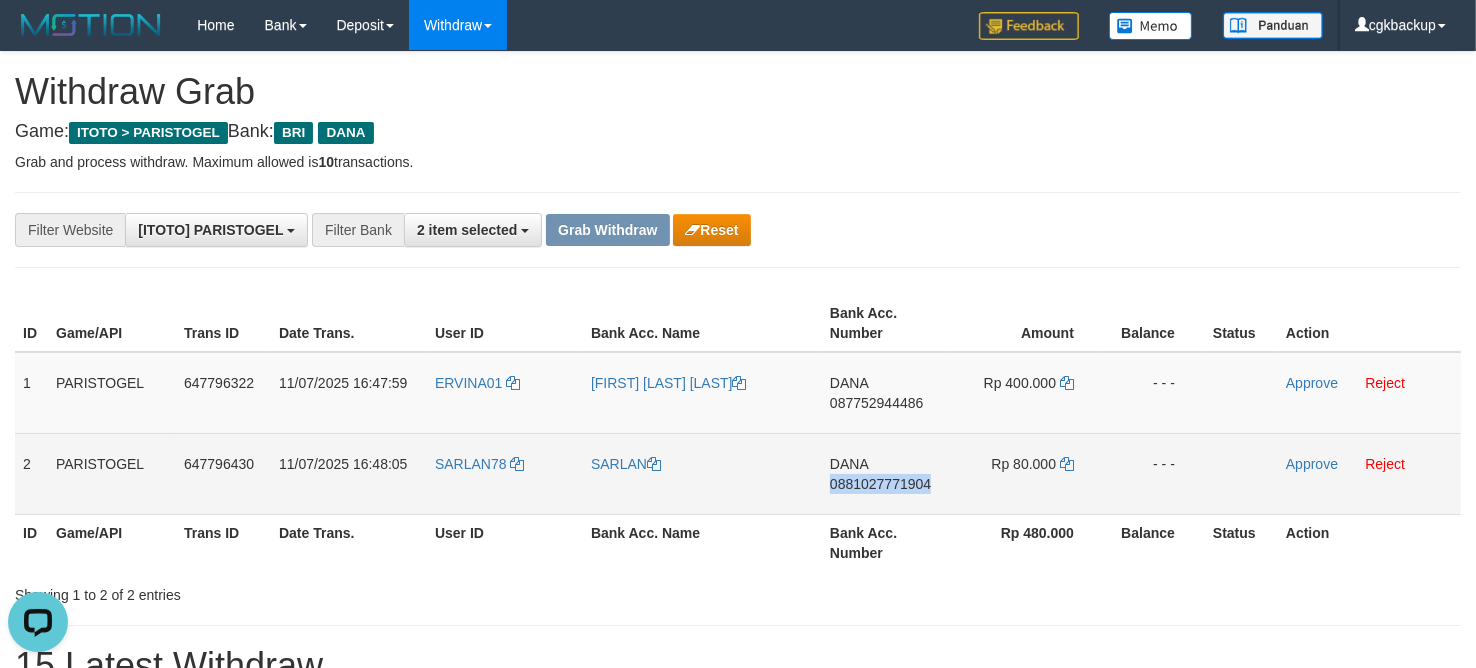 click on "DANA
0881027771904" at bounding box center (887, 473) 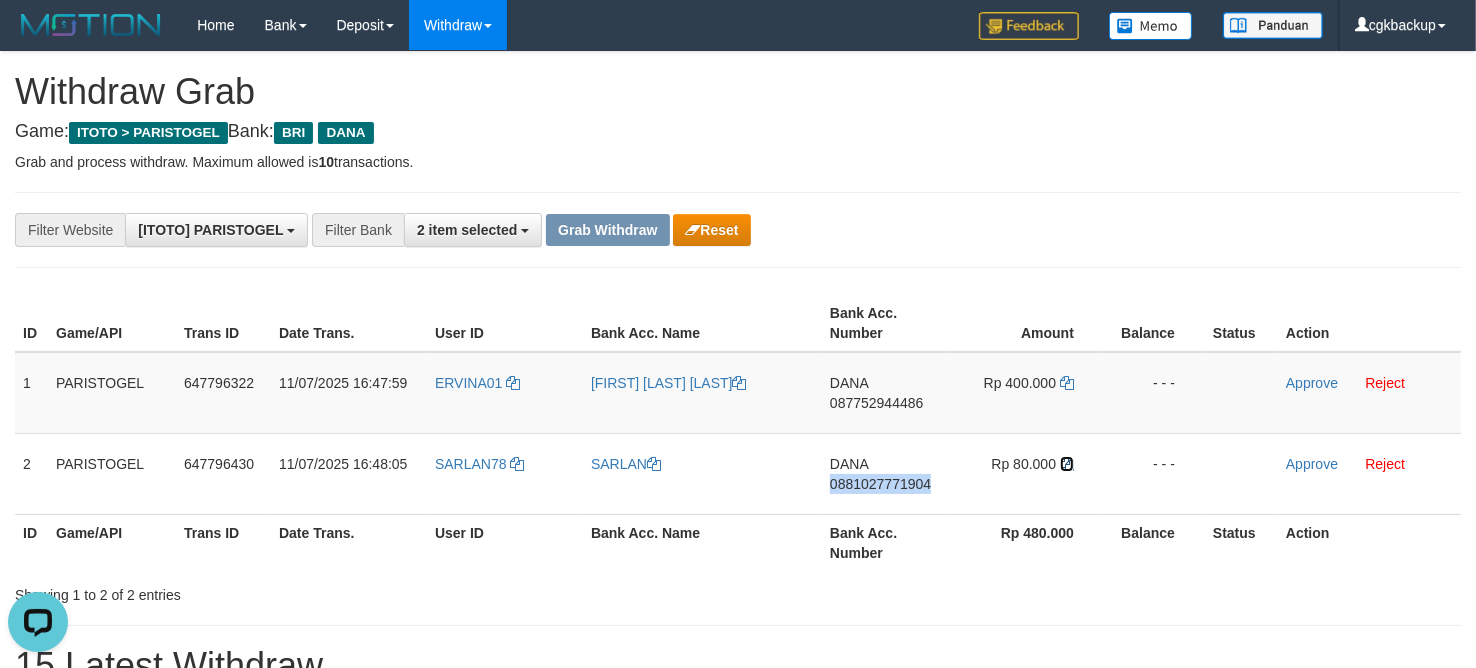 click at bounding box center [1067, 464] 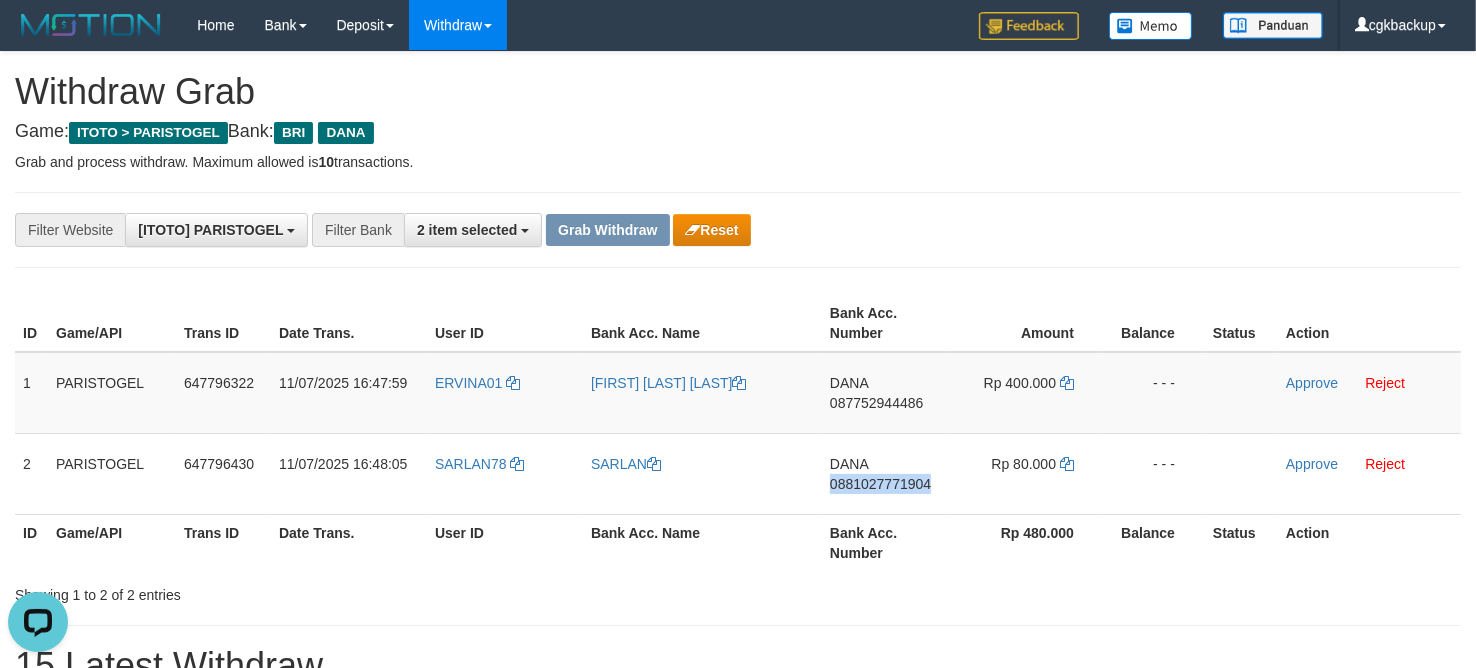 copy on "0881027771904" 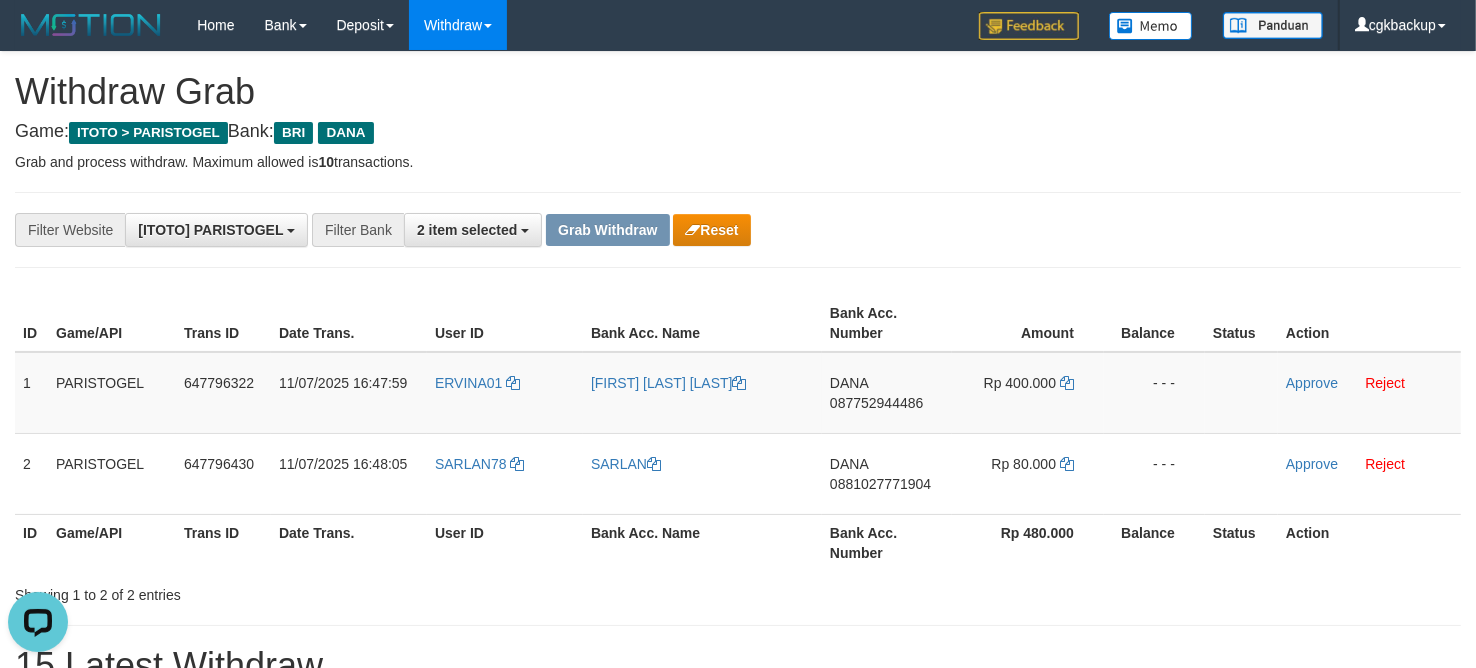 click on "Balance" at bounding box center (1154, 323) 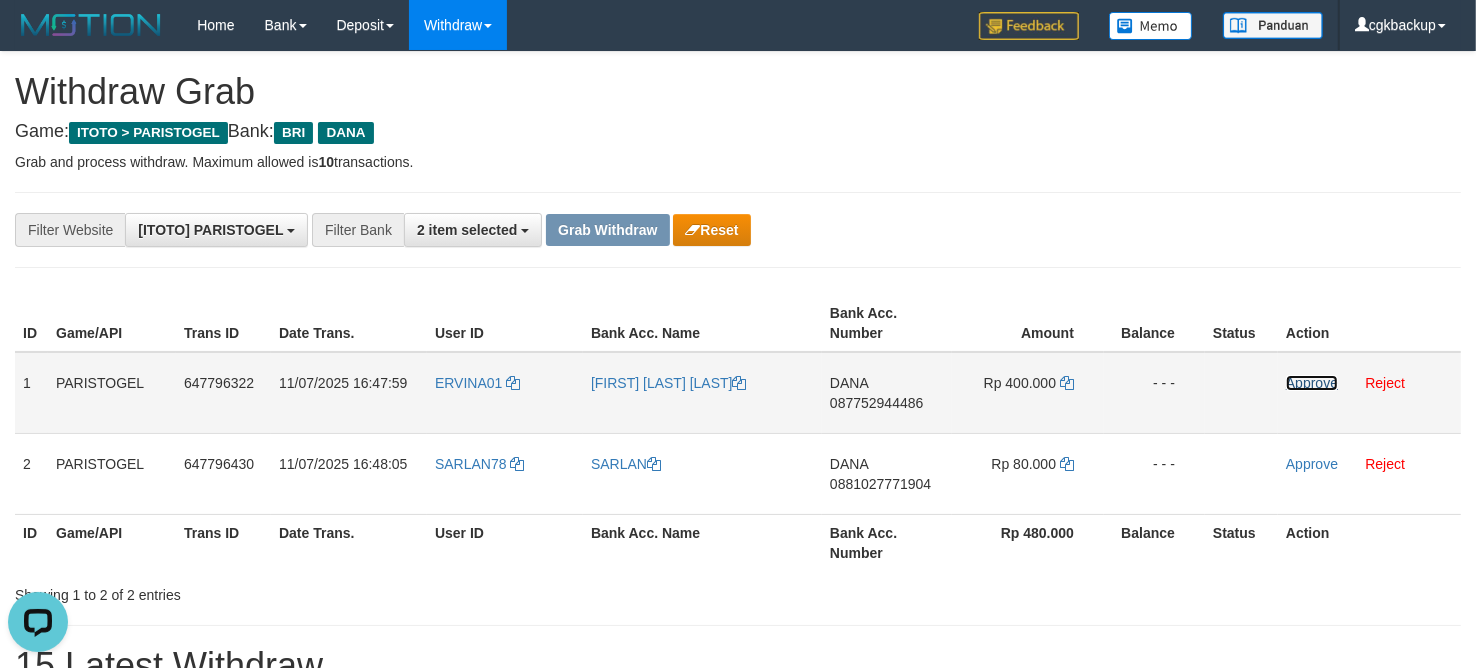 click on "Approve" at bounding box center [1312, 383] 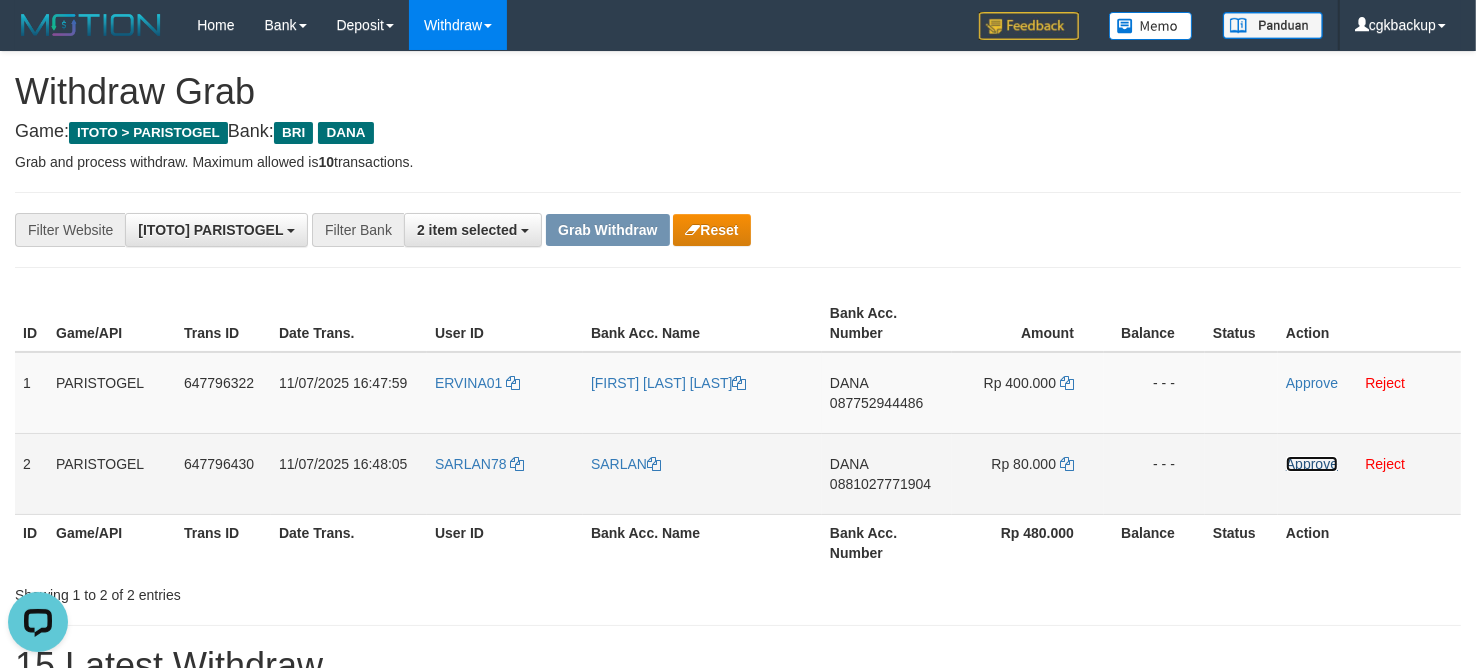 click on "Approve" at bounding box center [1312, 464] 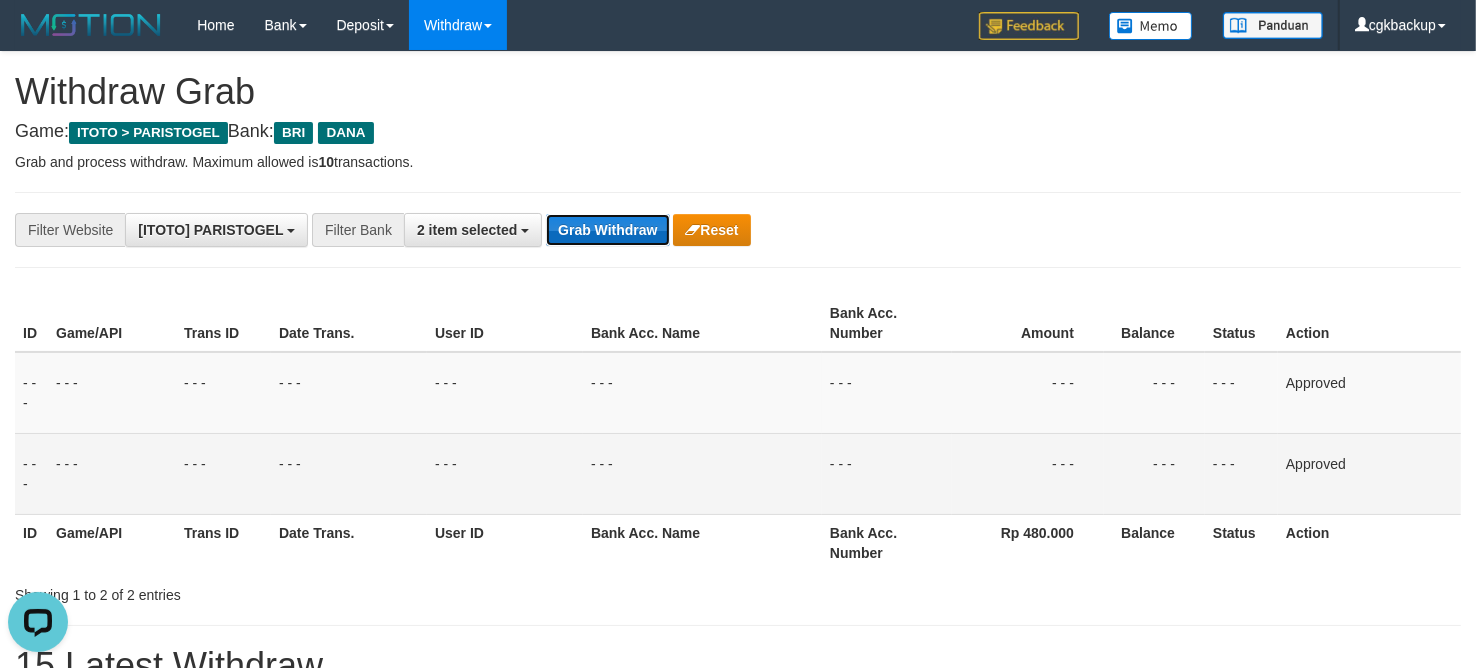 click on "Grab Withdraw" at bounding box center (607, 230) 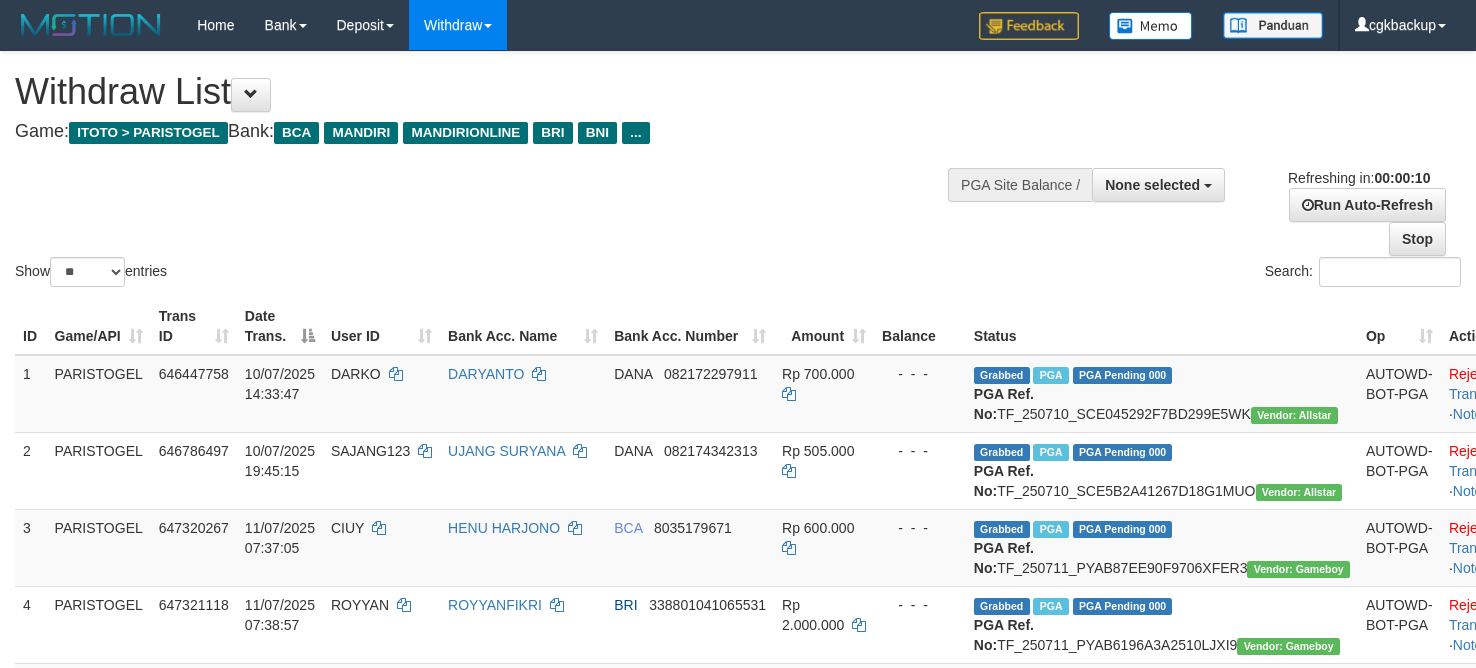 select 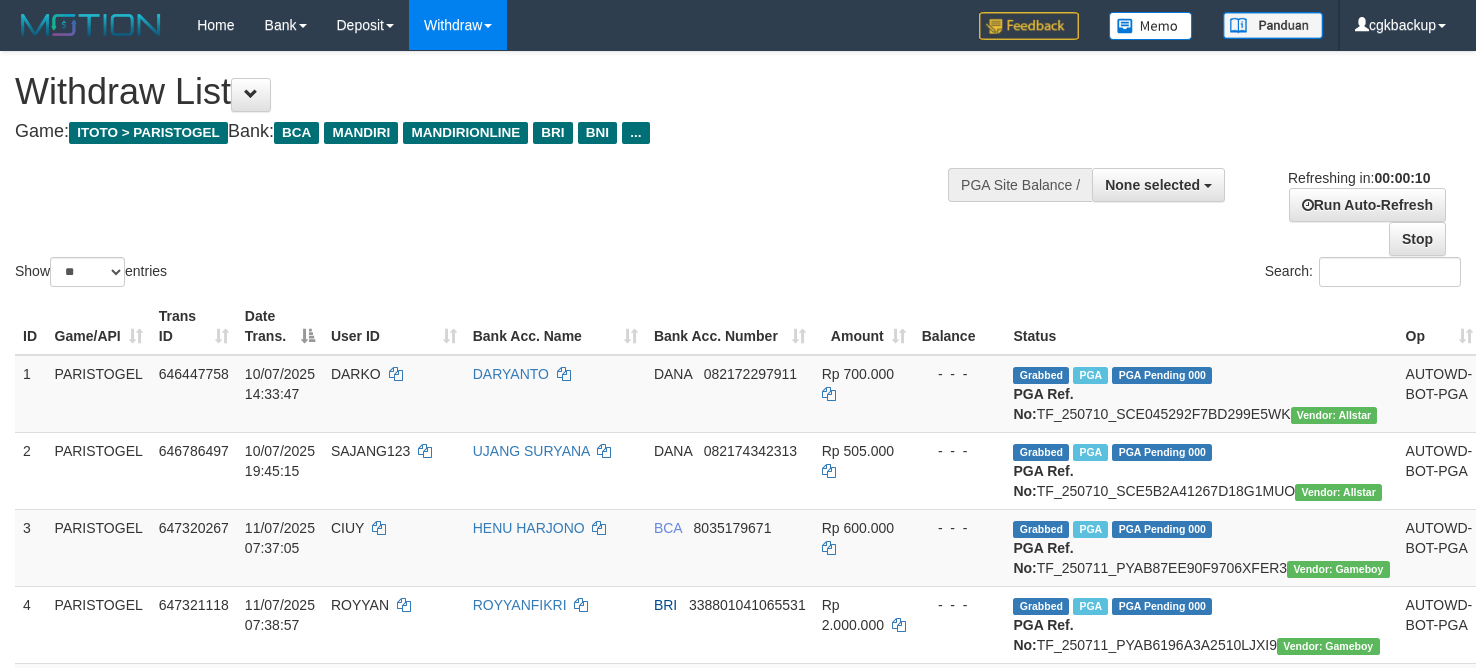 select 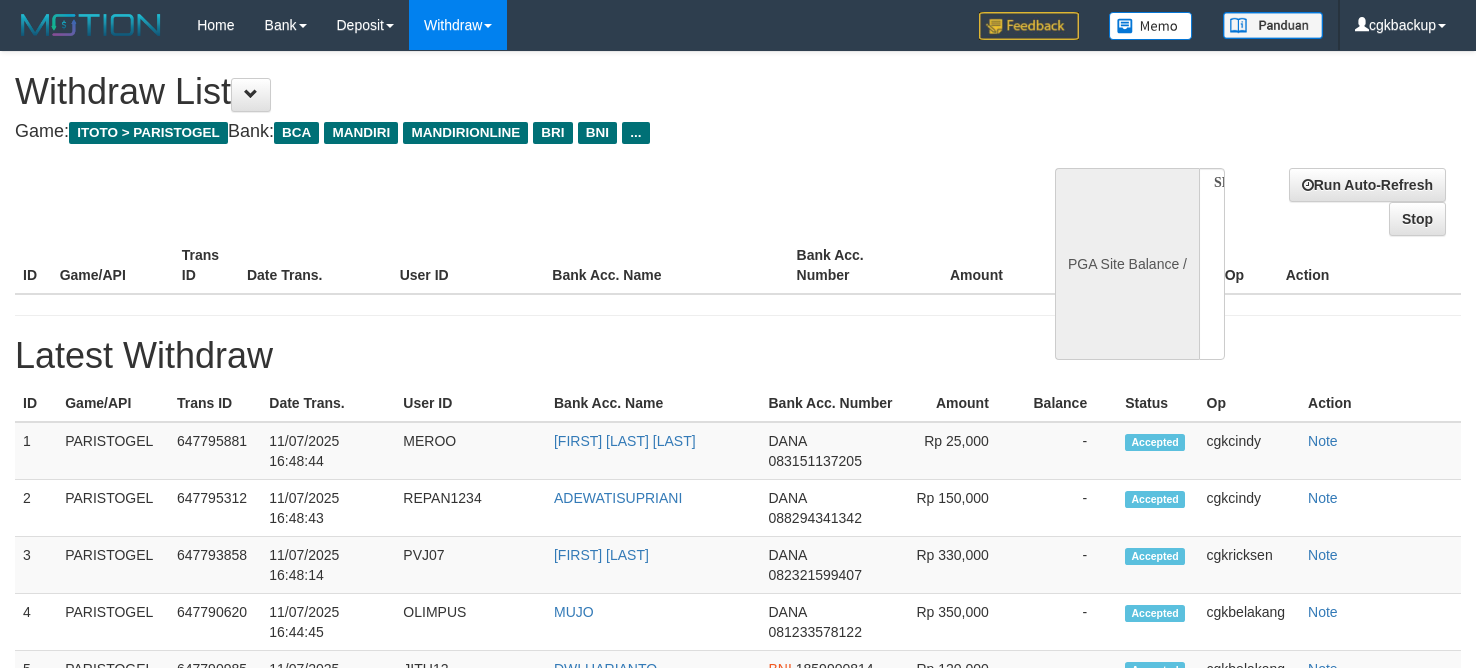 select 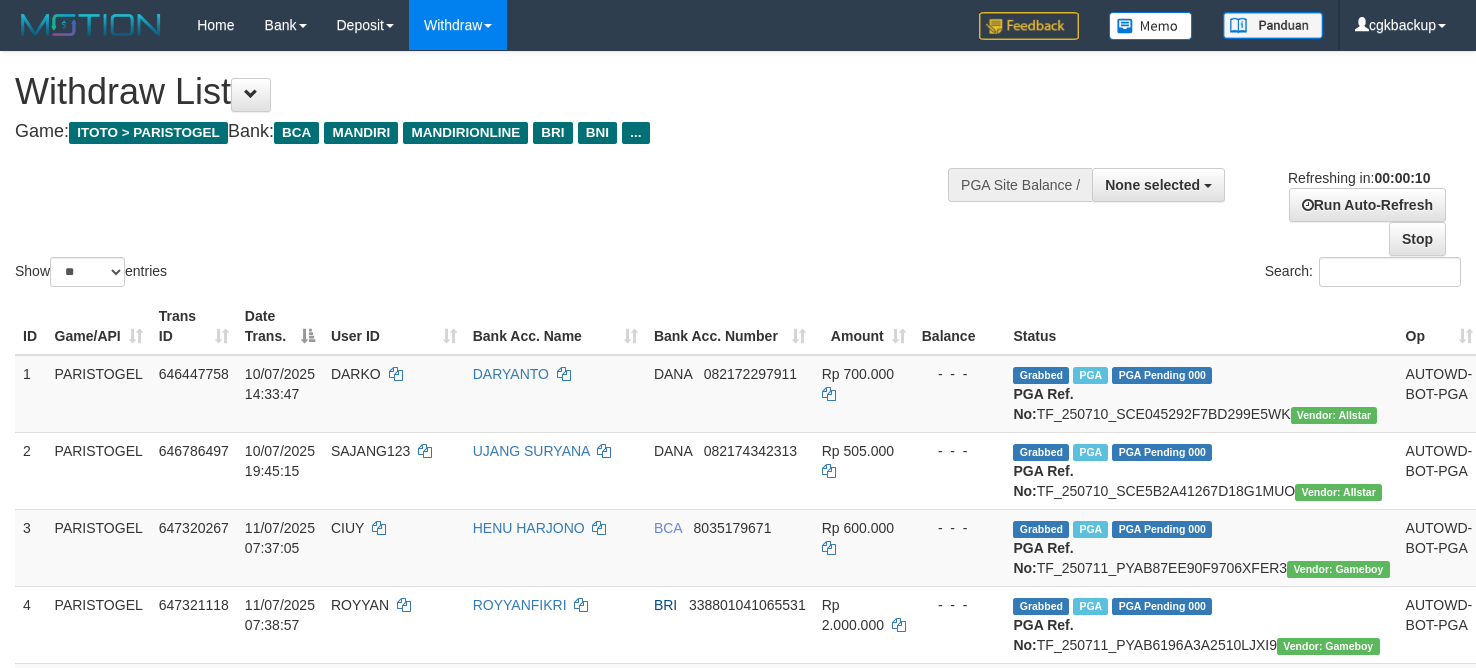 select 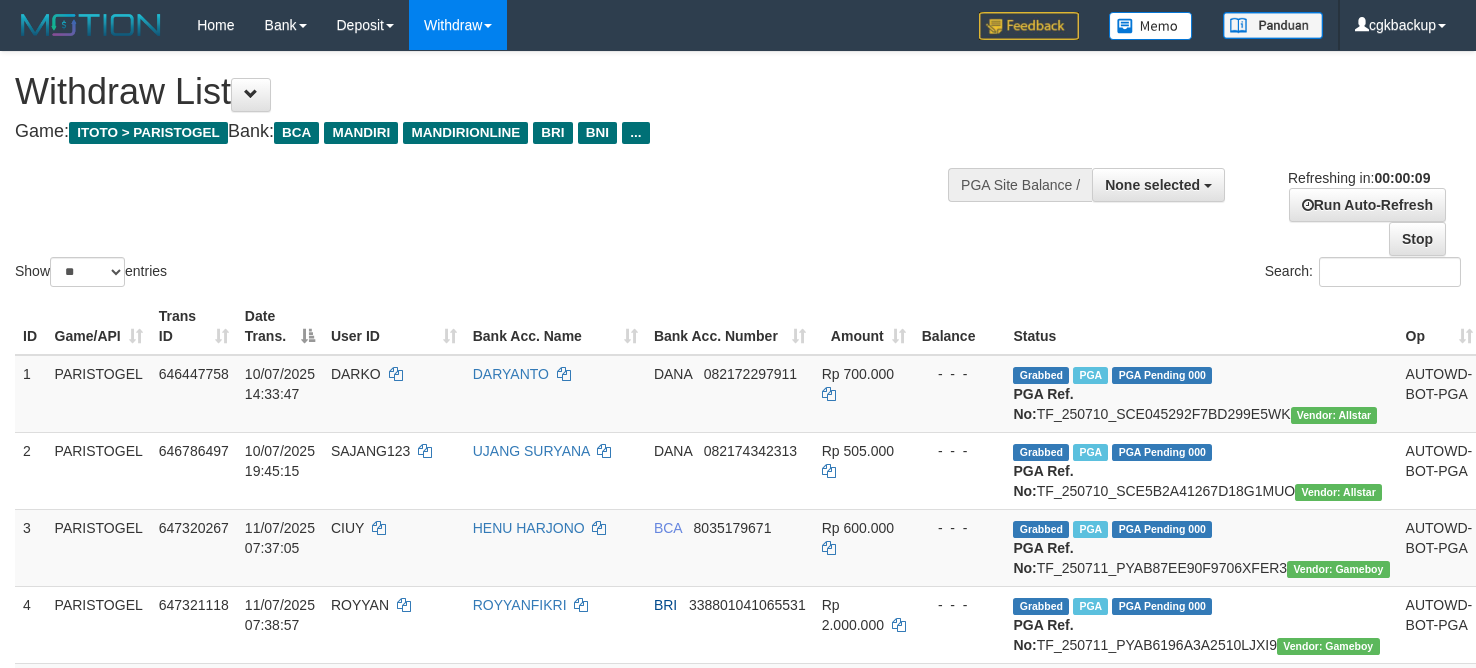 select 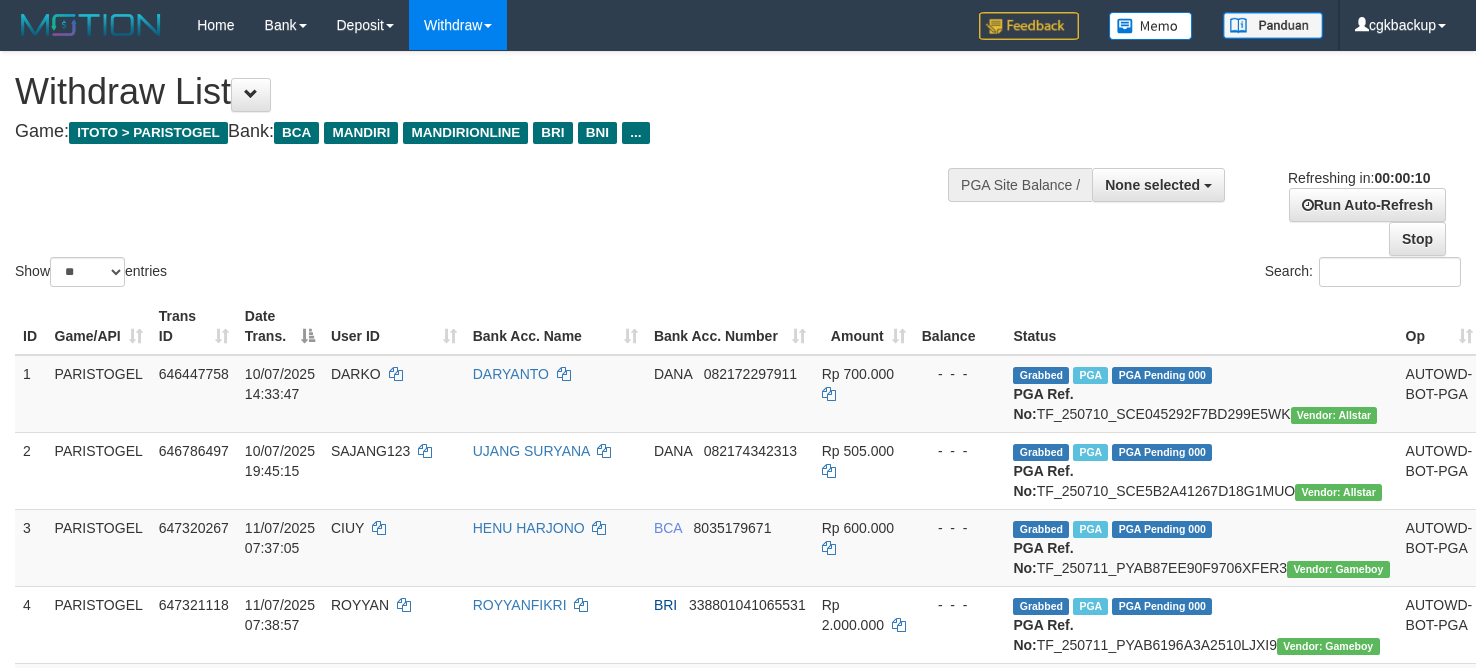 select 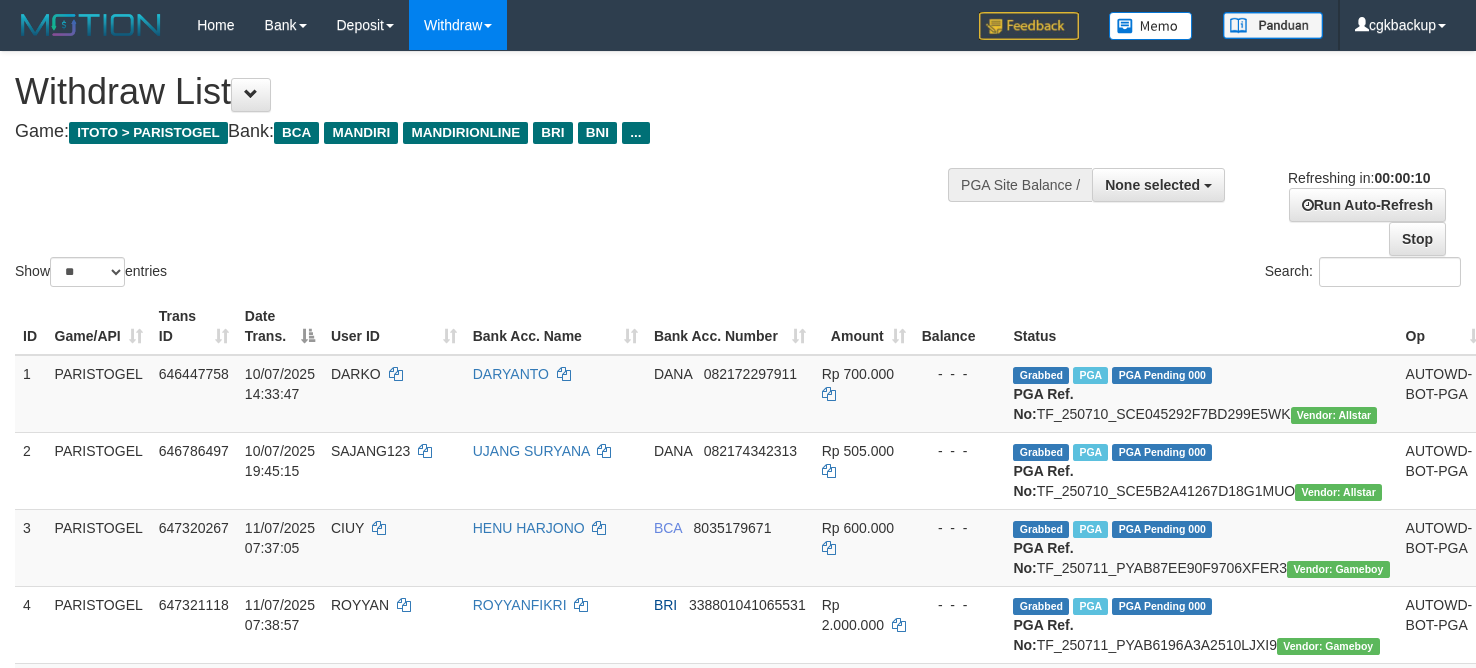 select 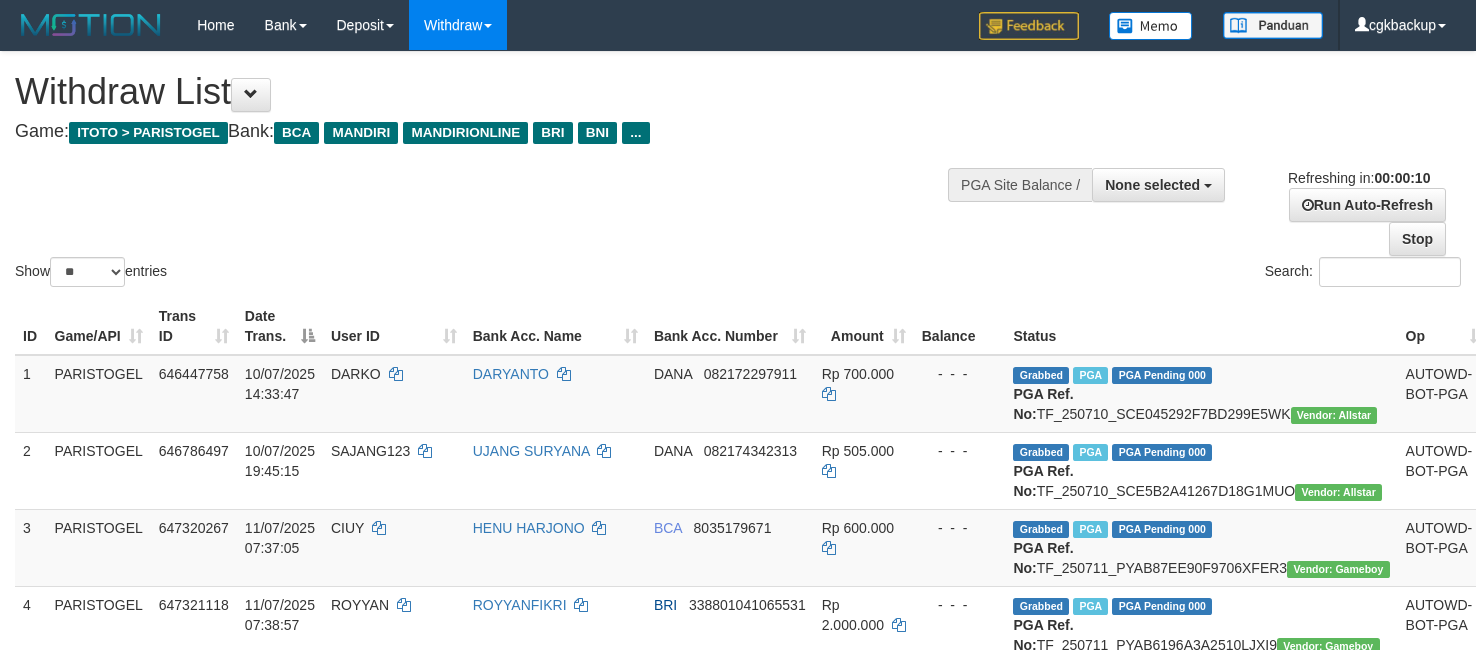 select 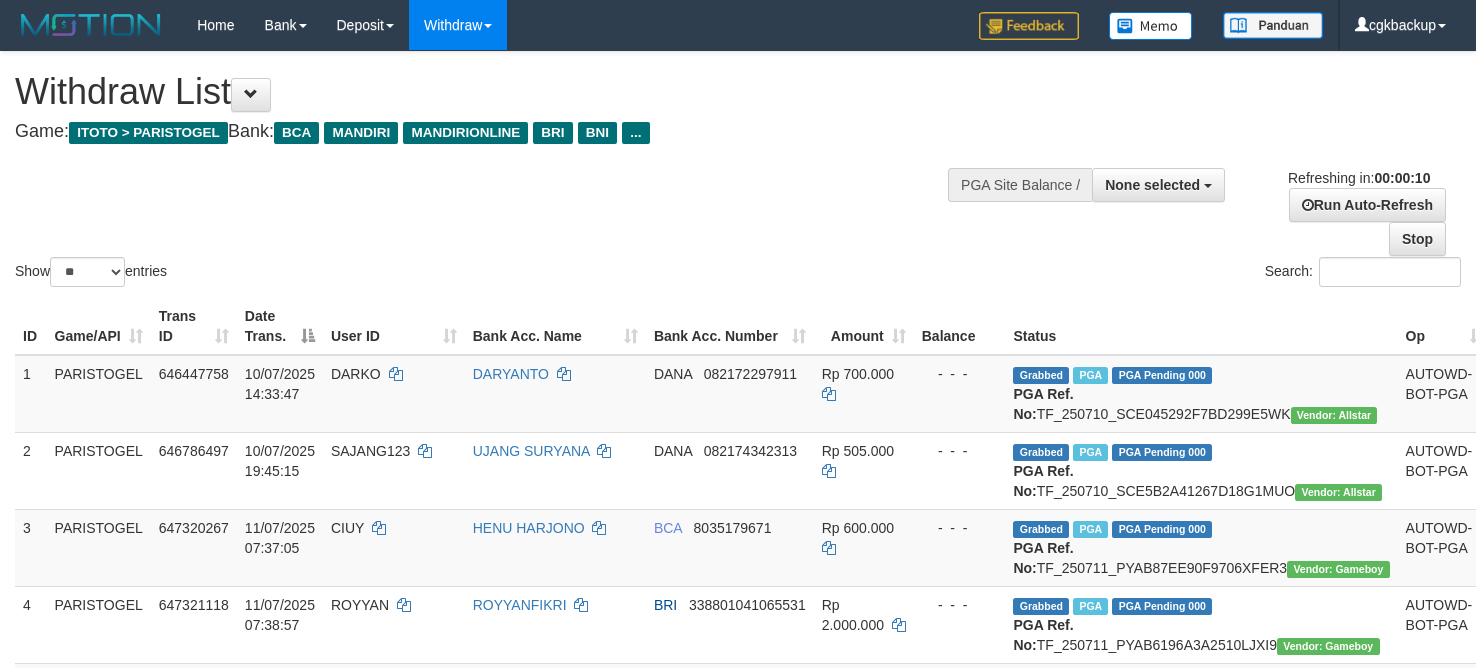 select 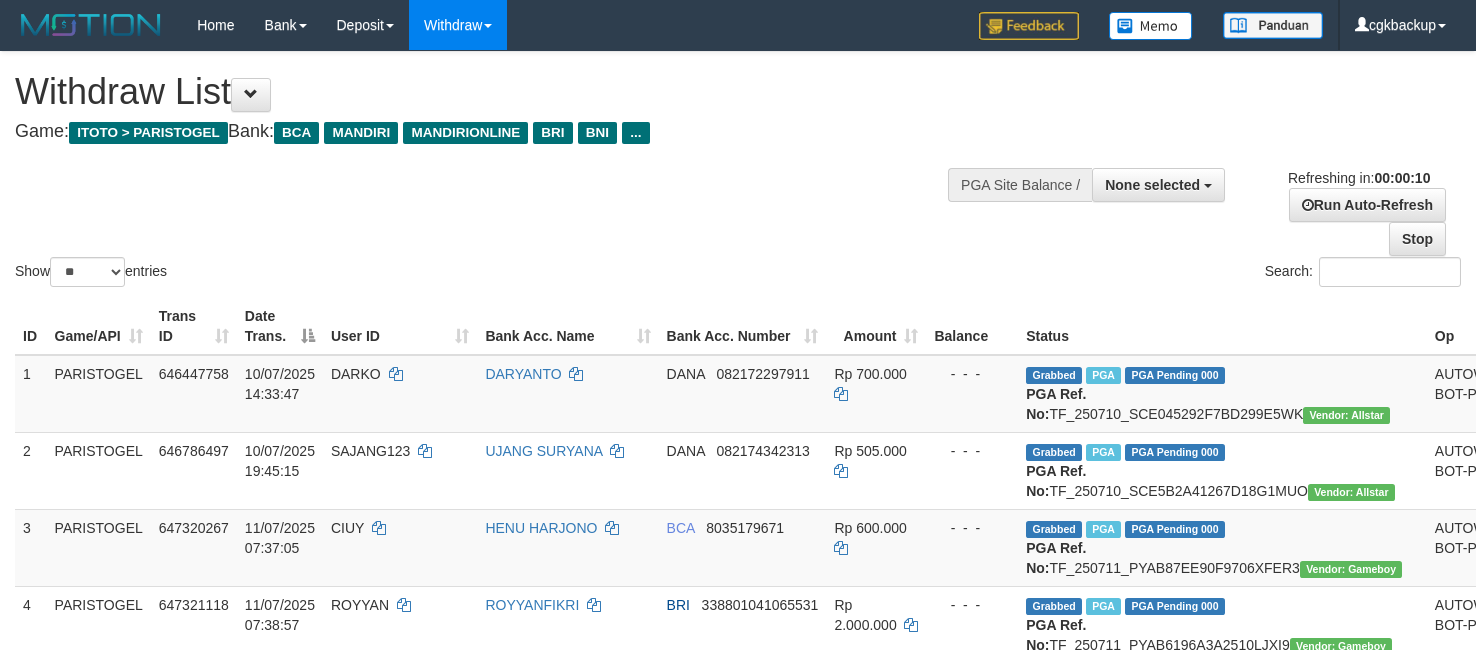 select 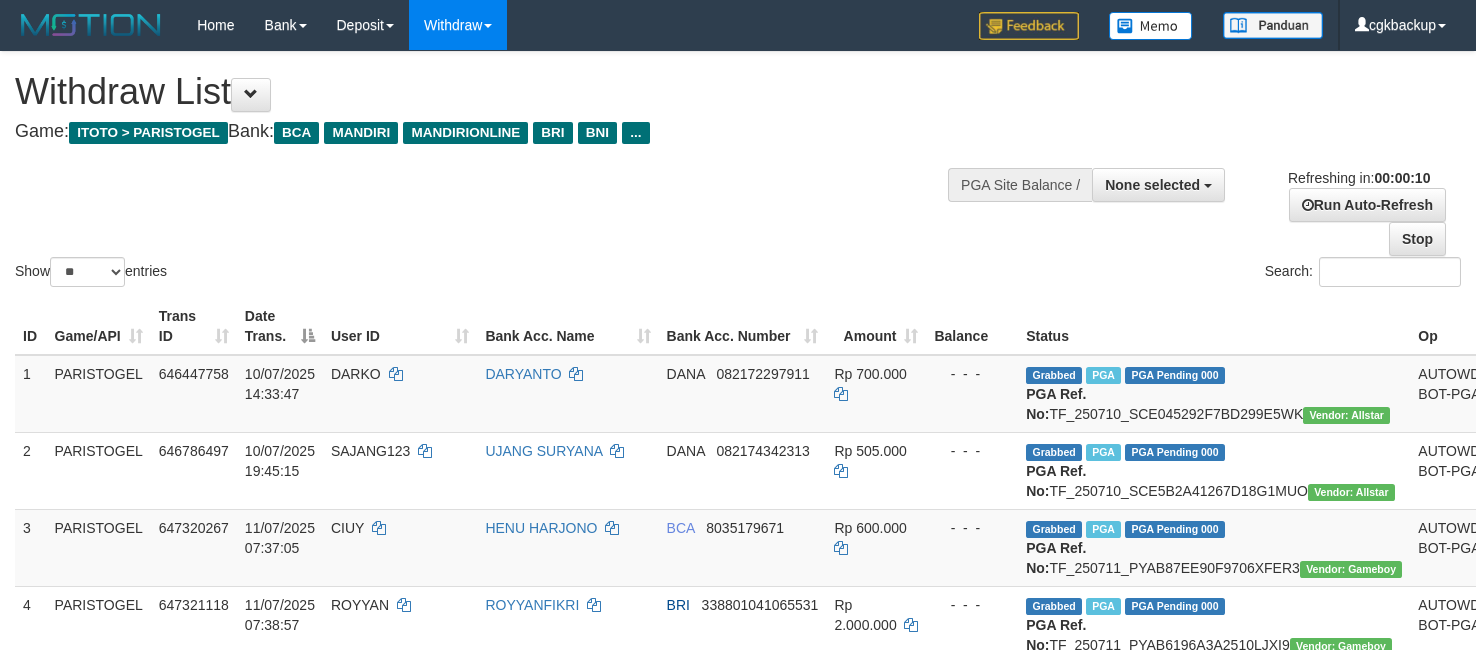 select 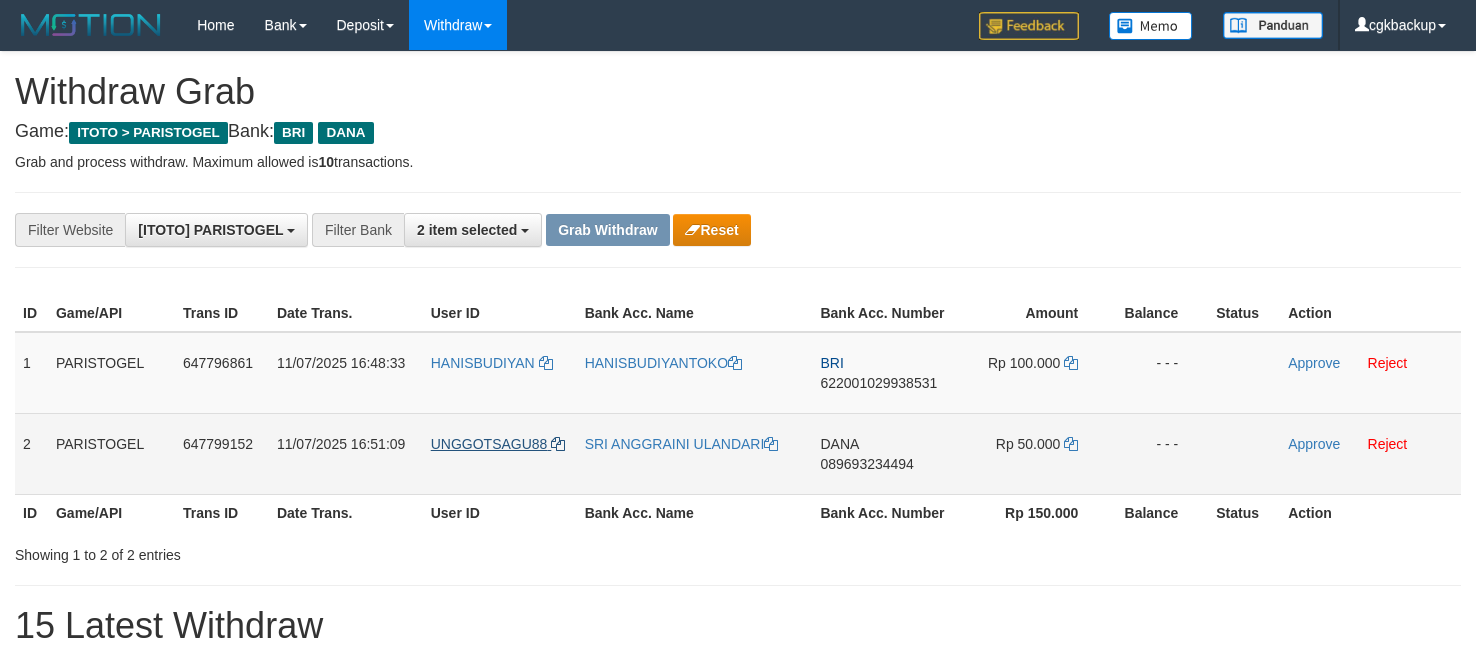 scroll, scrollTop: 0, scrollLeft: 0, axis: both 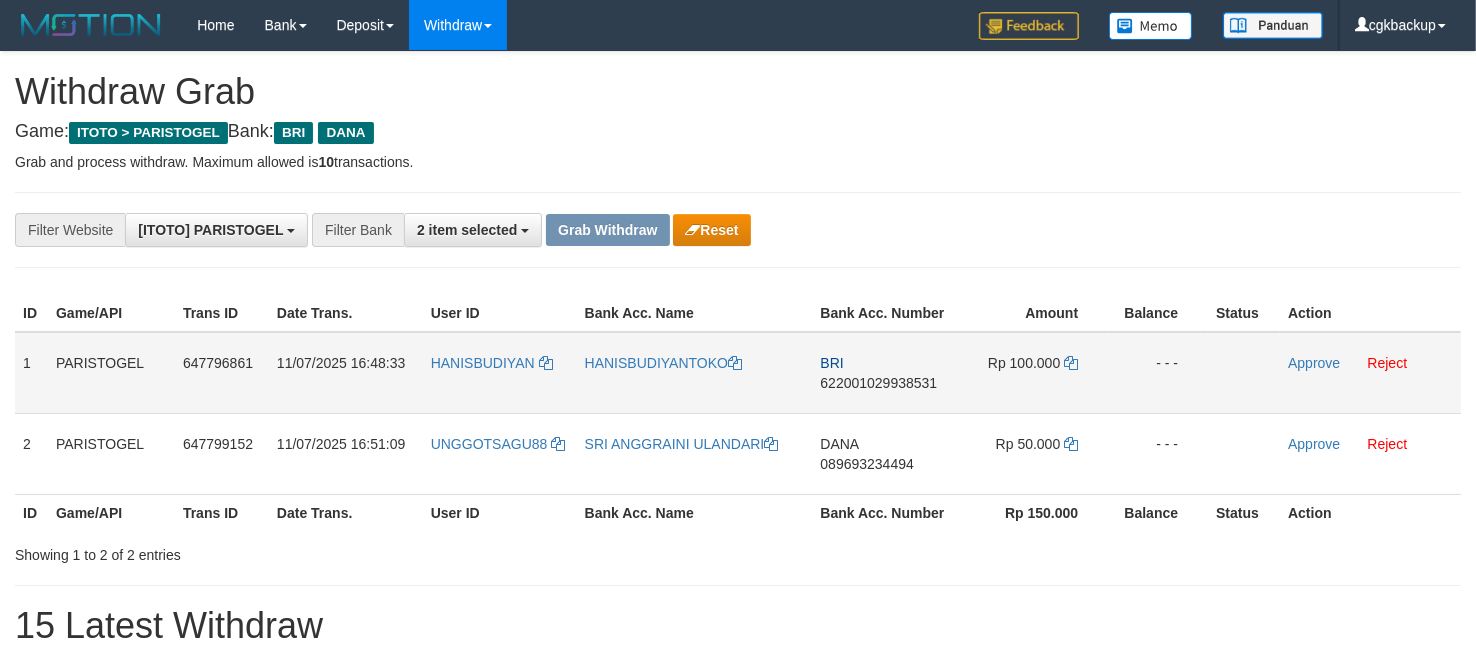 click on "HANISBUDIYAN" at bounding box center [500, 373] 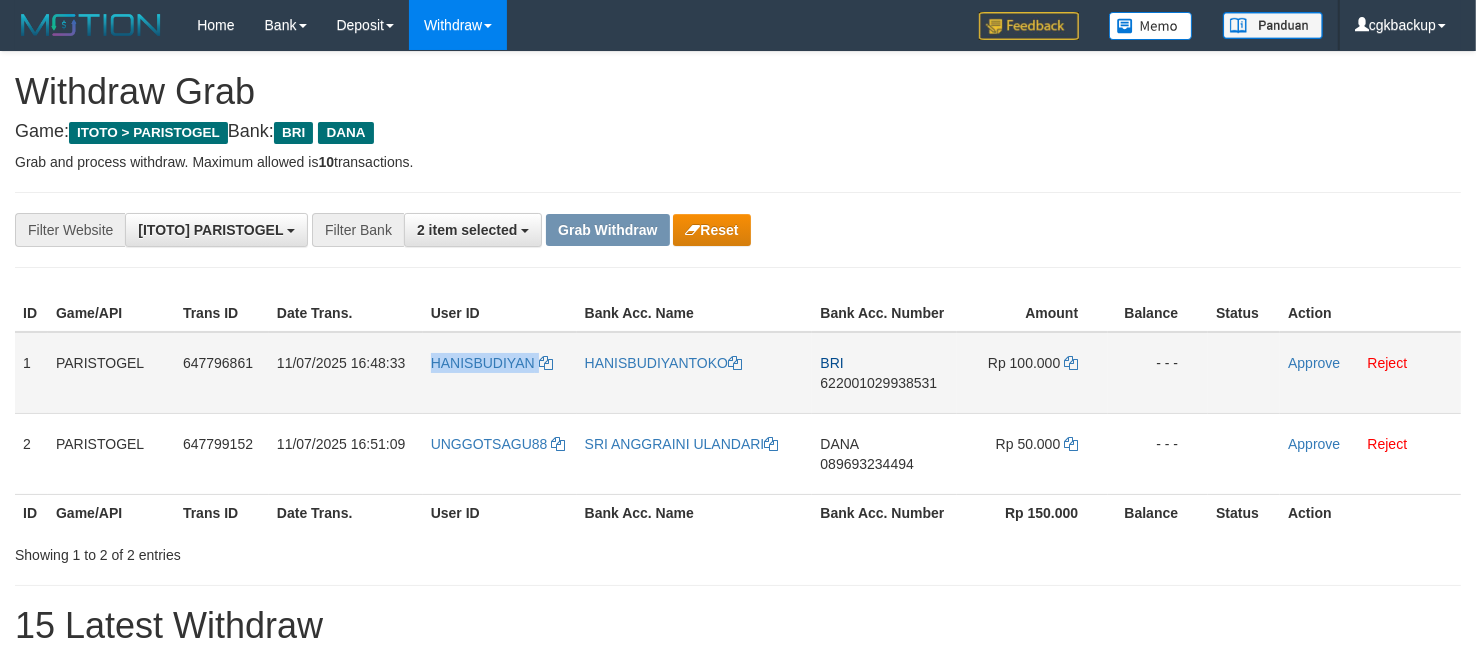 click on "HANISBUDIYAN" at bounding box center (500, 373) 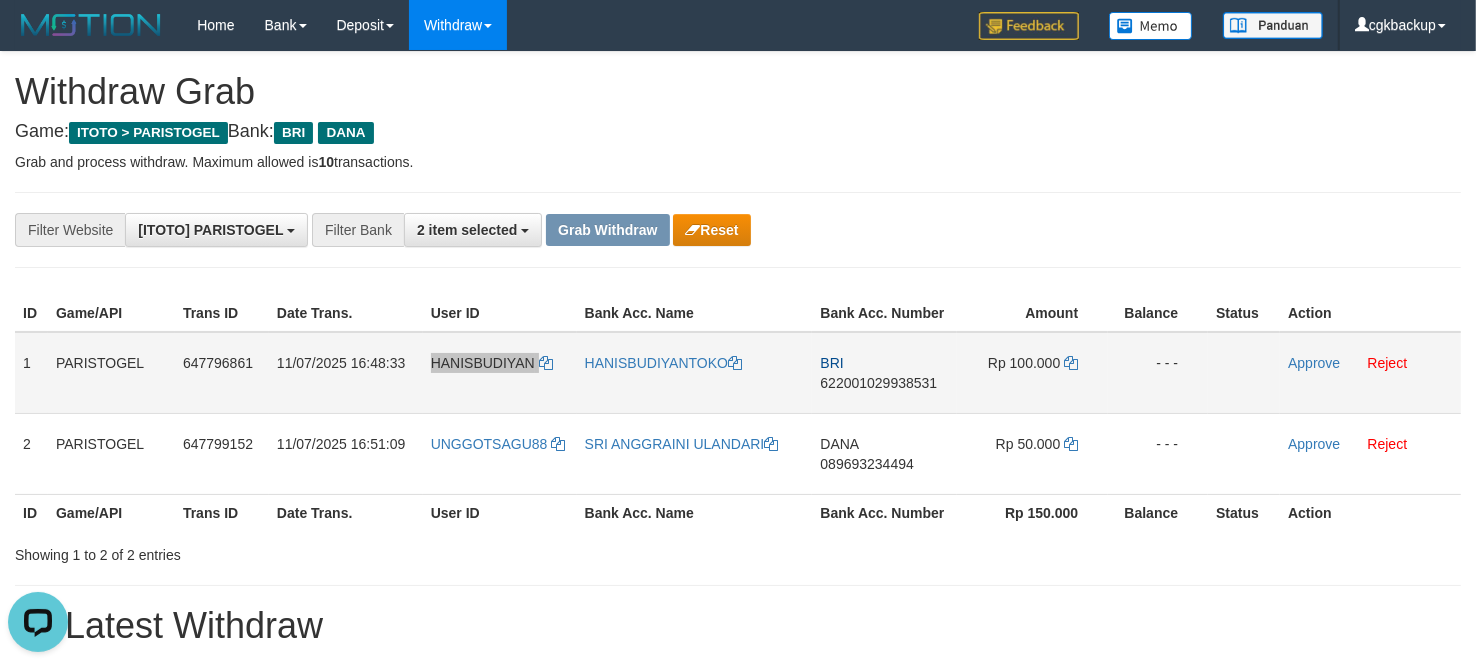 scroll, scrollTop: 0, scrollLeft: 0, axis: both 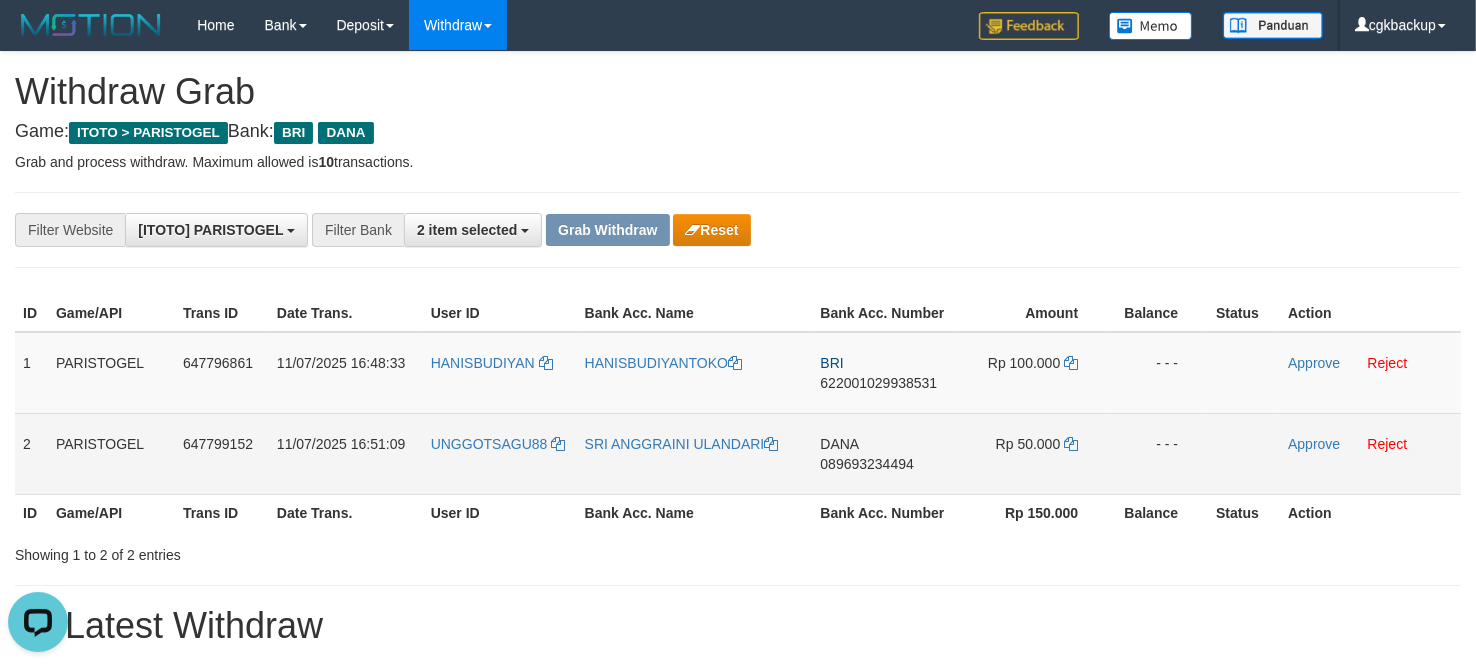 click on "UNGGOTSAGU88" at bounding box center [500, 453] 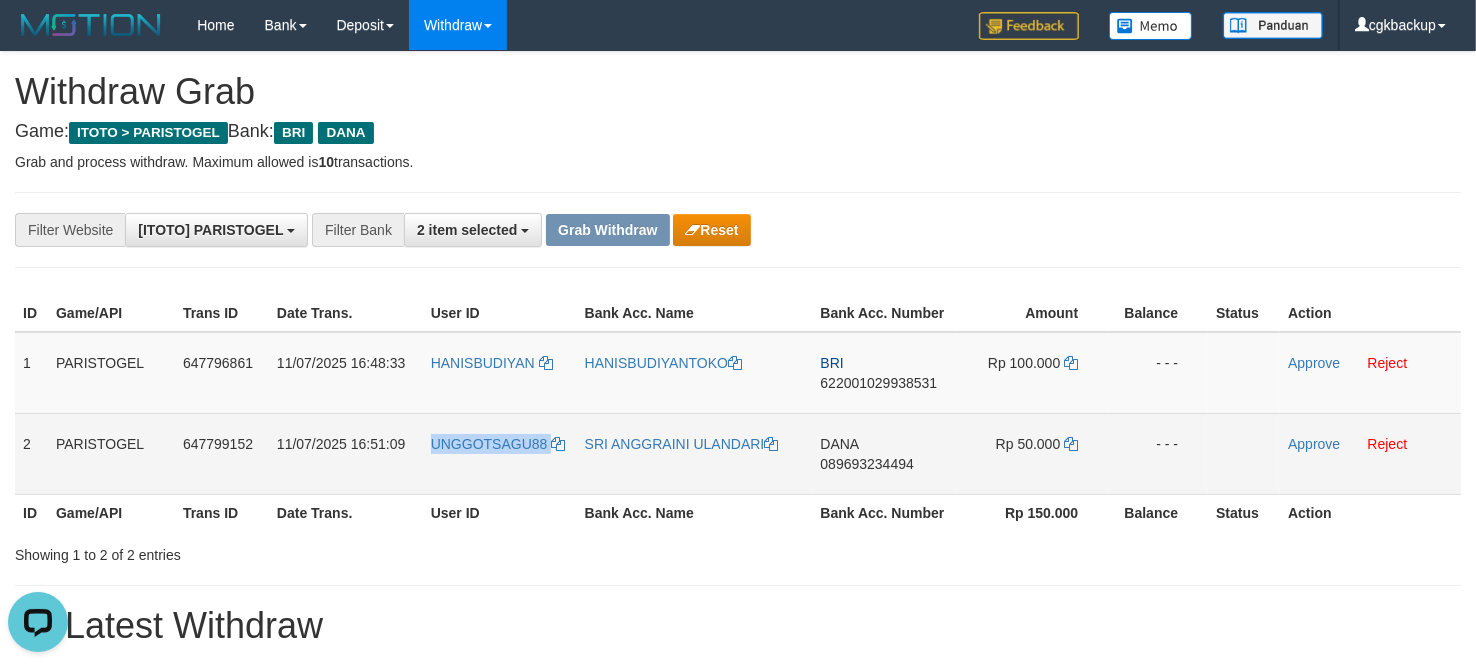 click on "UNGGOTSAGU88" at bounding box center (500, 453) 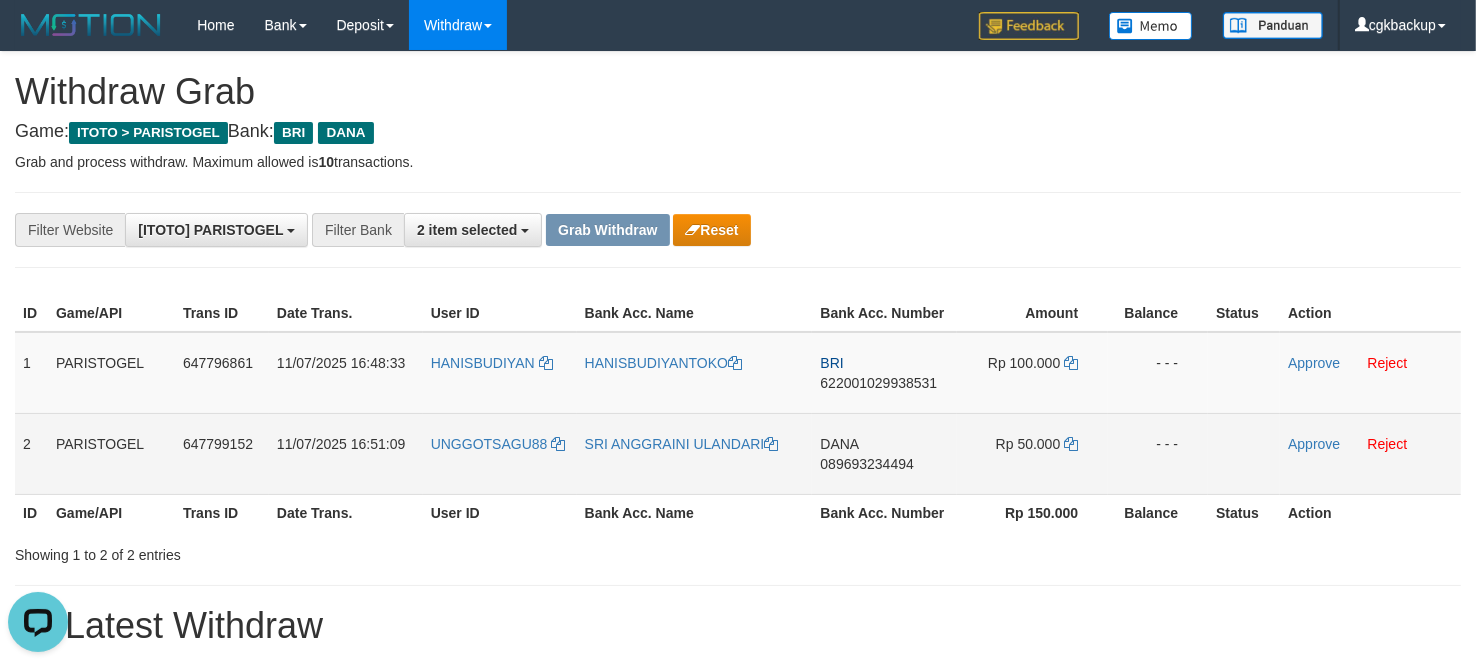 click on "SRI ANGGRAINI ULANDARI" at bounding box center (695, 453) 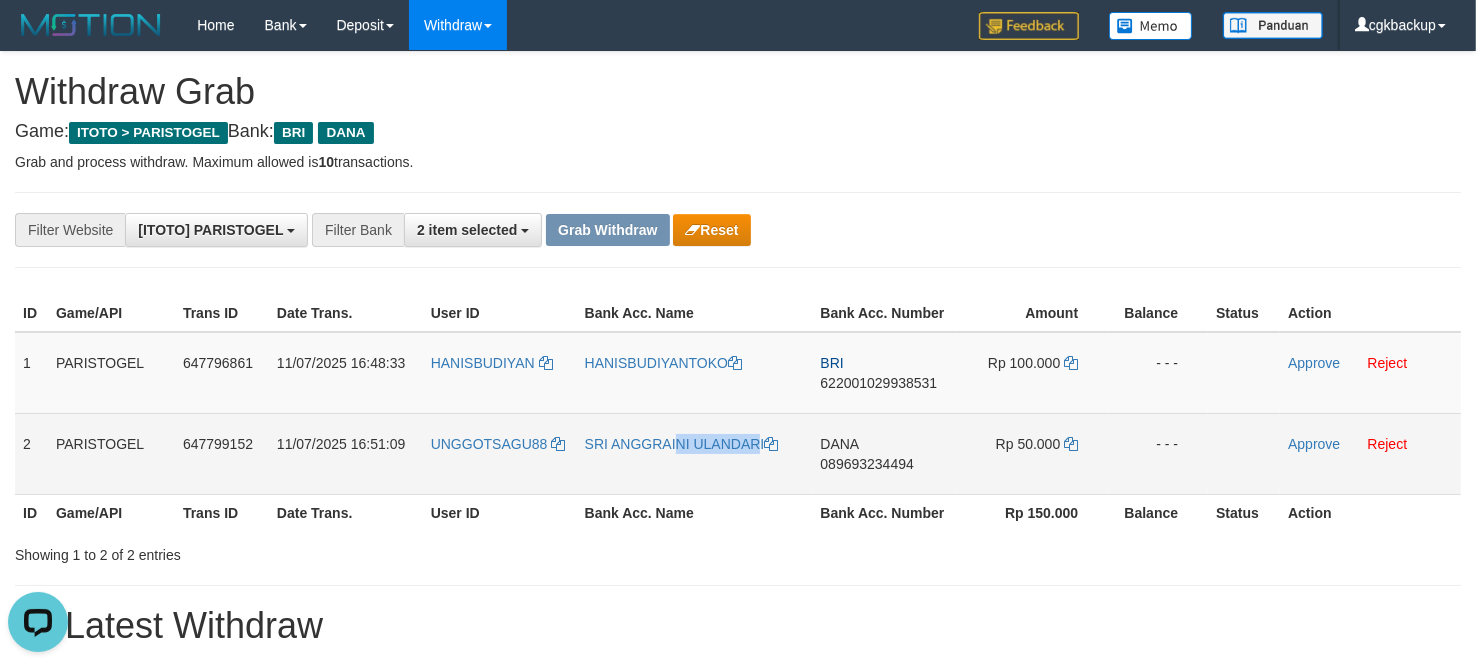 click on "SRI ANGGRAINI ULANDARI" at bounding box center [695, 453] 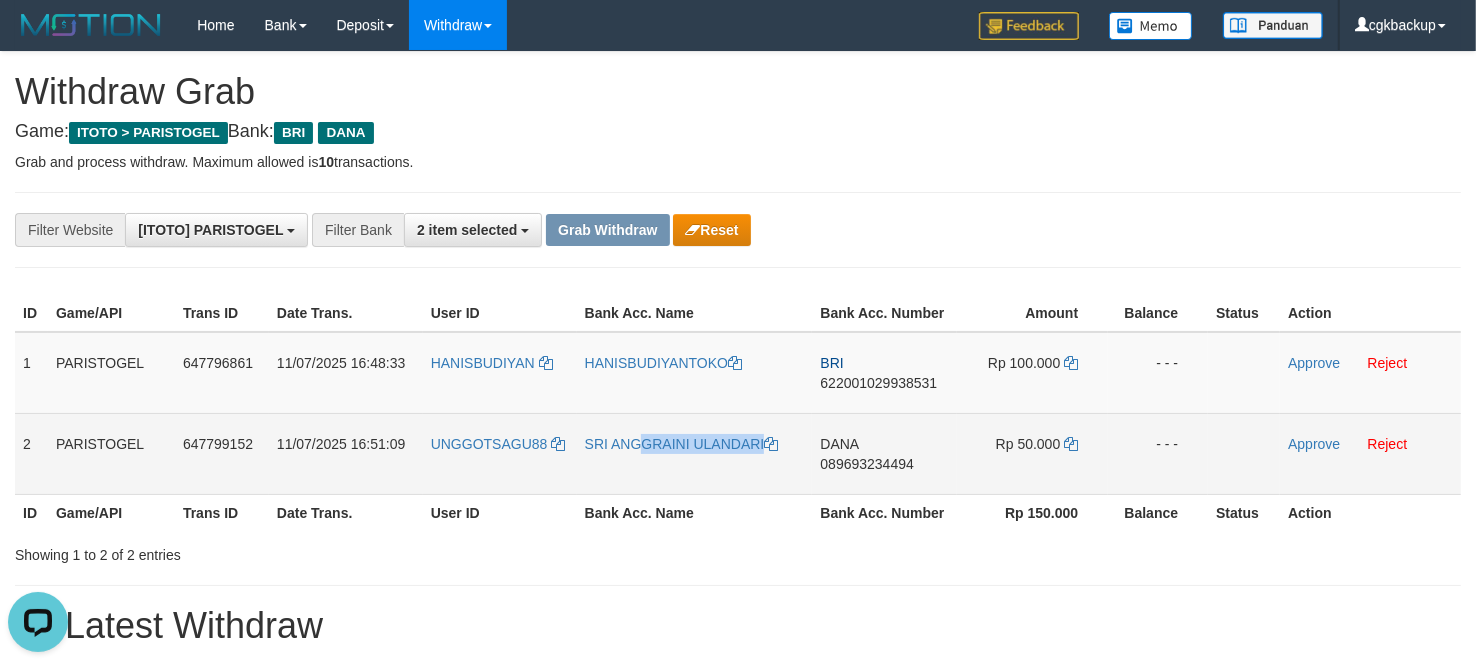 click on "SRI ANGGRAINI ULANDARI" at bounding box center (695, 453) 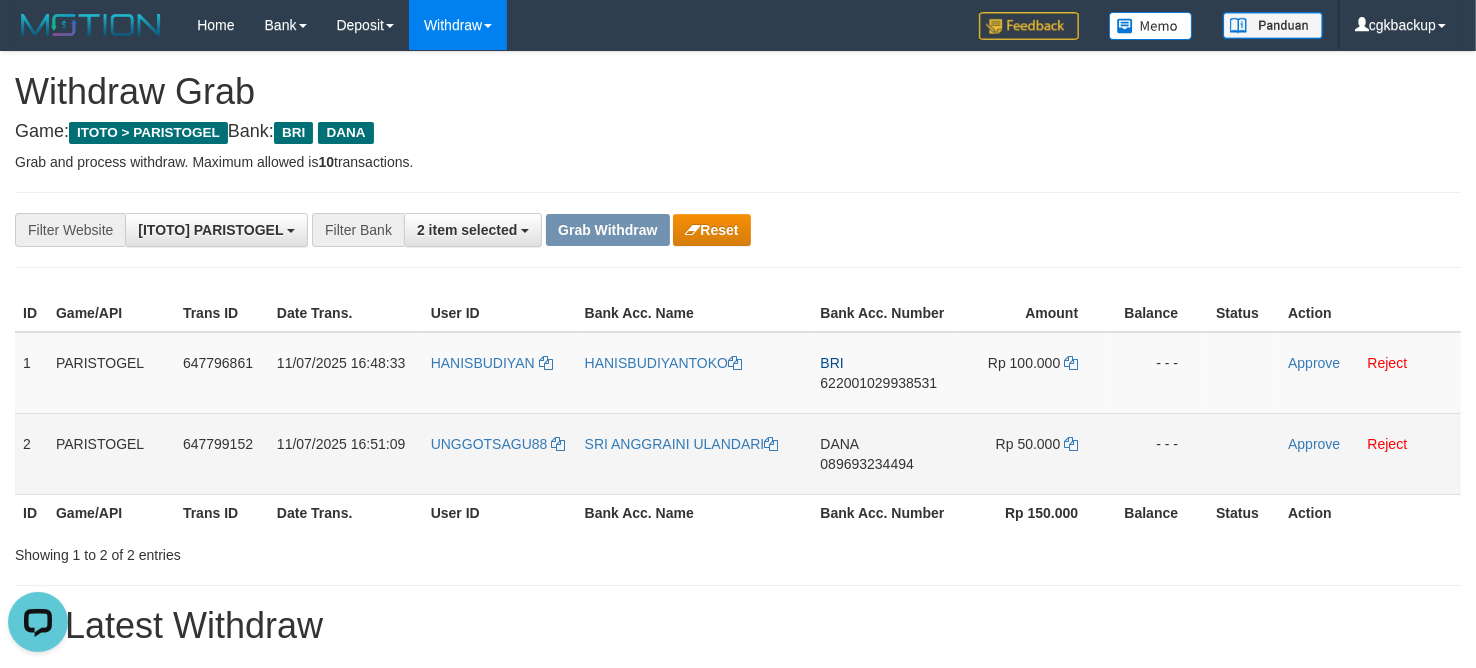 click on "UNGGOTSAGU88" at bounding box center (500, 453) 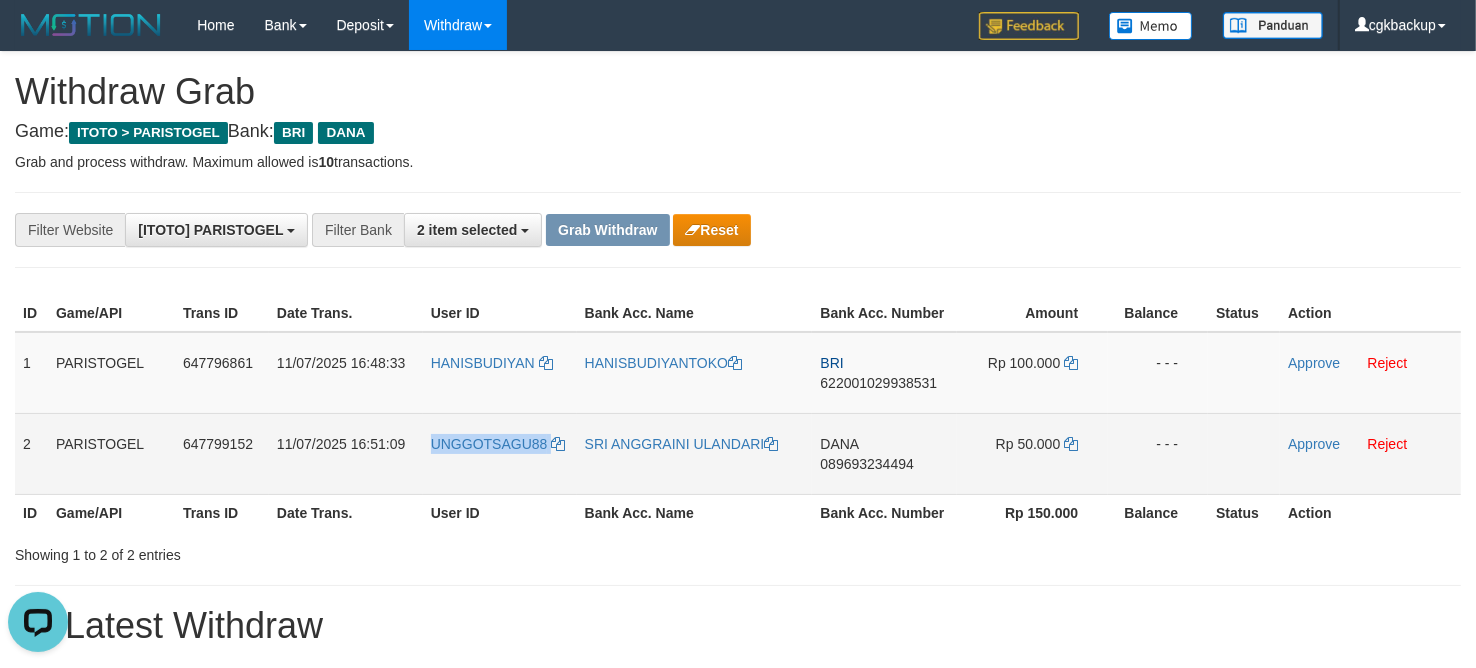 click on "UNGGOTSAGU88" at bounding box center [500, 453] 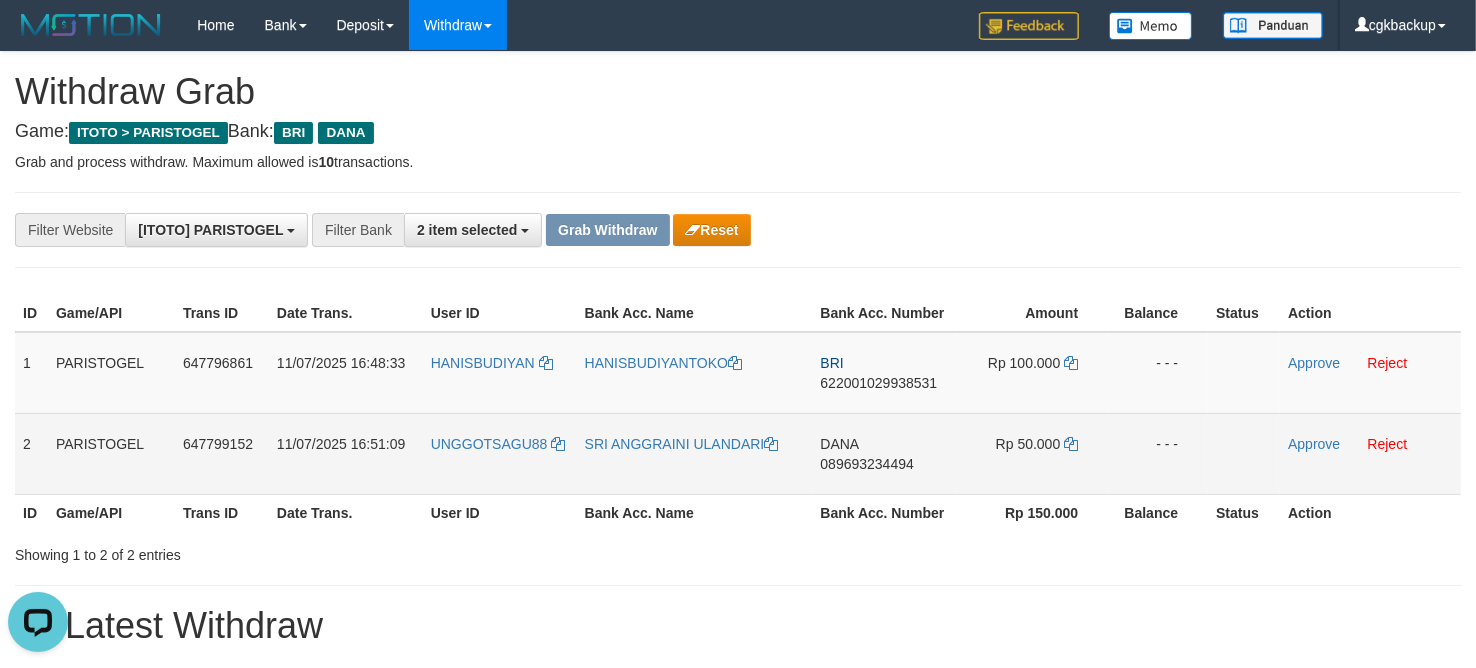 click on "DANA
089693234494" at bounding box center [884, 453] 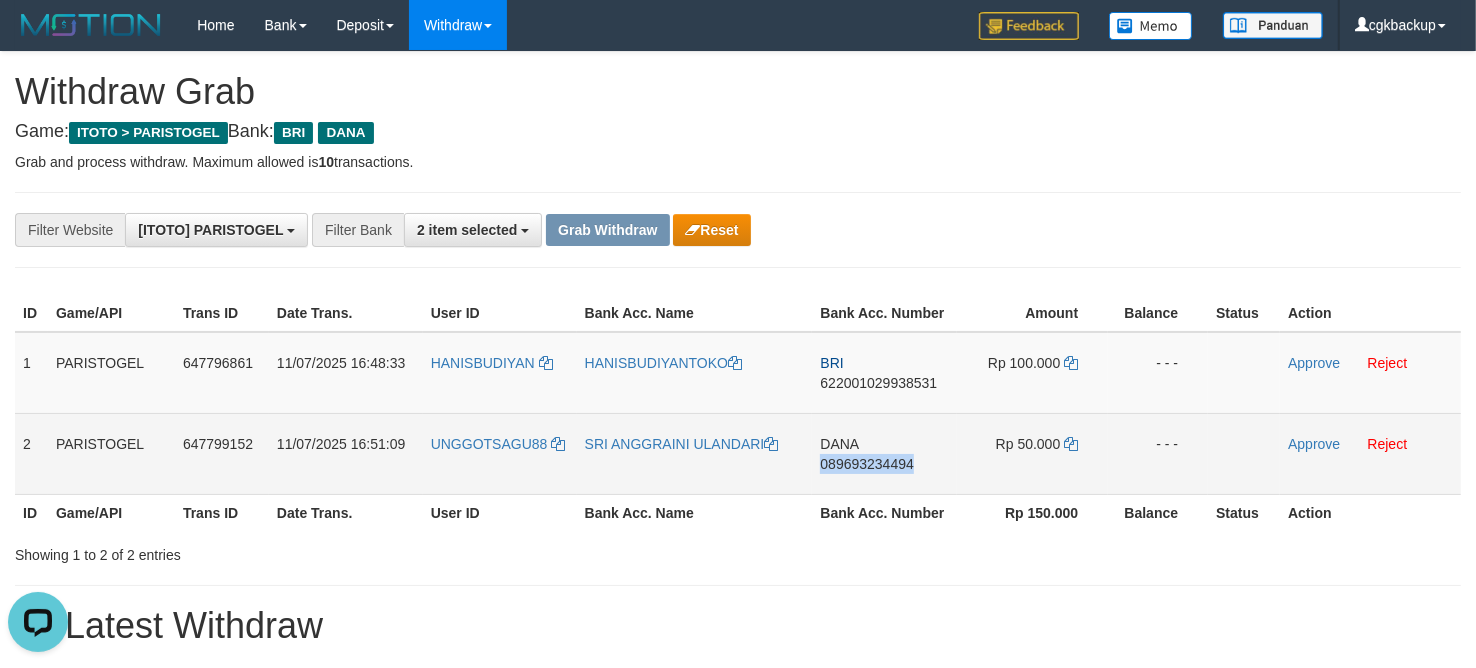 click on "DANA
089693234494" at bounding box center [884, 453] 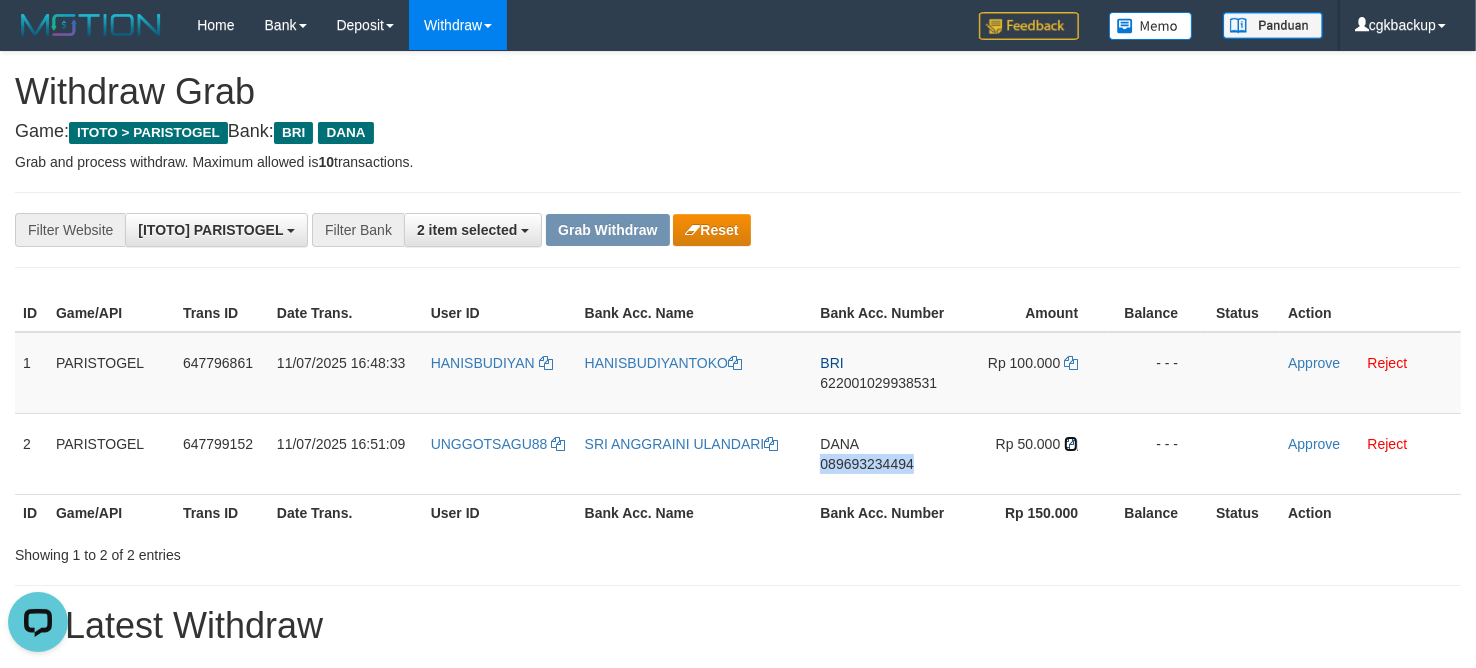click at bounding box center (1071, 444) 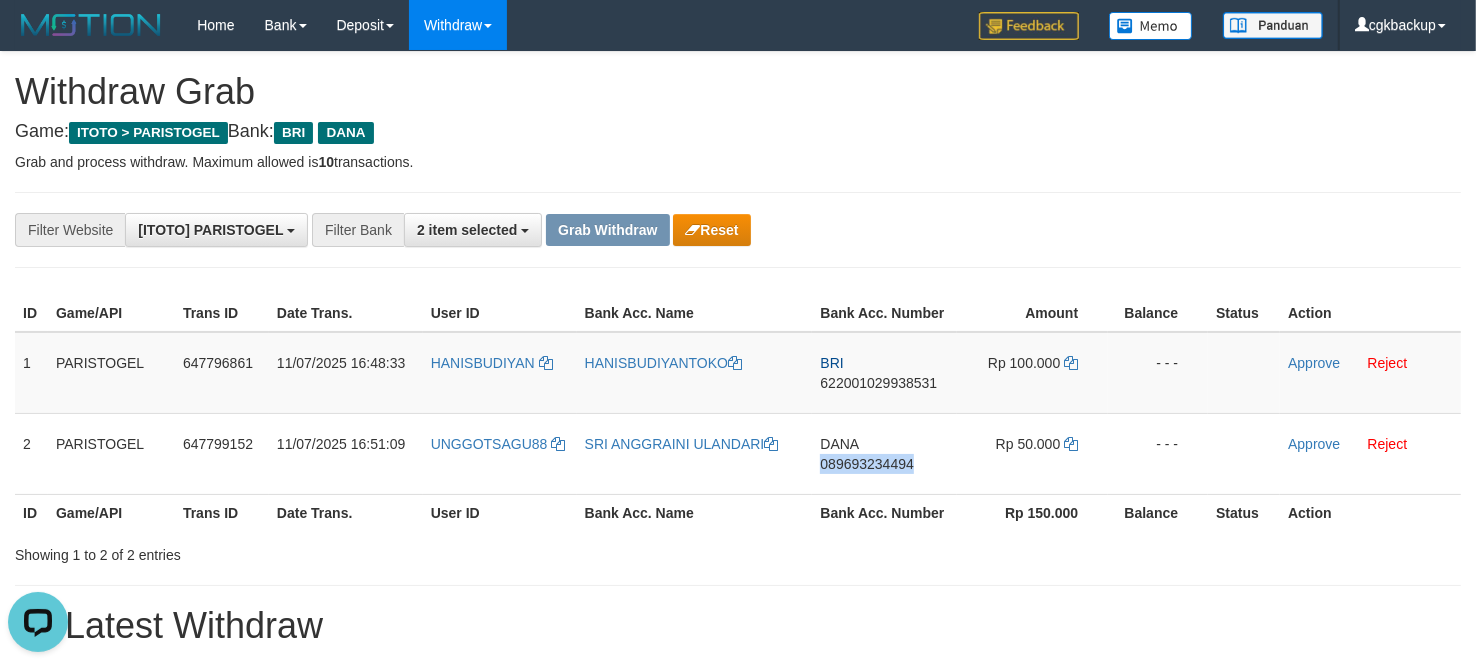 copy on "089693234494" 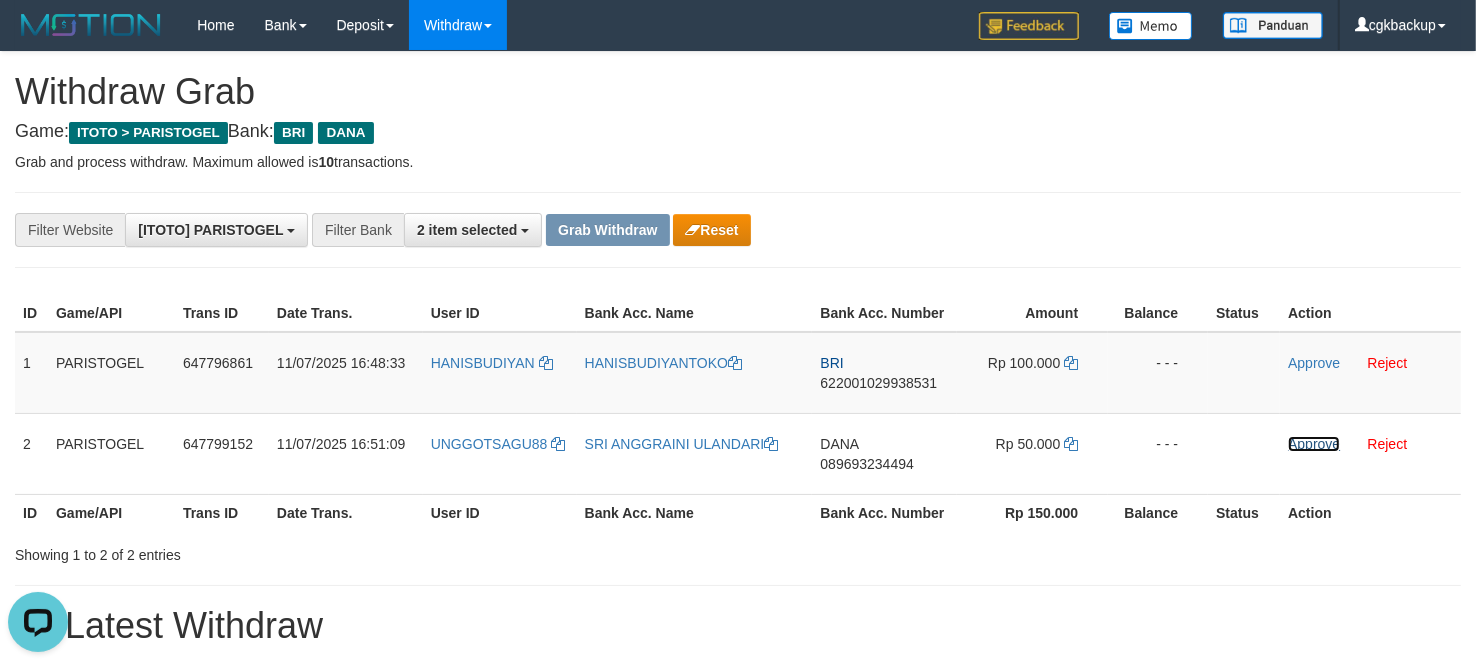 drag, startPoint x: 1297, startPoint y: 445, endPoint x: 542, endPoint y: 547, distance: 761.8589 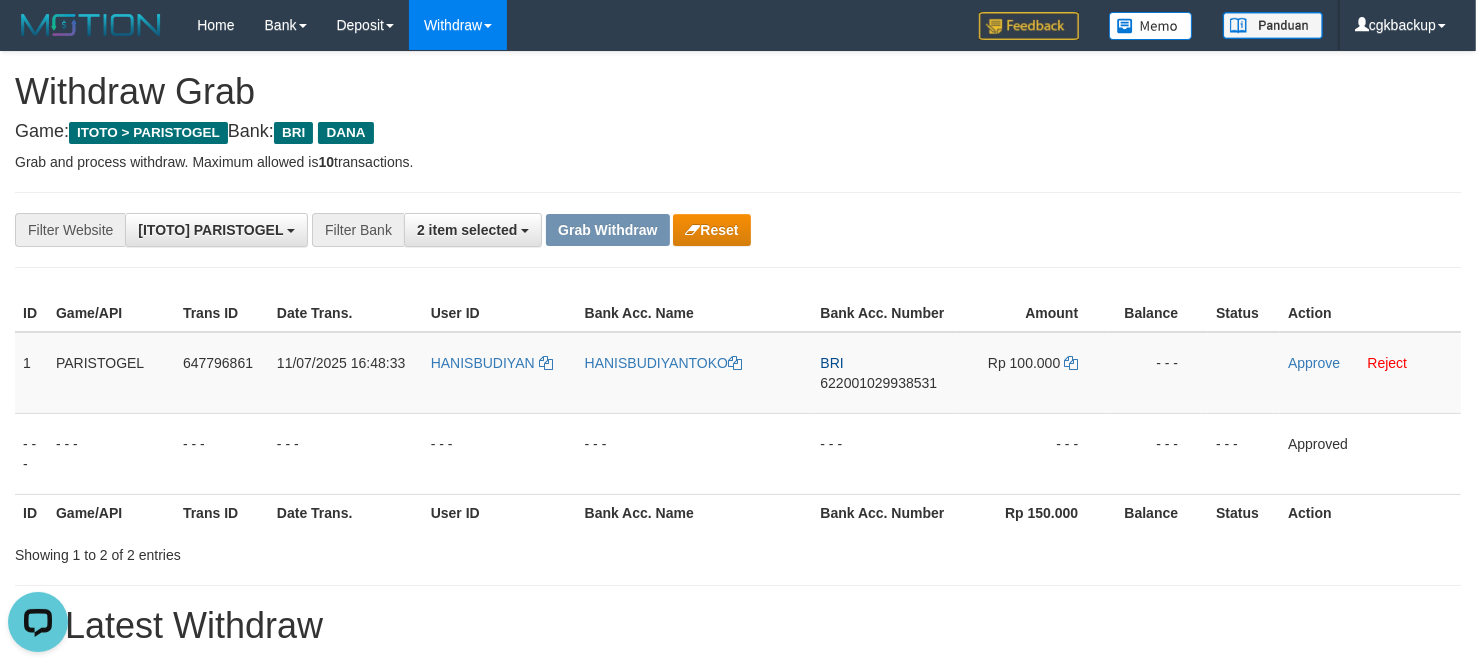 drag, startPoint x: 1136, startPoint y: 215, endPoint x: 1091, endPoint y: 210, distance: 45.276924 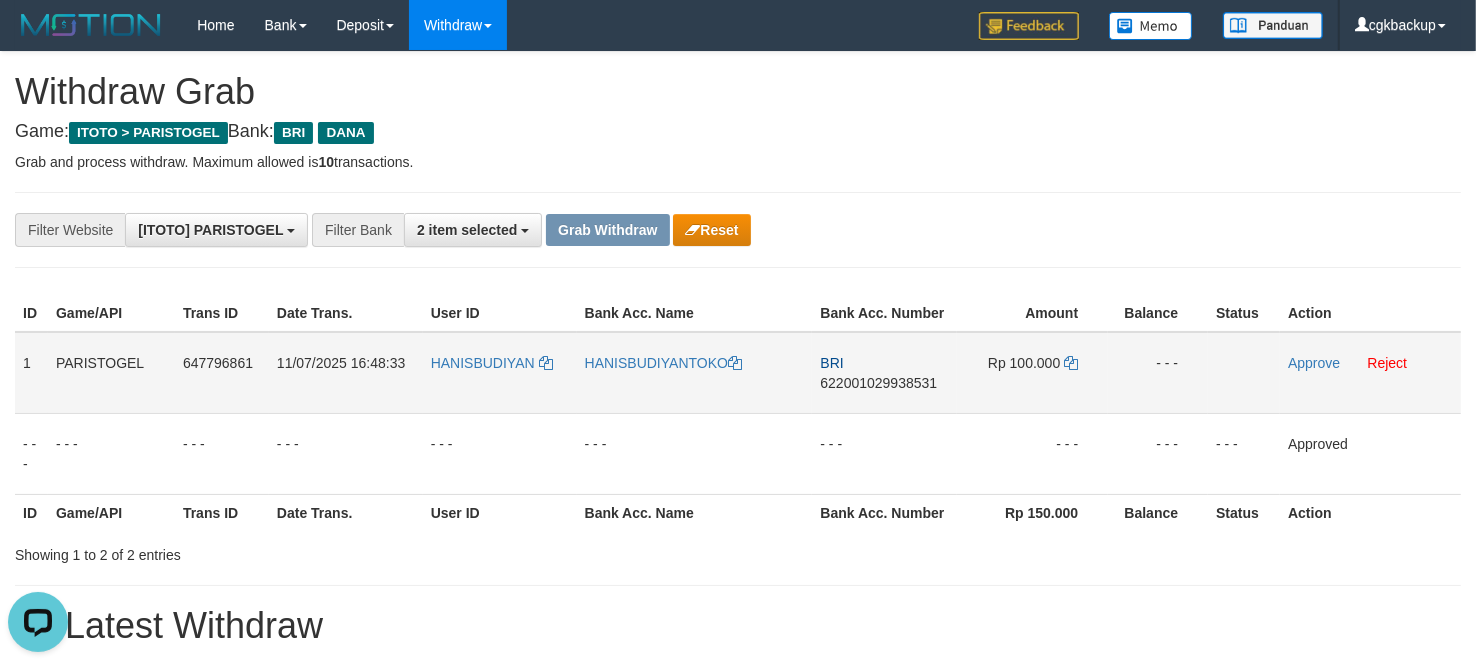 click on "HANISBUDIYANTOKO" at bounding box center (695, 373) 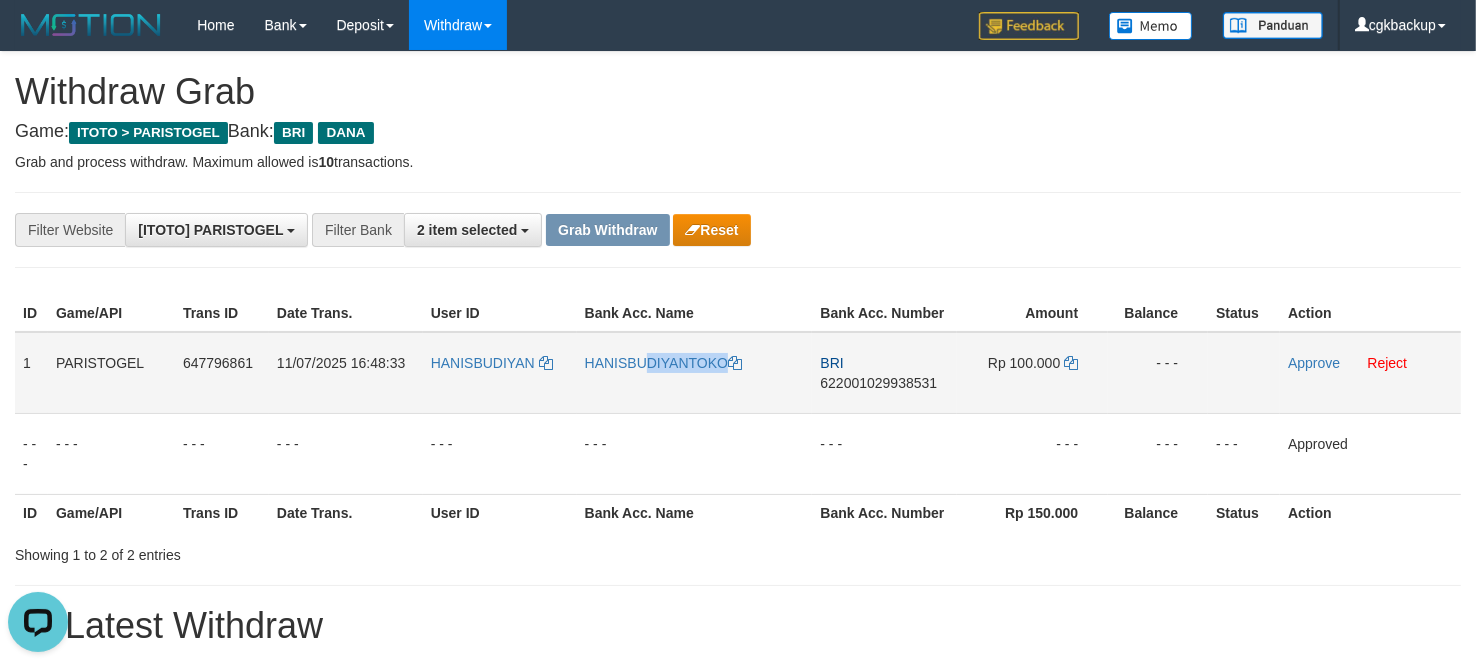 click on "HANISBUDIYANTOKO" at bounding box center (695, 373) 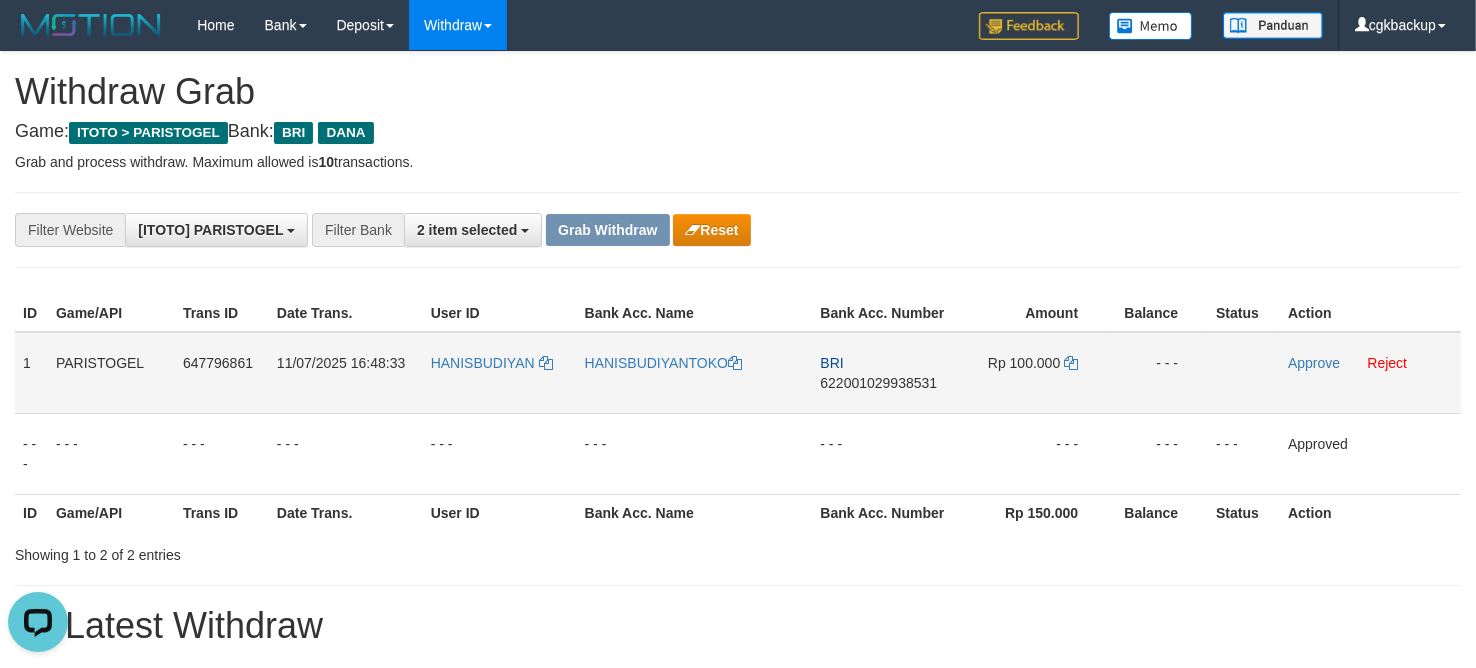 click on "HANISBUDIYAN" at bounding box center [500, 373] 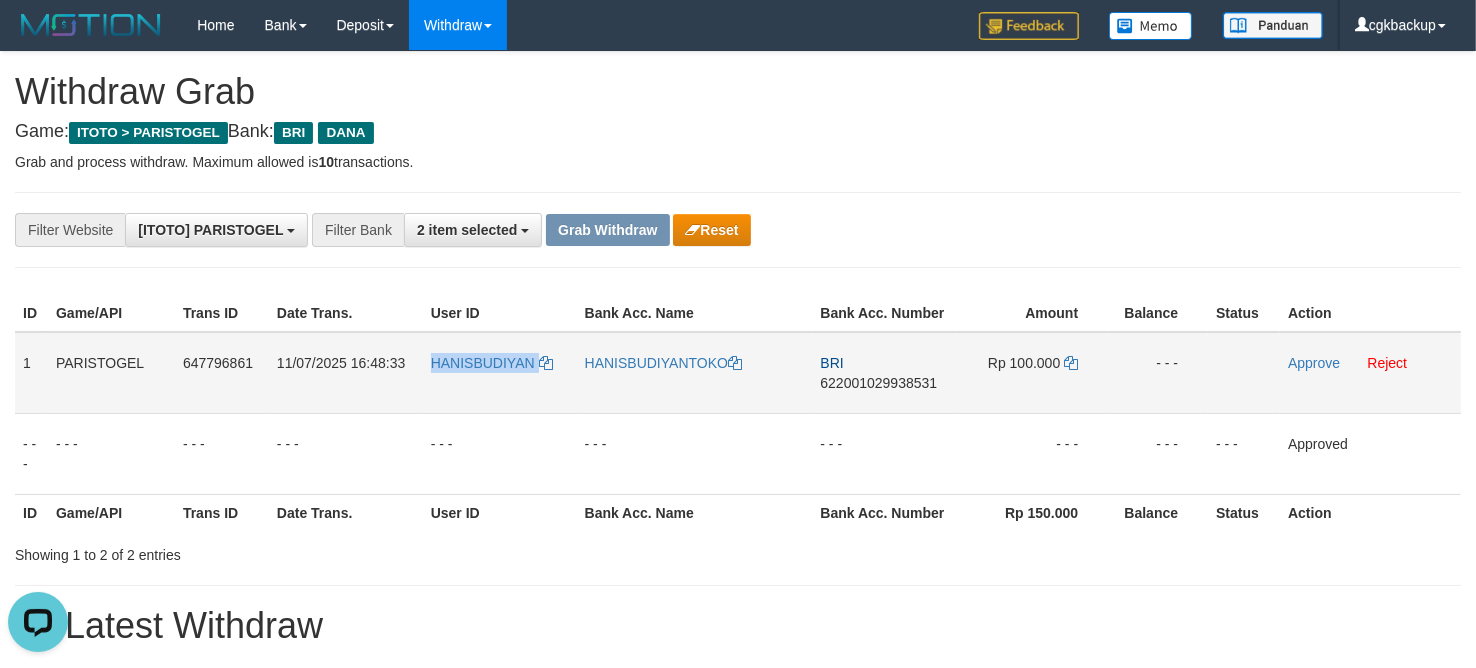 click on "HANISBUDIYAN" at bounding box center [500, 373] 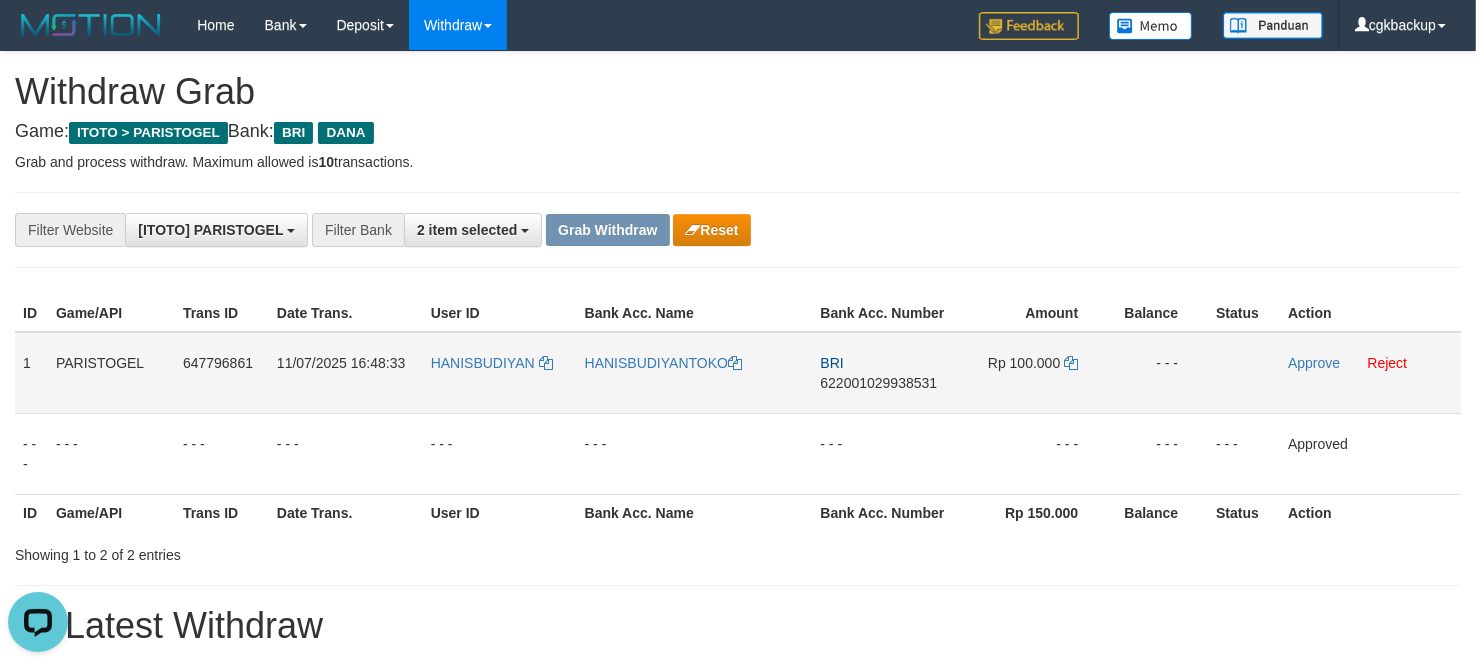 click on "BRI
622001029938531" at bounding box center [884, 373] 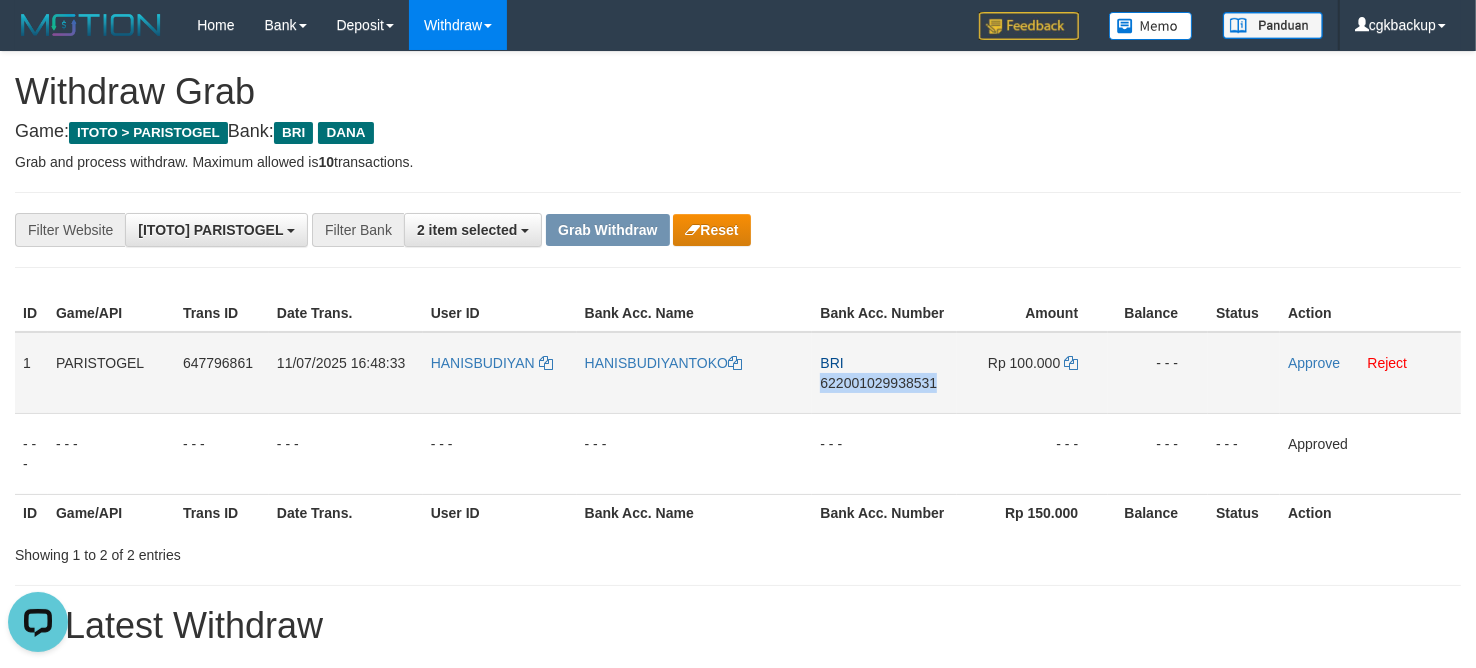 click on "BRI
622001029938531" at bounding box center [884, 373] 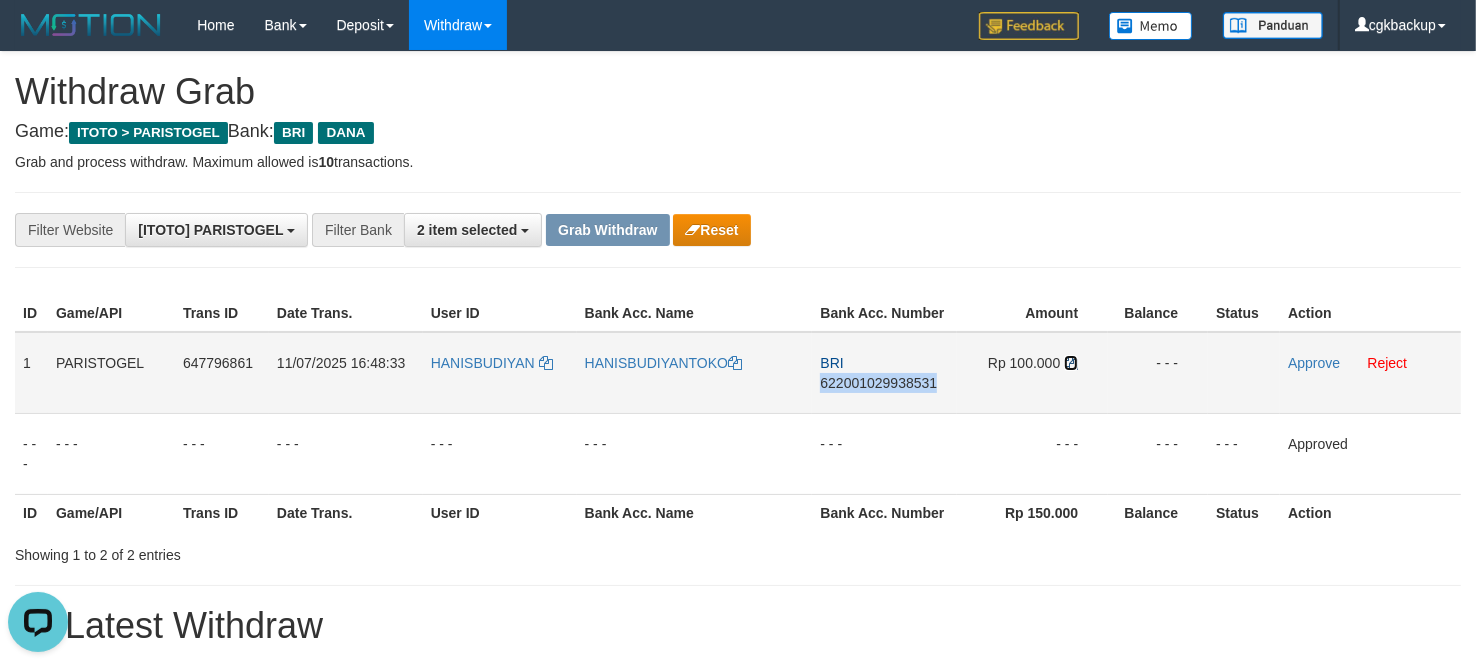 click at bounding box center [1071, 363] 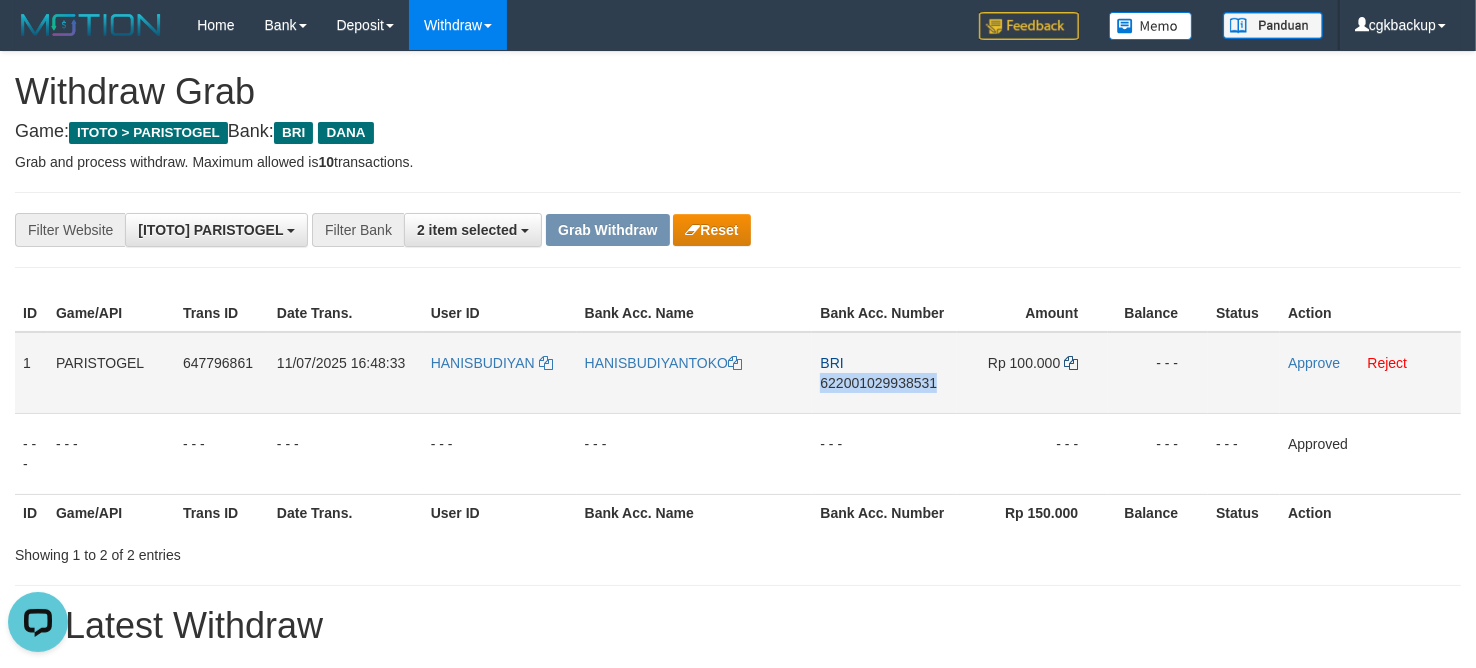 copy on "622001029938531" 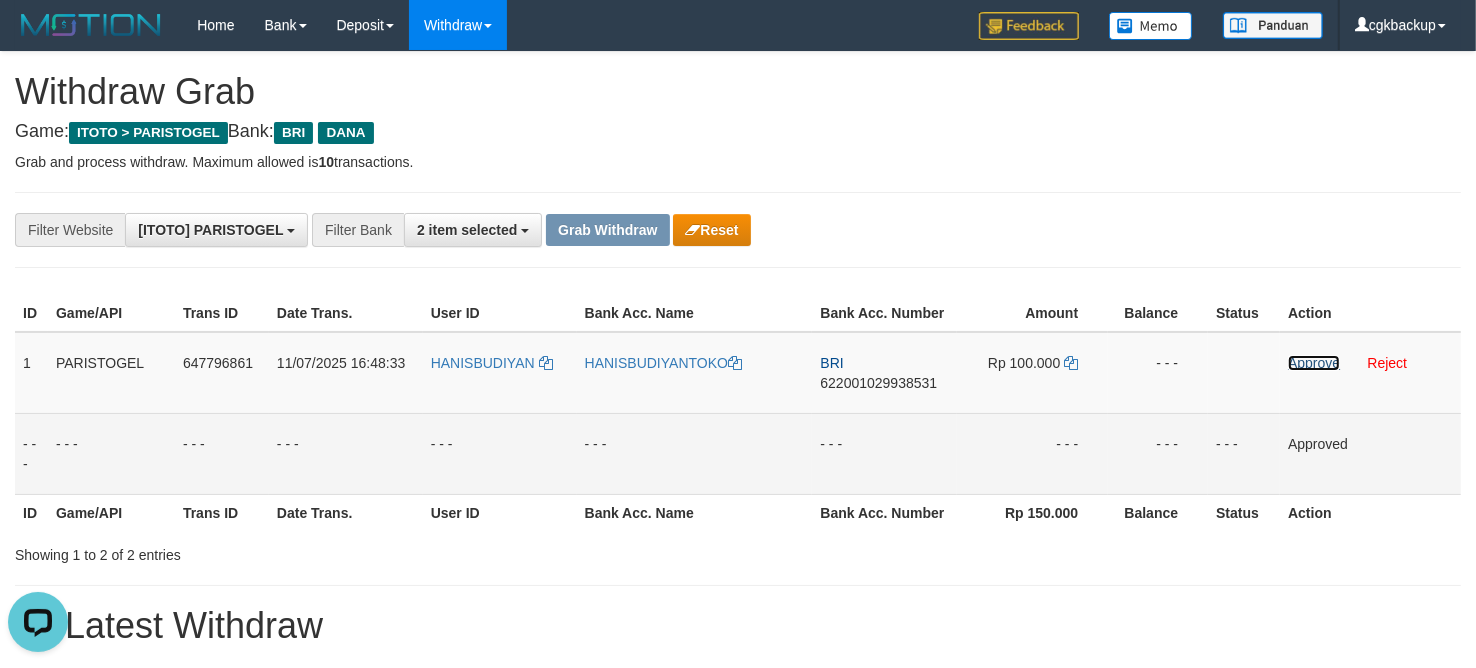 drag, startPoint x: 1320, startPoint y: 357, endPoint x: 766, endPoint y: 462, distance: 563.86255 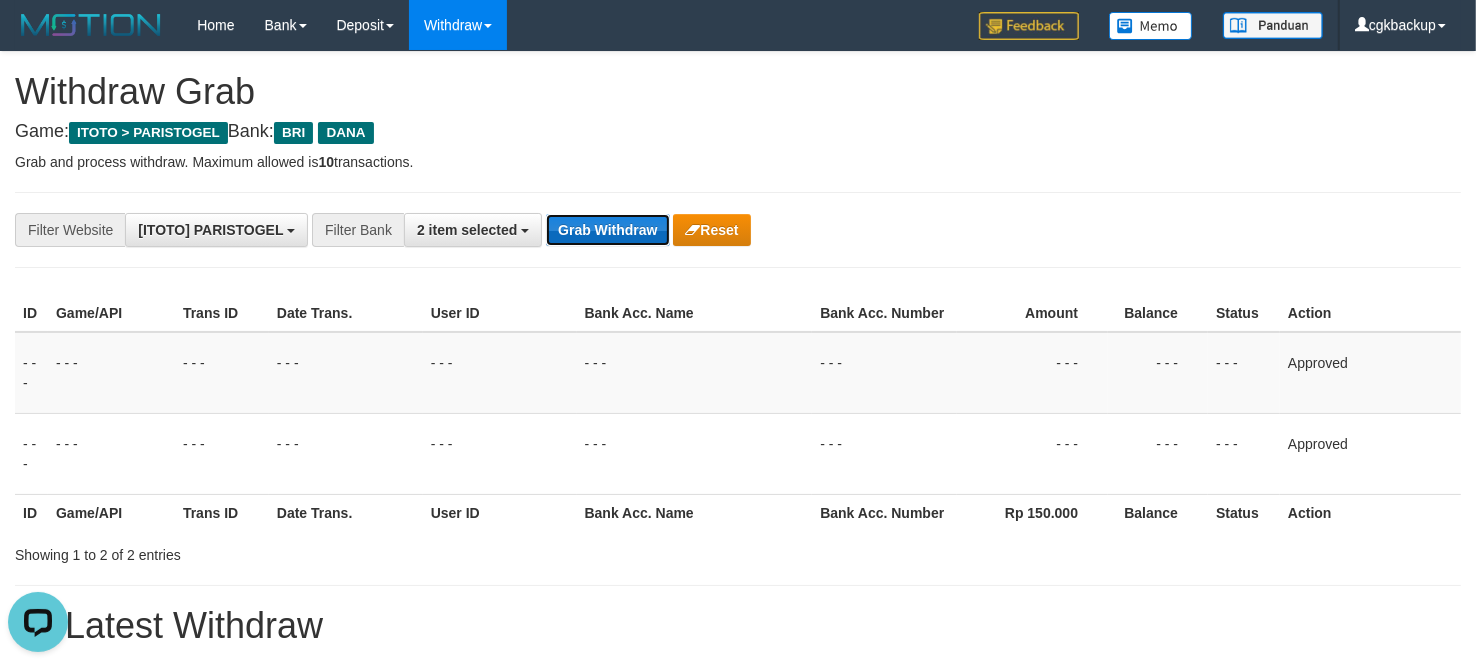 click on "Grab Withdraw" at bounding box center [607, 230] 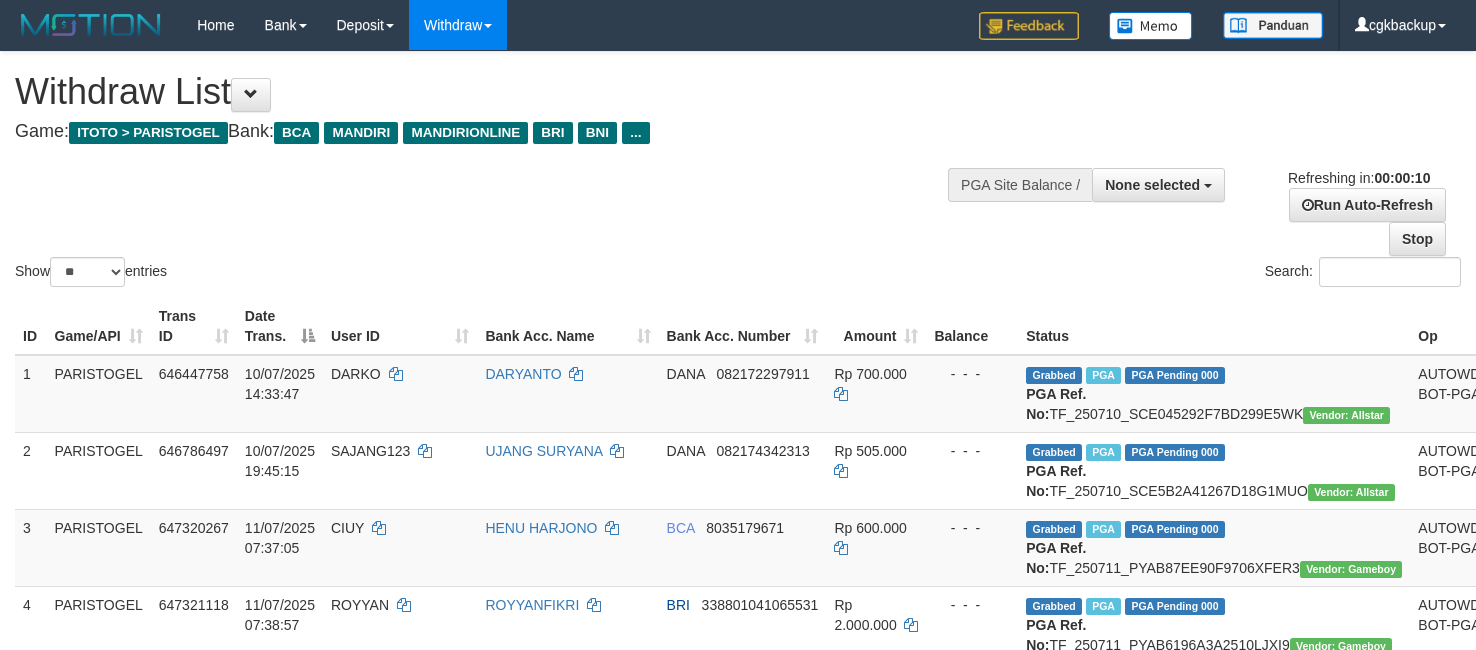 select 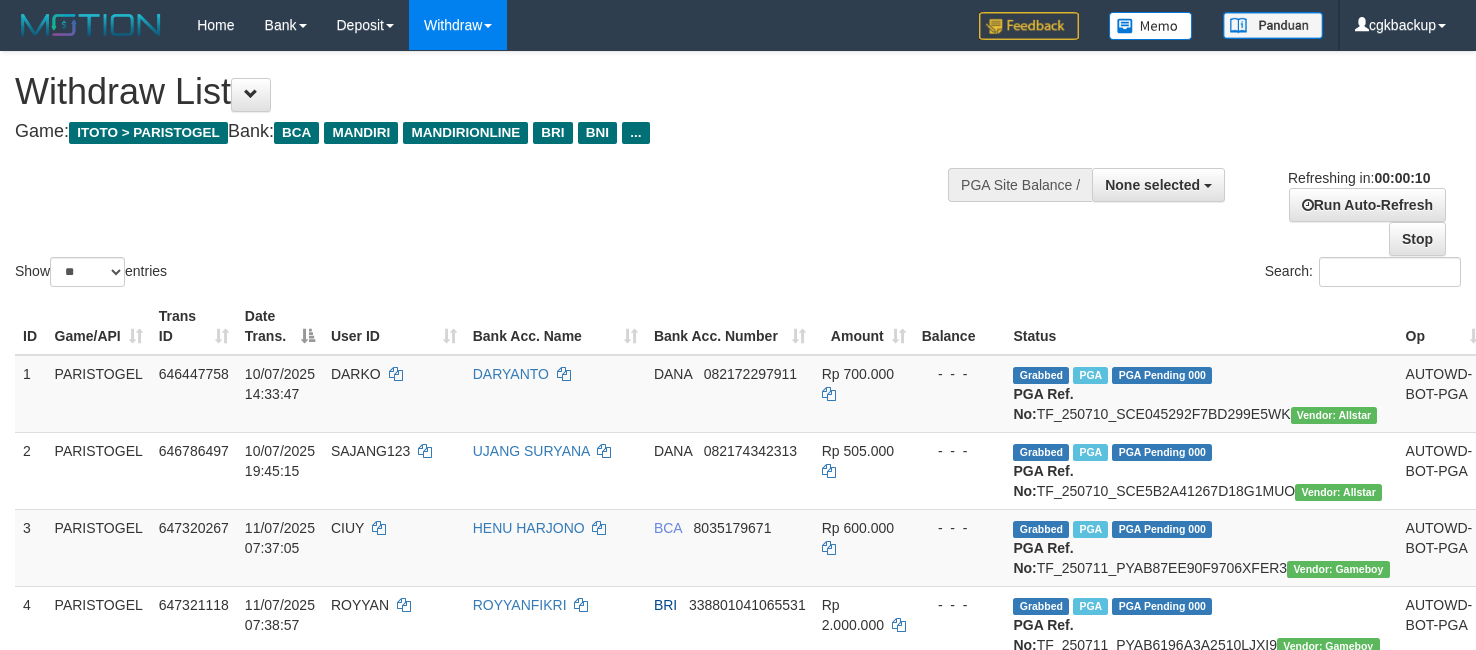 select 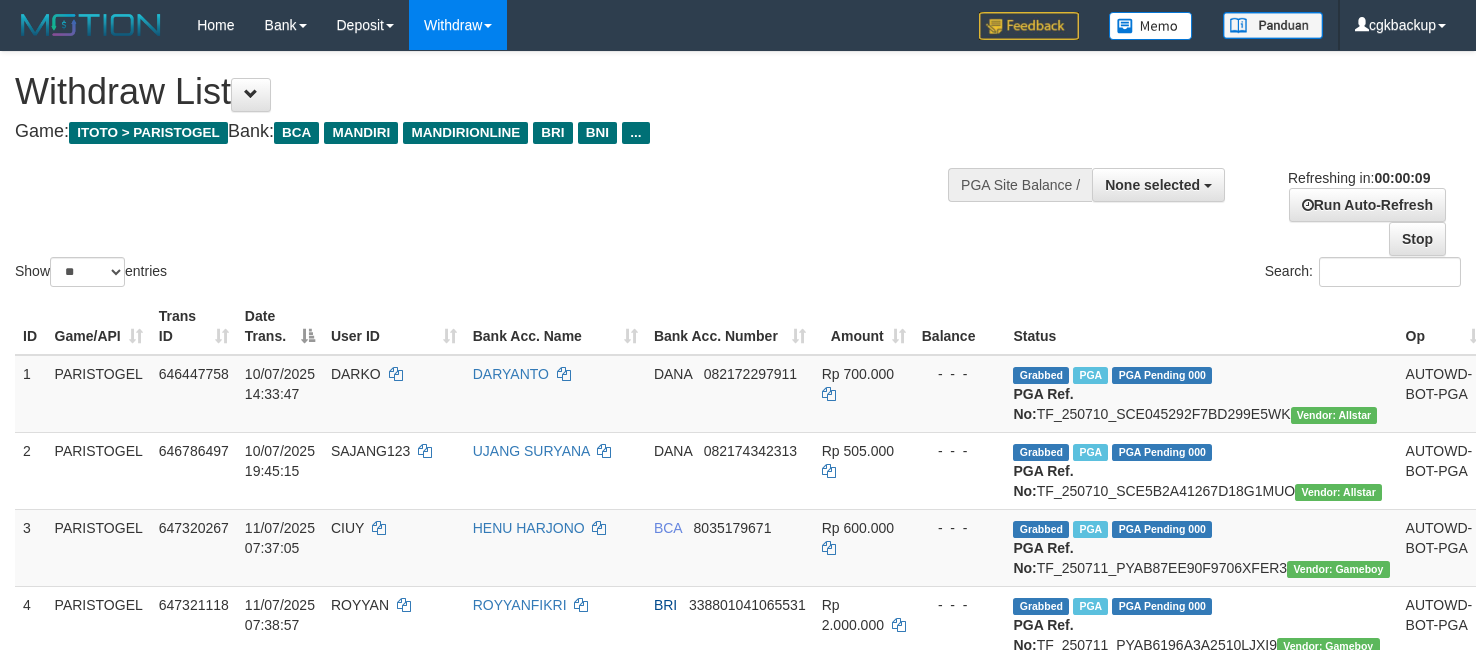 select 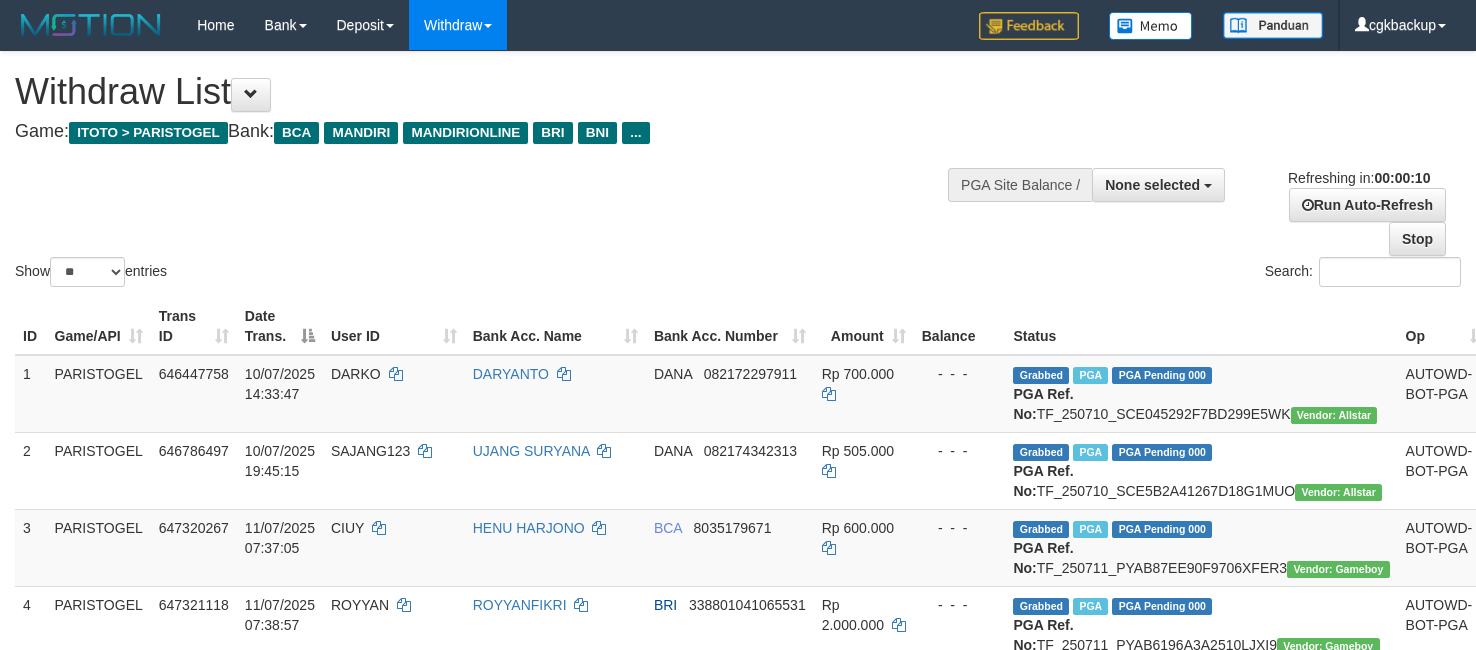 select 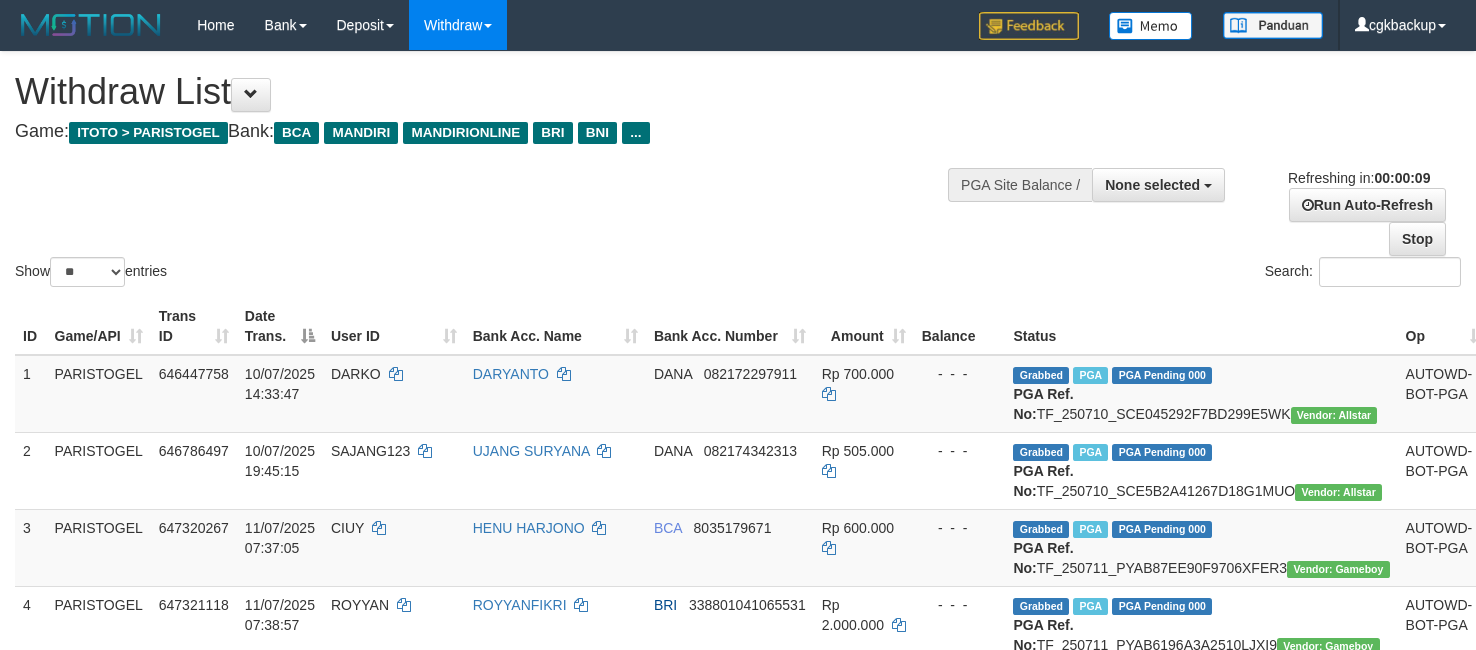 select 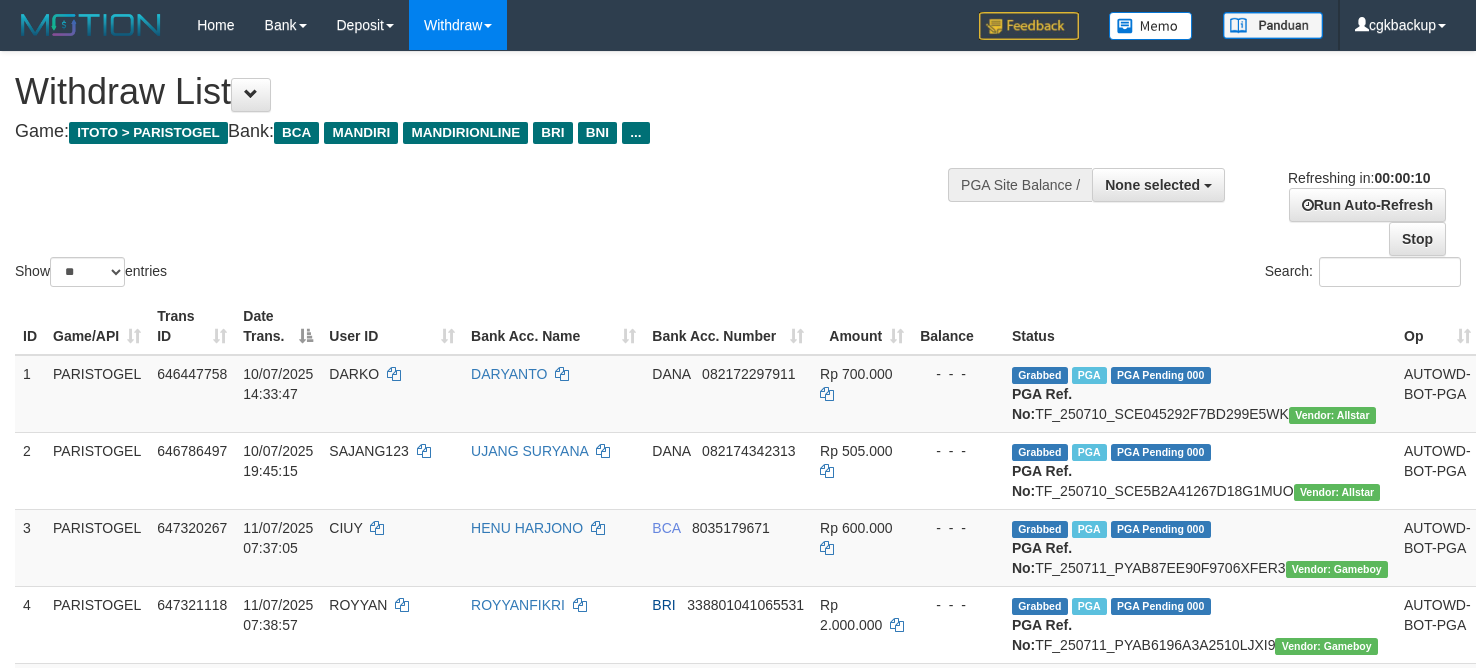 select 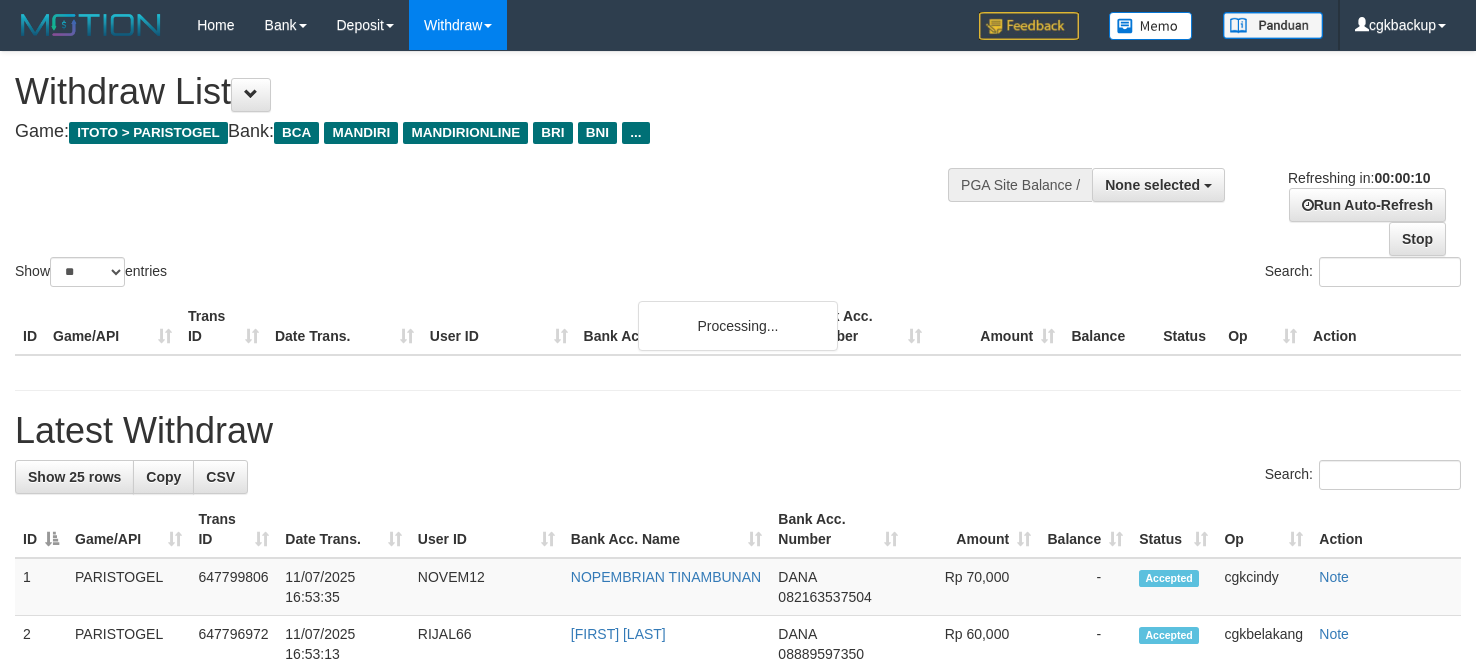 select 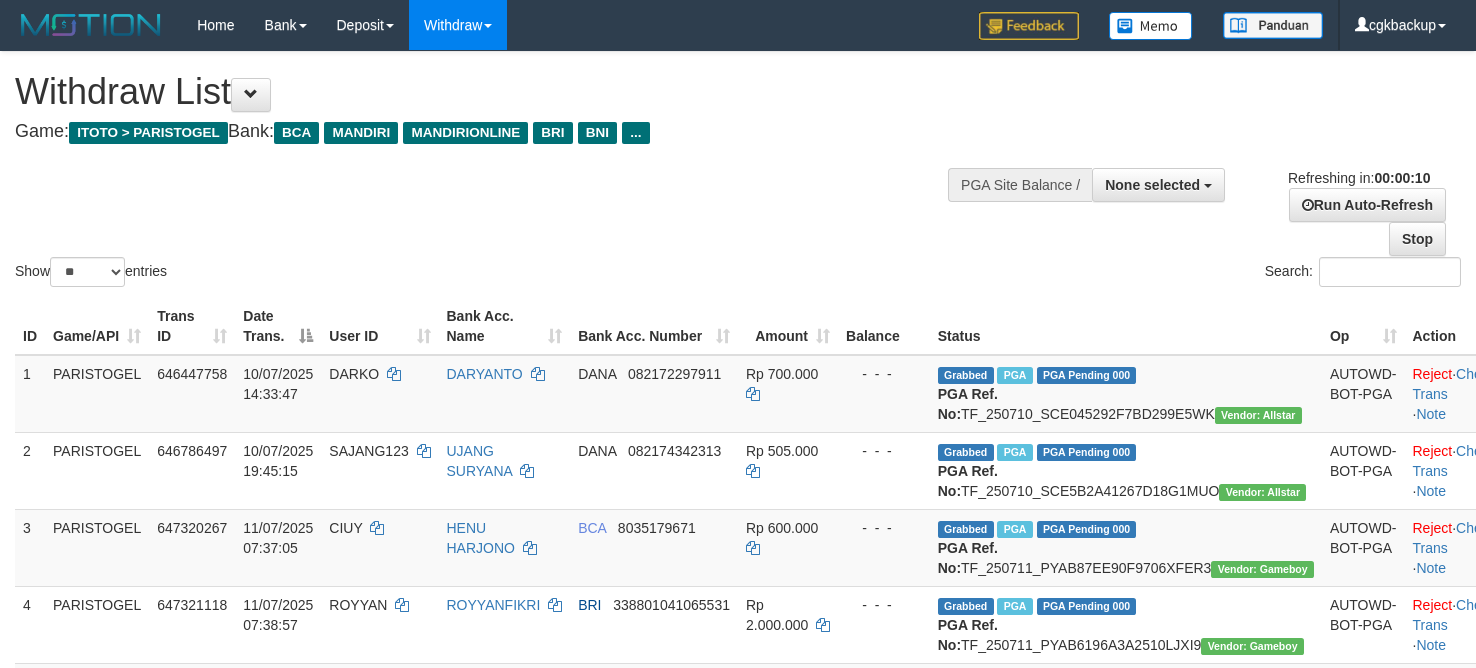 select 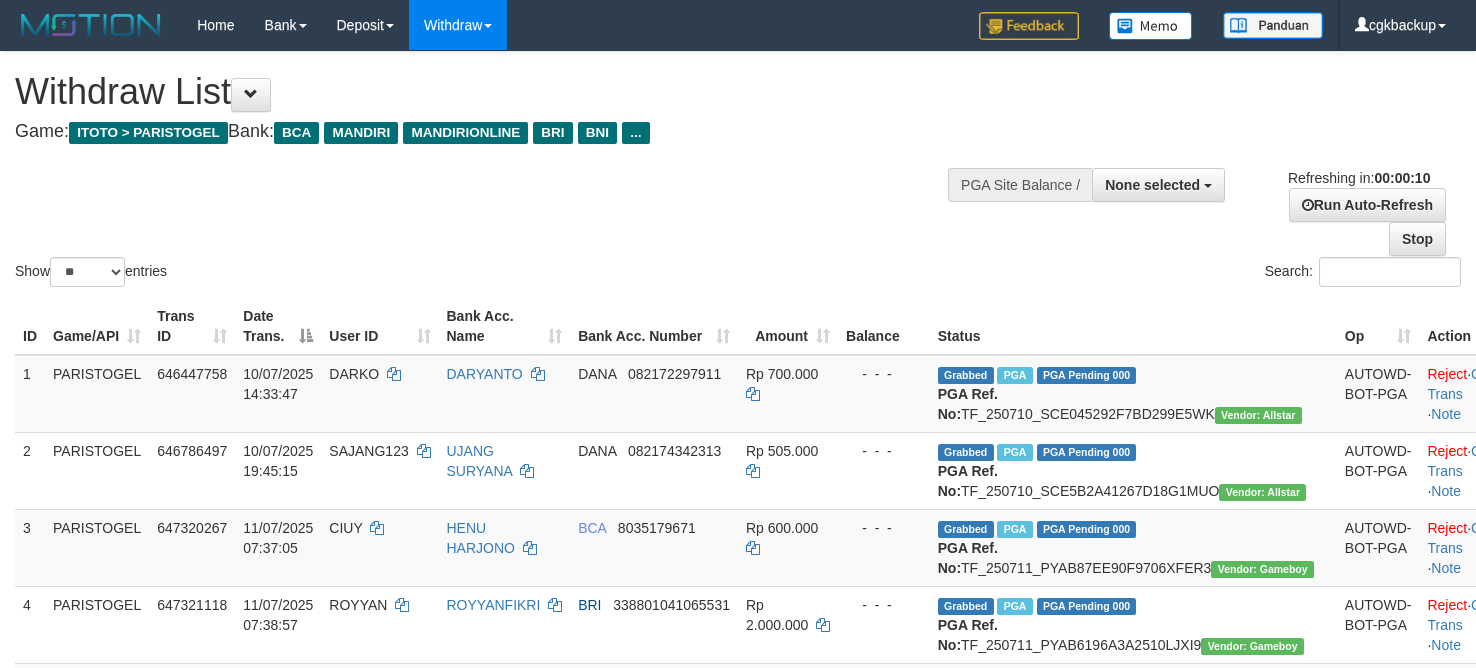select 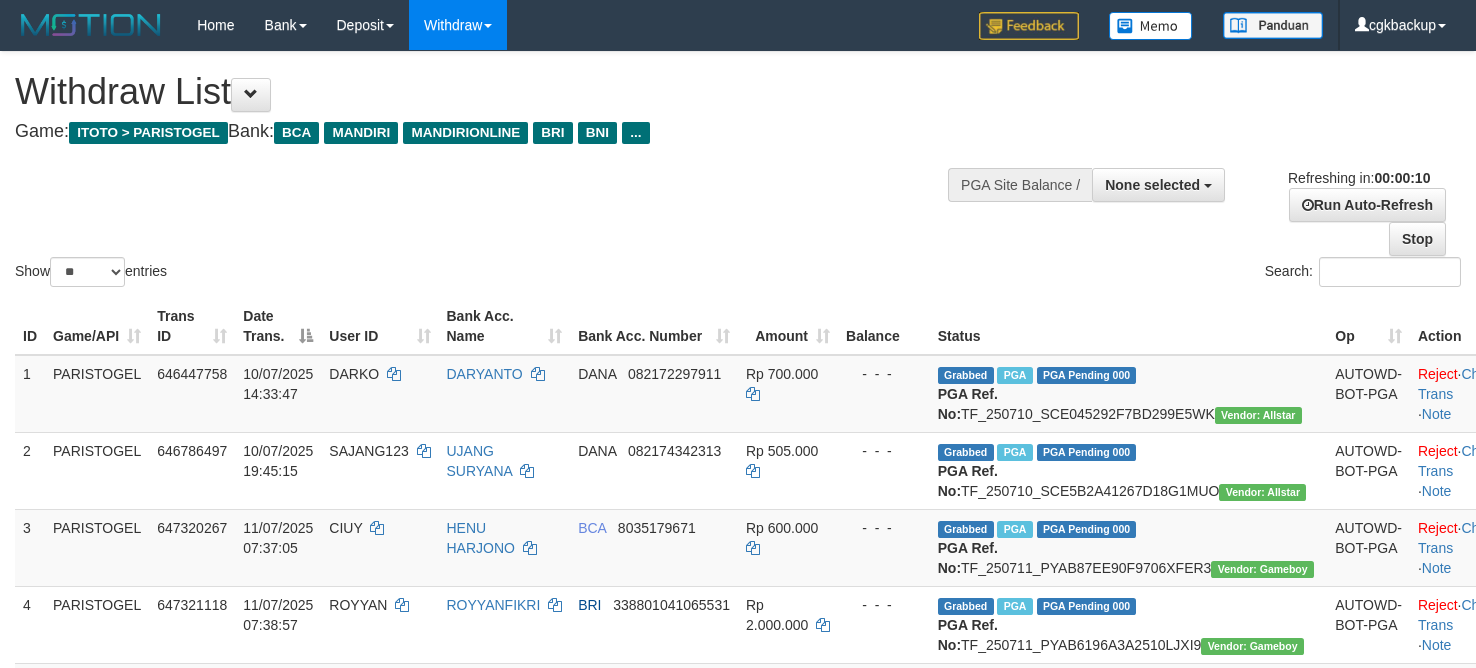 select 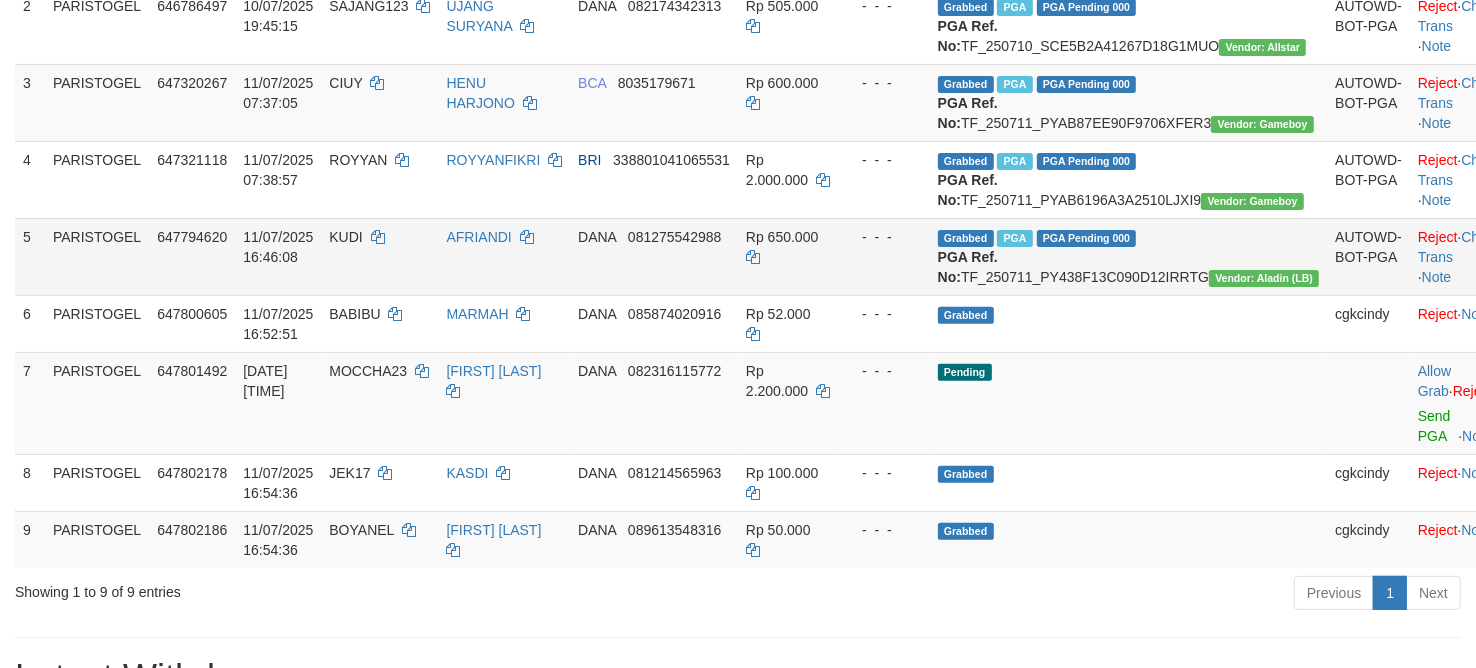 scroll, scrollTop: 500, scrollLeft: 0, axis: vertical 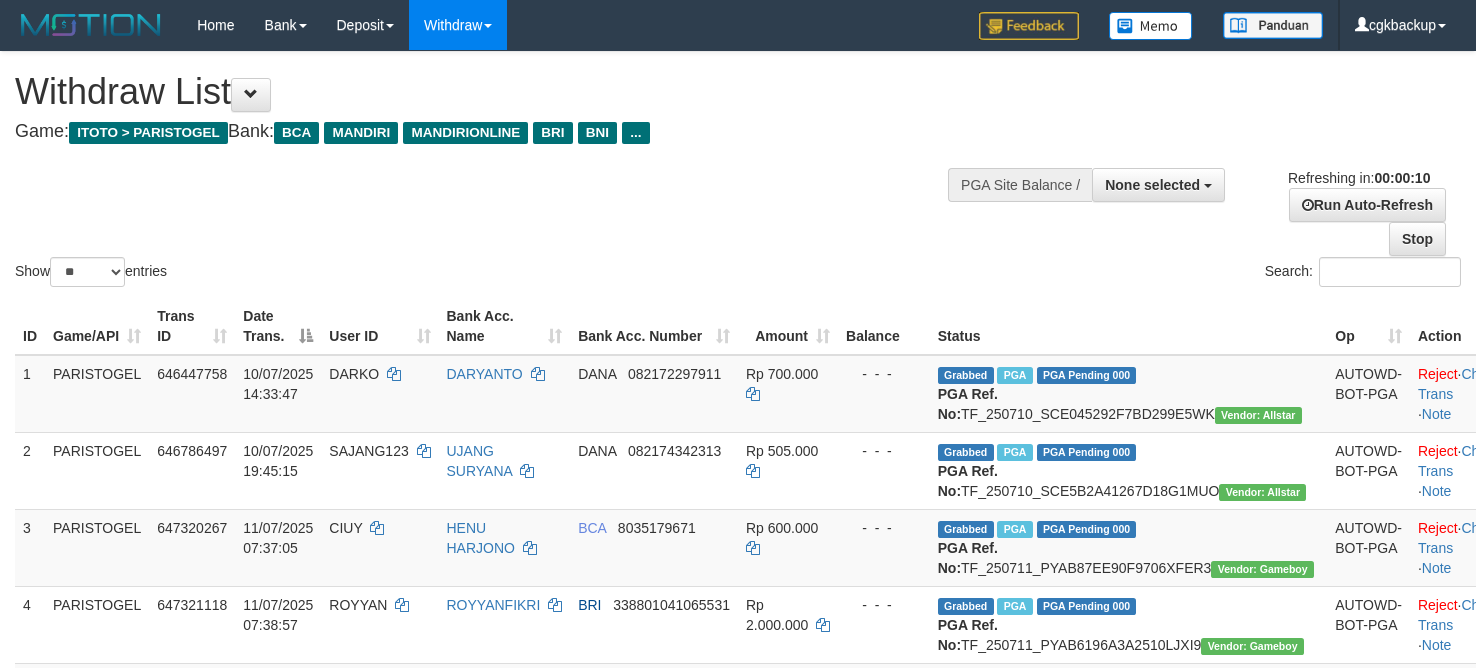 select 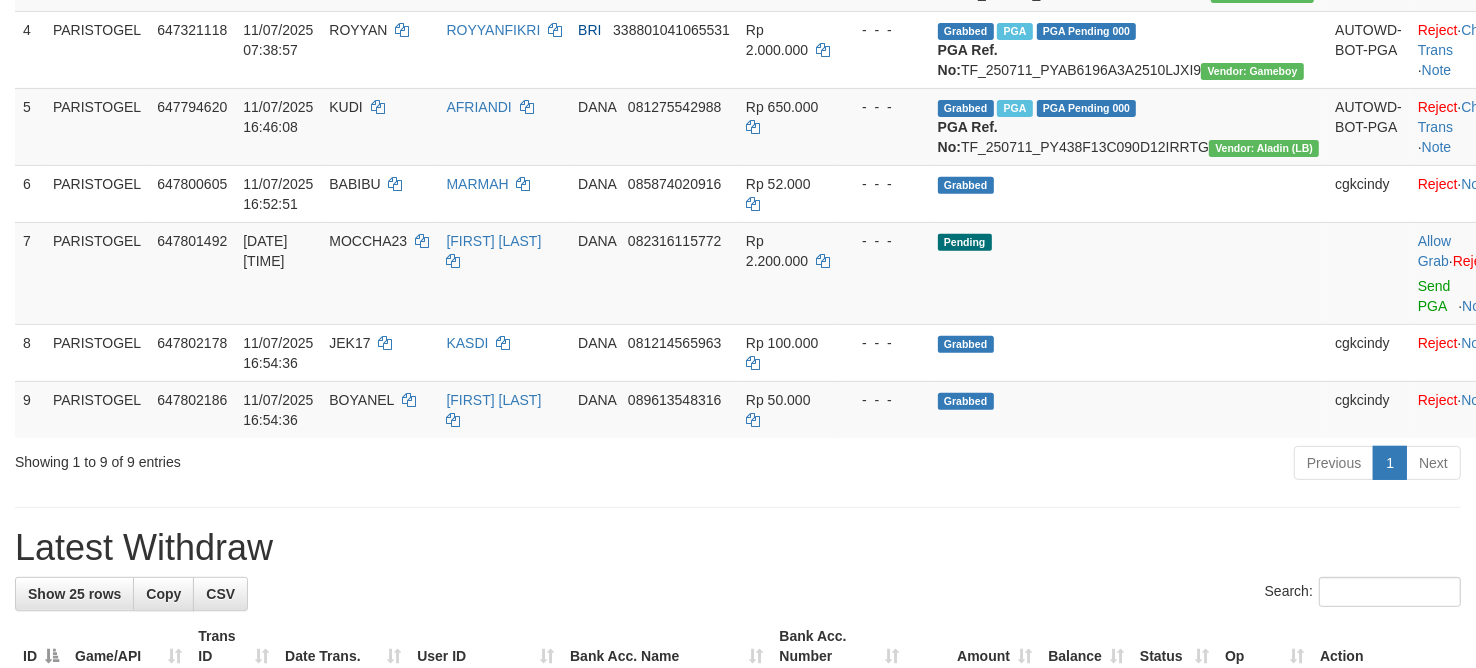 scroll, scrollTop: 500, scrollLeft: 0, axis: vertical 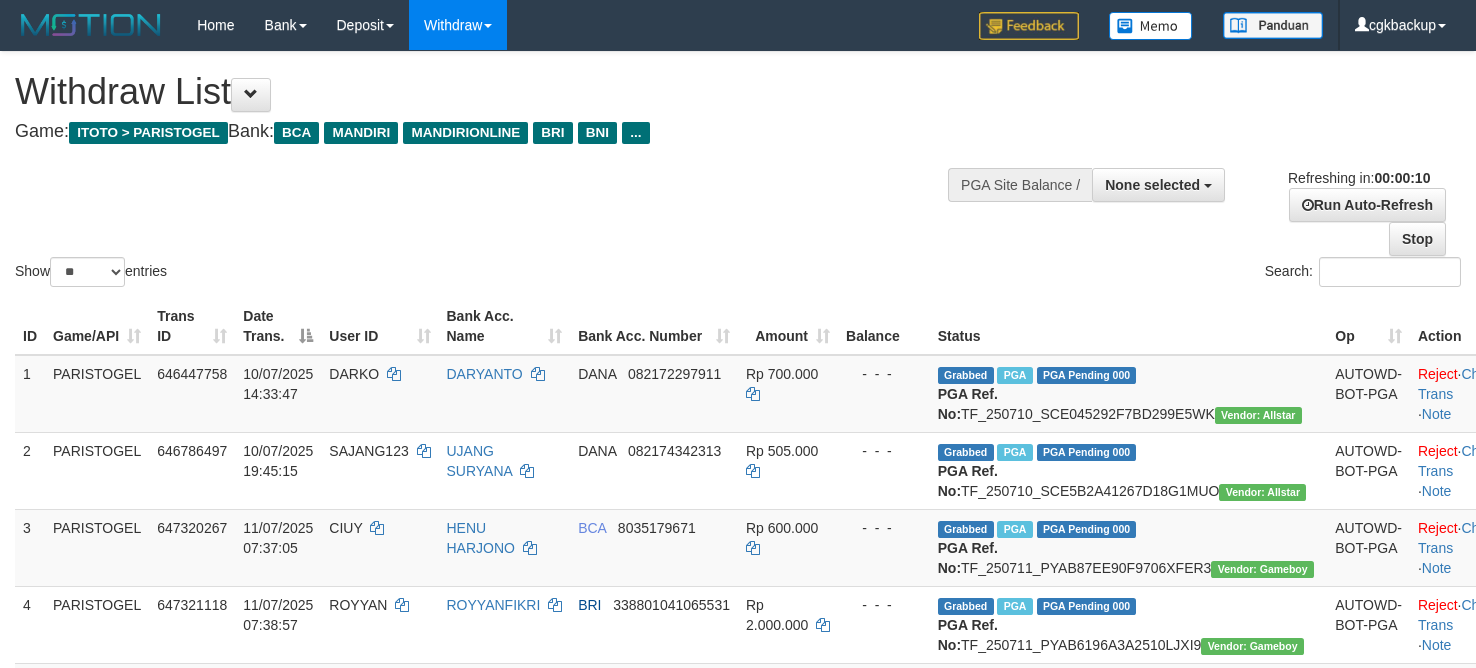 select 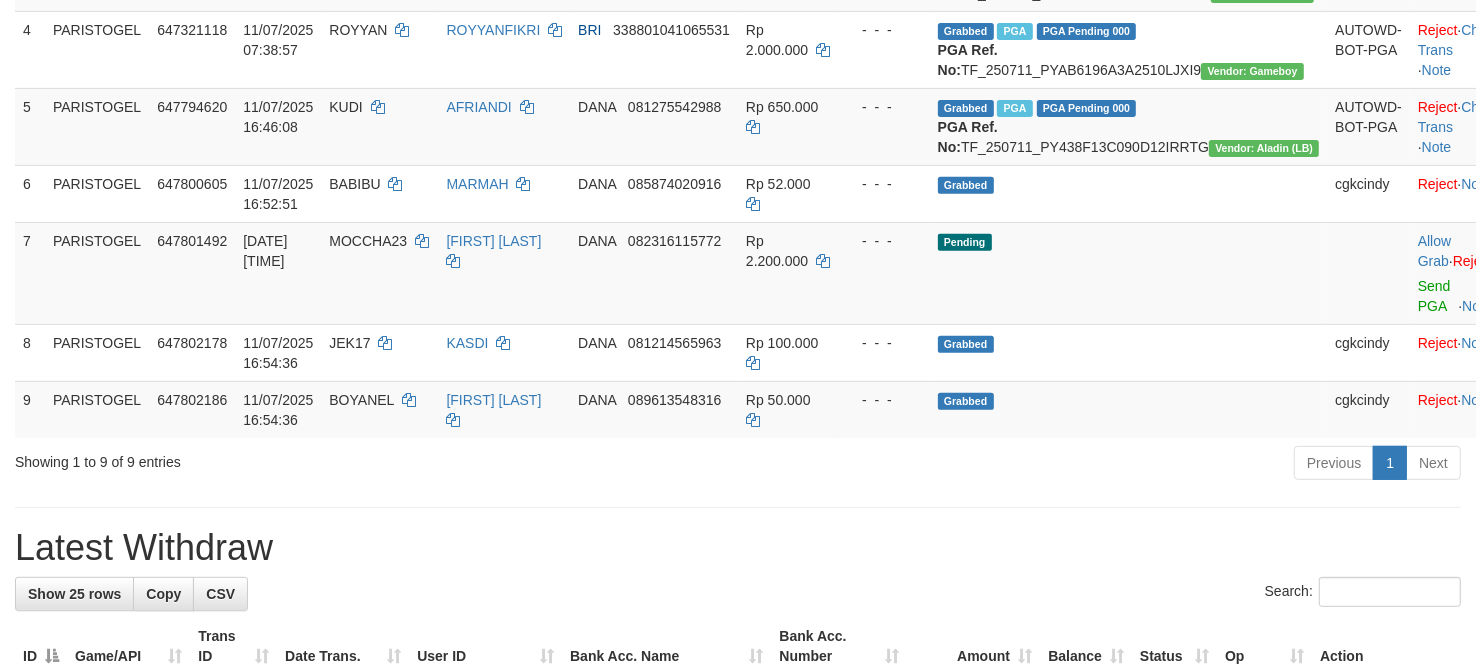 scroll, scrollTop: 500, scrollLeft: 0, axis: vertical 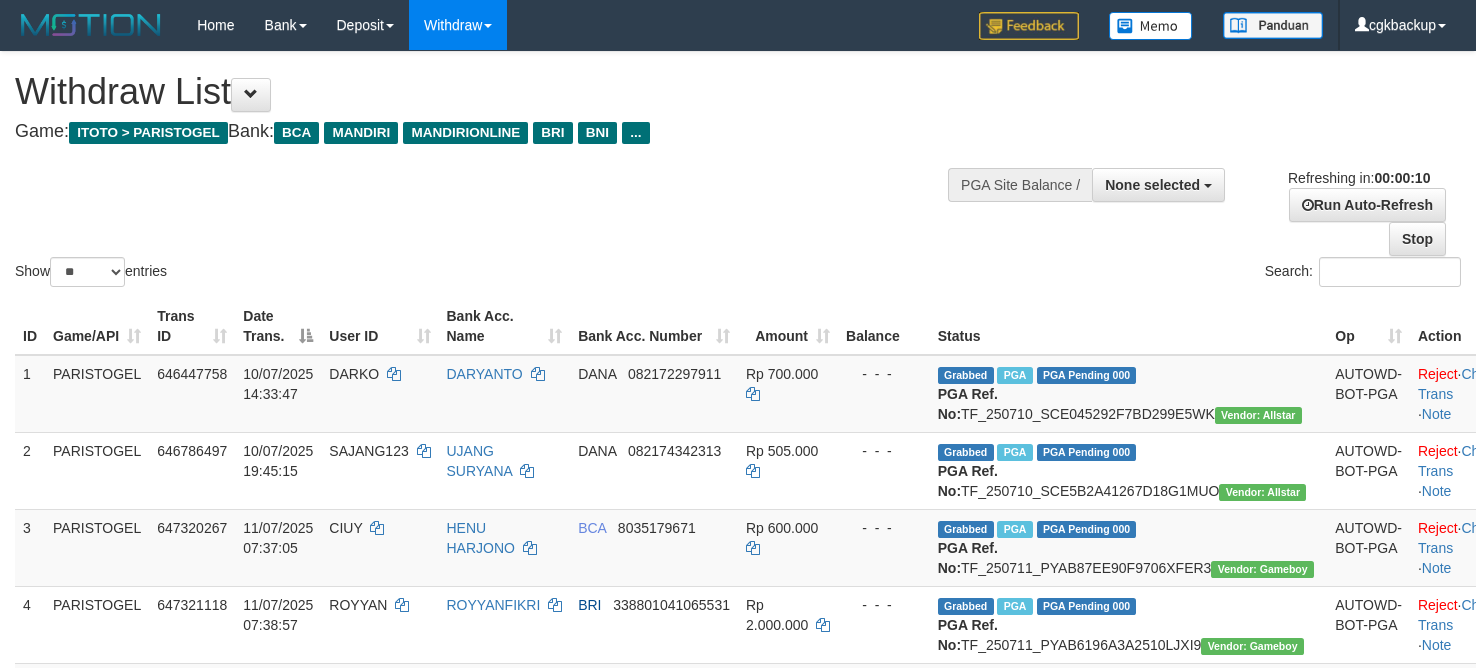 select 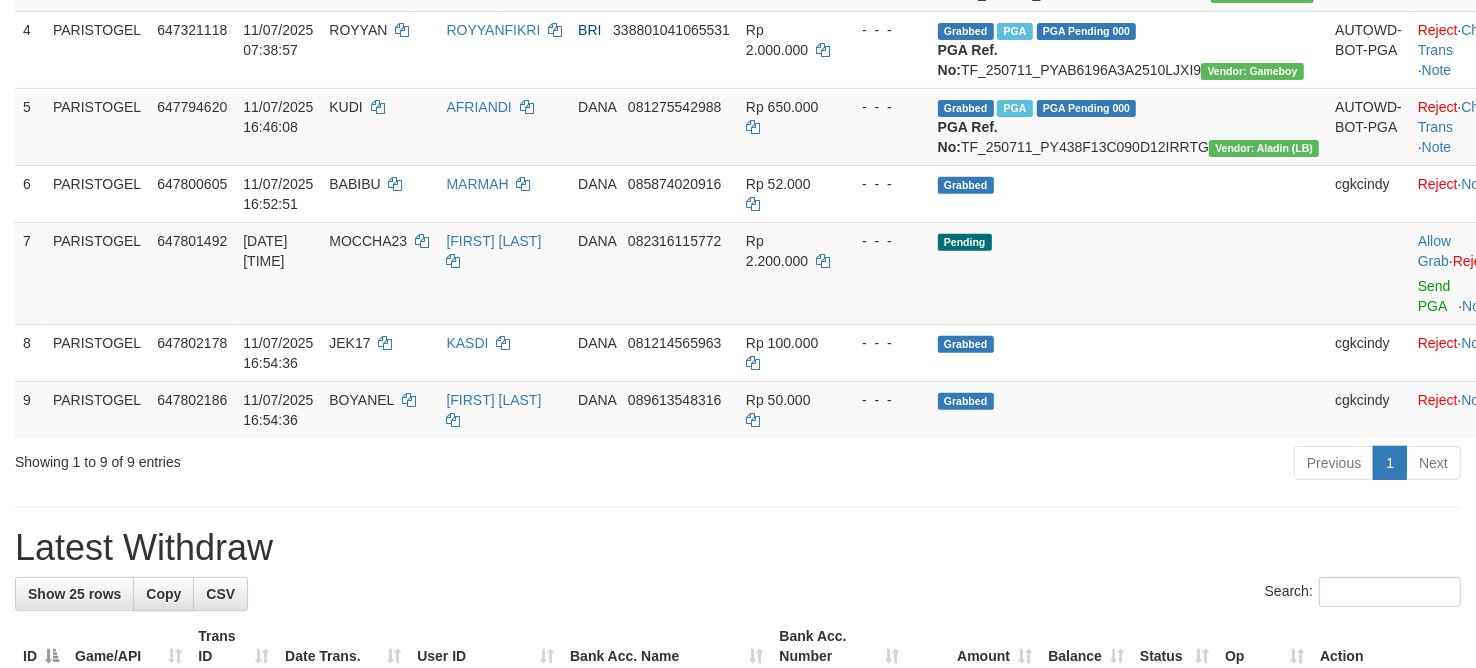 scroll, scrollTop: 500, scrollLeft: 0, axis: vertical 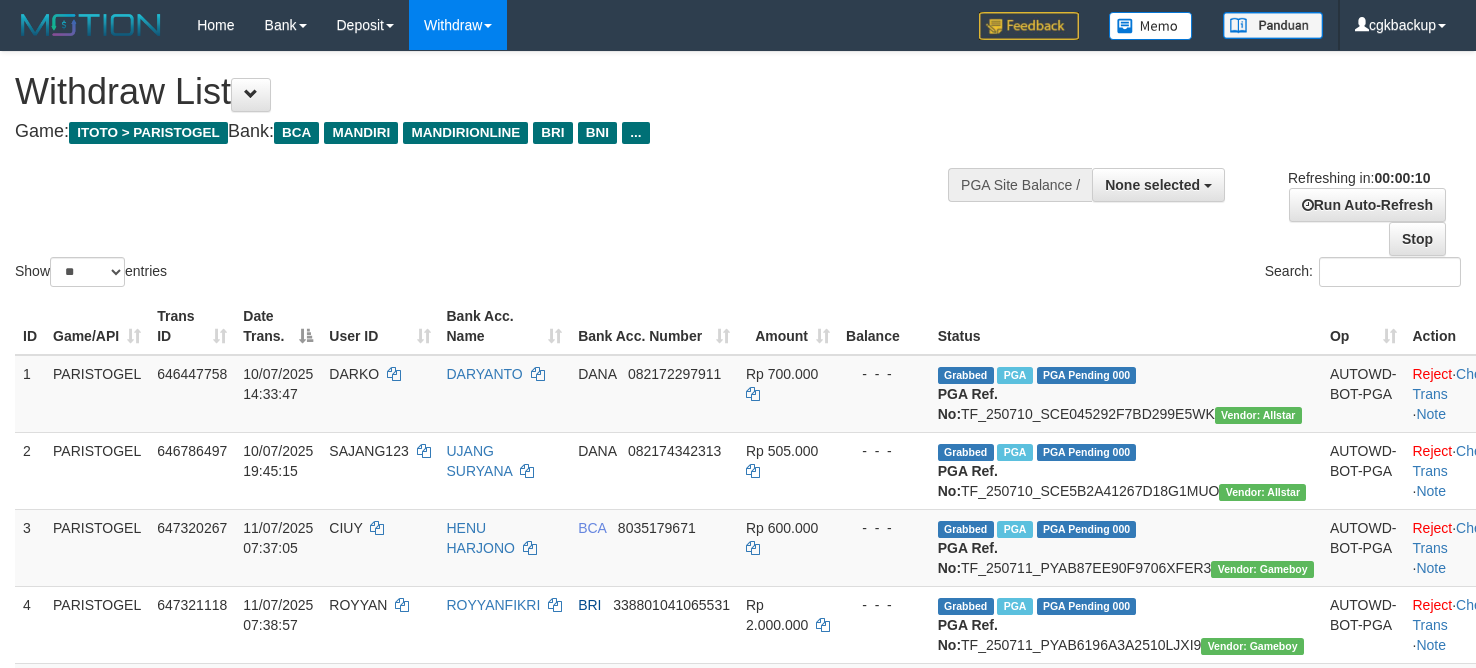 select 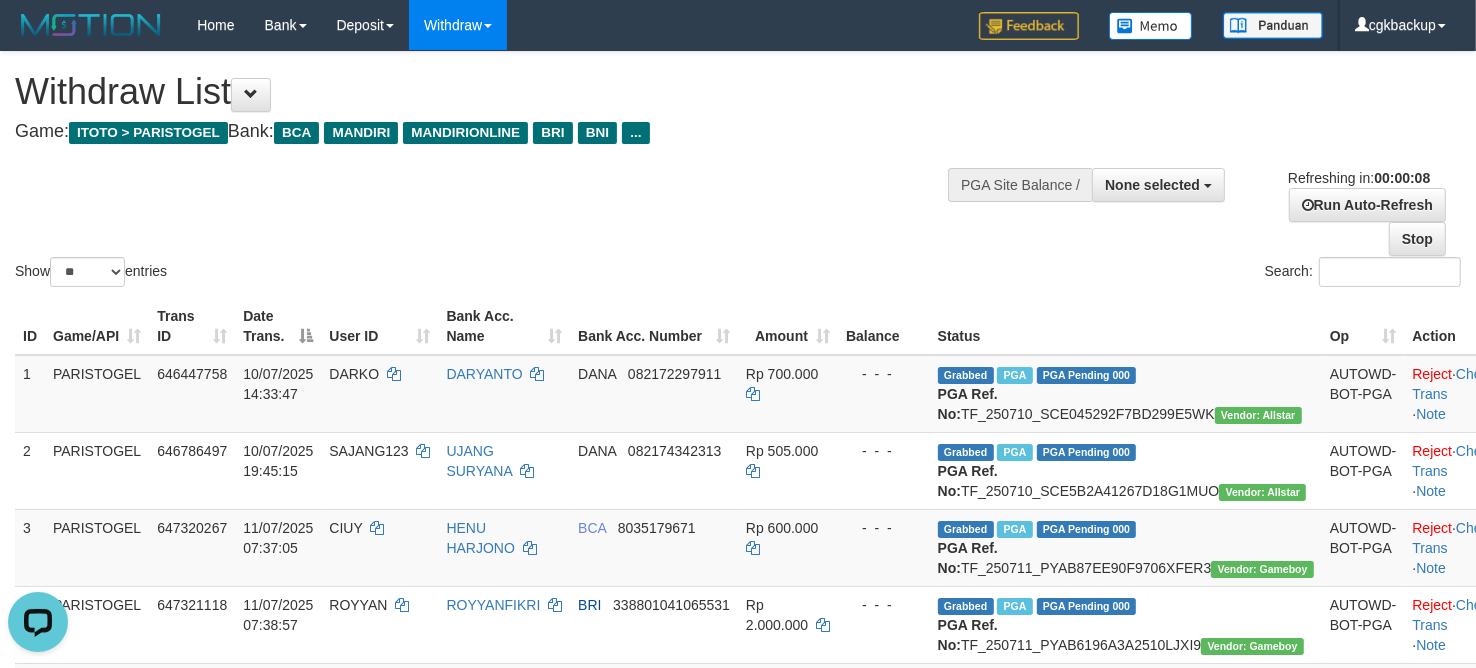 scroll, scrollTop: 0, scrollLeft: 0, axis: both 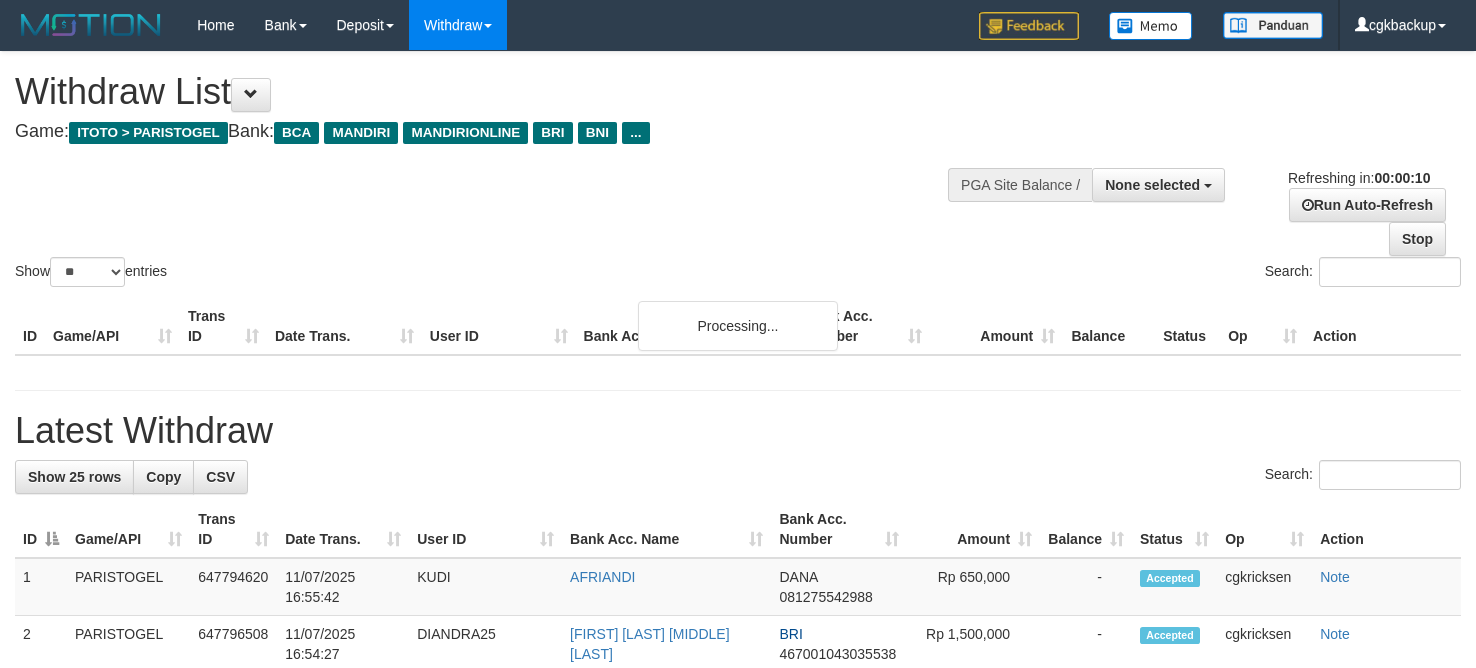 select 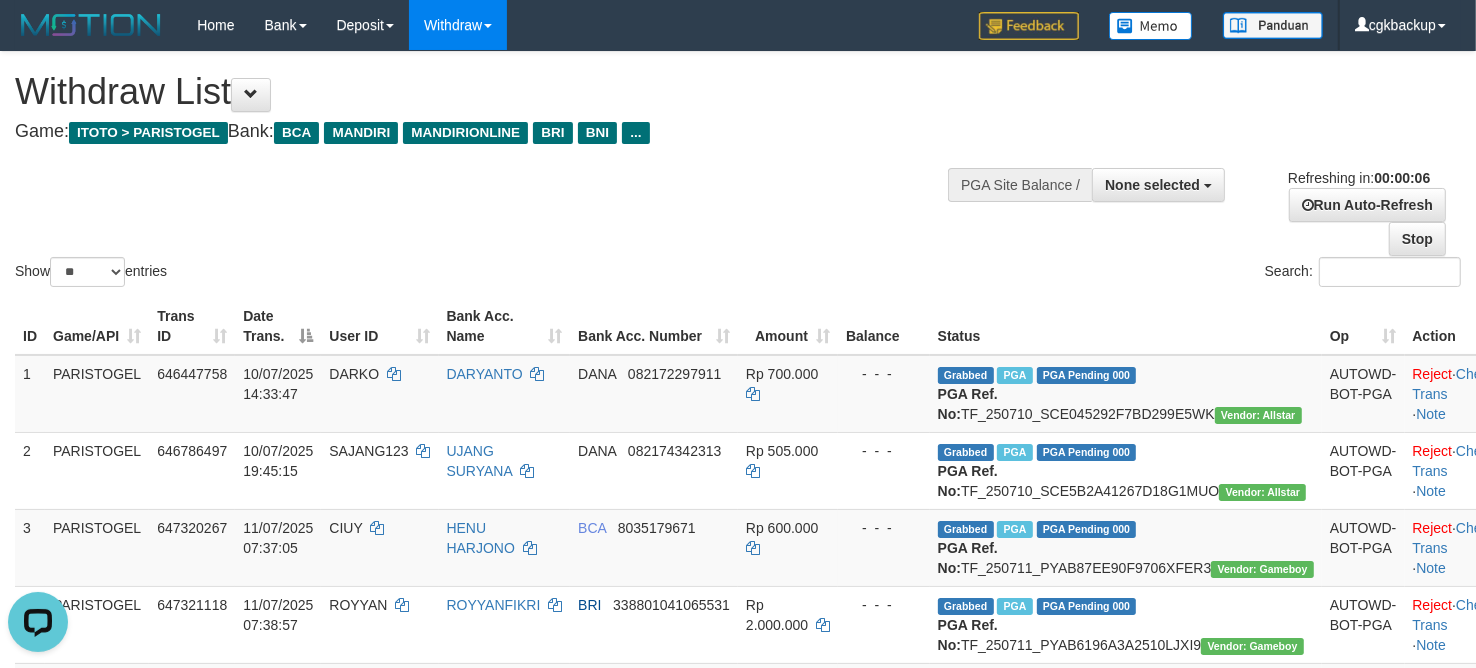scroll, scrollTop: 0, scrollLeft: 0, axis: both 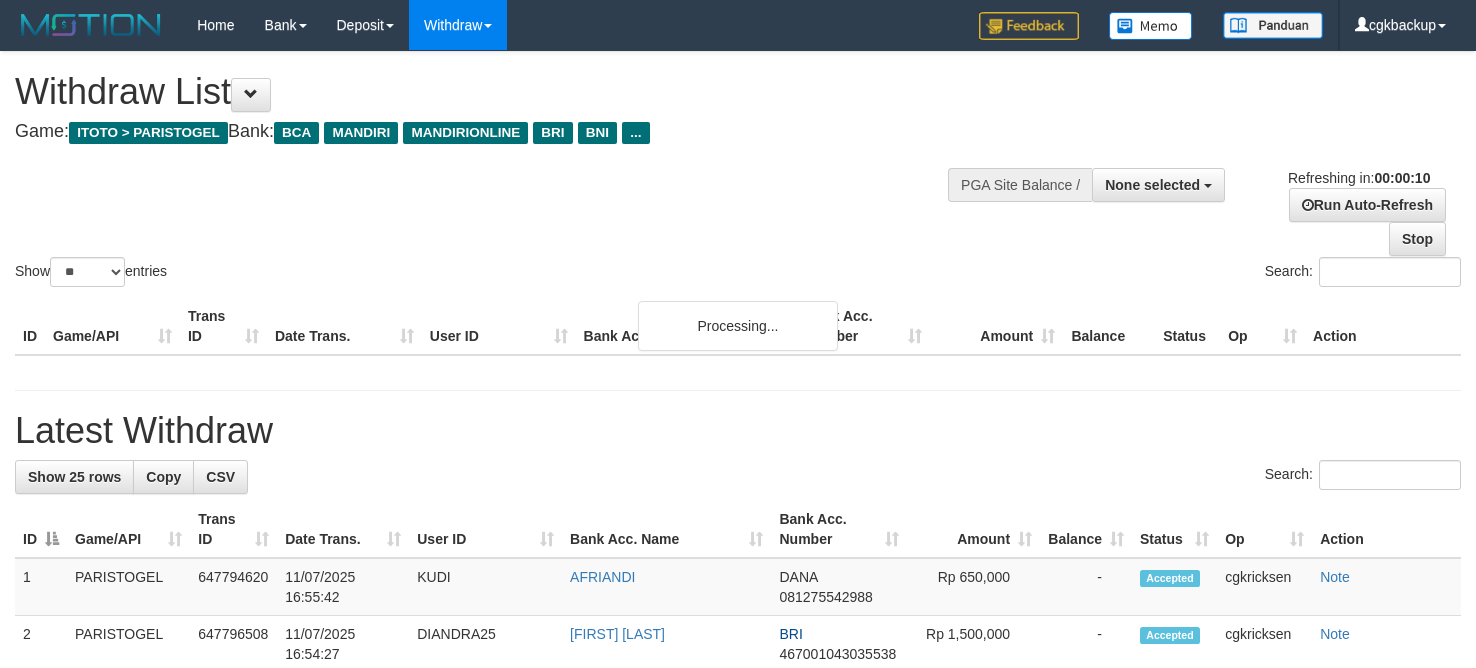 select 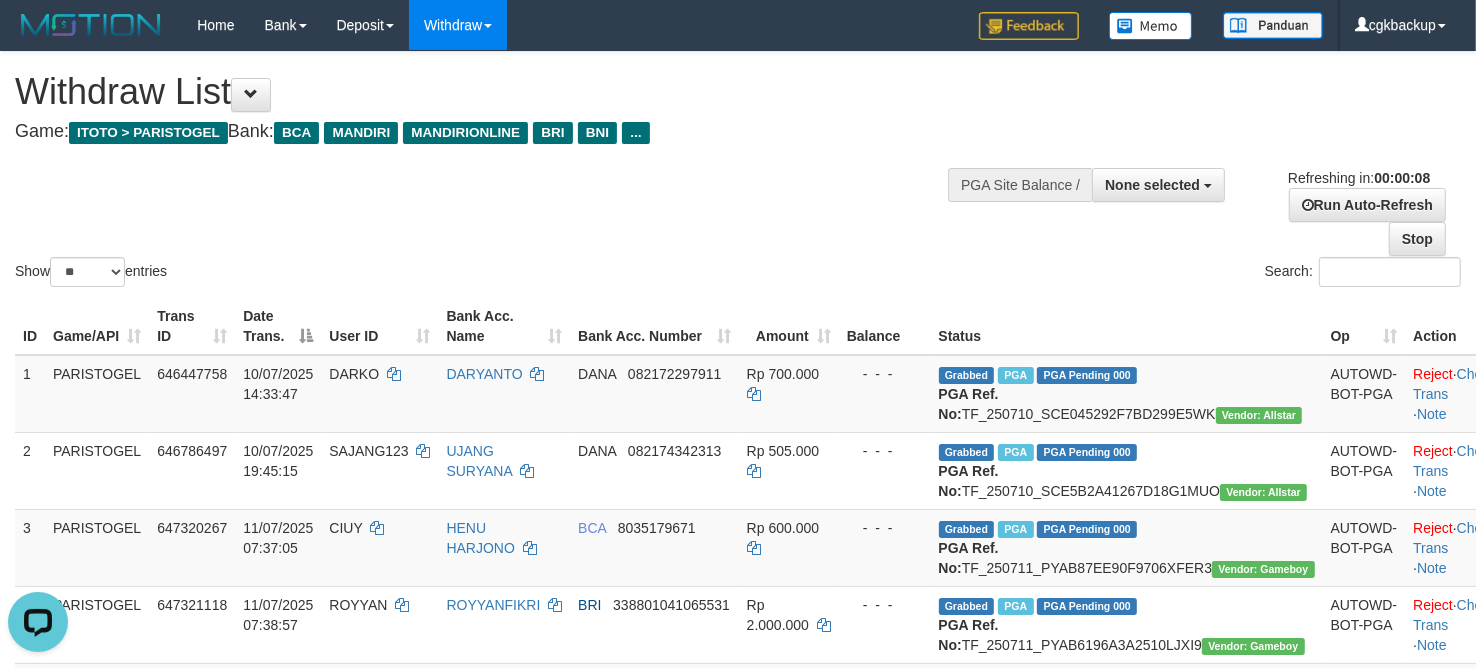 scroll, scrollTop: 0, scrollLeft: 0, axis: both 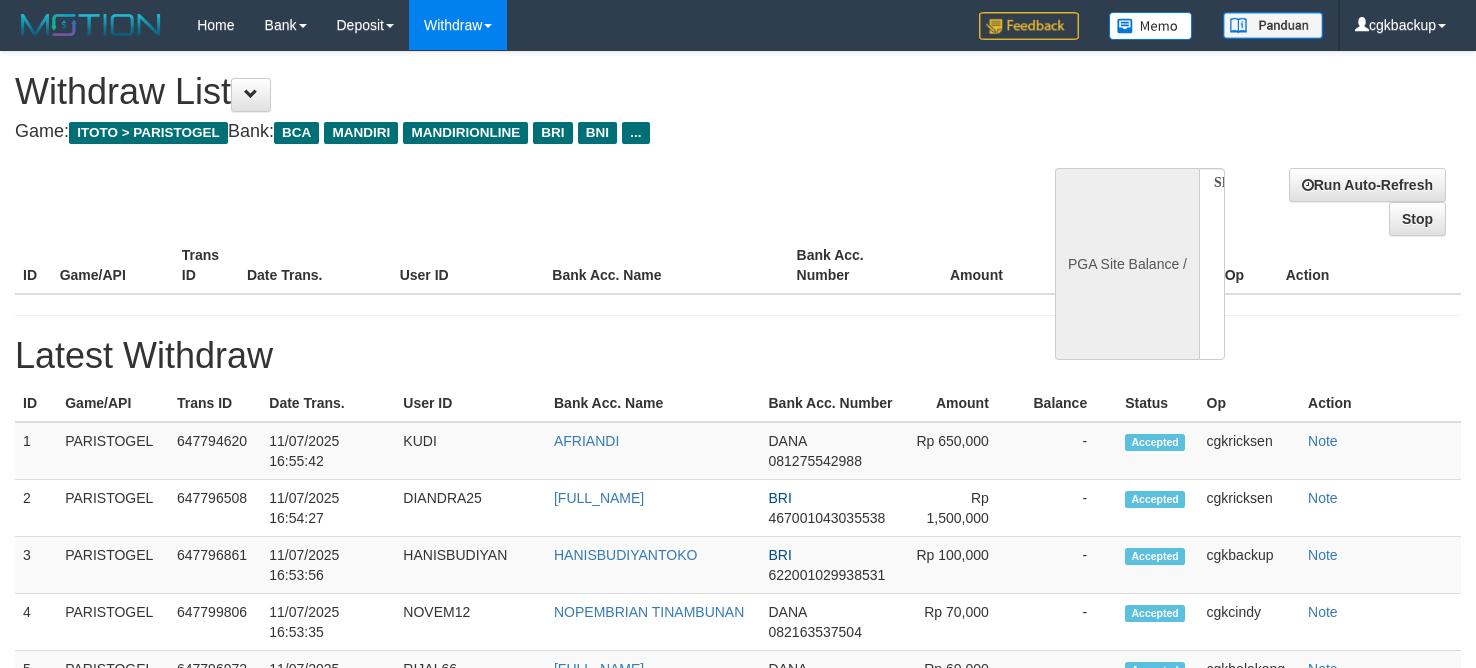 select 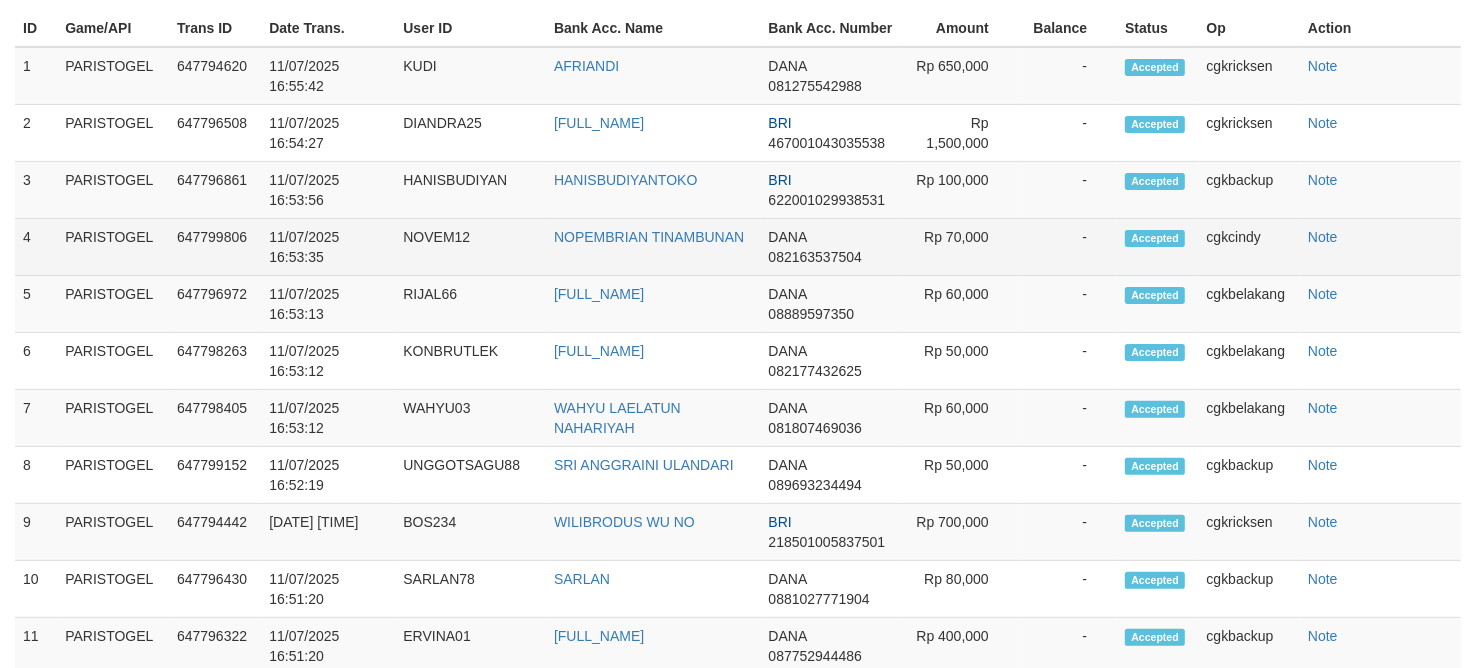 scroll, scrollTop: 0, scrollLeft: 0, axis: both 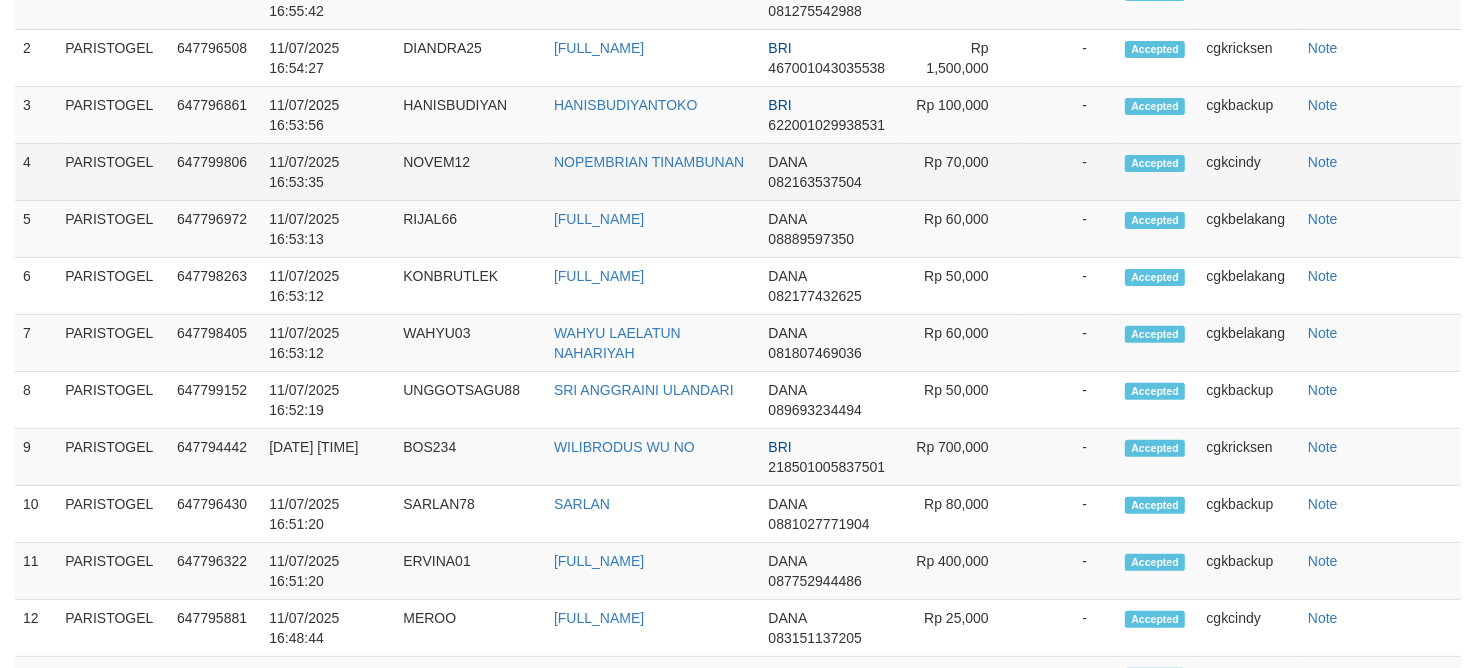 select on "**" 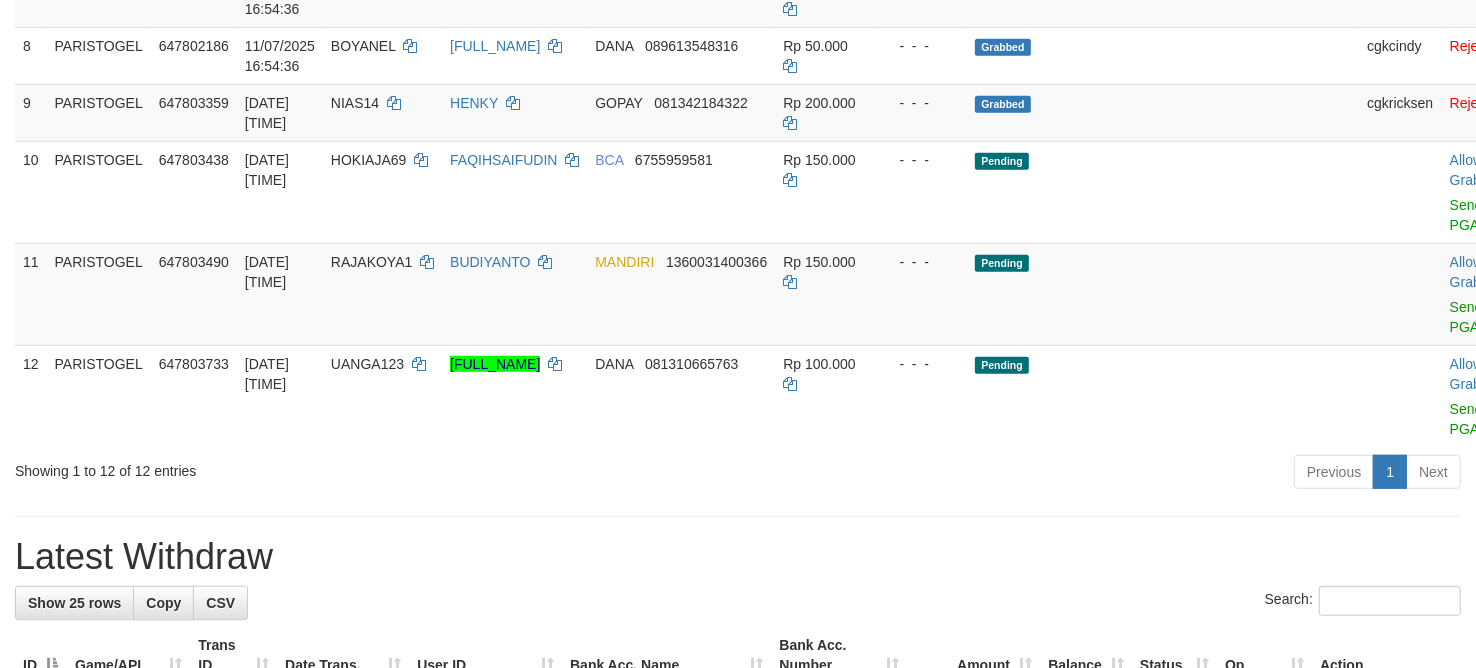 scroll, scrollTop: 875, scrollLeft: 0, axis: vertical 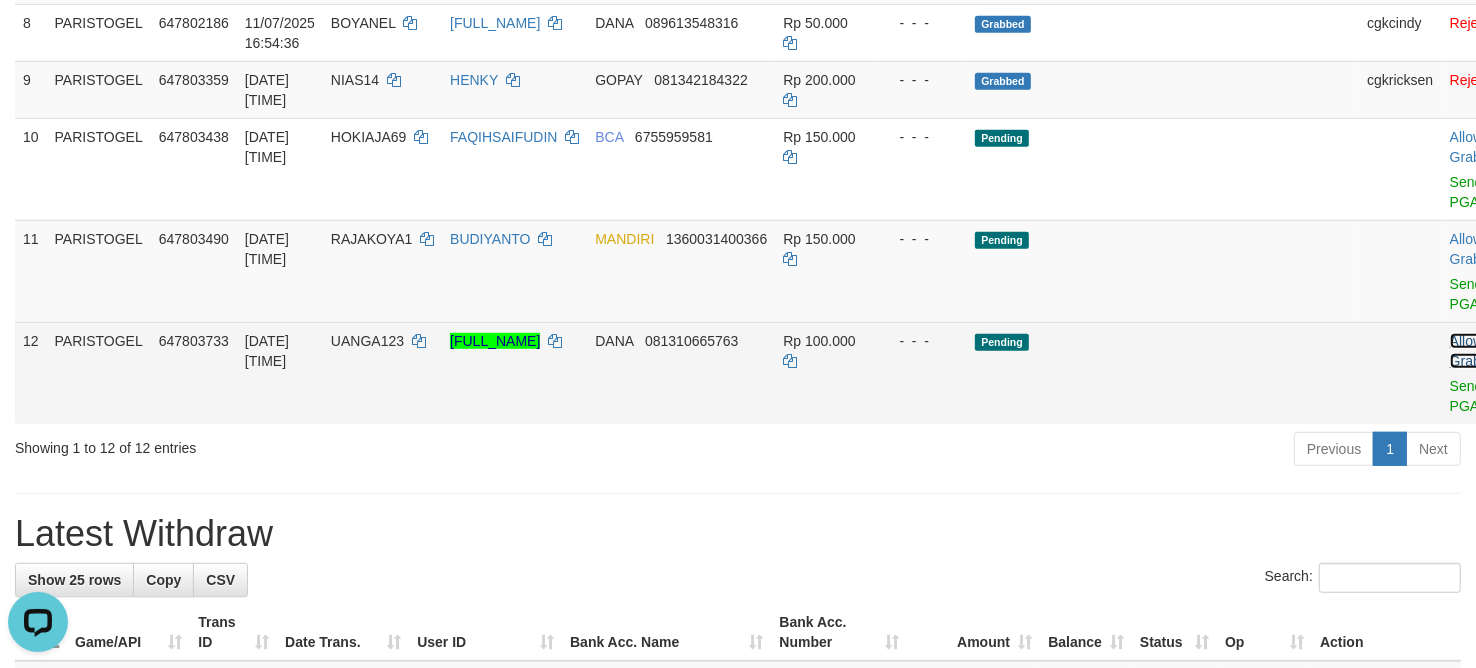 click on "Allow Grab" at bounding box center [1466, 351] 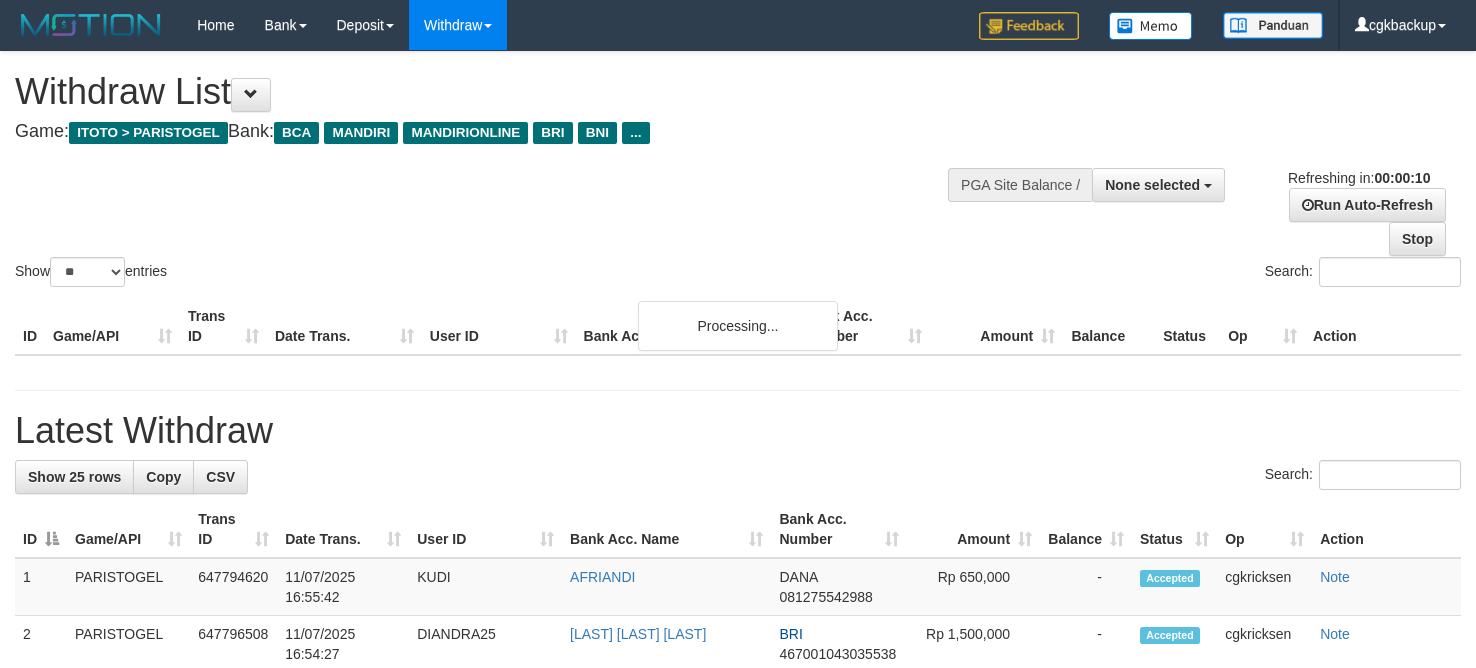 select 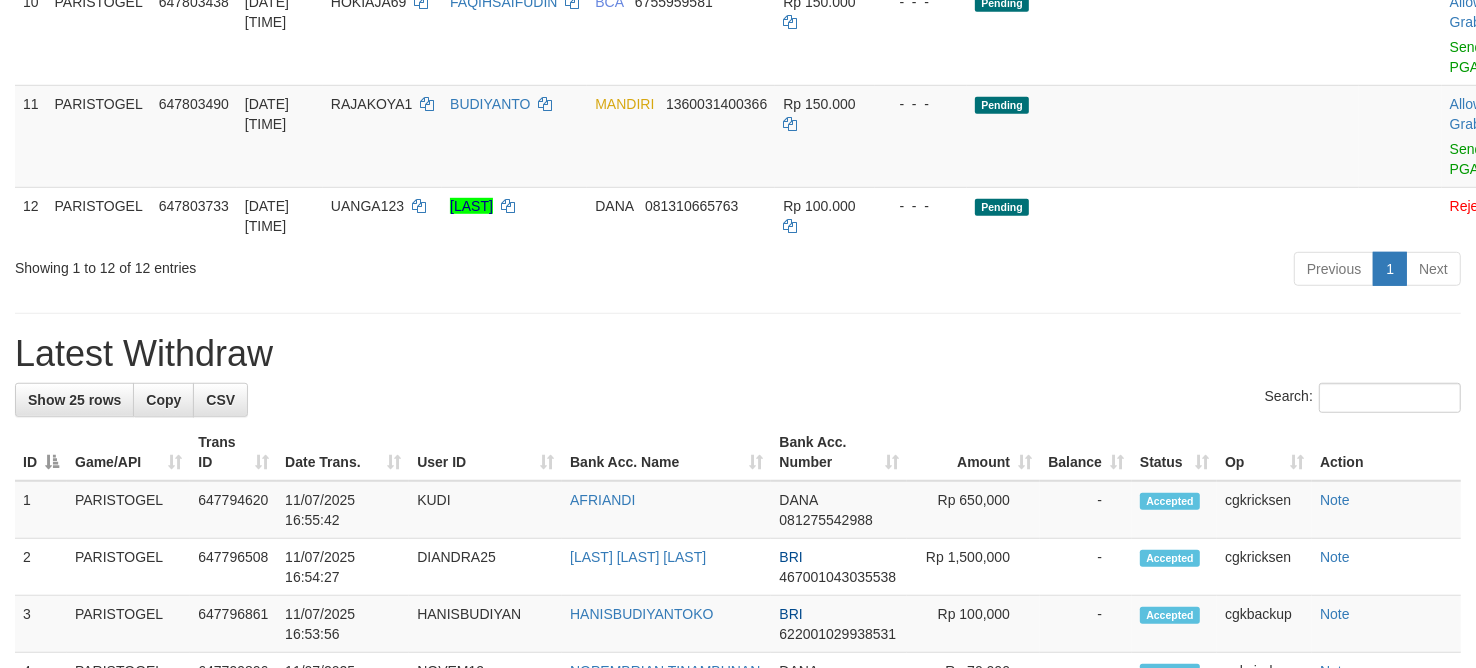 scroll, scrollTop: 966, scrollLeft: 0, axis: vertical 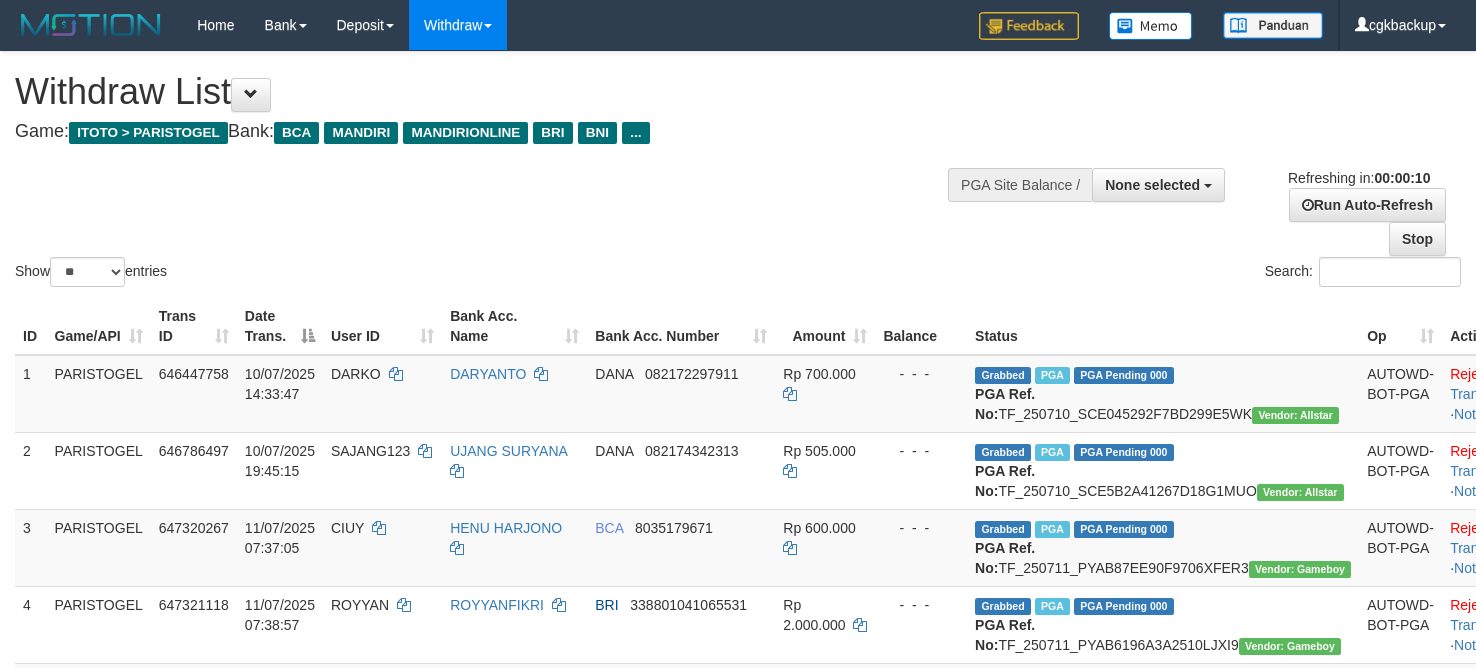 select 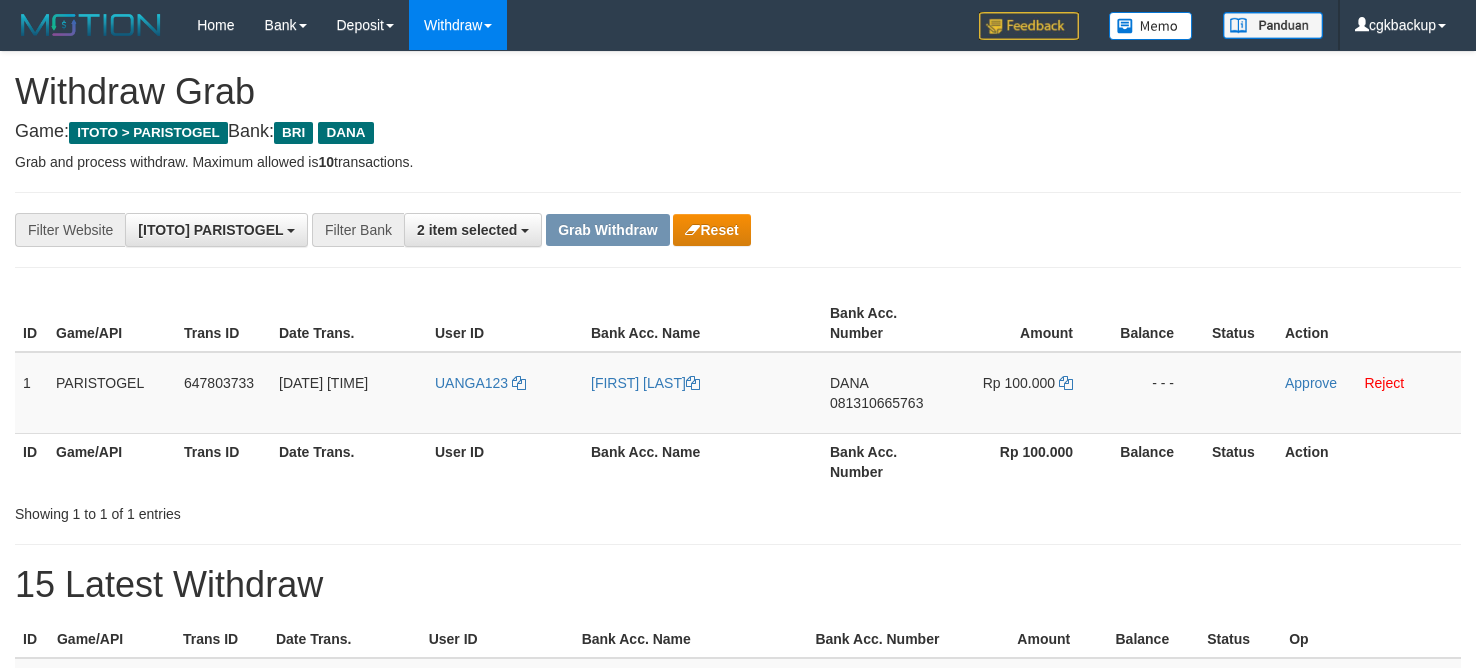 scroll, scrollTop: 0, scrollLeft: 0, axis: both 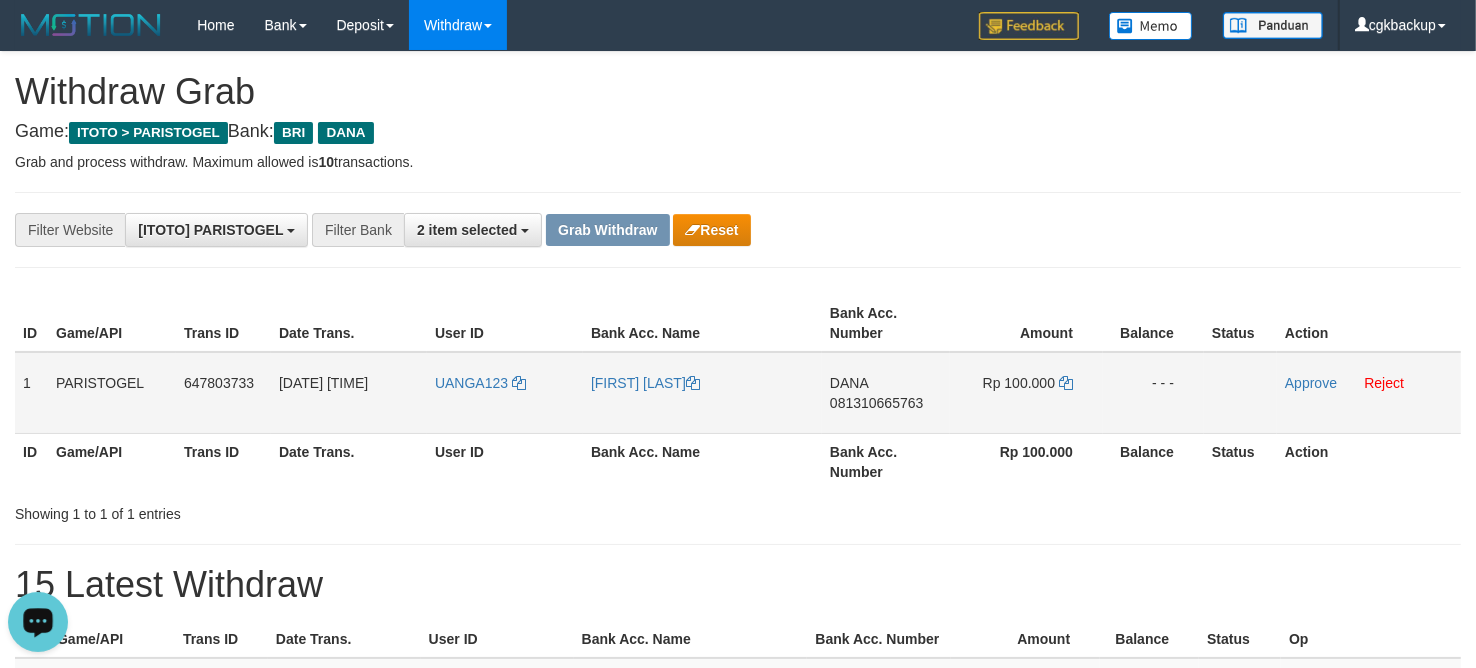 click on "UANGA123" at bounding box center (505, 393) 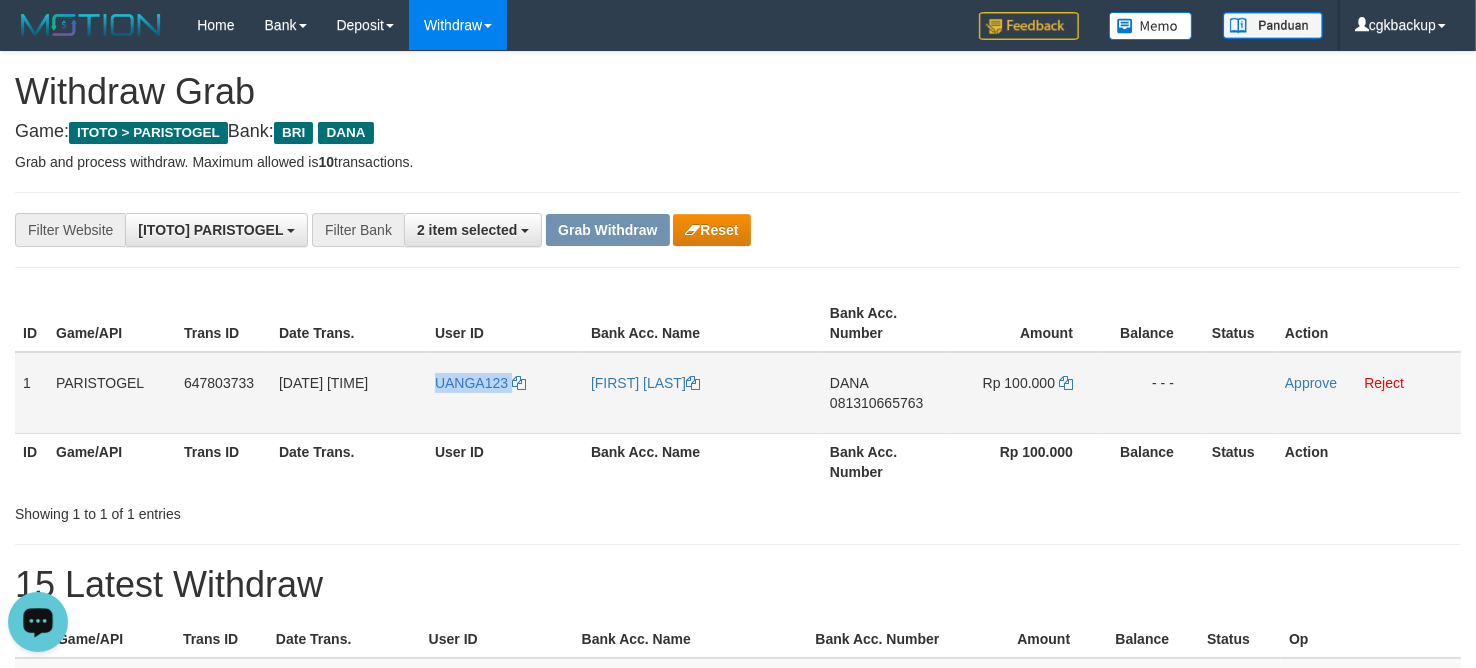 click on "UANGA123" at bounding box center (505, 393) 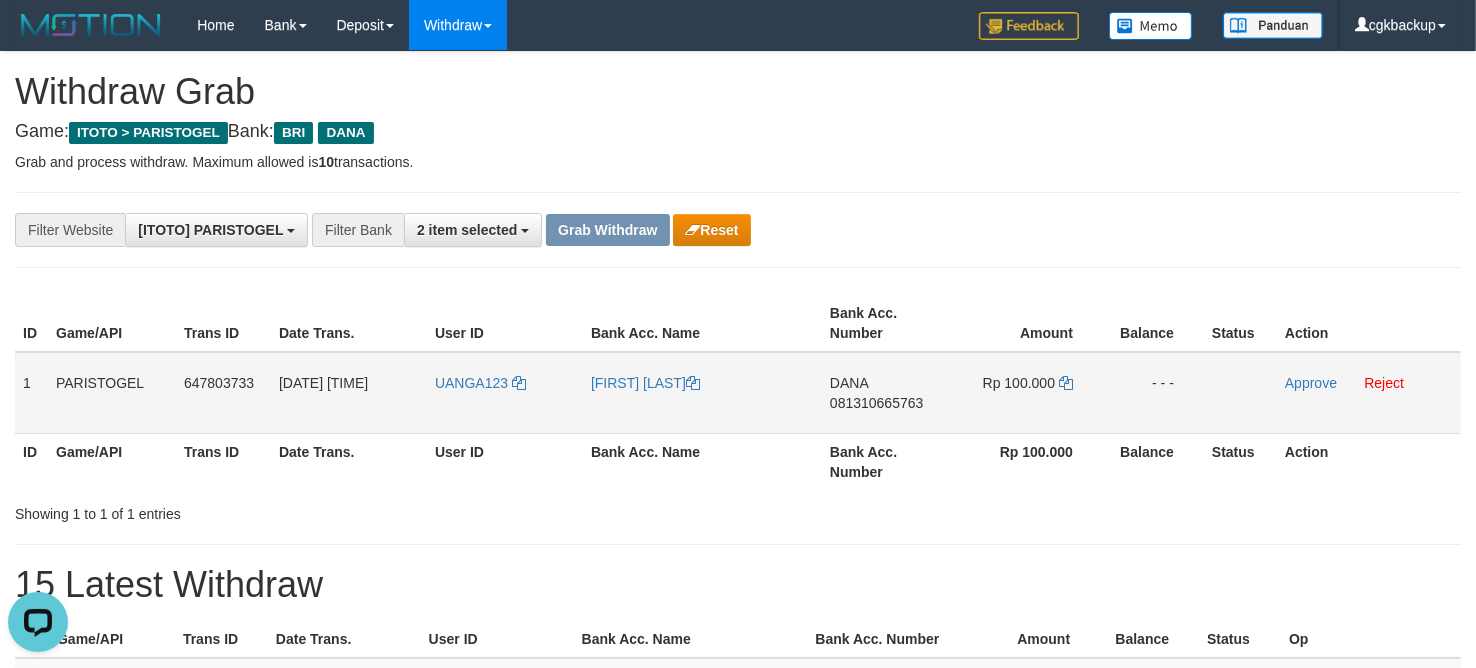 click on "[FIRST] [LAST]" at bounding box center (702, 393) 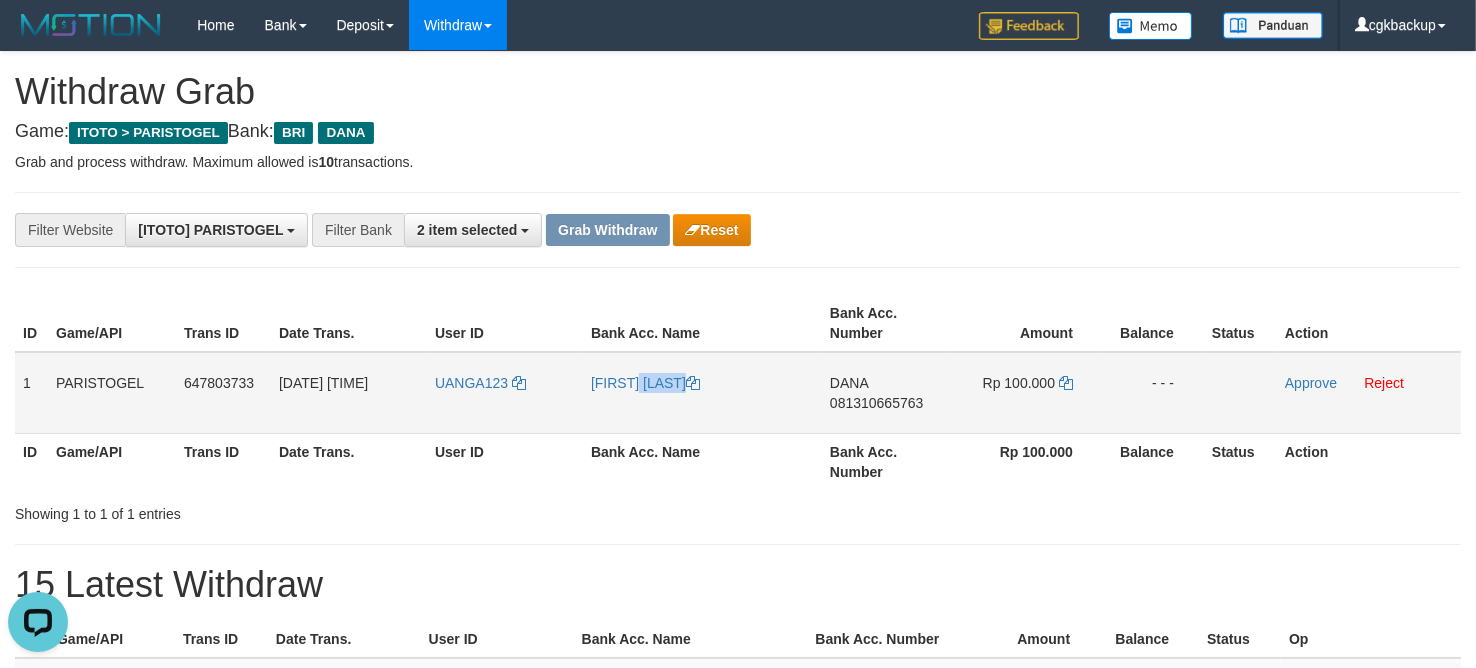click on "[FIRST] [LAST] [LAST]" at bounding box center [702, 393] 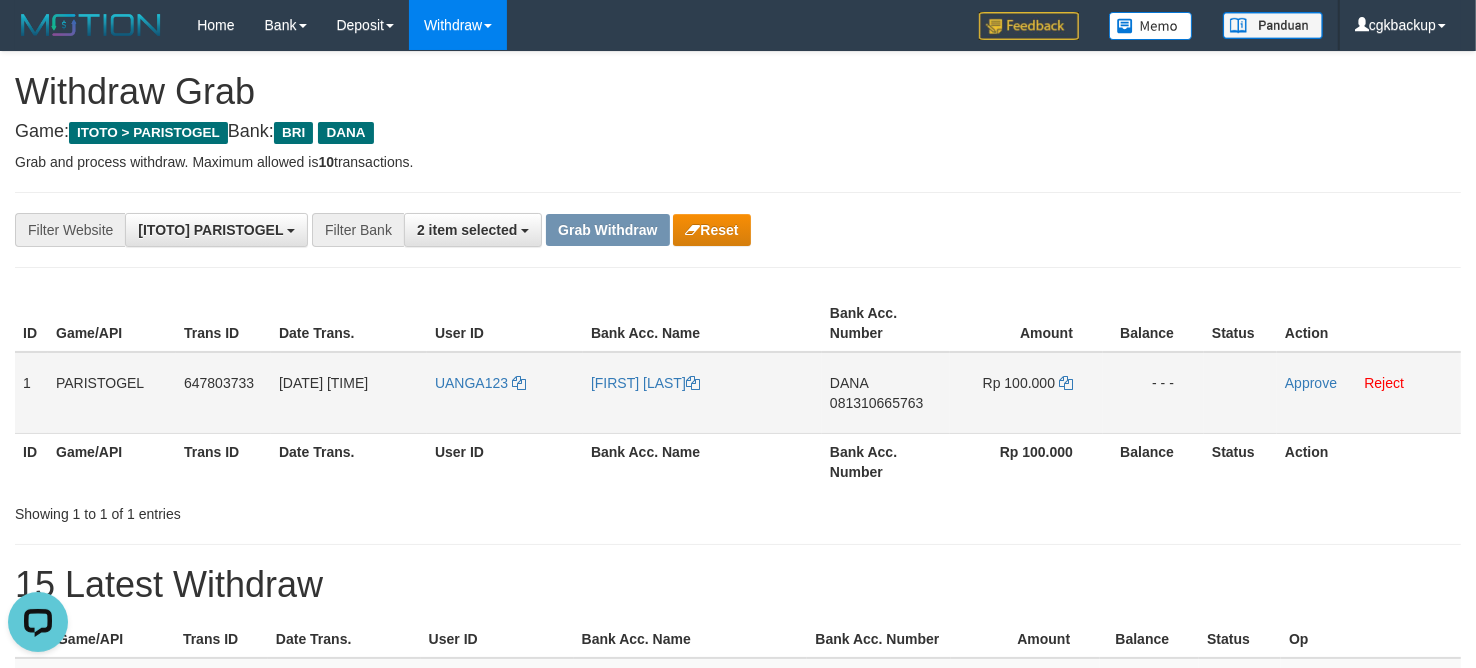 click on "[FIRST] [LAST]" at bounding box center (702, 393) 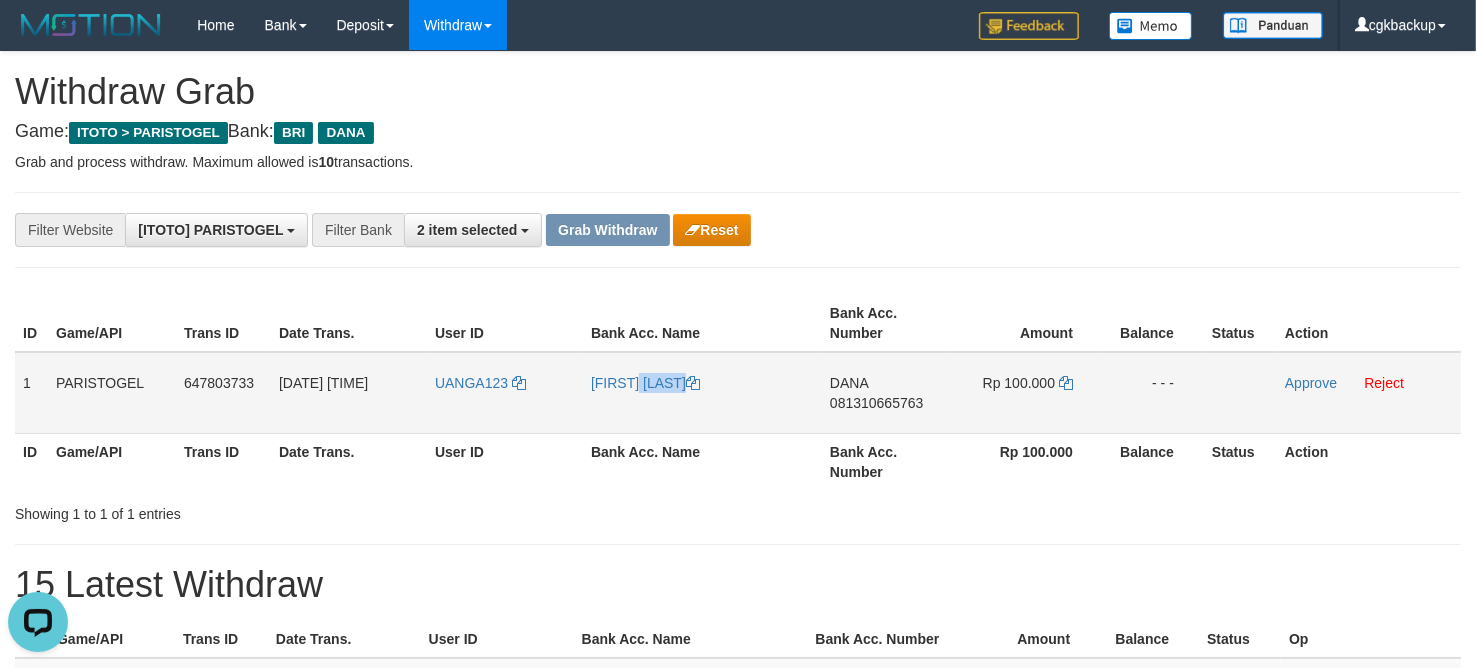 click on "[FIRST] [LAST]" at bounding box center (702, 393) 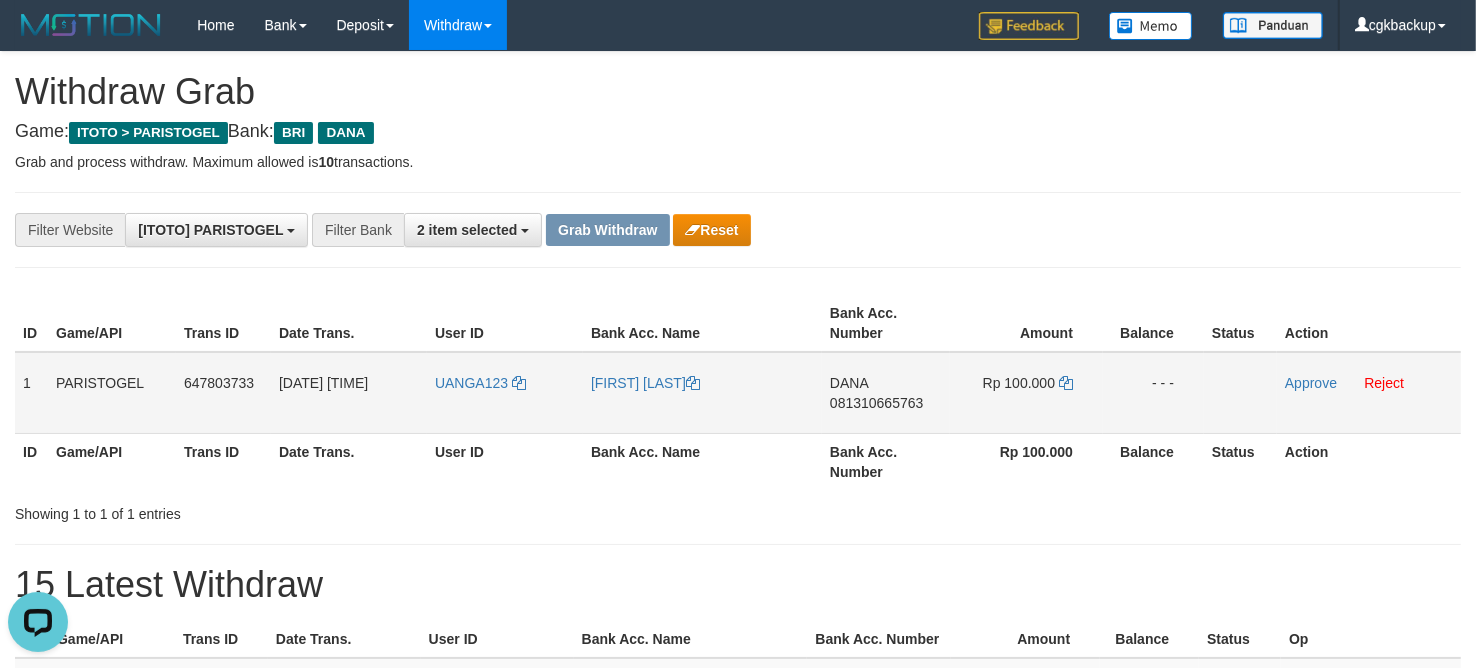 click on "UANGA123" at bounding box center [505, 393] 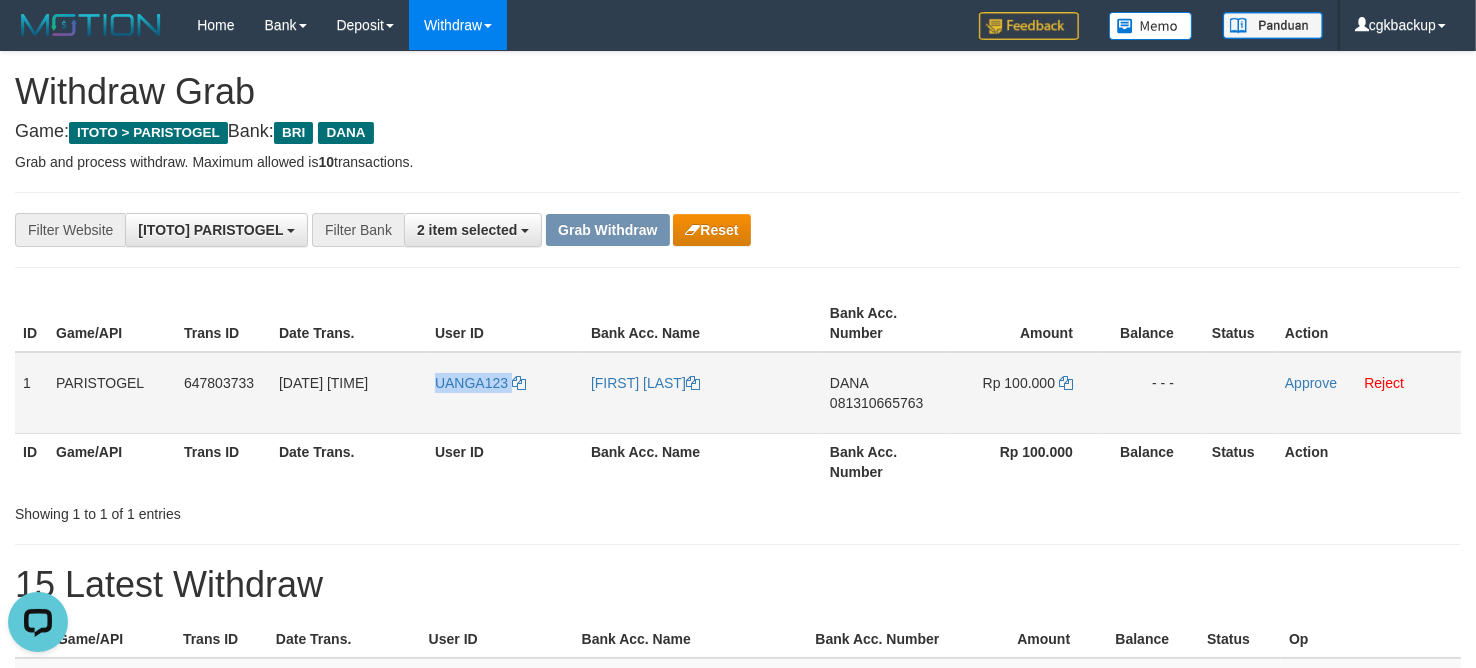 click on "UANGA123" at bounding box center (505, 393) 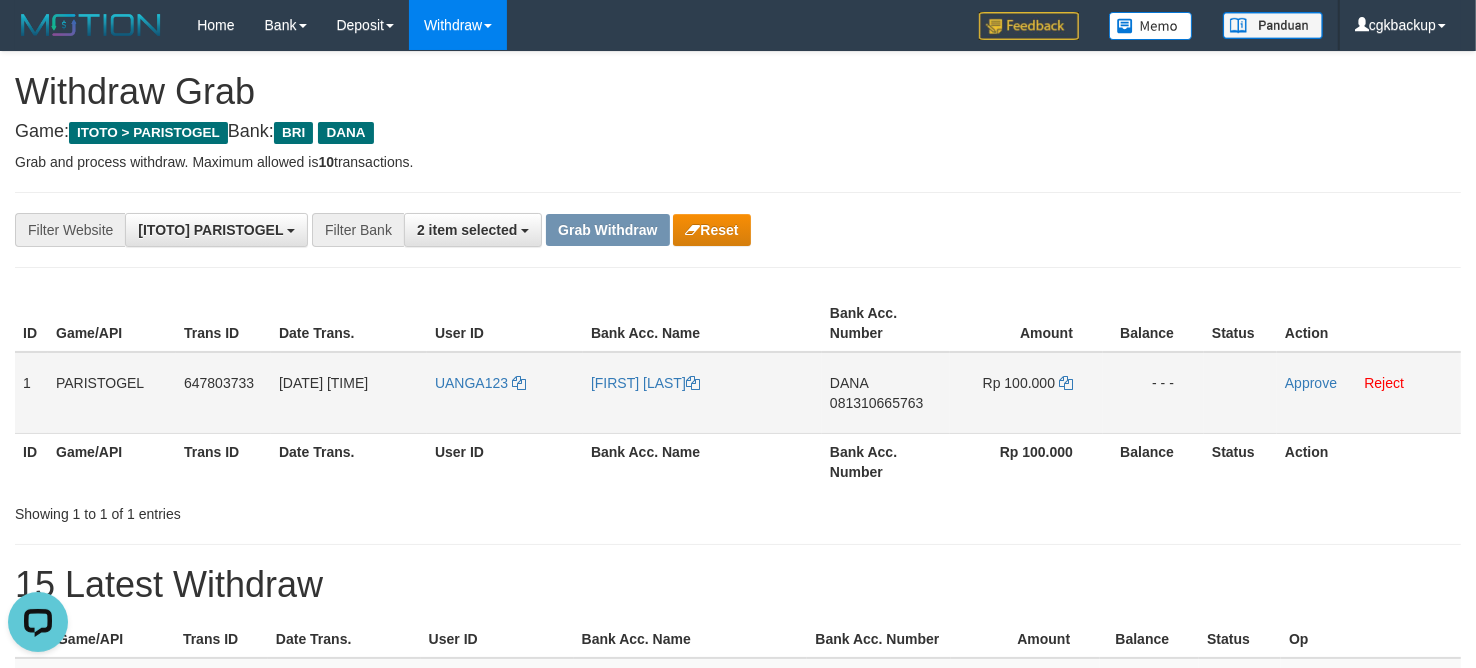 click on "DANA
081310665763" at bounding box center (886, 393) 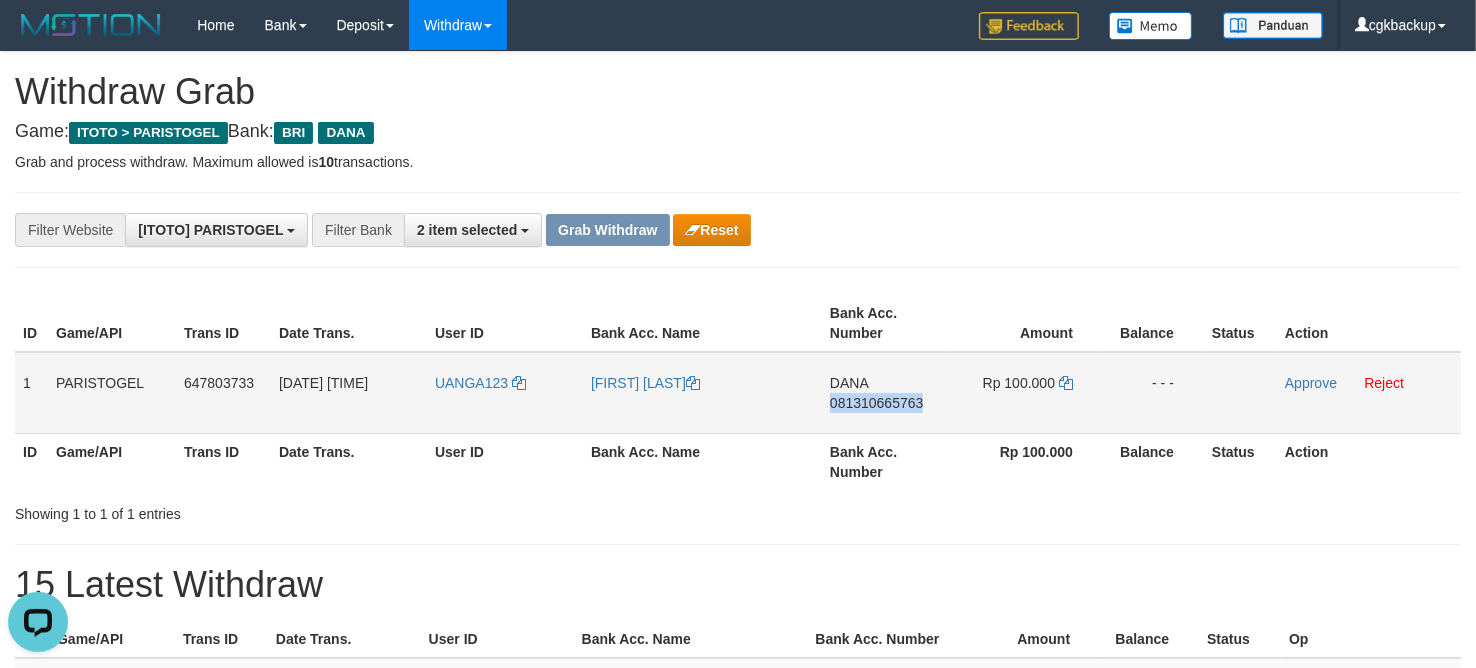 click on "DANA
081310665763" at bounding box center (886, 393) 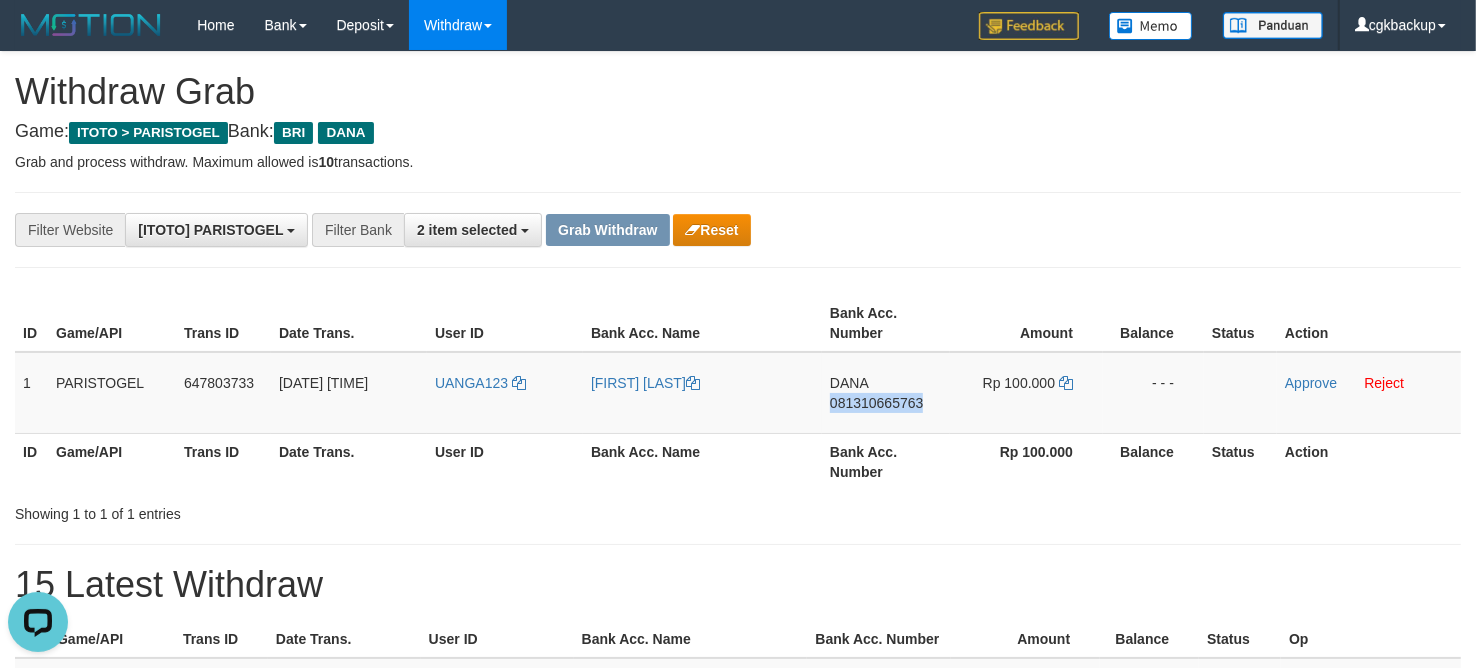 click at bounding box center (1059, 383) 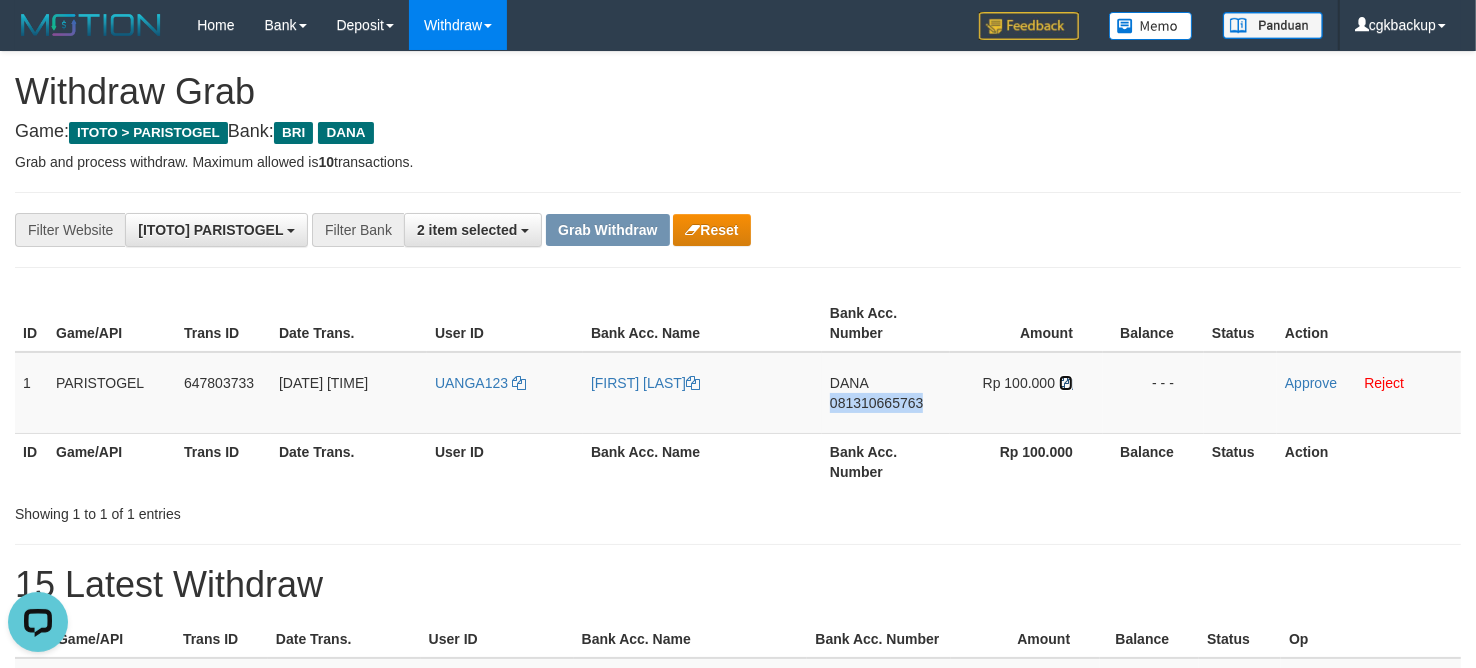 click at bounding box center (1066, 383) 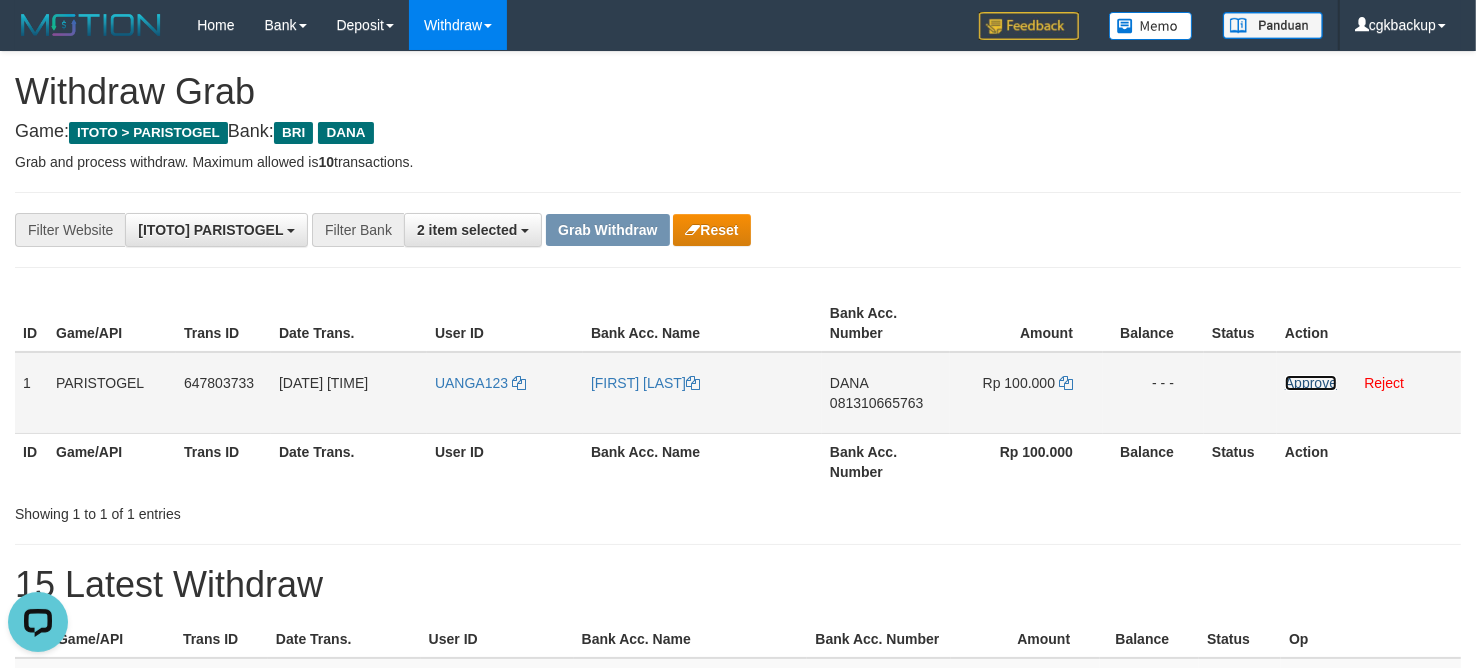 click on "Approve" at bounding box center (1311, 383) 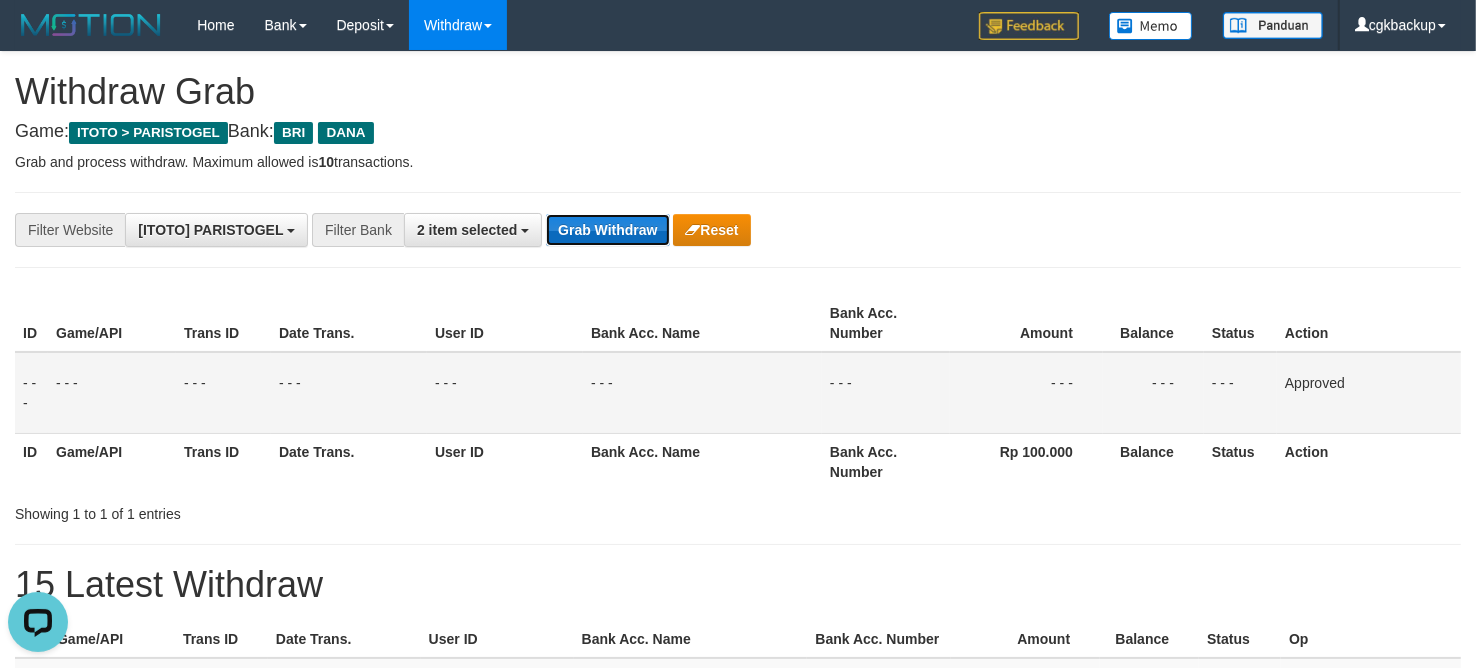 click on "Grab Withdraw" at bounding box center [607, 230] 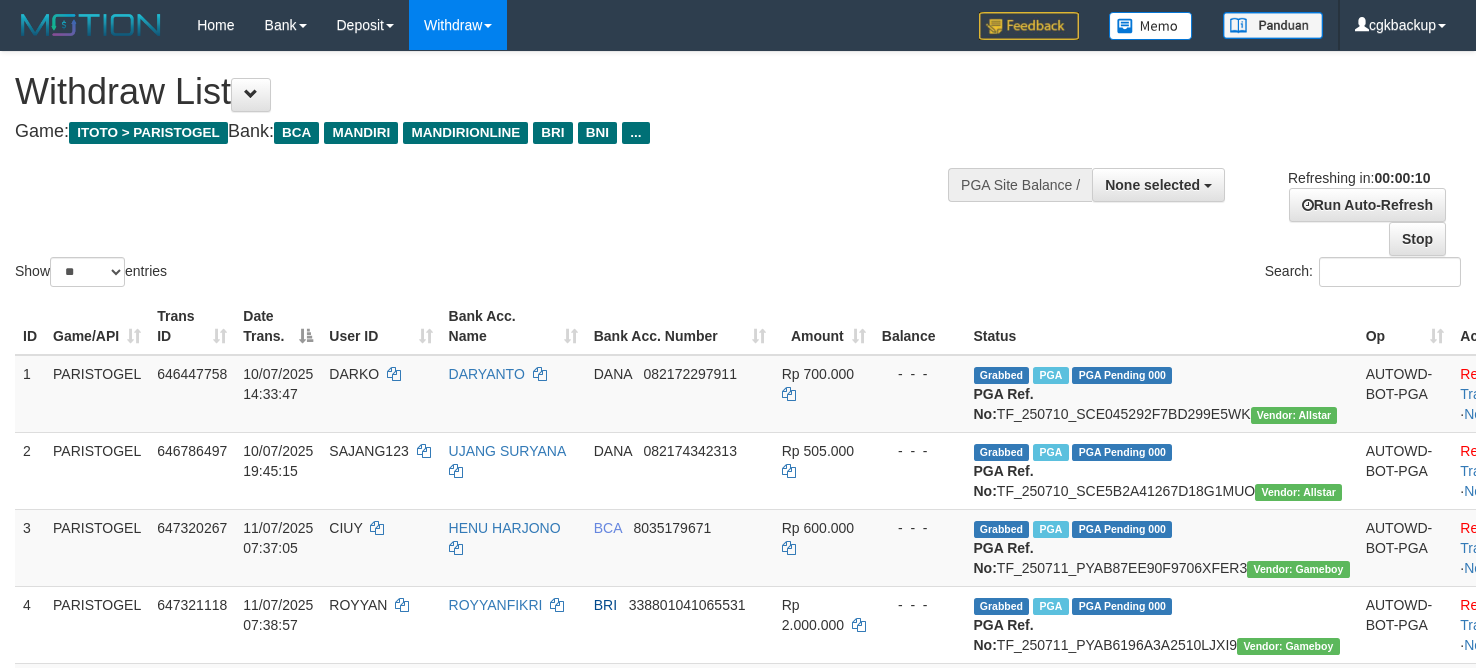select 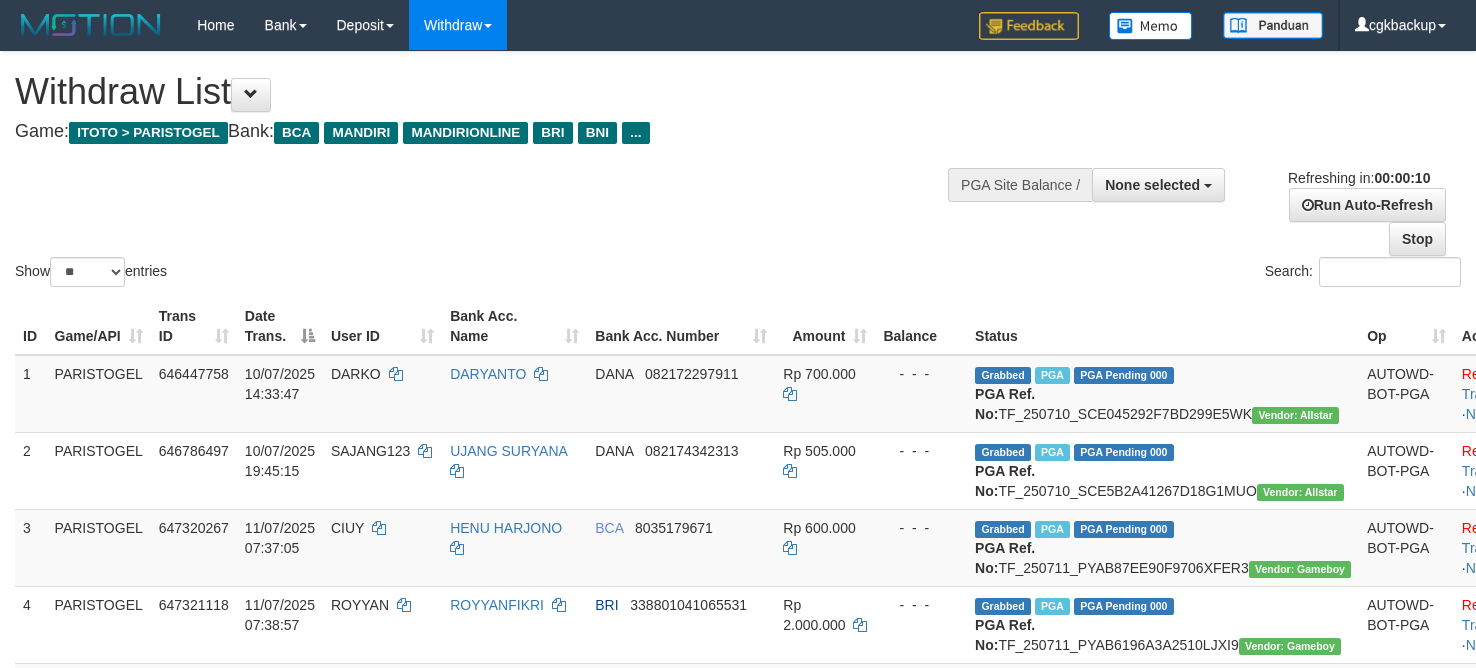 select 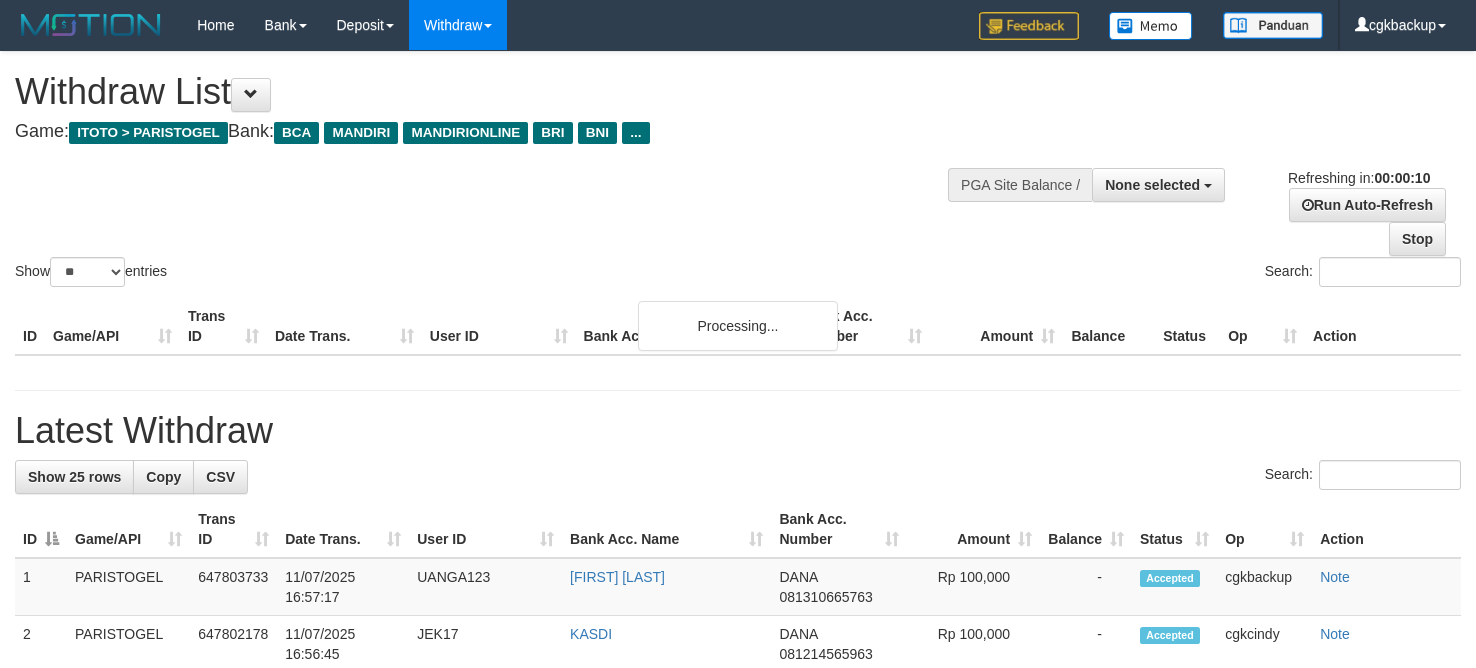 select 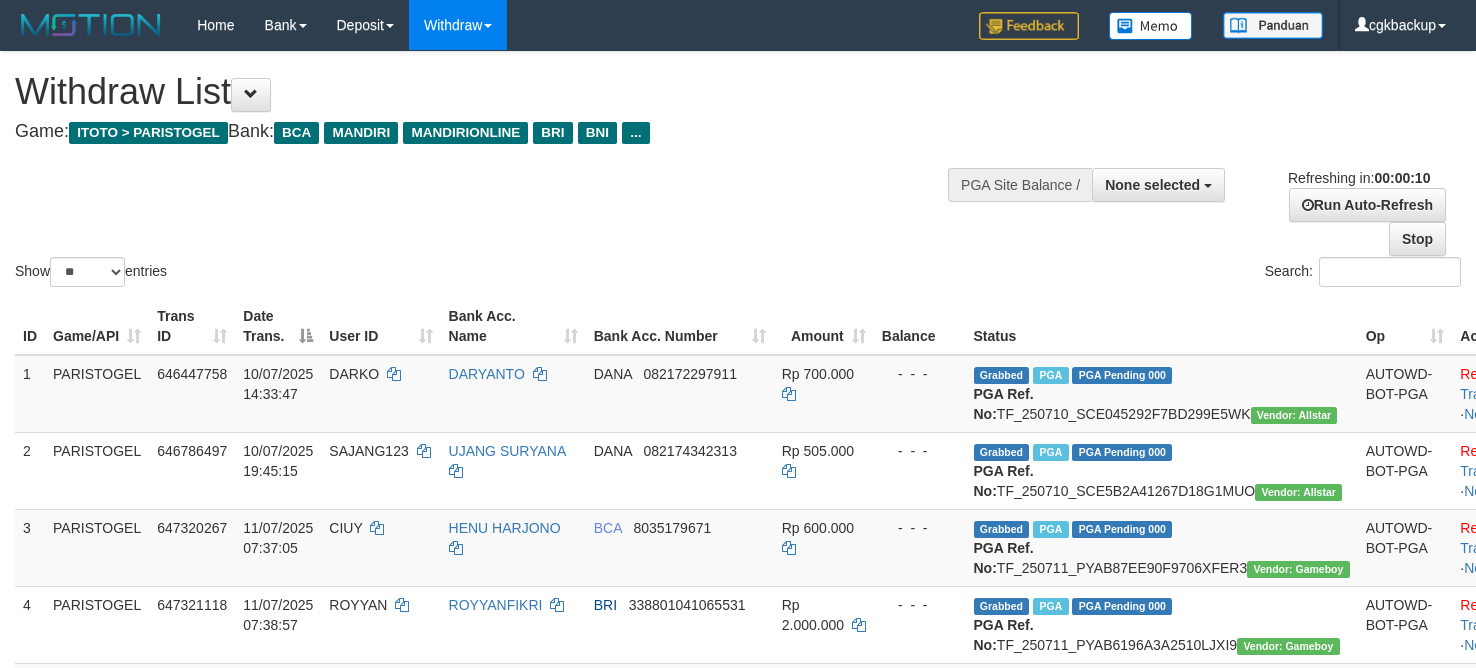 select 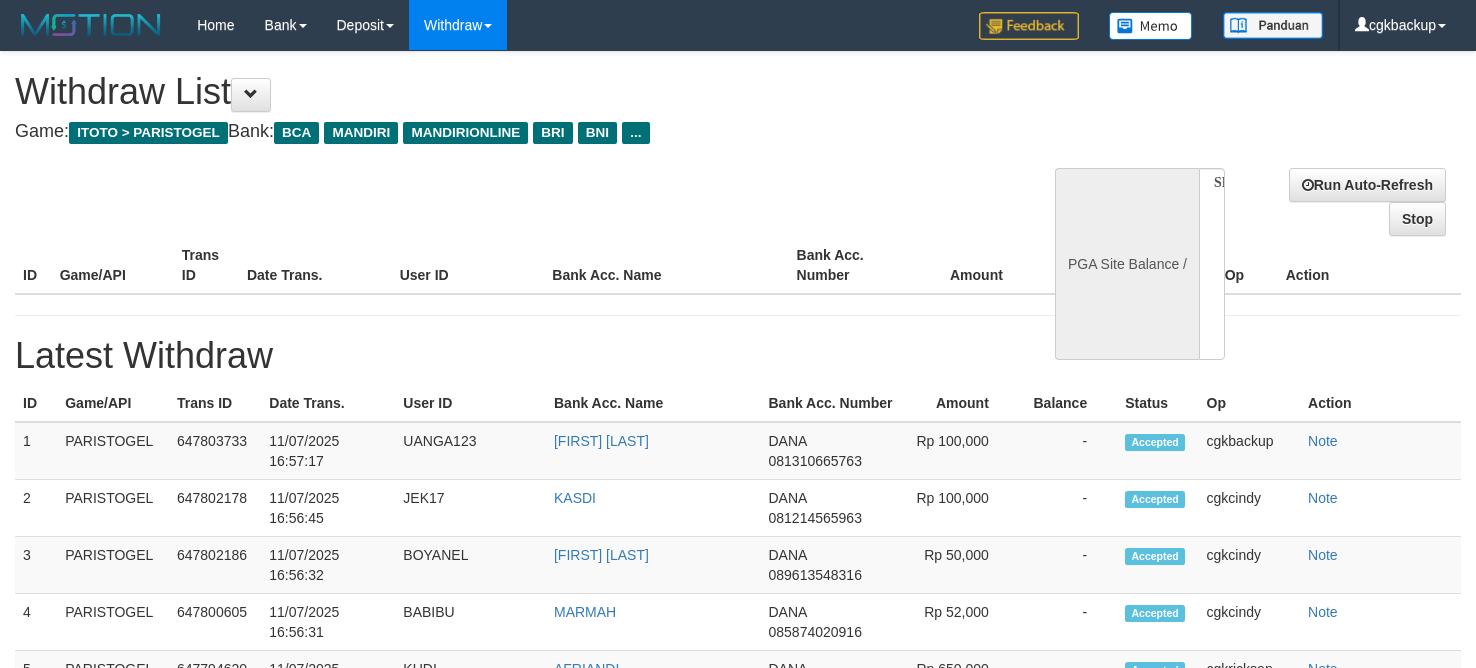 select 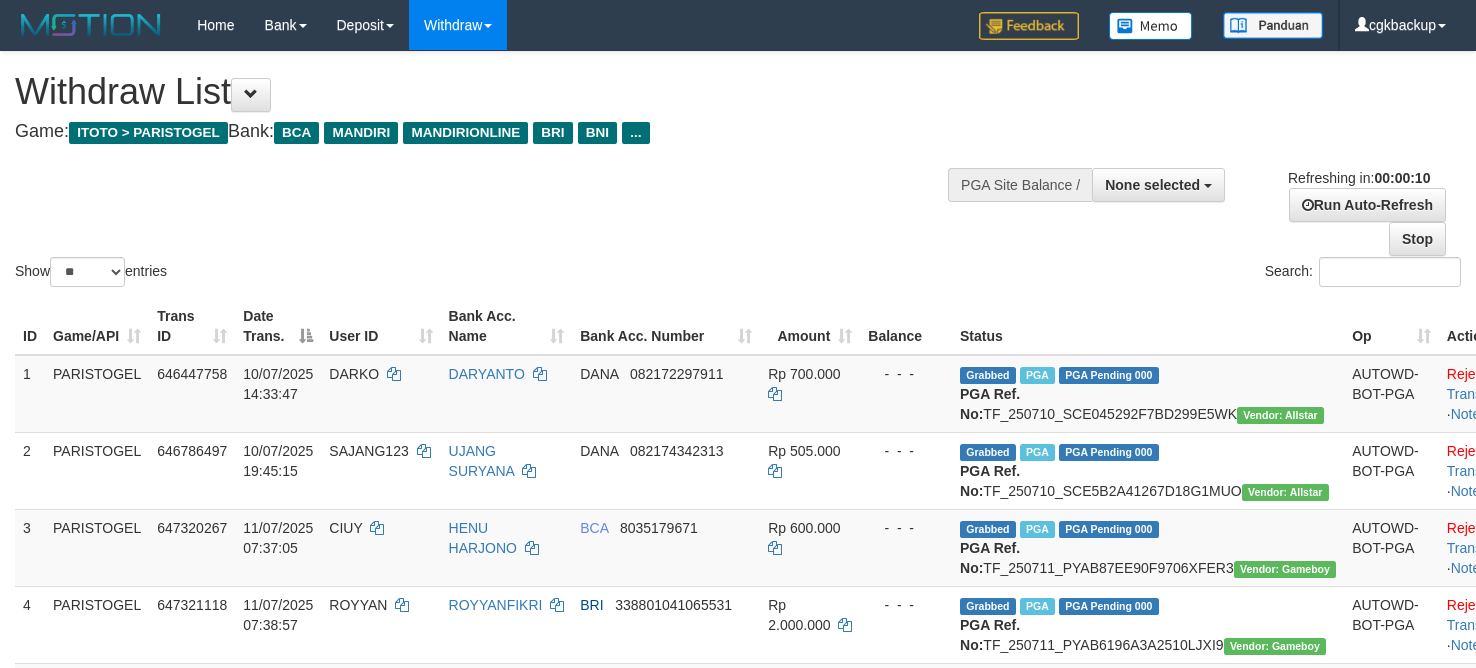 select 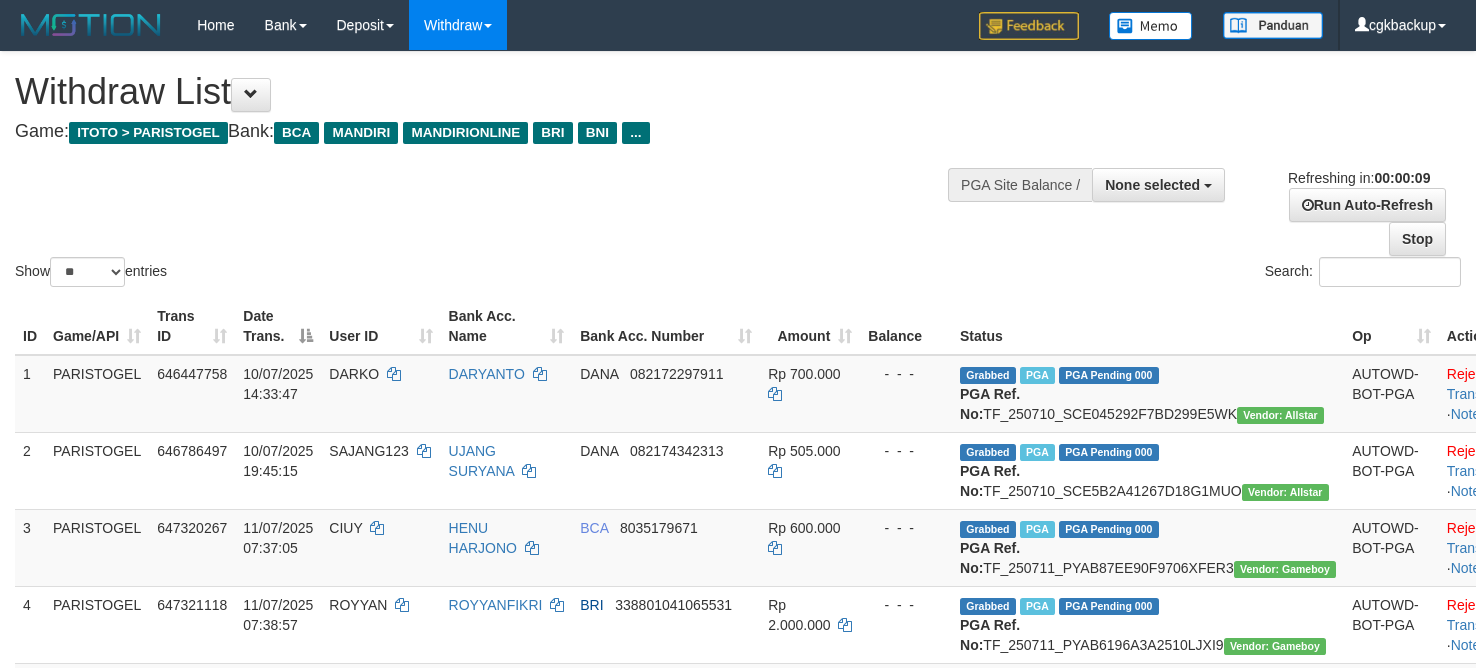 select 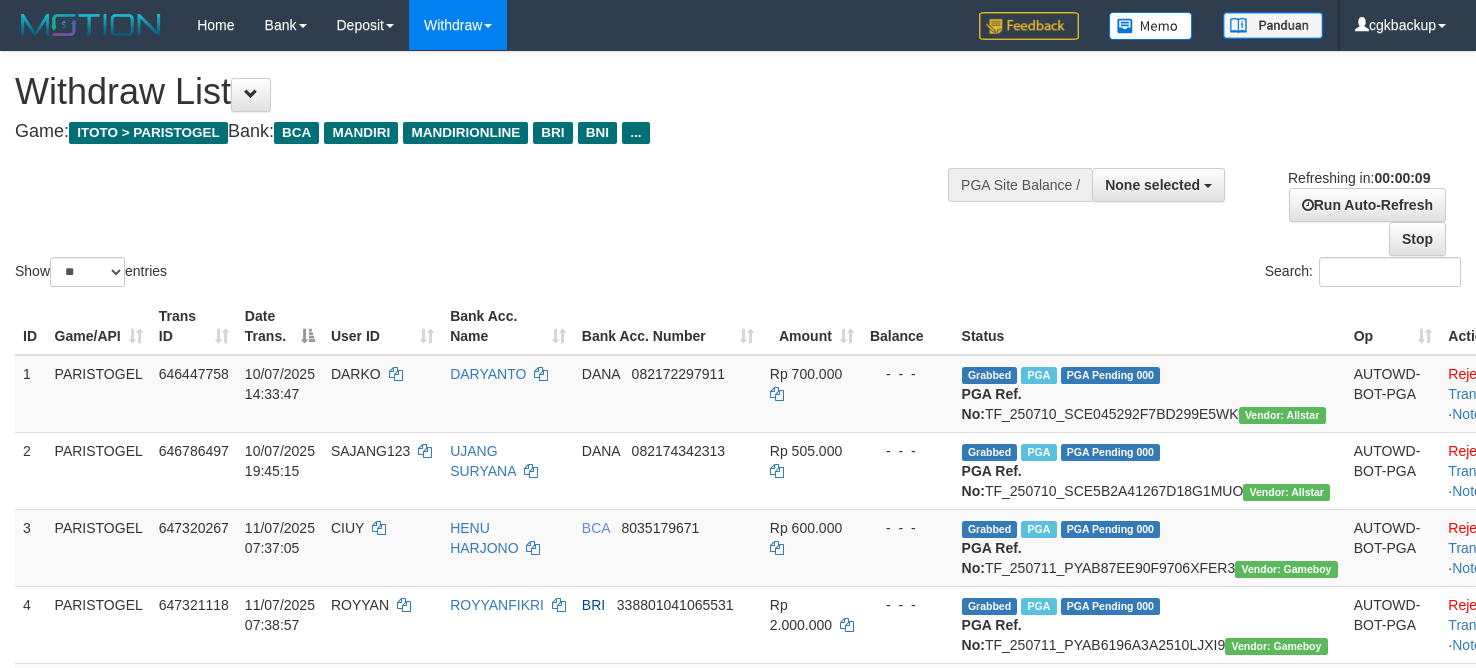 select 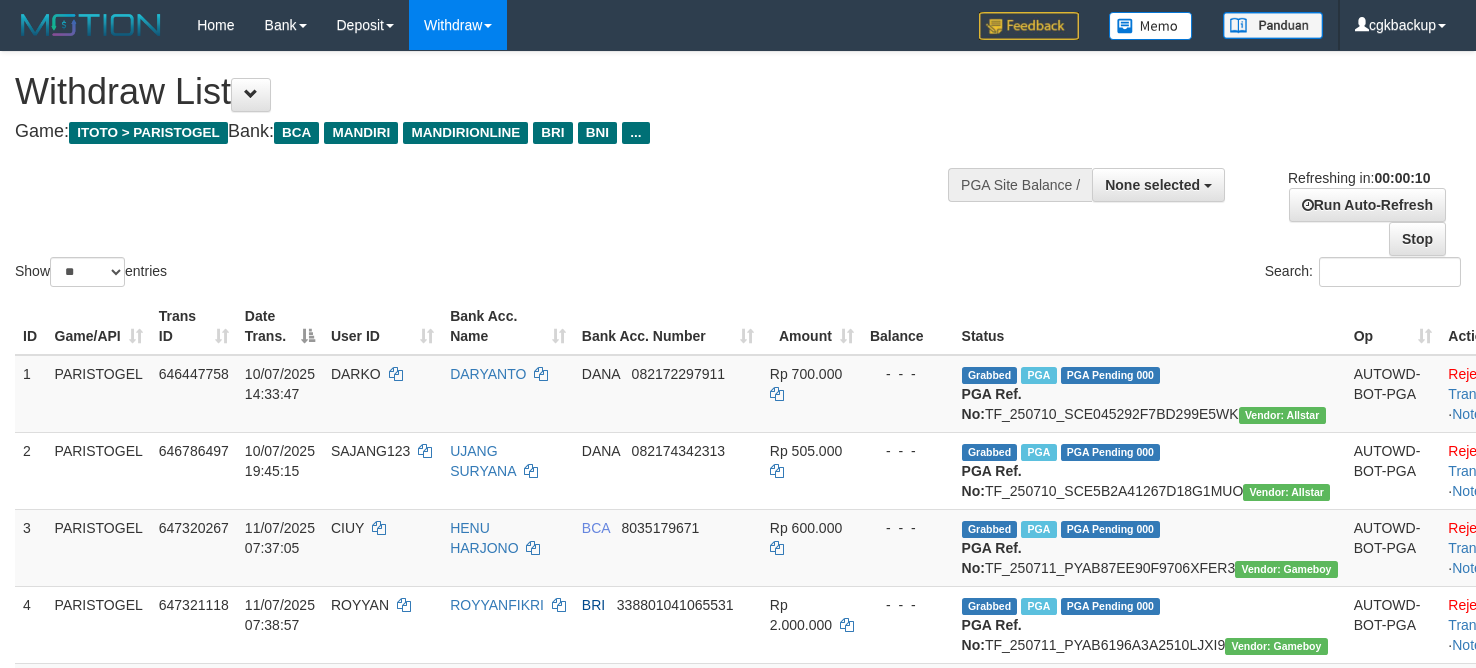select 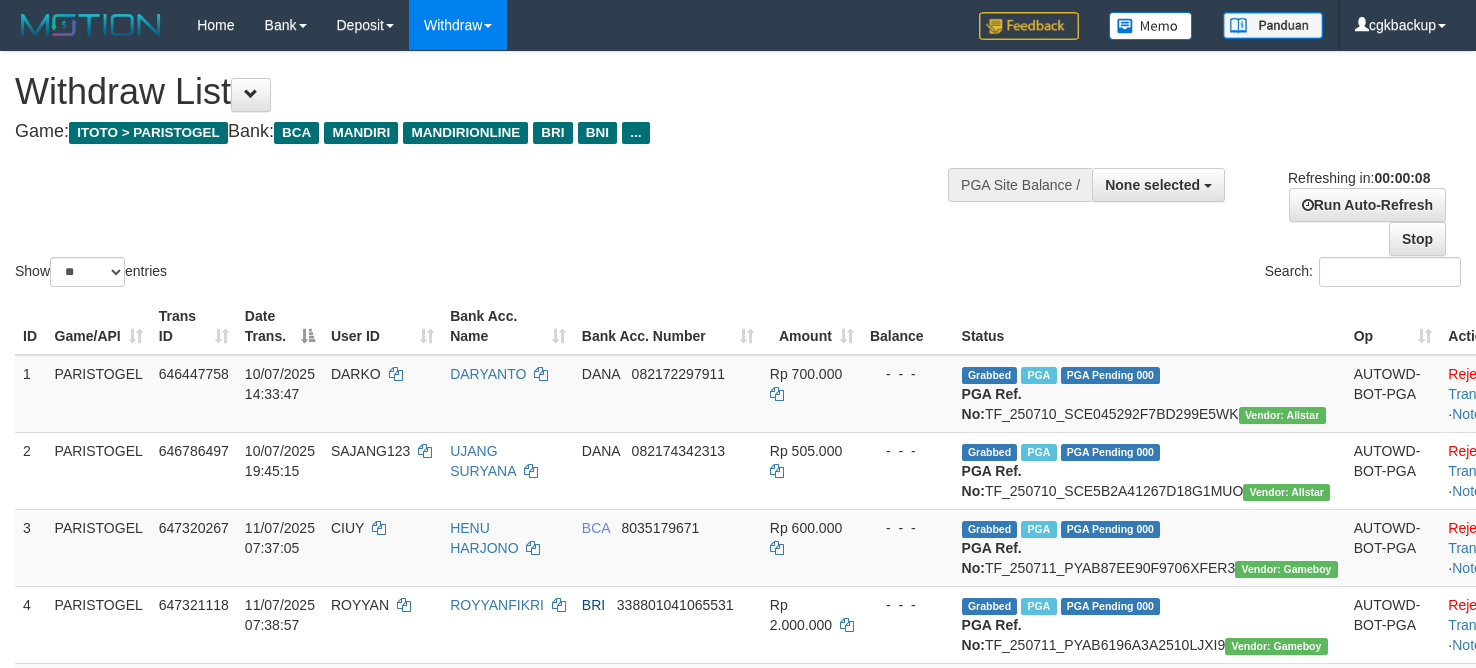 scroll, scrollTop: 0, scrollLeft: 0, axis: both 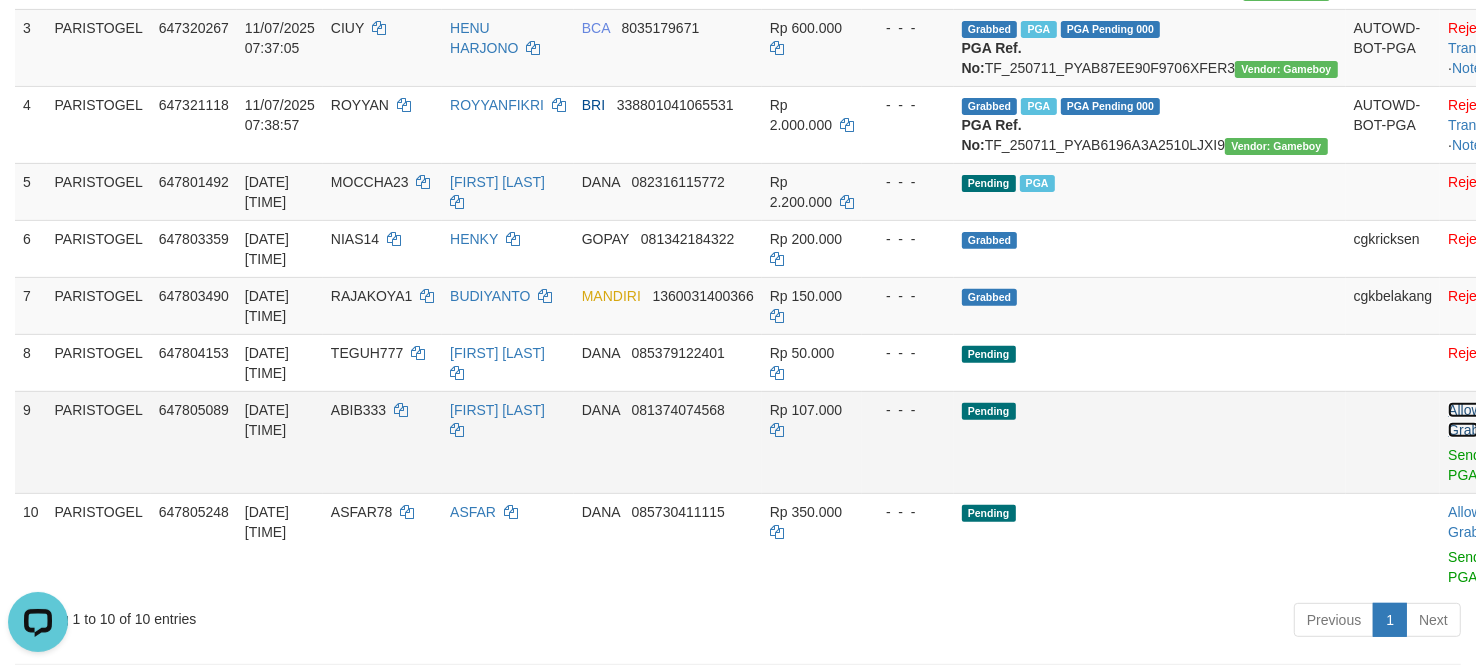 click on "Allow Grab" at bounding box center (1464, 420) 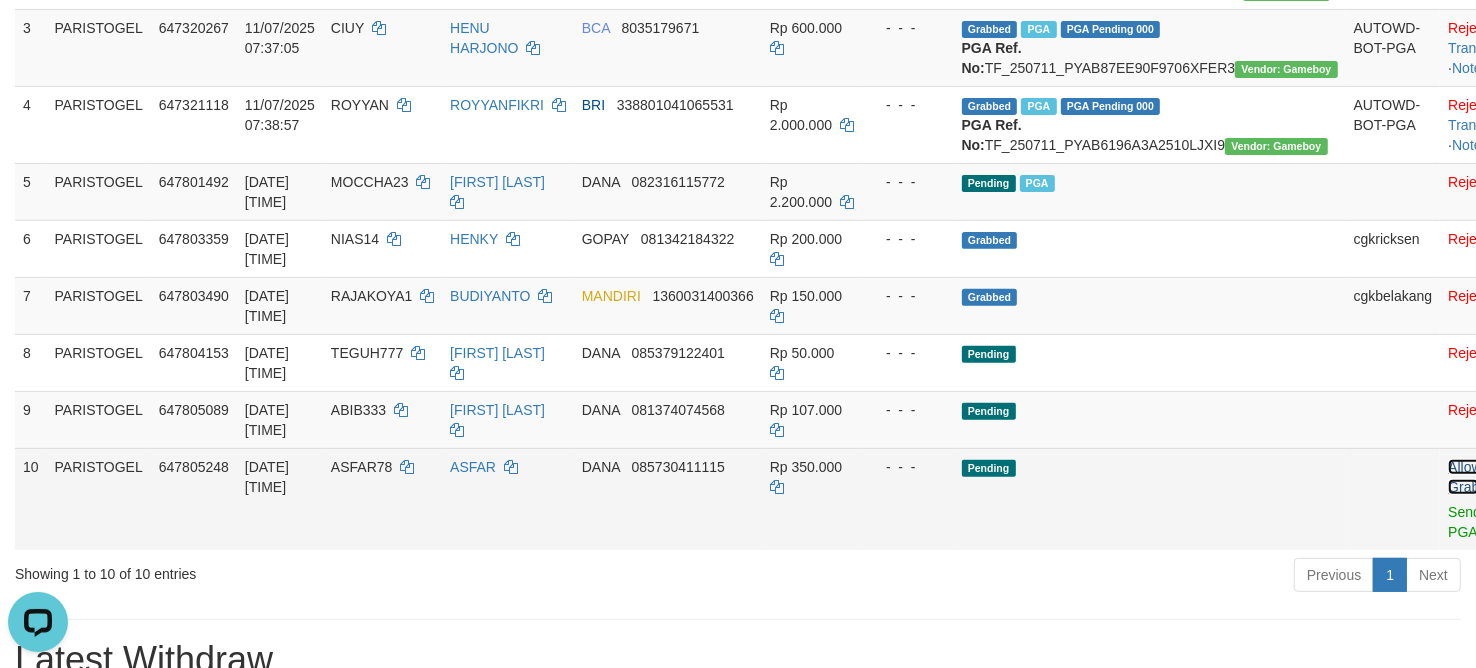 click on "Allow Grab" at bounding box center [1464, 477] 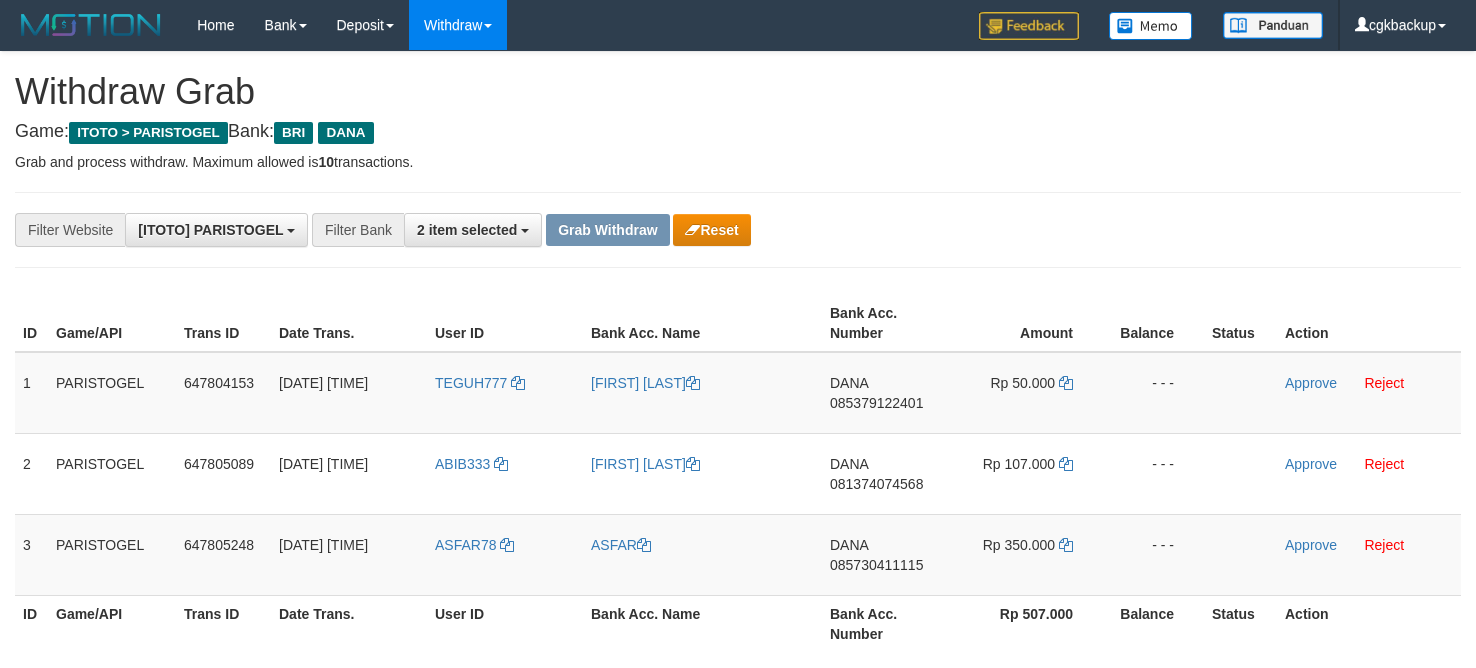 scroll, scrollTop: 0, scrollLeft: 0, axis: both 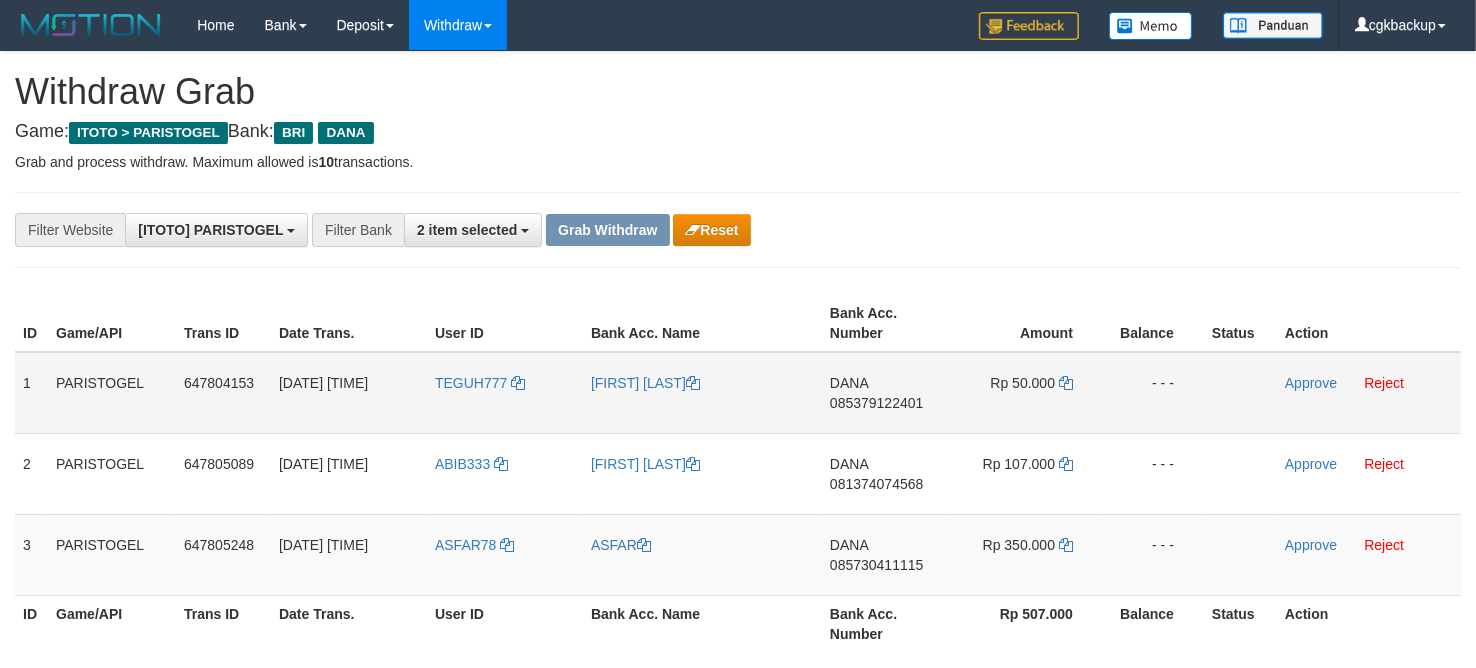 click on "TEGUH777" at bounding box center [505, 393] 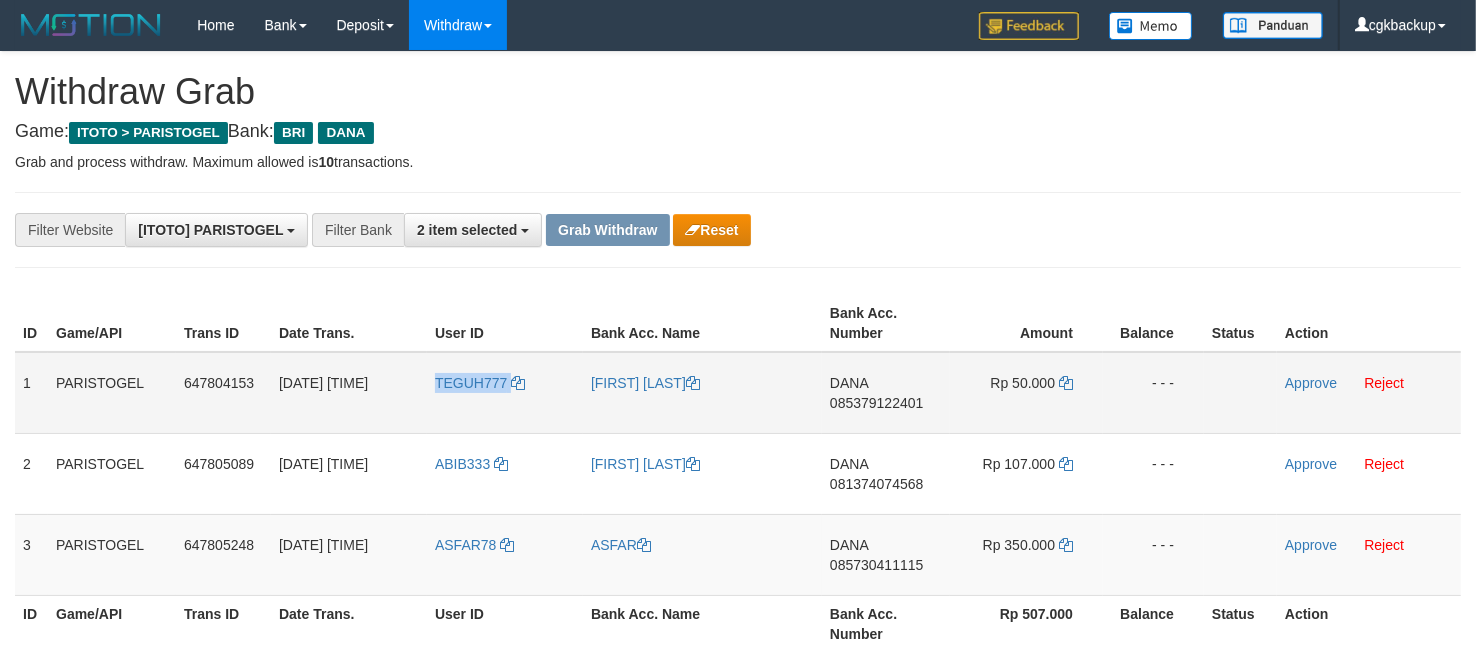 click on "TEGUH777" at bounding box center [505, 393] 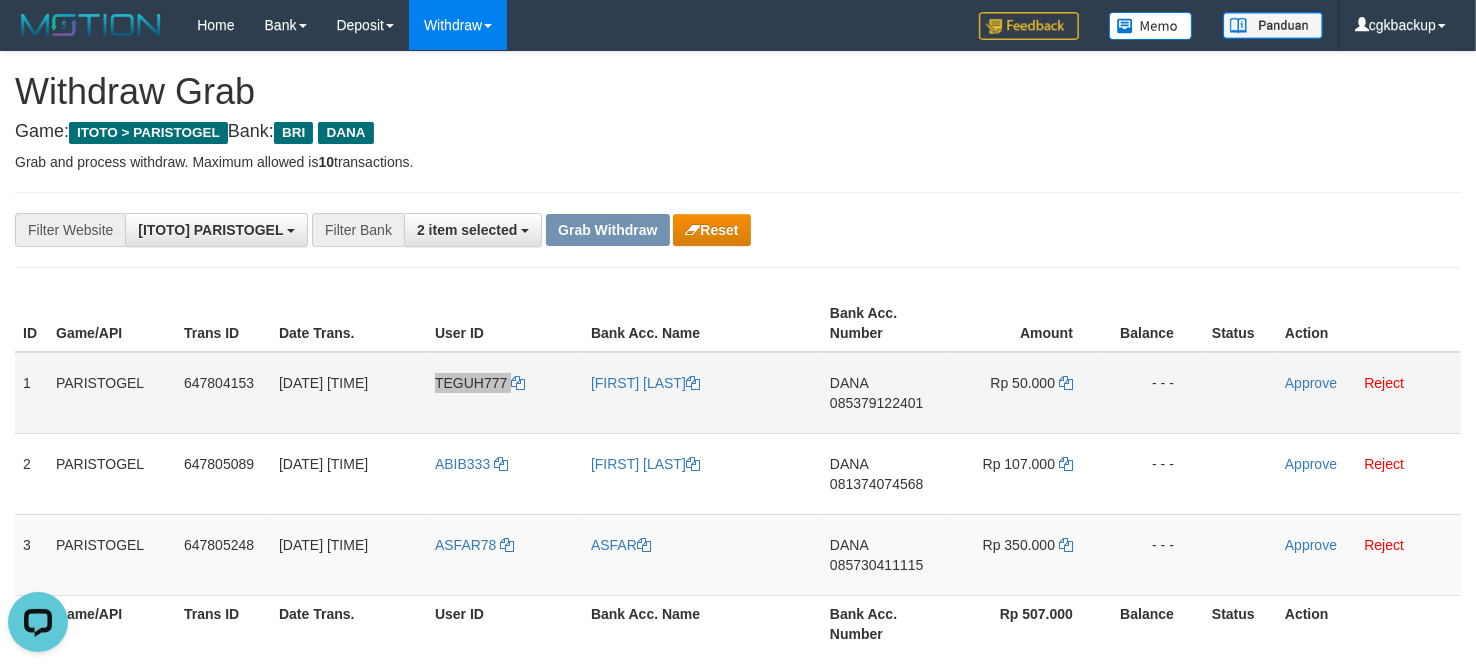 scroll, scrollTop: 0, scrollLeft: 0, axis: both 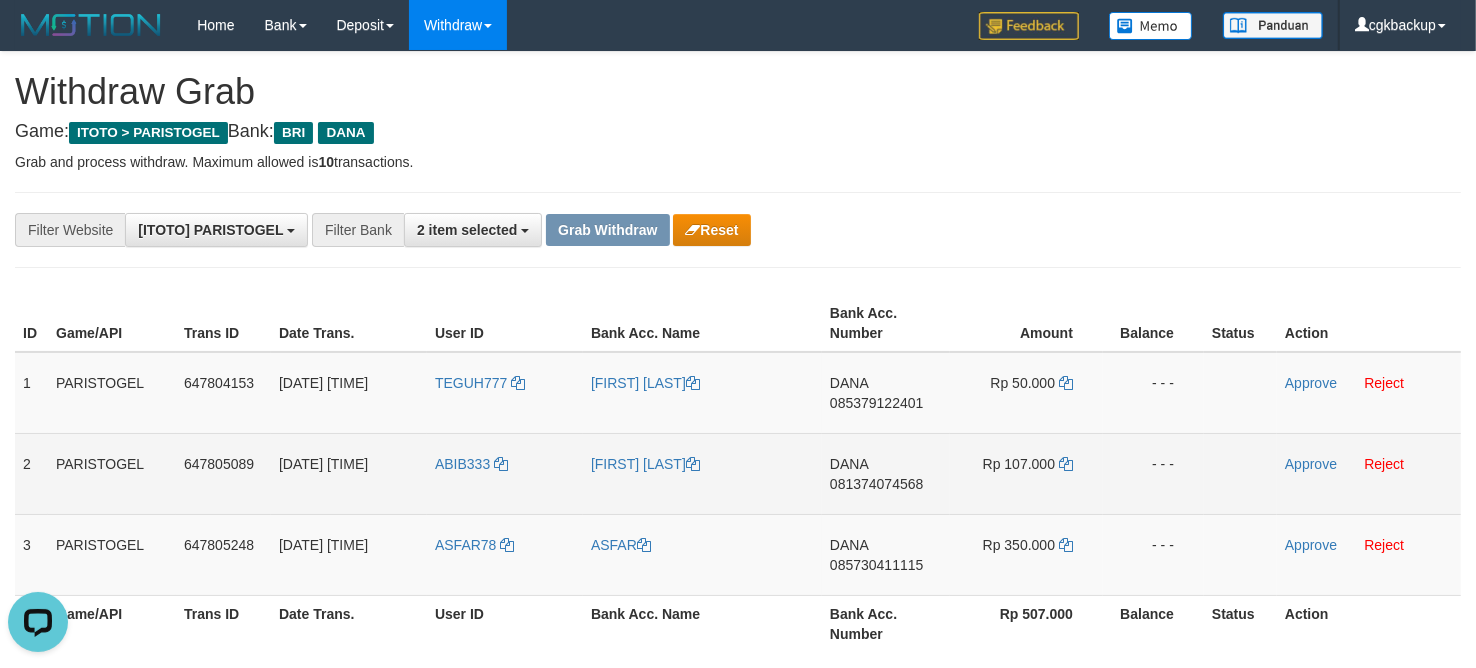 click on "ABIB333" at bounding box center (505, 473) 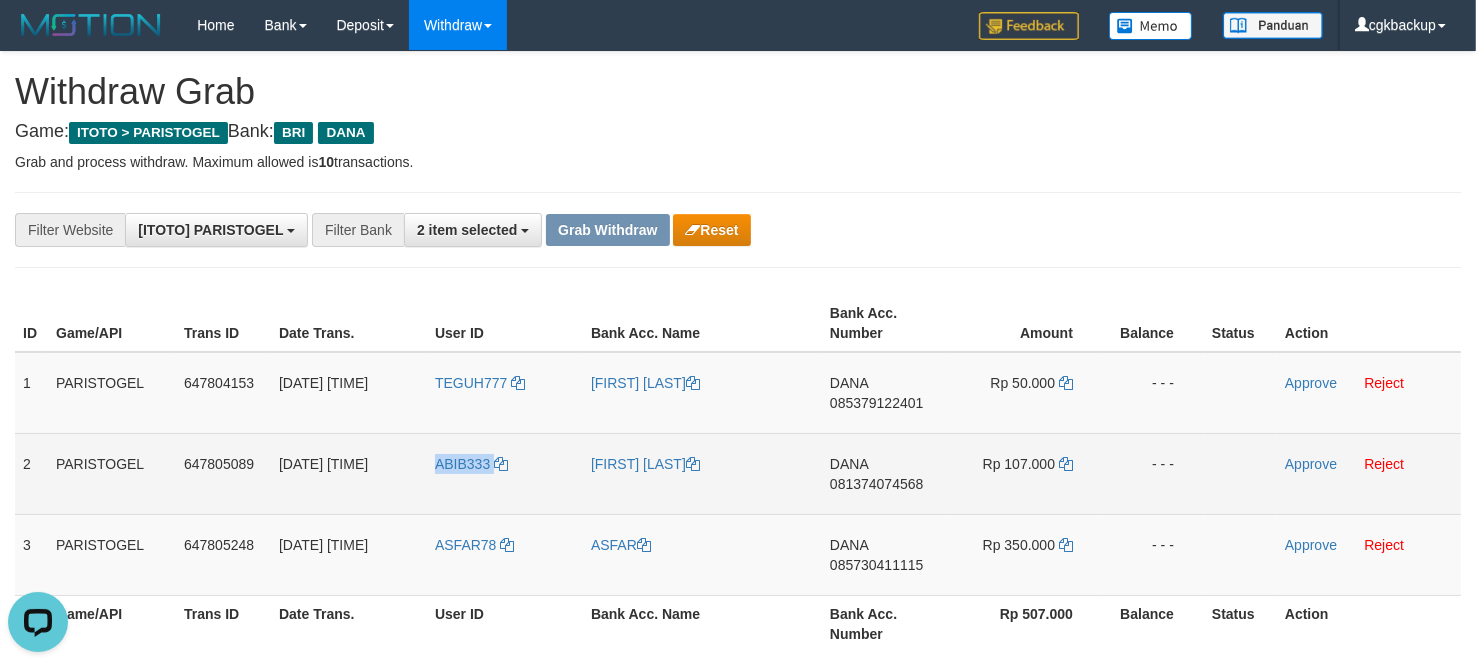 click on "ABIB333" at bounding box center (505, 473) 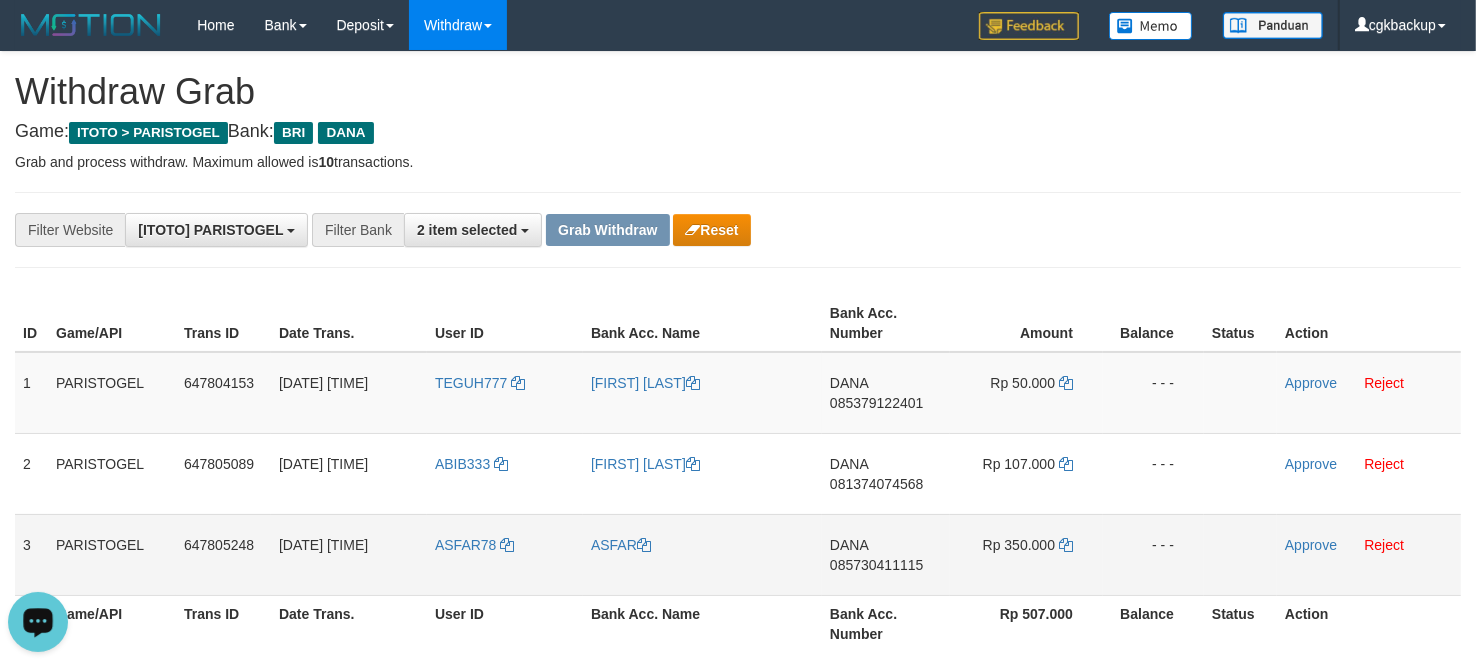 click on "ASFAR78" at bounding box center (505, 554) 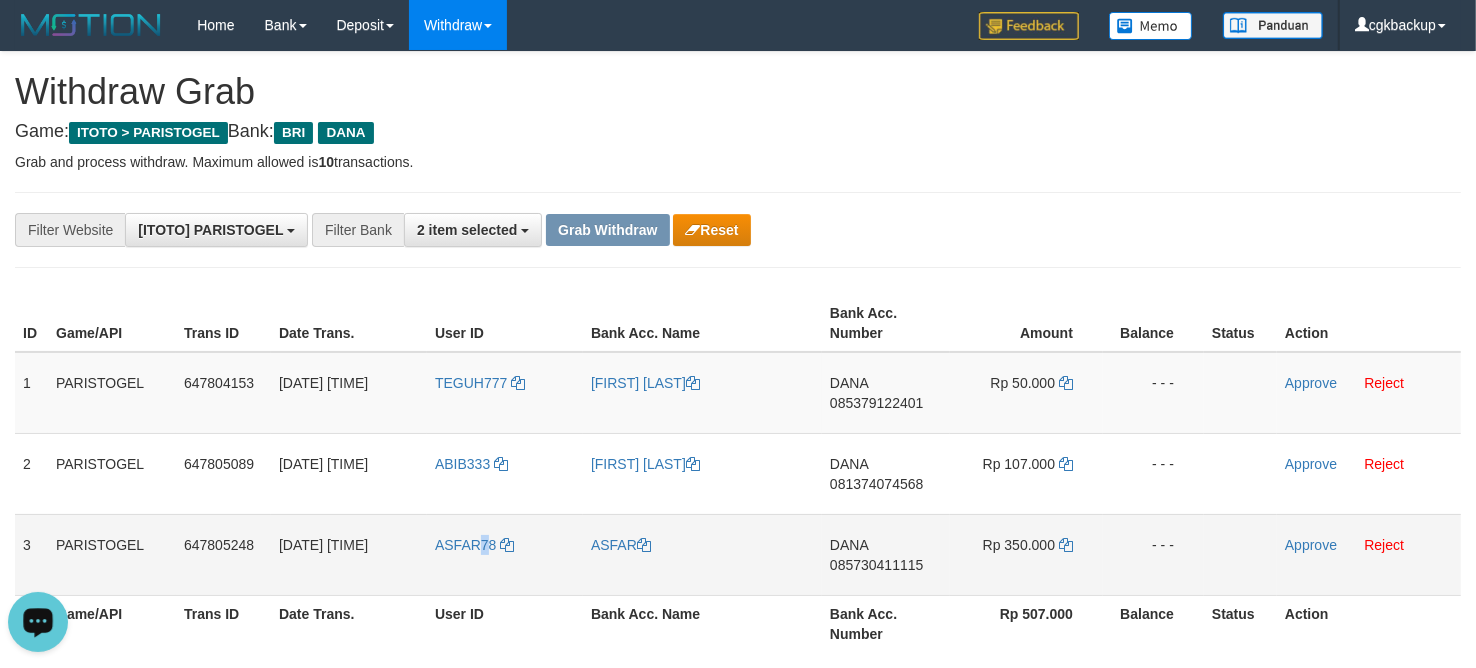 click on "ASFAR78" at bounding box center (505, 554) 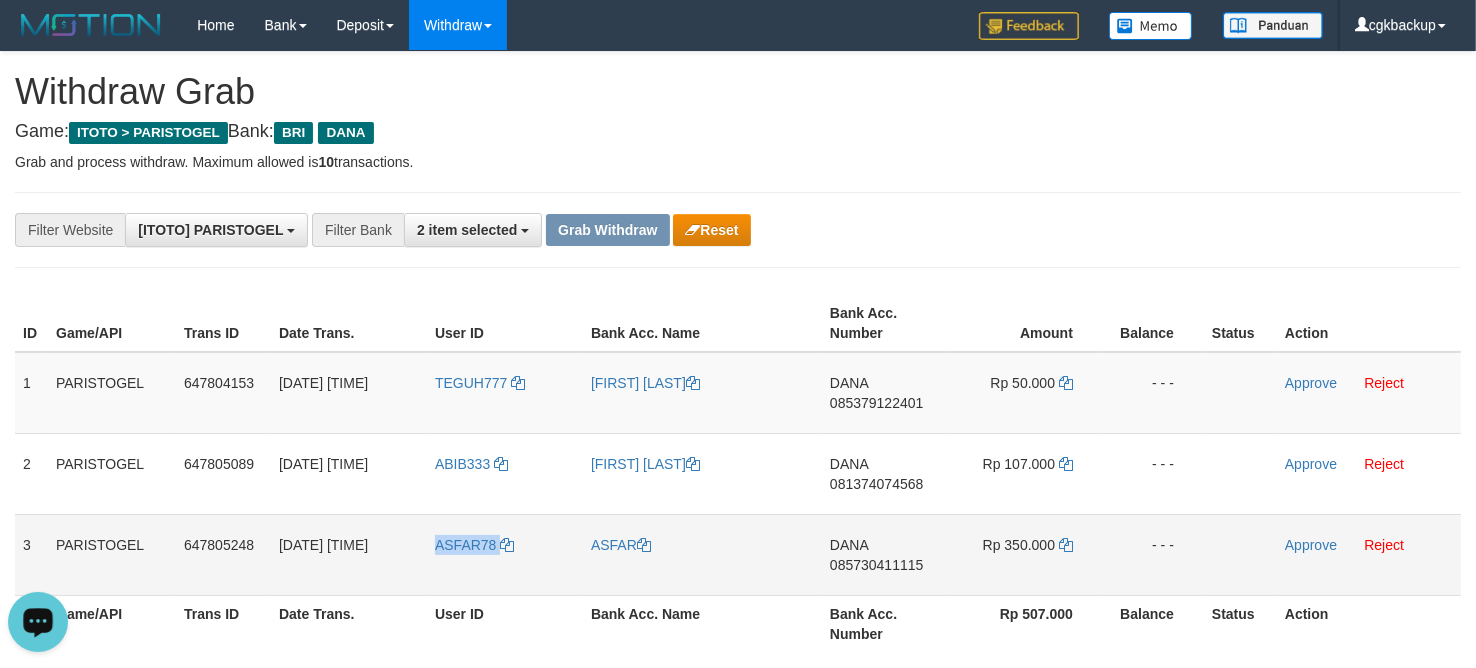 click on "ASFAR78" at bounding box center [505, 554] 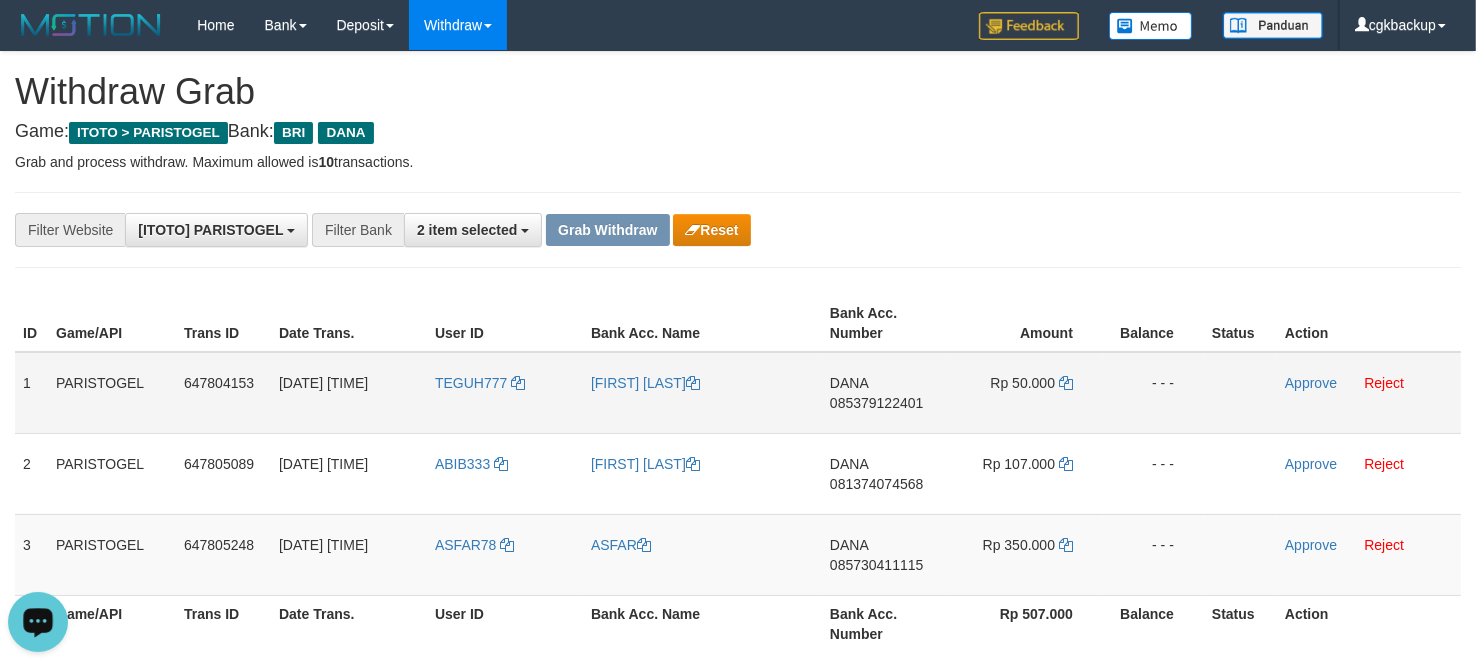click on "TEGUH777" at bounding box center [505, 393] 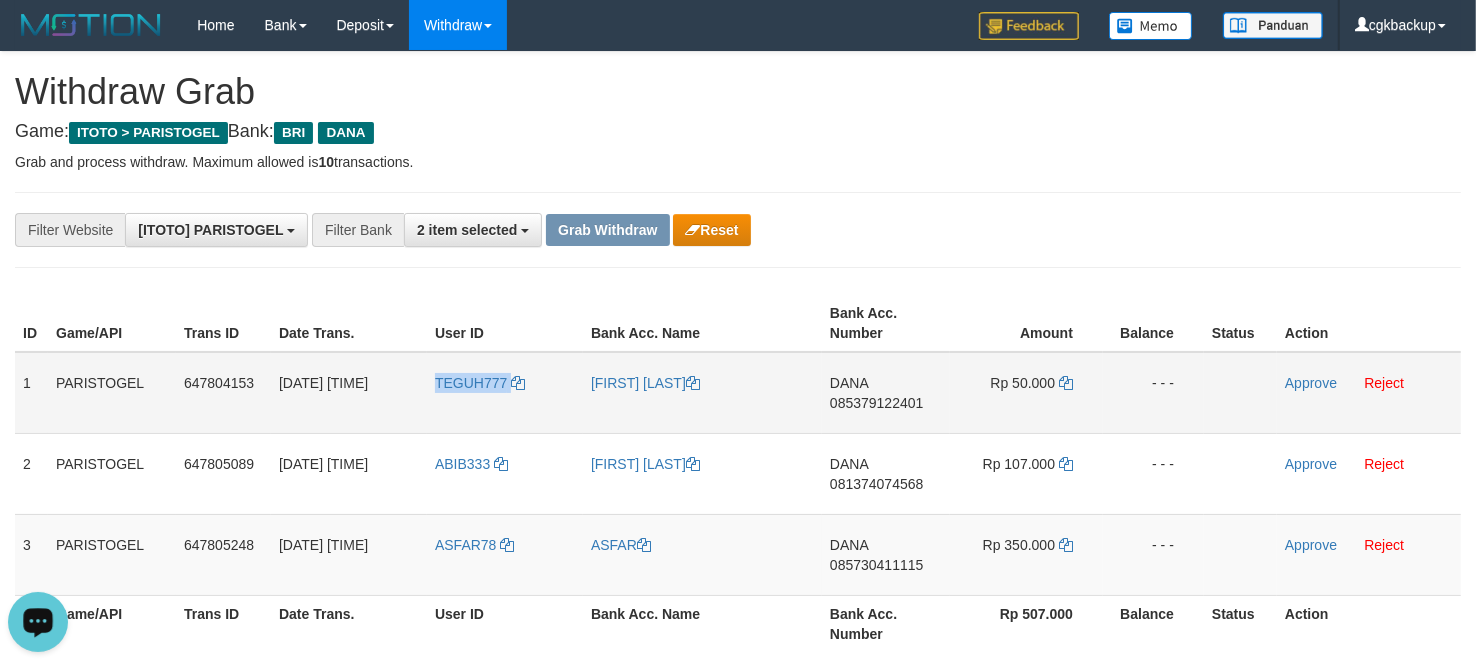 click on "TEGUH777" at bounding box center (505, 393) 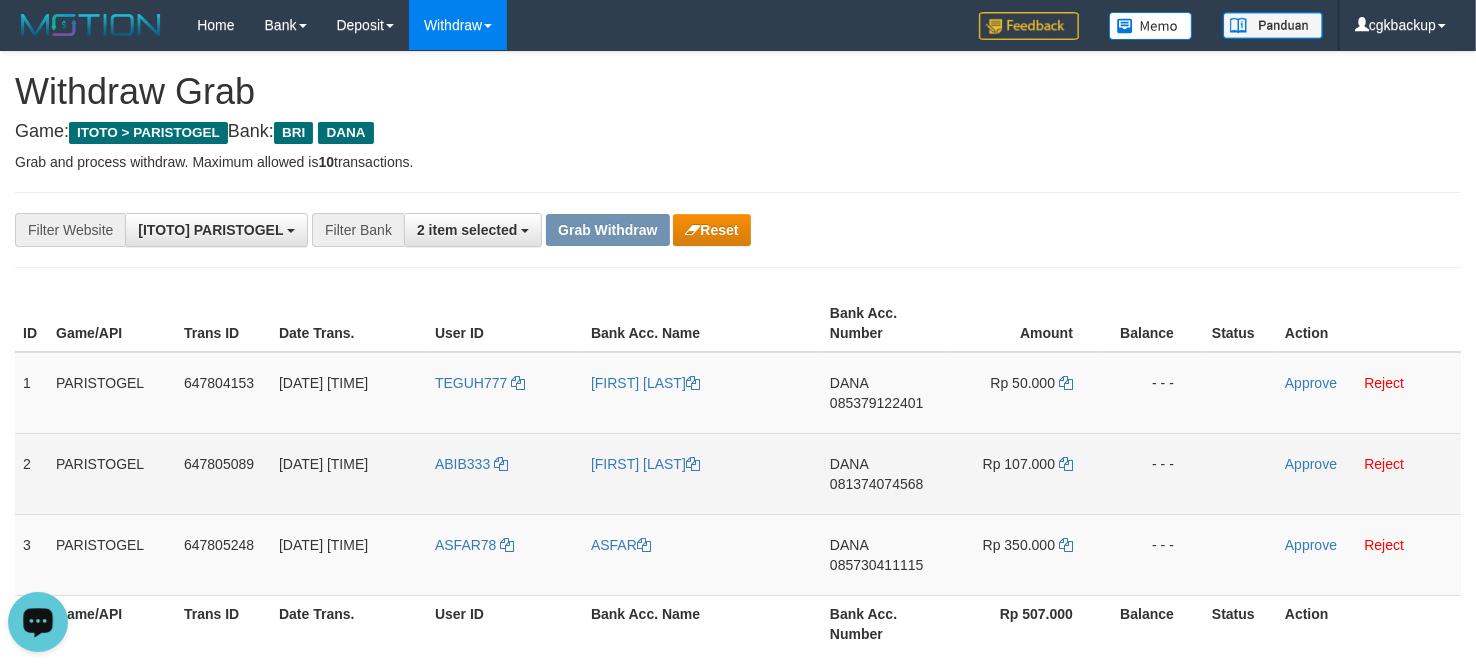 click on "ABIB333" at bounding box center [505, 473] 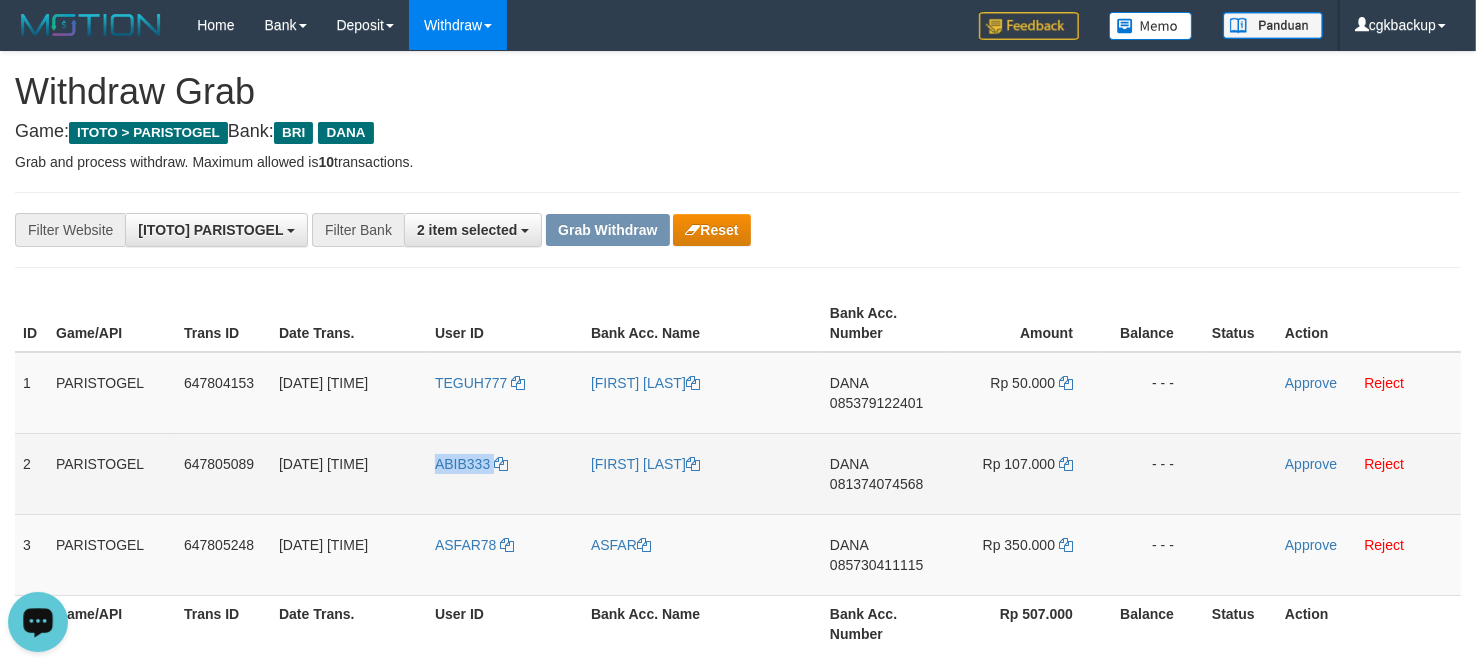 click on "ABIB333" at bounding box center (505, 473) 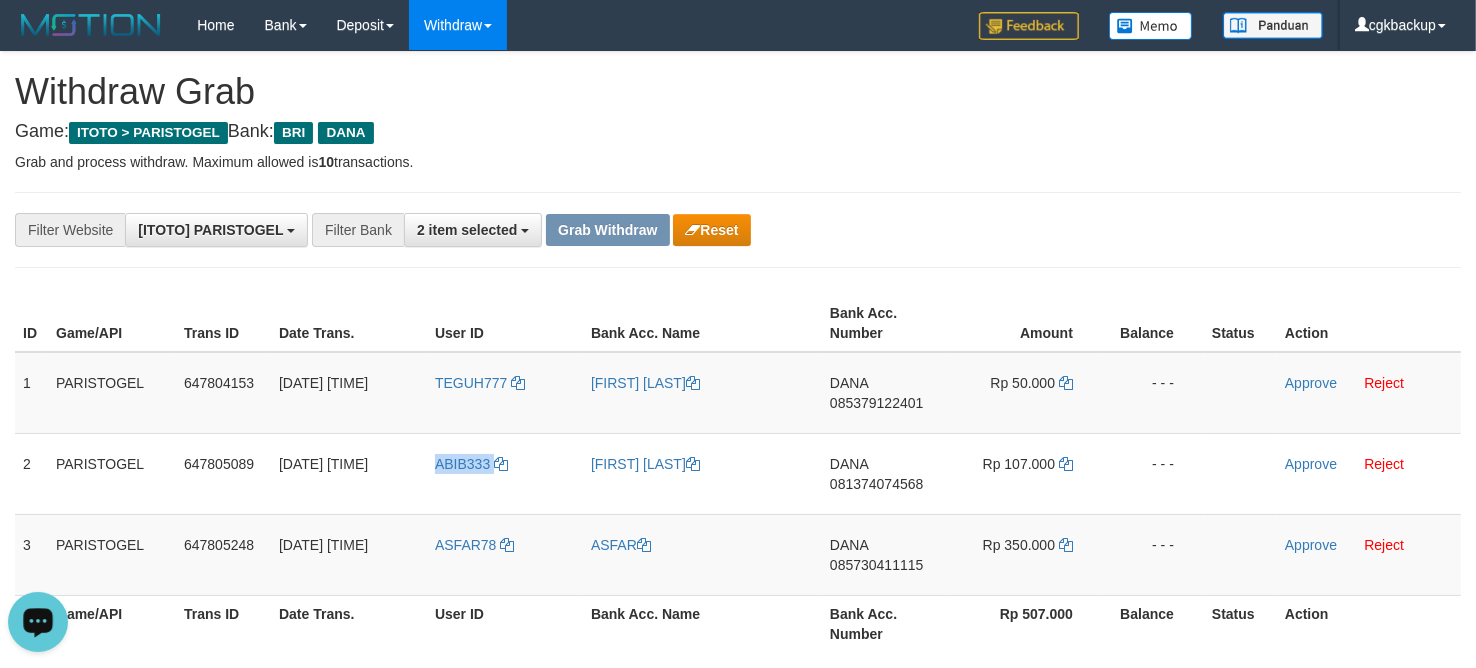 copy on "ABIB333" 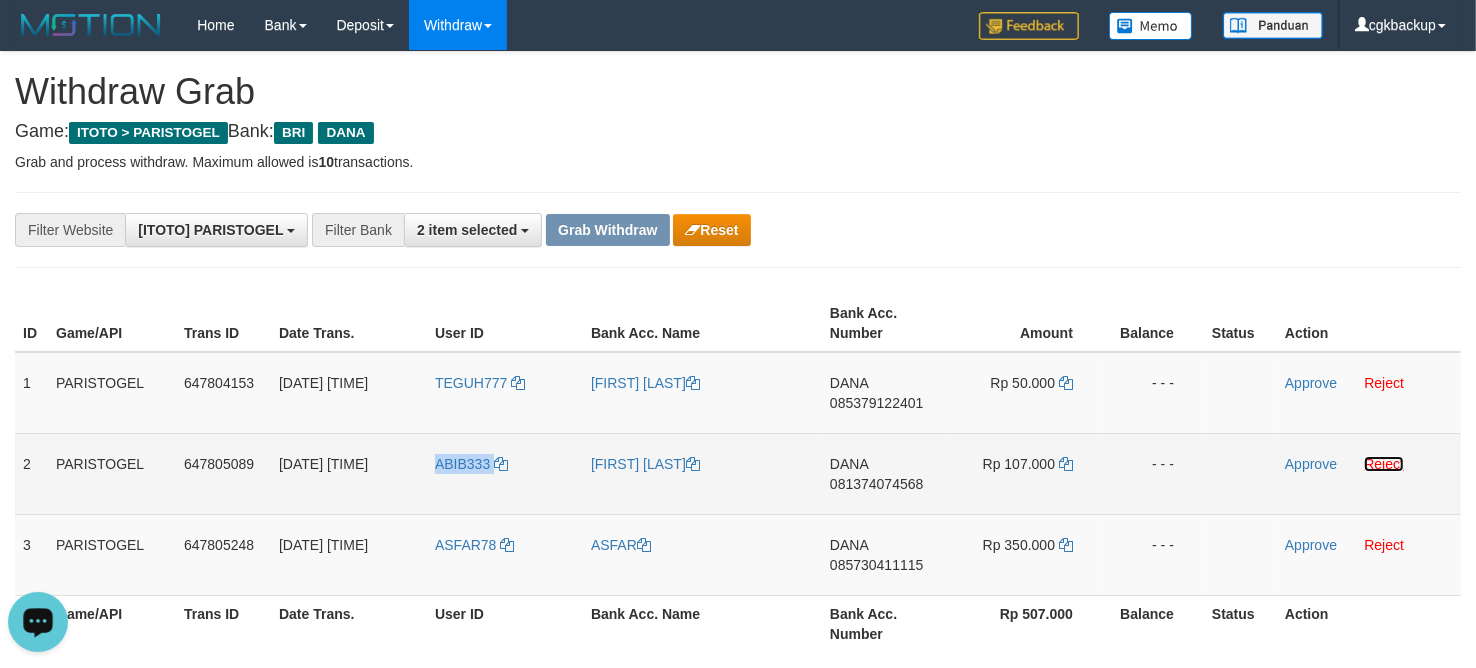 click on "Reject" at bounding box center [1384, 464] 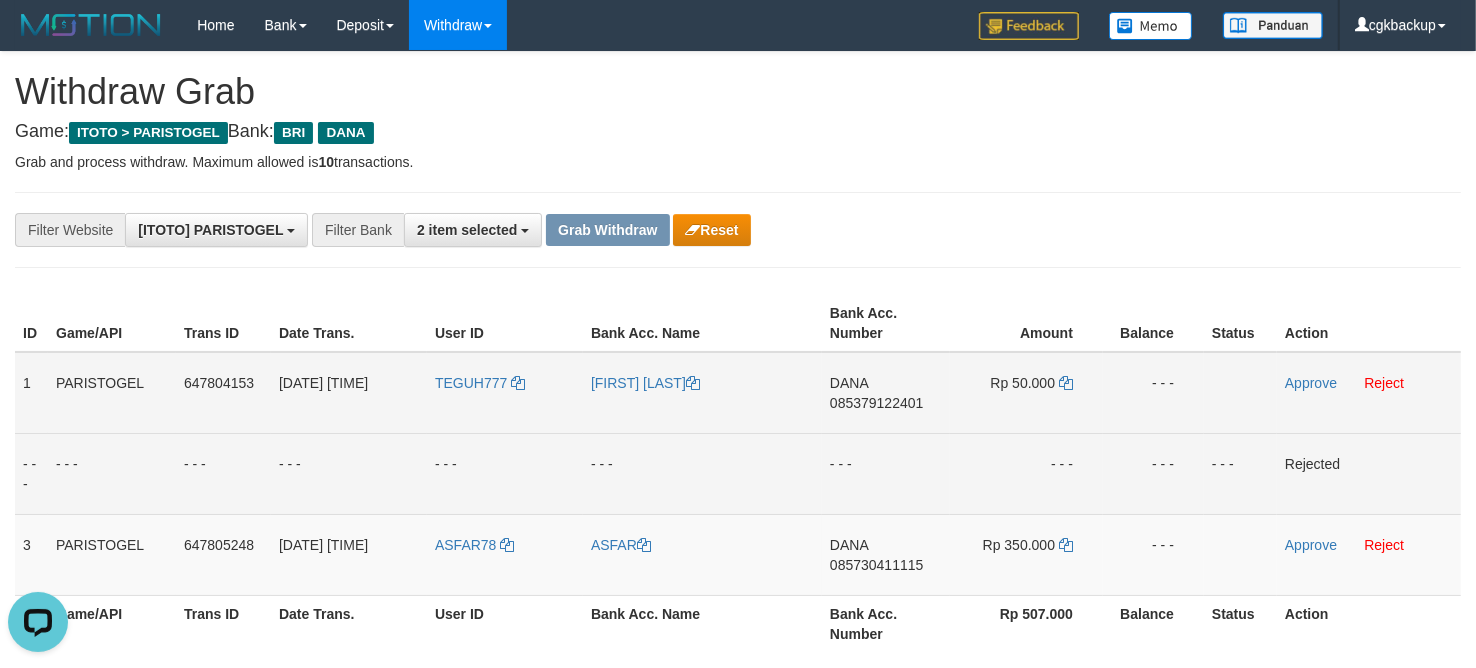 click on "[NAME]" at bounding box center (702, 393) 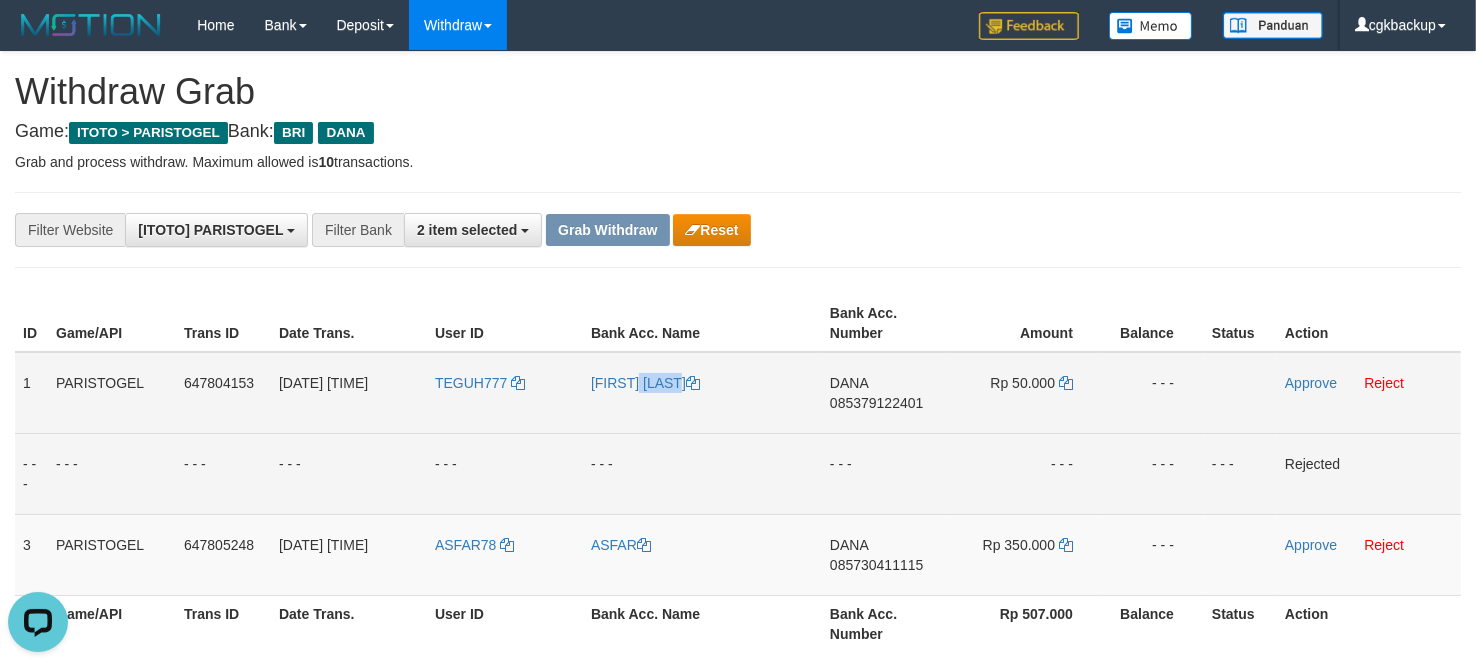 click on "[NAME]" at bounding box center [702, 393] 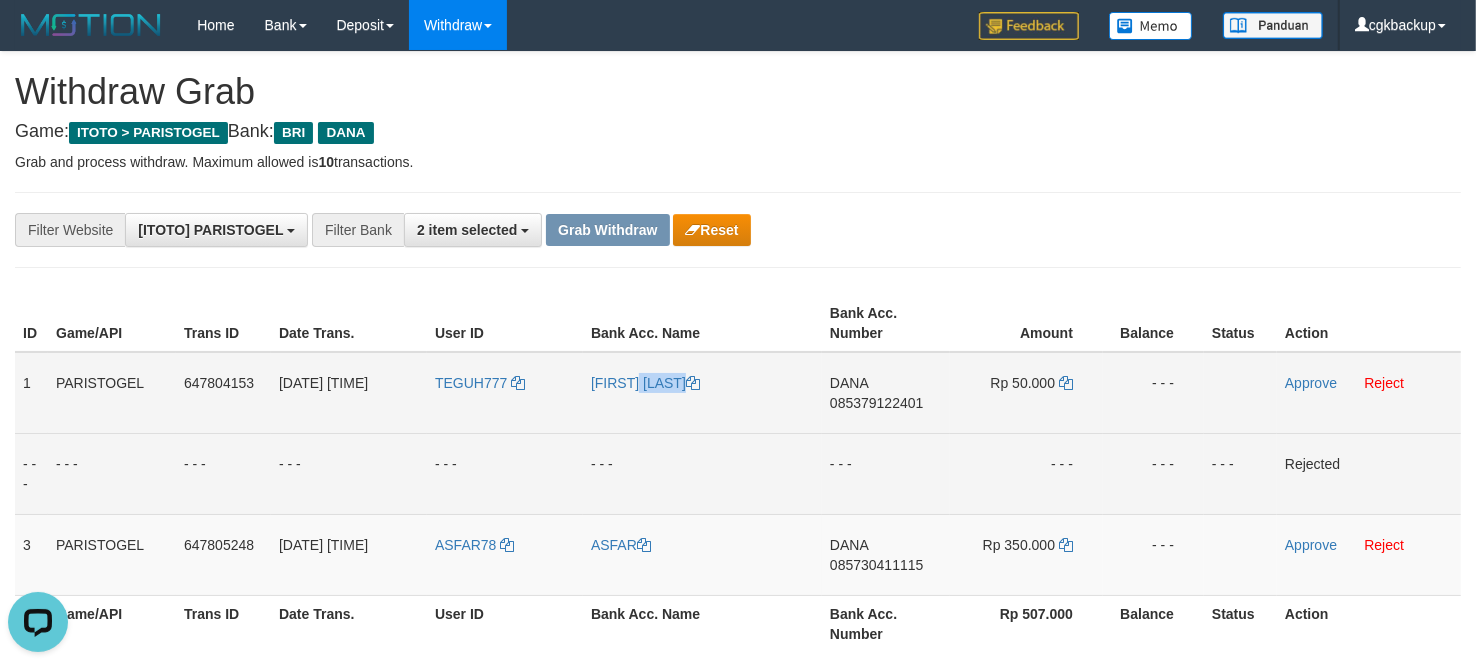 copy on "[NAME]" 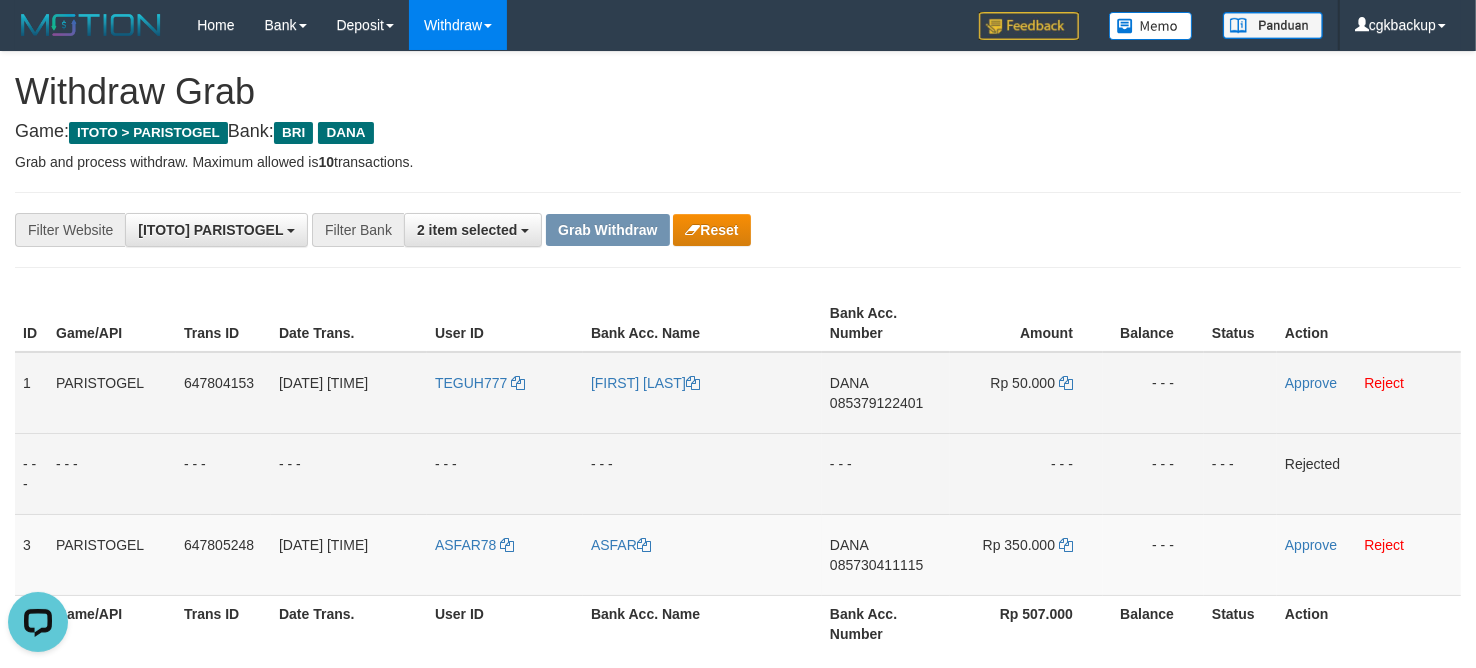click on "TEGUH777" at bounding box center [505, 393] 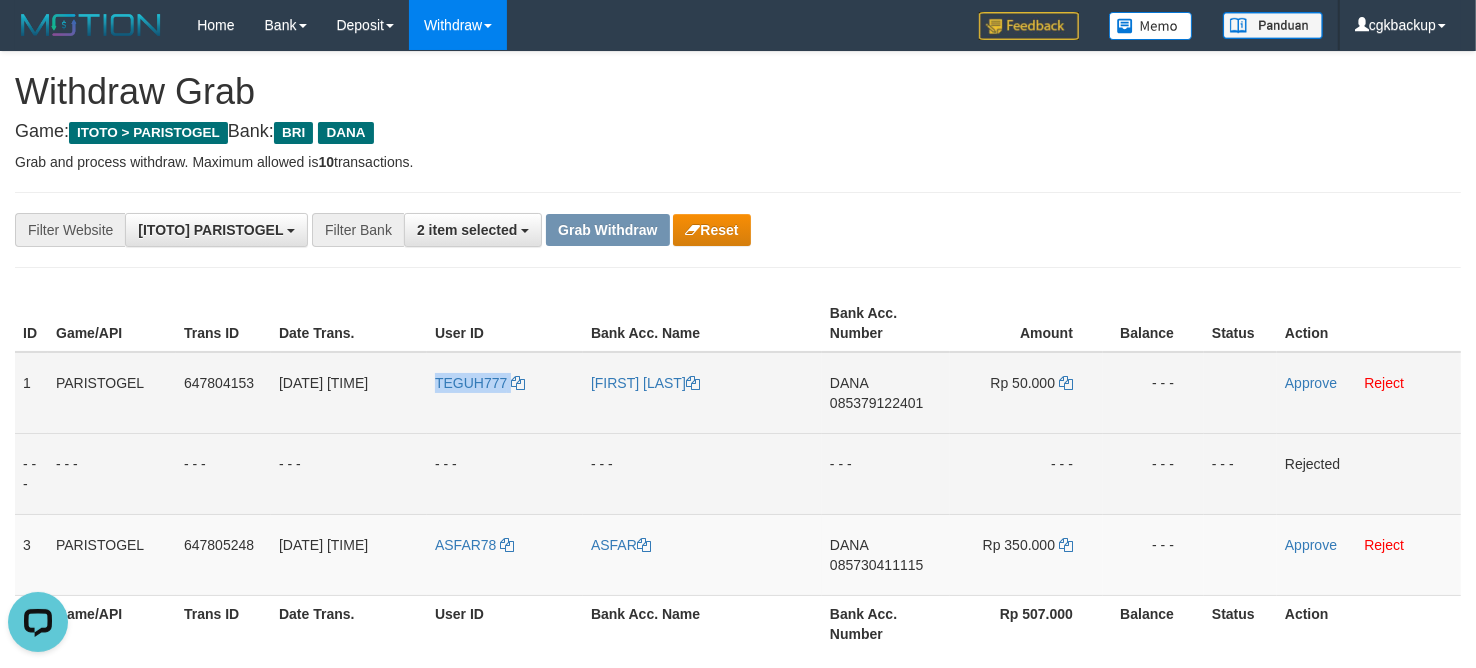 click on "TEGUH777" at bounding box center [505, 393] 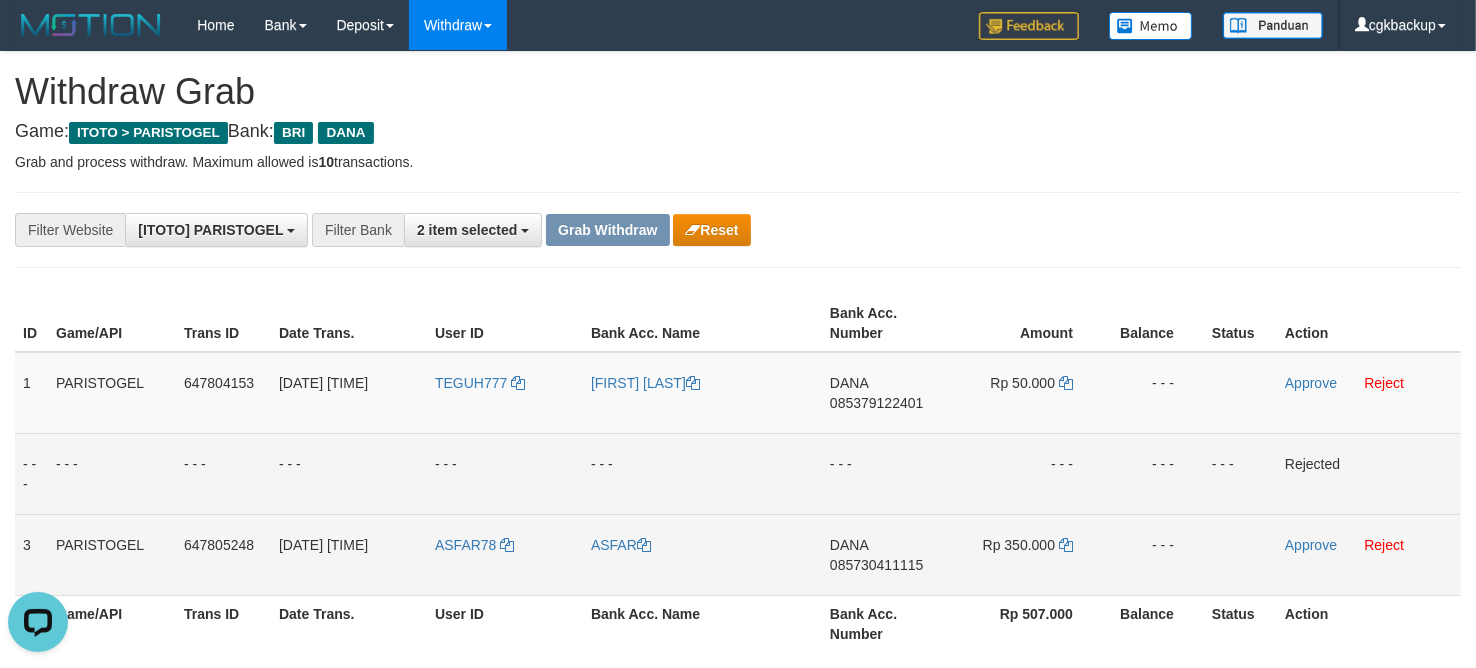 click on "ASFAR" at bounding box center (702, 554) 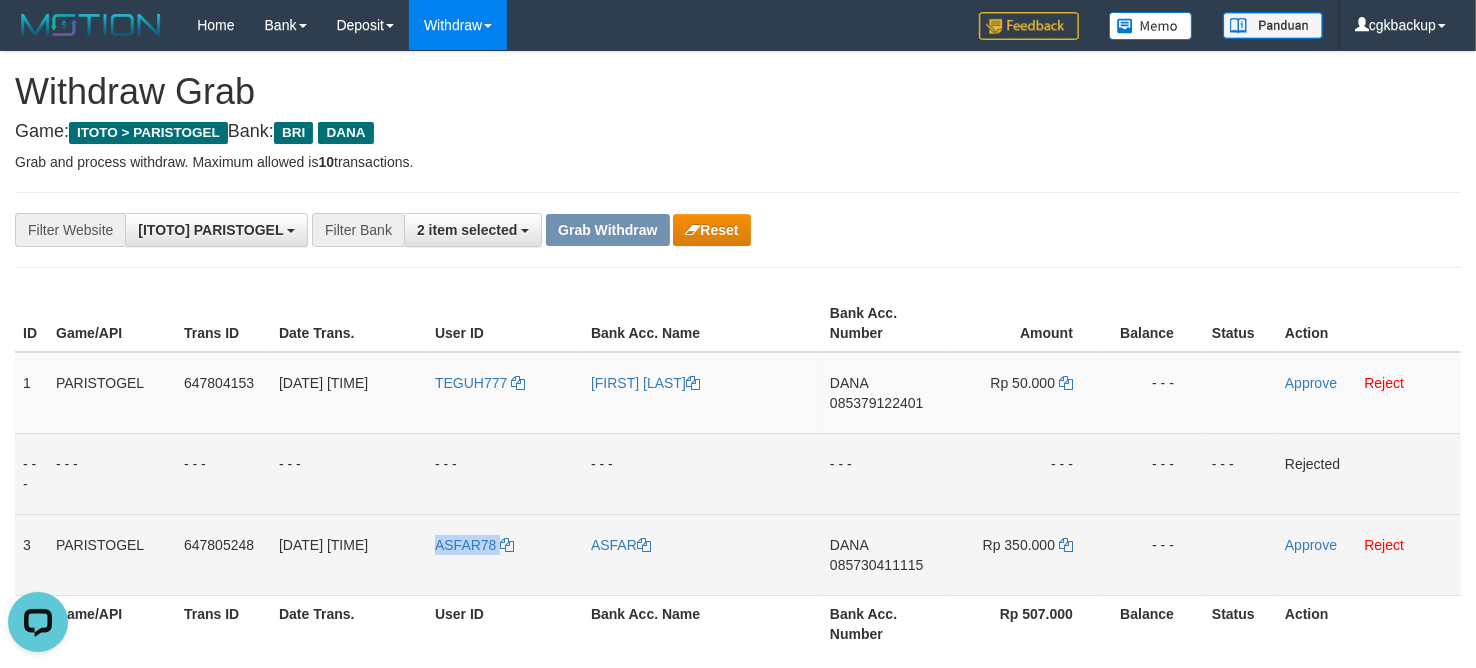 click on "ASFAR78" at bounding box center (505, 554) 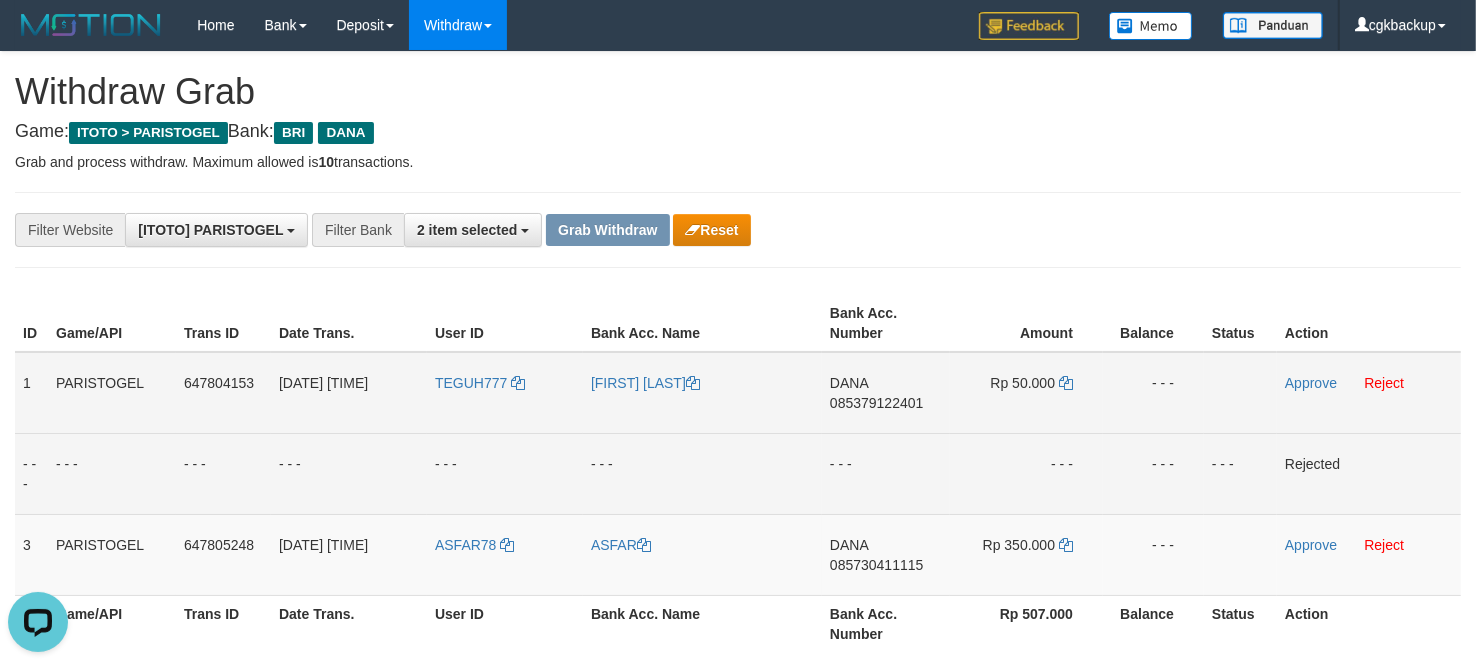 click on "DANA
085379122401" at bounding box center [886, 393] 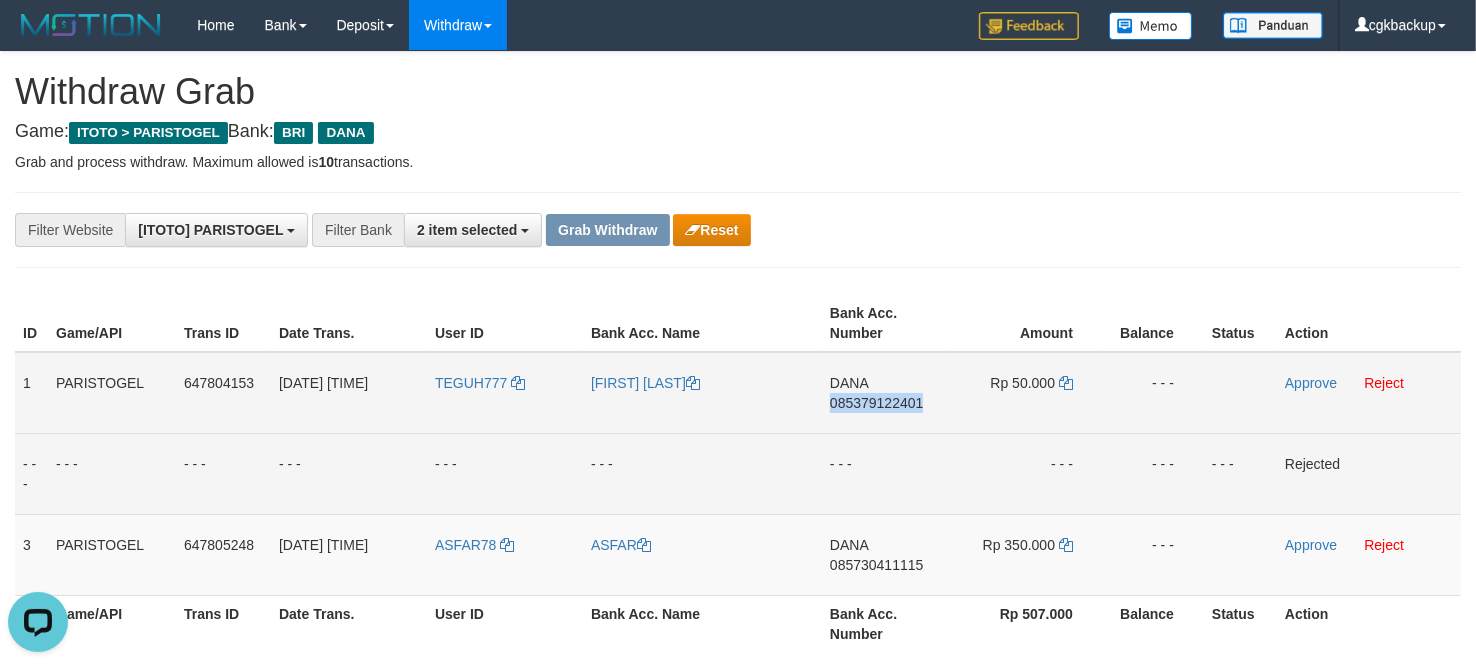 click on "DANA
085379122401" at bounding box center [886, 393] 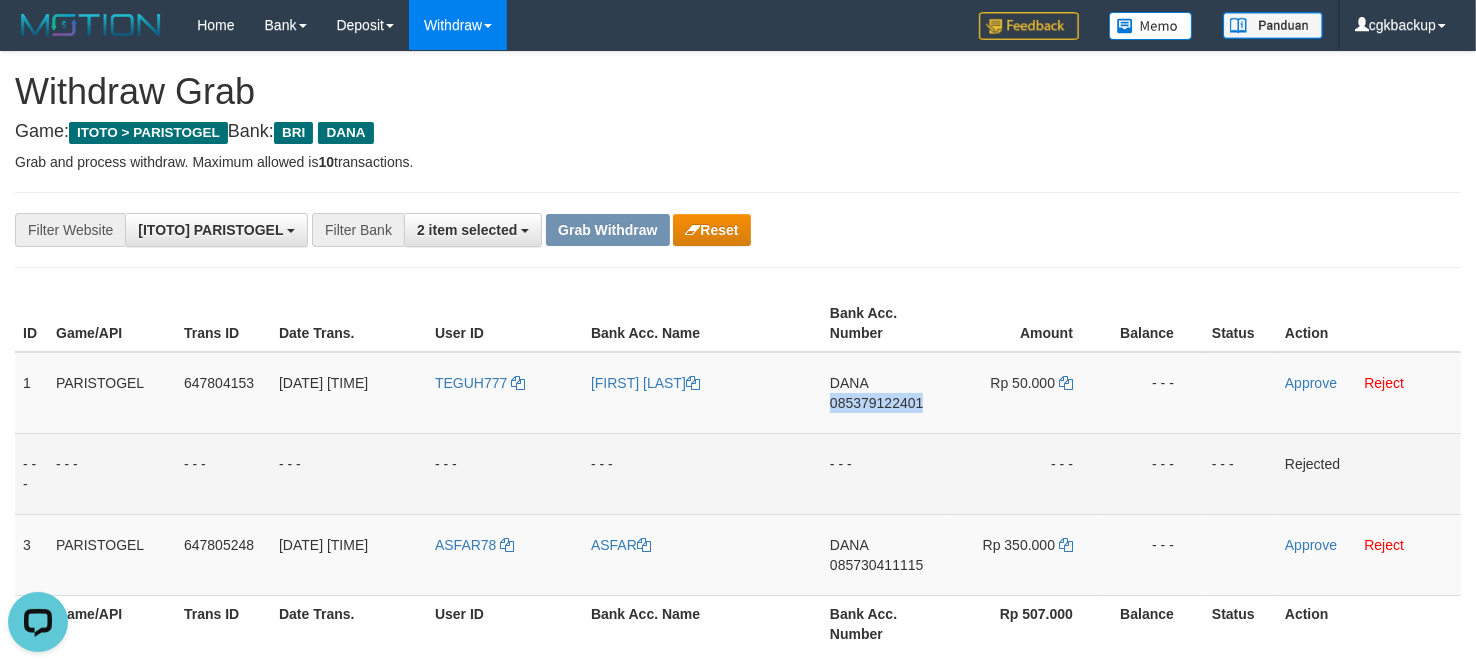 copy on "085379122401" 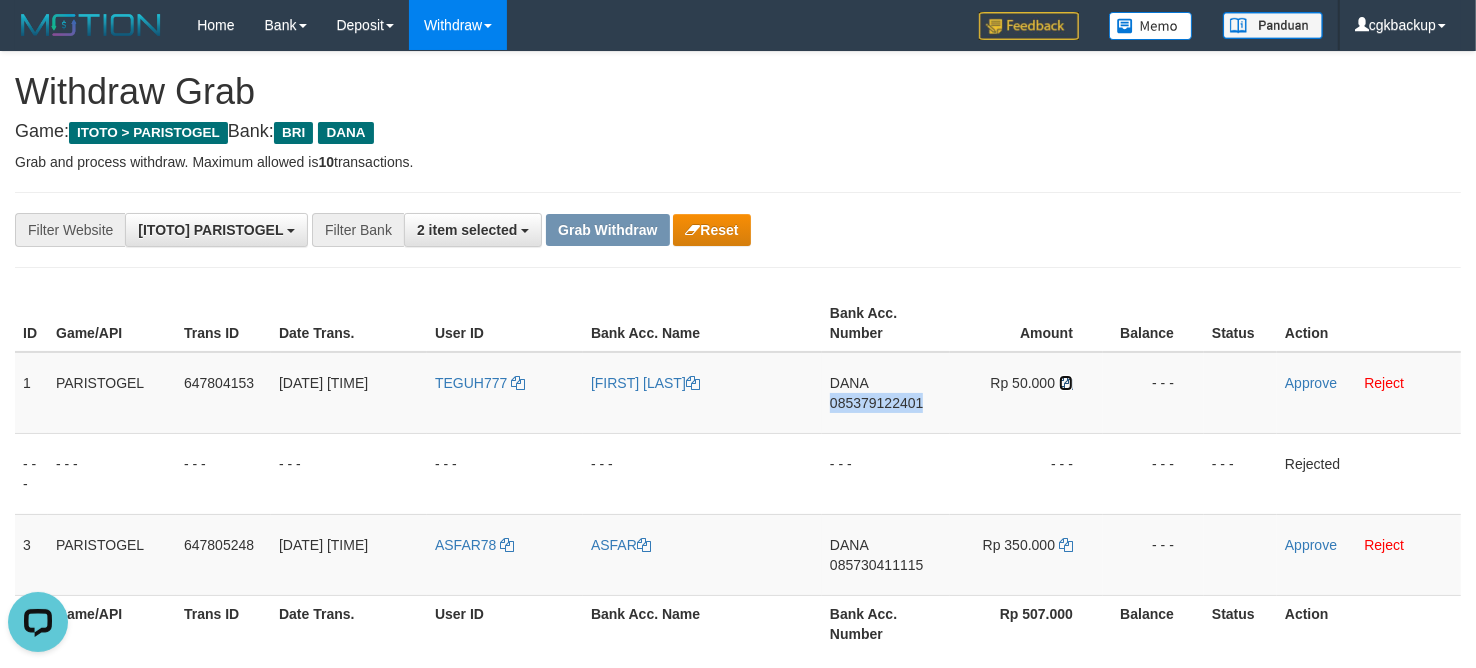 click at bounding box center [1066, 383] 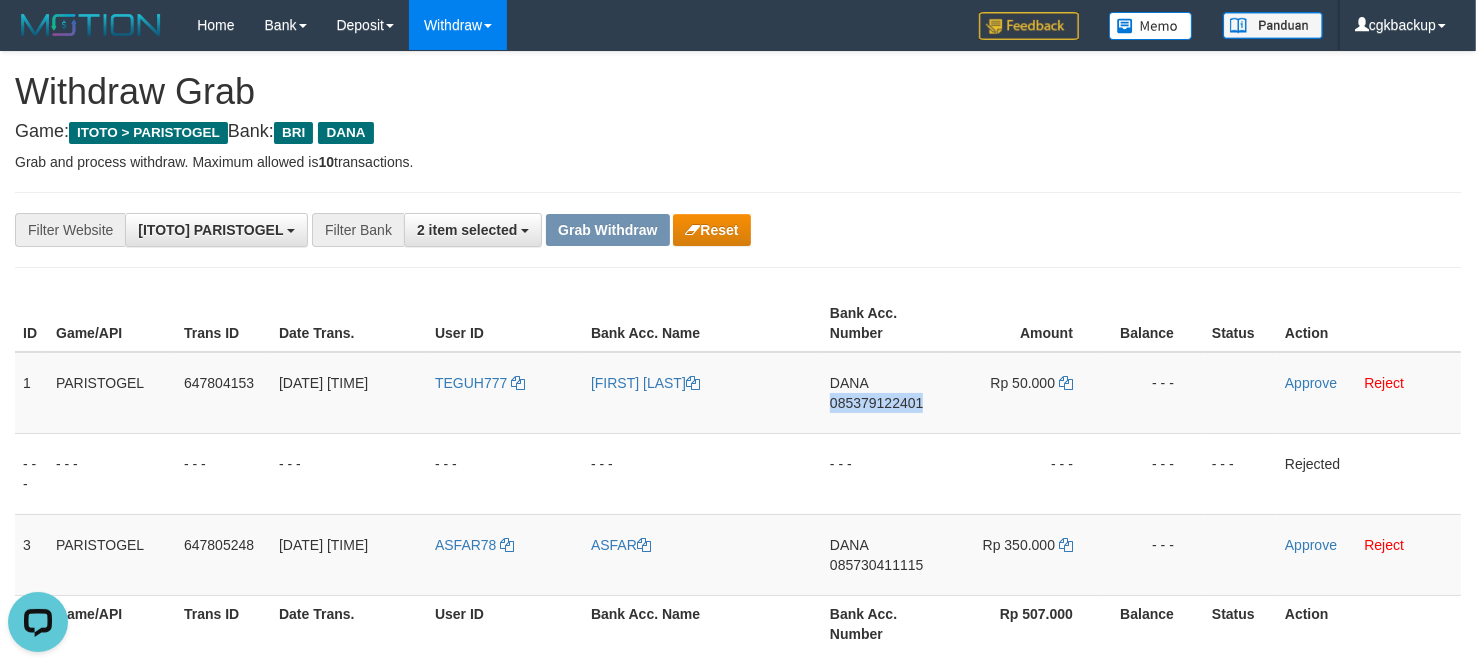 copy on "085379122401" 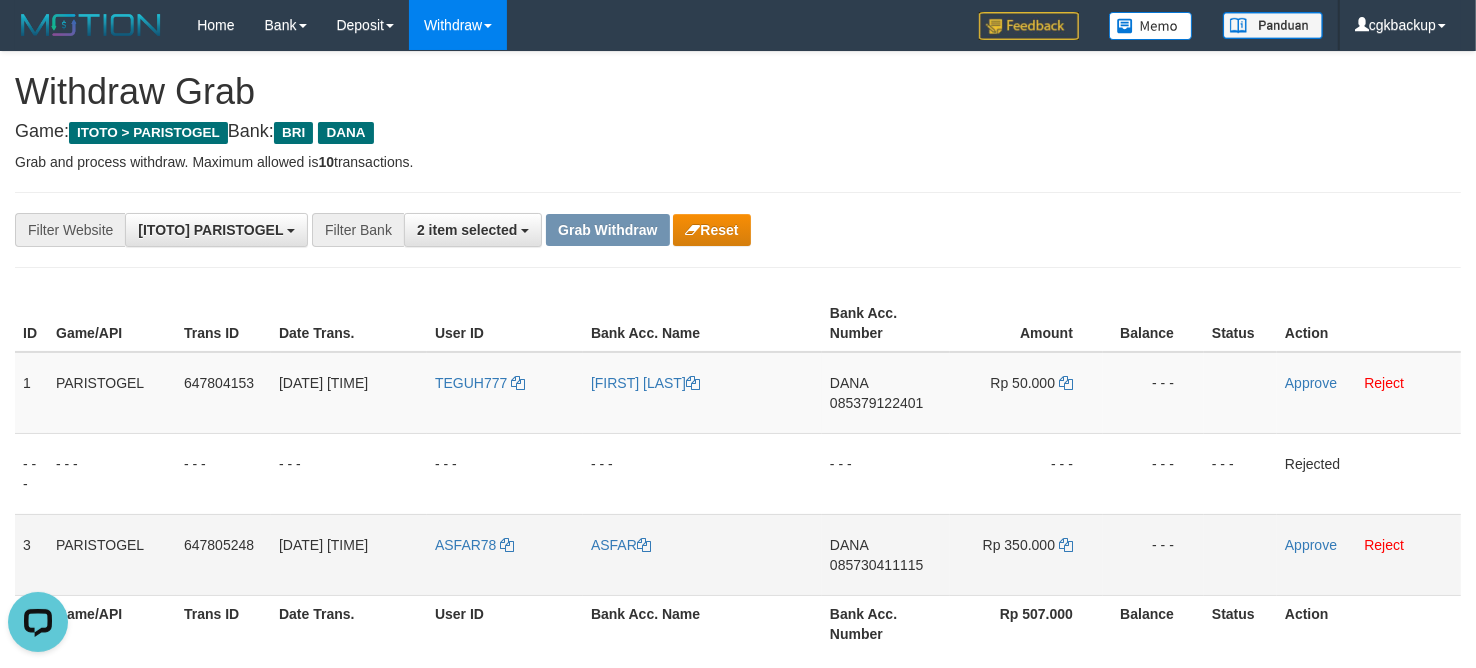 click on "DANA
085730411115" at bounding box center (886, 554) 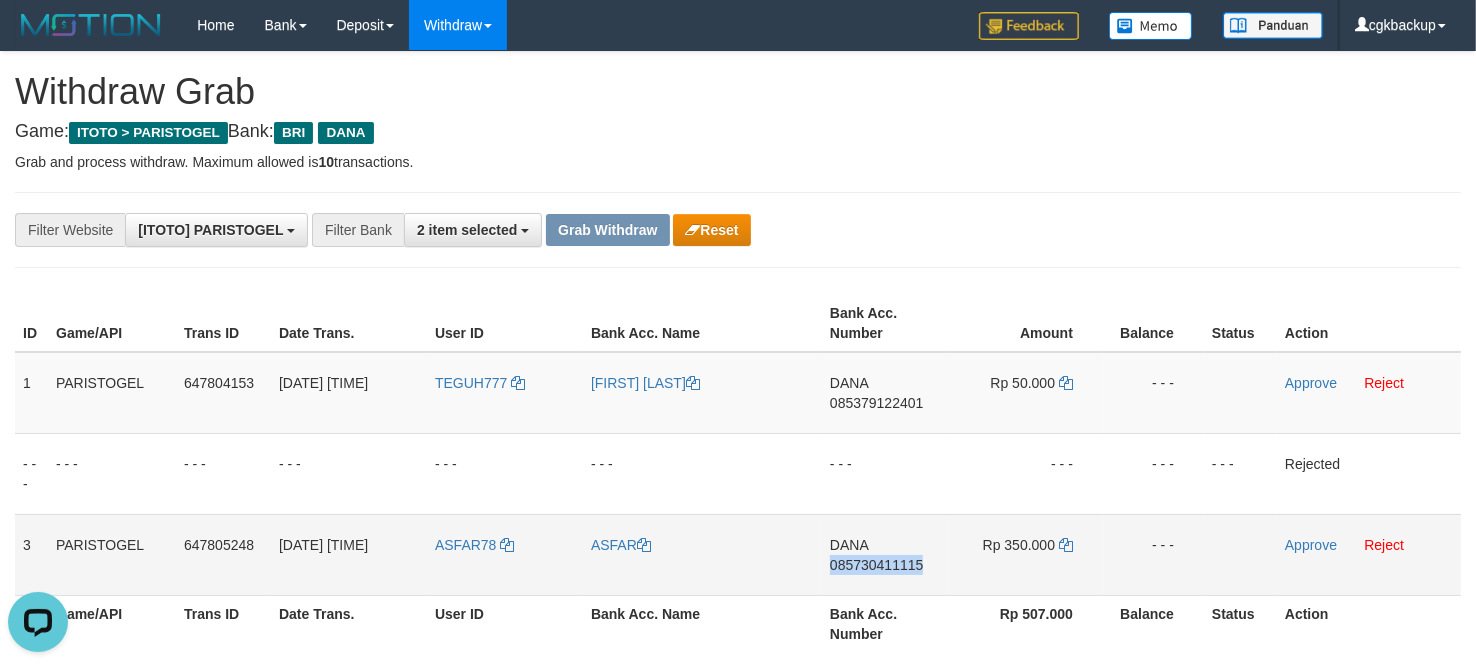 click on "DANA
085730411115" at bounding box center [886, 554] 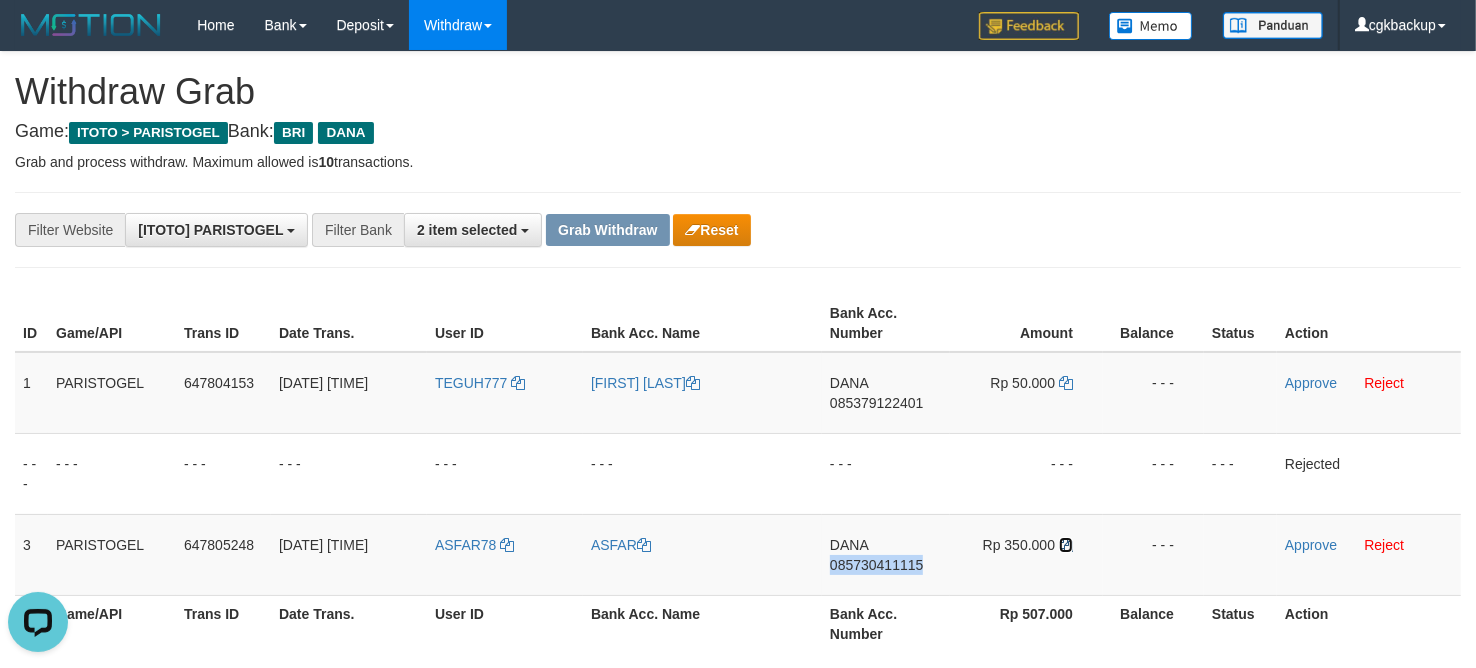 click at bounding box center [1066, 545] 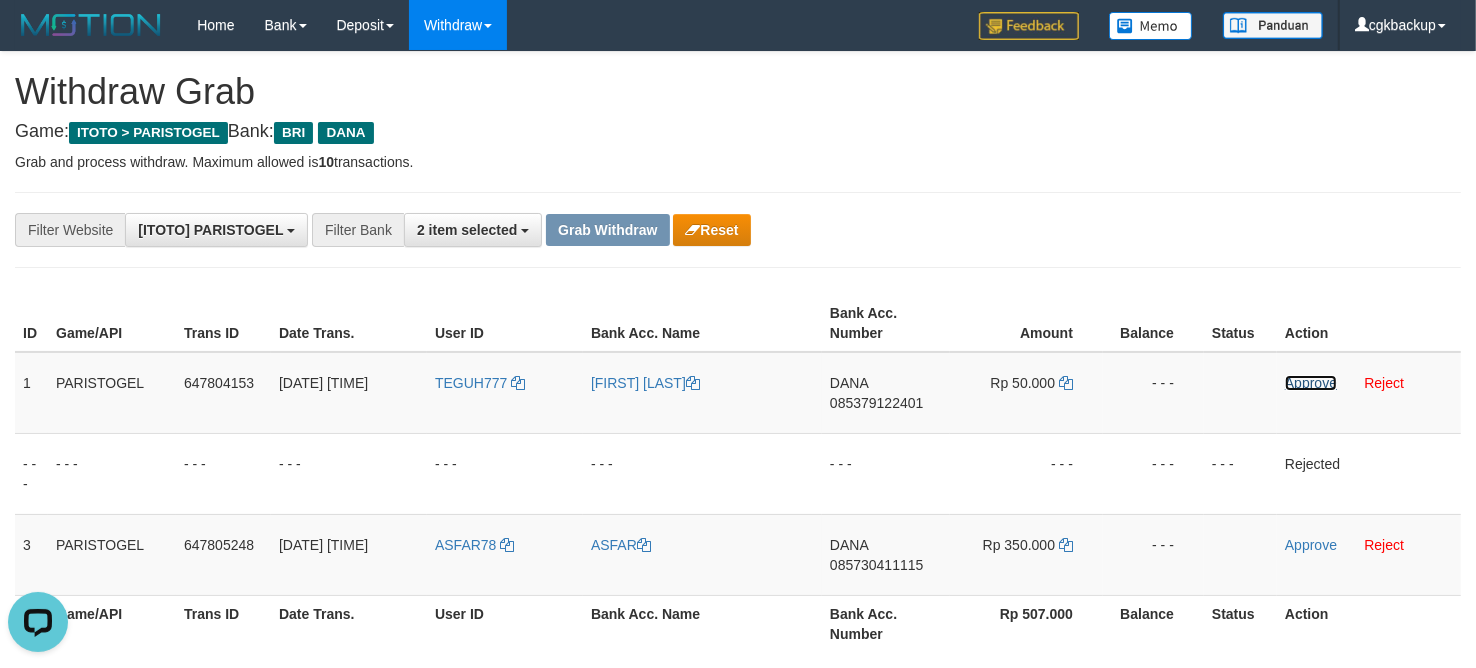 drag, startPoint x: 1293, startPoint y: 383, endPoint x: 1305, endPoint y: 433, distance: 51.41984 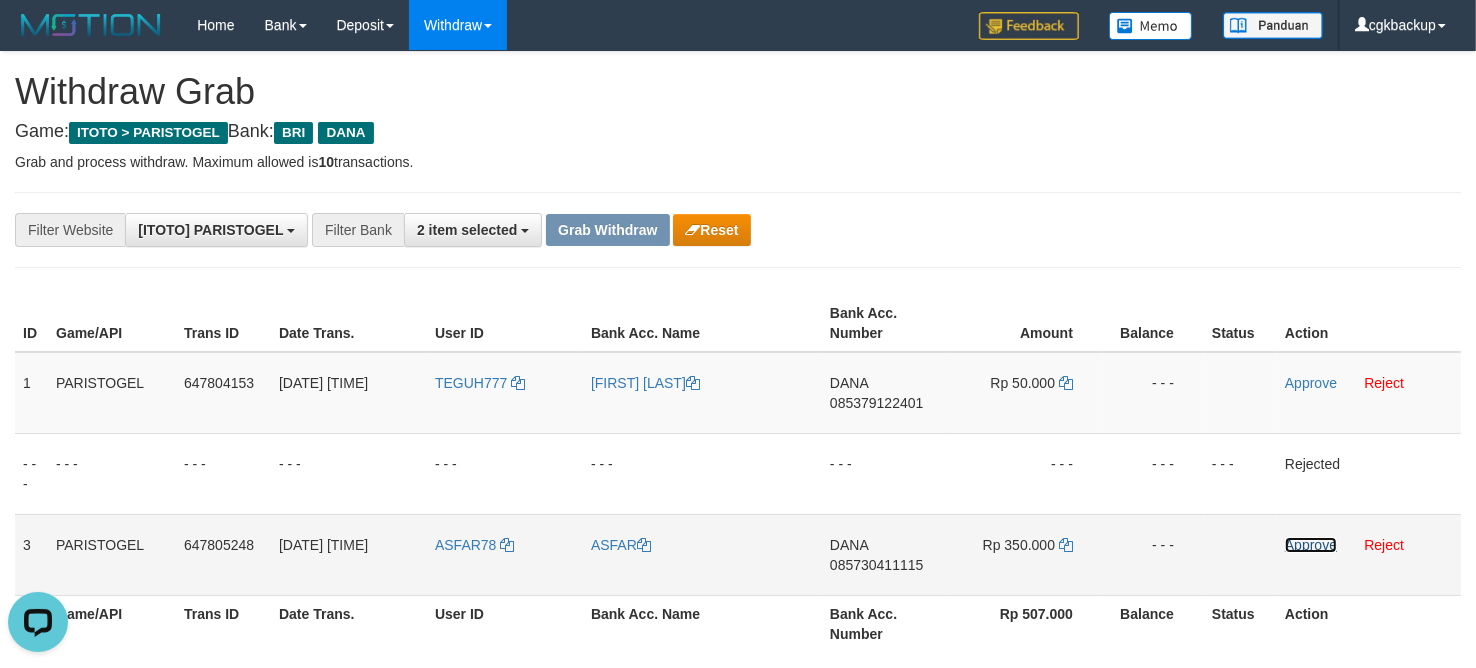 click on "Approve" at bounding box center (1311, 545) 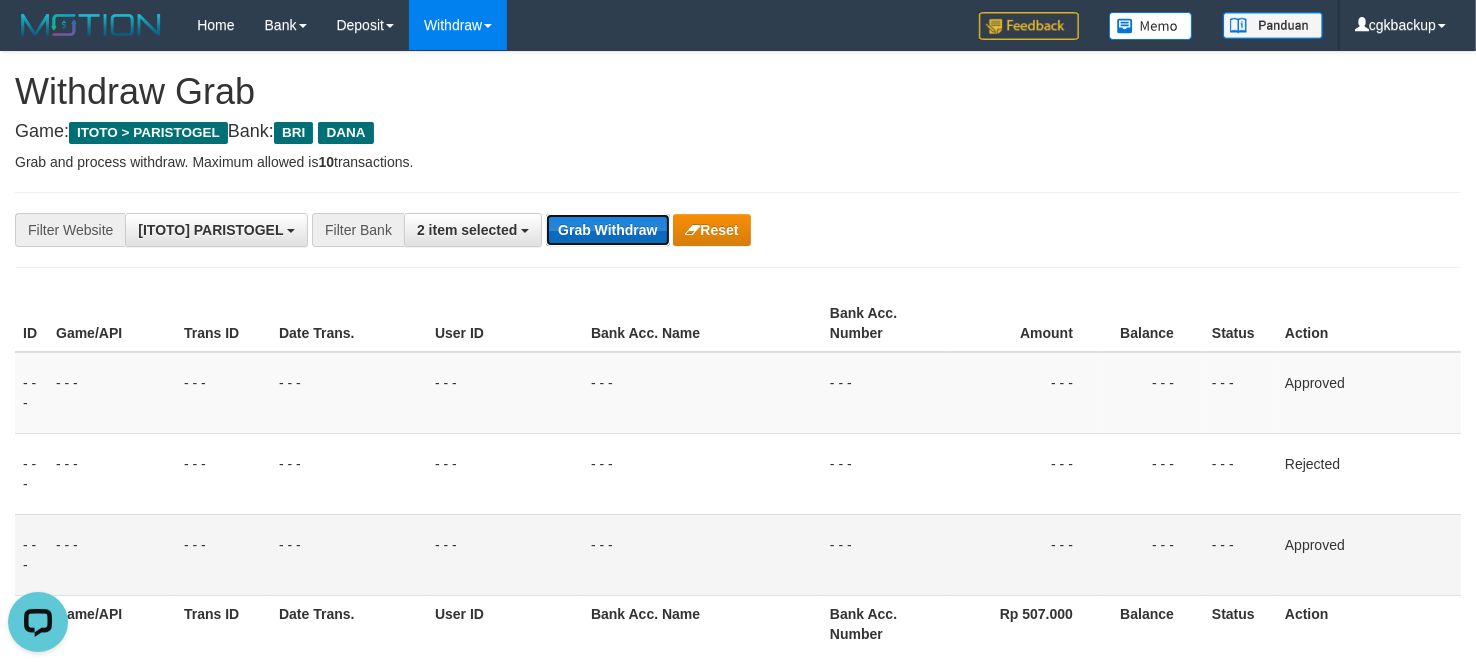 click on "Grab Withdraw" at bounding box center (607, 230) 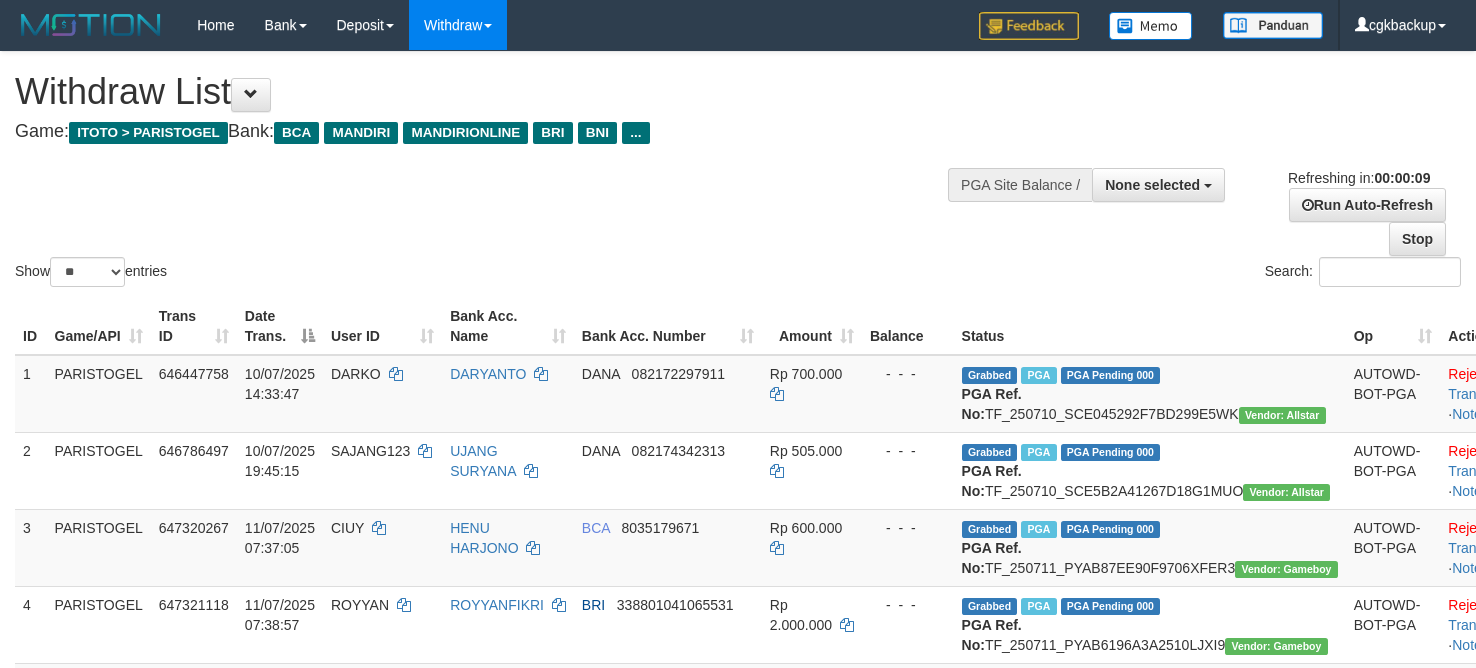 select 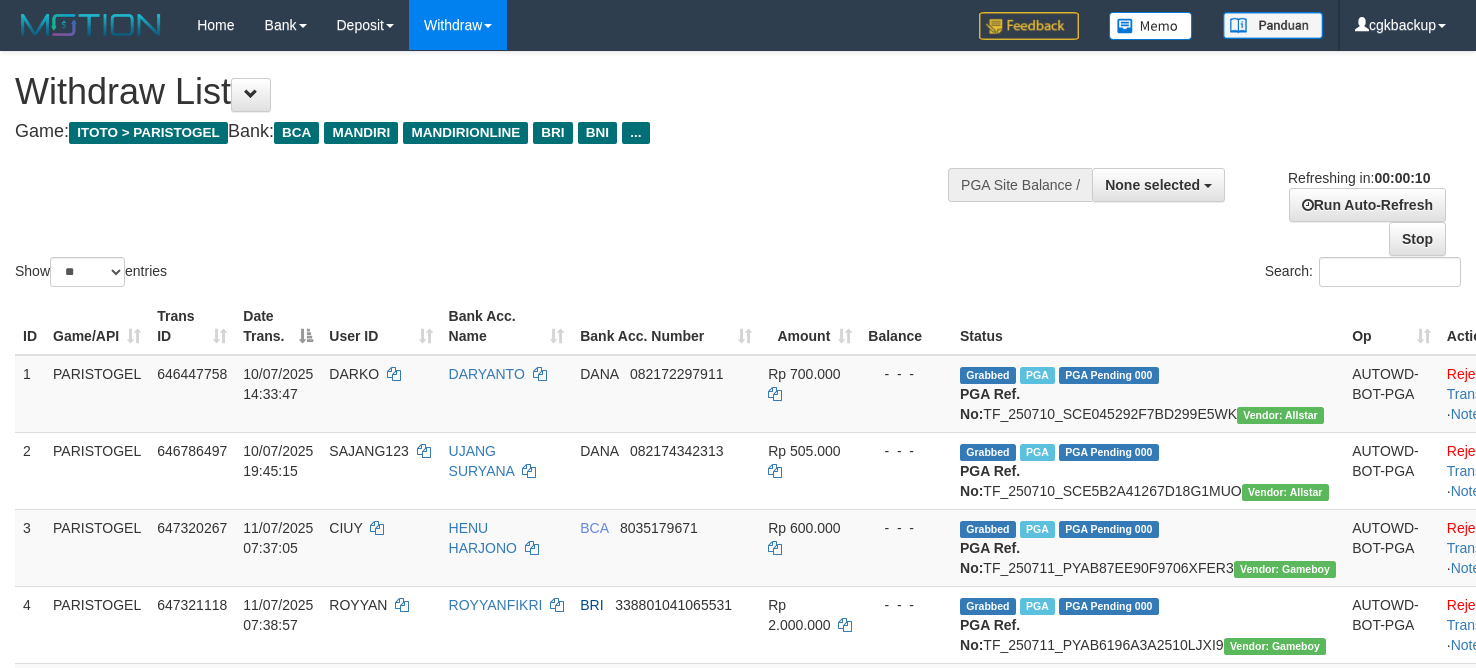 select 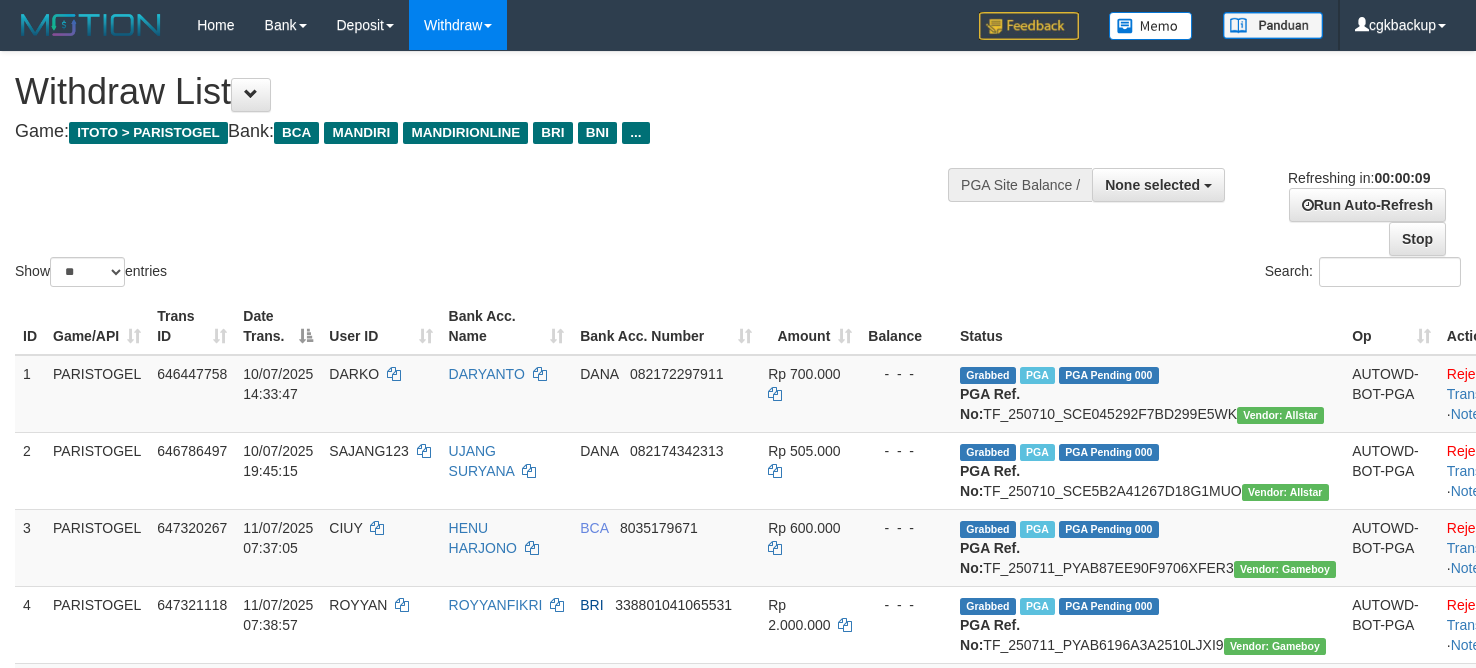 select 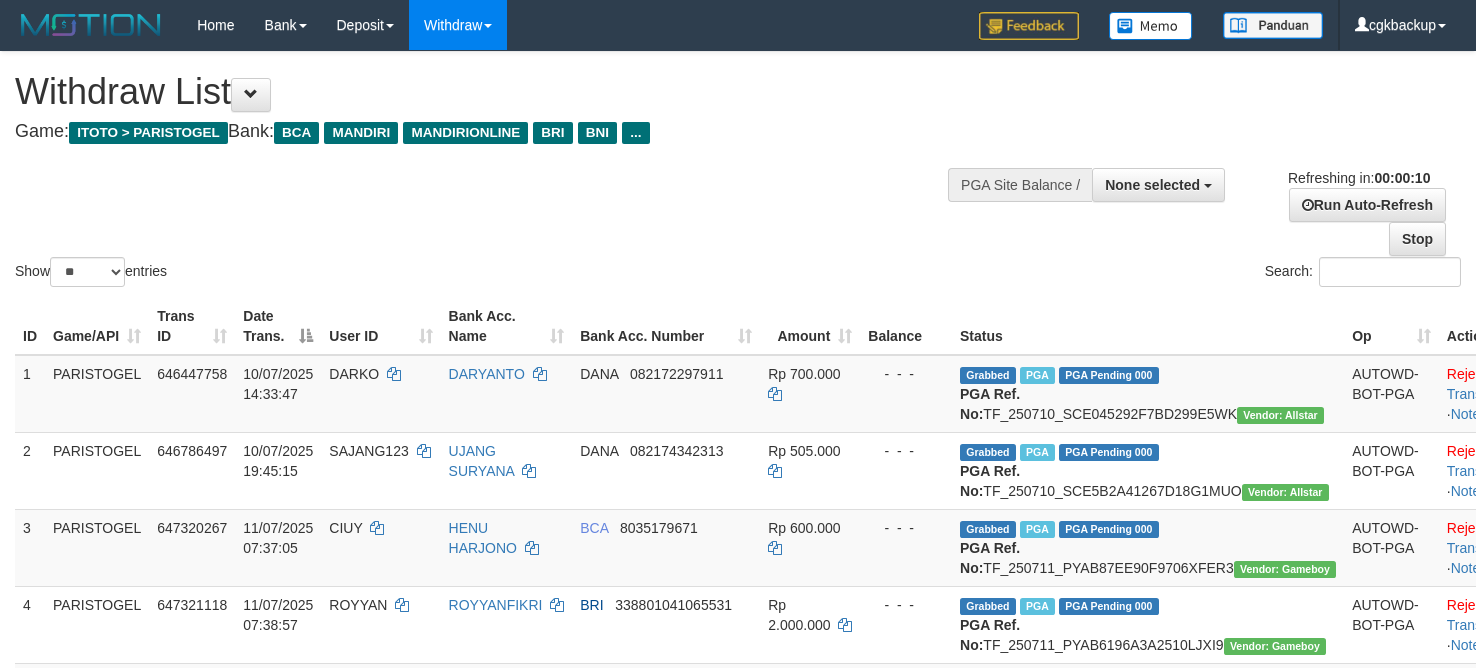 select 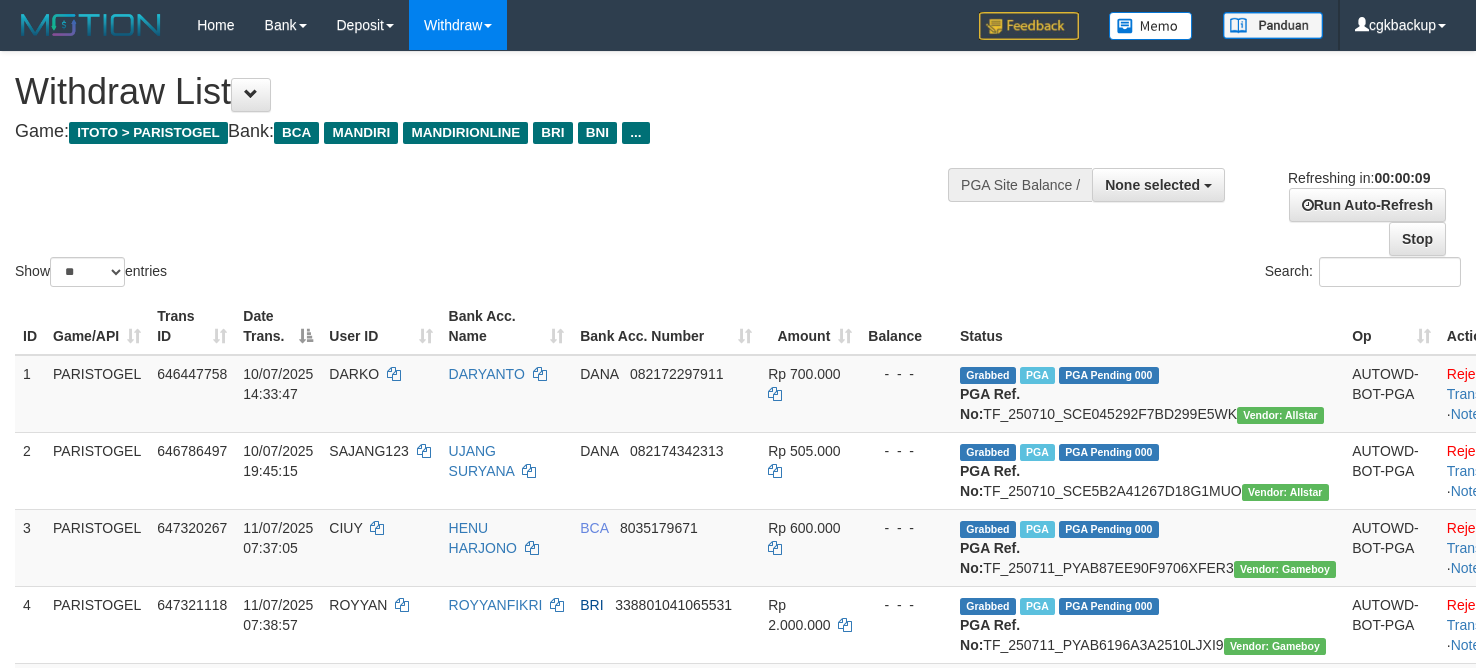 select 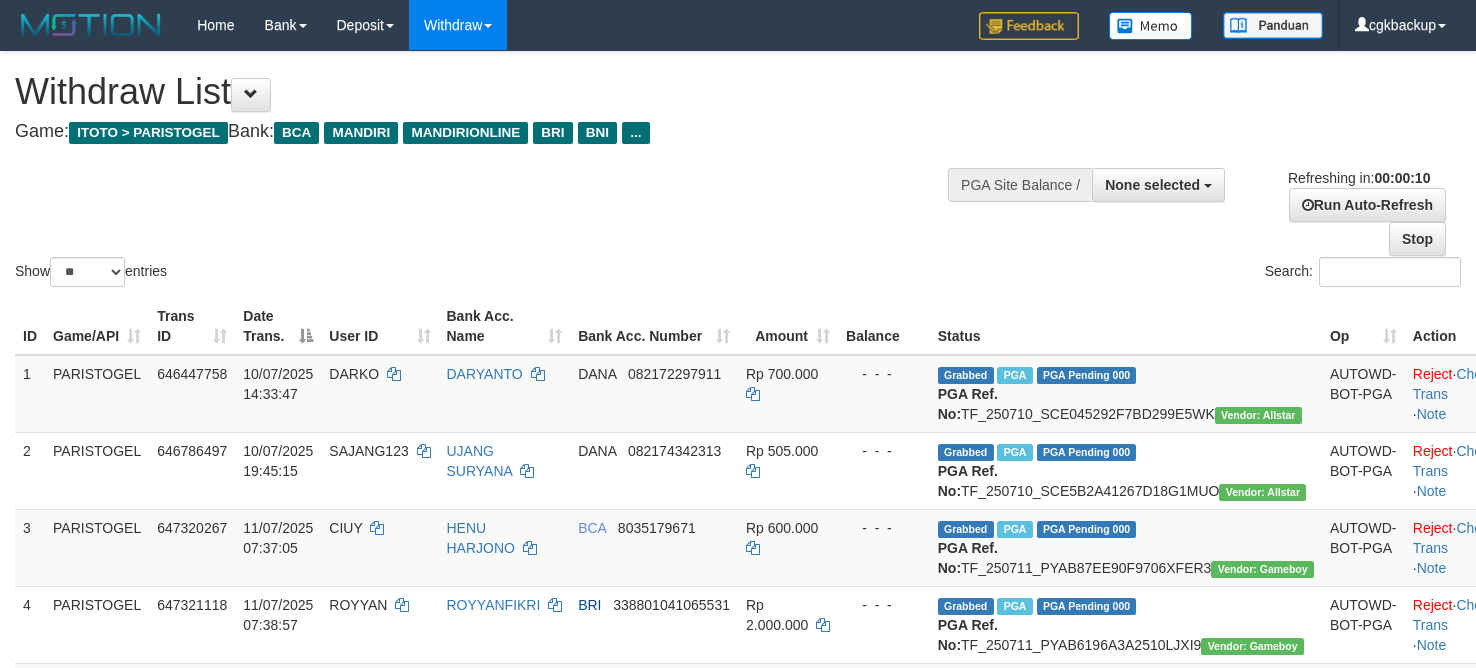 select 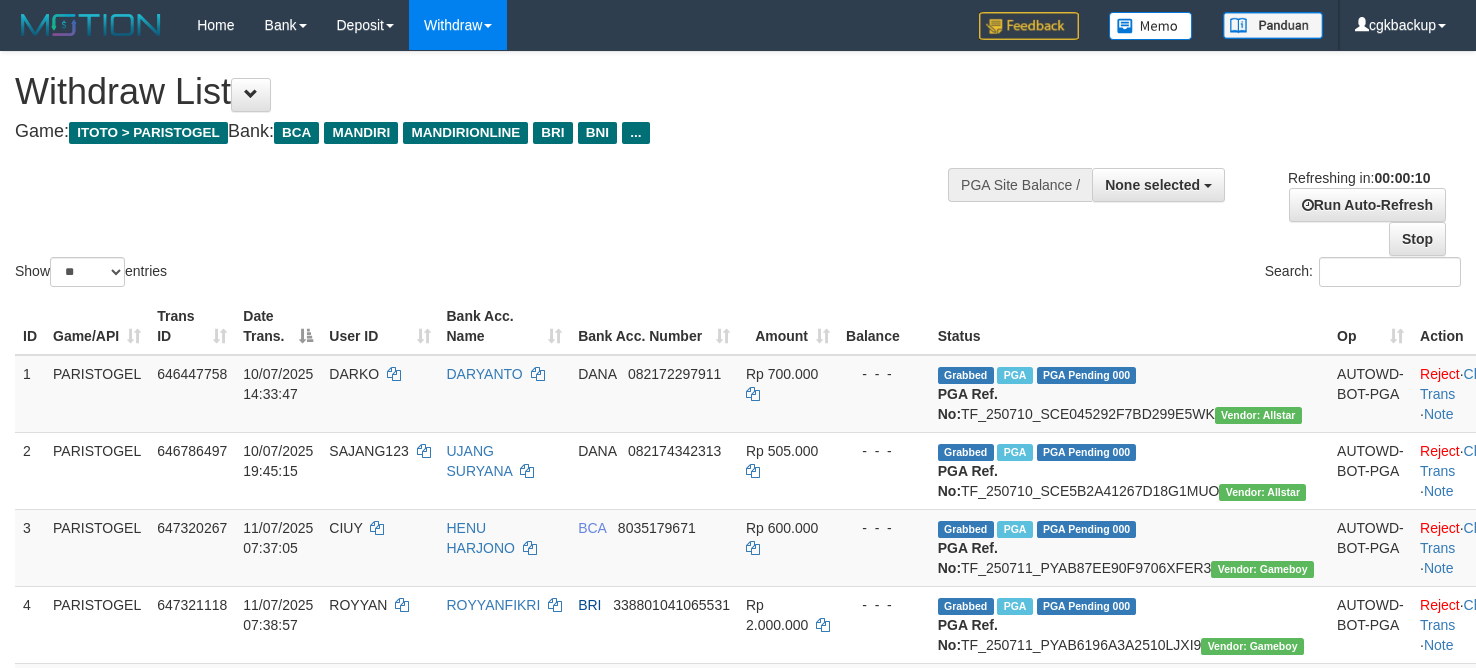 select 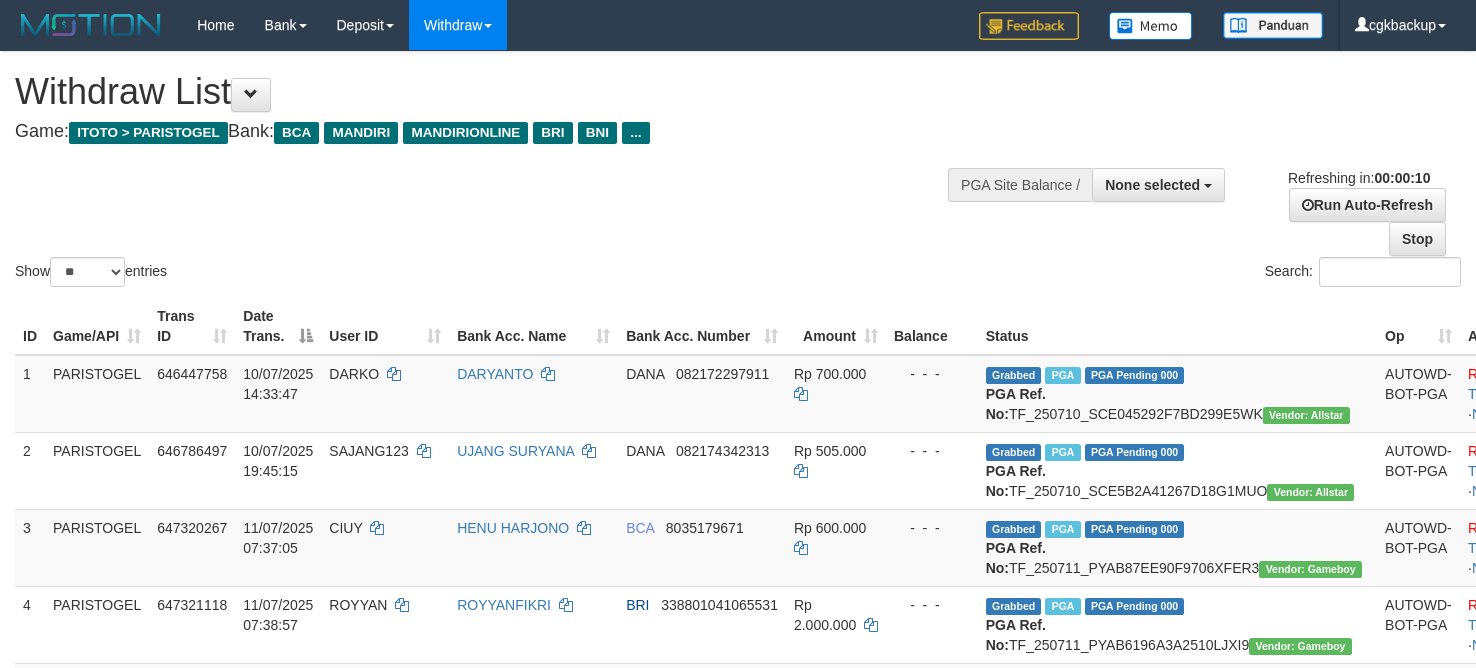select 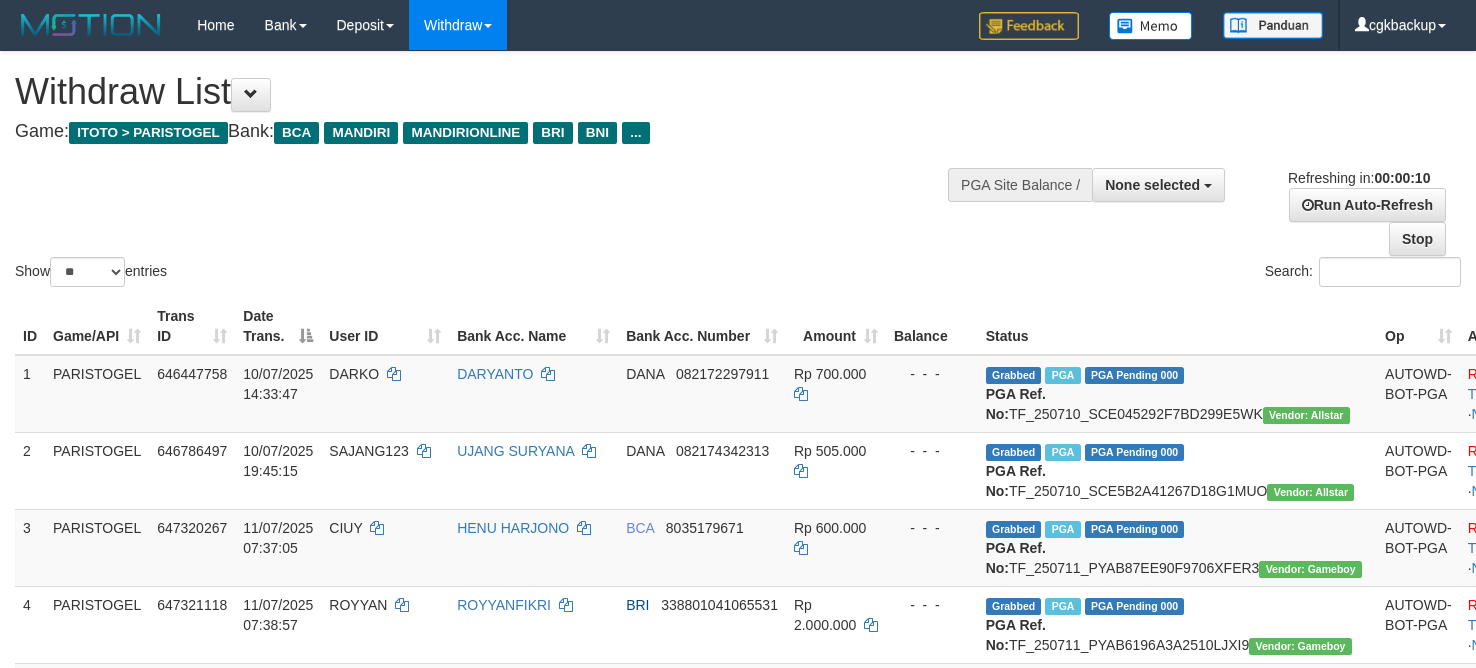 select 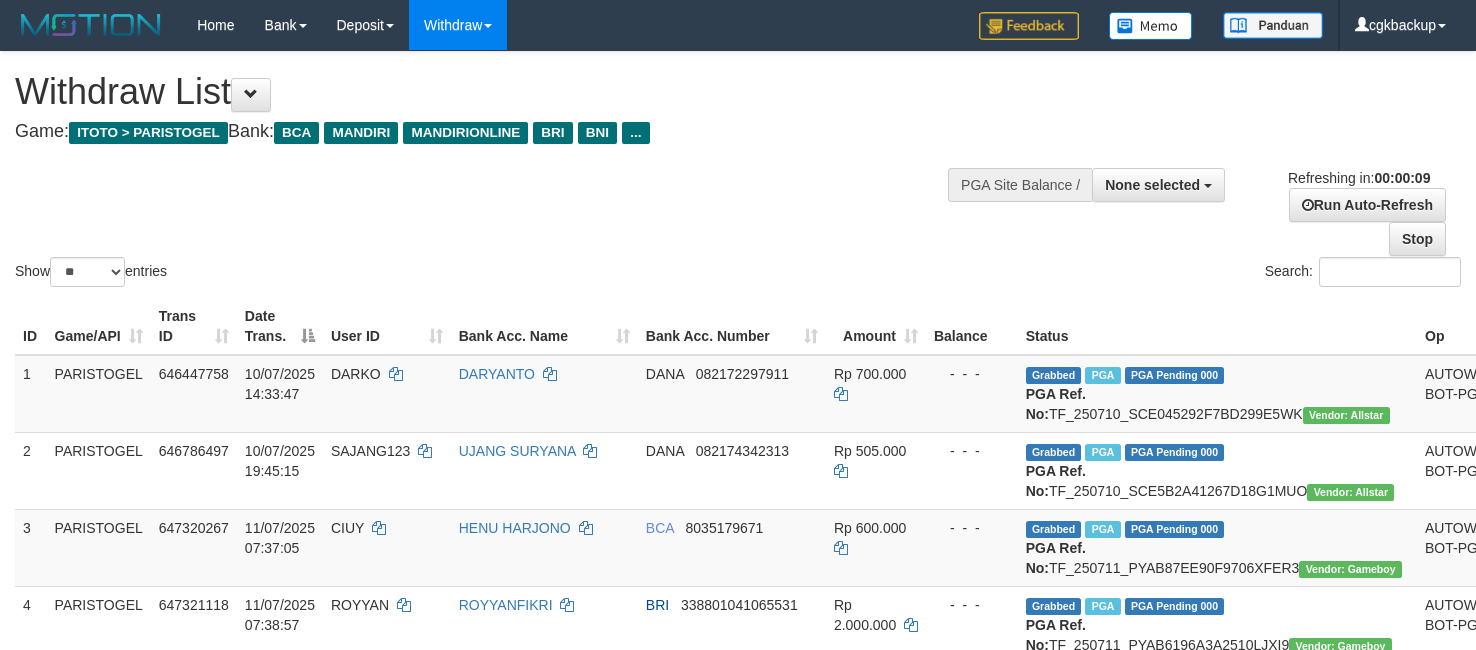 select 